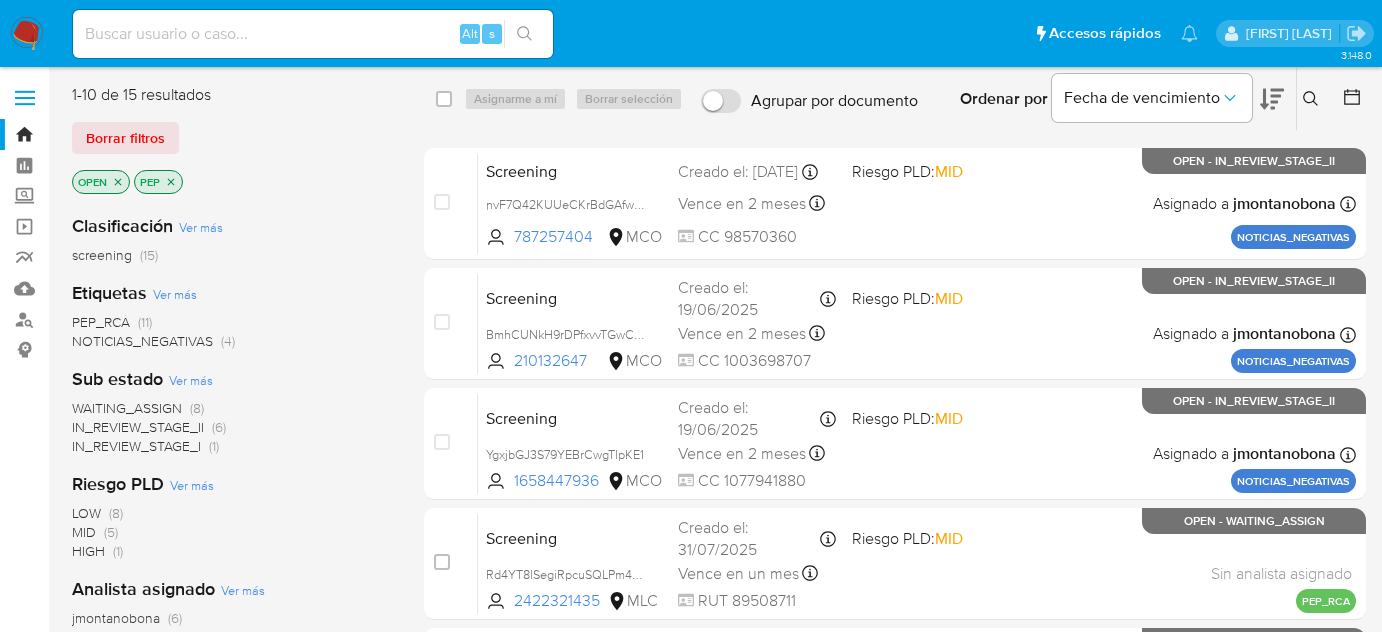 scroll, scrollTop: 0, scrollLeft: 0, axis: both 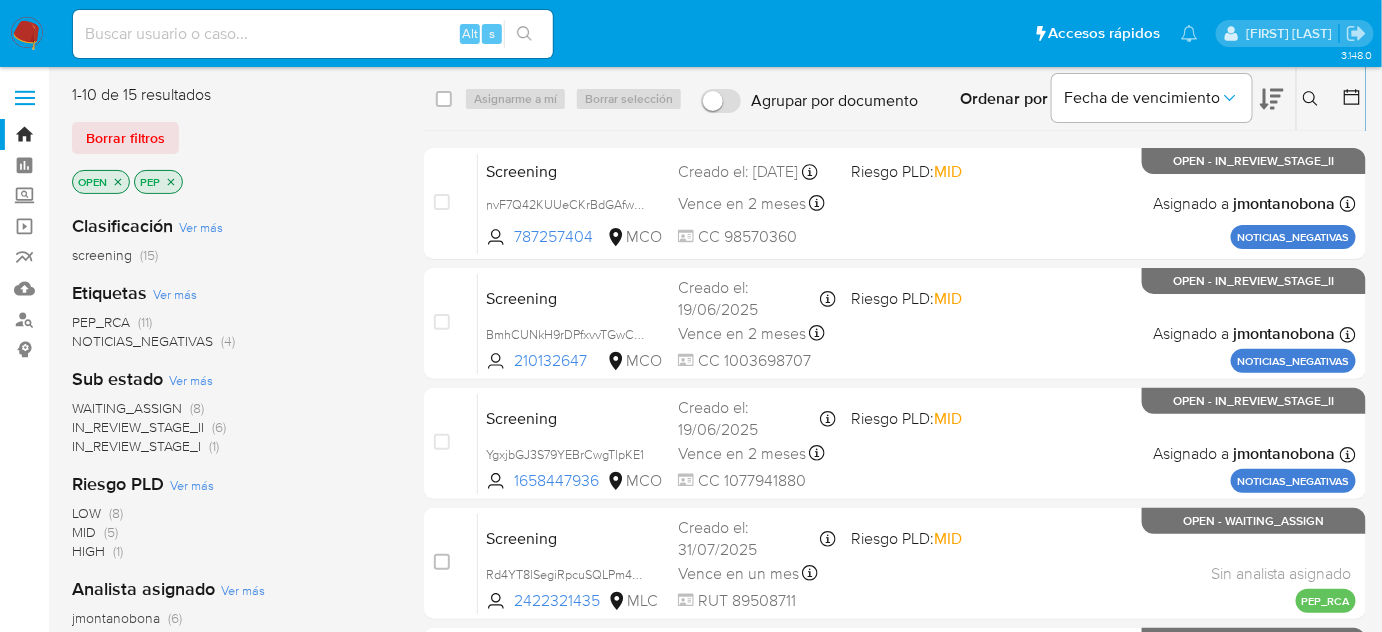 click at bounding box center (27, 34) 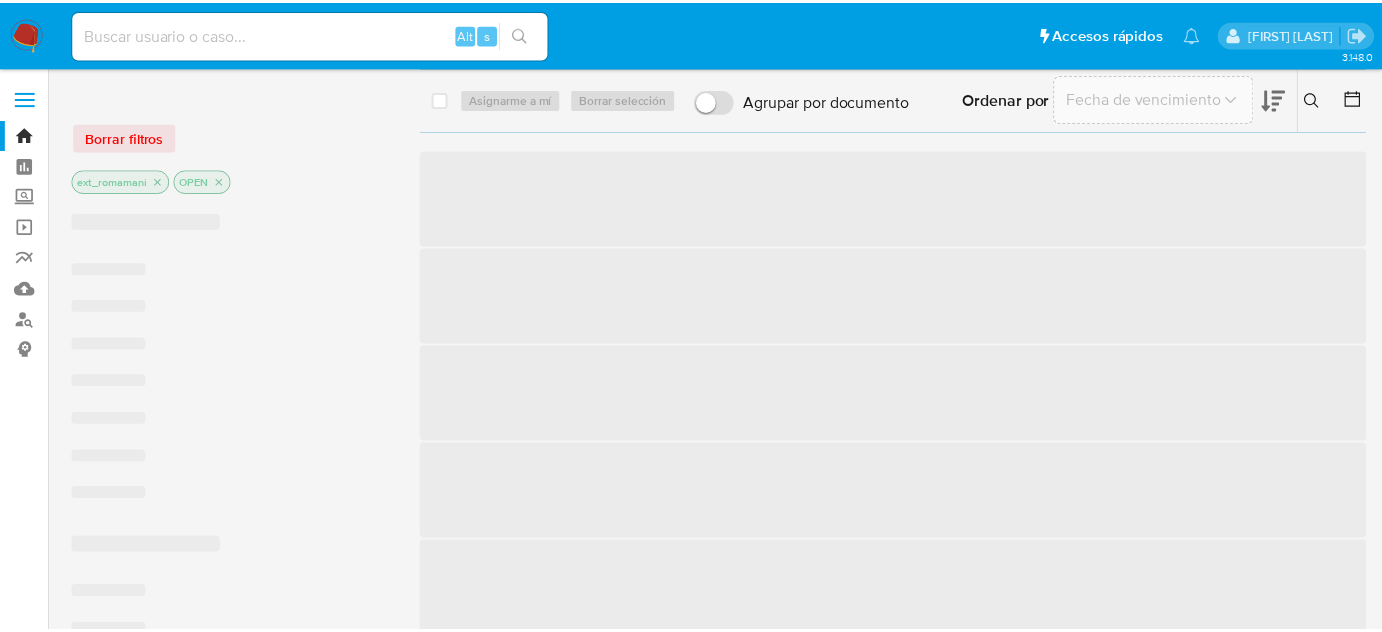 scroll, scrollTop: 0, scrollLeft: 0, axis: both 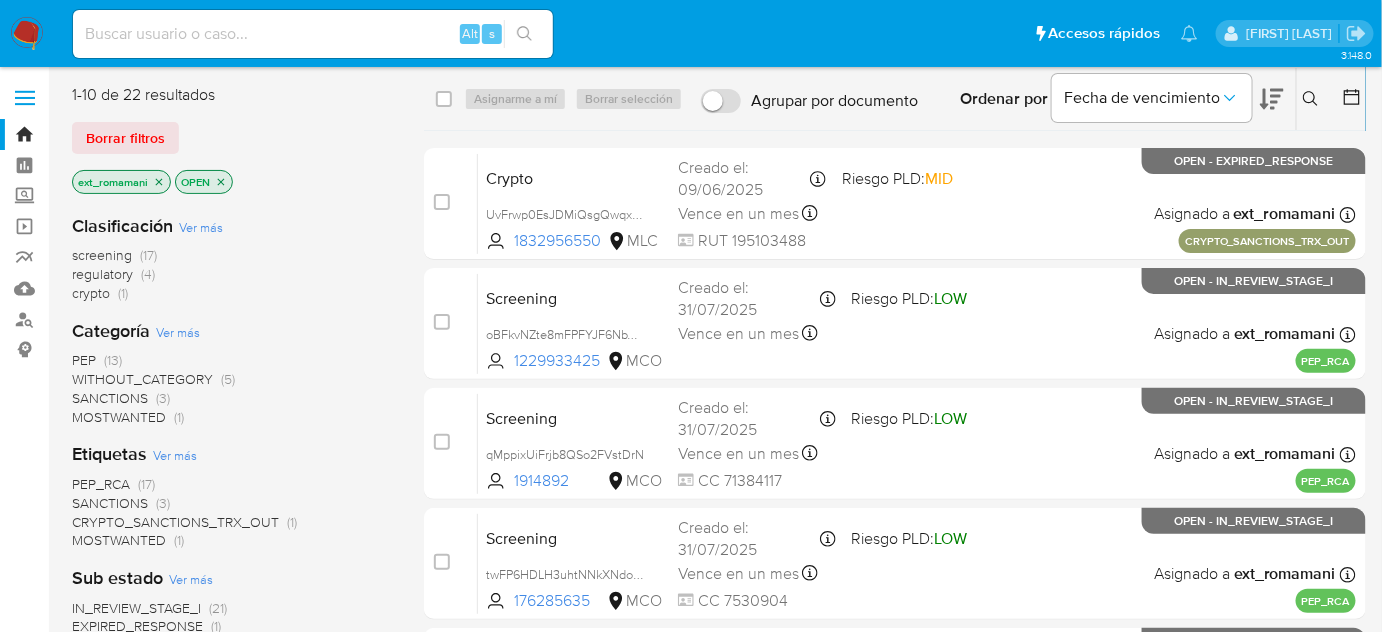 click on "(3)" at bounding box center (163, 398) 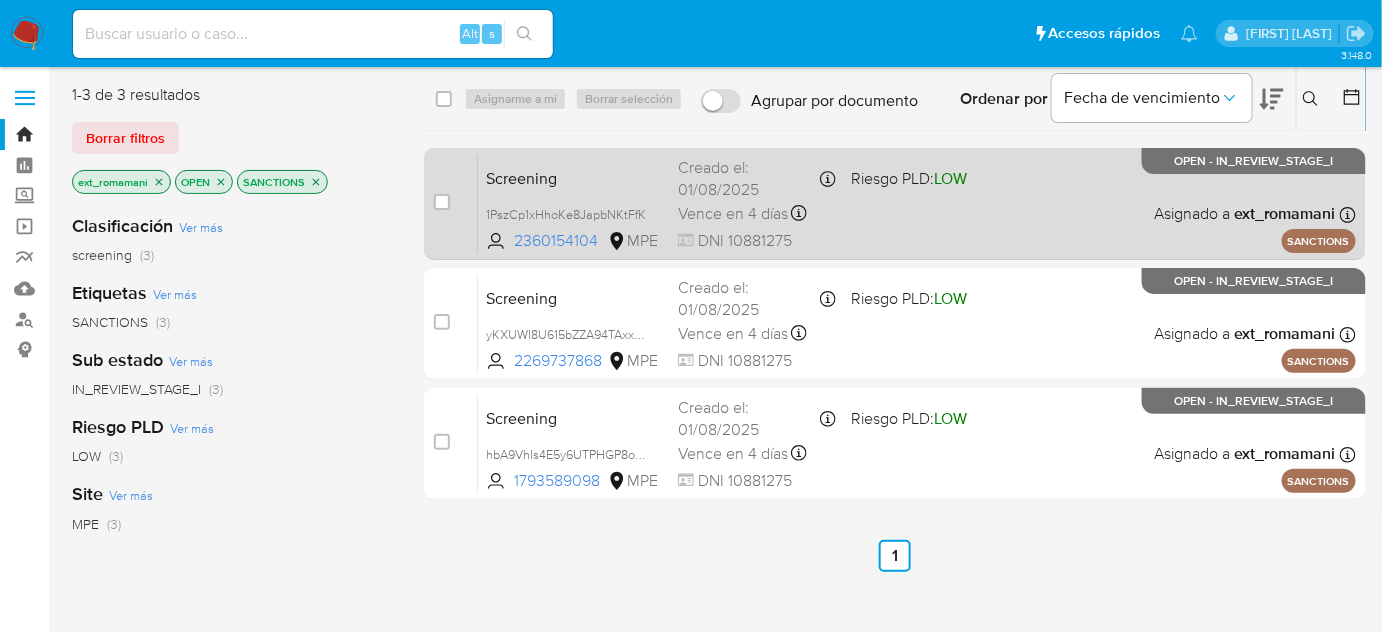 click on "Screening 1PszCp1xHhoKe8JapbNKtFfK 2360154104 MPE Riesgo PLD:  LOW Creado el: [DATE]   Creado el: [DATE] [TIME] Vence en 4 días   Vence el [DATE] [TIME] DNI   [NUMBER] Asignado a   ext_[LAST]   Asignado el: [DATE] [TIME] SANCTIONS OPEN - IN_REVIEW_STAGE_I" at bounding box center (917, 203) 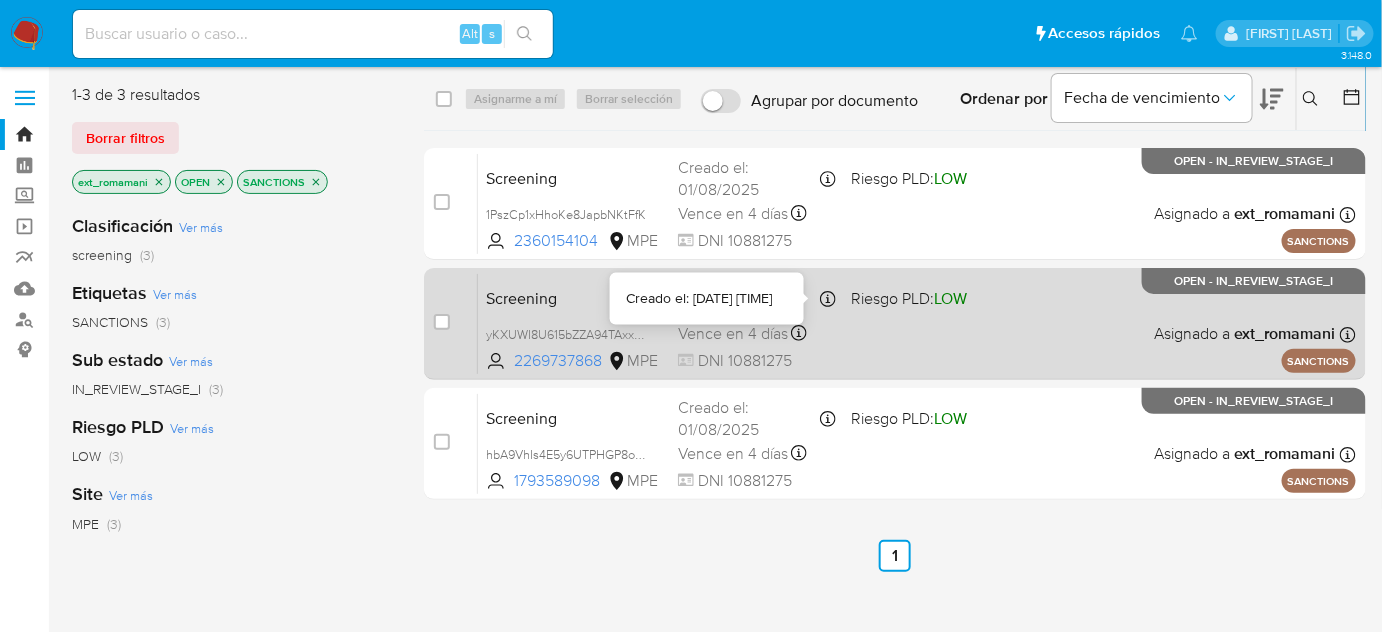 click 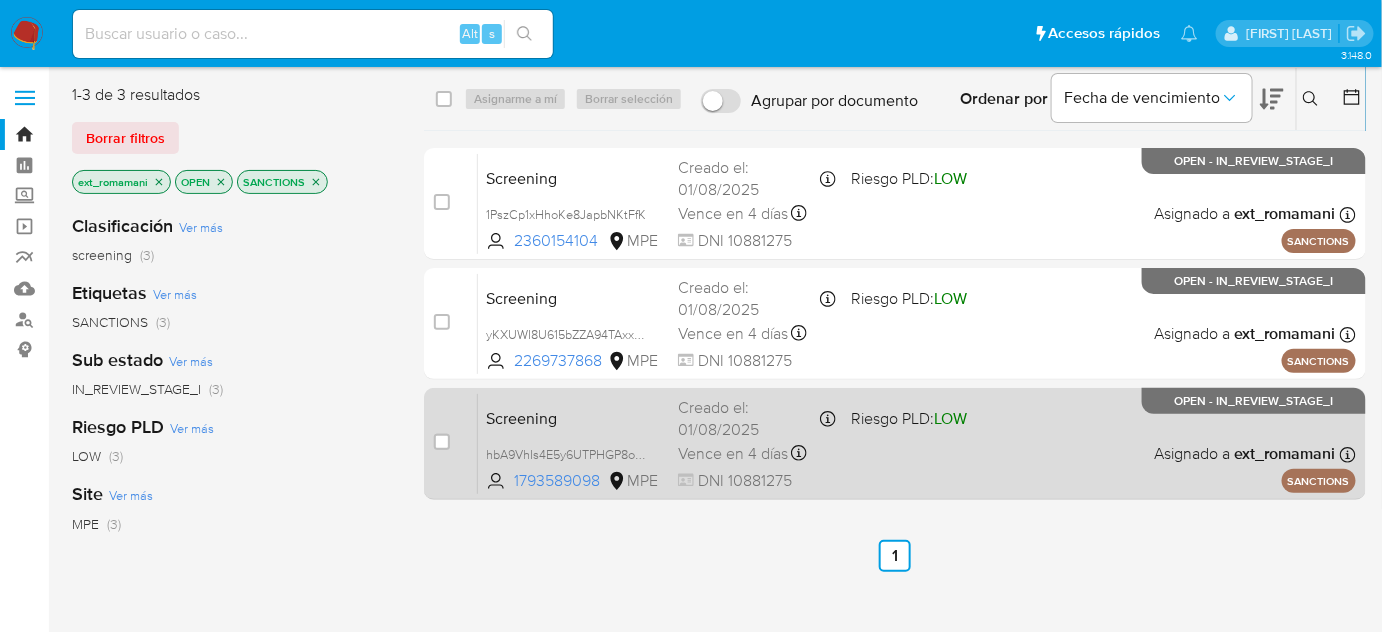 click on "Creado el: 01/08/2025   Creado el: 01/08/2025 07:06:28" at bounding box center [756, 418] 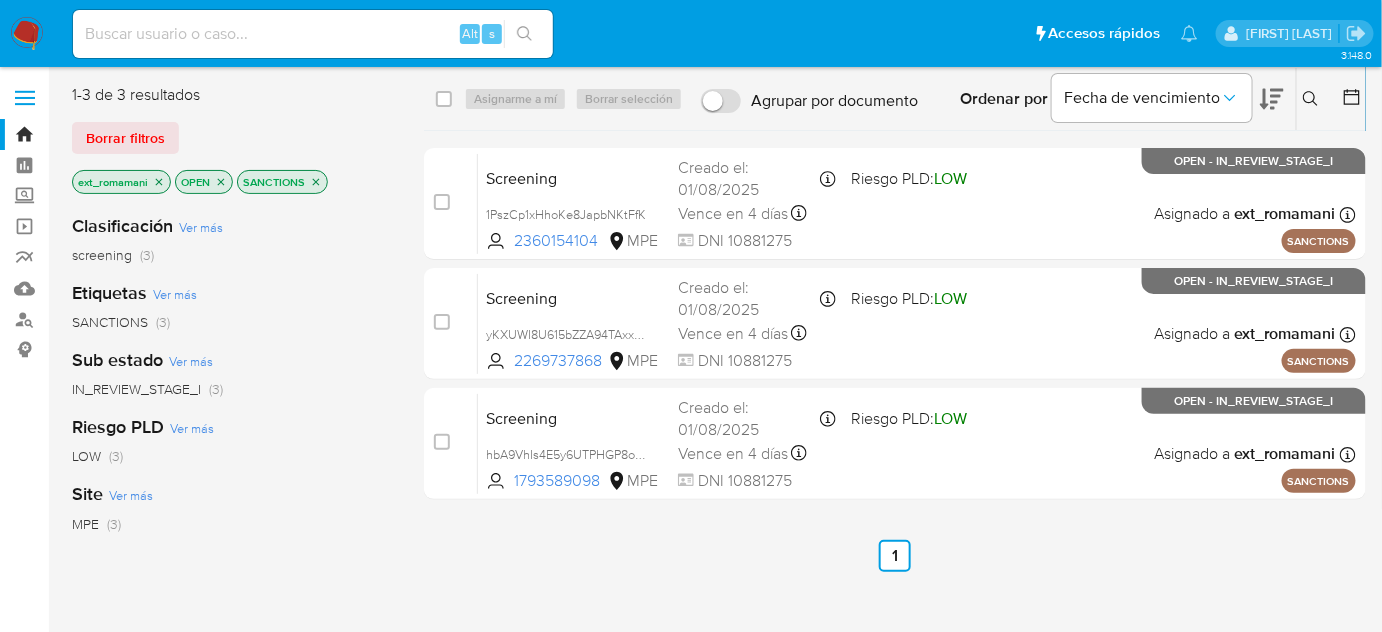 click at bounding box center (27, 34) 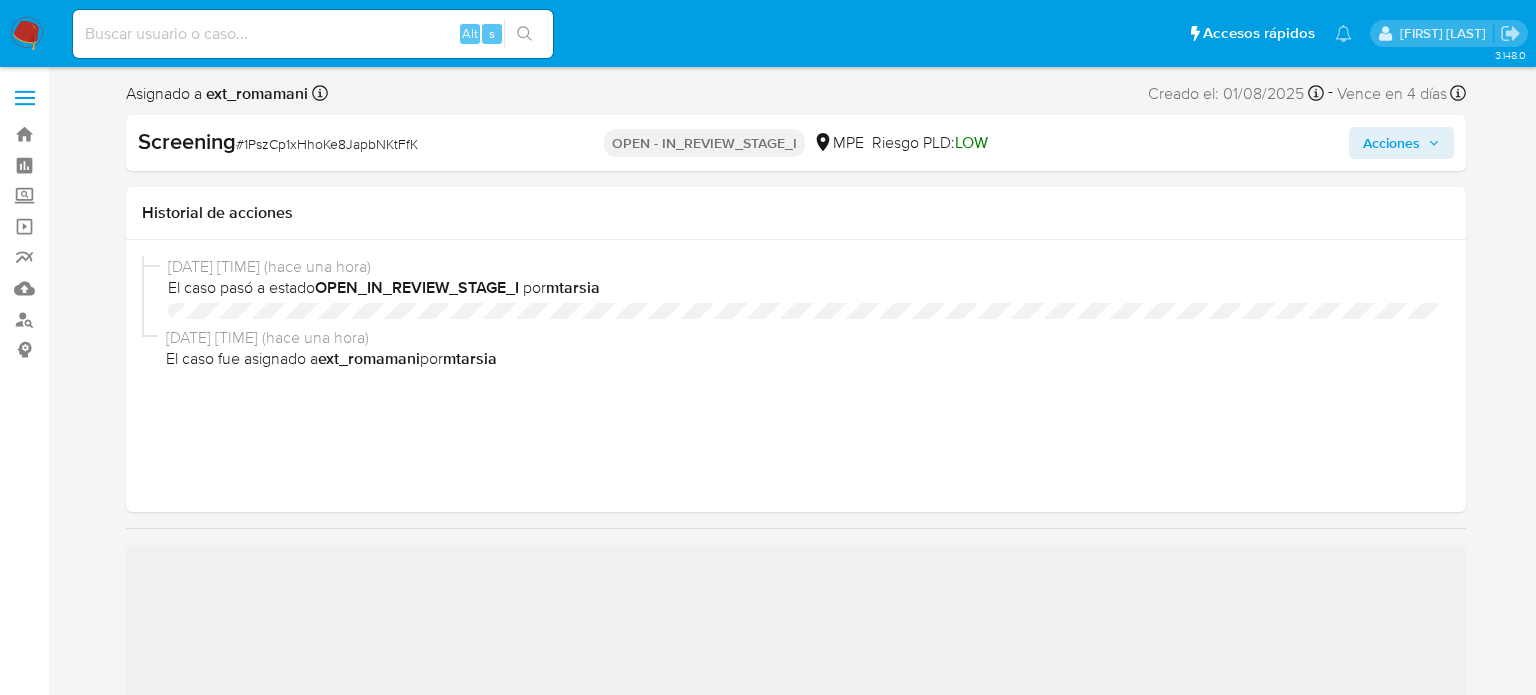select on "10" 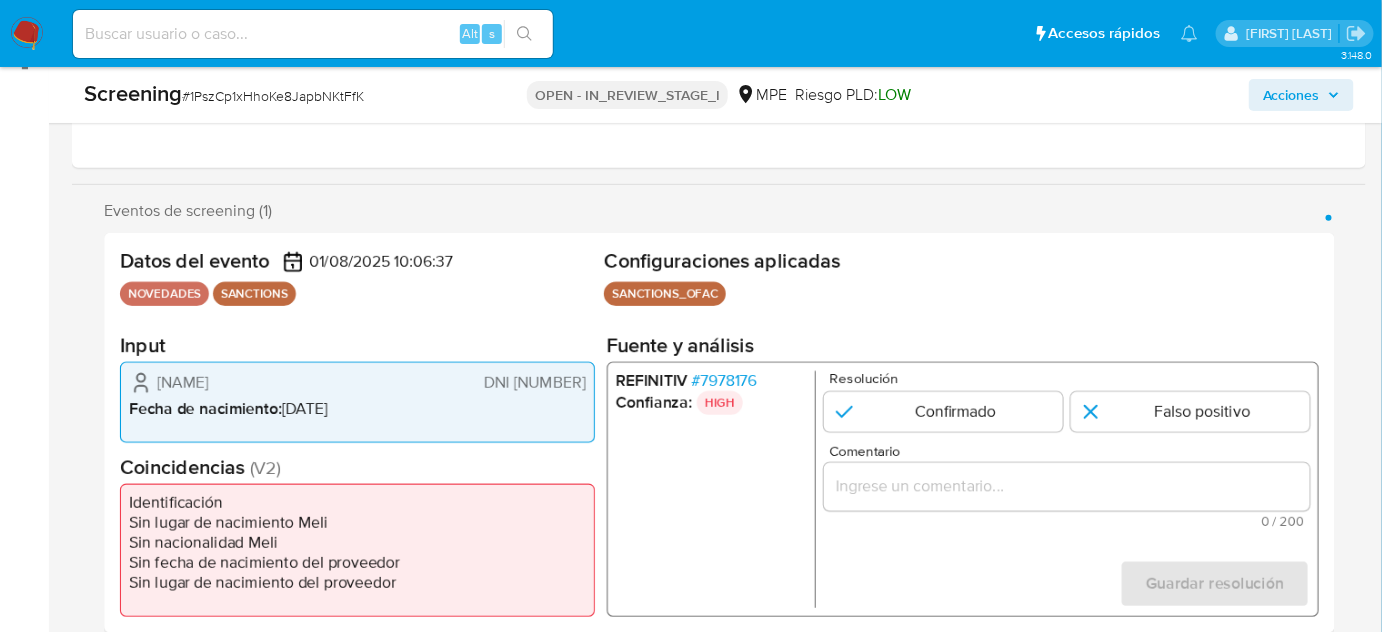 scroll, scrollTop: 454, scrollLeft: 0, axis: vertical 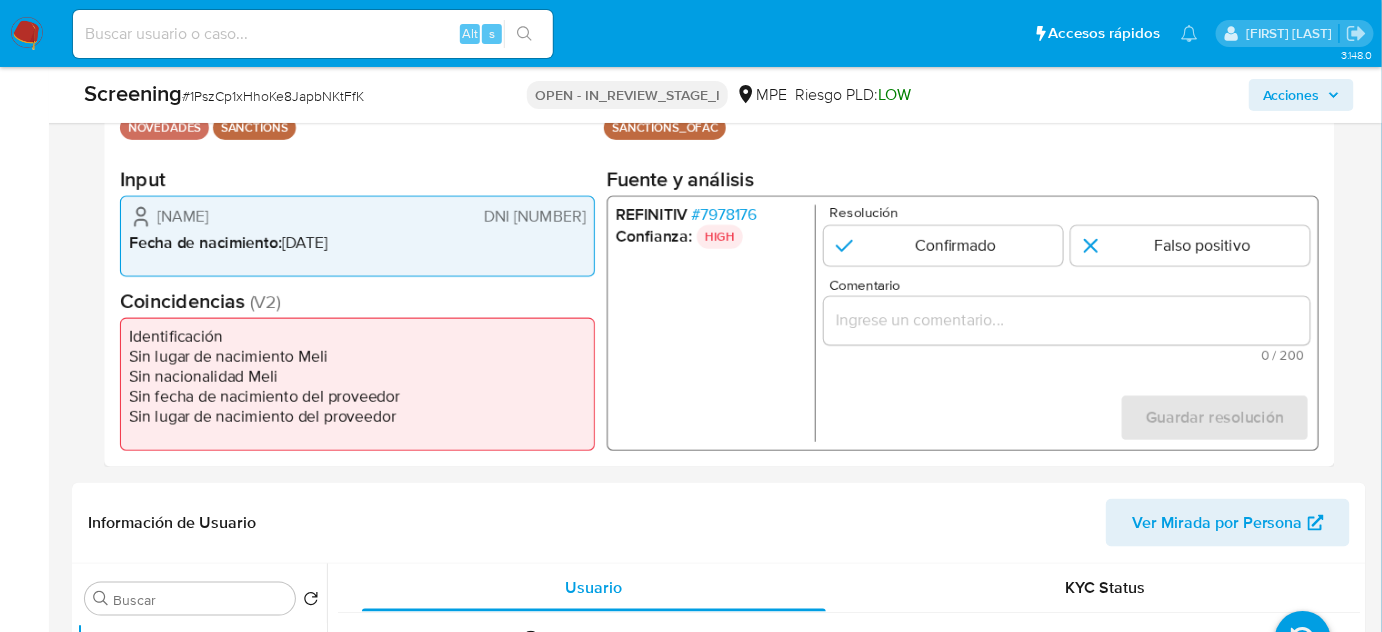 drag, startPoint x: 988, startPoint y: 335, endPoint x: 992, endPoint y: 311, distance: 24.33105 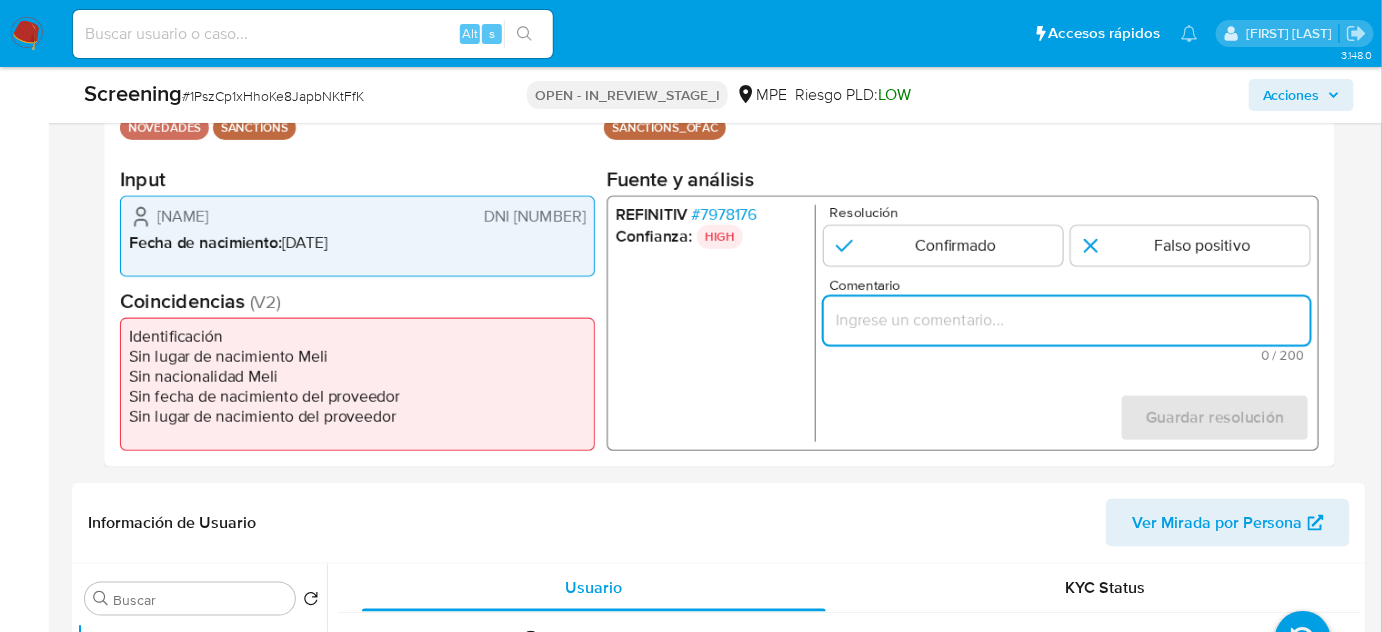 click at bounding box center [1067, 321] 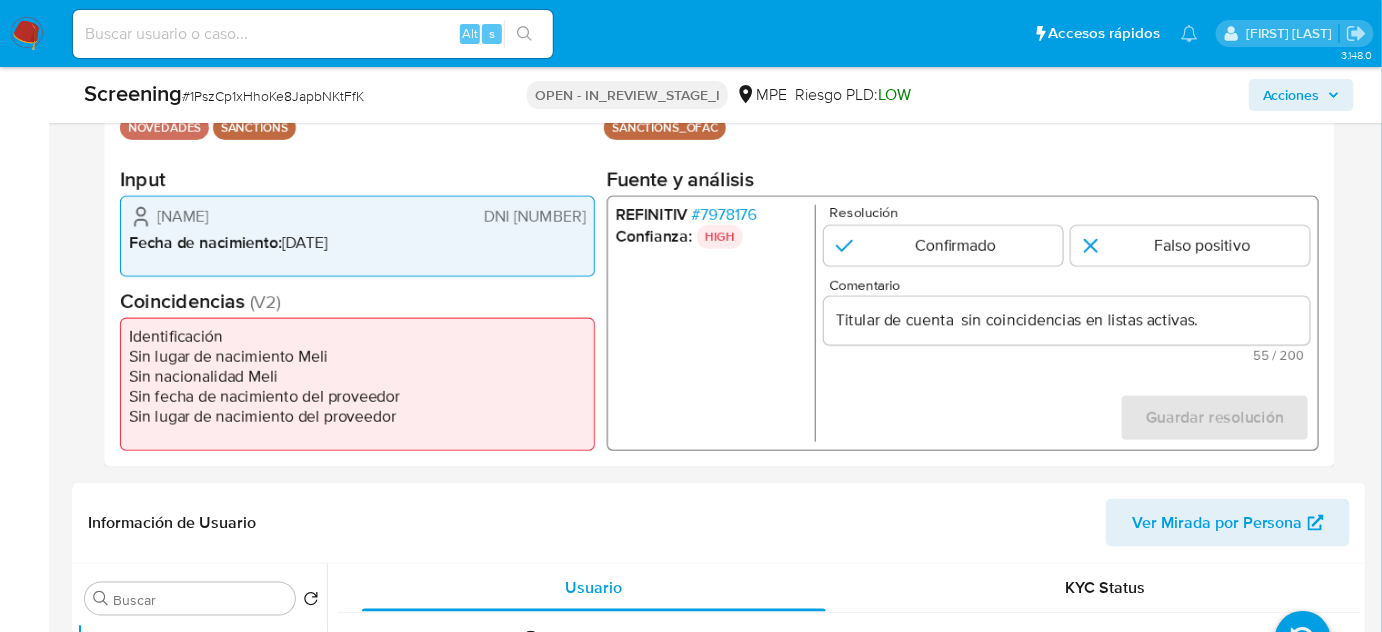 drag, startPoint x: 149, startPoint y: 219, endPoint x: 594, endPoint y: 221, distance: 445.0045 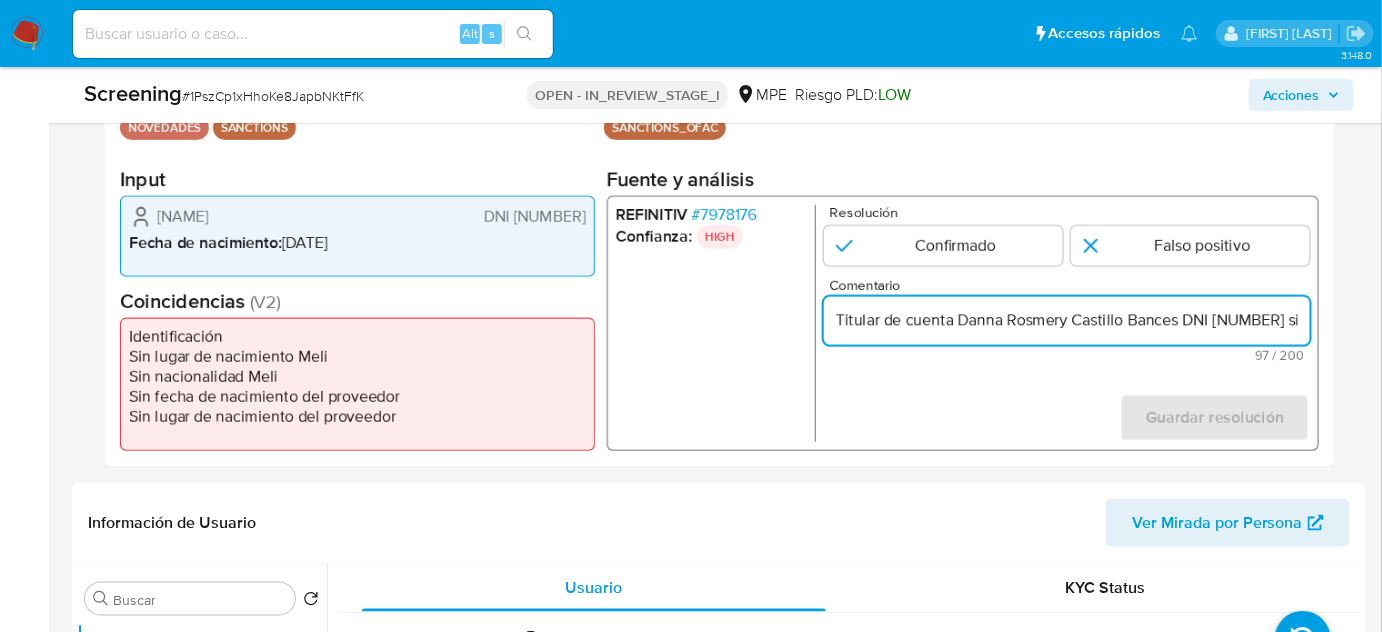click on "Titular de cuenta [FIRST] [LAST] [LAST] DNI [NUMBER] sin coincidencias en listas activas." at bounding box center (1067, 321) 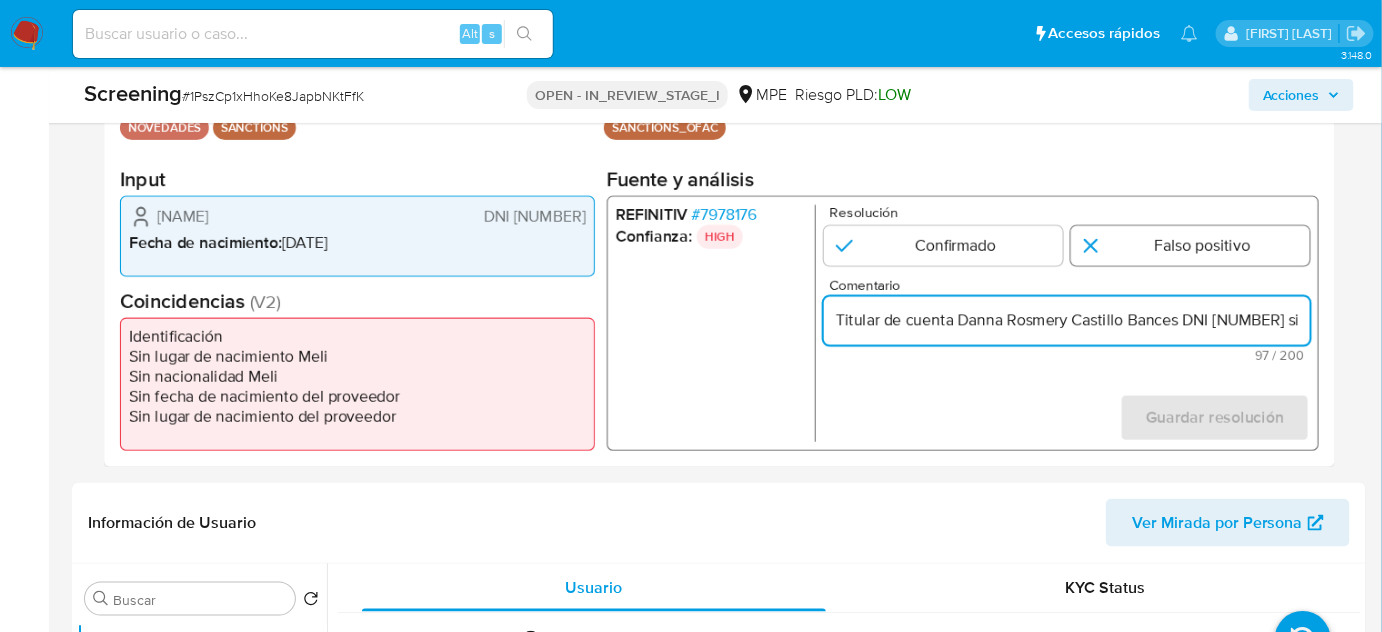 type on "Titular de cuenta [FIRST] [LAST] [LAST] DNI [NUMBER] sin coincidencias en listas activas." 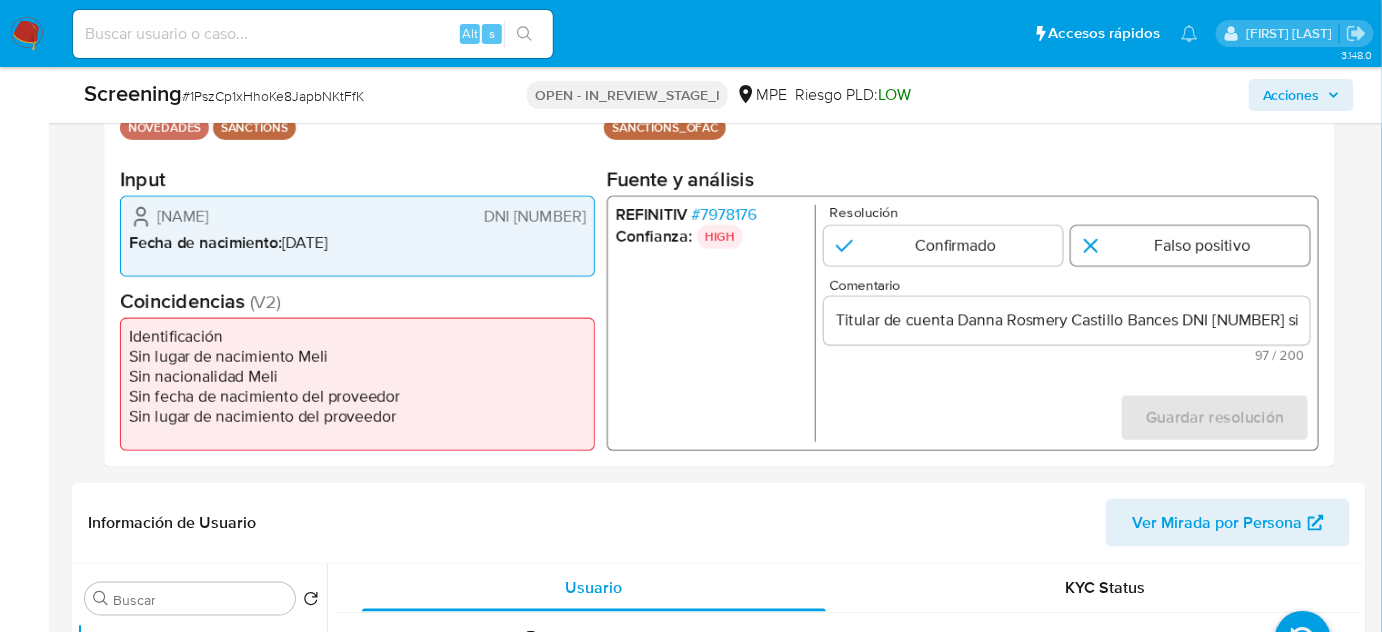 click at bounding box center [1190, 246] 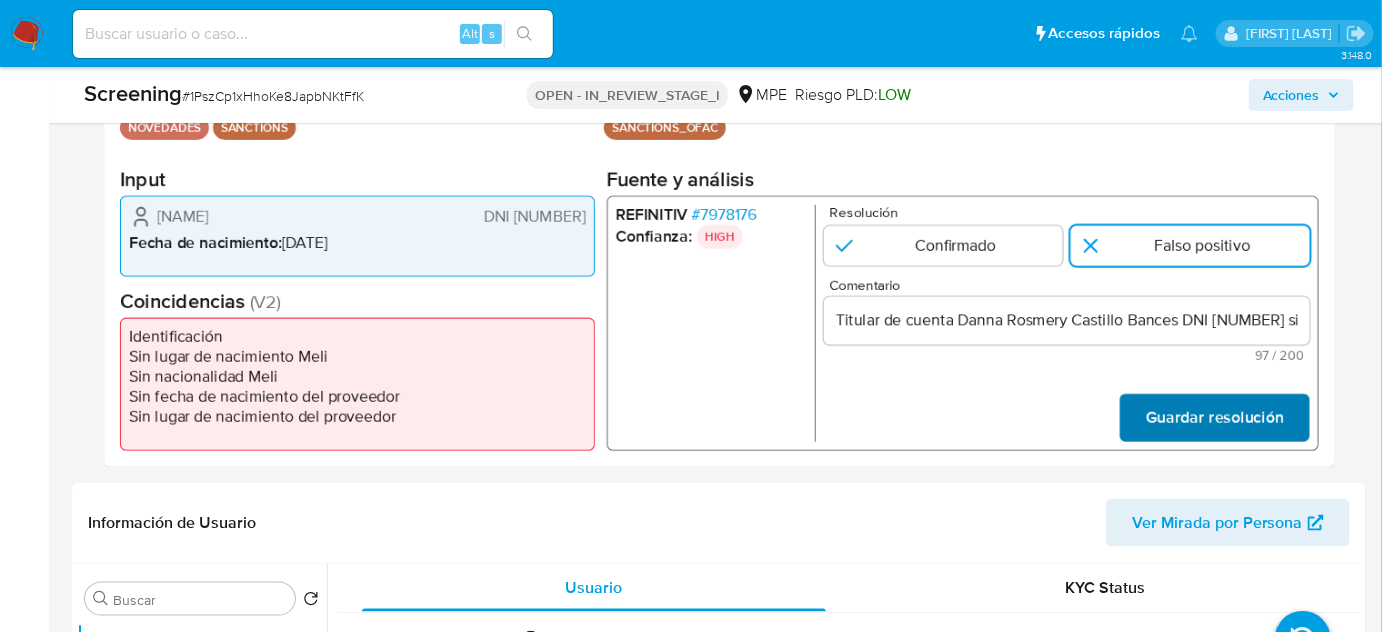 click on "Guardar resolución" at bounding box center [1215, 418] 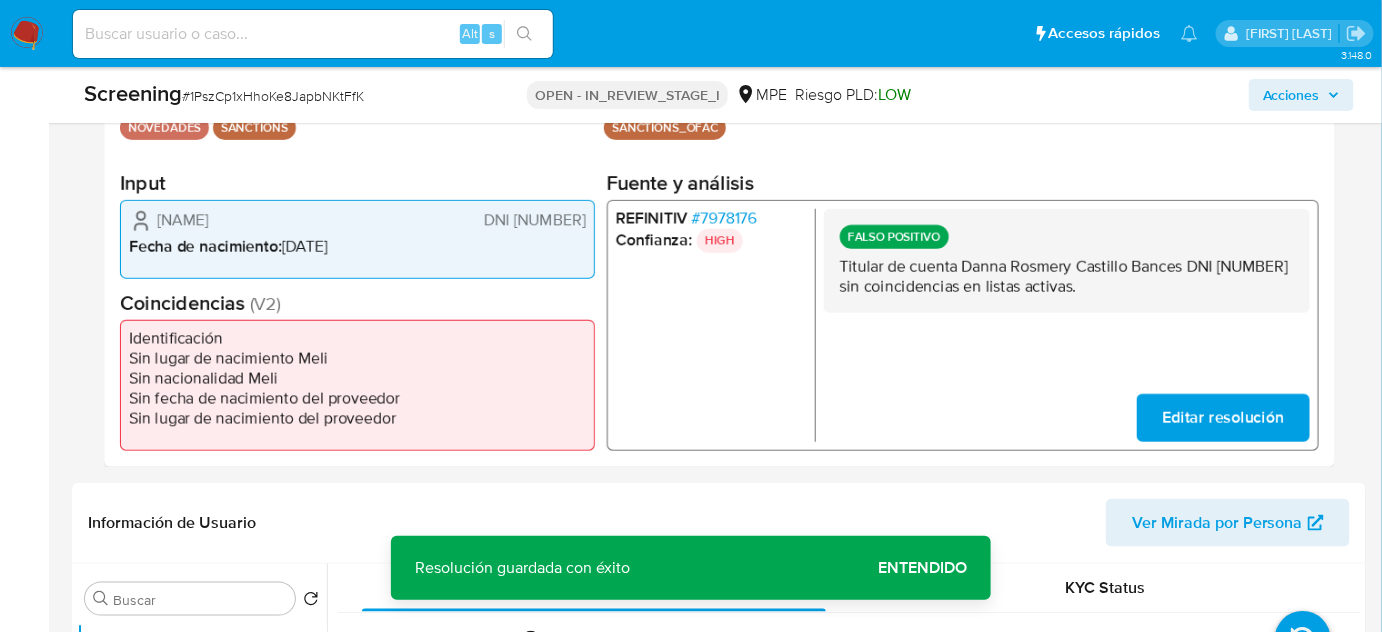 drag, startPoint x: 418, startPoint y: 222, endPoint x: 141, endPoint y: 225, distance: 277.01624 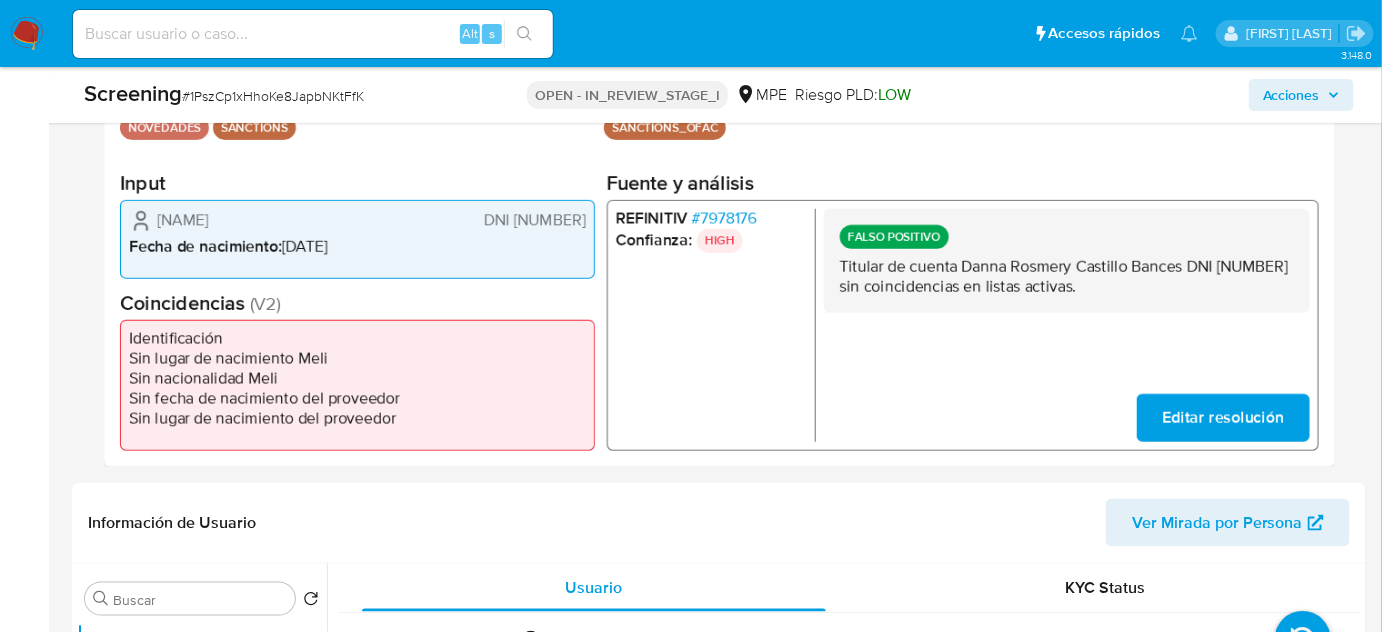 click on "# 7978176" at bounding box center (724, 218) 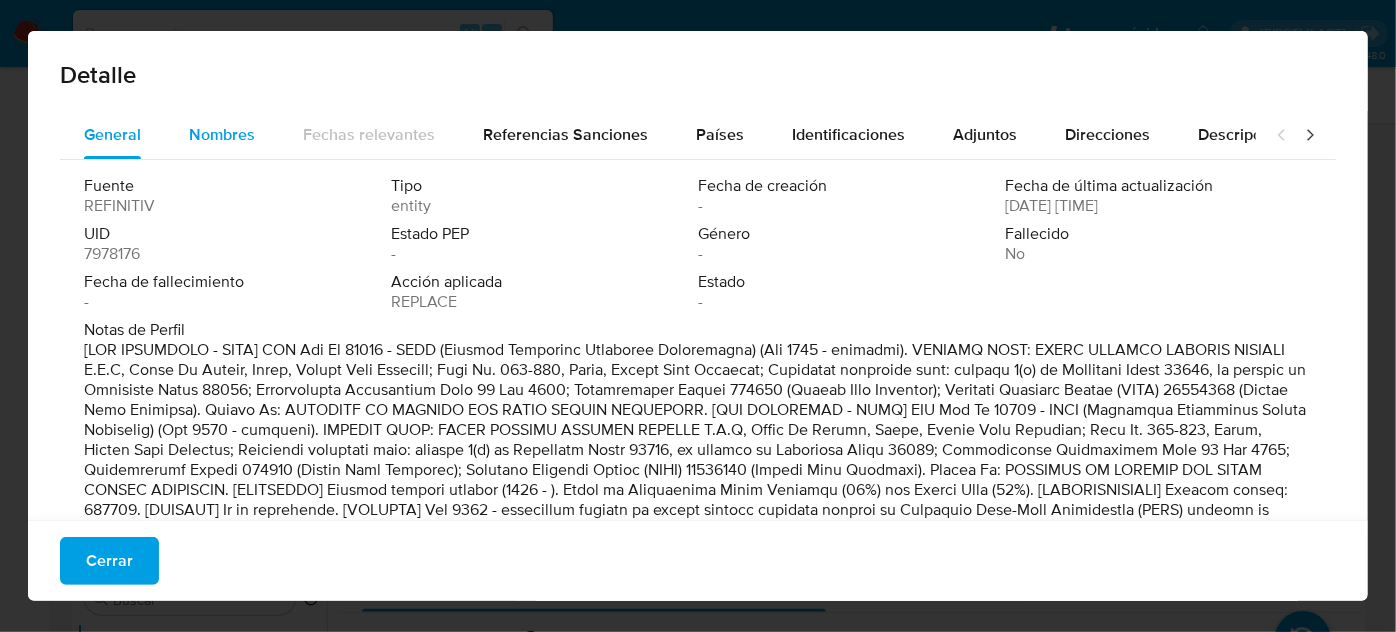 click on "Nombres" at bounding box center [222, 135] 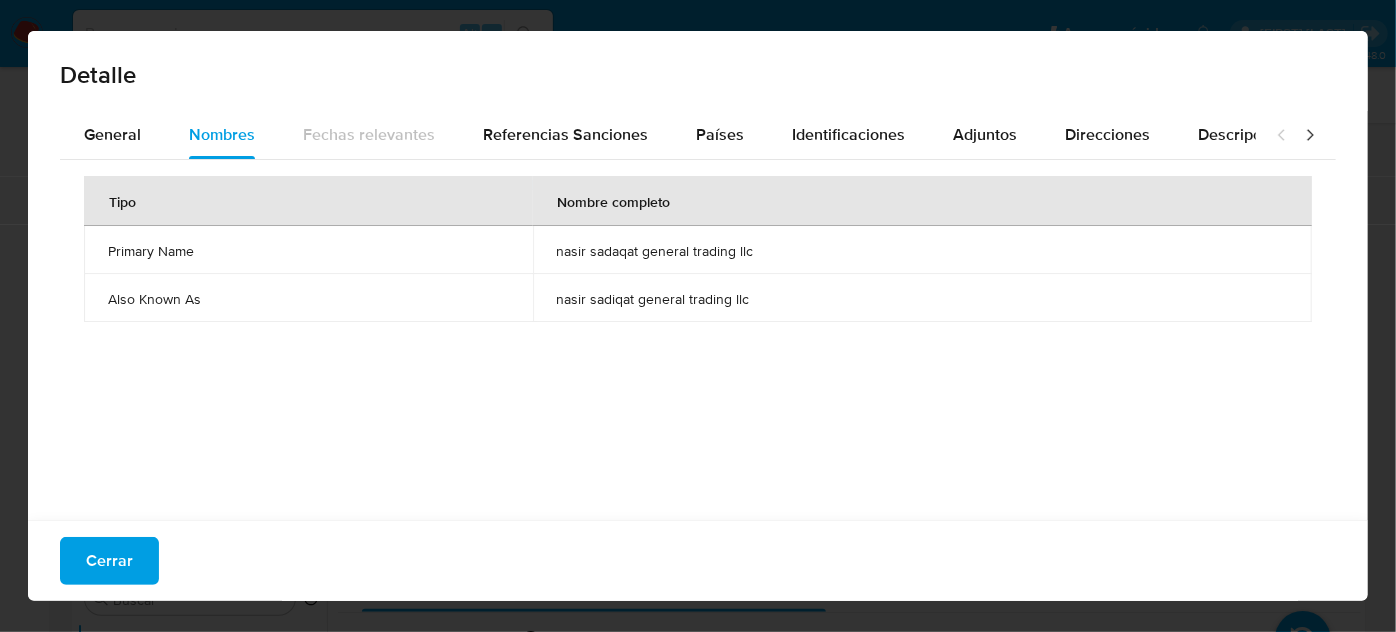 drag, startPoint x: 541, startPoint y: 255, endPoint x: 763, endPoint y: 256, distance: 222.00226 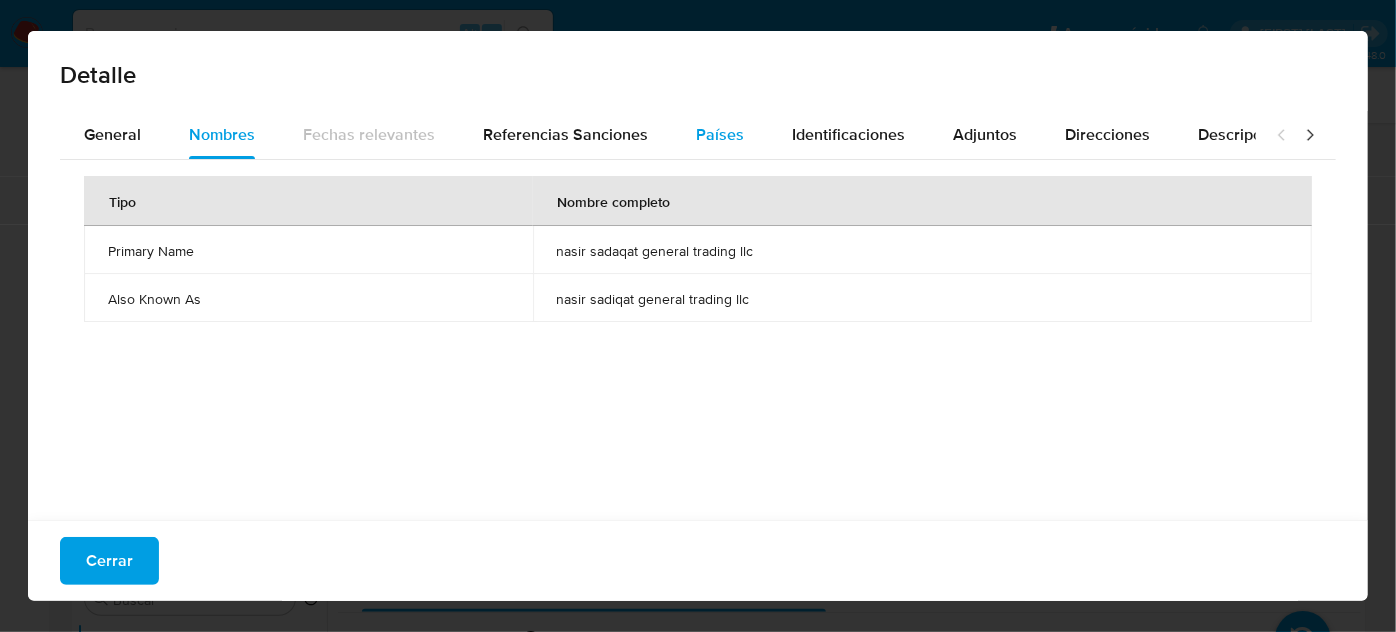 click on "Países" at bounding box center (720, 135) 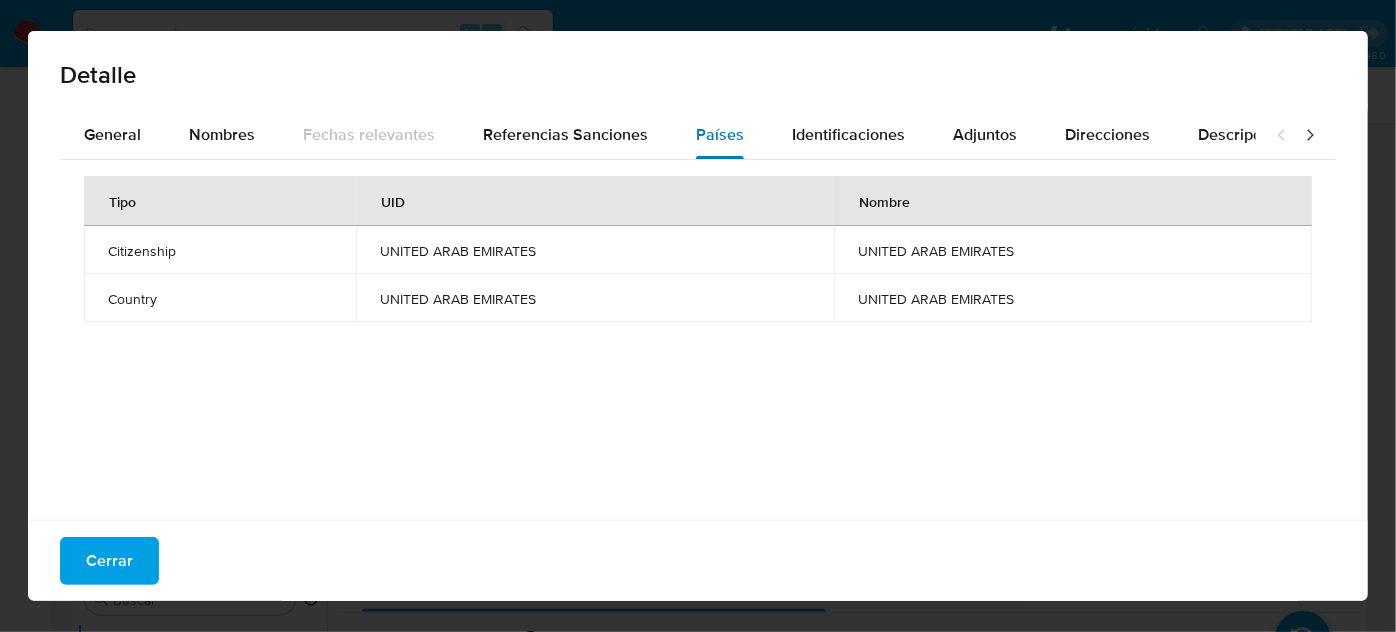 type 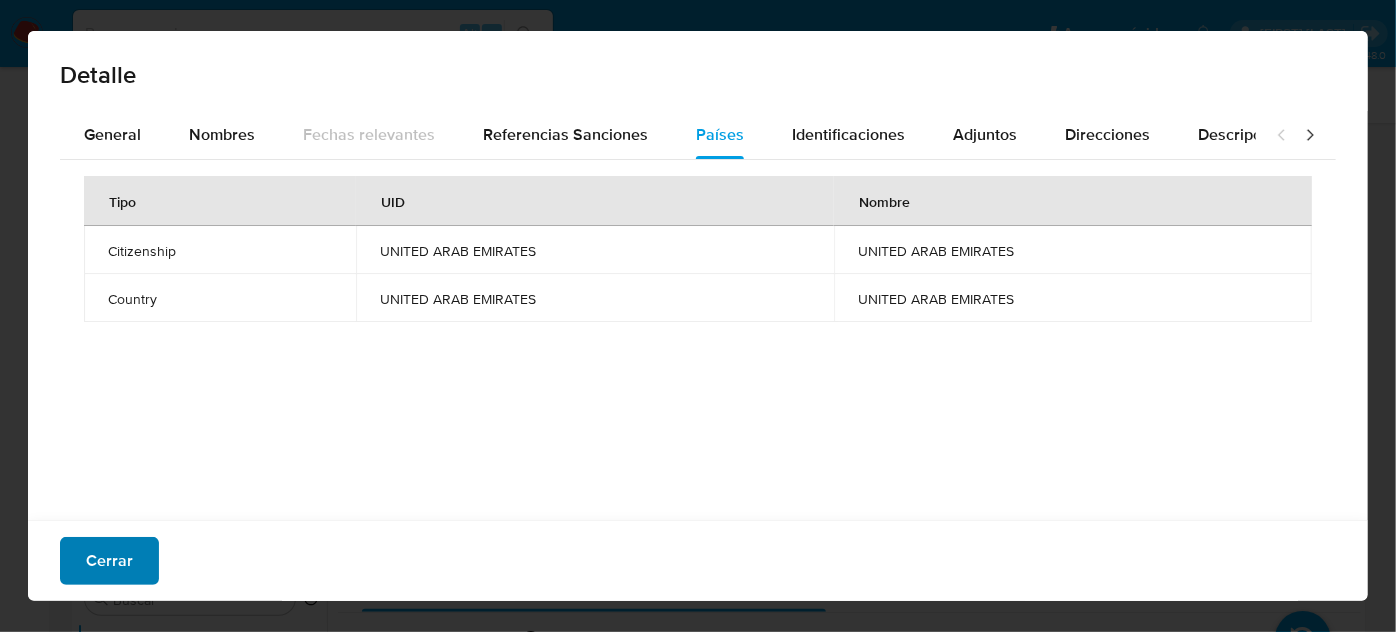 click on "Cerrar" at bounding box center (109, 561) 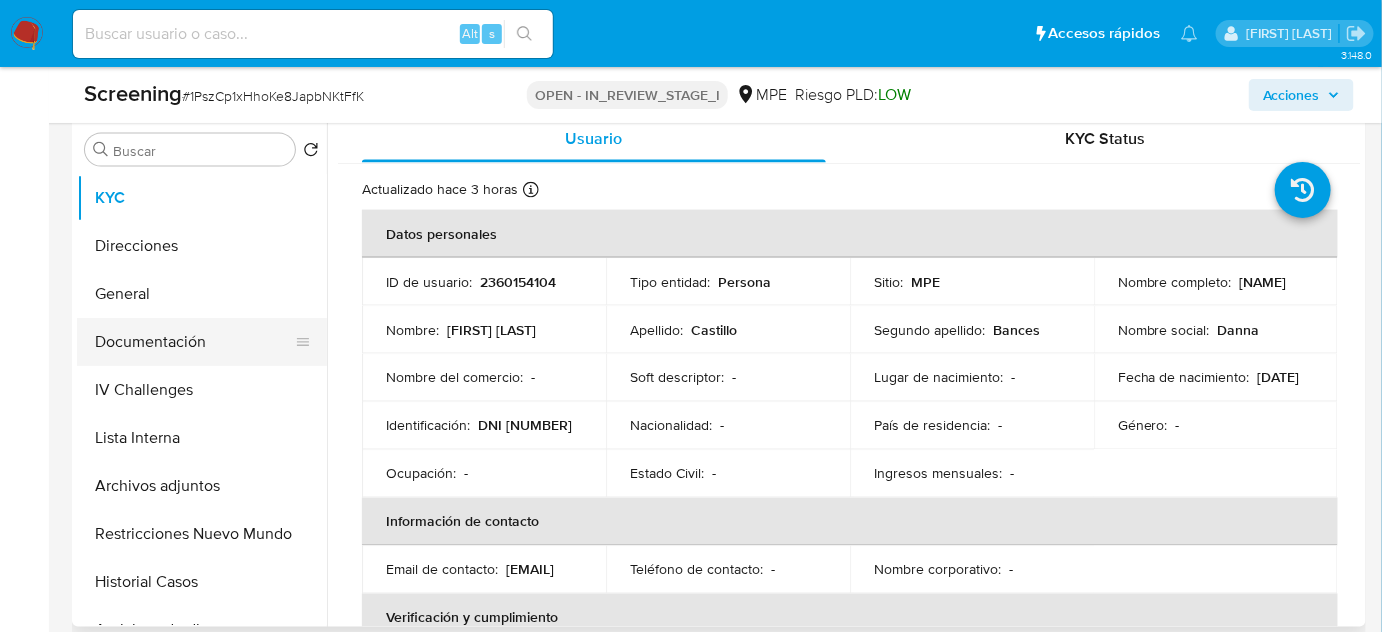 scroll, scrollTop: 909, scrollLeft: 0, axis: vertical 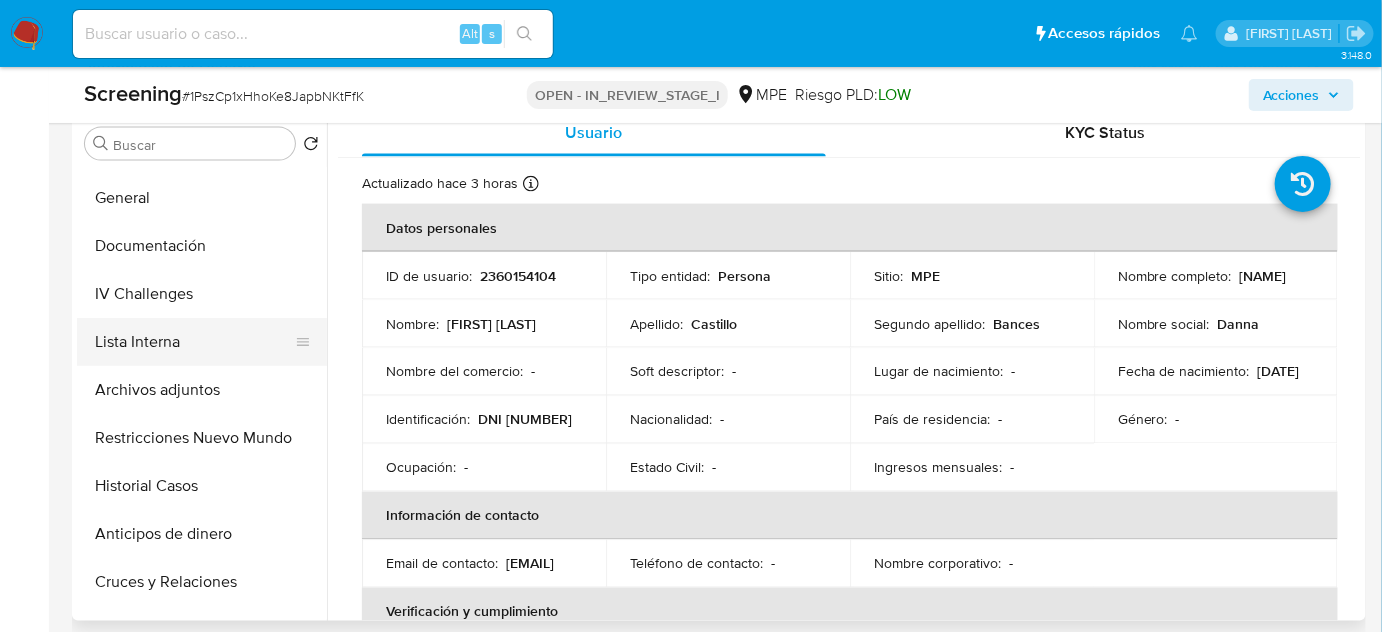 click on "Lista Interna" at bounding box center (194, 342) 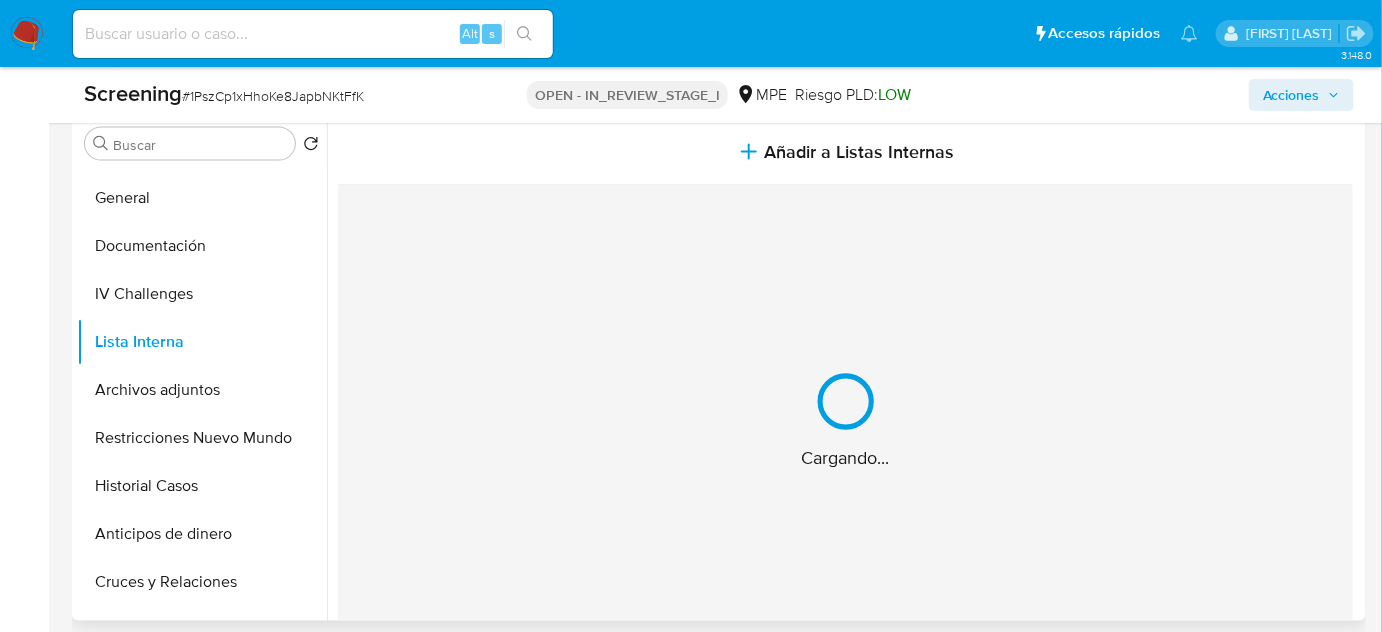 click on "Cargando..." at bounding box center [845, 421] 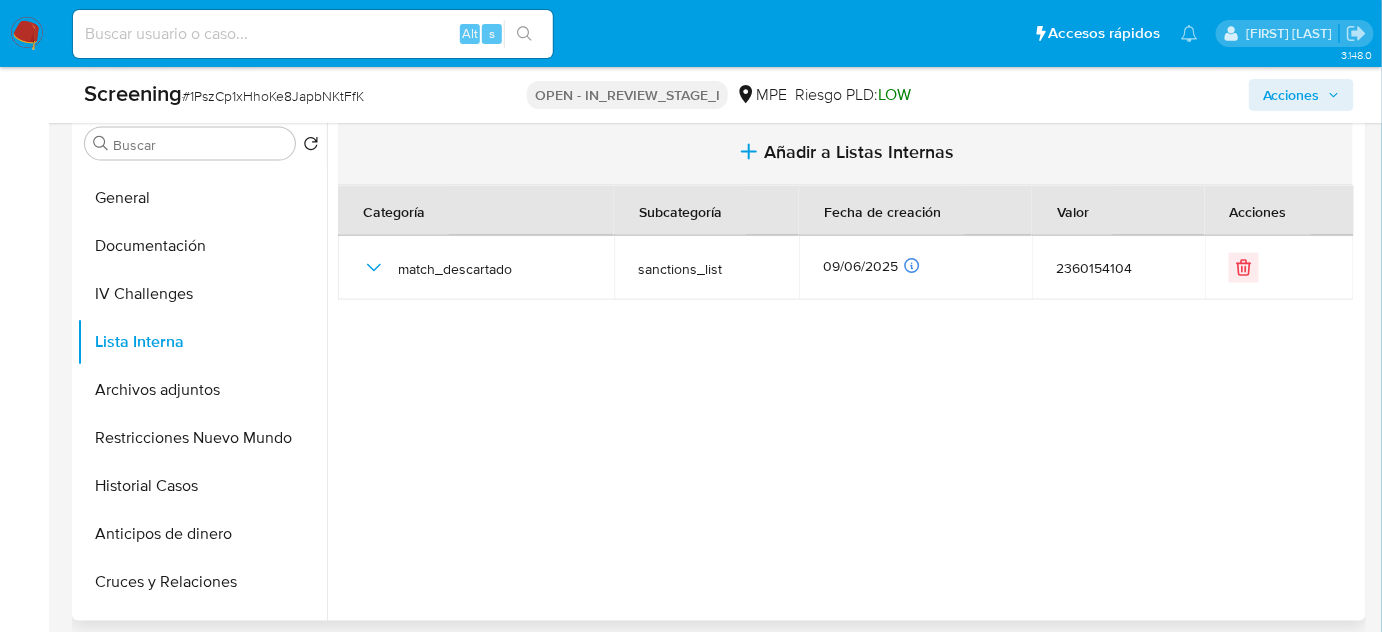 click on "Añadir a Listas Internas" at bounding box center (860, 152) 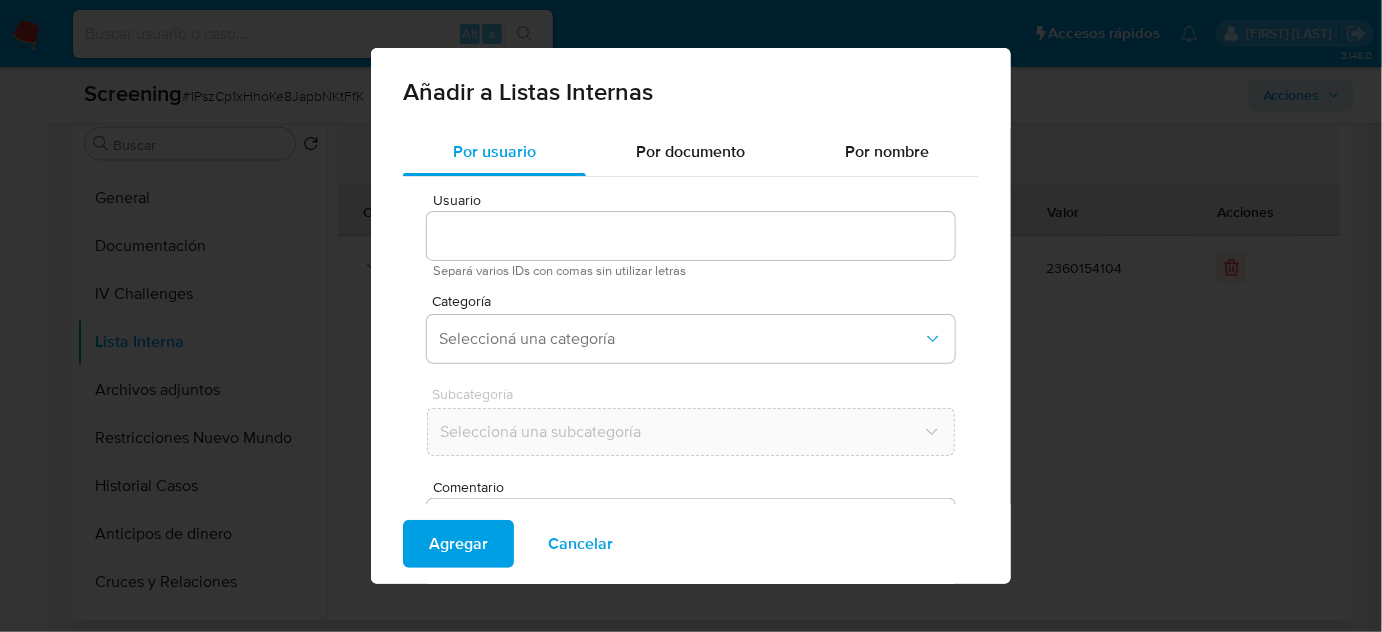 type on "2360154104" 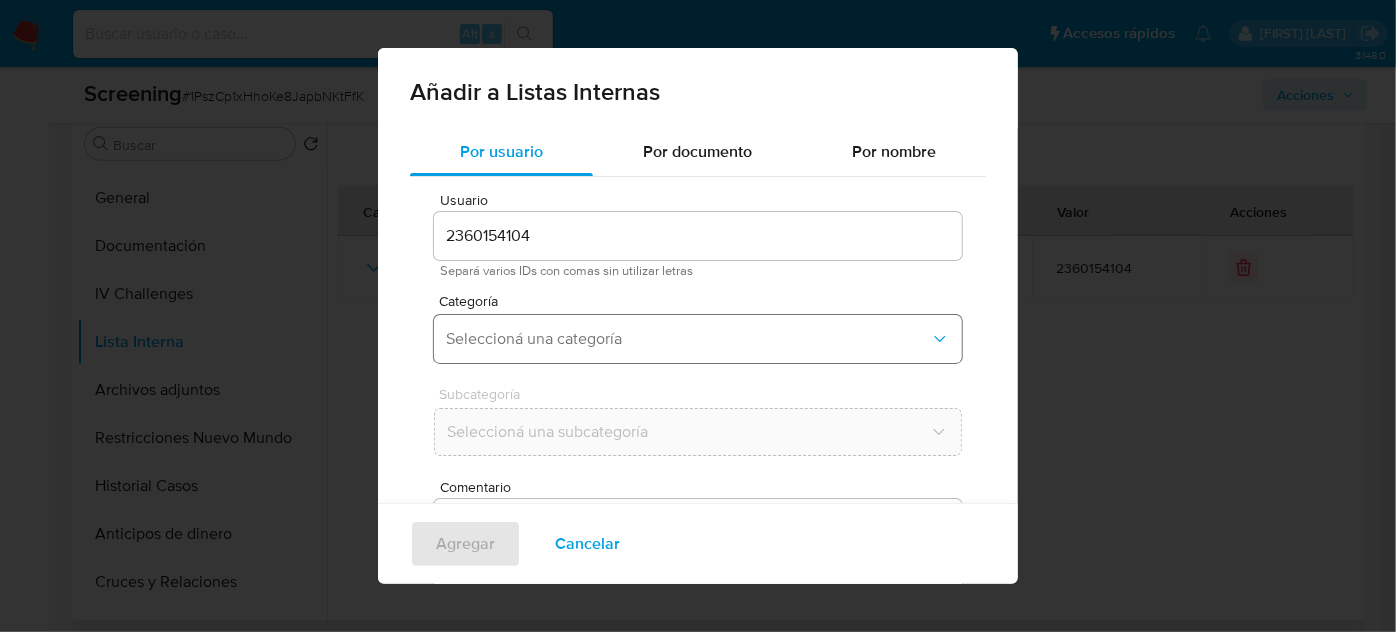 scroll, scrollTop: 74, scrollLeft: 0, axis: vertical 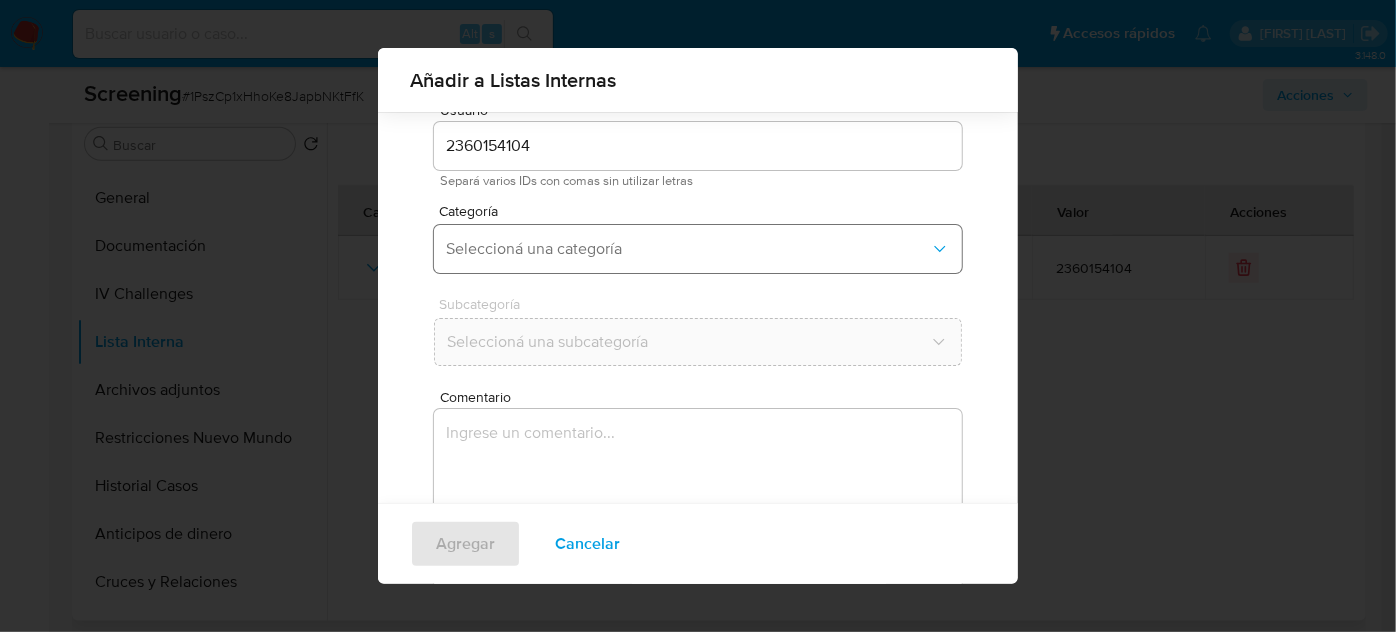 click on "Seleccioná una categoría" at bounding box center (688, 249) 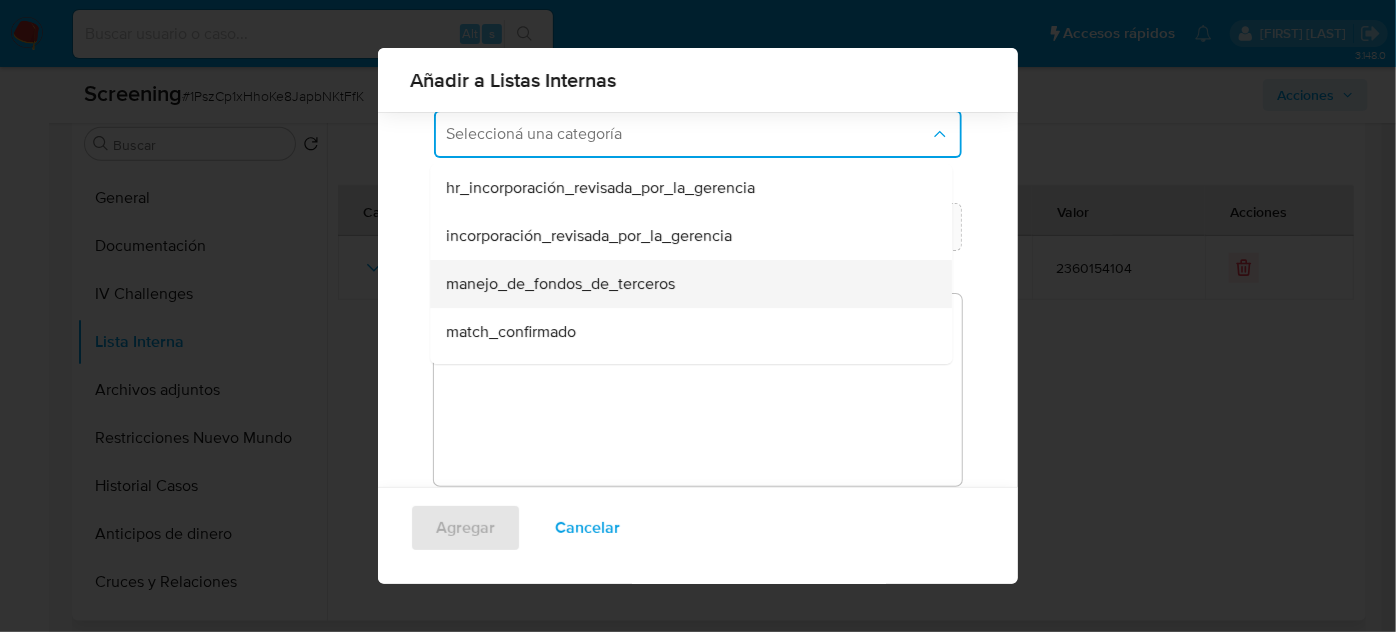 scroll, scrollTop: 221, scrollLeft: 0, axis: vertical 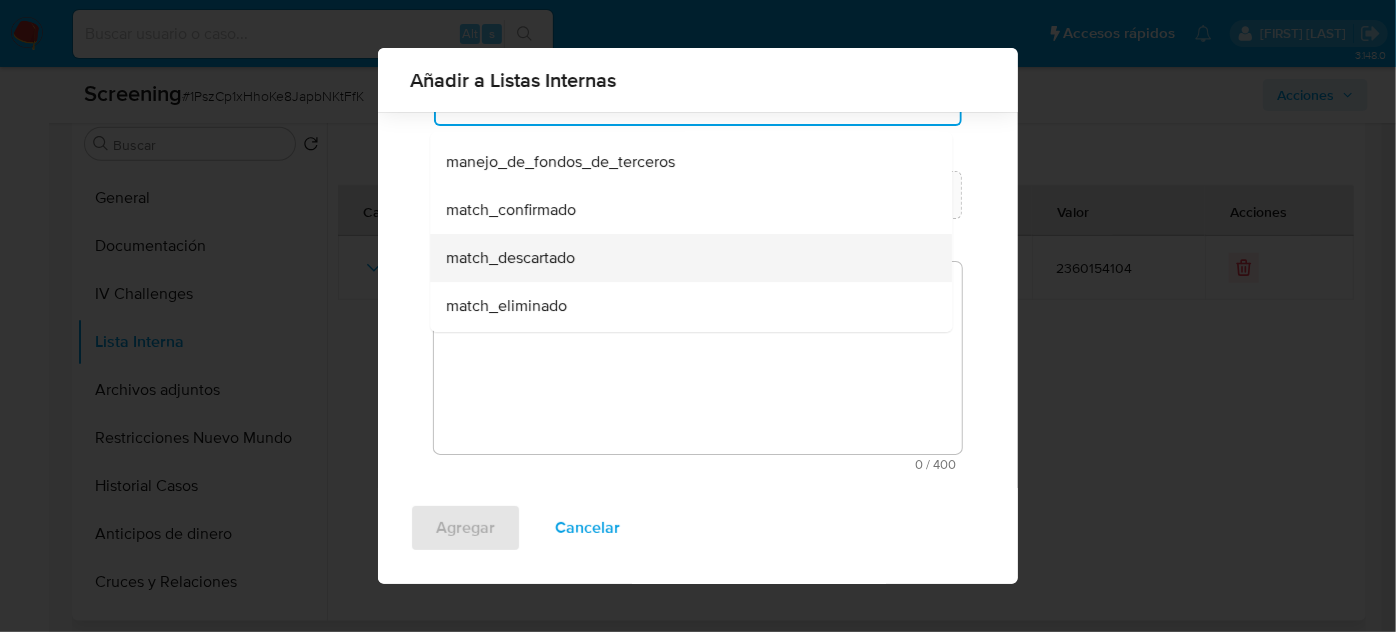 click on "match_descartado" at bounding box center [510, 258] 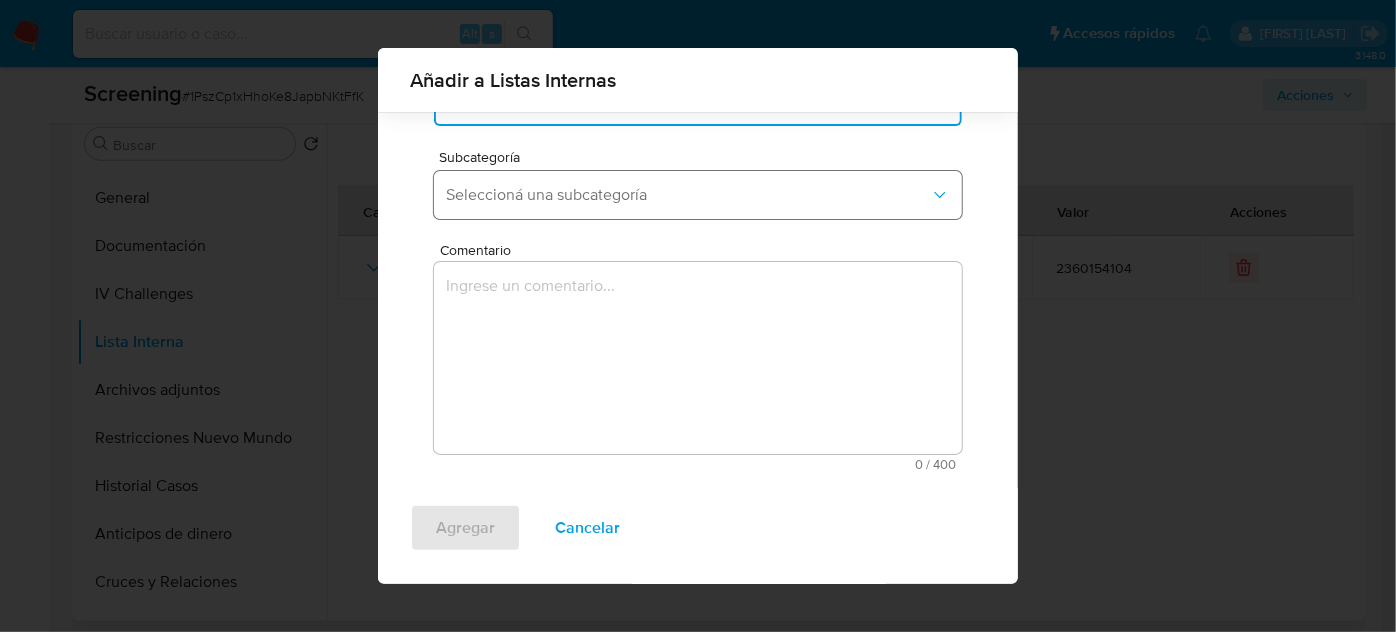 click on "Seleccioná una subcategoría" at bounding box center [698, 195] 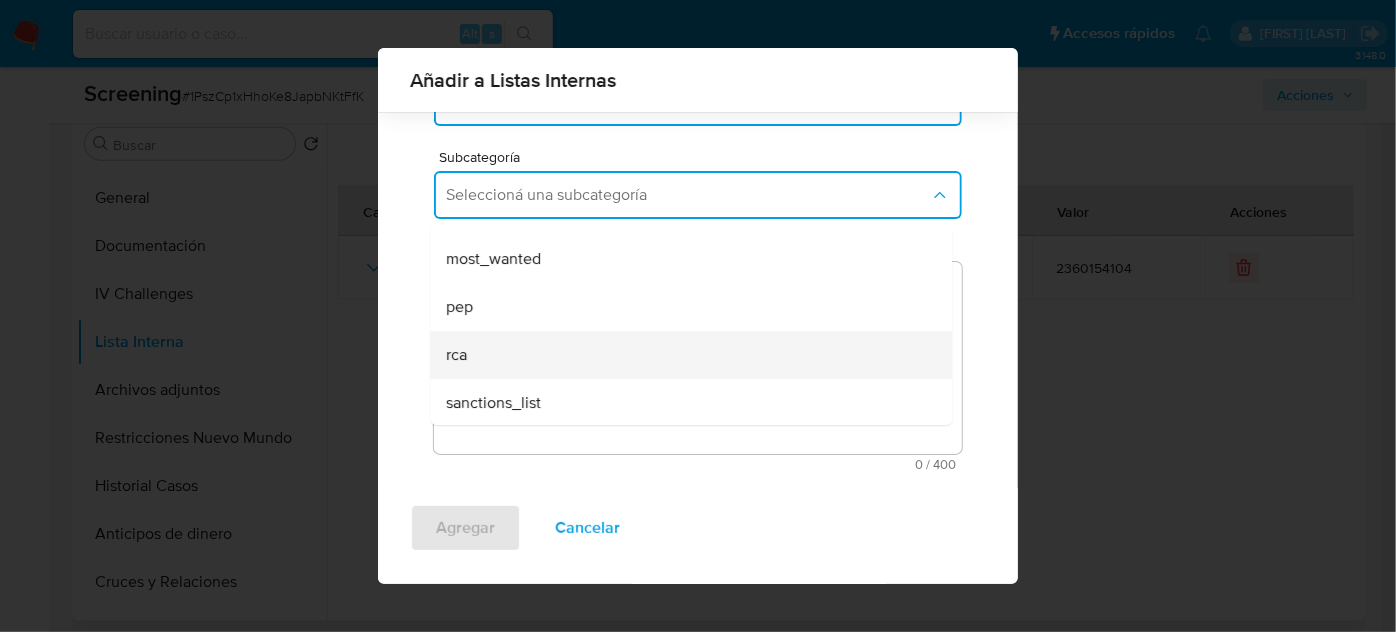 scroll, scrollTop: 136, scrollLeft: 0, axis: vertical 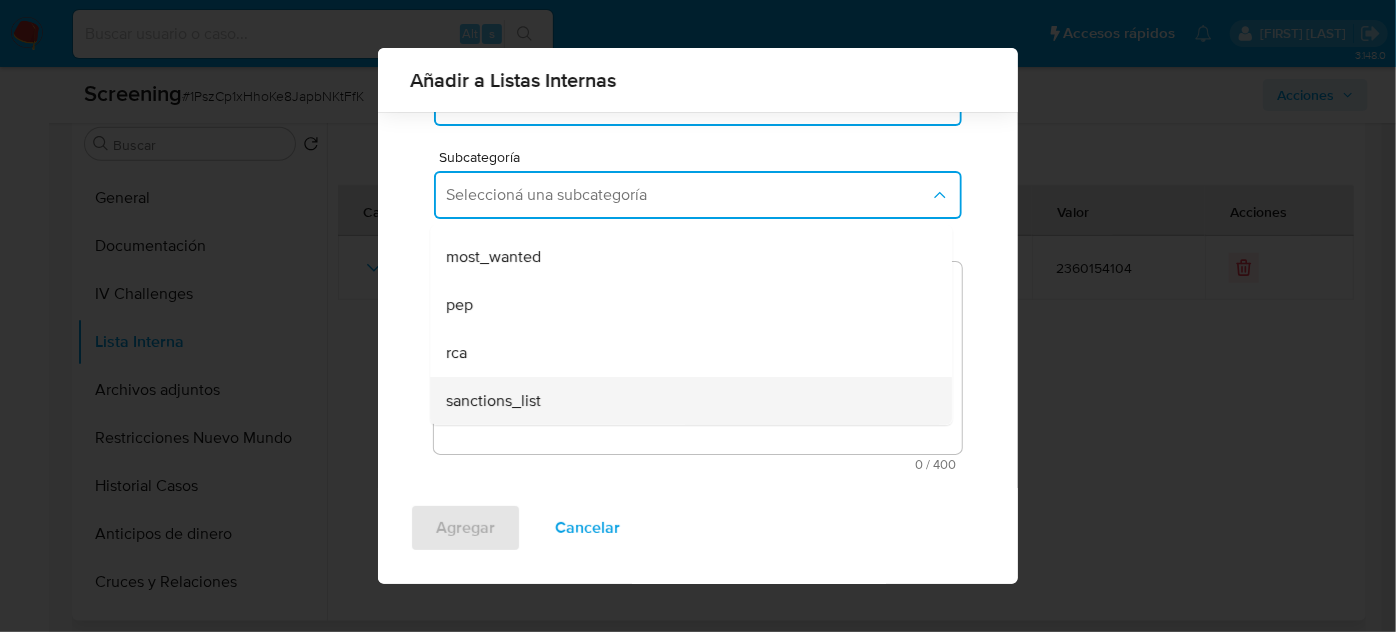 click on "sanctions_list" at bounding box center [493, 401] 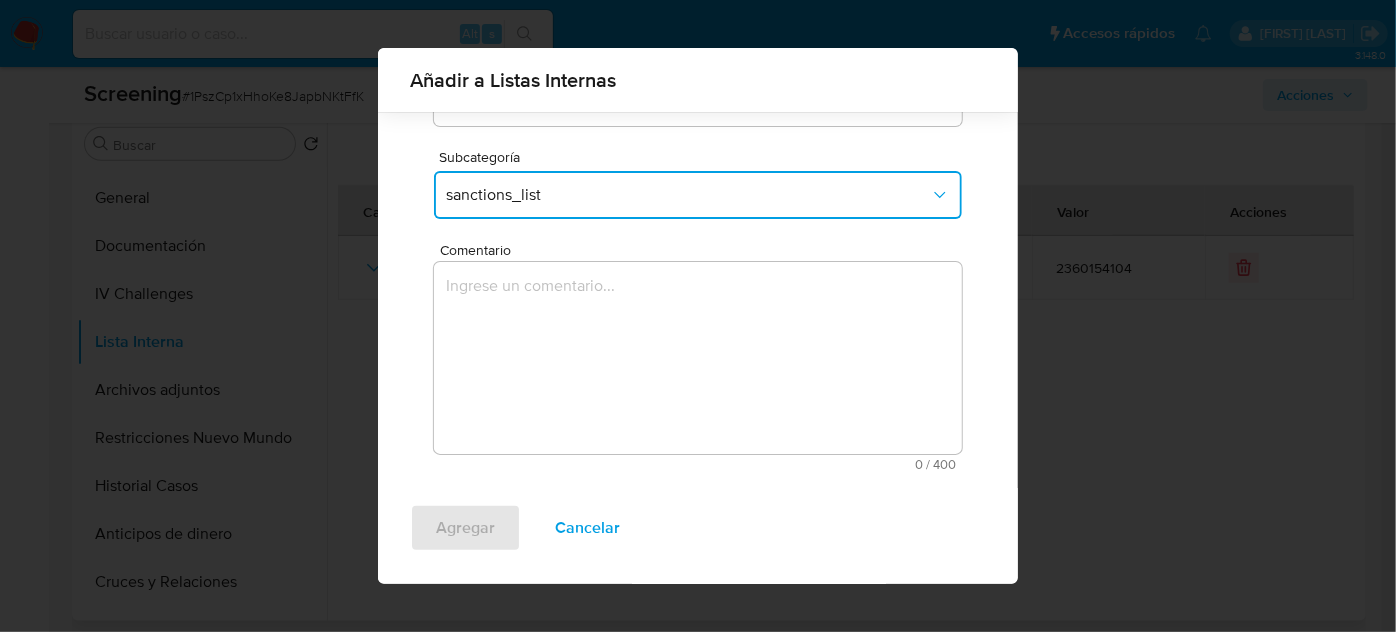 click at bounding box center (698, 358) 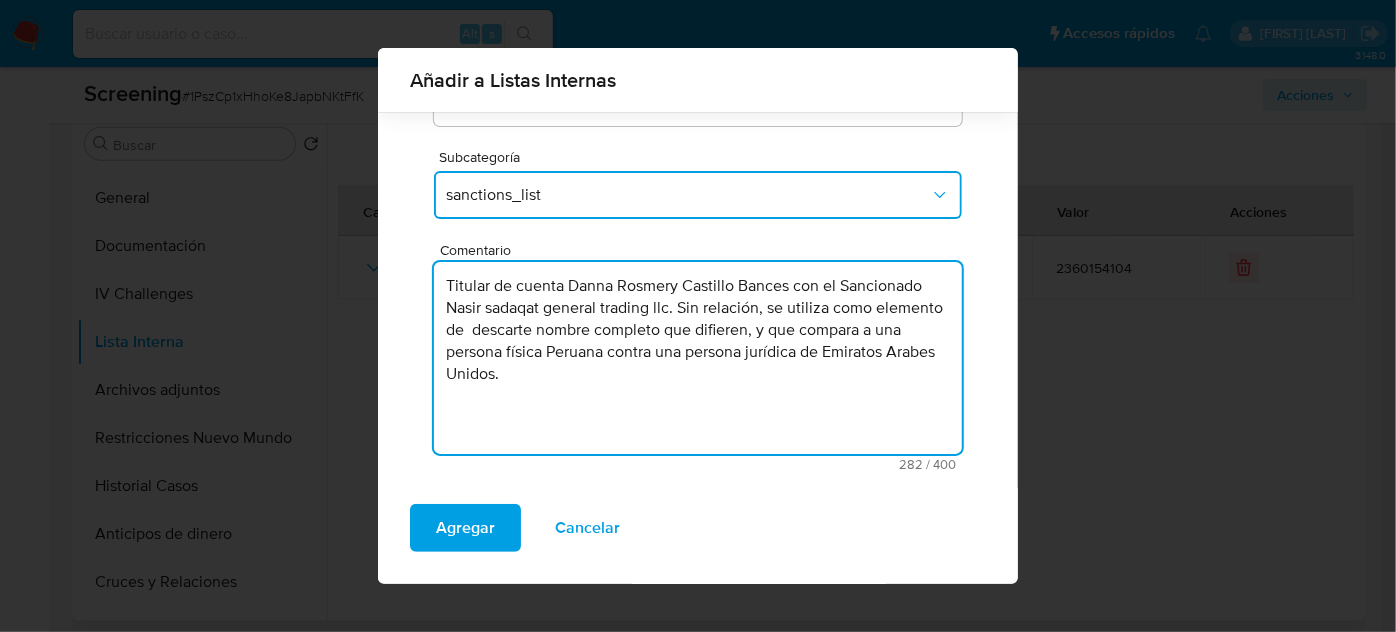 click on "Titular de cuenta Danna Rosmery Castillo Bances con el Sancionado Nasir sadaqat general trading llc. Sin relación, se utiliza como elemento de  descarte nombre completo que difieren, y que compara a una persona física Peruana contra una persona jurídica de Emiratos Arabes Unidos." at bounding box center [698, 358] 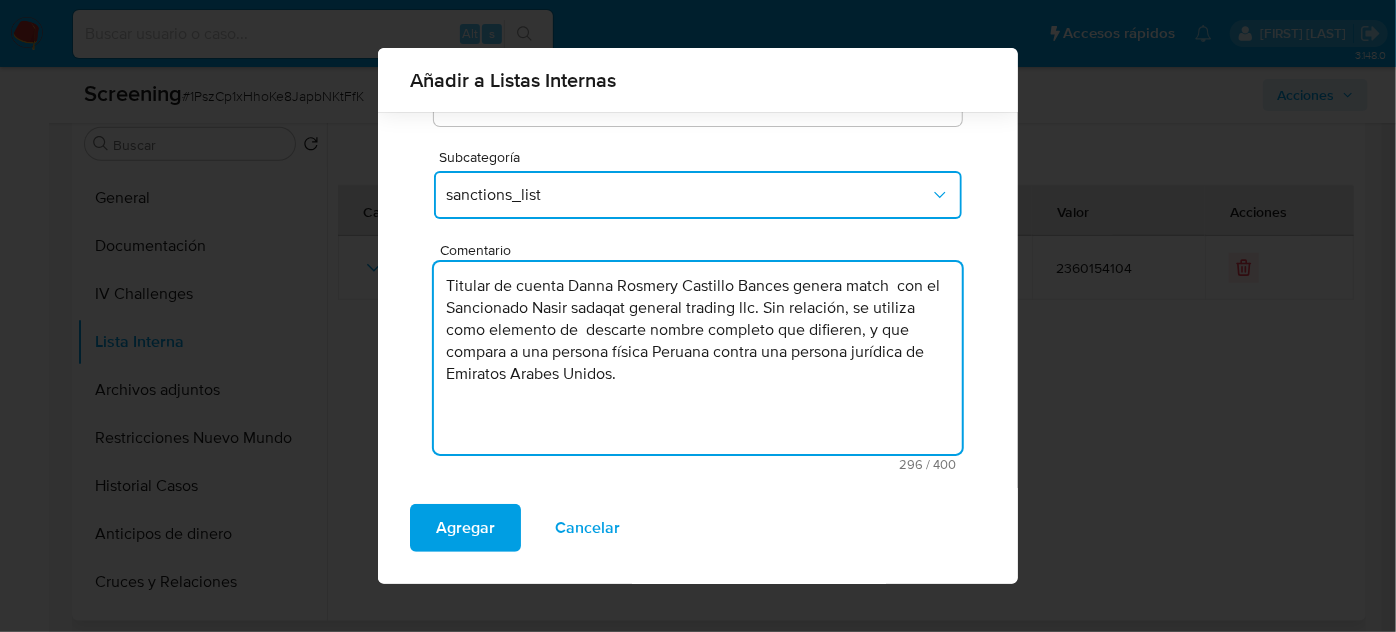 click on "Titular de cuenta Danna Rosmery Castillo Bances genera match  con el Sancionado Nasir sadaqat general trading llc. Sin relación, se utiliza como elemento de  descarte nombre completo que difieren, y que compara a una persona física Peruana contra una persona jurídica de Emiratos Arabes Unidos." at bounding box center (698, 358) 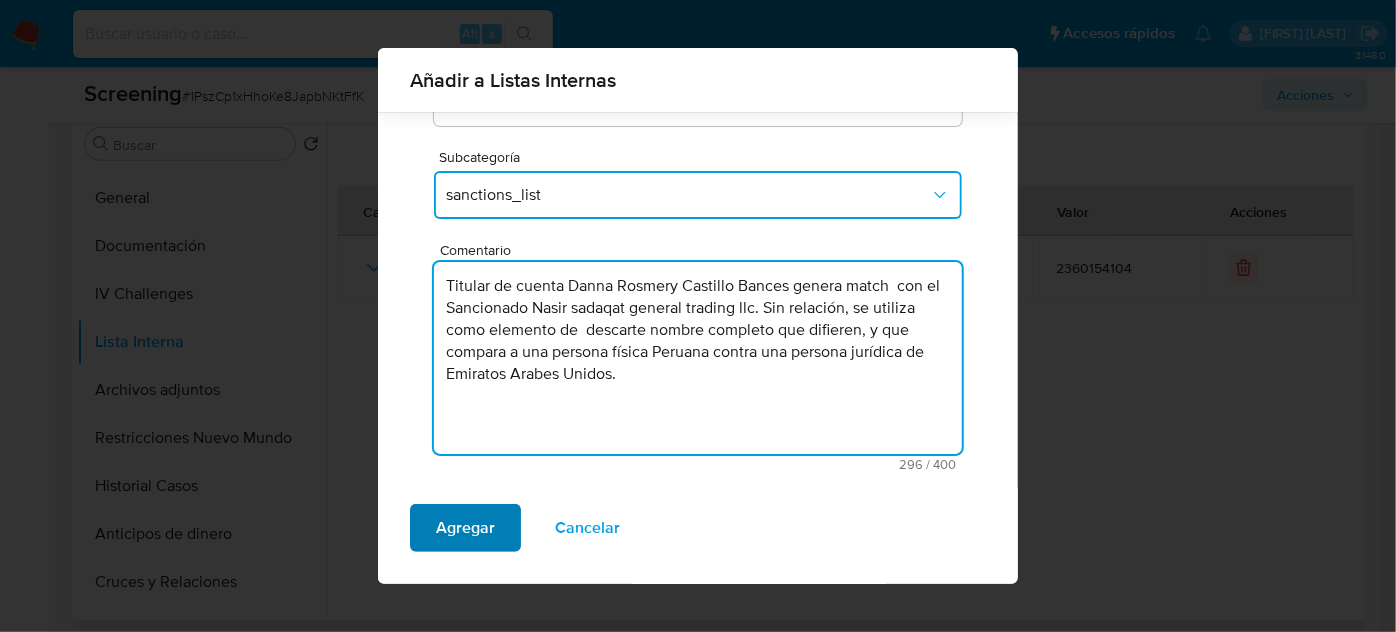 type on "Titular de cuenta Danna Rosmery Castillo Bances genera match  con el Sancionado Nasir sadaqat general trading llc. Sin relación, se utiliza como elemento de  descarte nombre completo que difieren, y que compara a una persona física Peruana contra una persona jurídica de Emiratos Arabes Unidos." 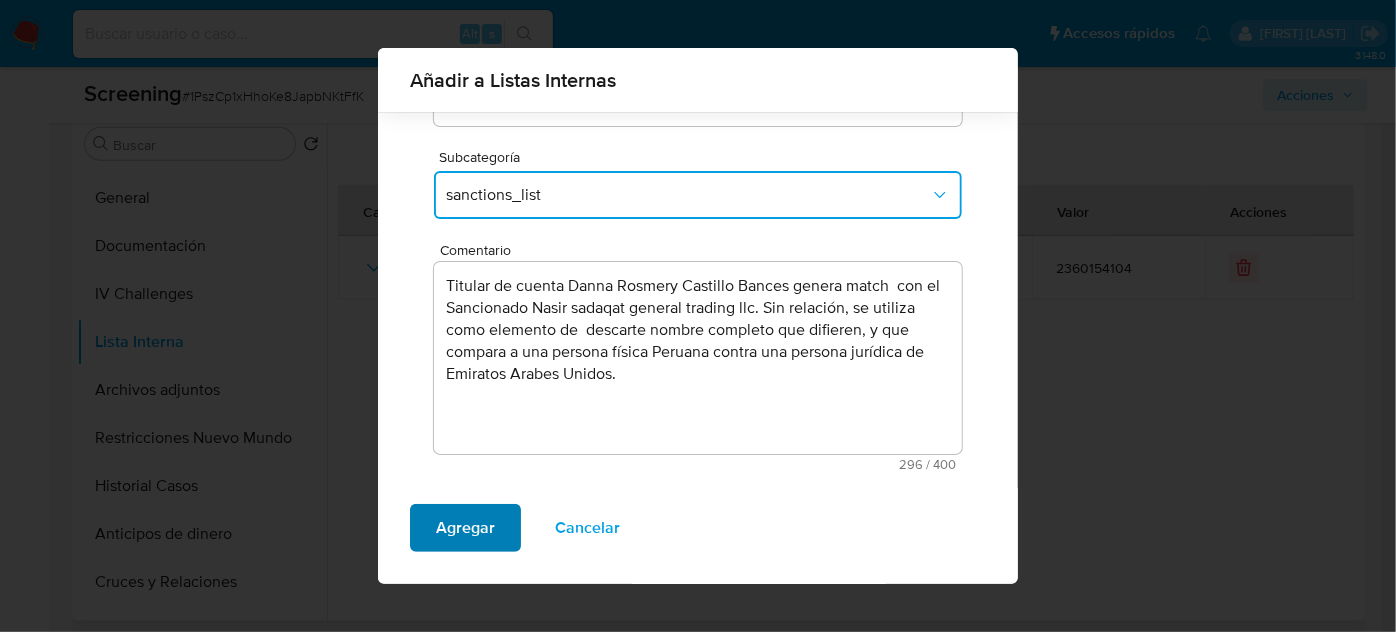 click on "Agregar" at bounding box center (465, 528) 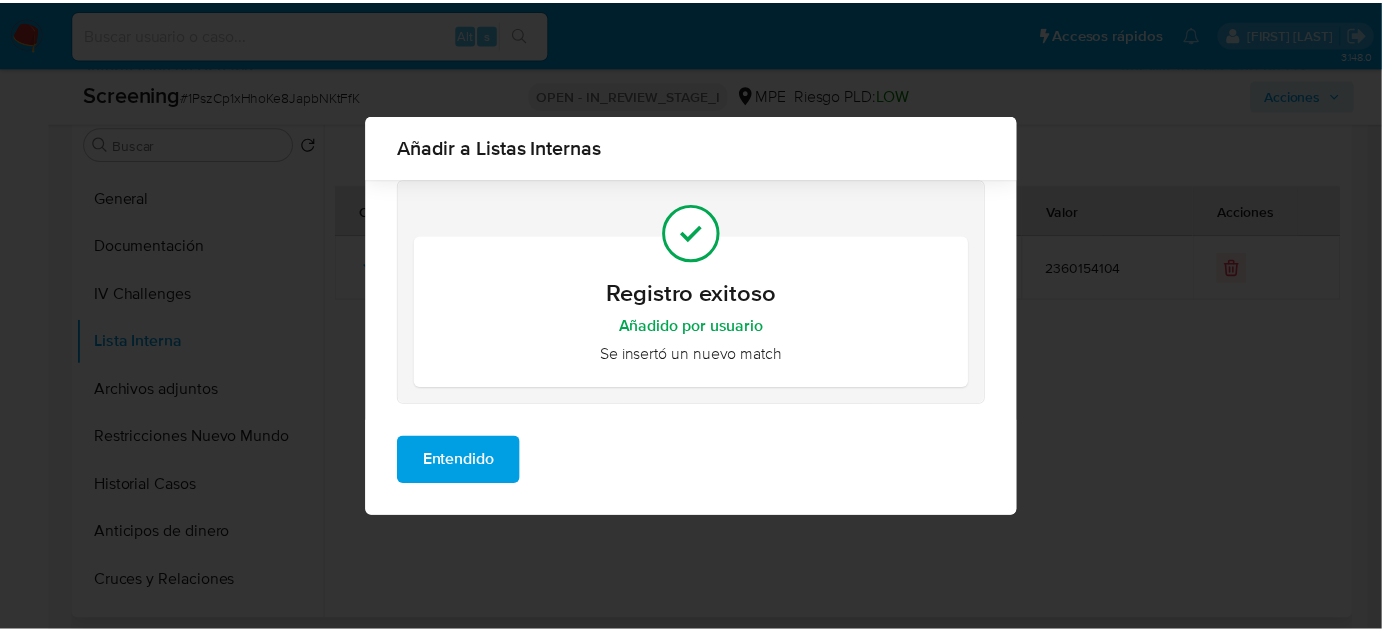 scroll, scrollTop: 0, scrollLeft: 0, axis: both 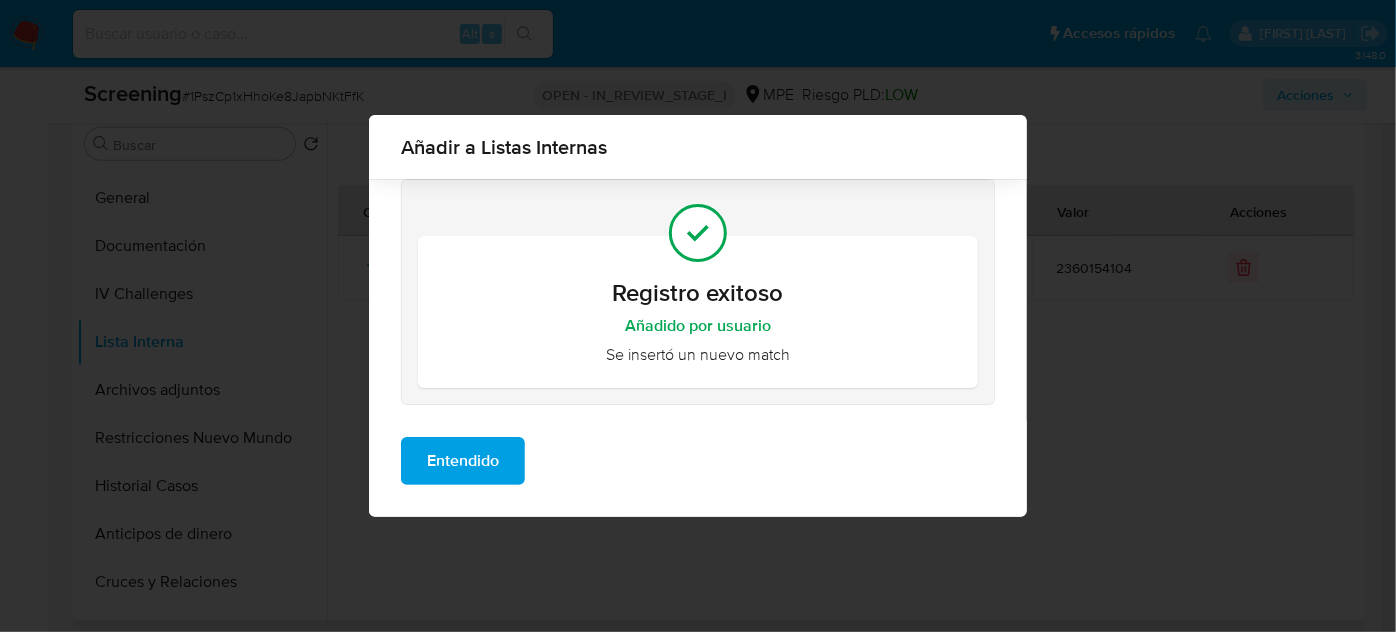 click on "Entendido" at bounding box center (463, 461) 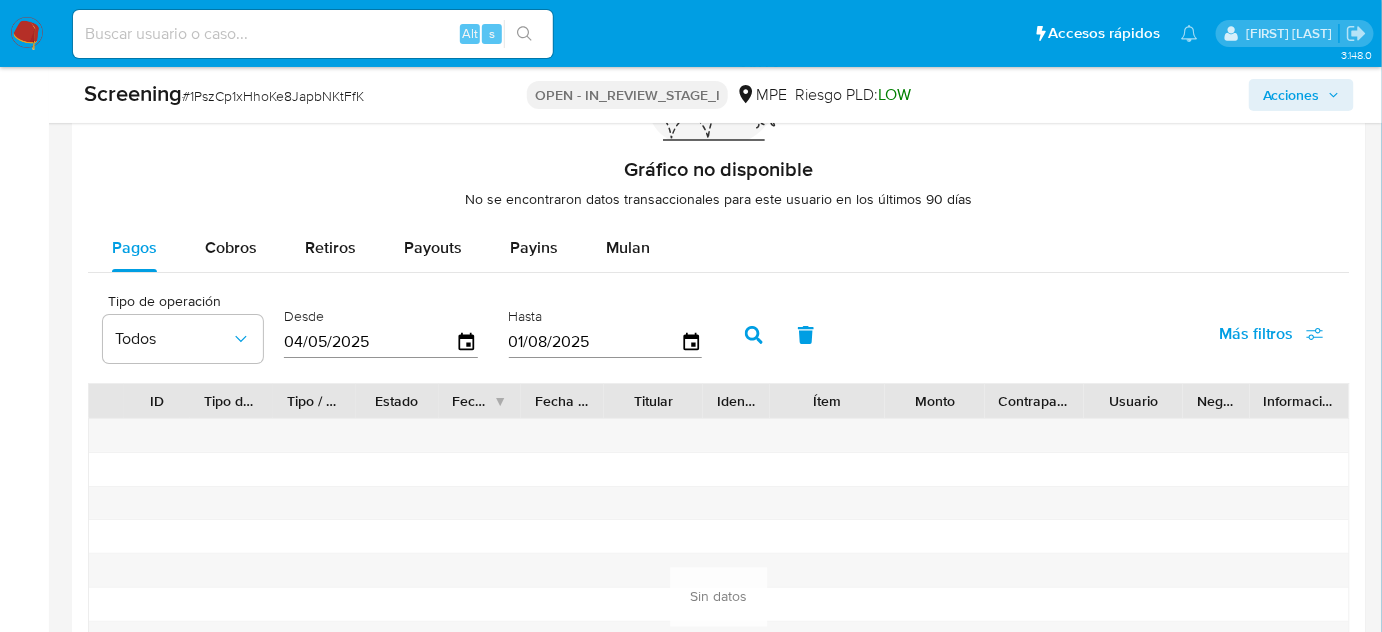 scroll, scrollTop: 3172, scrollLeft: 0, axis: vertical 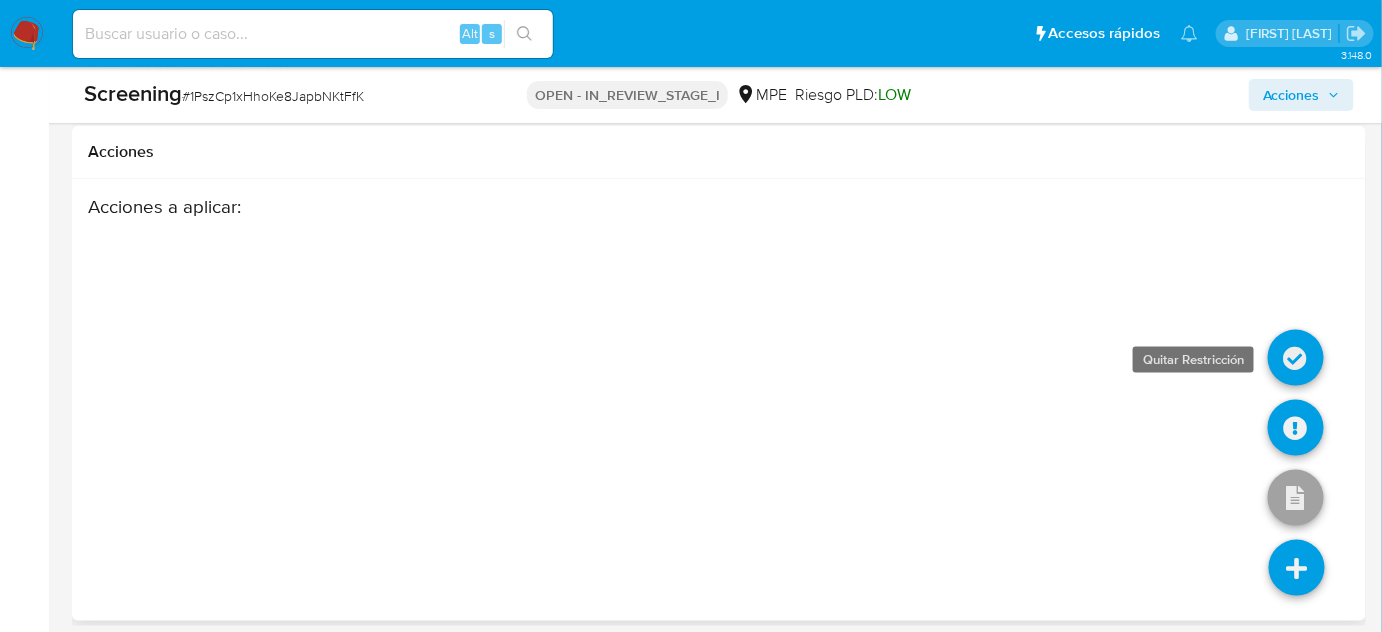 click at bounding box center (1296, 358) 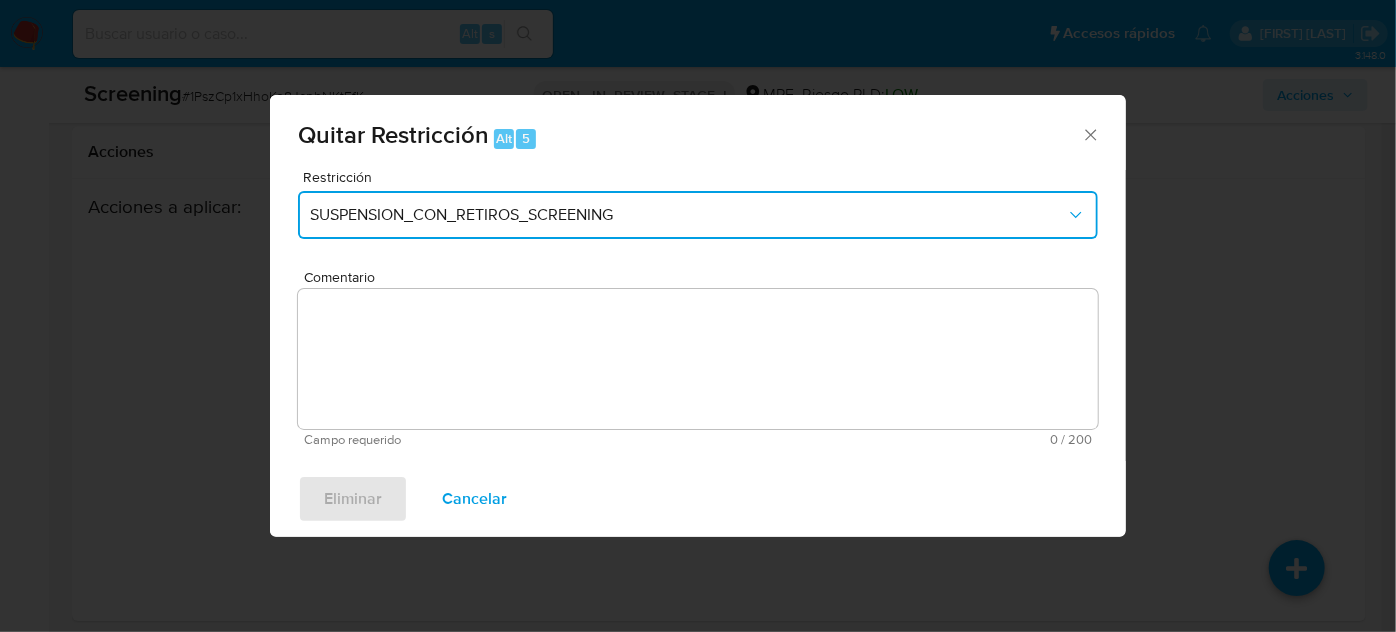 click on "SUSPENSION_CON_RETIROS_SCREENING" at bounding box center (688, 215) 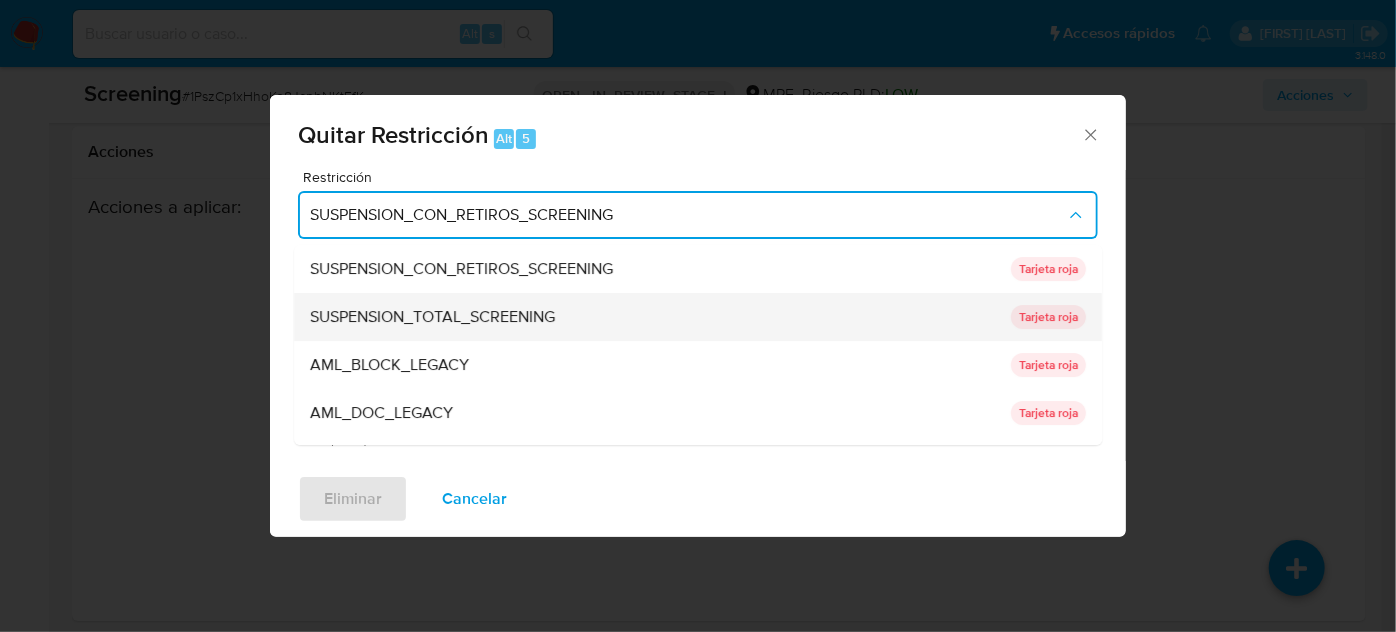 click on "SUSPENSION_TOTAL_SCREENING" at bounding box center (432, 317) 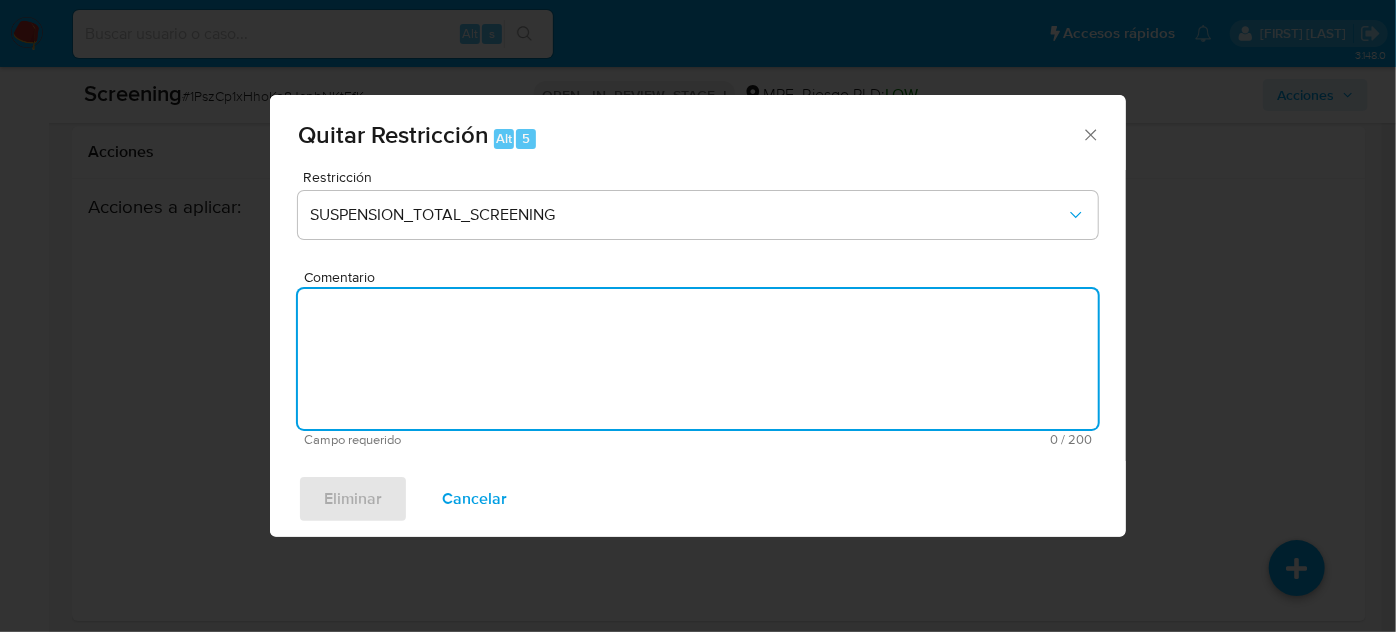 click on "Comentario" at bounding box center (698, 359) 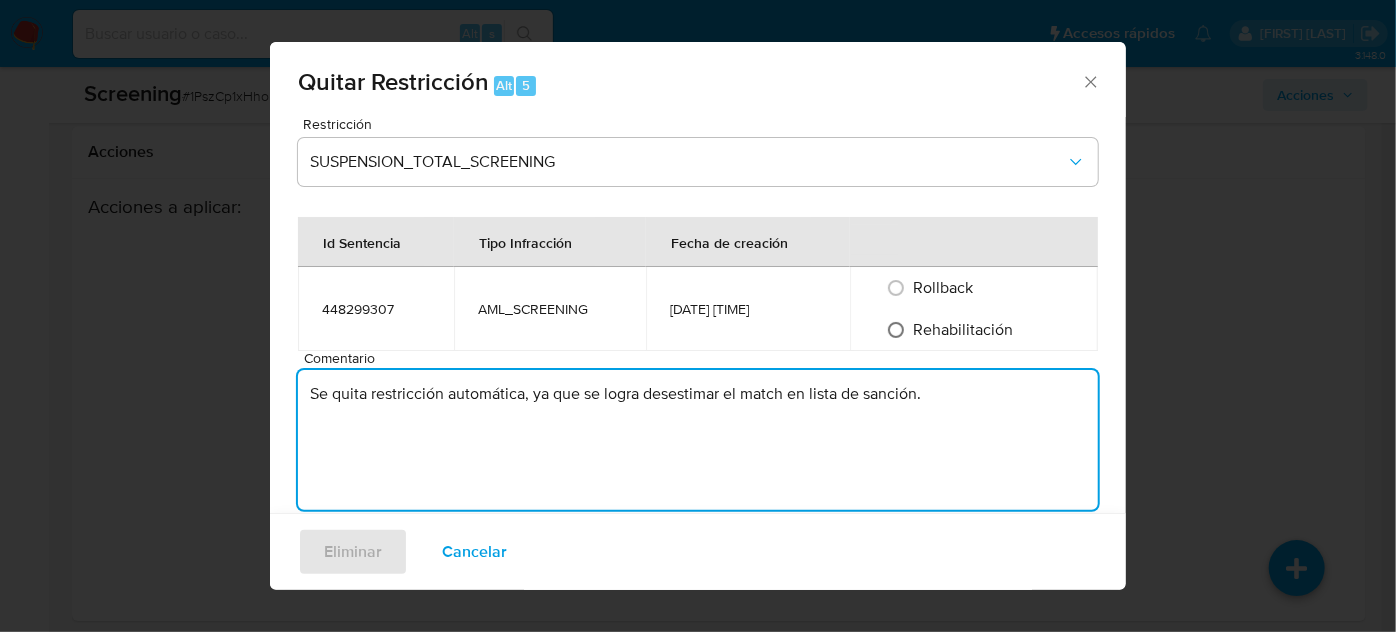 type on "Se quita restricción automática, ya que se logra desestimar el match en lista de sanción." 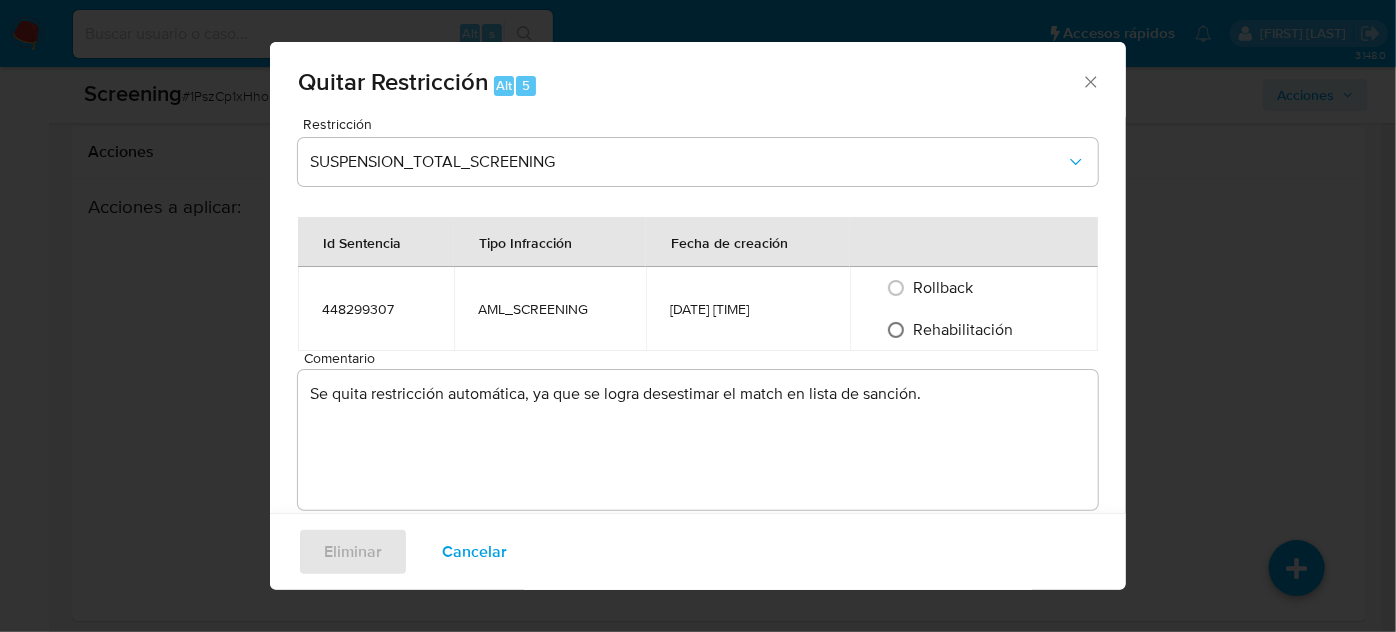 click on "Rehabilitación" at bounding box center (896, 330) 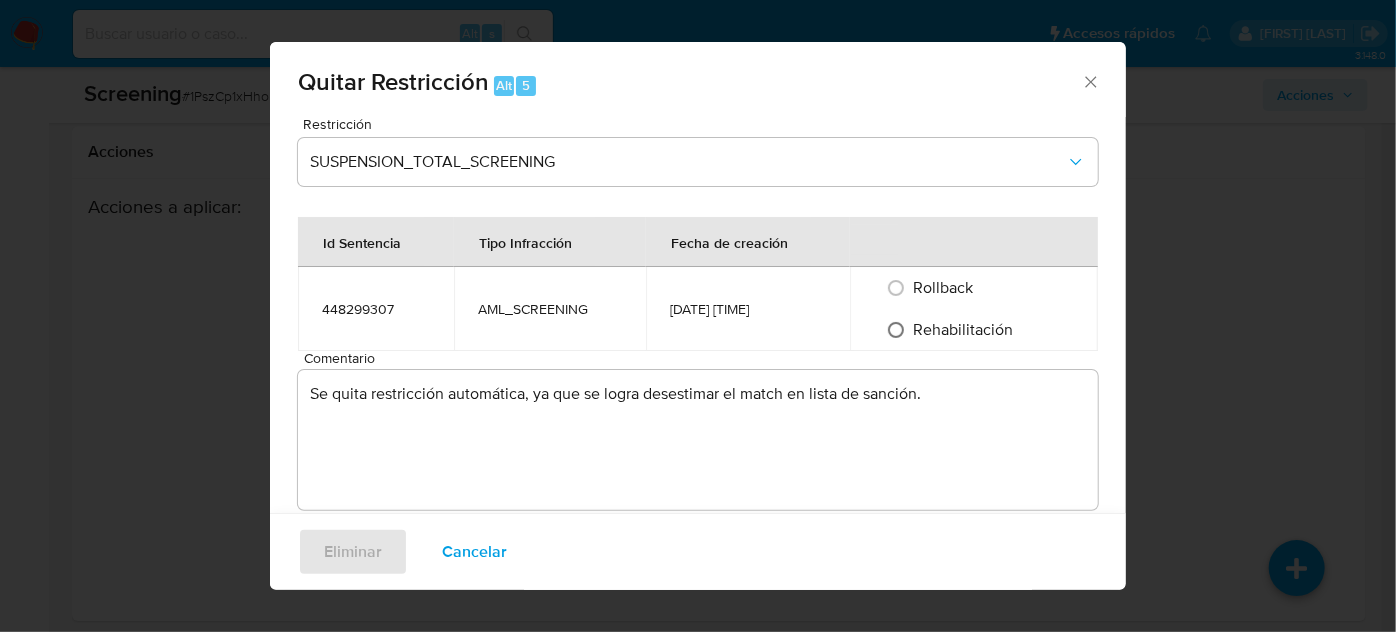 radio on "true" 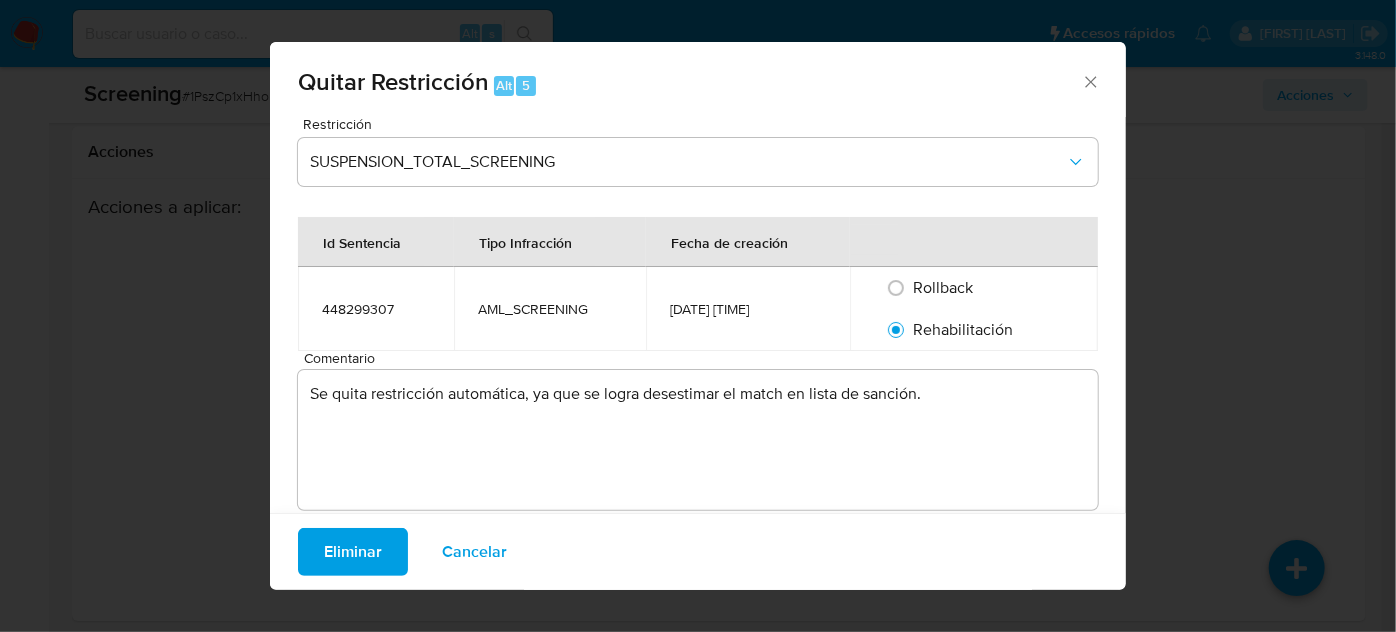 click on "Eliminar" at bounding box center [353, 552] 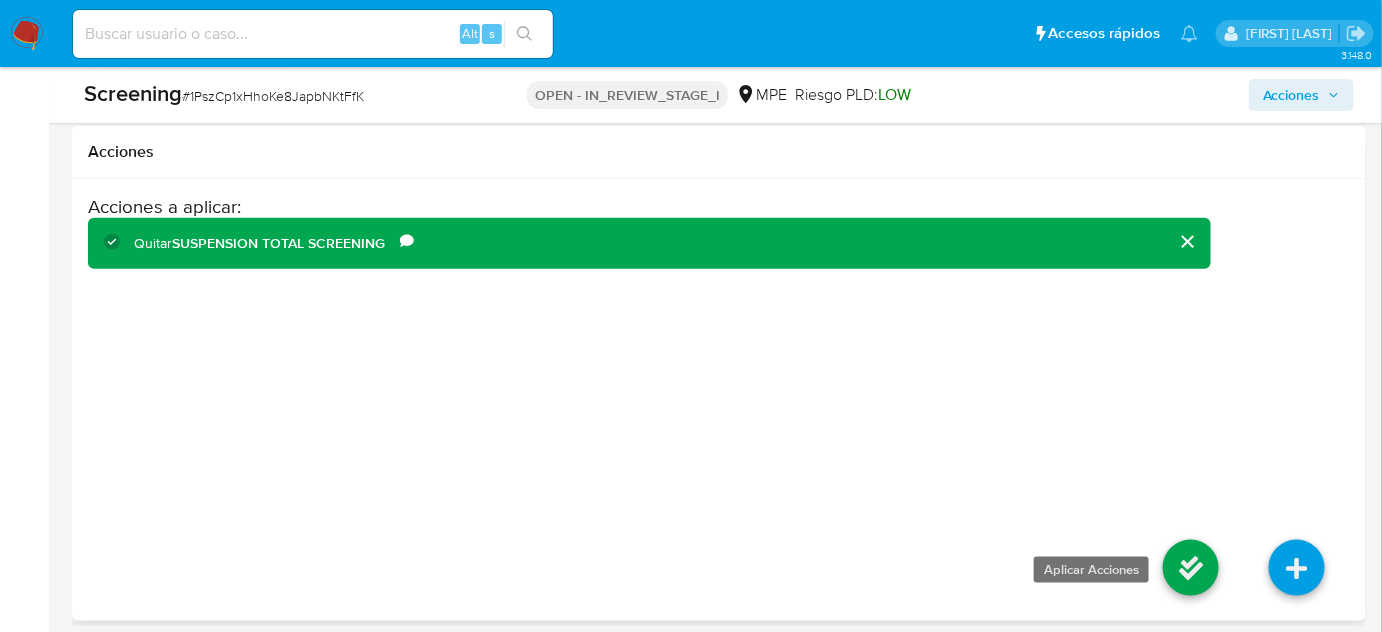 click at bounding box center (1191, 568) 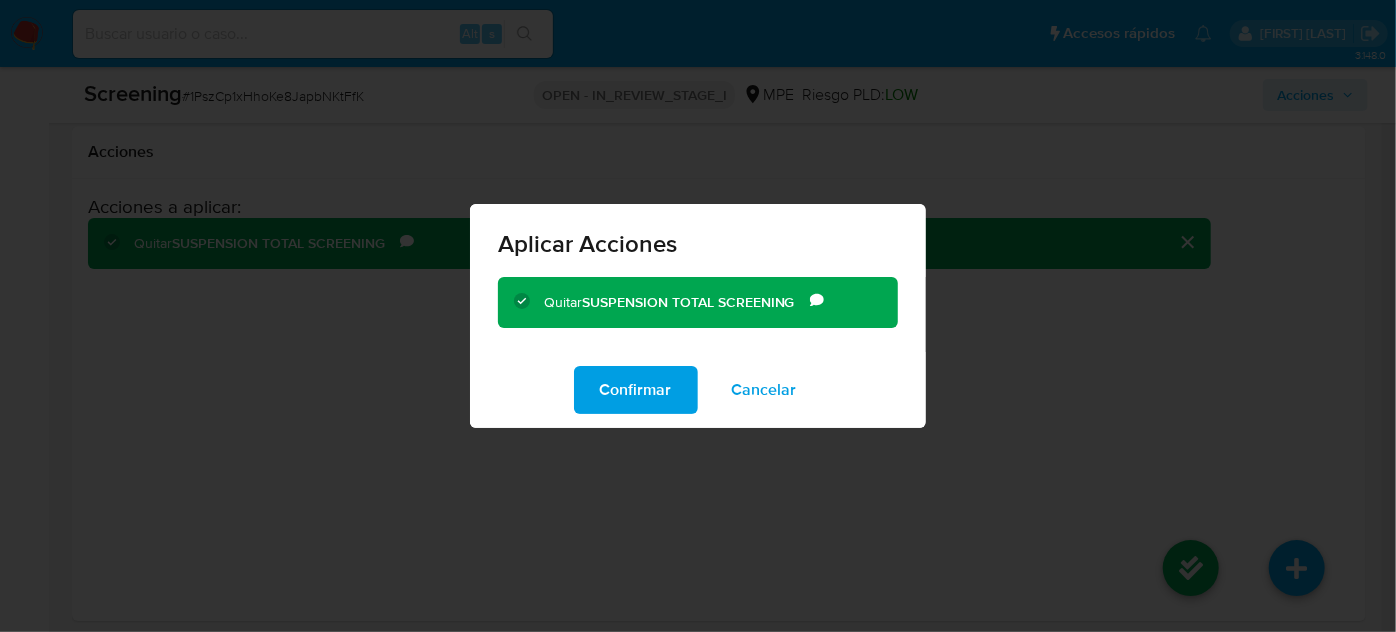 click on "Confirmar" at bounding box center [636, 390] 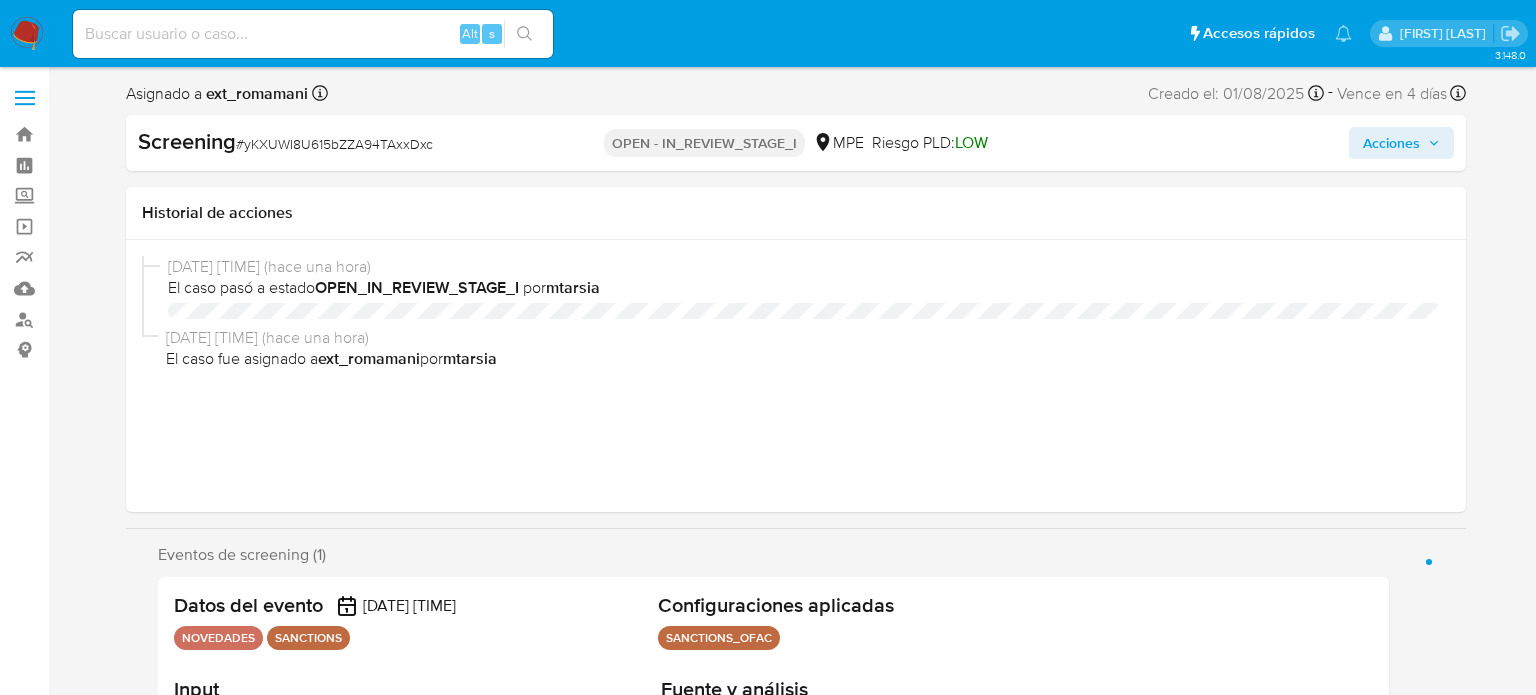 select on "10" 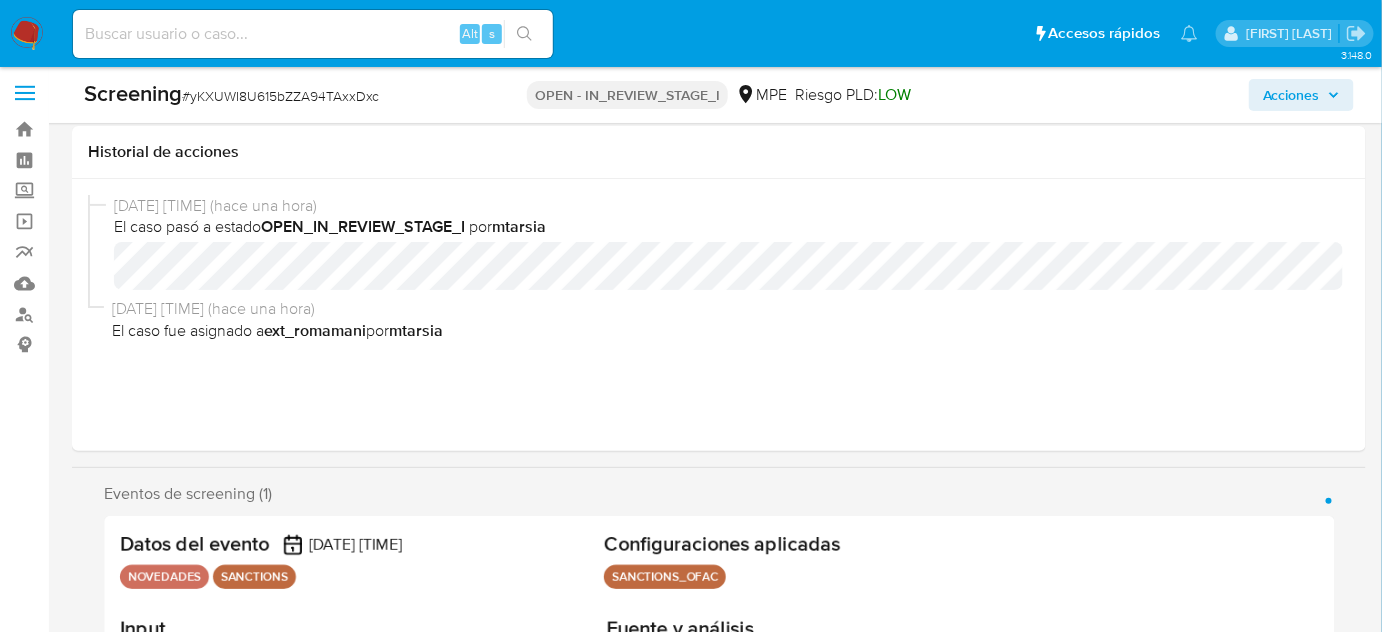 scroll, scrollTop: 363, scrollLeft: 0, axis: vertical 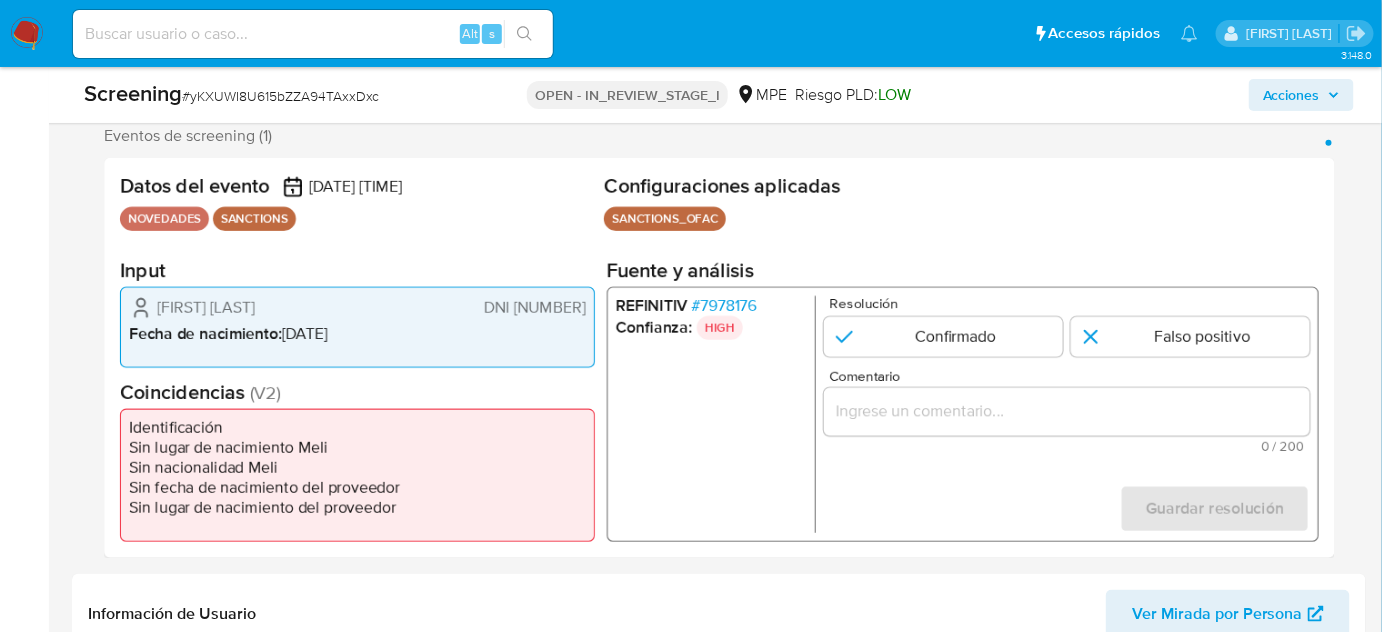 click at bounding box center (1067, 412) 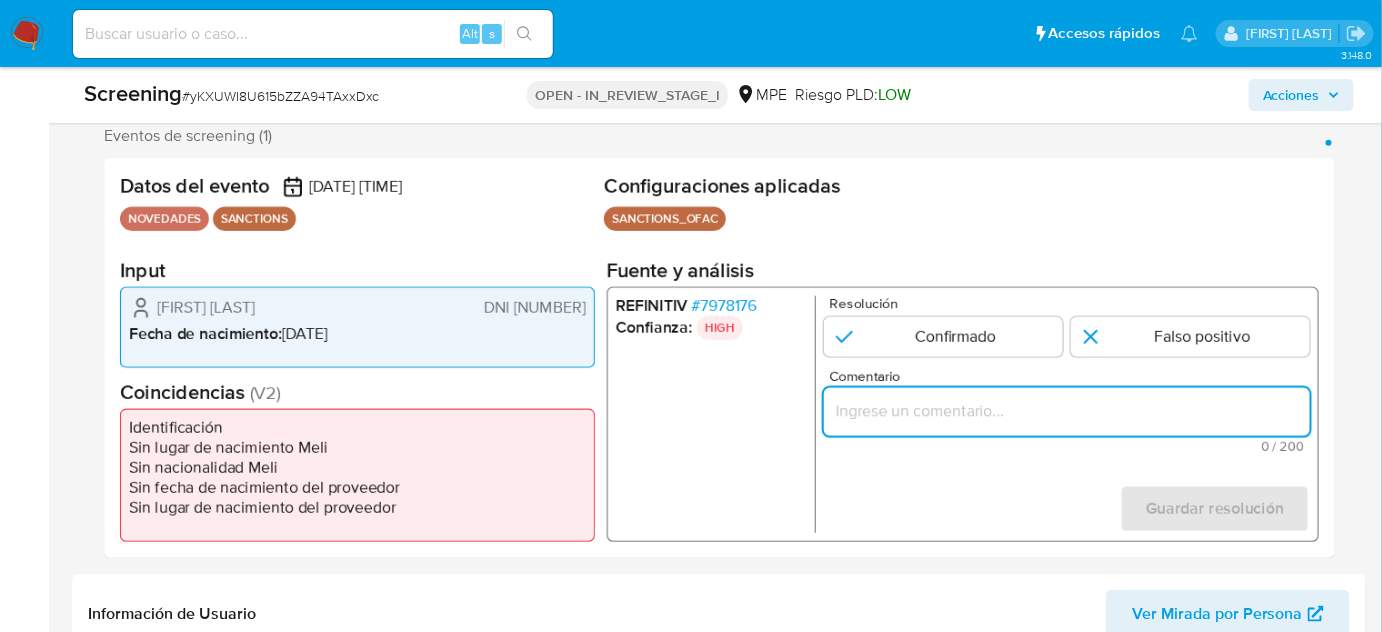 click at bounding box center [1067, 412] 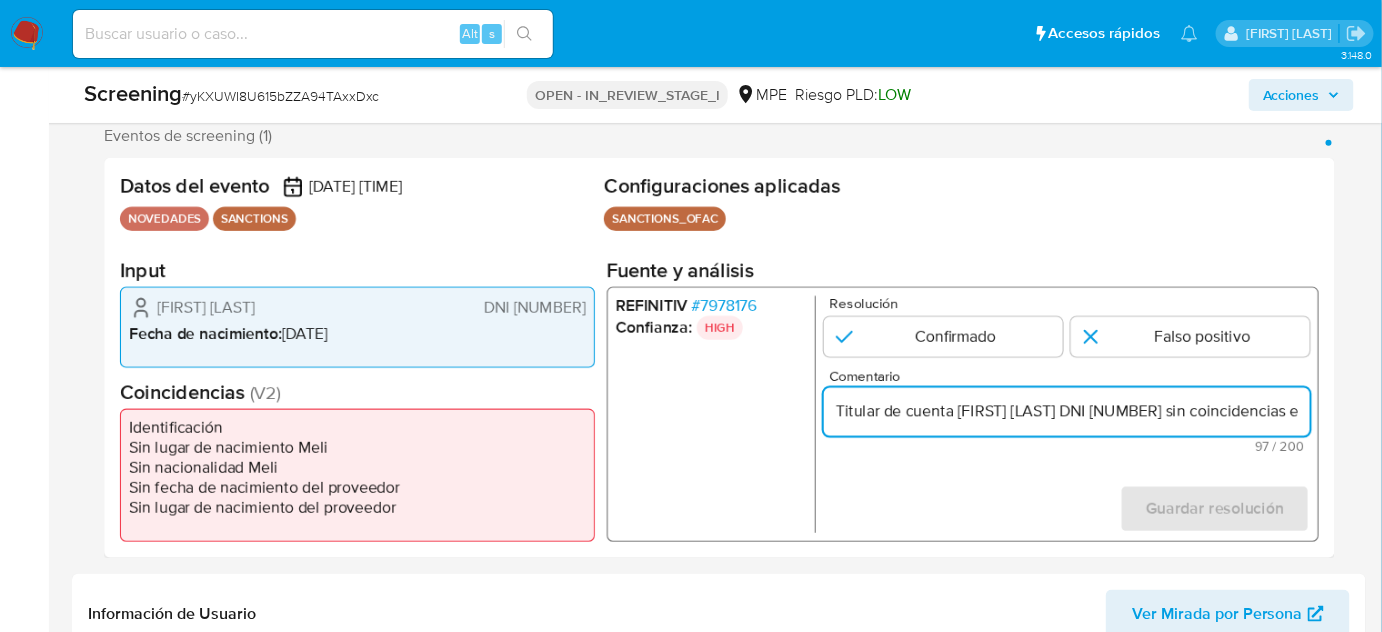 scroll, scrollTop: 0, scrollLeft: 223, axis: horizontal 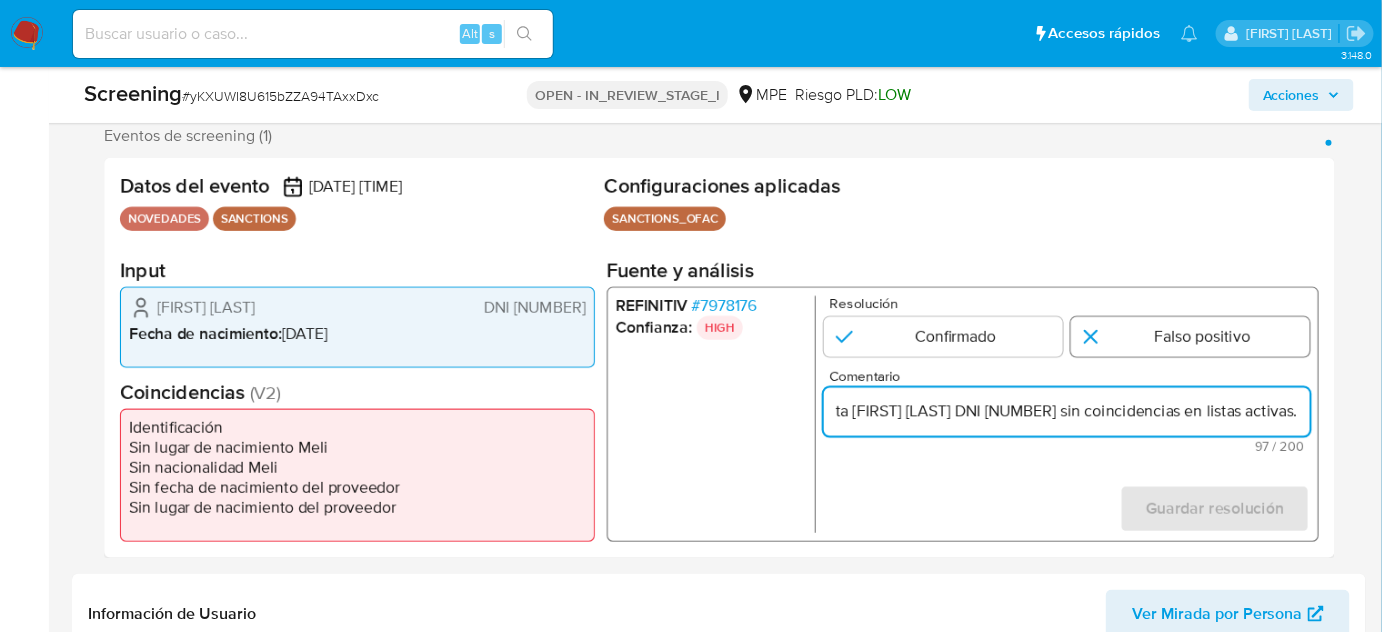 type on "Titular de cuenta [FIRST] [LAST] DNI [NUMBER] sin coincidencias en listas activas." 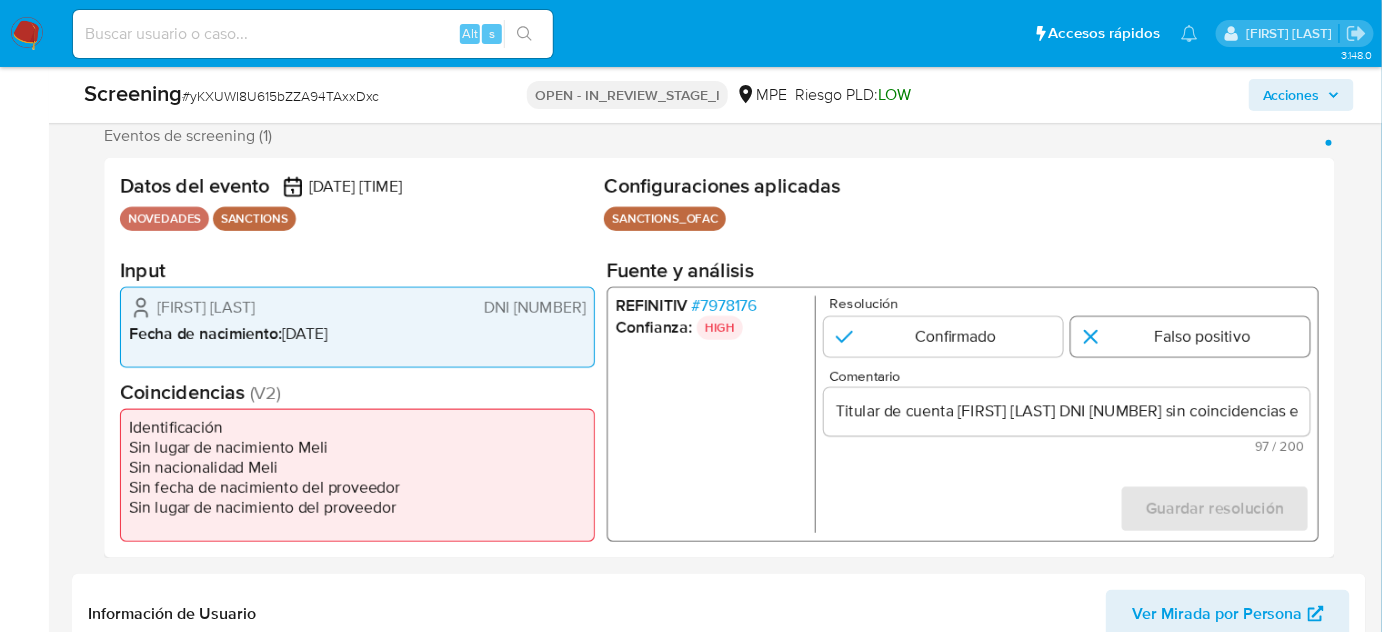 click at bounding box center [1190, 337] 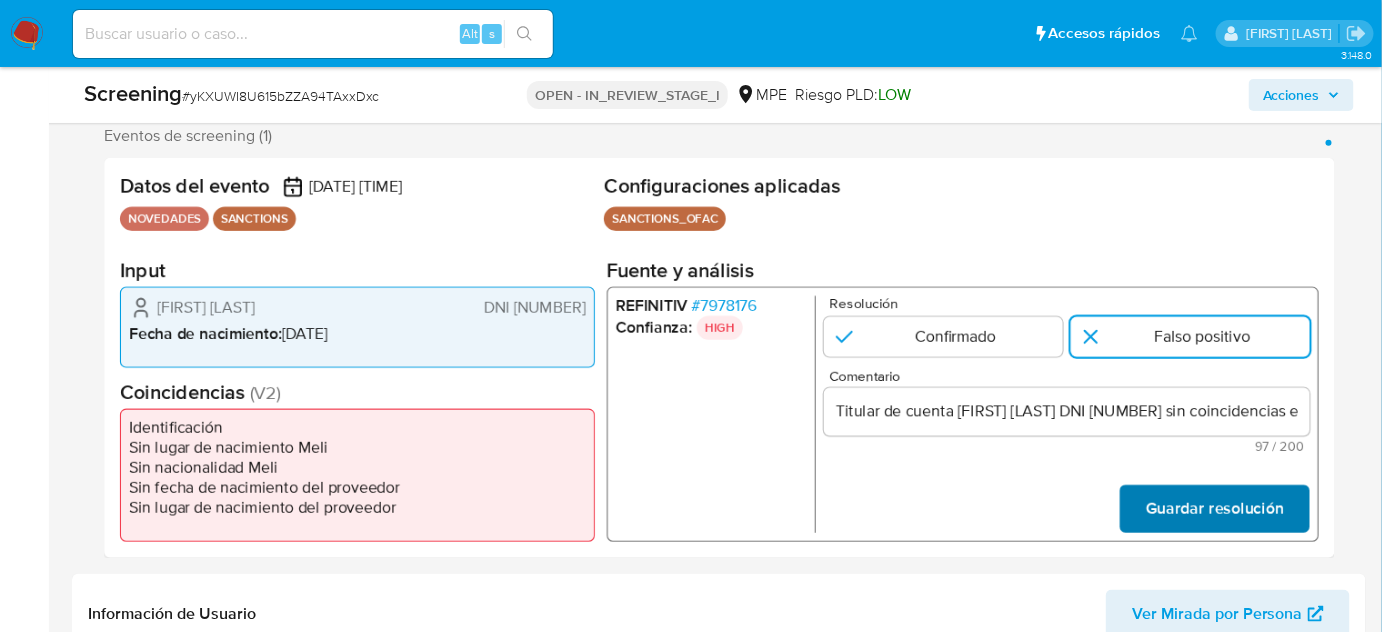 click on "Guardar resolución" at bounding box center [1215, 509] 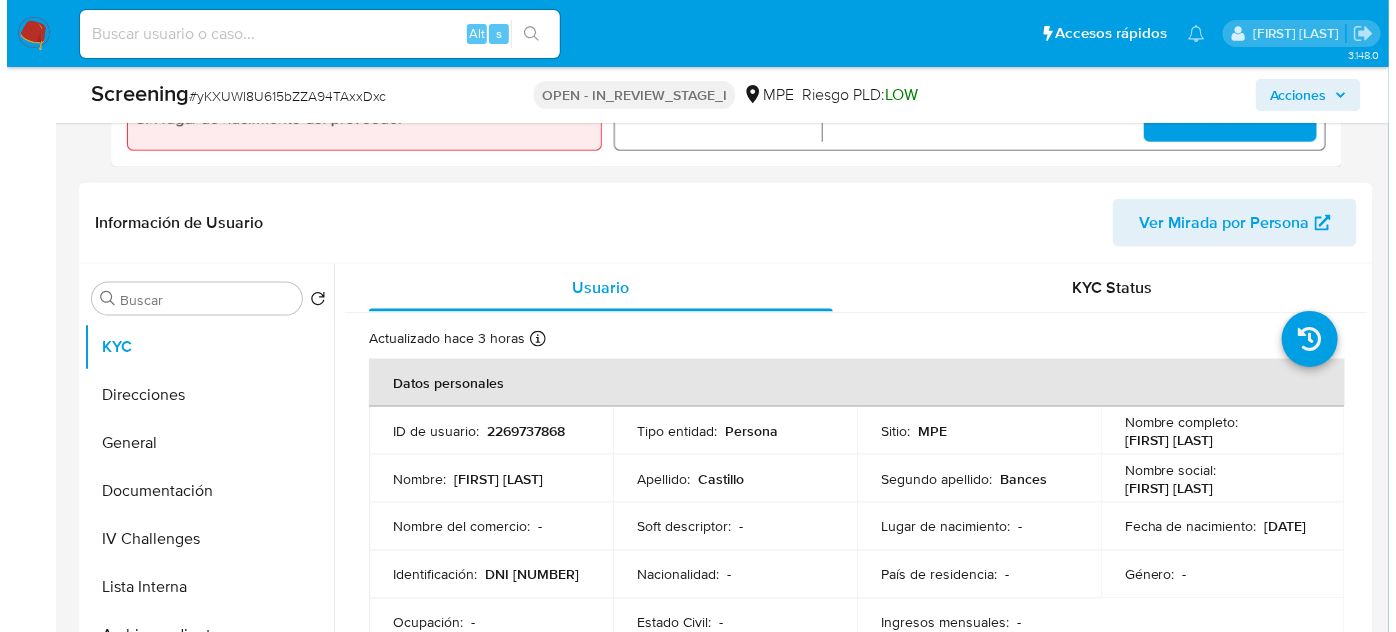 scroll, scrollTop: 909, scrollLeft: 0, axis: vertical 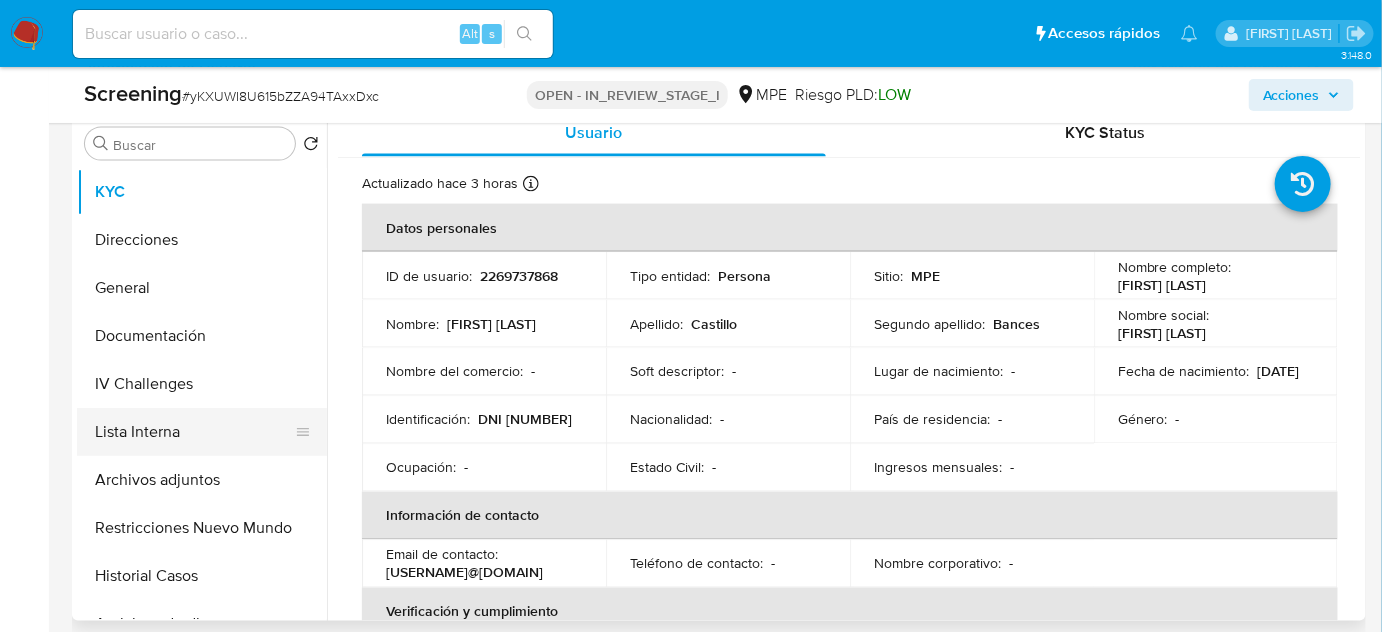 click on "Lista Interna" at bounding box center [194, 432] 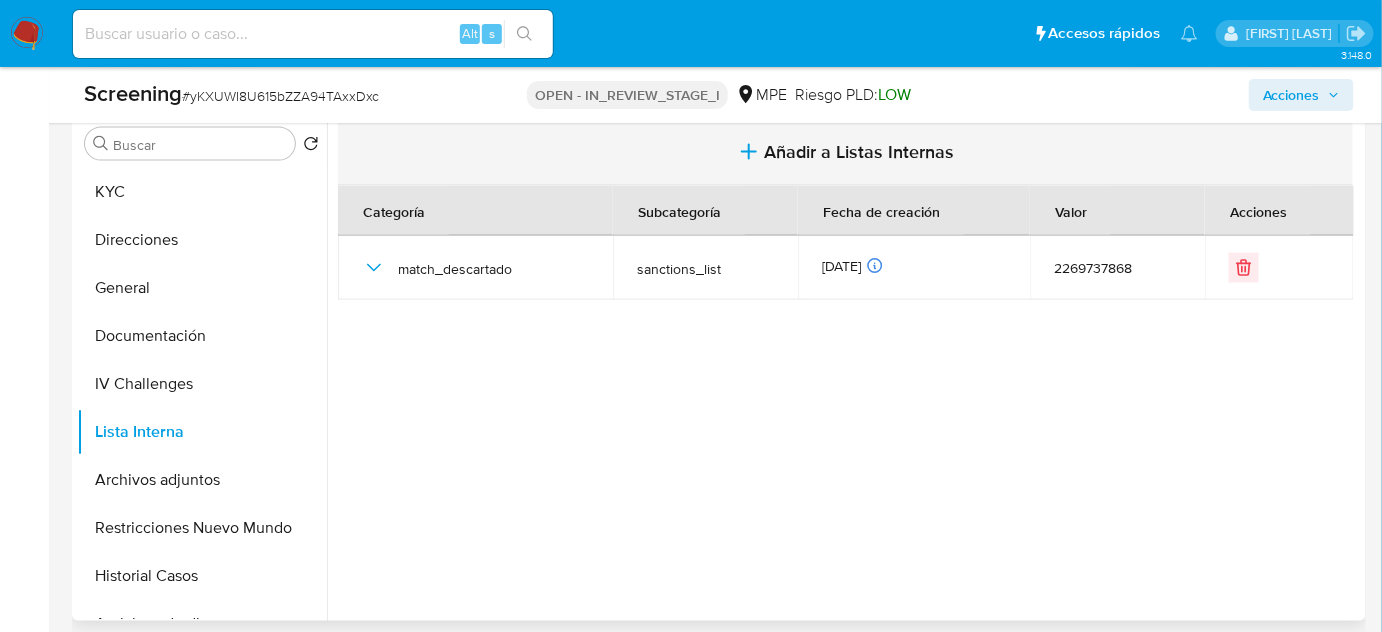 click on "Añadir a Listas Internas" at bounding box center [860, 152] 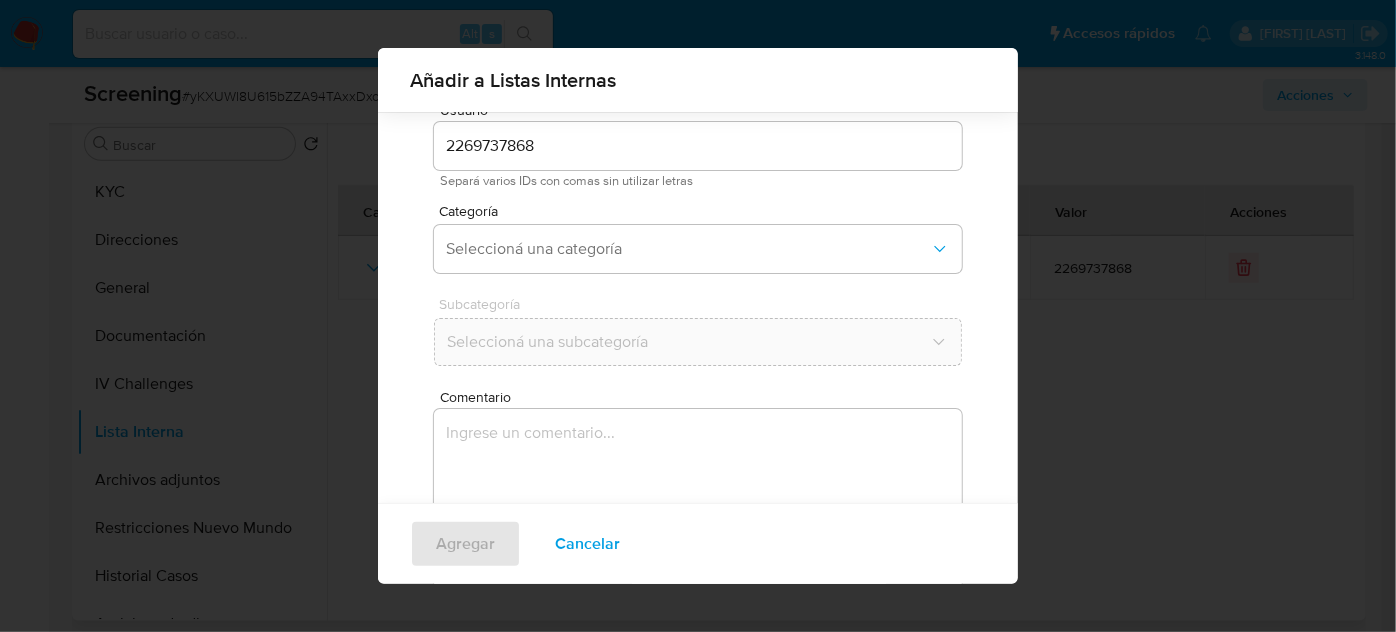 scroll, scrollTop: 74, scrollLeft: 0, axis: vertical 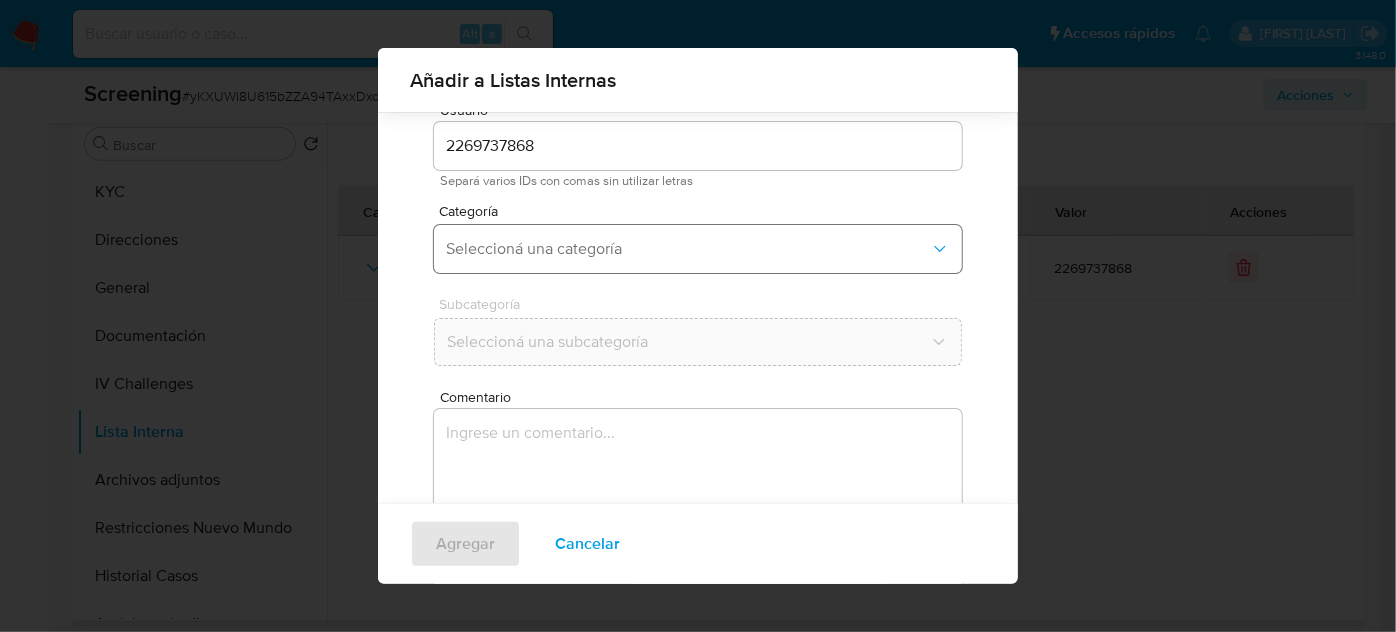 click on "Seleccioná una categoría" at bounding box center [688, 249] 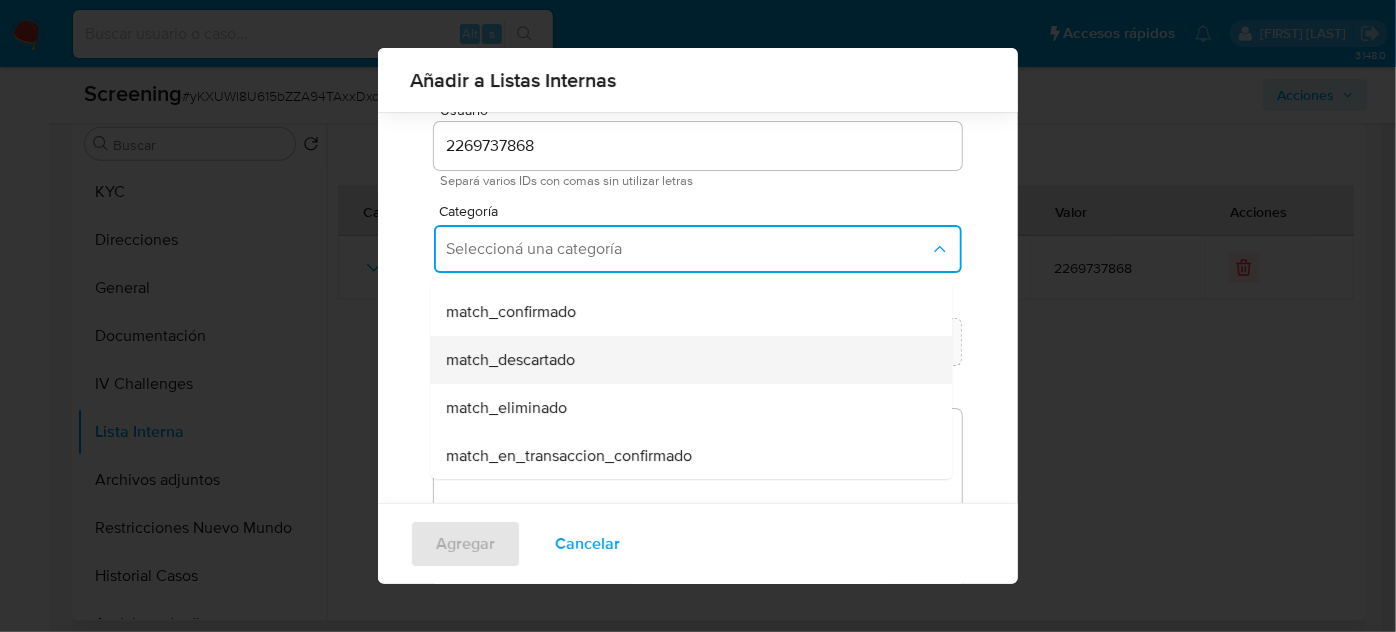 scroll, scrollTop: 181, scrollLeft: 0, axis: vertical 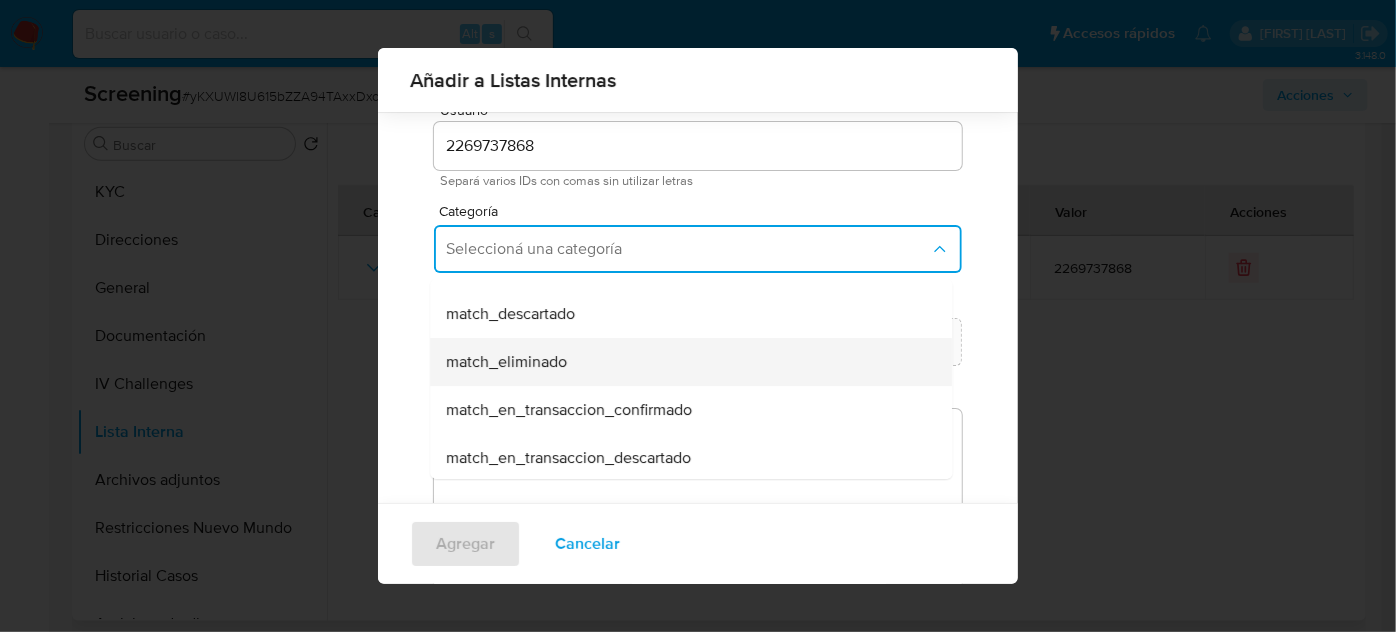 click on "match_eliminado" at bounding box center (506, 362) 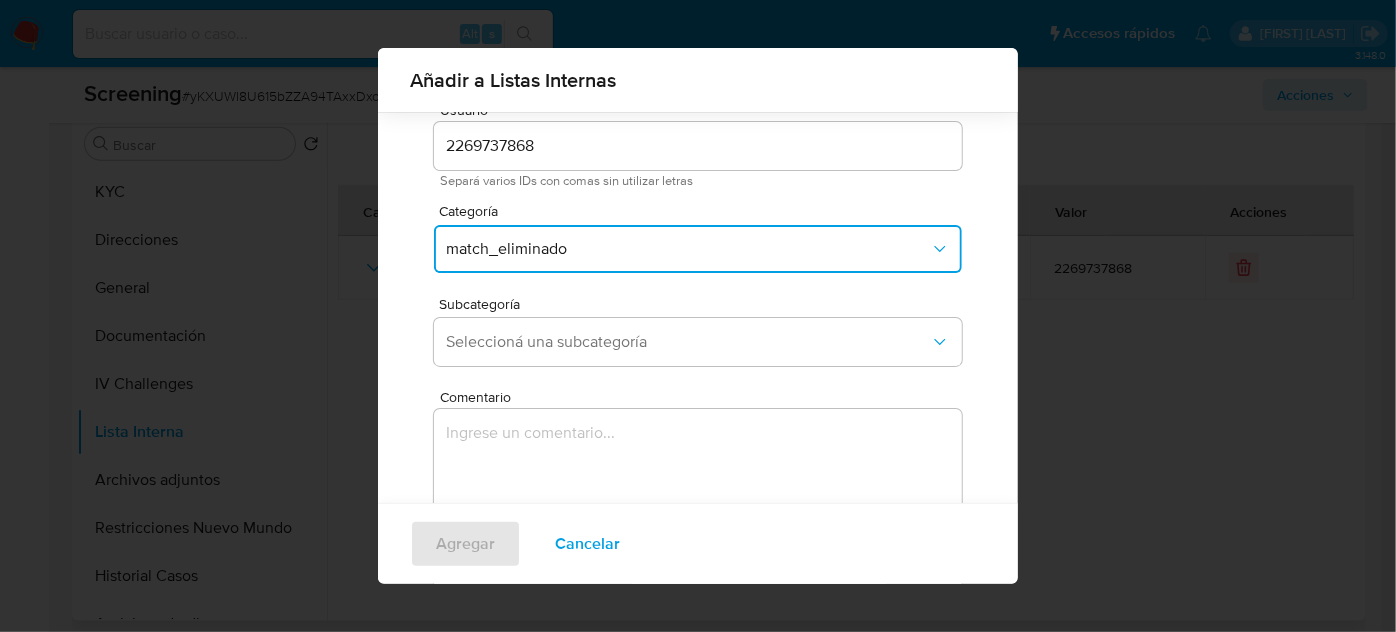 click on "match_eliminado" at bounding box center (698, 249) 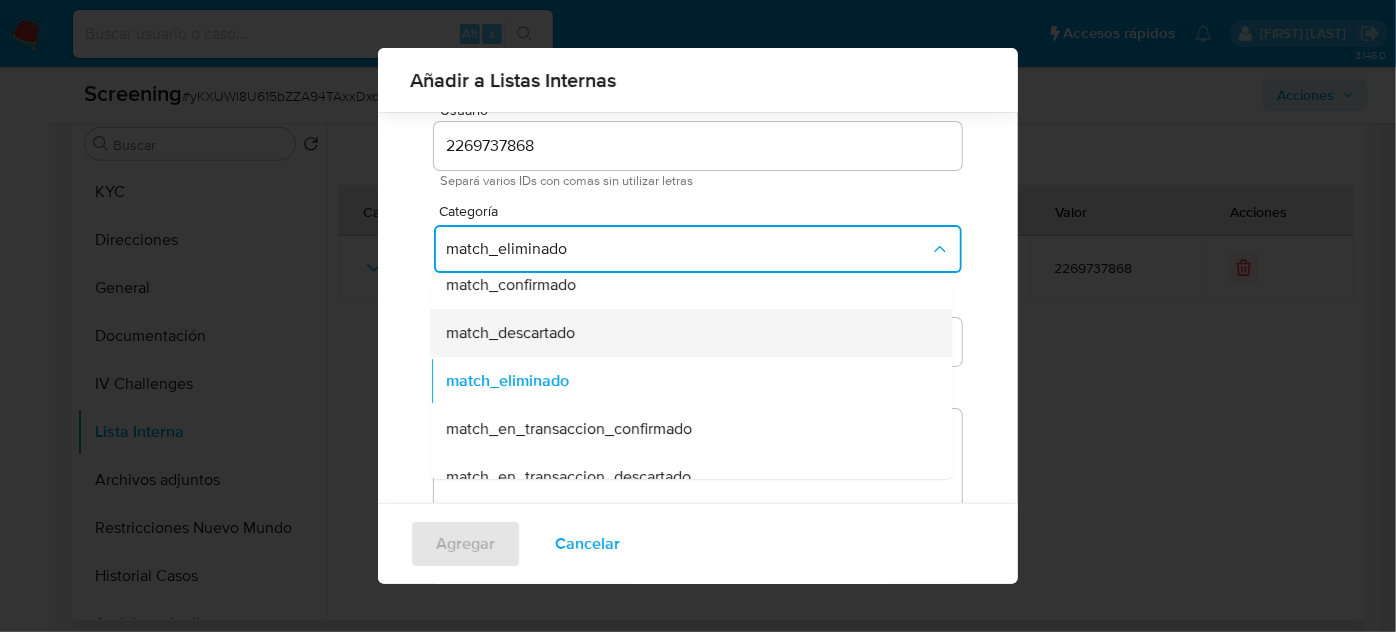 scroll, scrollTop: 164, scrollLeft: 0, axis: vertical 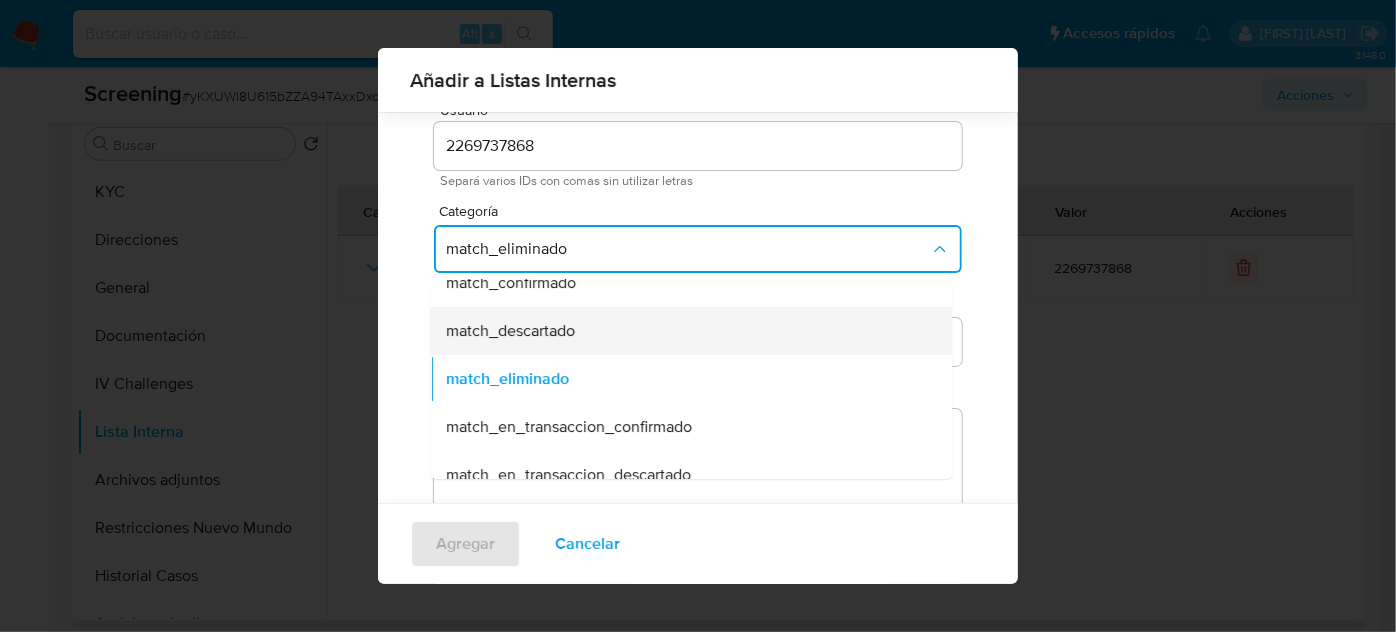click on "match_descartado" at bounding box center (510, 331) 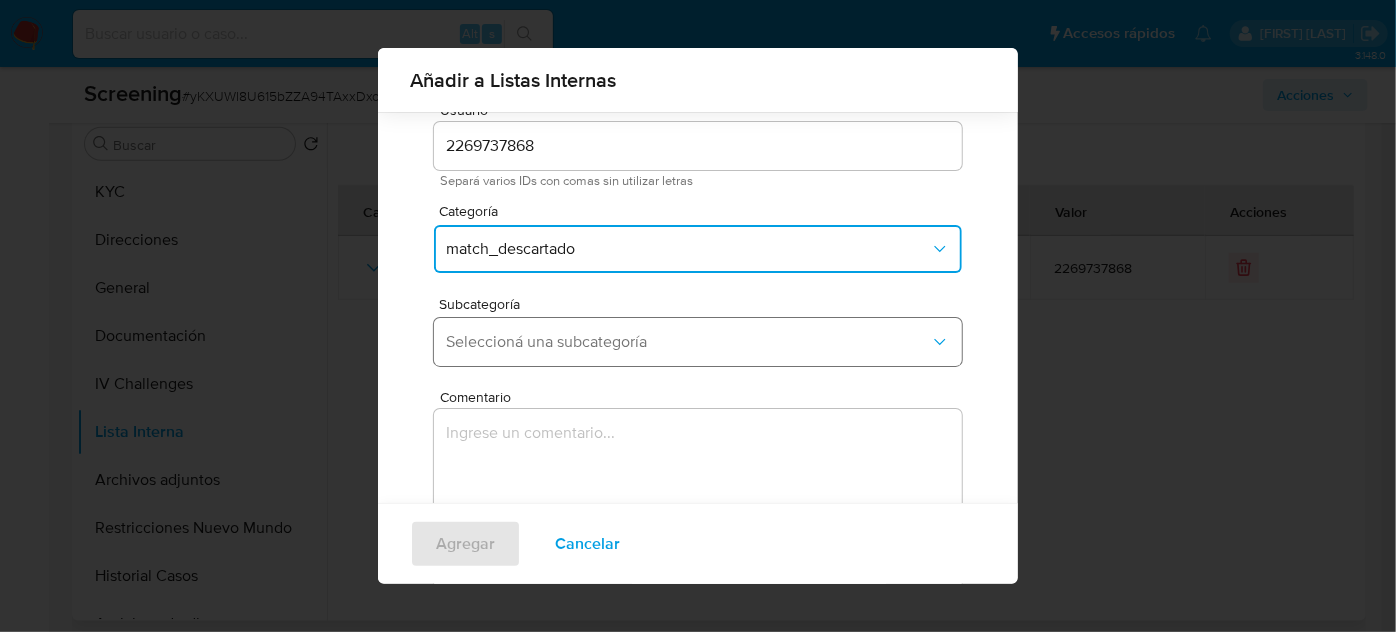 click on "Seleccioná una subcategoría" at bounding box center (698, 342) 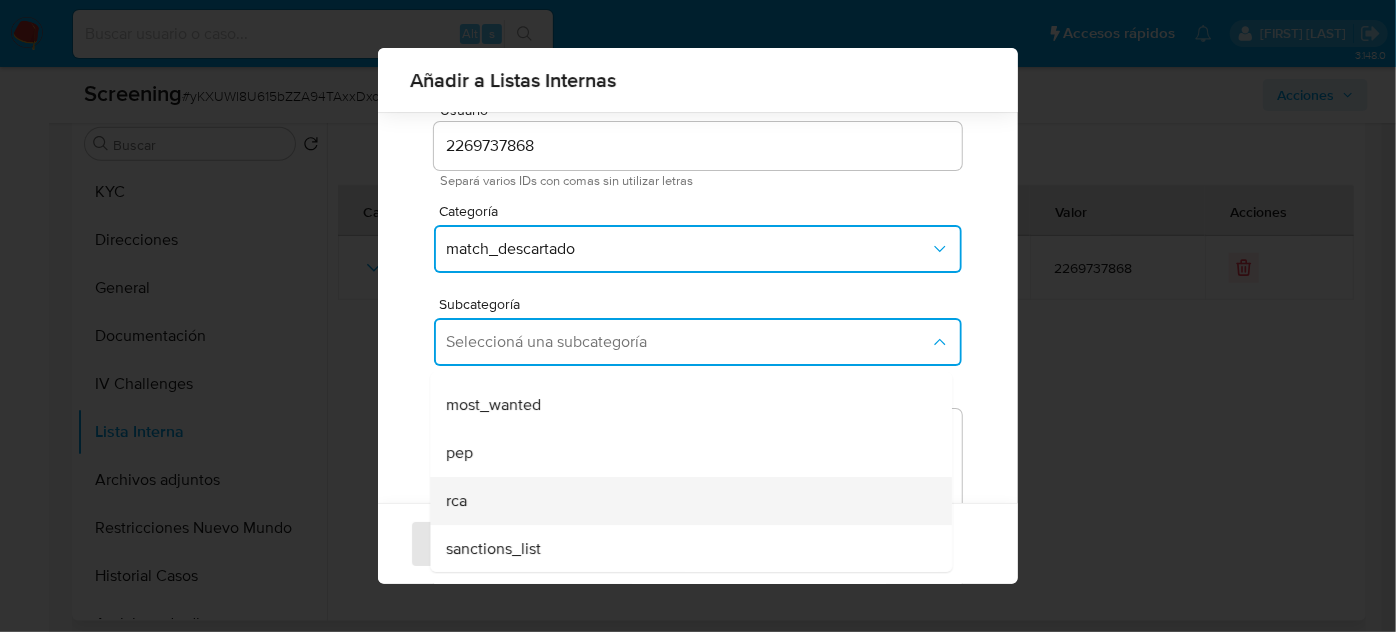 scroll, scrollTop: 136, scrollLeft: 0, axis: vertical 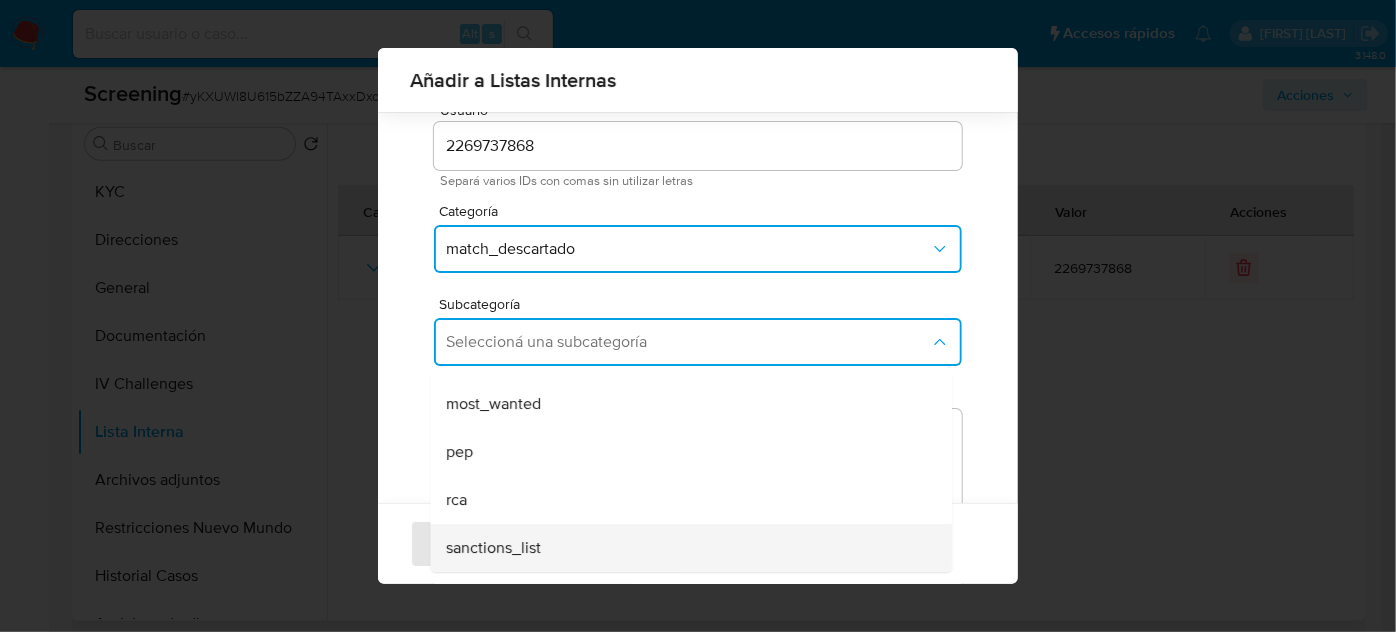 click on "sanctions_list" at bounding box center (493, 548) 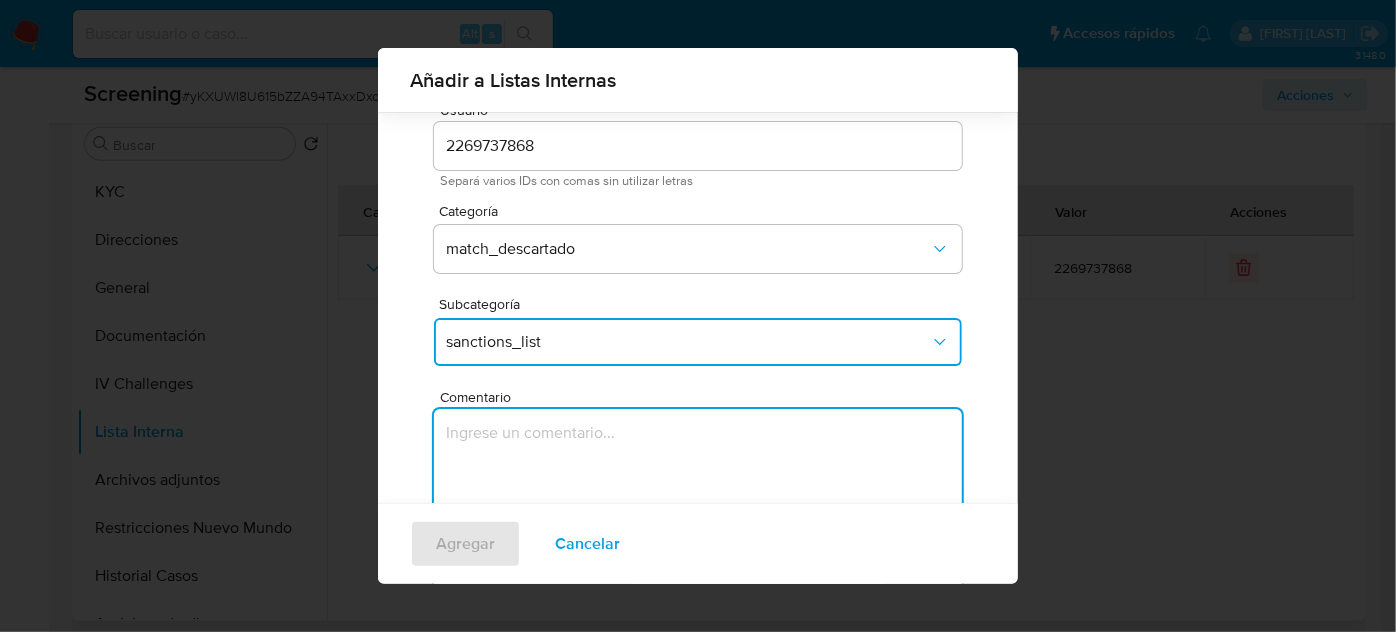 click at bounding box center [698, 505] 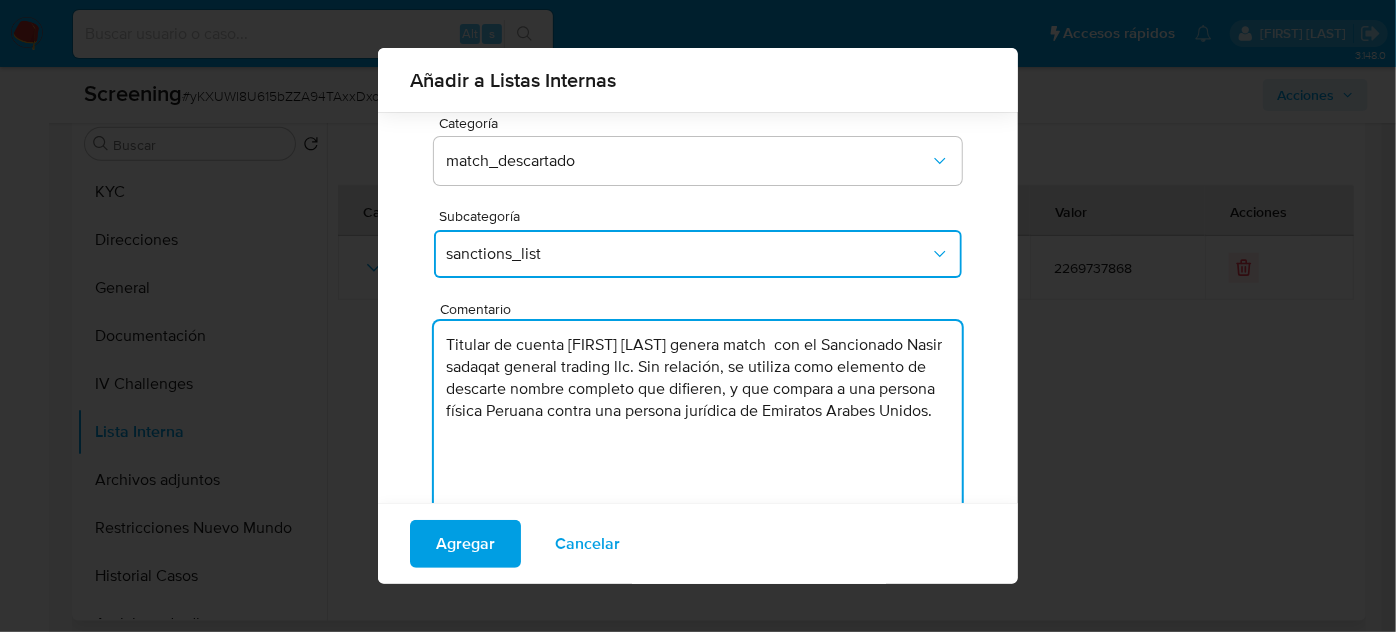 scroll, scrollTop: 165, scrollLeft: 0, axis: vertical 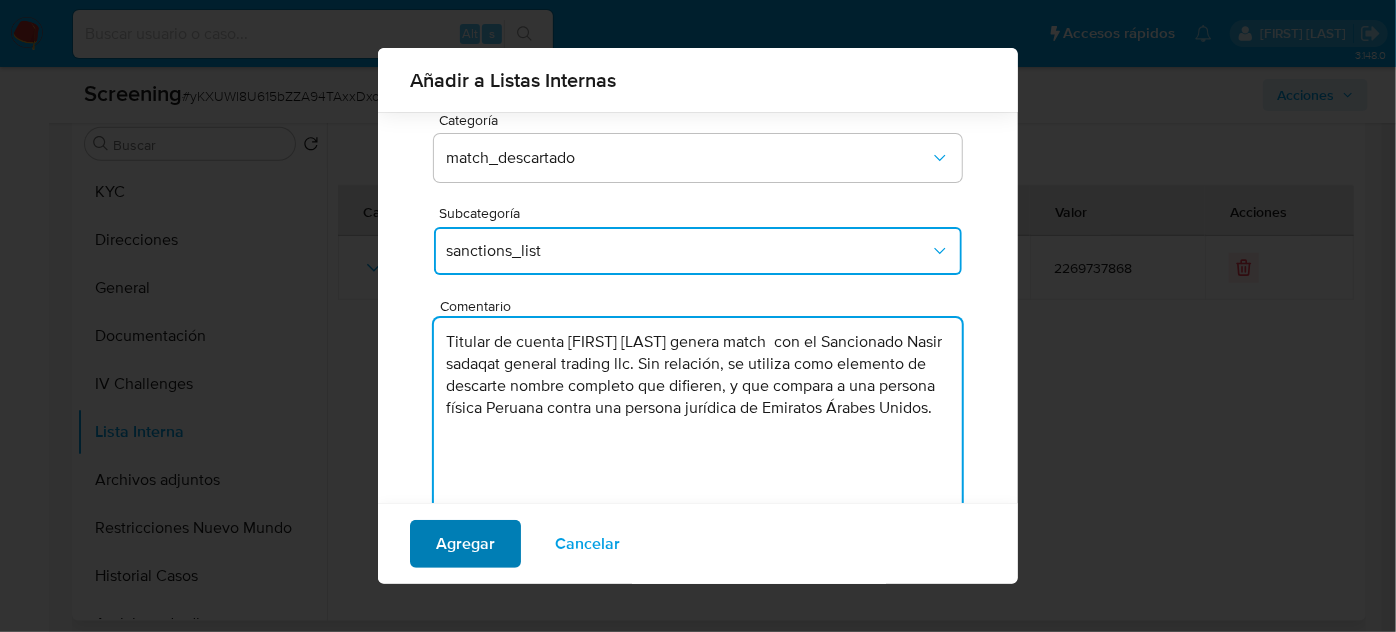 type on "Titular de cuenta Danna Rosmery Castillo Bances genera match  con el Sancionado Nasir sadaqat general trading llc. Sin relación, se utiliza como elemento de  descarte nombre completo que difieren, y que compara a una persona física Peruana contra una persona jurídica de Emiratos Árabes Unidos." 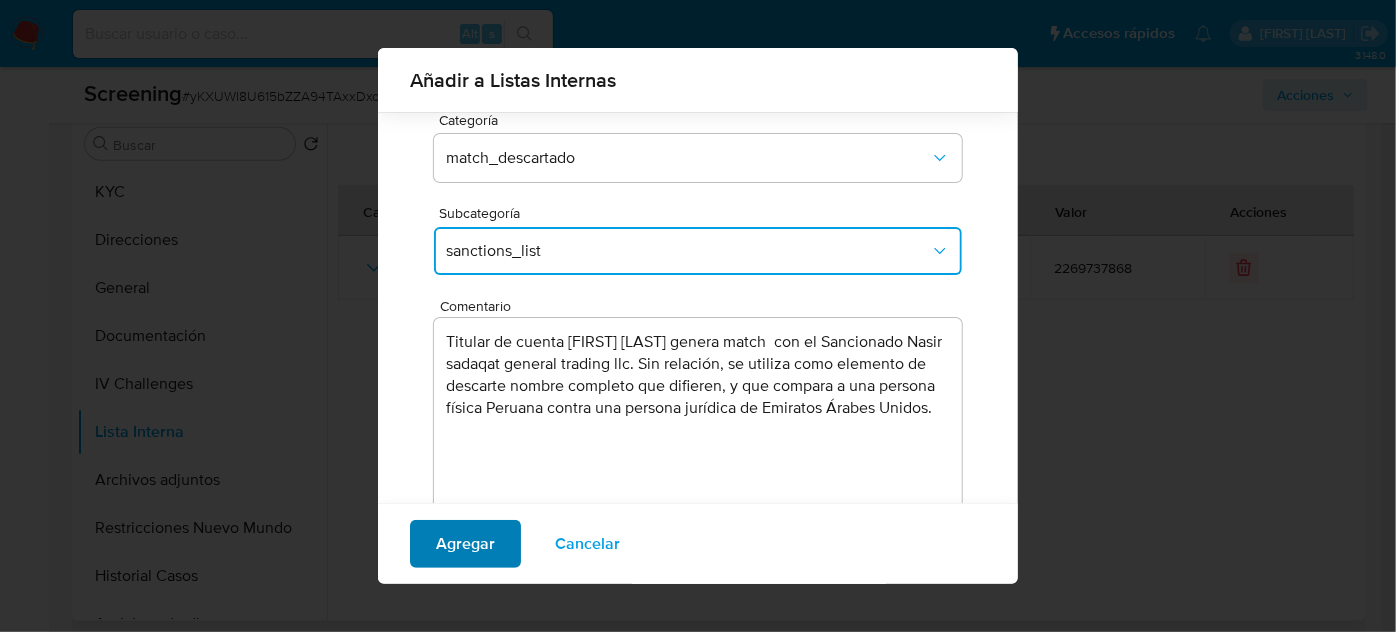 click on "Agregar" at bounding box center (465, 544) 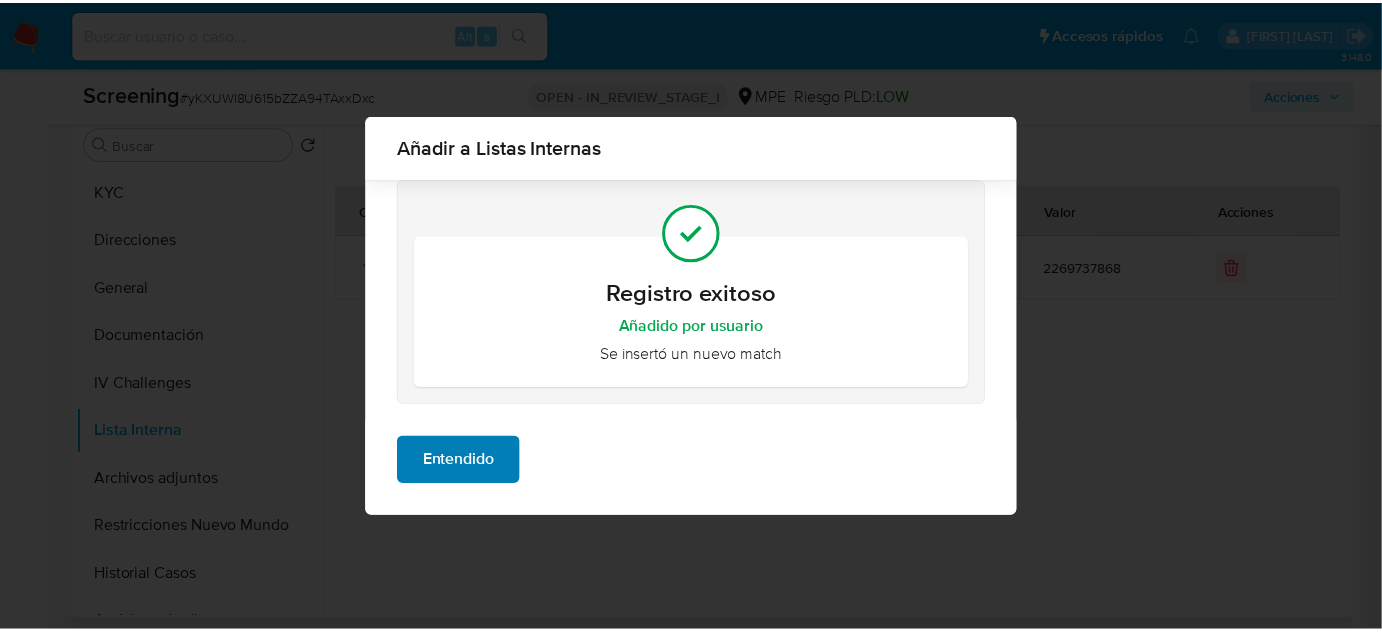 scroll, scrollTop: 0, scrollLeft: 0, axis: both 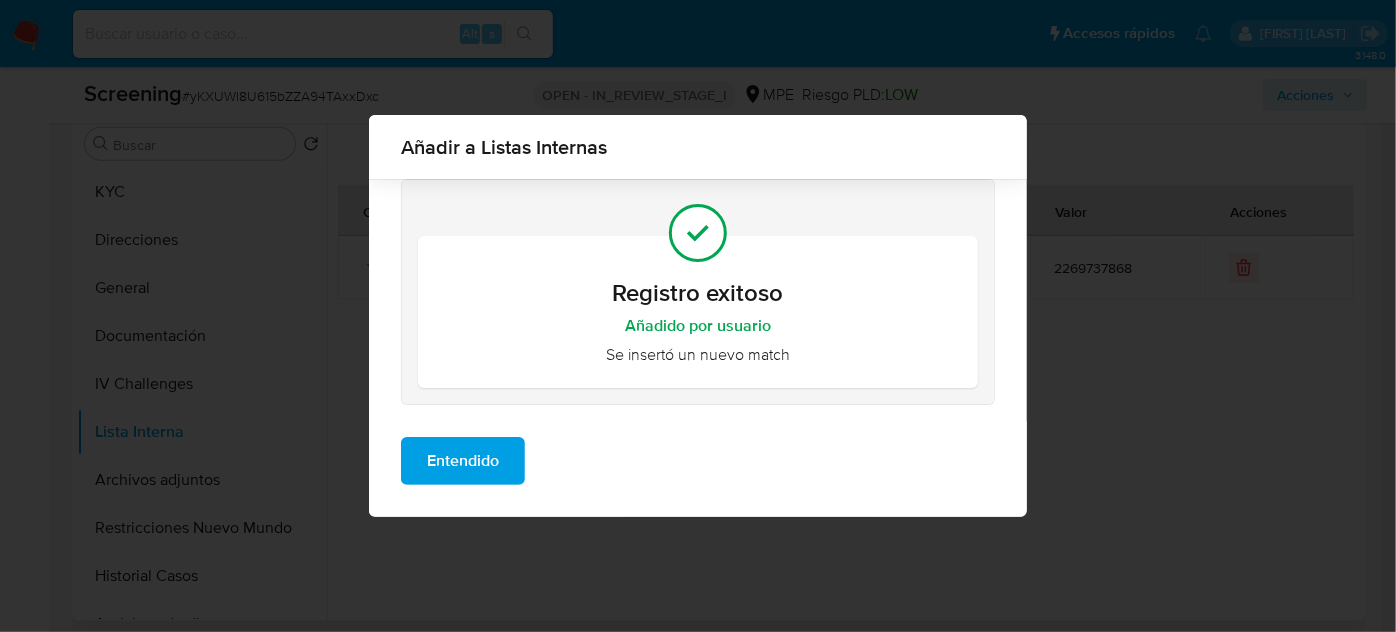 click on "Entendido" at bounding box center [463, 461] 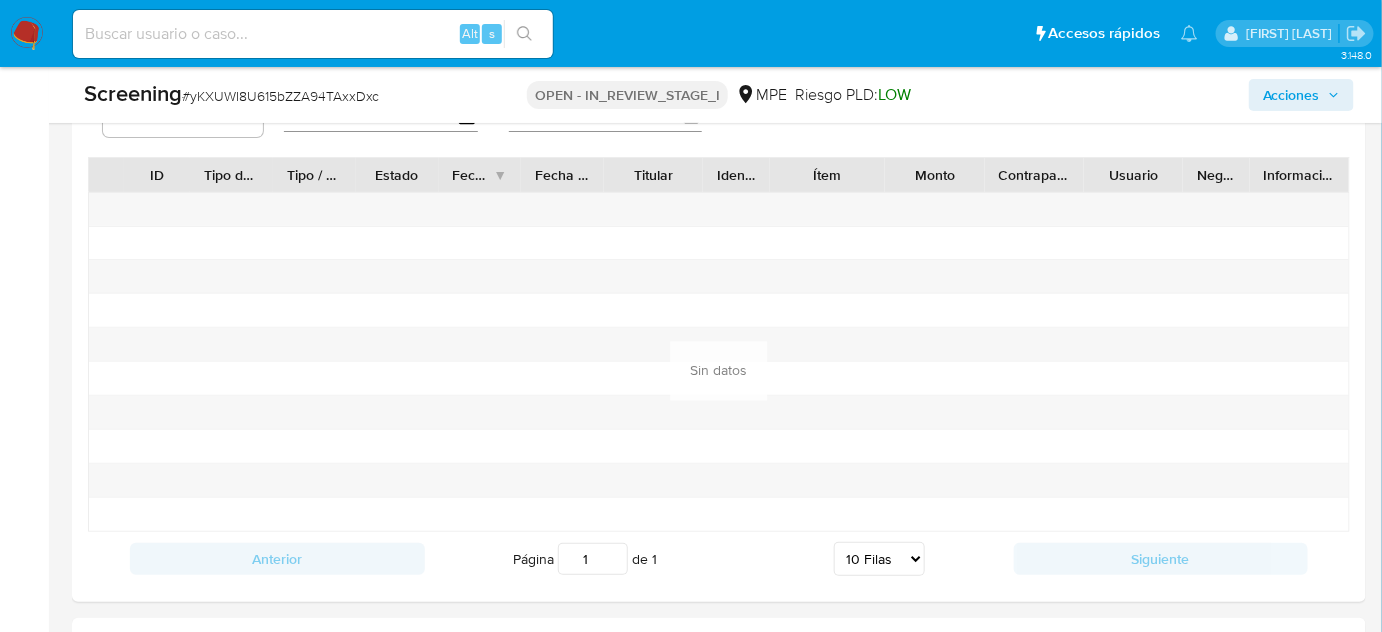 scroll, scrollTop: 3206, scrollLeft: 0, axis: vertical 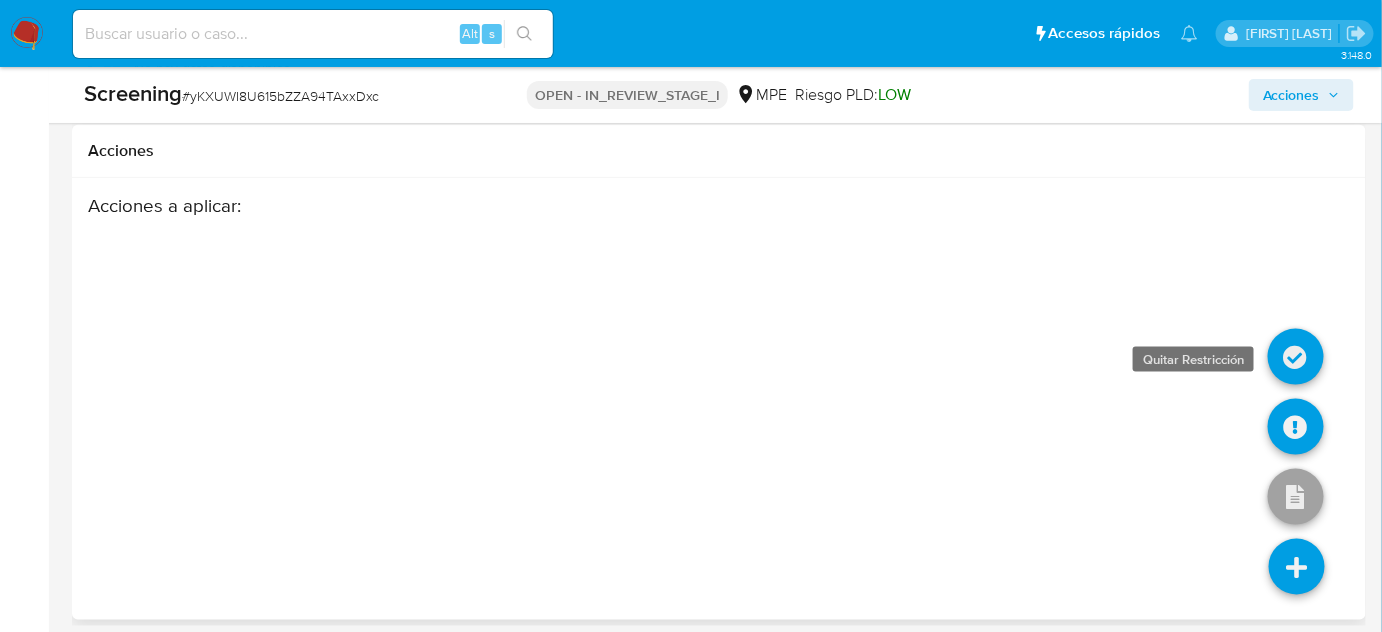 click at bounding box center [1296, 357] 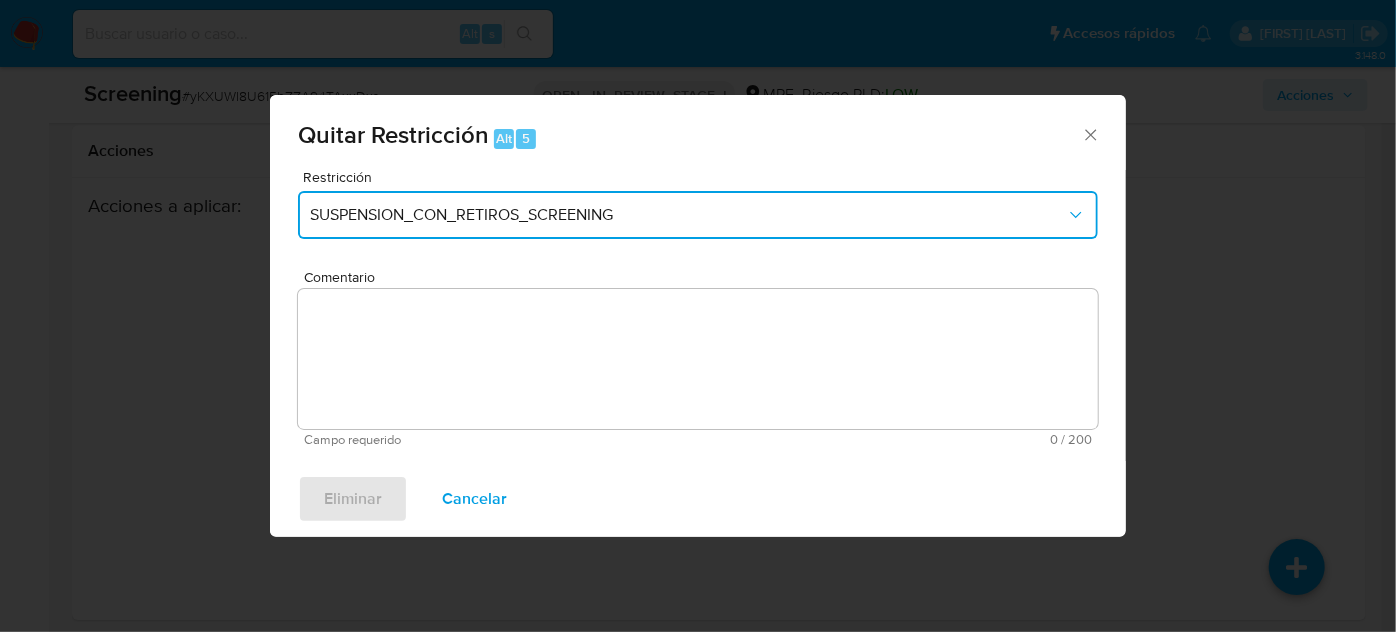 click on "SUSPENSION_CON_RETIROS_SCREENING" at bounding box center [688, 215] 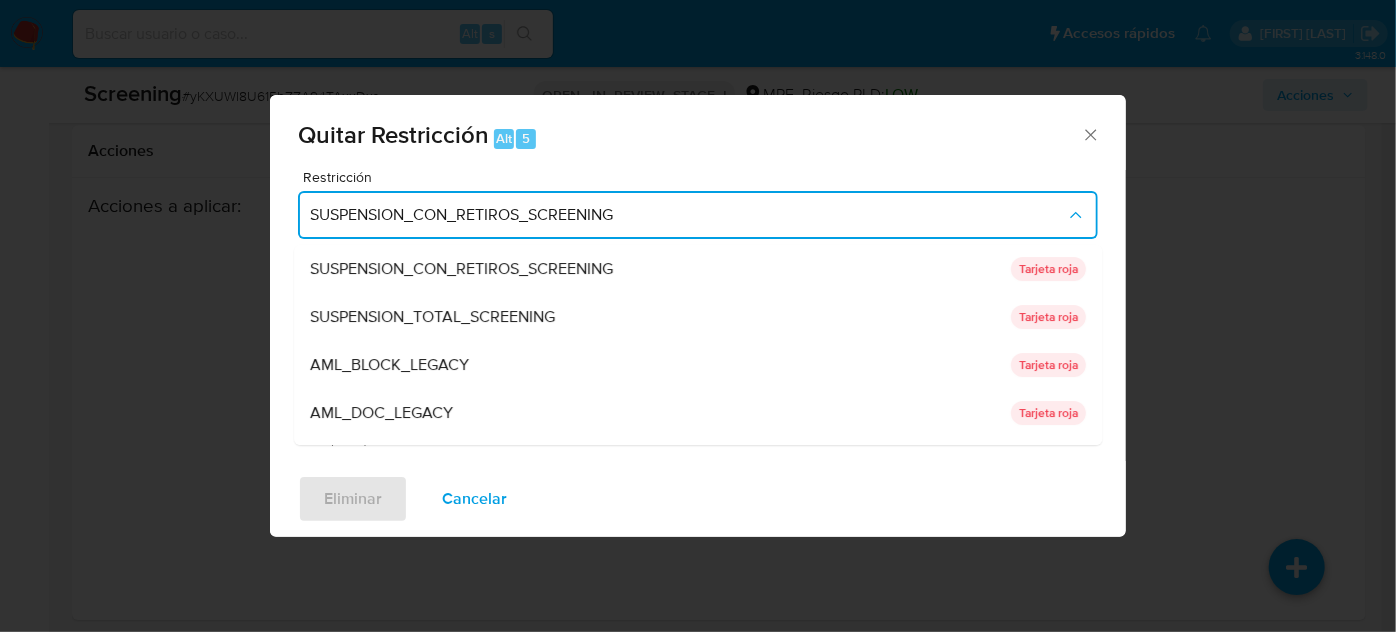 drag, startPoint x: 469, startPoint y: 311, endPoint x: 464, endPoint y: 327, distance: 16.763054 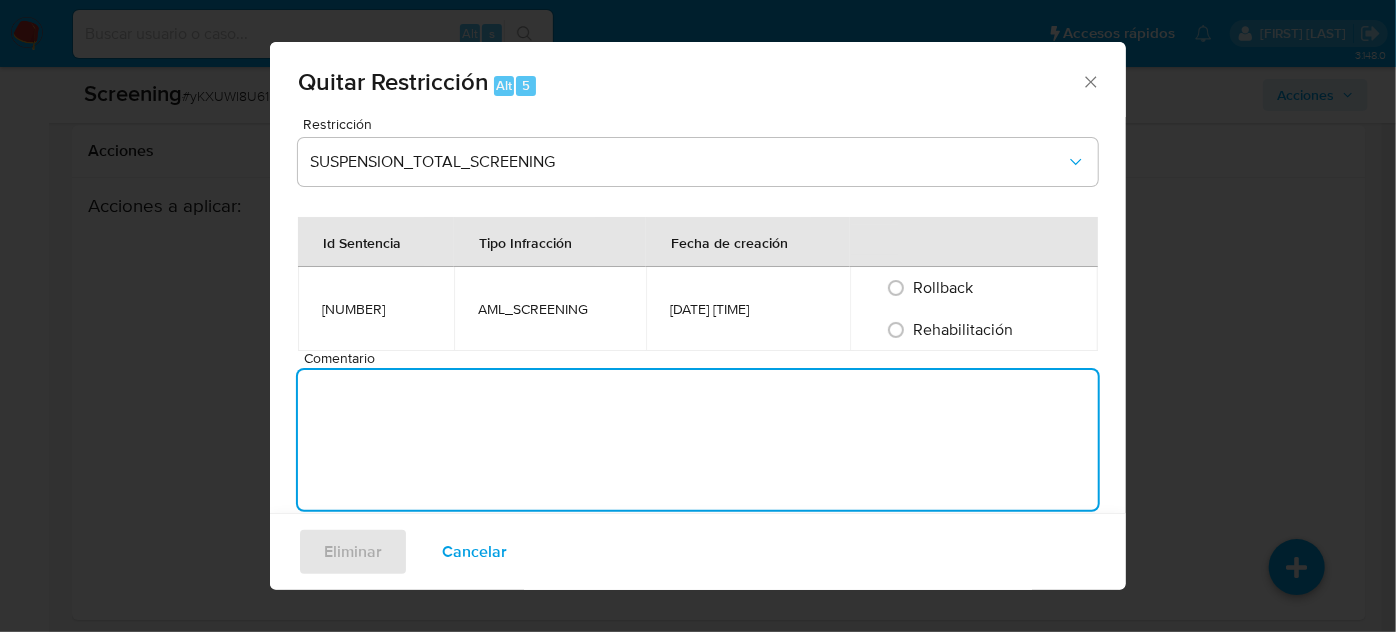 click on "Restricción SUSPENSION_TOTAL_SCREENING Id Sentencia Tipo Infracción Fecha de creación   448299308     AML_SCREENING     01/08/2025 03:07:08   Rollback Rehabilitación Comentario Campo requerido 0 / 200 200 caracteres restantes" at bounding box center [698, 322] 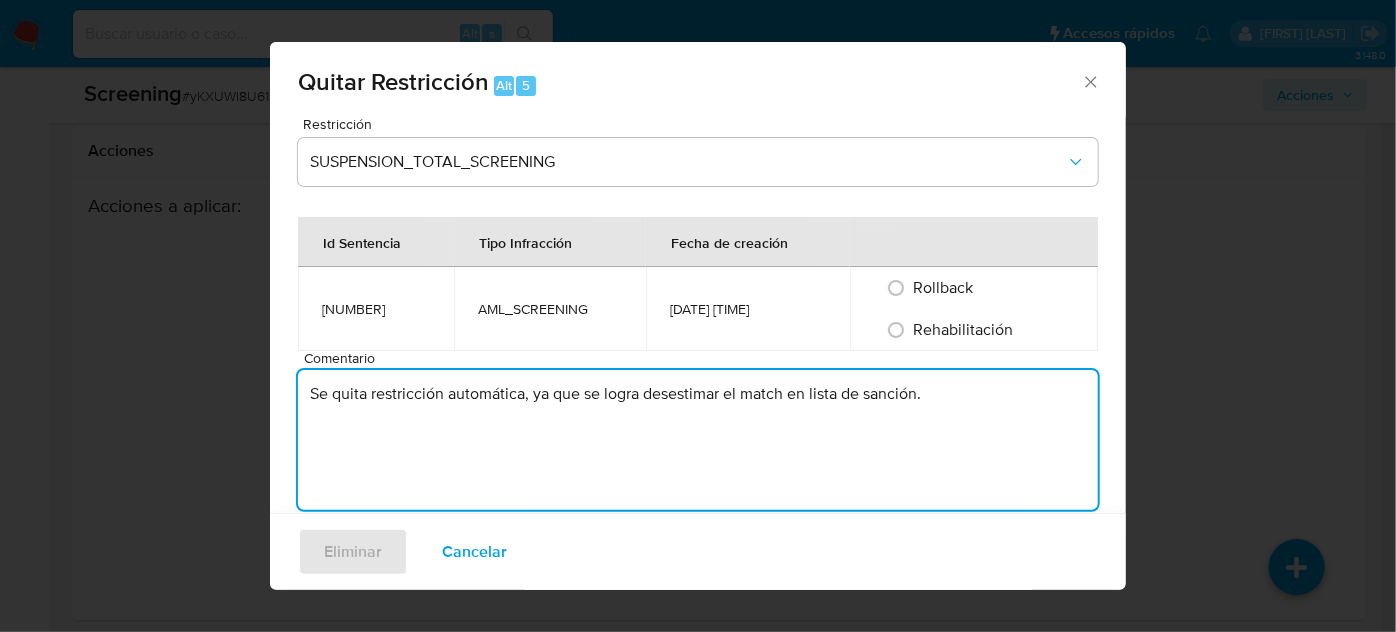 type on "Se quita restricción automática, ya que se logra desestimar el match en lista de sanción." 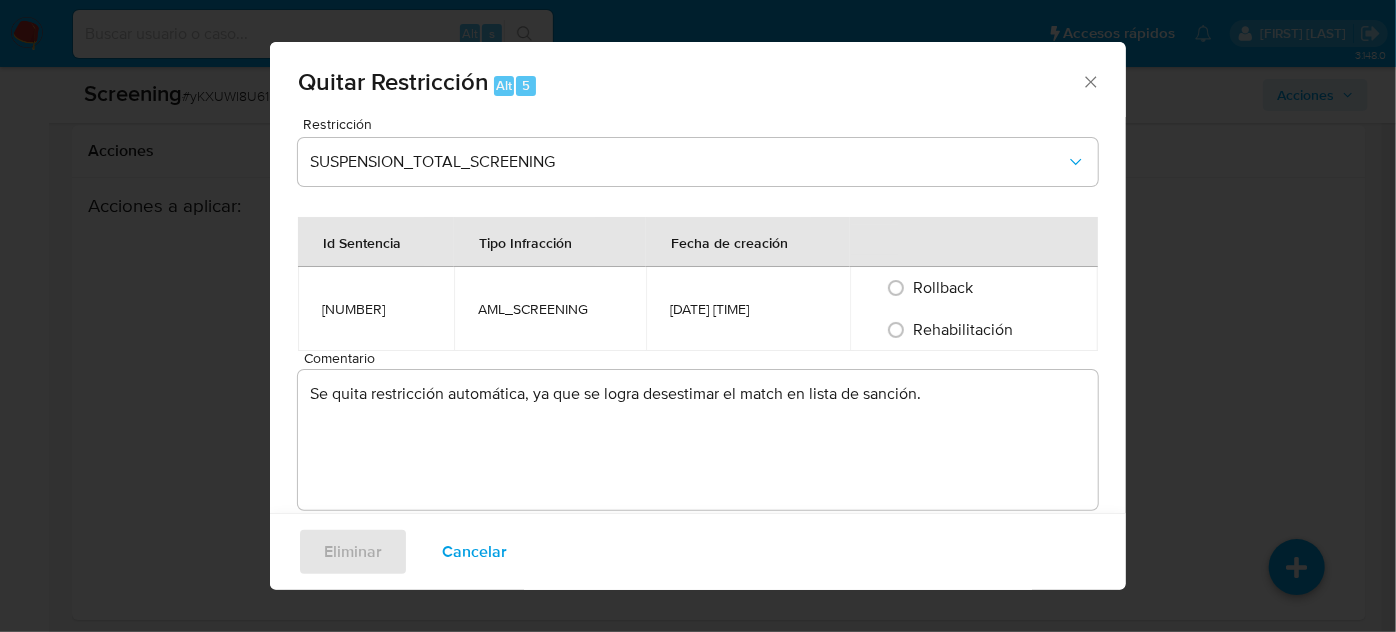 click on "Rehabilitación" at bounding box center (964, 329) 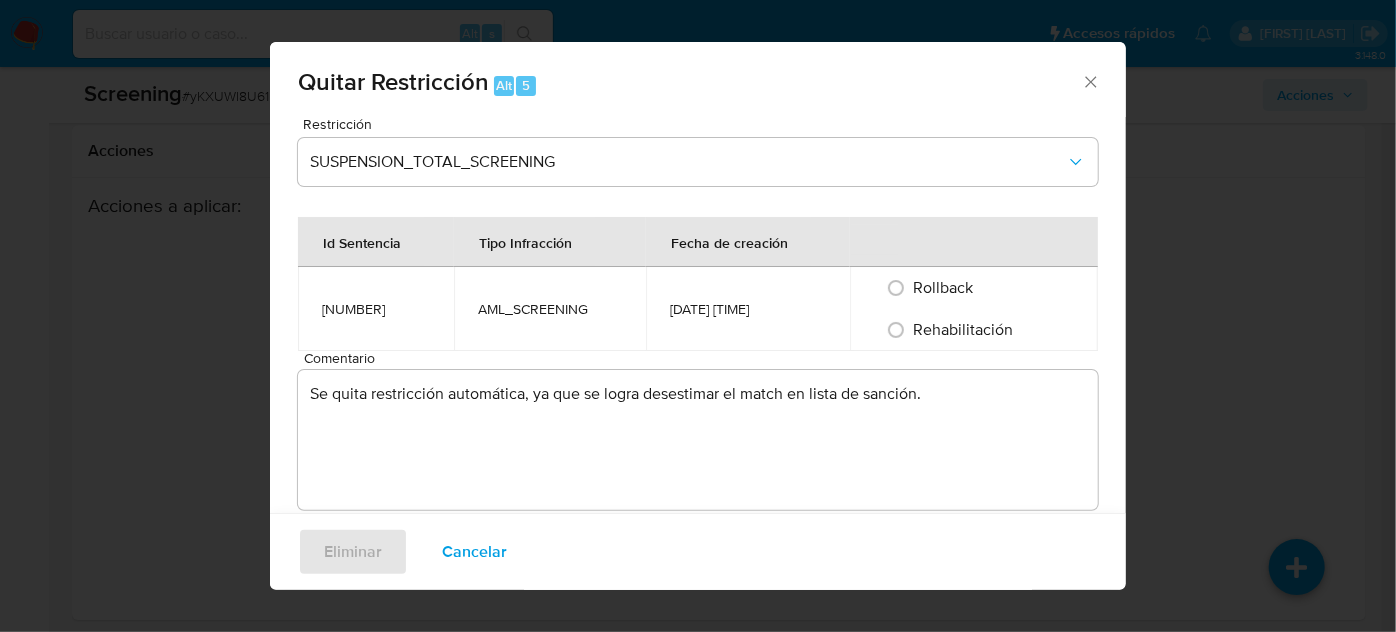 radio on "true" 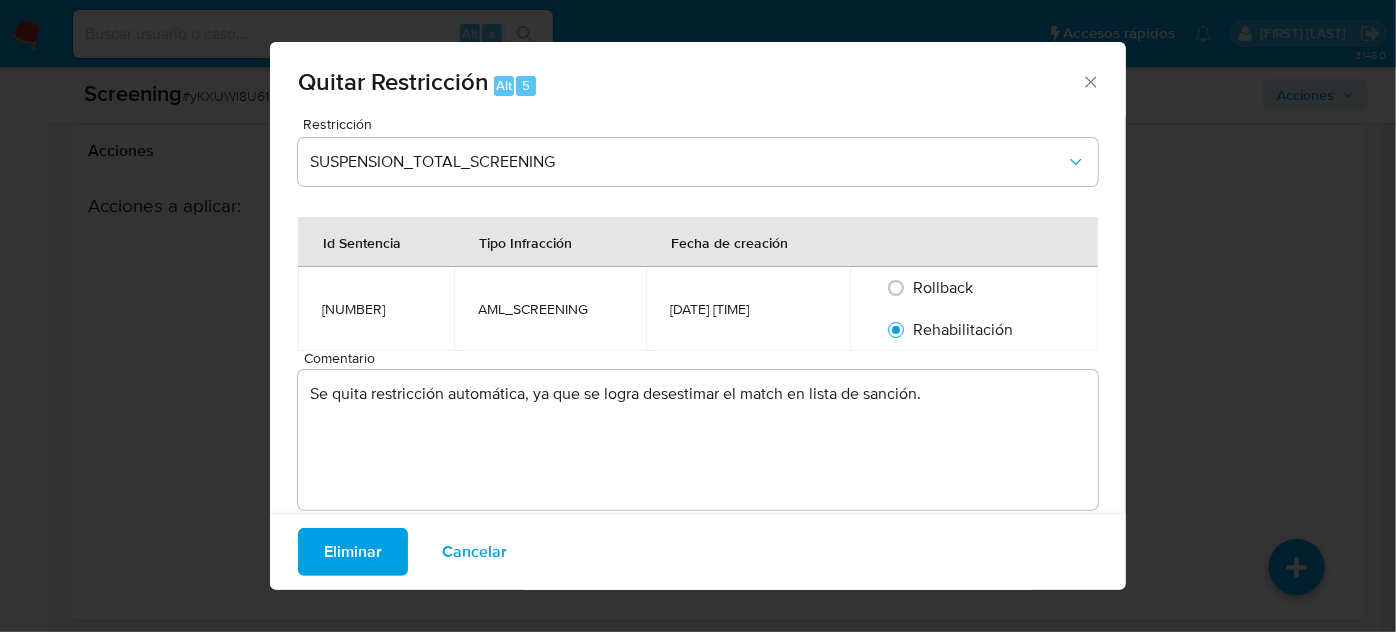 click on "Eliminar" at bounding box center (353, 552) 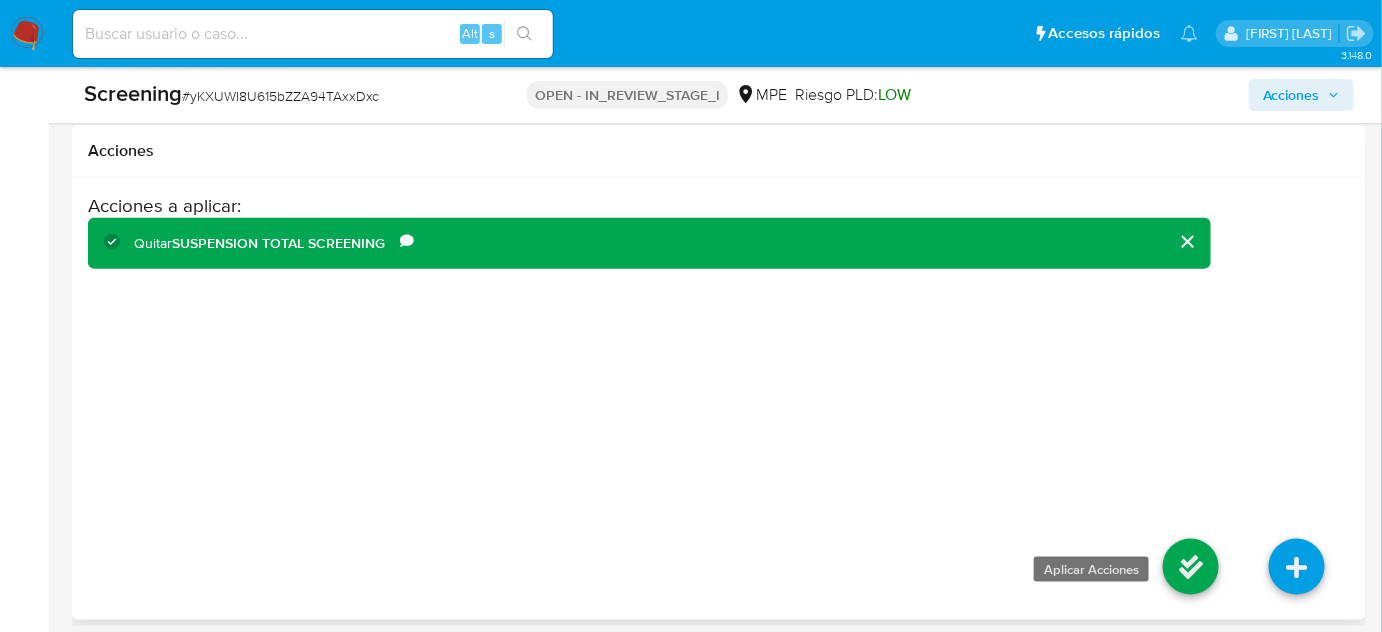 click at bounding box center (1191, 567) 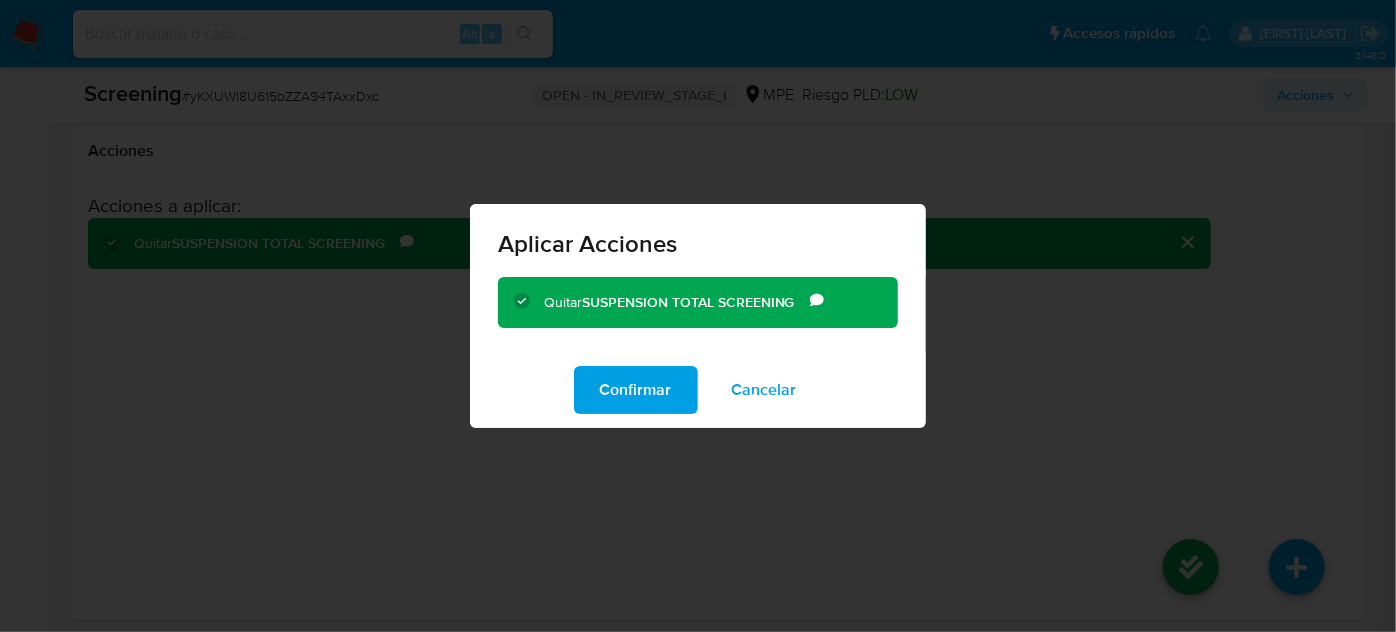 click on "Confirmar" at bounding box center (636, 390) 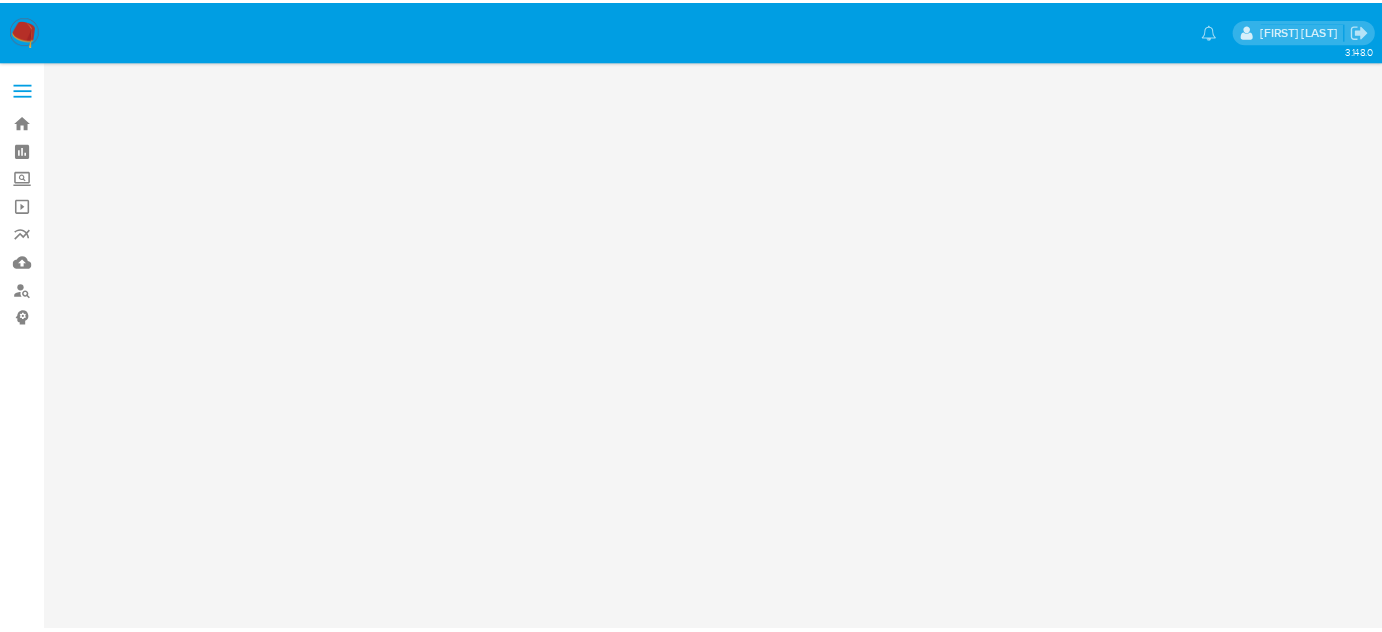 scroll, scrollTop: 0, scrollLeft: 0, axis: both 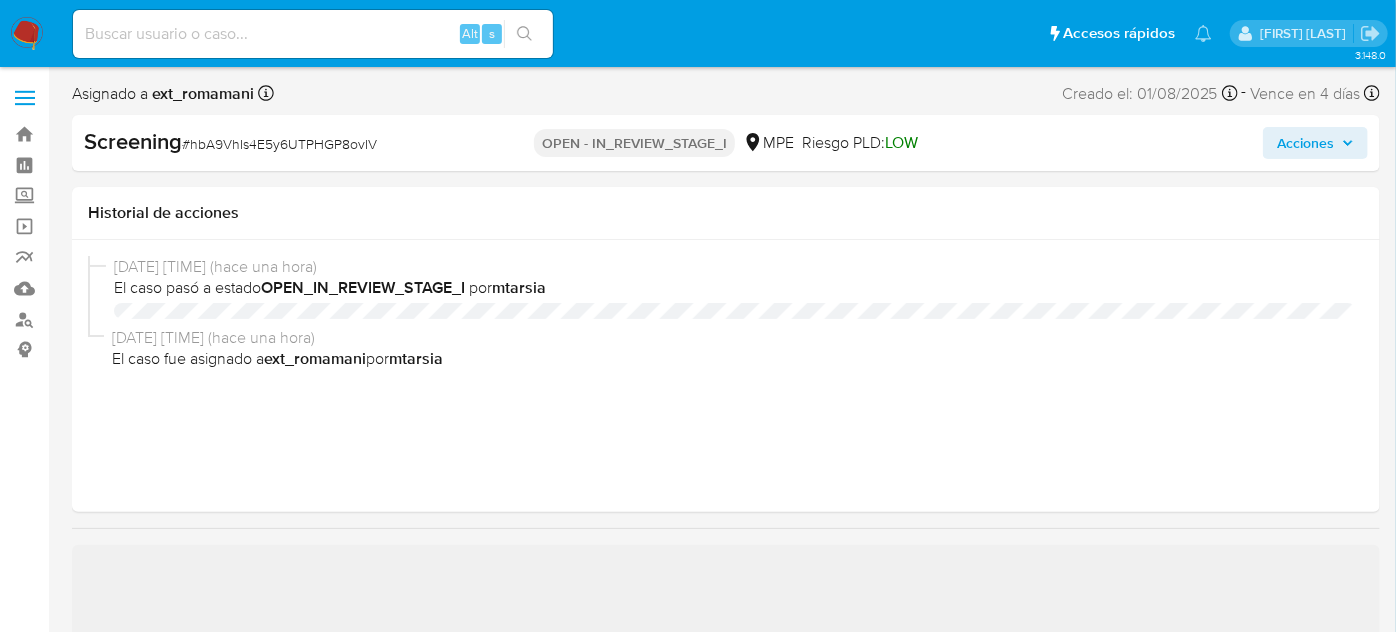 select on "10" 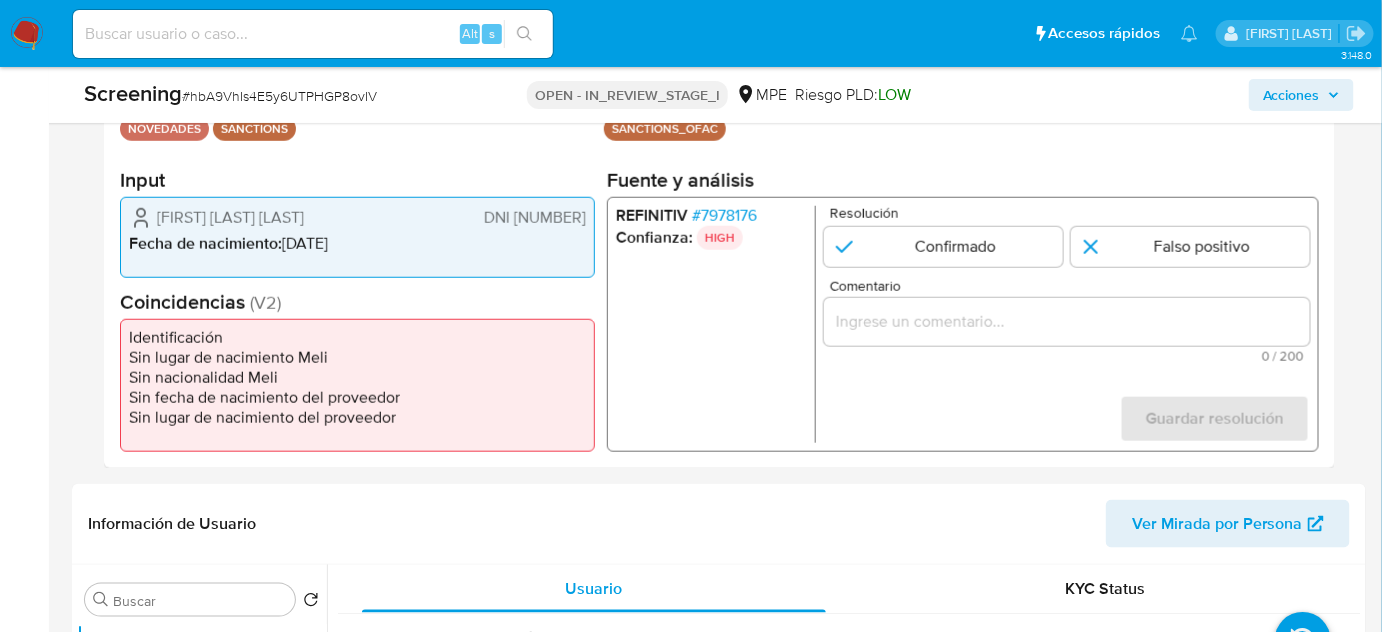 scroll, scrollTop: 454, scrollLeft: 0, axis: vertical 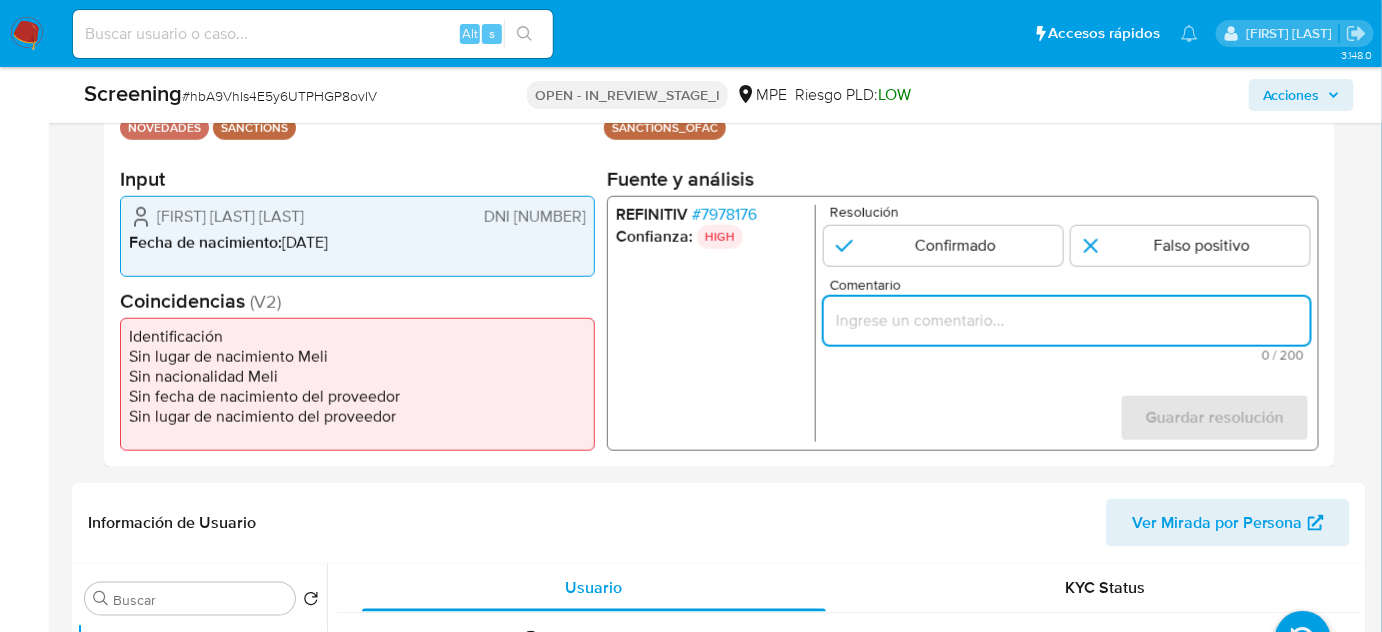 click at bounding box center (1067, 321) 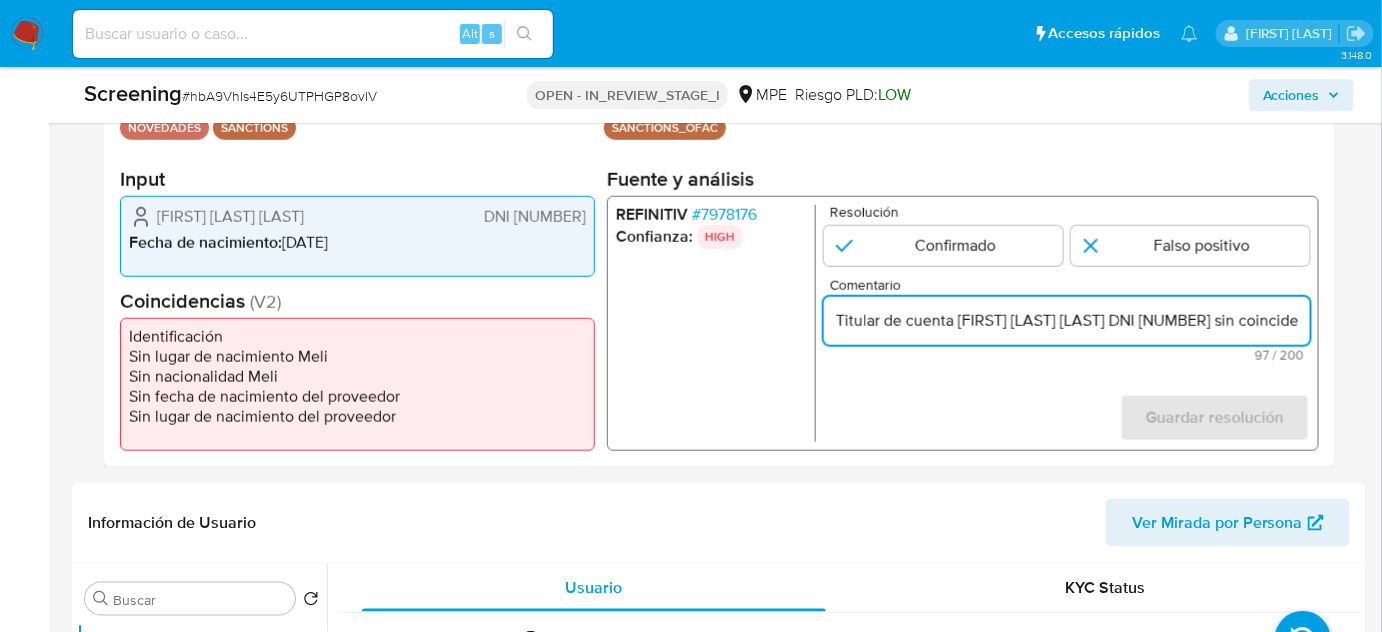 scroll, scrollTop: 0, scrollLeft: 223, axis: horizontal 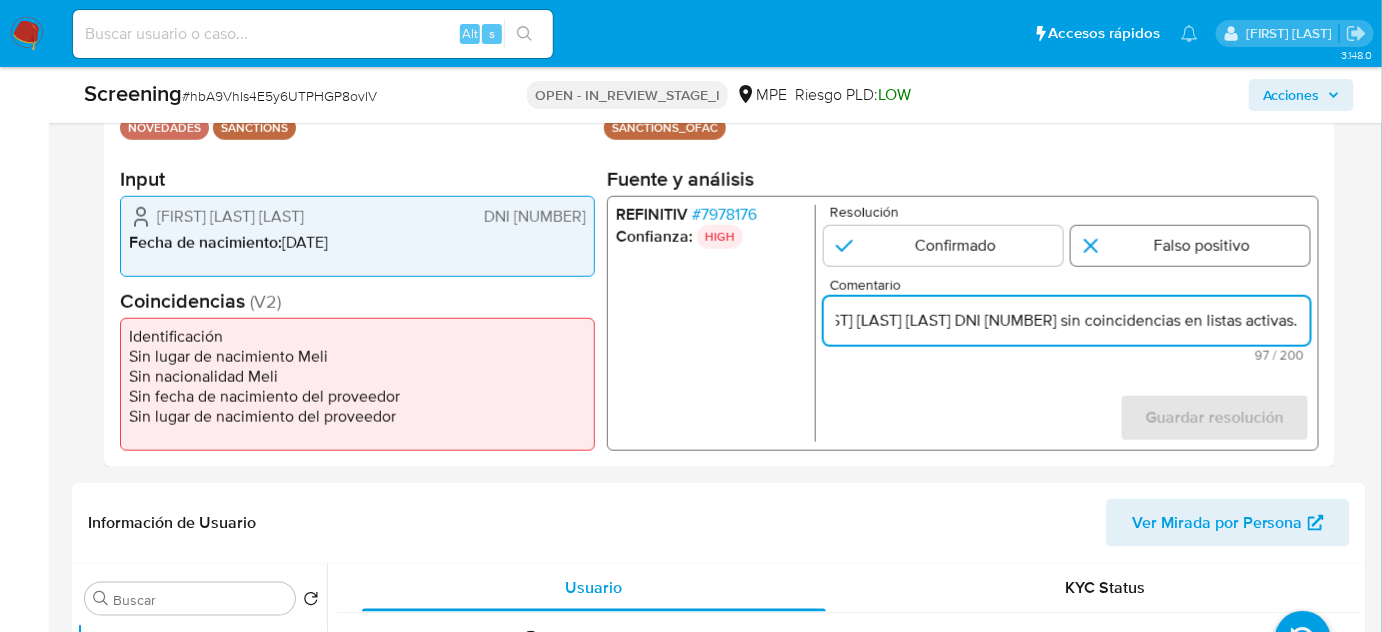 type on "Titular de cuenta [FIRST] [LAST] [LAST] DNI [NUMBER] sin coincidencias en listas activas." 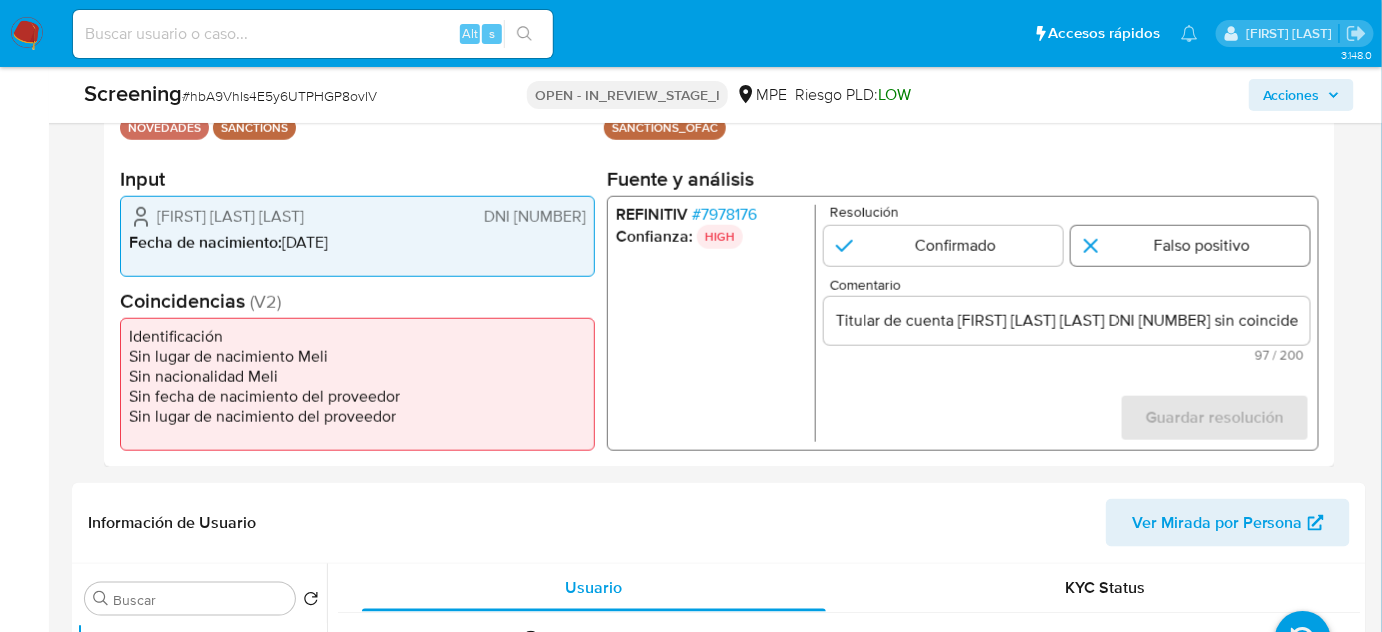 click at bounding box center [1190, 246] 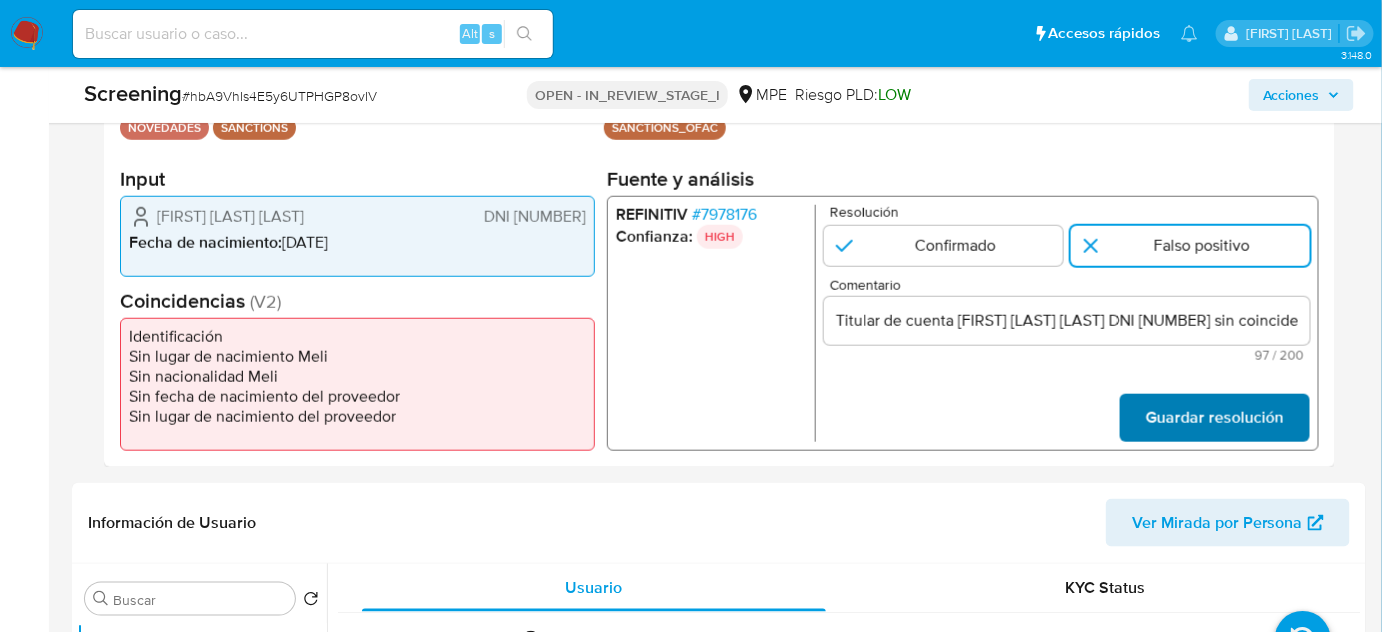 click on "Guardar resolución" at bounding box center [1215, 418] 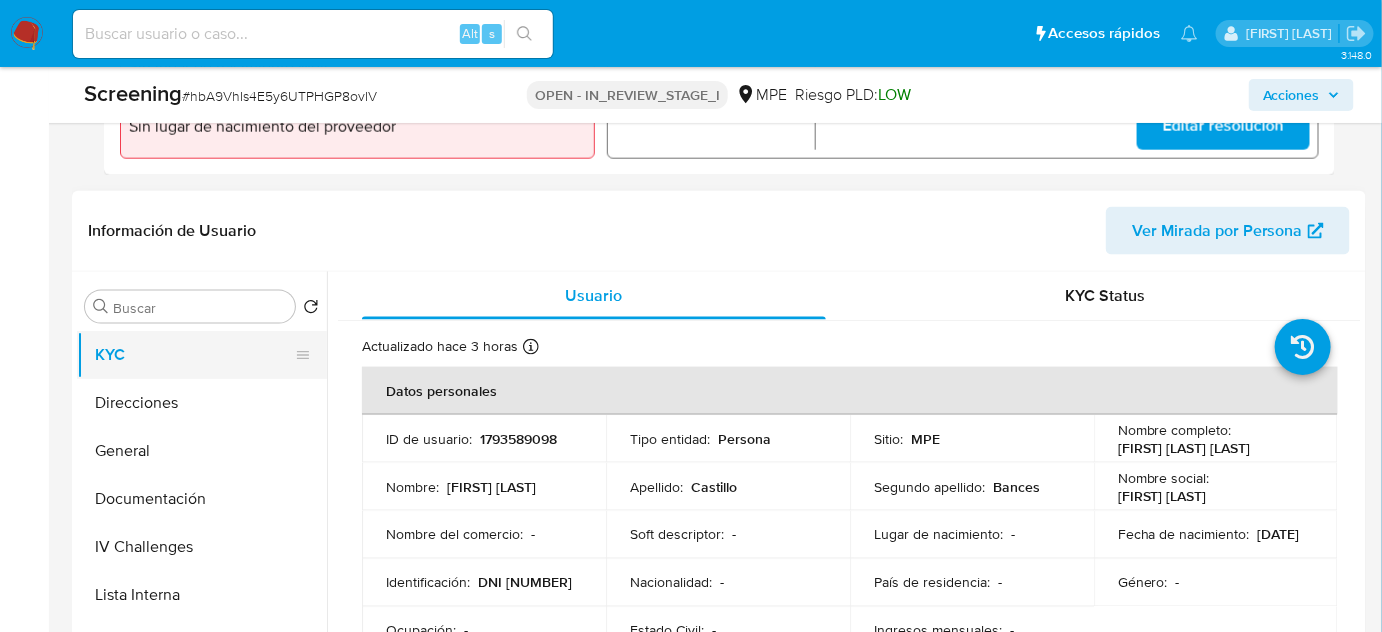scroll, scrollTop: 1000, scrollLeft: 0, axis: vertical 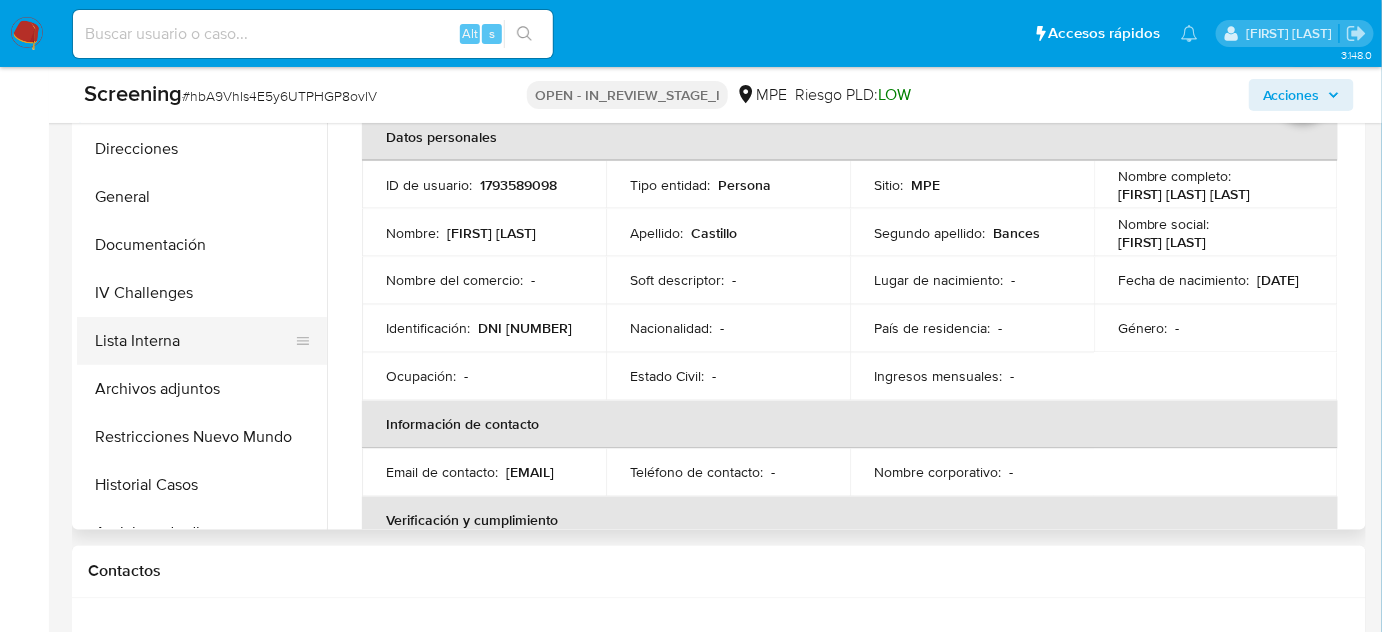 click on "Lista Interna" at bounding box center (194, 341) 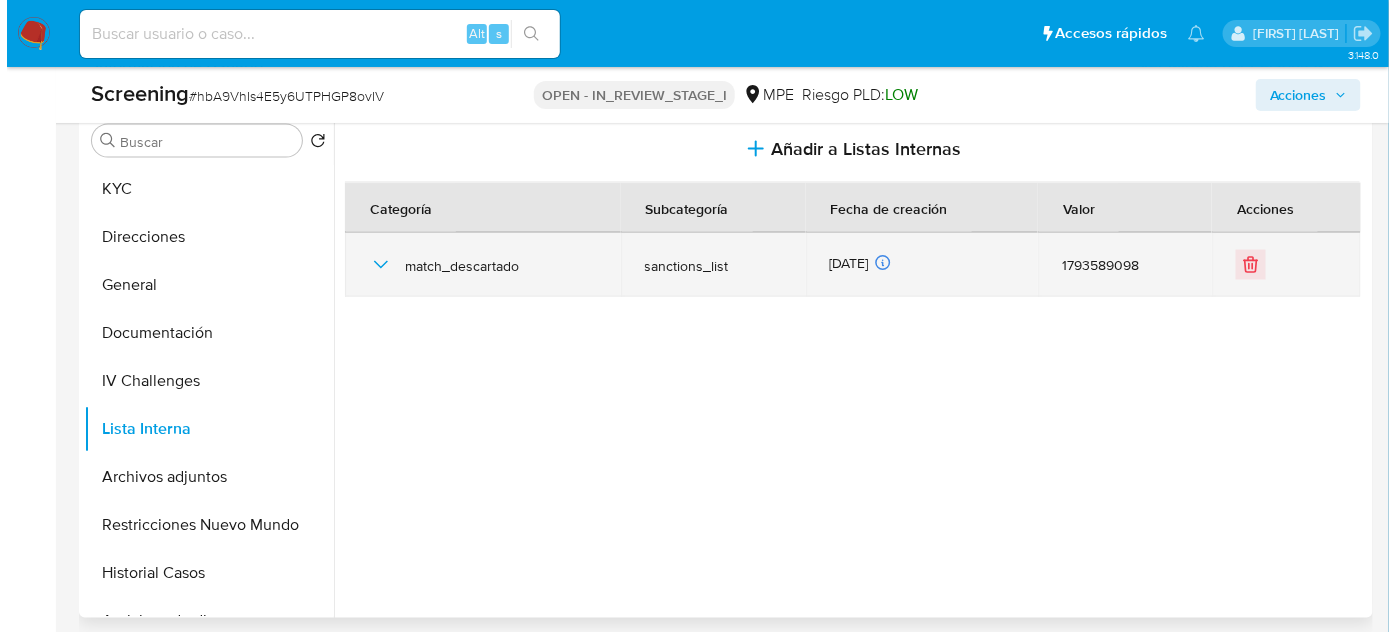 scroll, scrollTop: 909, scrollLeft: 0, axis: vertical 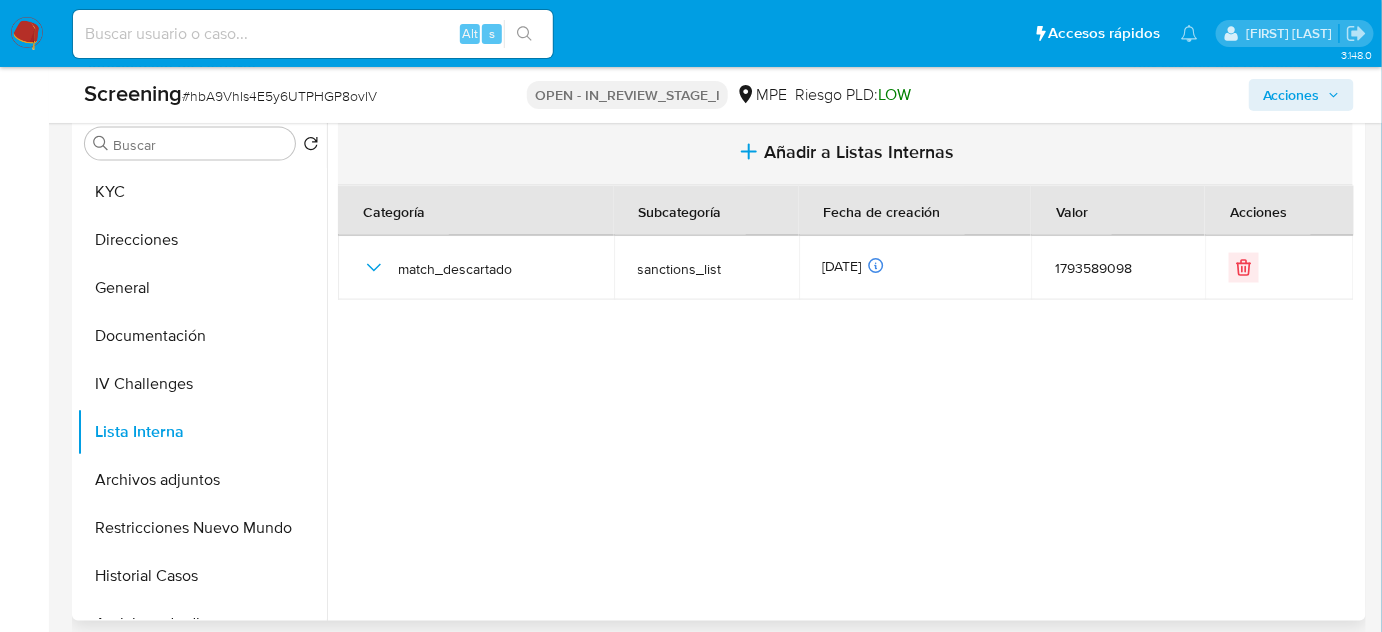 click on "Añadir a Listas Internas" at bounding box center (845, 152) 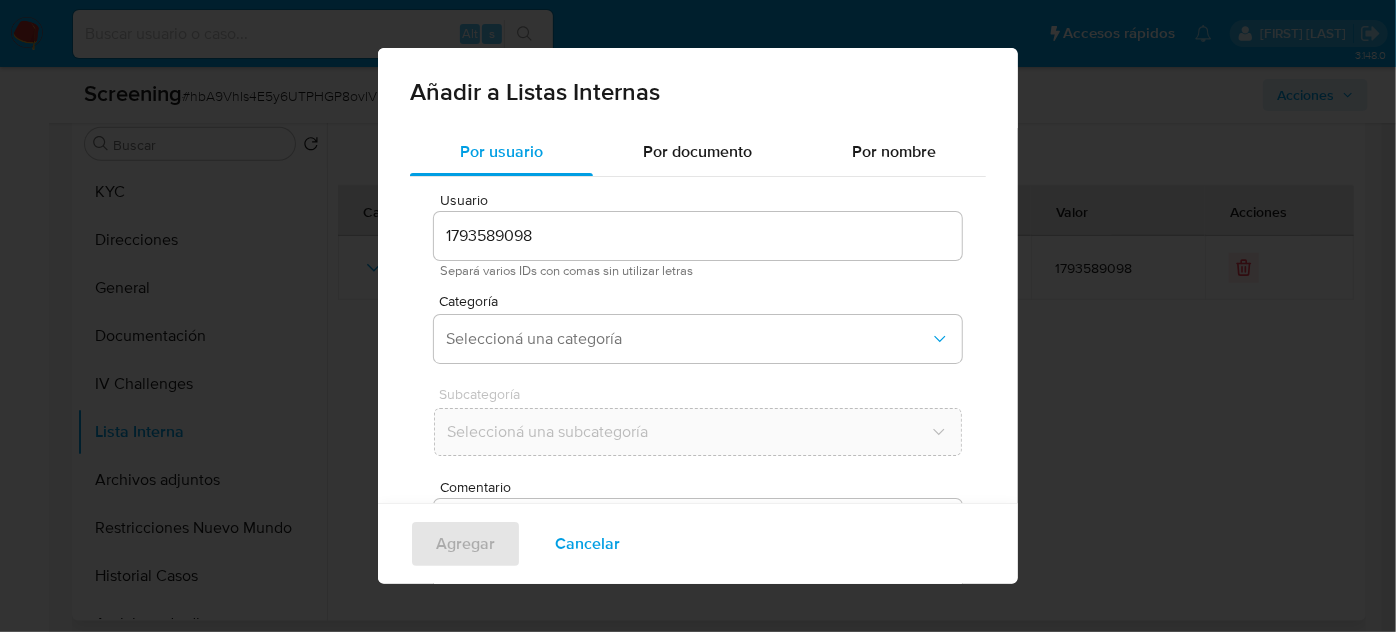 click on "Subcategoría" at bounding box center [703, 394] 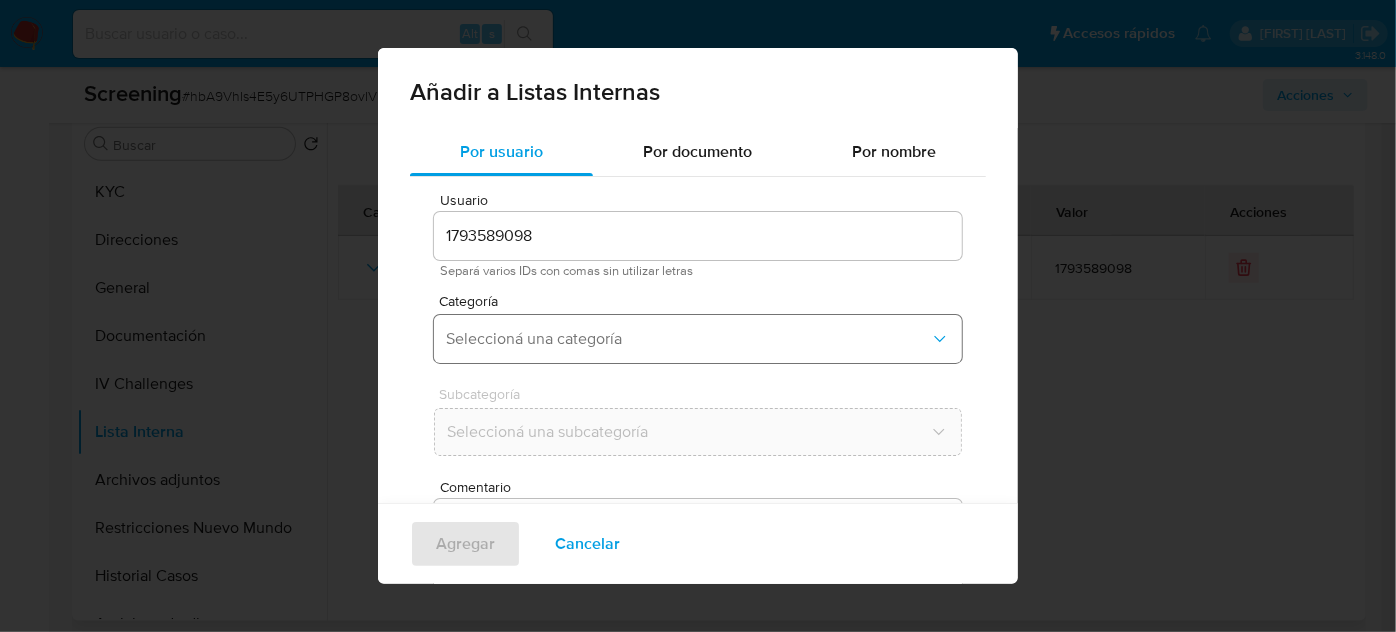 click on "Seleccioná una categoría" at bounding box center (698, 339) 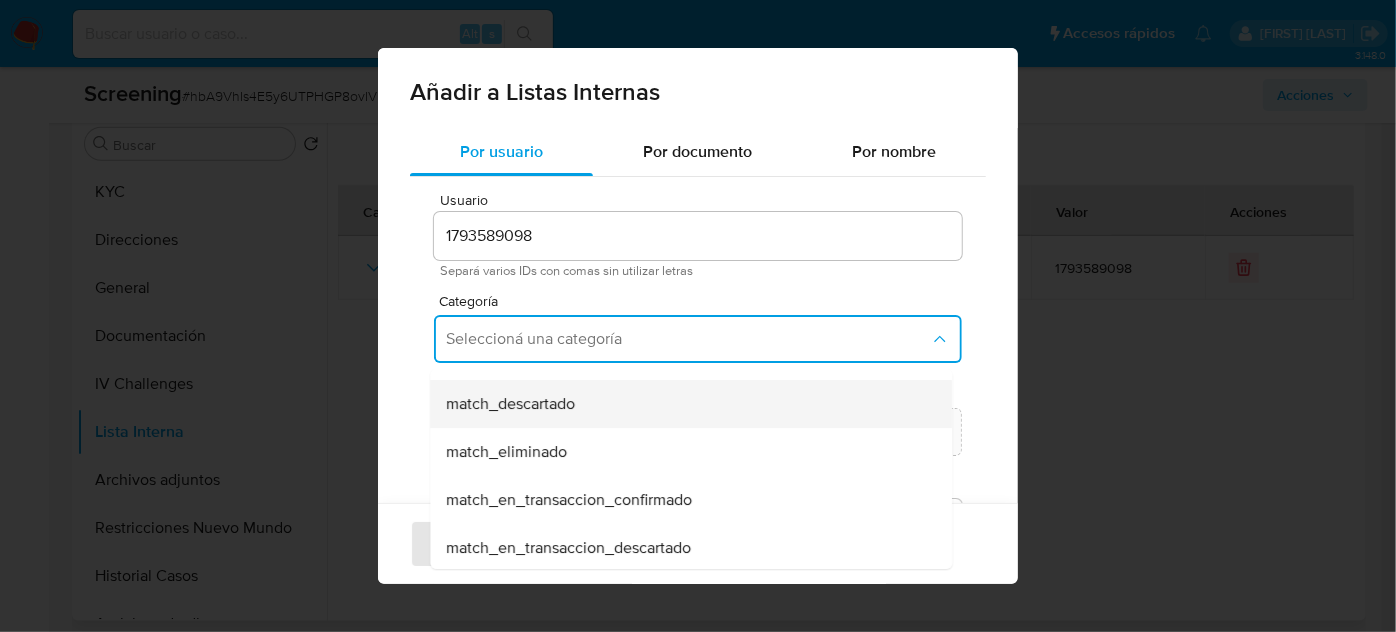 scroll, scrollTop: 181, scrollLeft: 0, axis: vertical 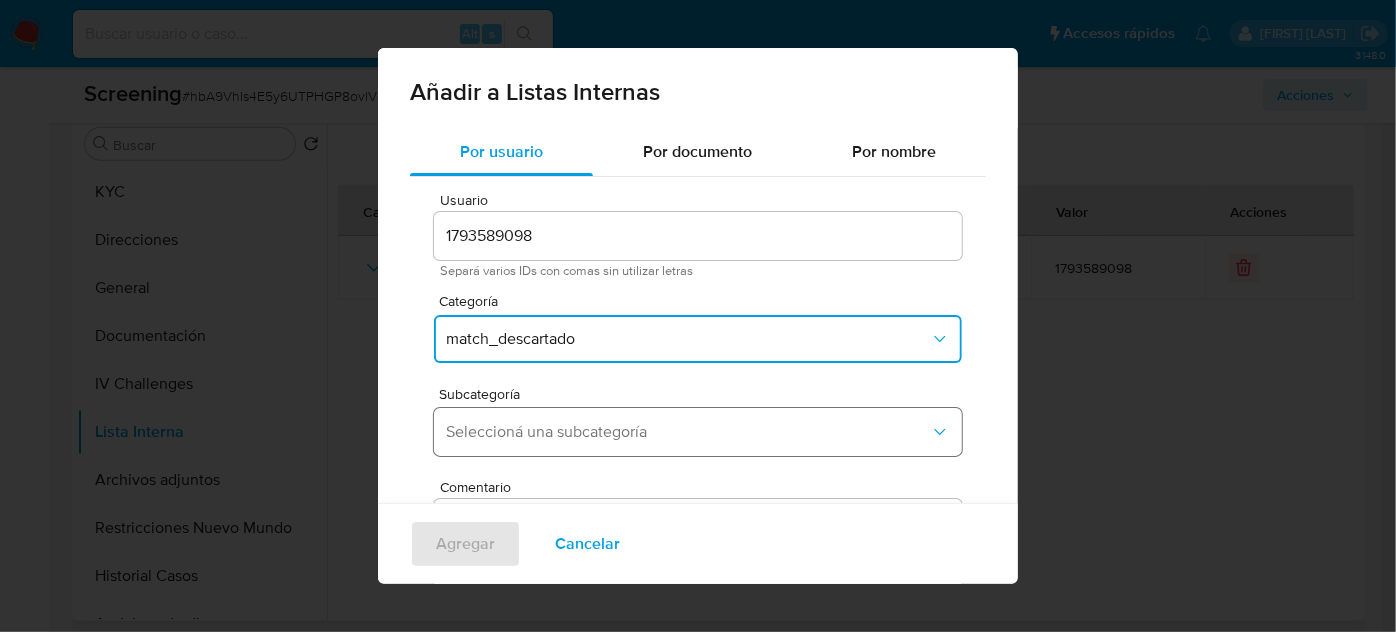 click on "Seleccioná una subcategoría" at bounding box center (688, 432) 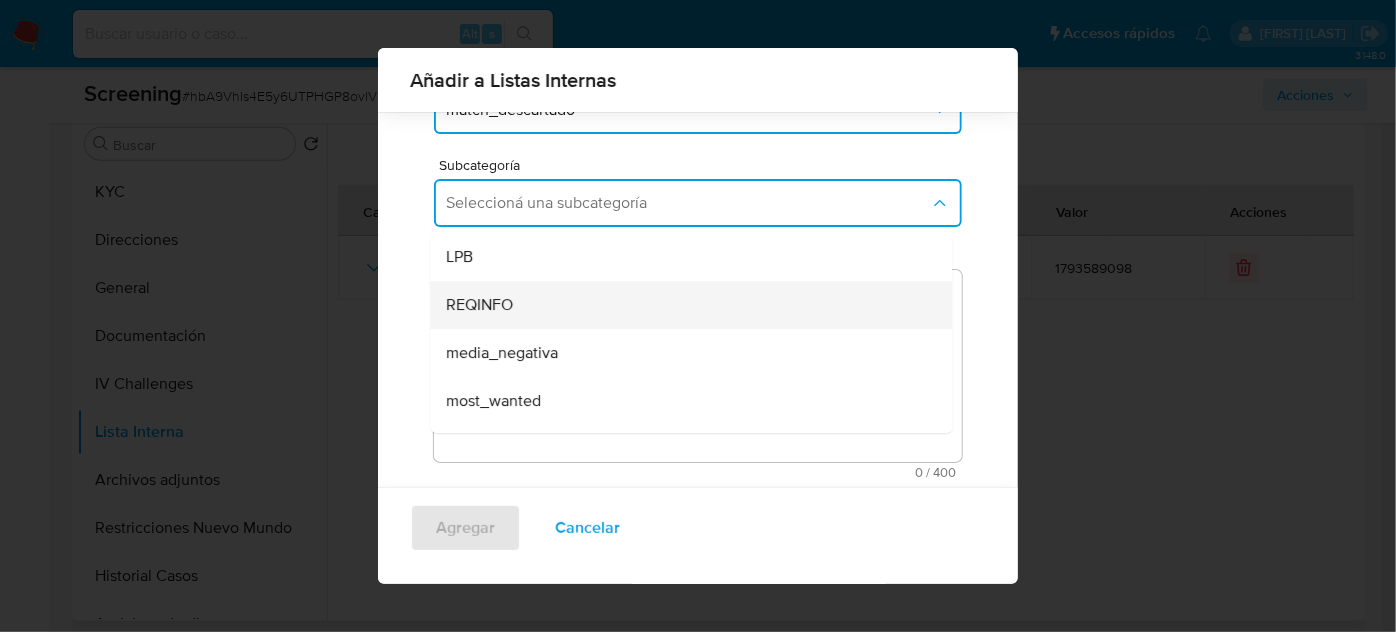 scroll, scrollTop: 221, scrollLeft: 0, axis: vertical 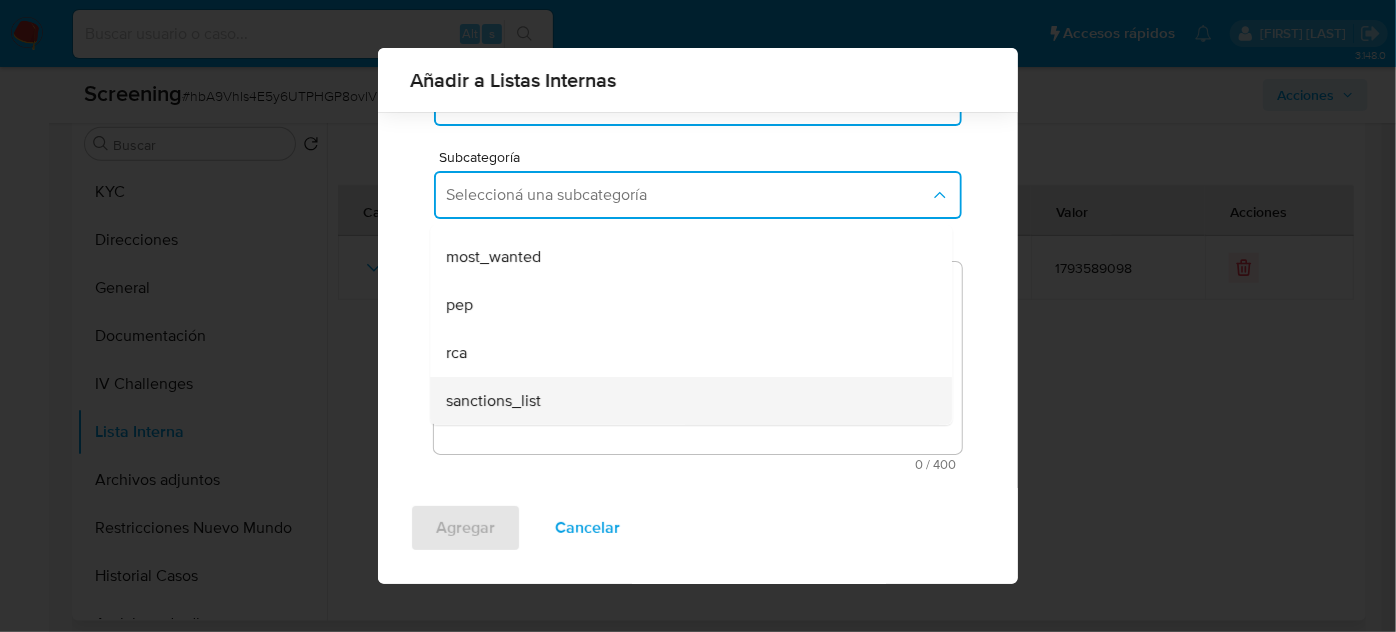 click on "sanctions_list" at bounding box center (685, 401) 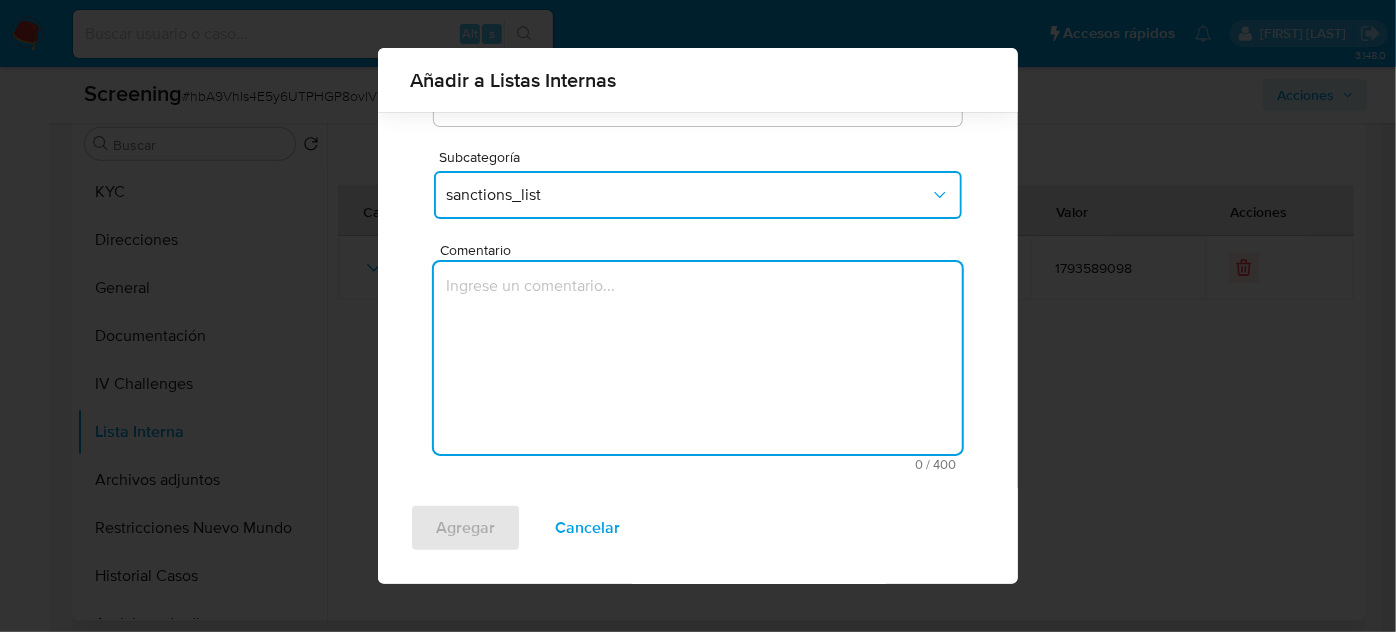 click at bounding box center [698, 358] 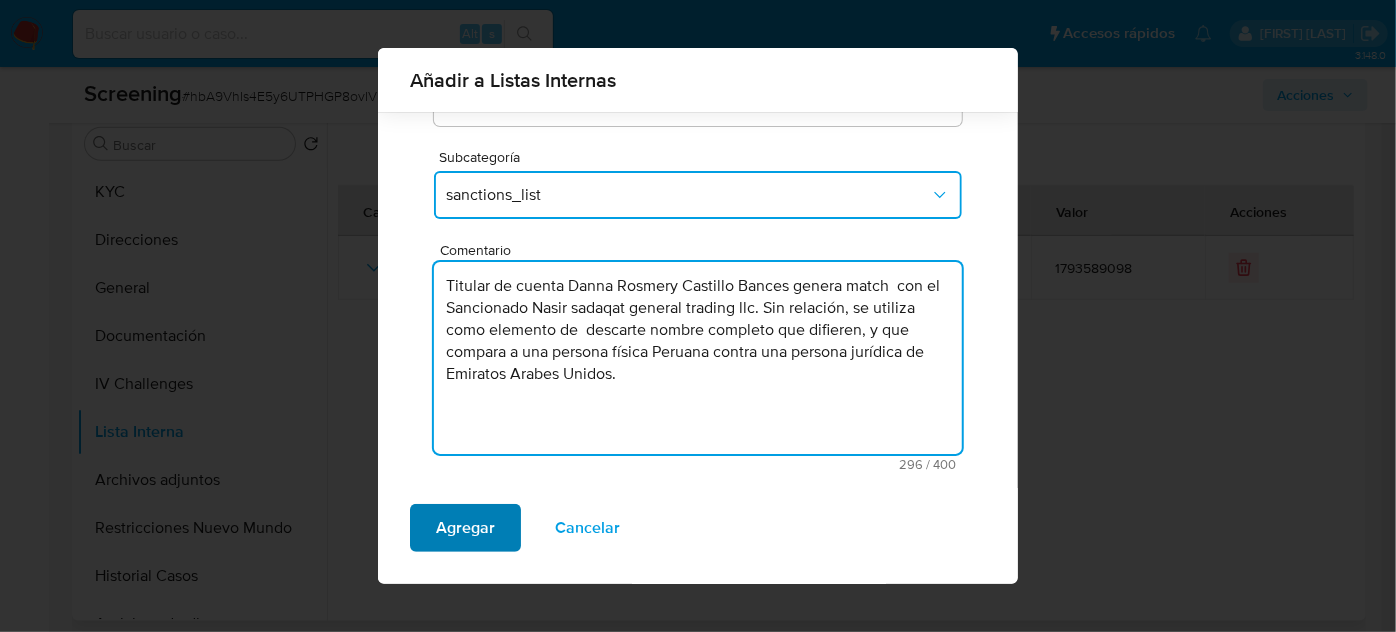 type on "Titular de cuenta Danna Rosmery Castillo Bances genera match  con el Sancionado Nasir sadaqat general trading llc. Sin relación, se utiliza como elemento de  descarte nombre completo que difieren, y que compara a una persona física Peruana contra una persona jurídica de Emiratos Arabes Unidos." 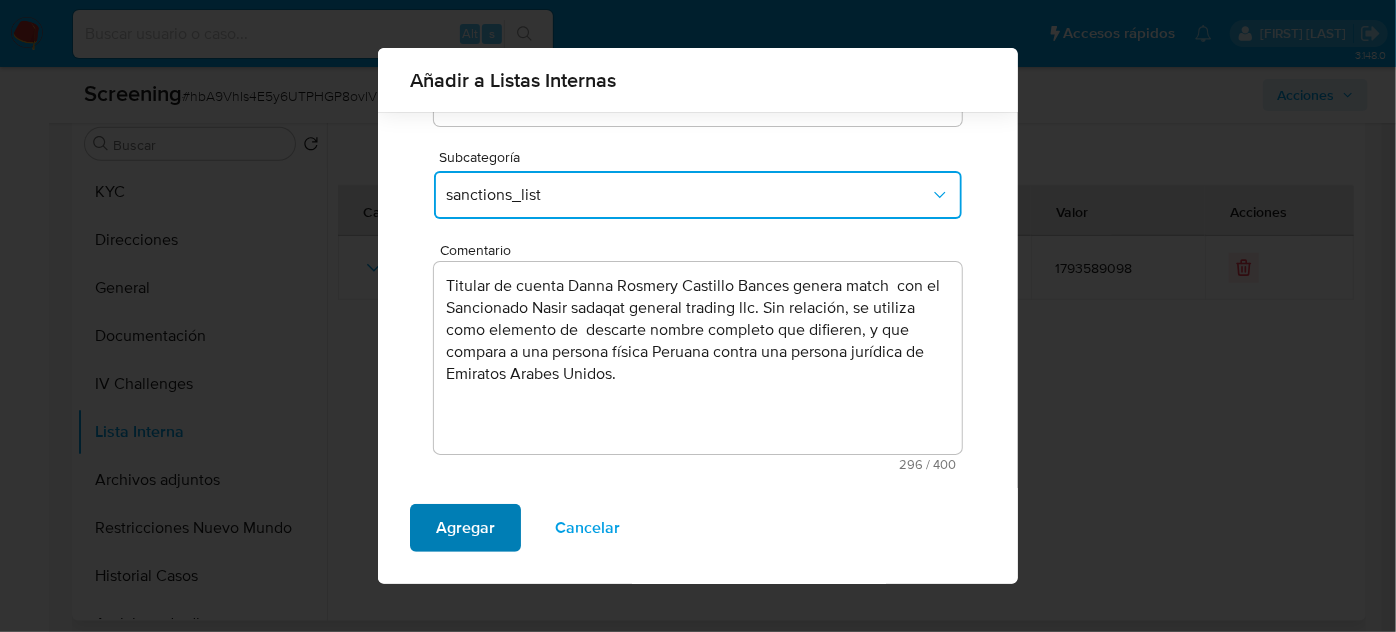 click on "Agregar" at bounding box center (465, 528) 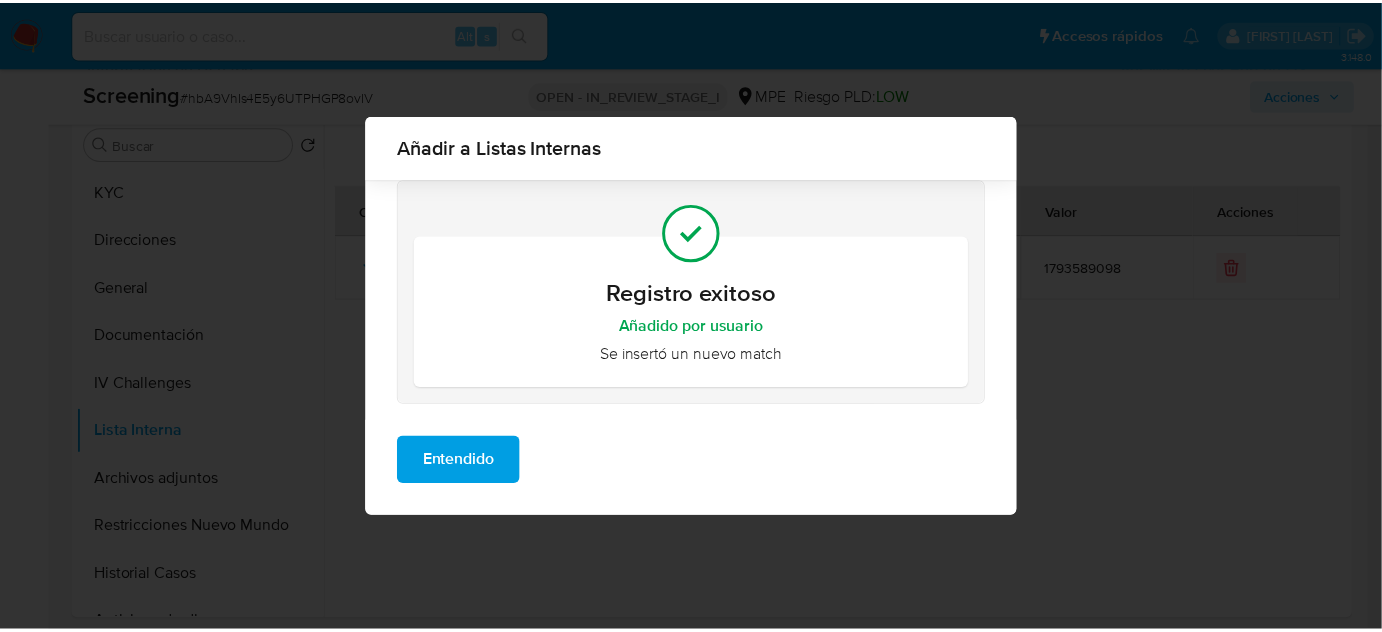 scroll, scrollTop: 0, scrollLeft: 0, axis: both 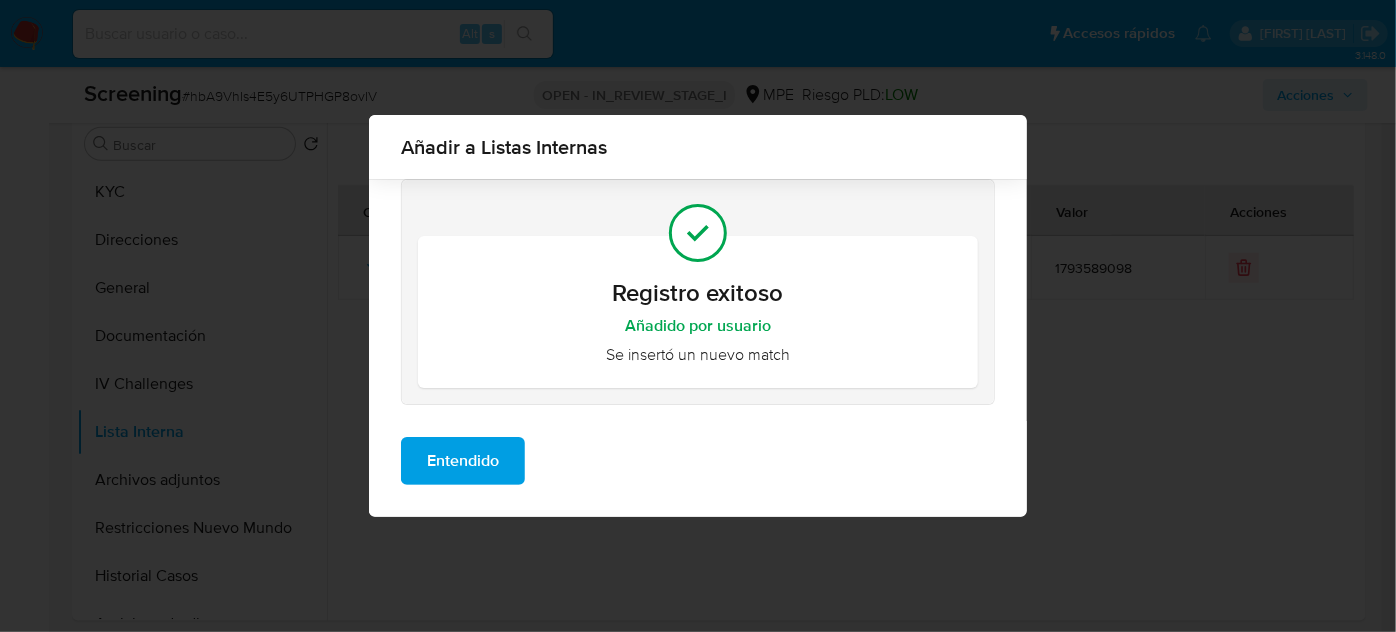 click on "Entendido" at bounding box center (463, 461) 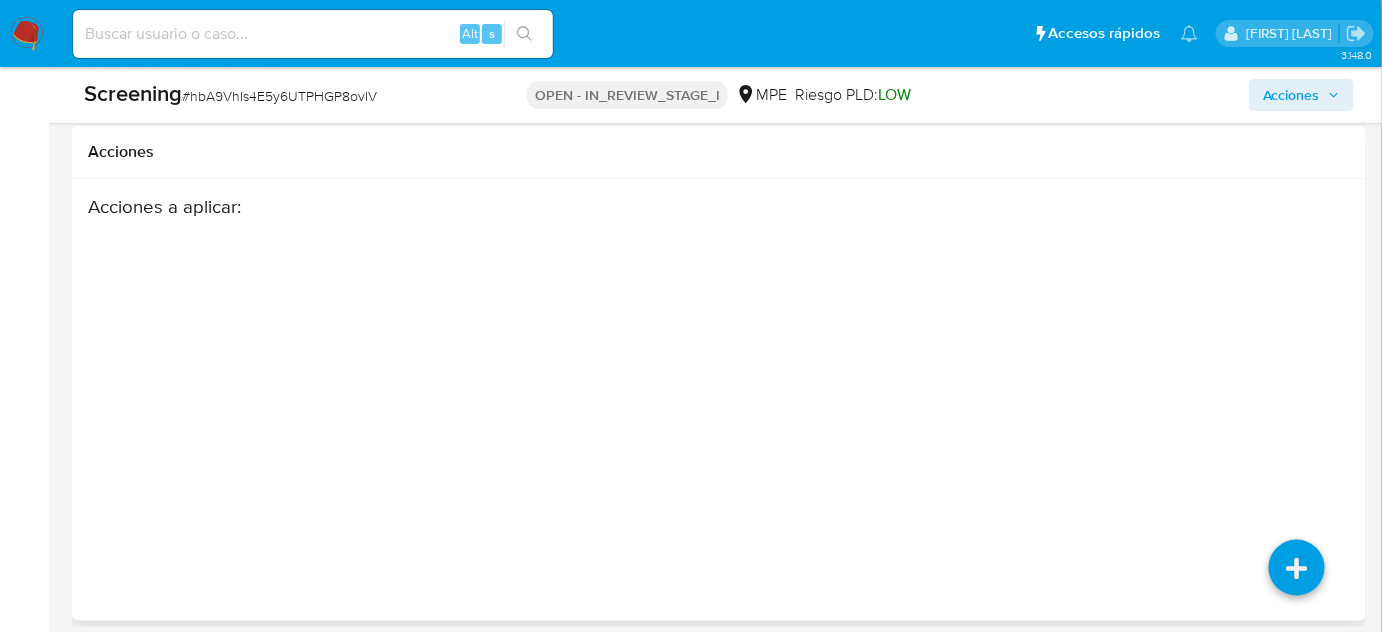 scroll, scrollTop: 3206, scrollLeft: 0, axis: vertical 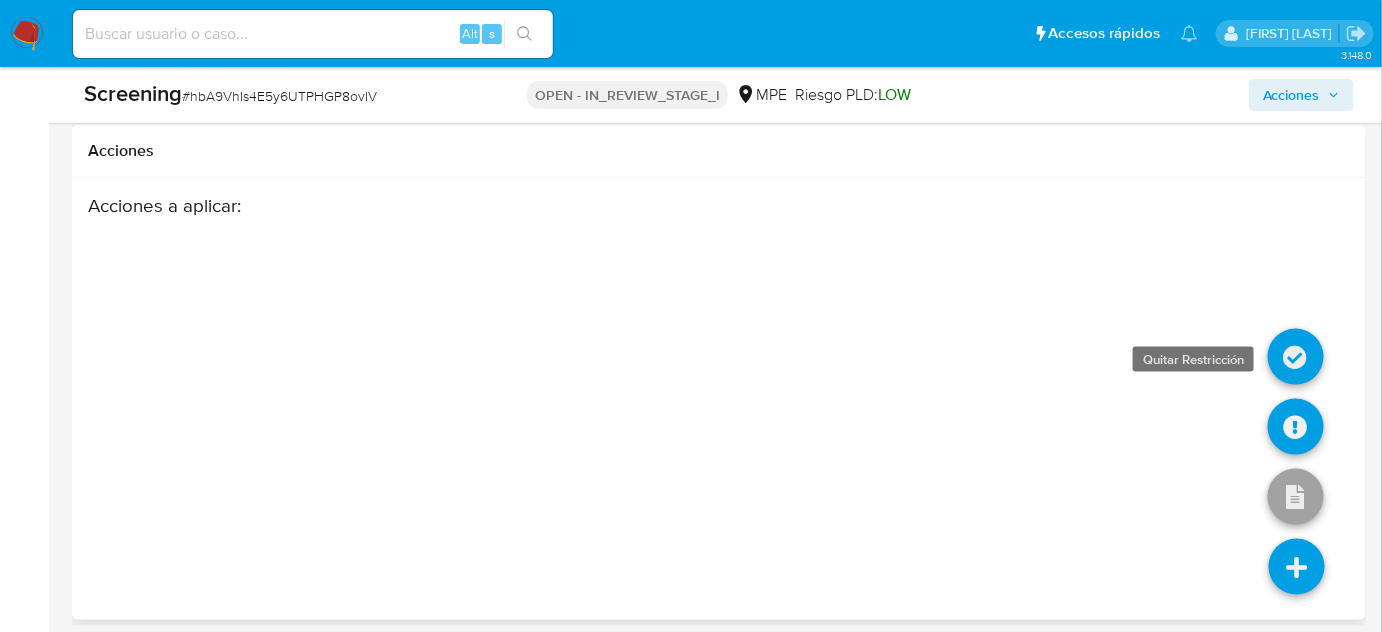 click at bounding box center (1296, 357) 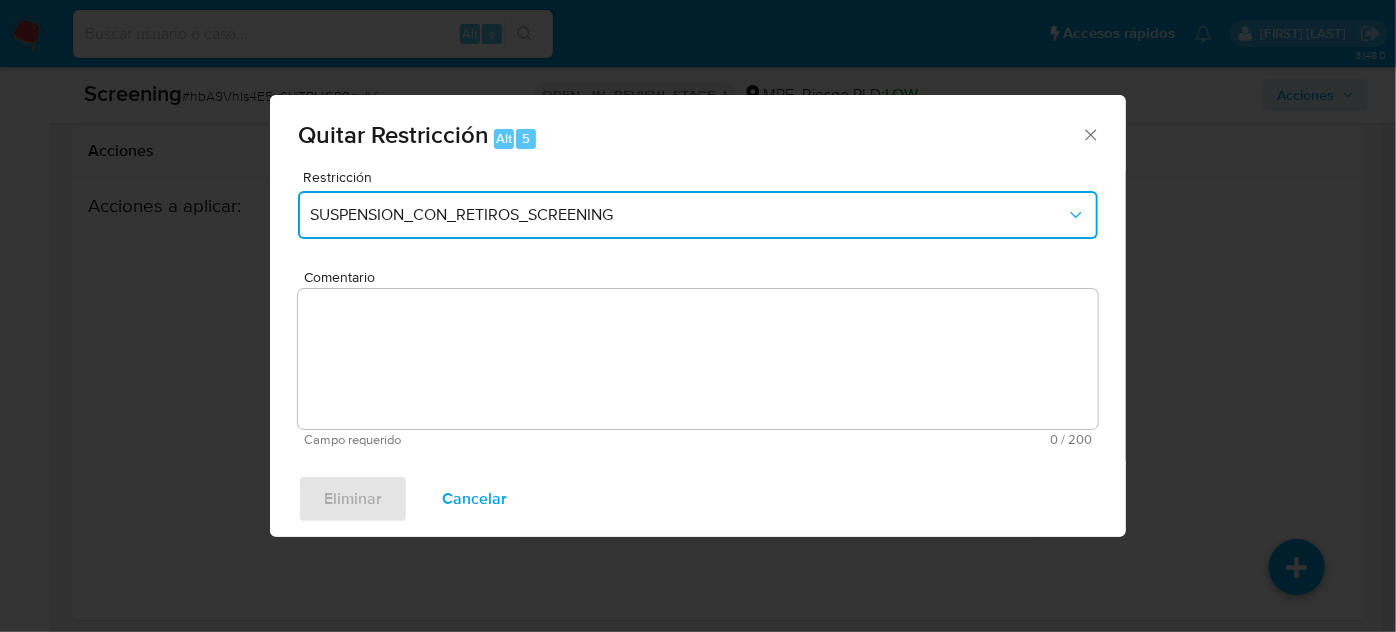 click on "SUSPENSION_CON_RETIROS_SCREENING" at bounding box center [688, 215] 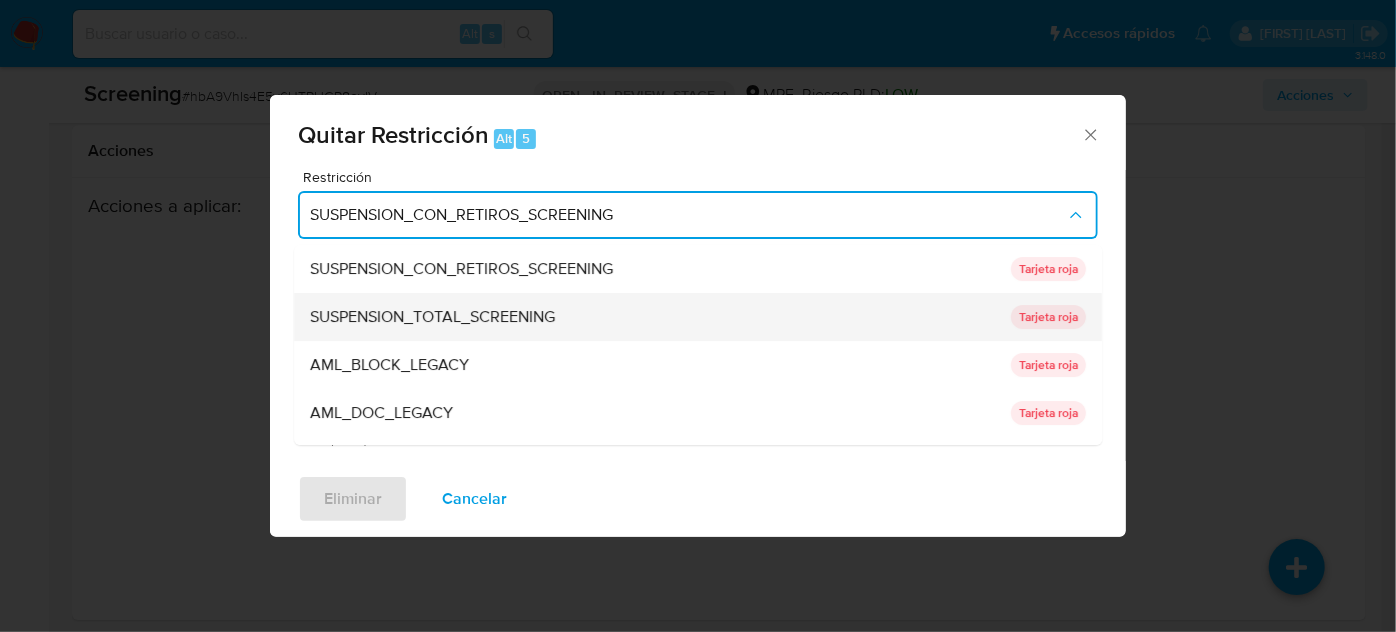 click on "SUSPENSION_TOTAL_SCREENING" at bounding box center (654, 317) 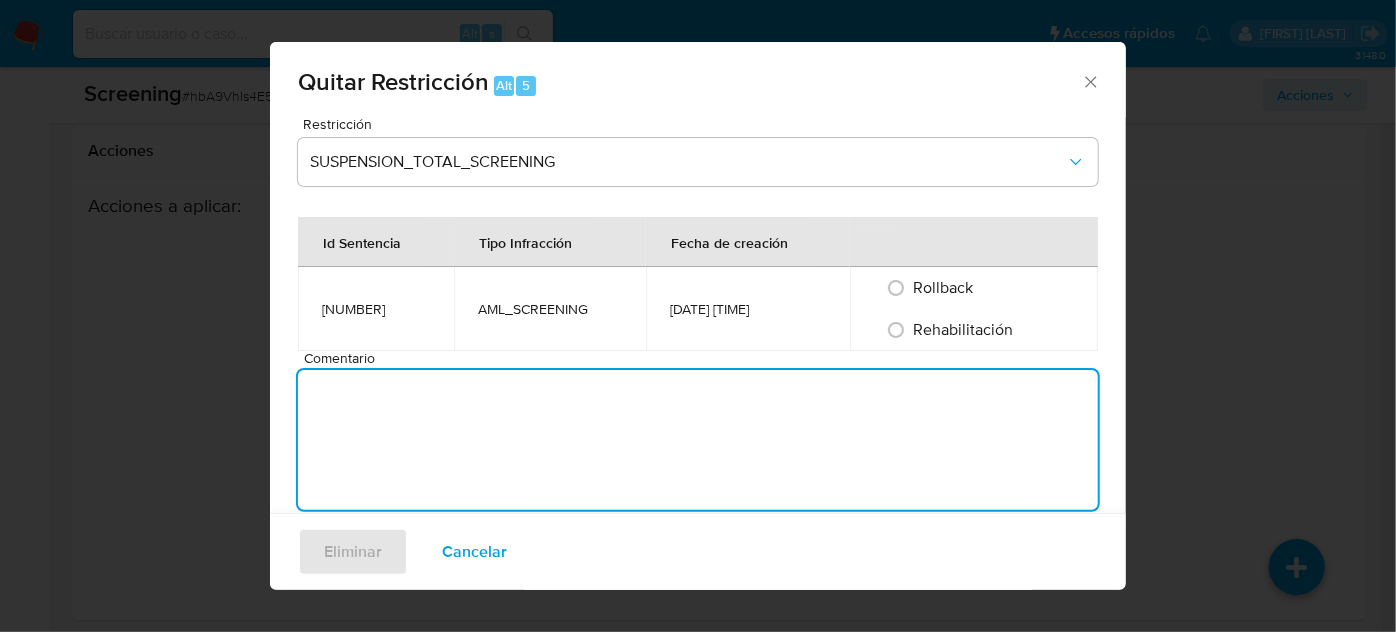 click on "Comentario Campo requerido 0 / 200 200 caracteres restantes" at bounding box center (698, 439) 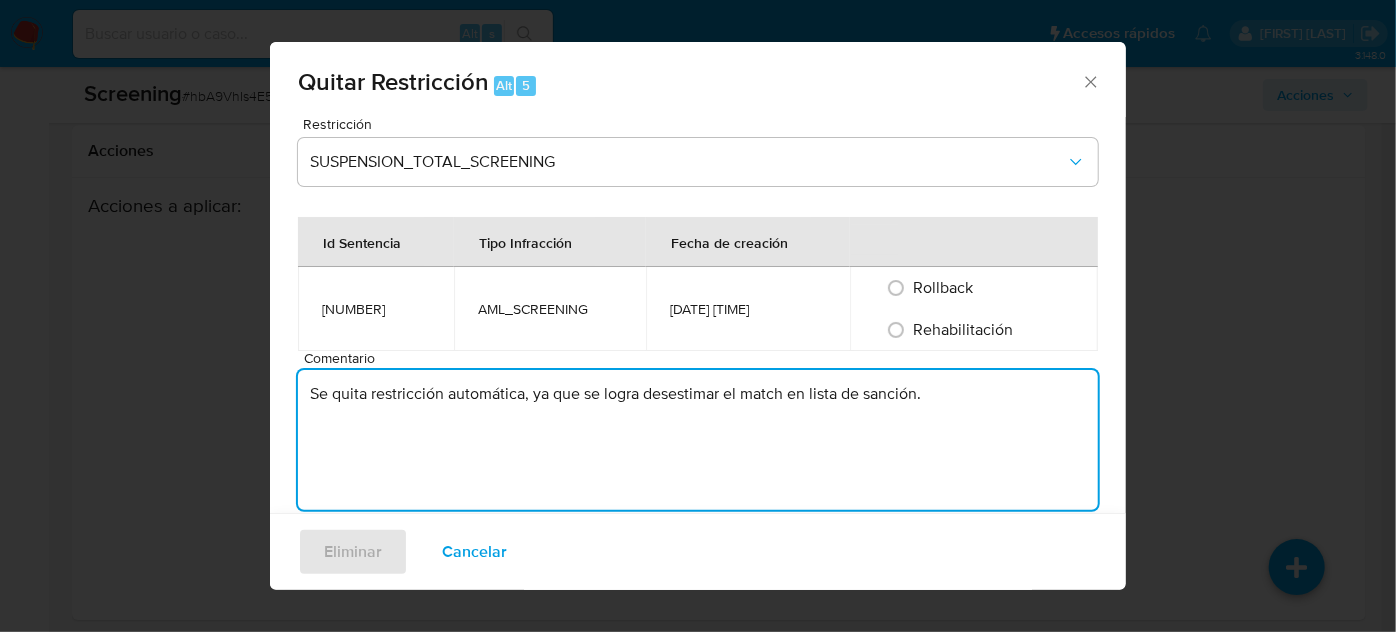 type on "Se quita restricción automática, ya que se logra desestimar el match en lista de sanción." 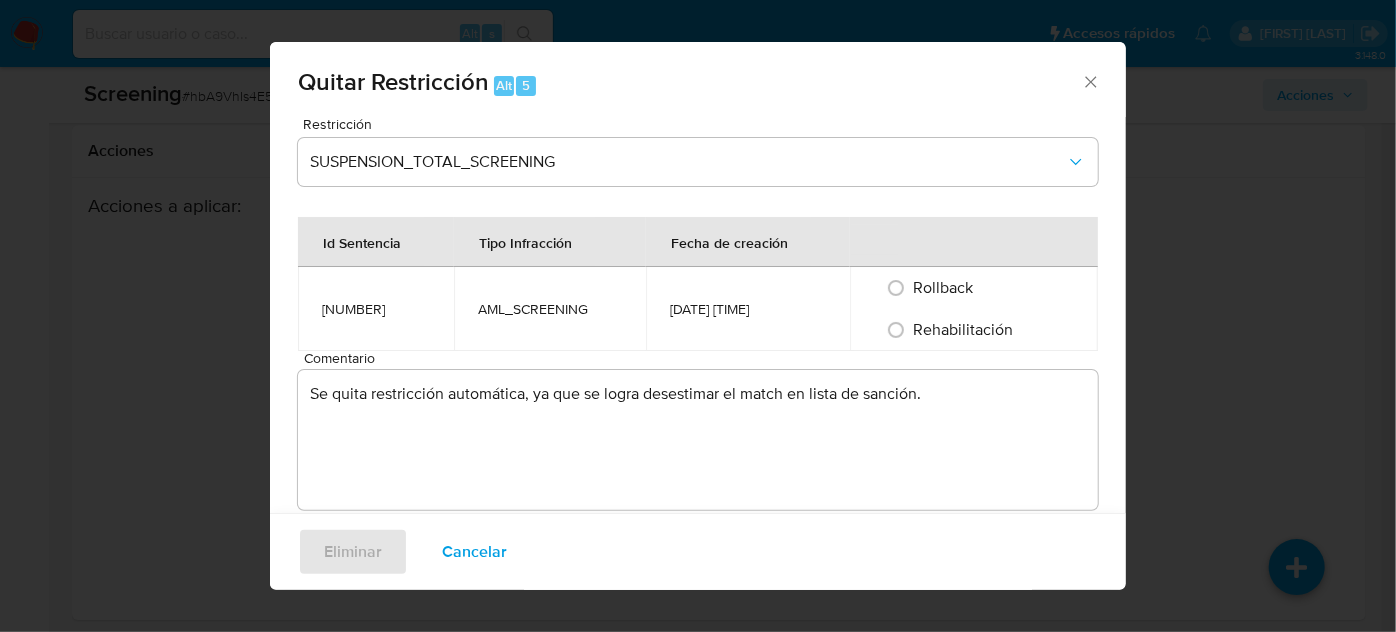 click on "Rehabilitación" at bounding box center [964, 329] 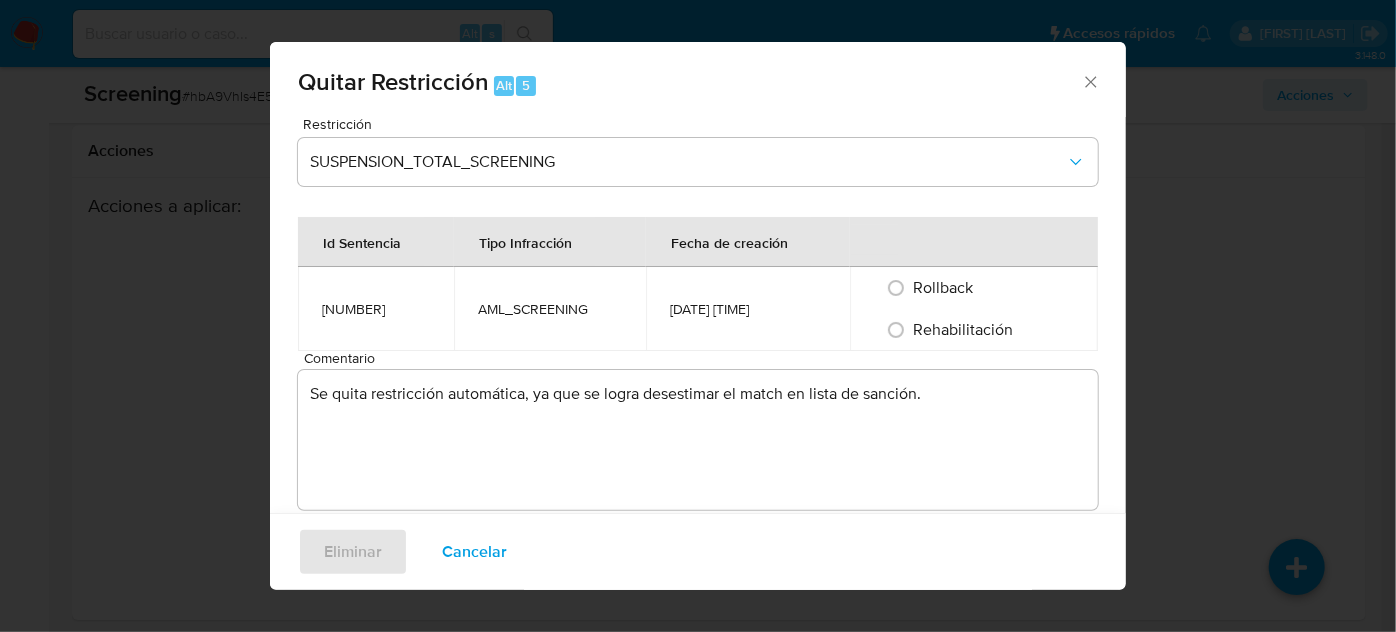 radio on "true" 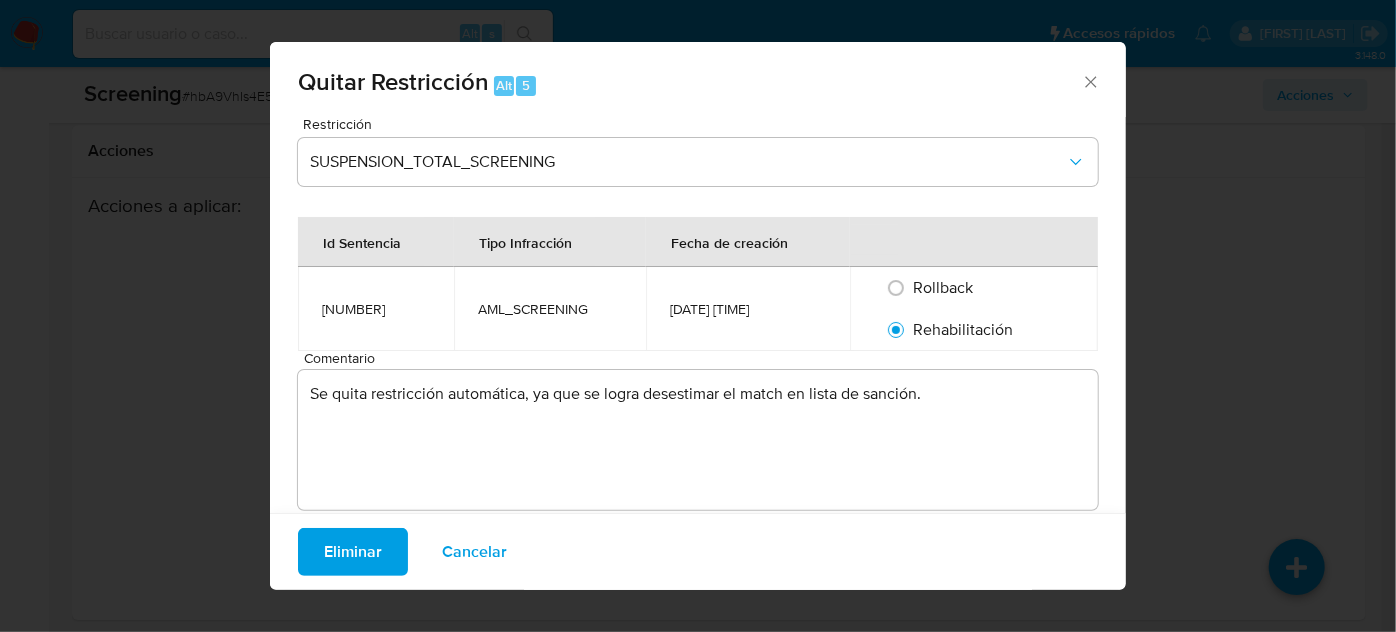 click on "Eliminar" at bounding box center (353, 552) 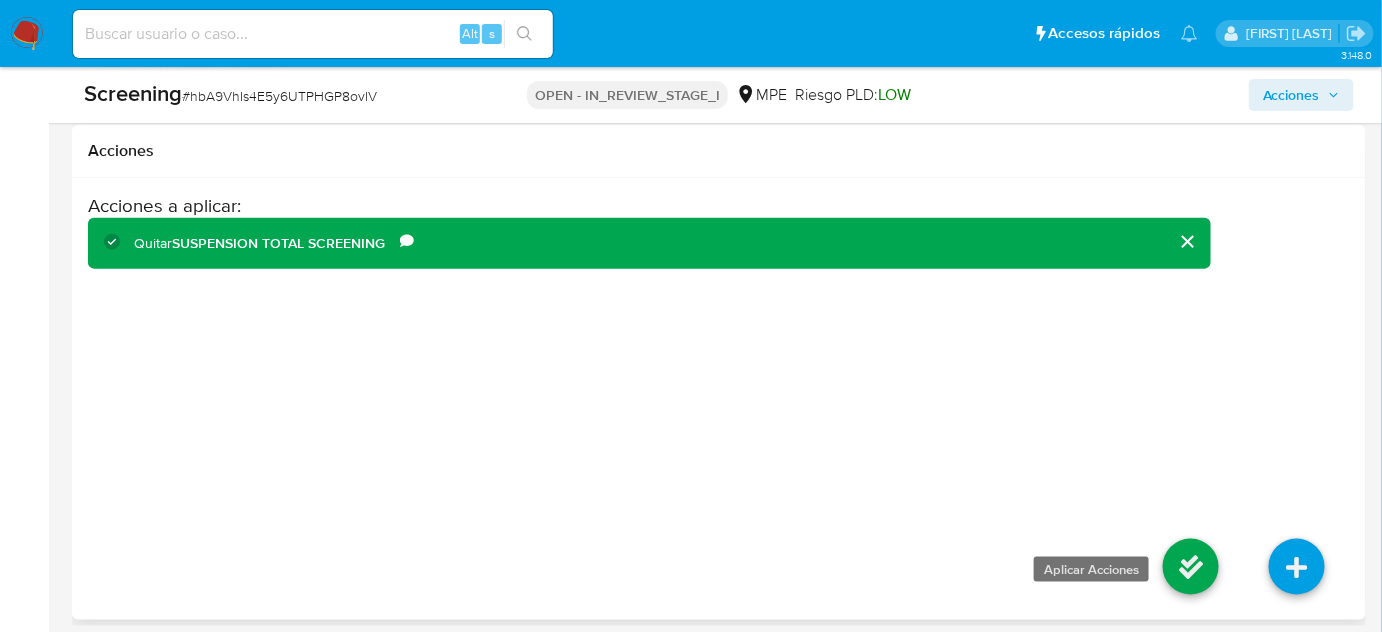 click at bounding box center (1191, 567) 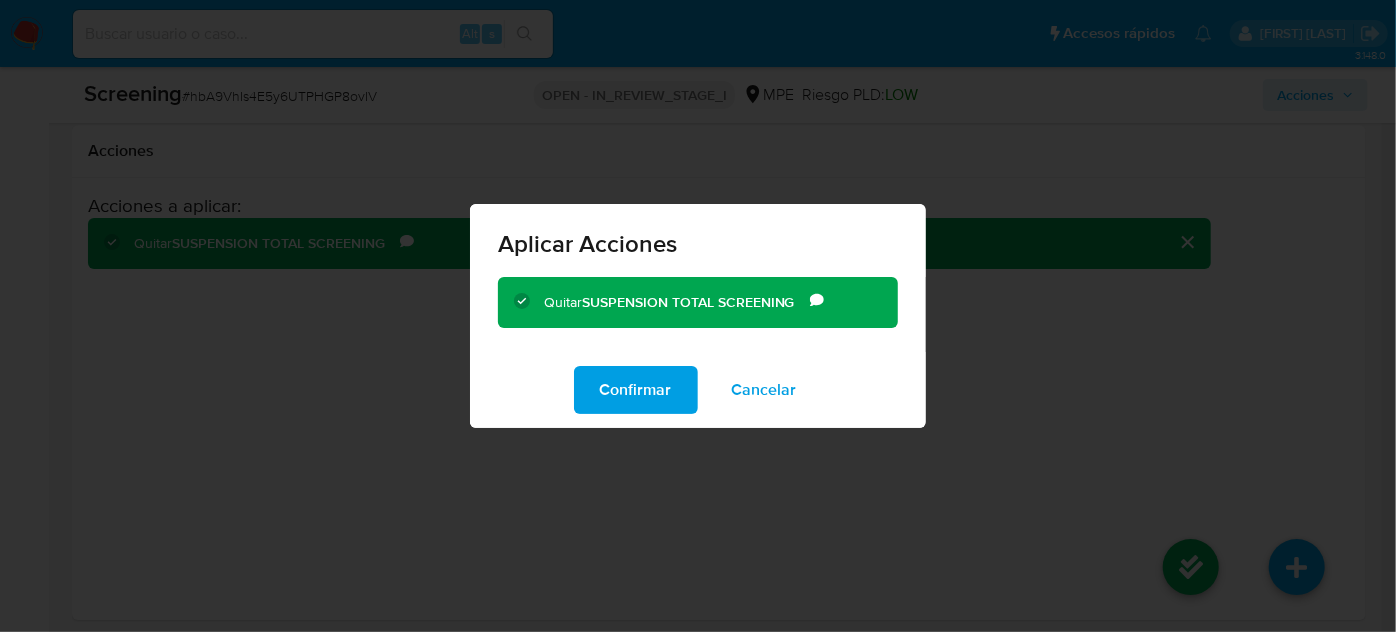 click on "Confirmar" at bounding box center [636, 390] 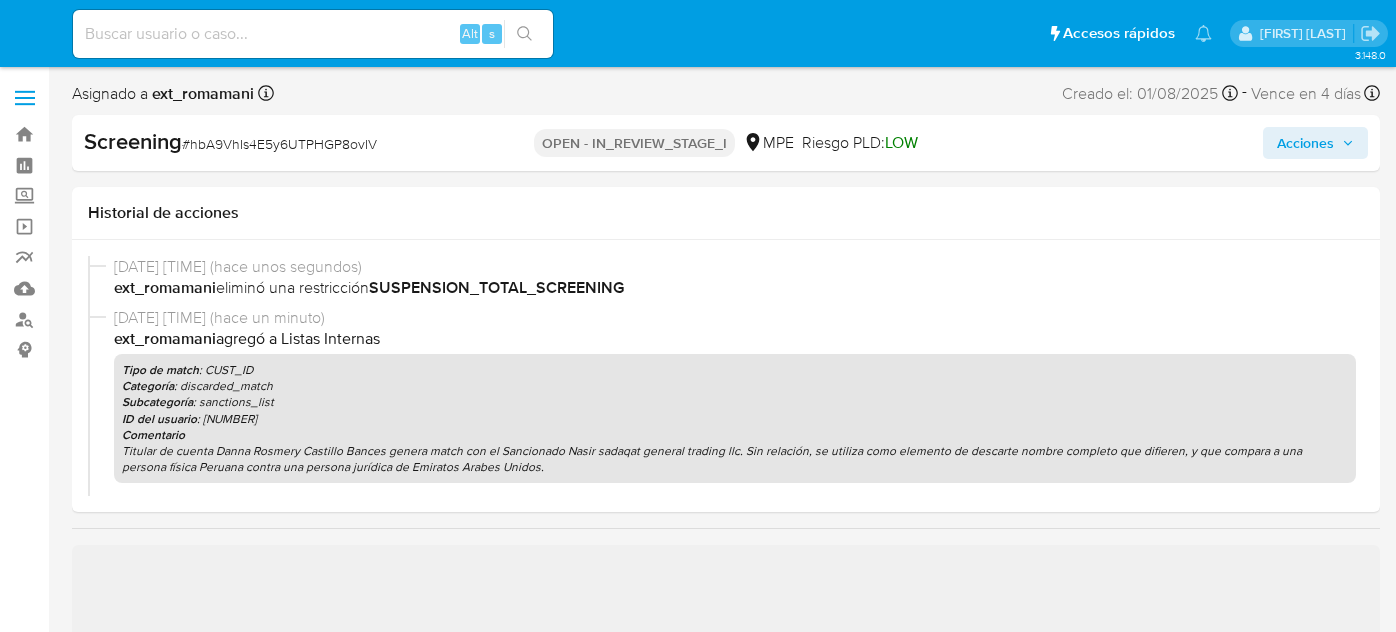 select on "10" 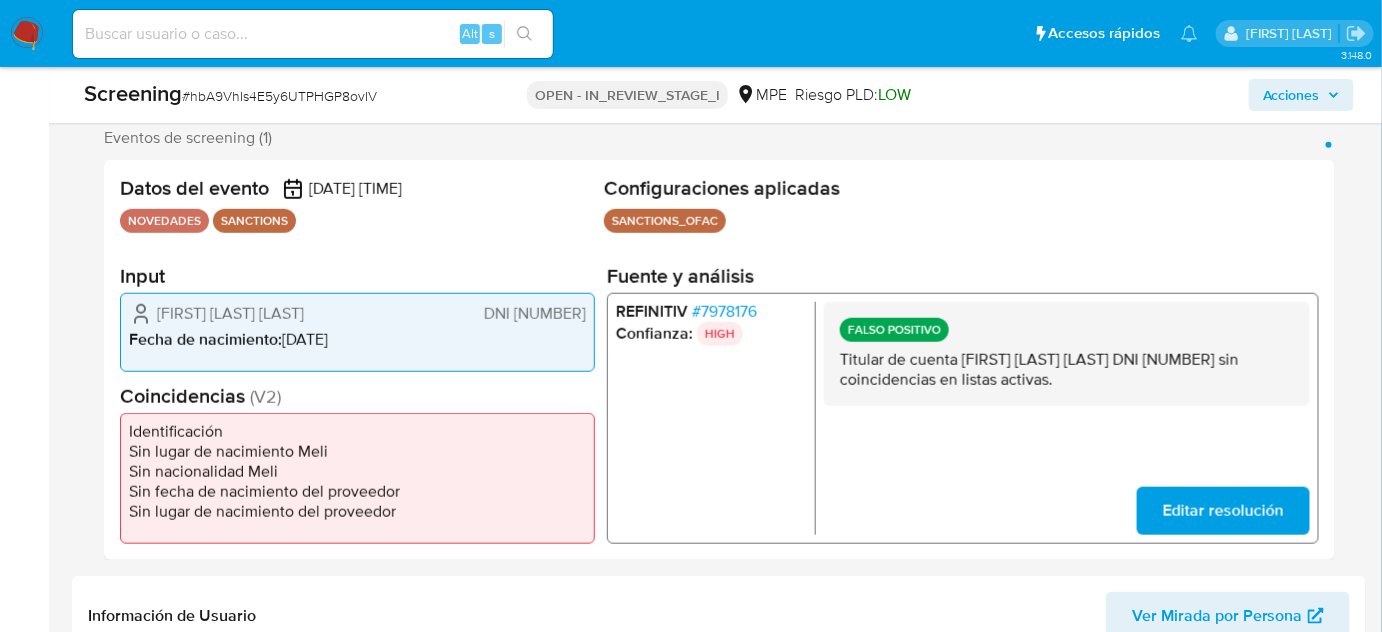 scroll, scrollTop: 363, scrollLeft: 0, axis: vertical 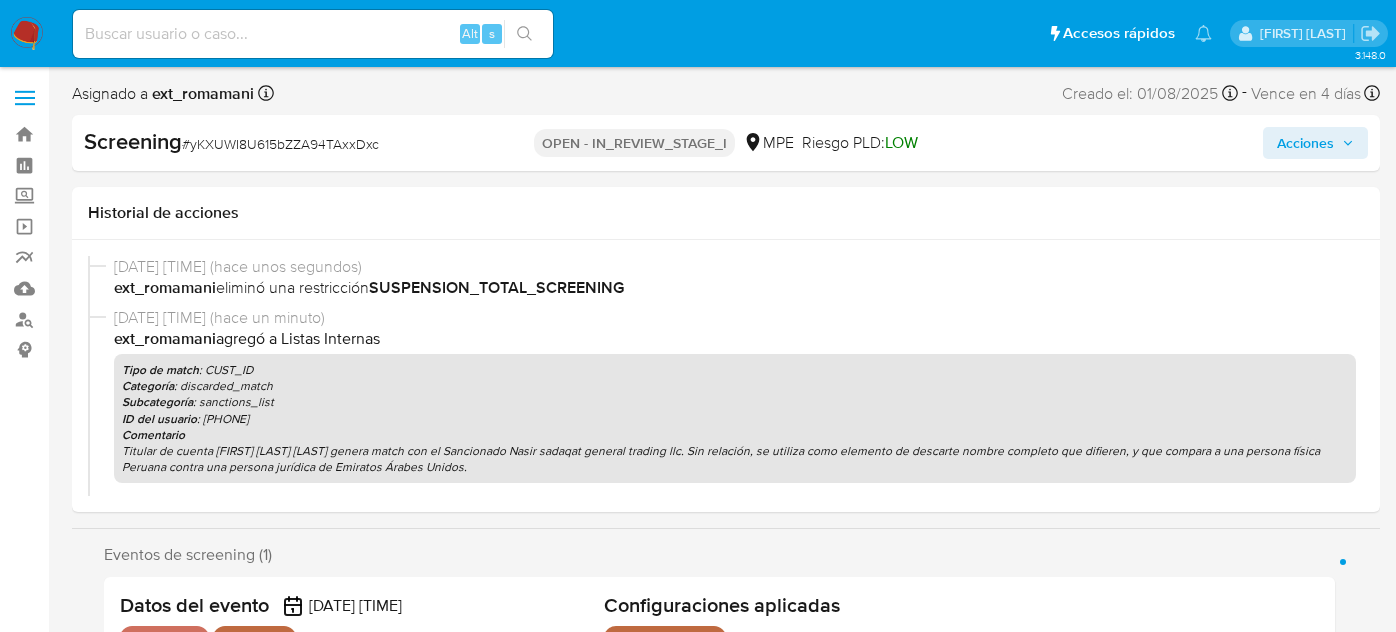 select on "10" 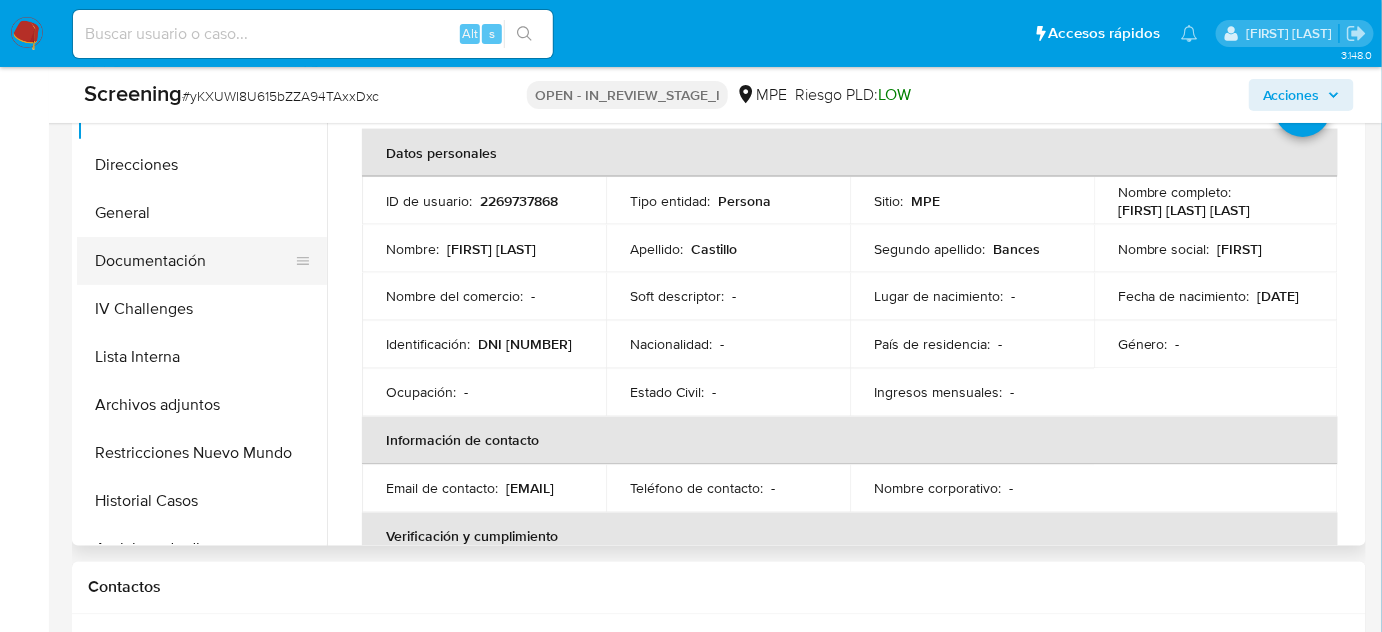 scroll, scrollTop: 909, scrollLeft: 0, axis: vertical 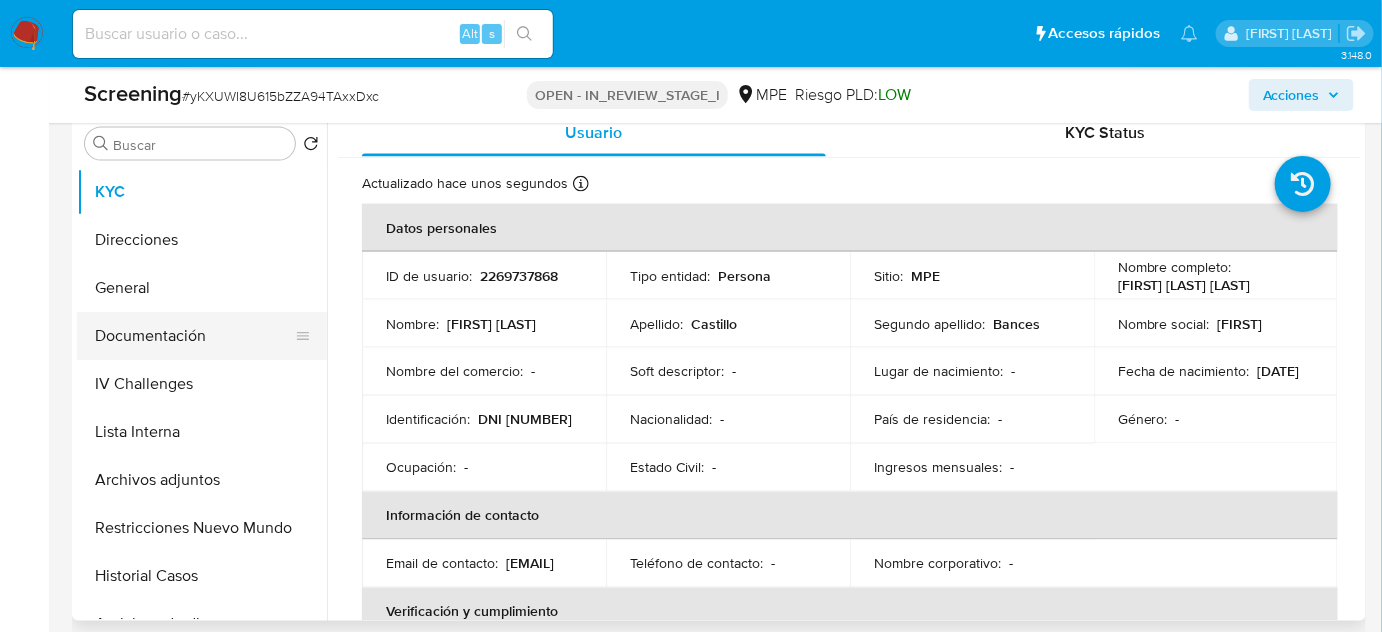 click on "Documentación" at bounding box center [194, 336] 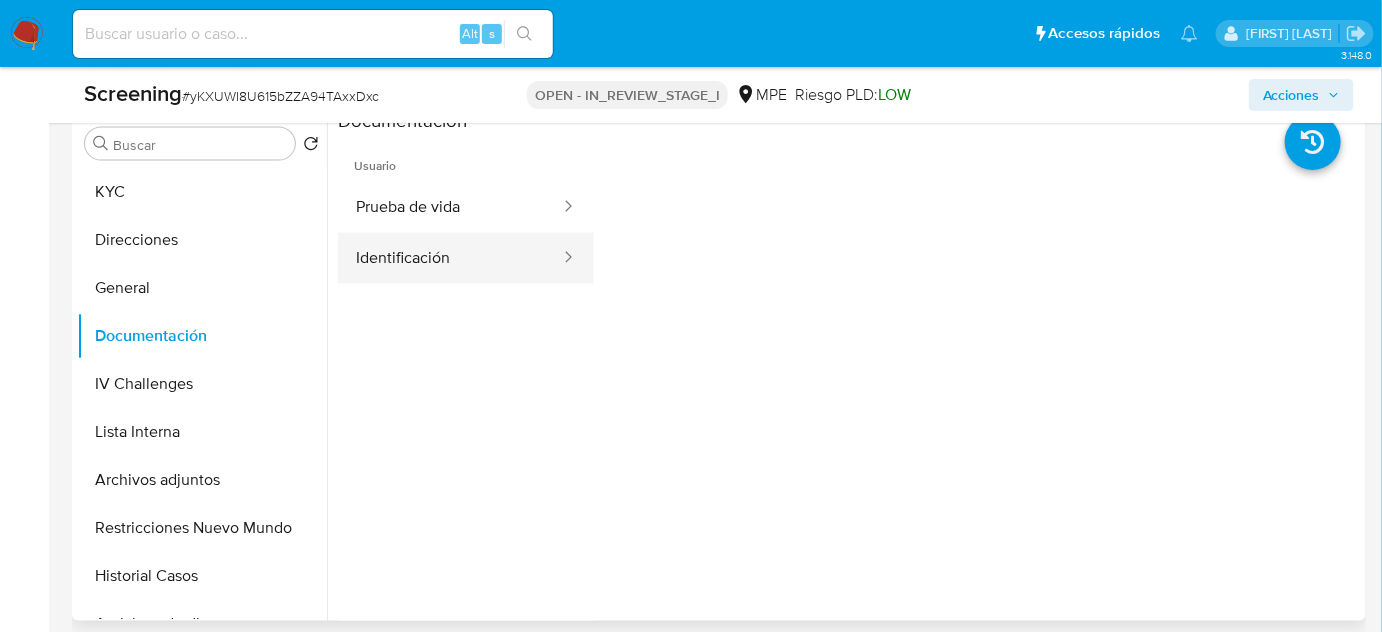 click on "Identificación" at bounding box center [450, 258] 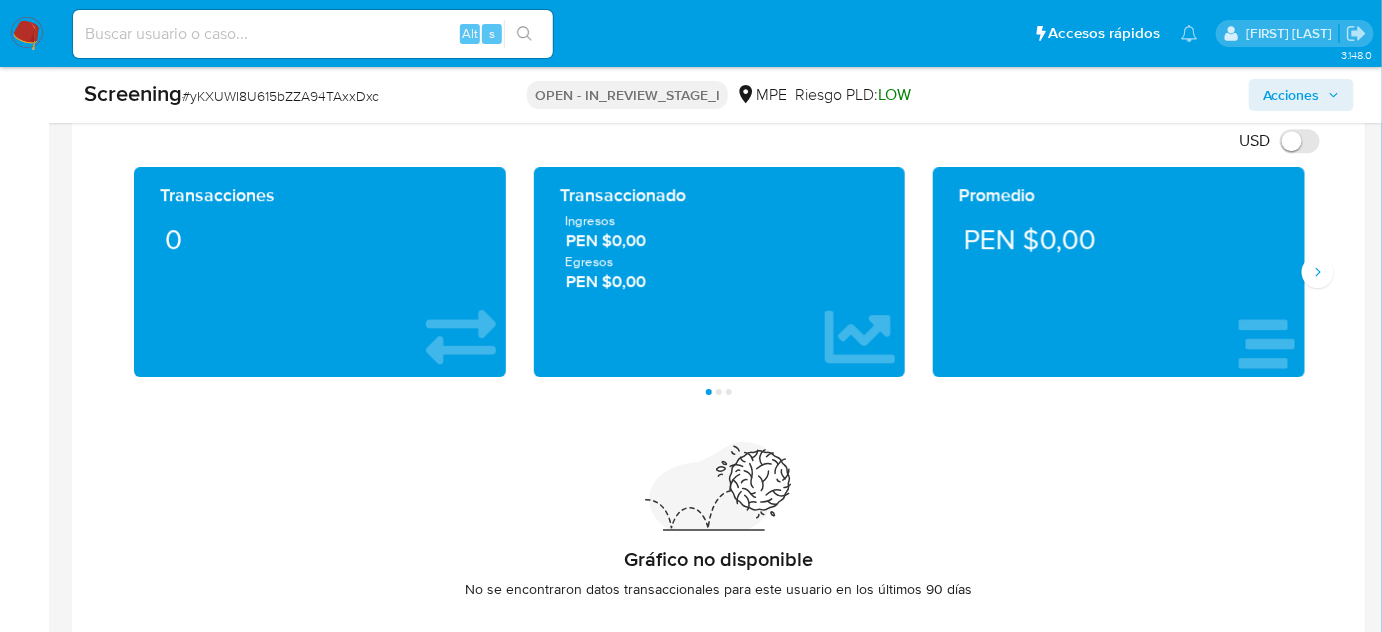 scroll, scrollTop: 3206, scrollLeft: 0, axis: vertical 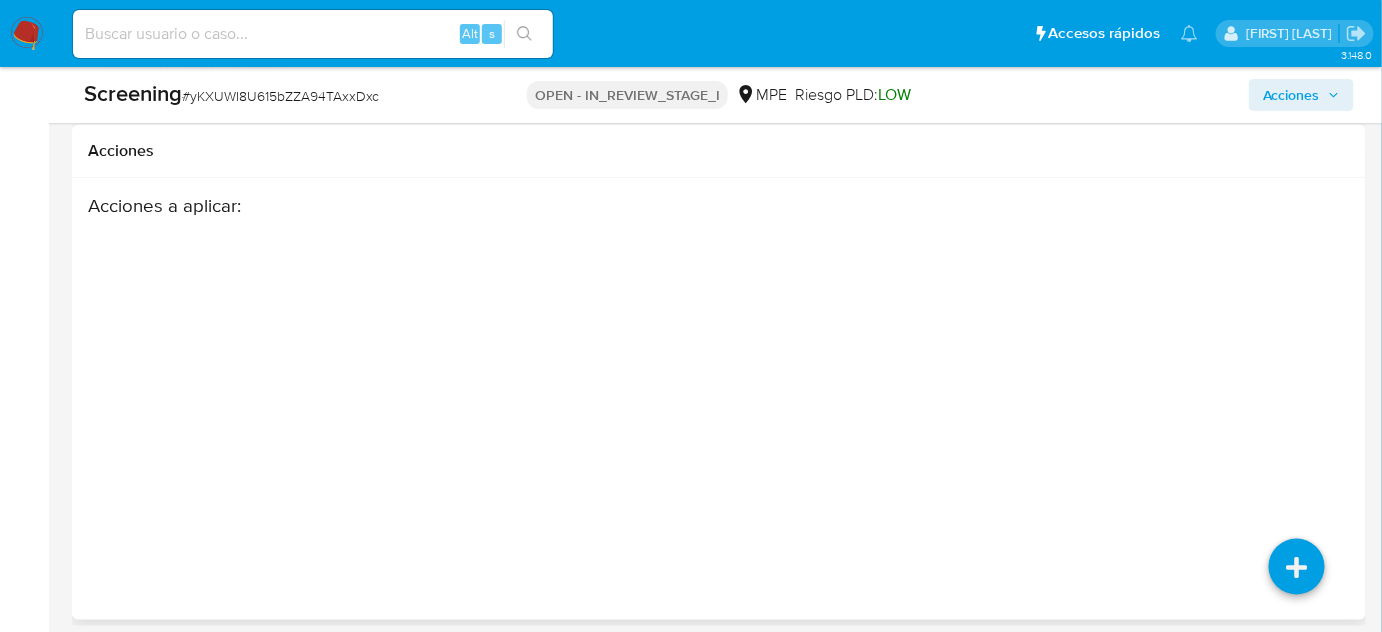 click on "Acciones a aplicar :" at bounding box center [719, 354] 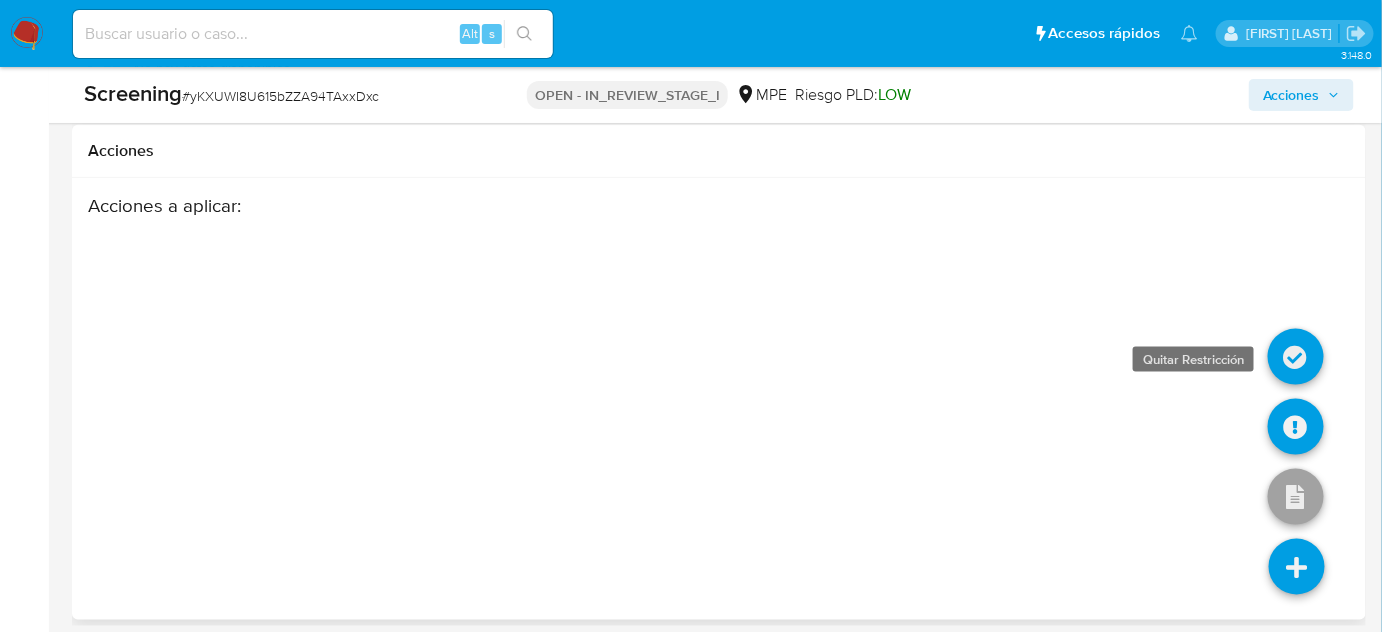 click at bounding box center (1296, 357) 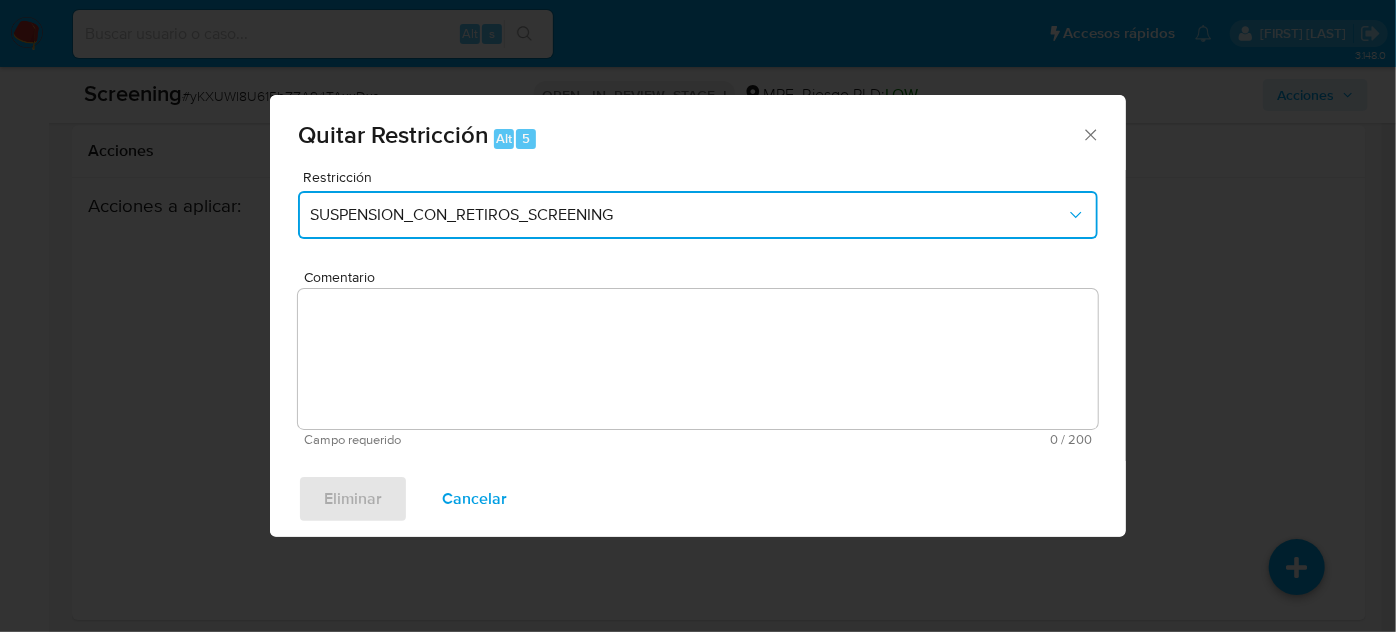 click on "SUSPENSION_CON_RETIROS_SCREENING" at bounding box center [688, 215] 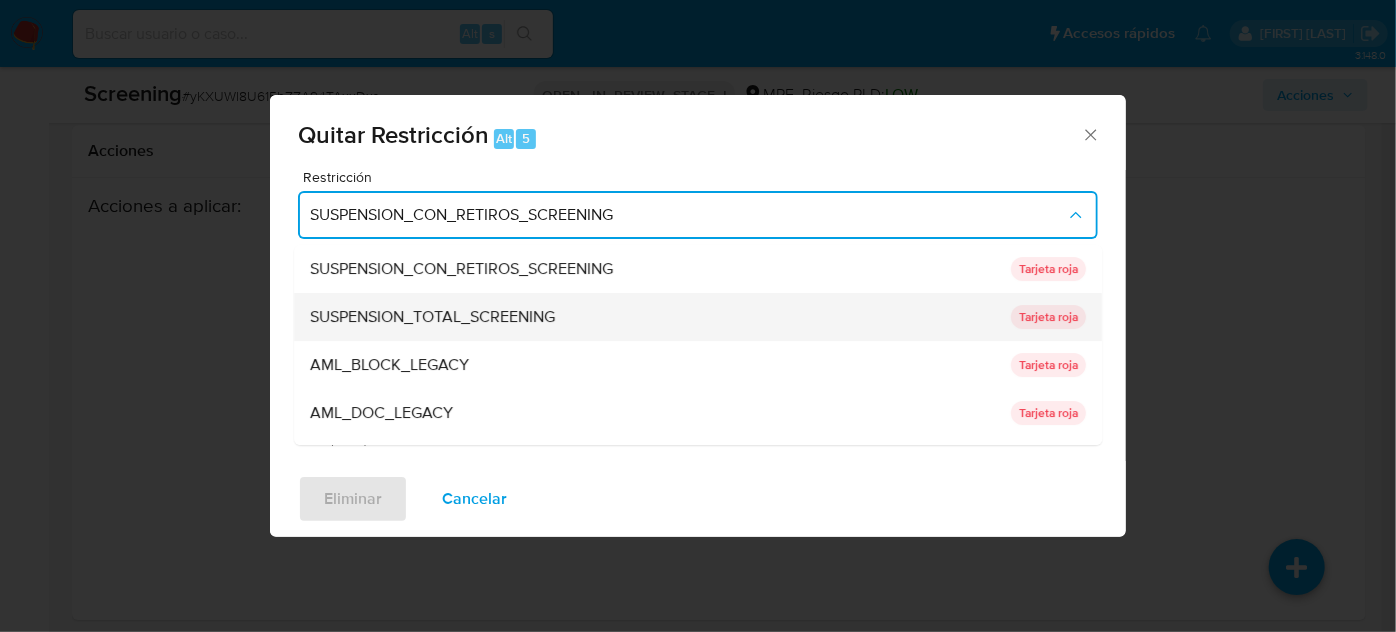 click on "SUSPENSION_TOTAL_SCREENING" at bounding box center [432, 317] 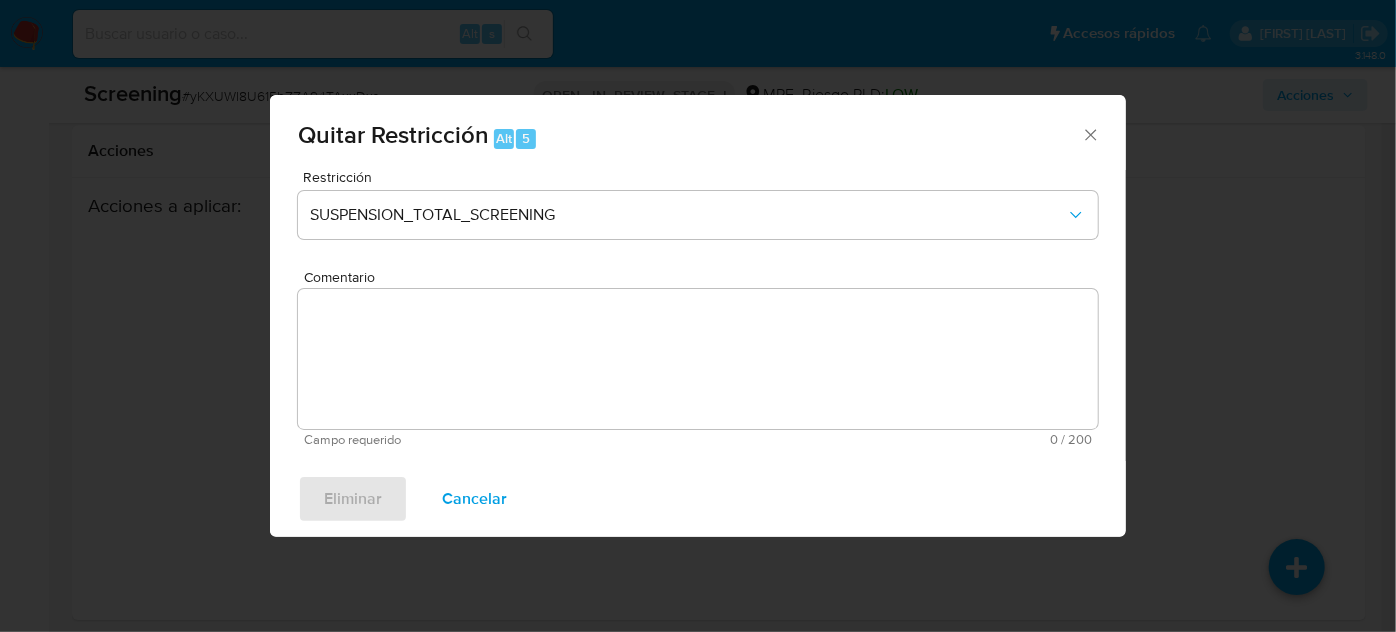 click on "Cancelar" at bounding box center (474, 499) 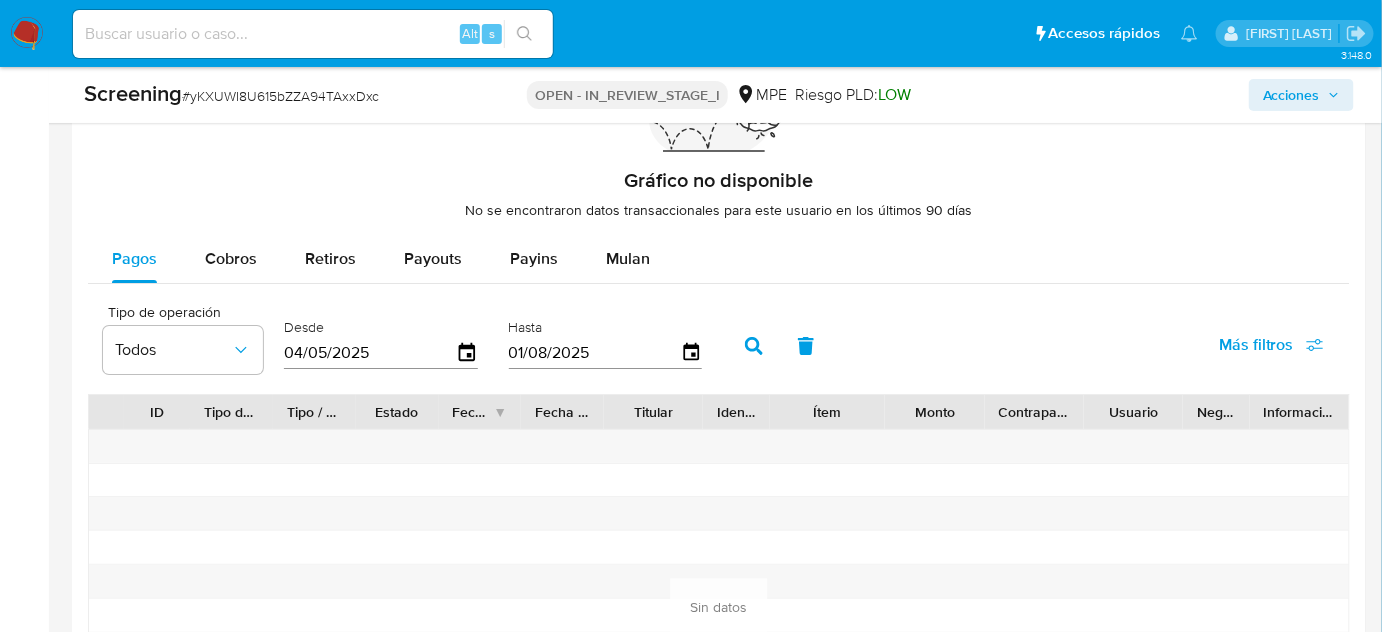 scroll, scrollTop: 2297, scrollLeft: 0, axis: vertical 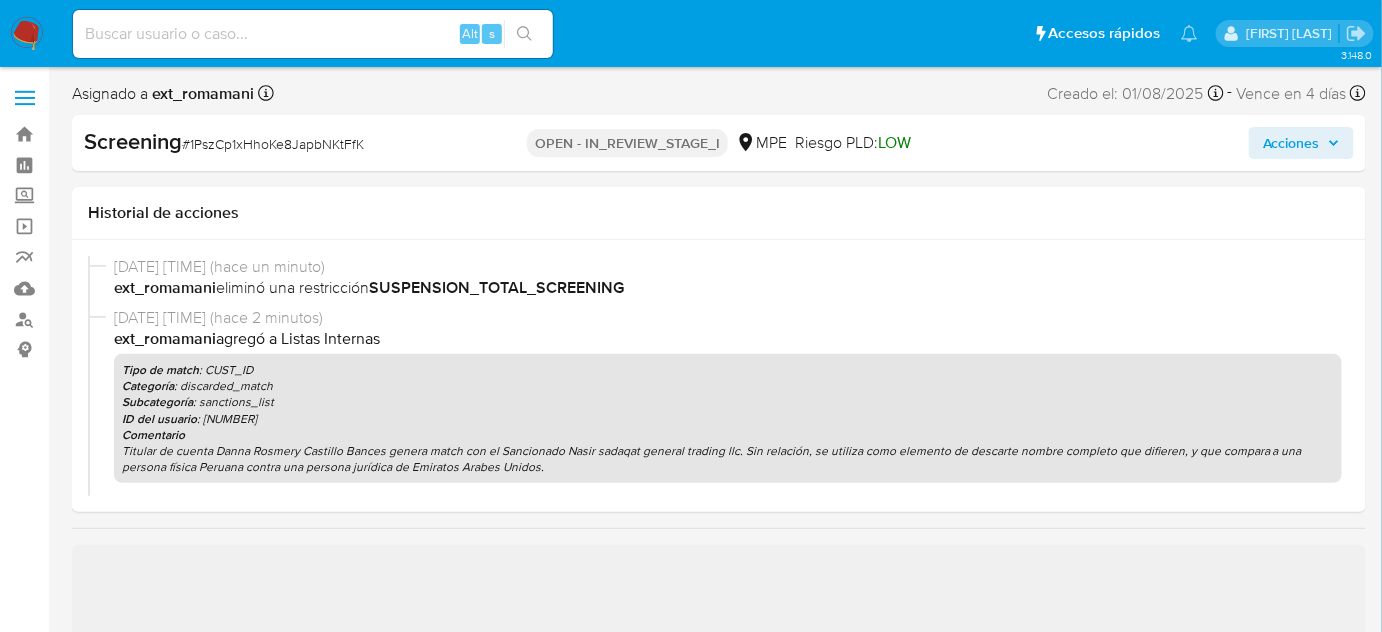 select on "10" 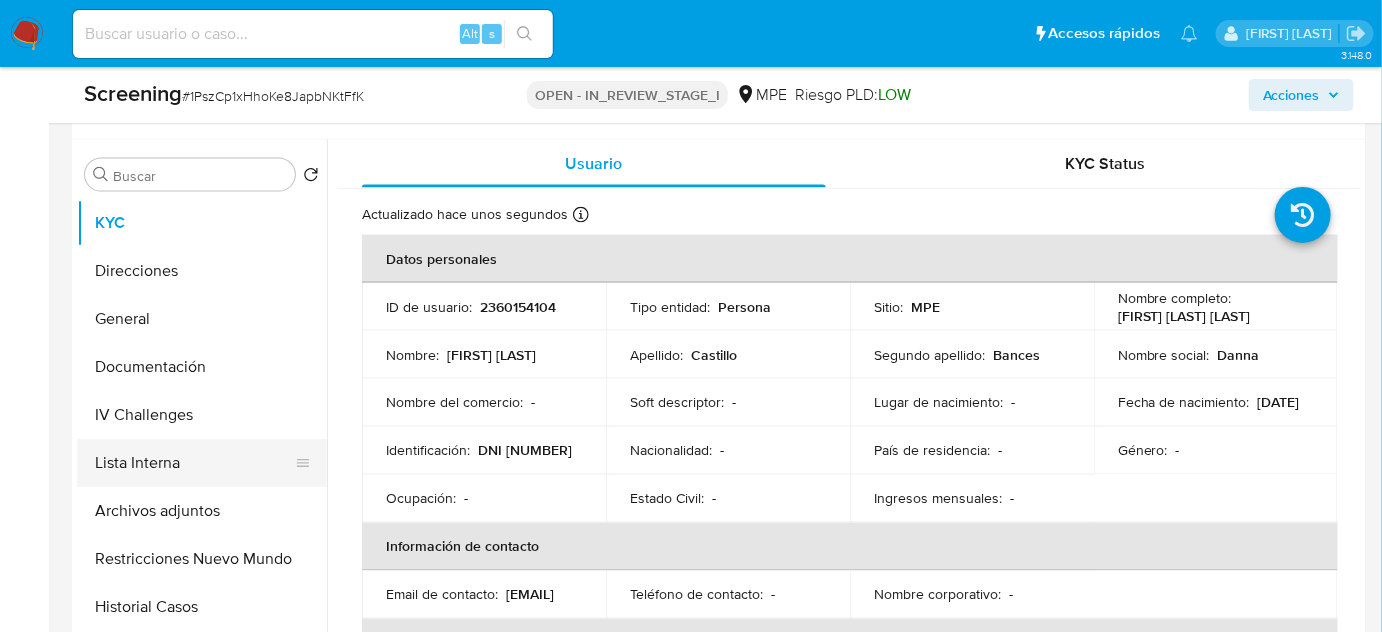 scroll, scrollTop: 1090, scrollLeft: 0, axis: vertical 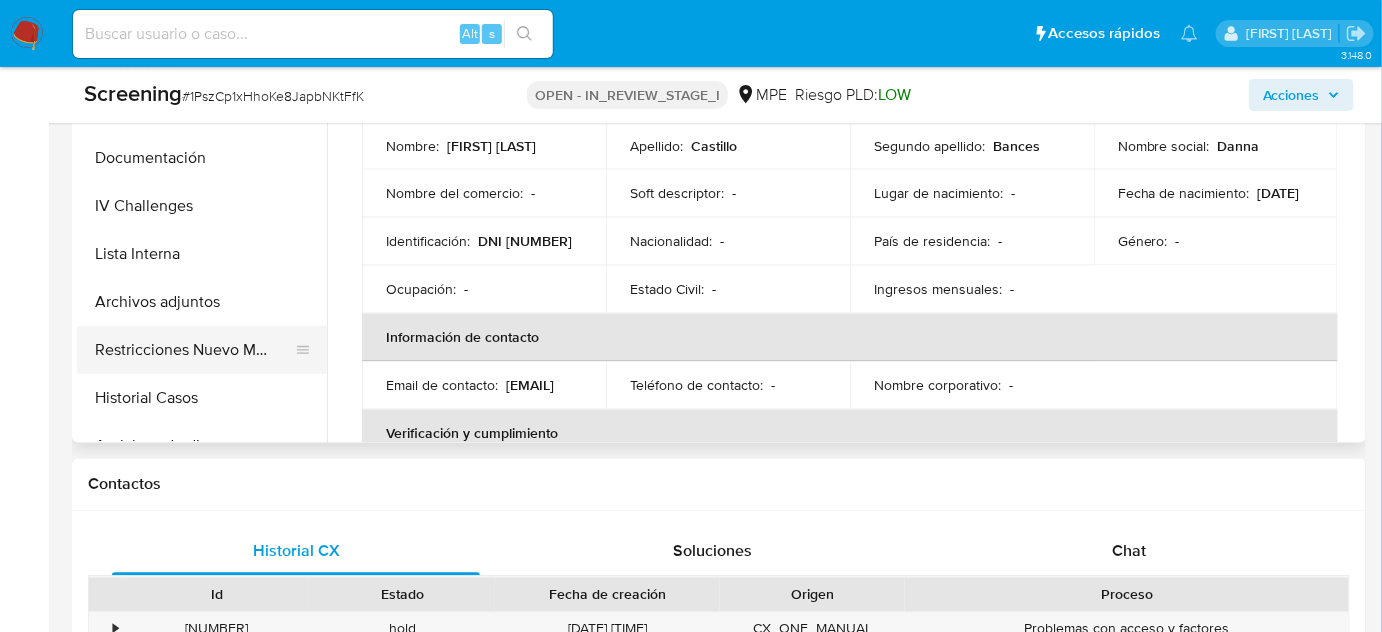 drag, startPoint x: 216, startPoint y: 372, endPoint x: 220, endPoint y: 354, distance: 18.439089 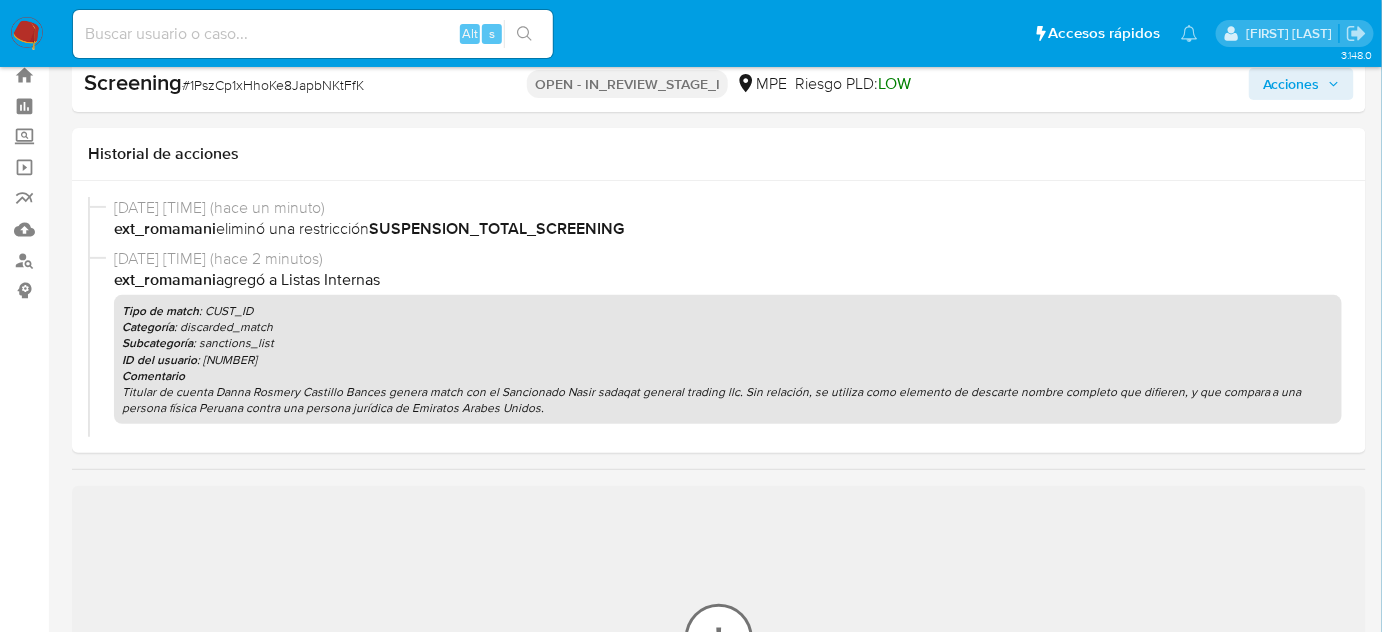scroll, scrollTop: 0, scrollLeft: 0, axis: both 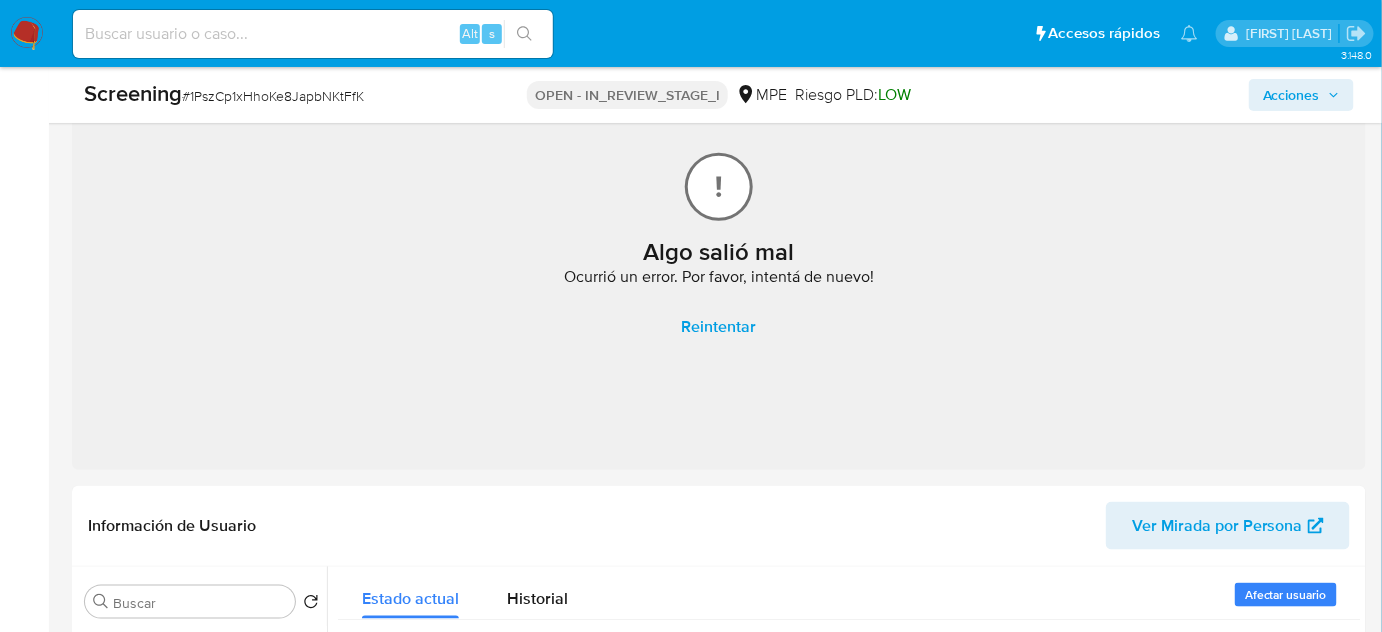 click on "Reintentar" at bounding box center [719, 327] 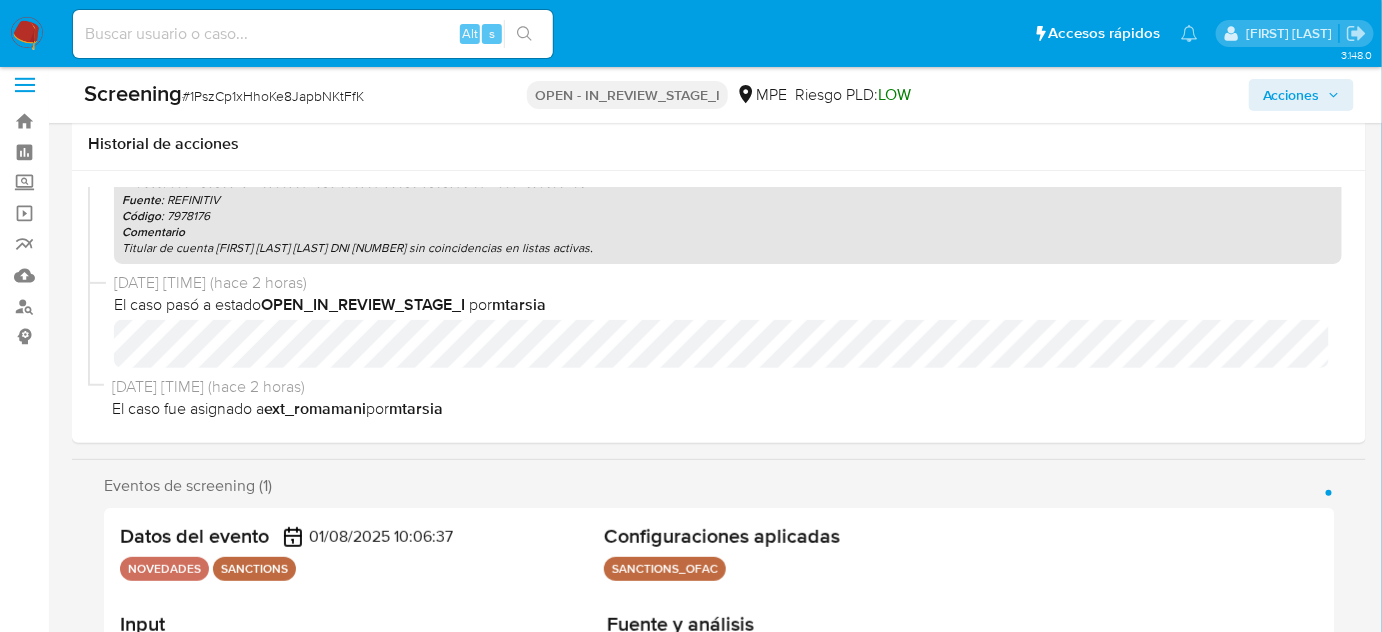scroll, scrollTop: 0, scrollLeft: 0, axis: both 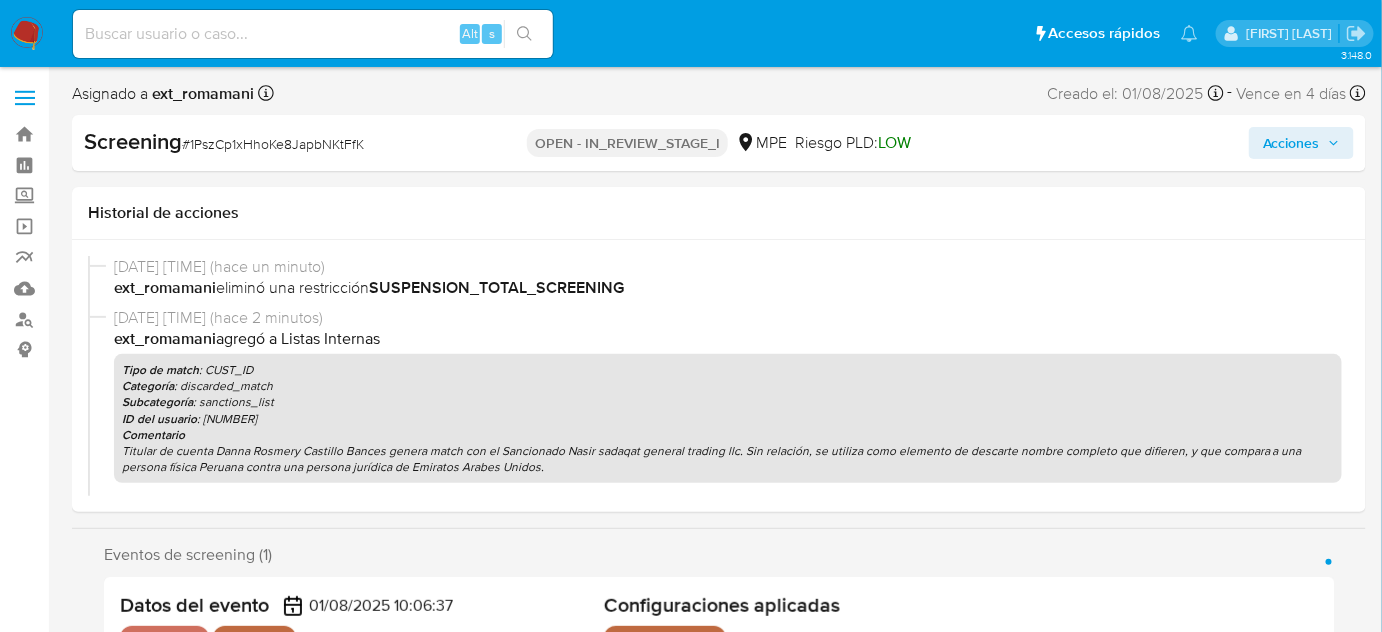 click on "Acciones" at bounding box center (1291, 143) 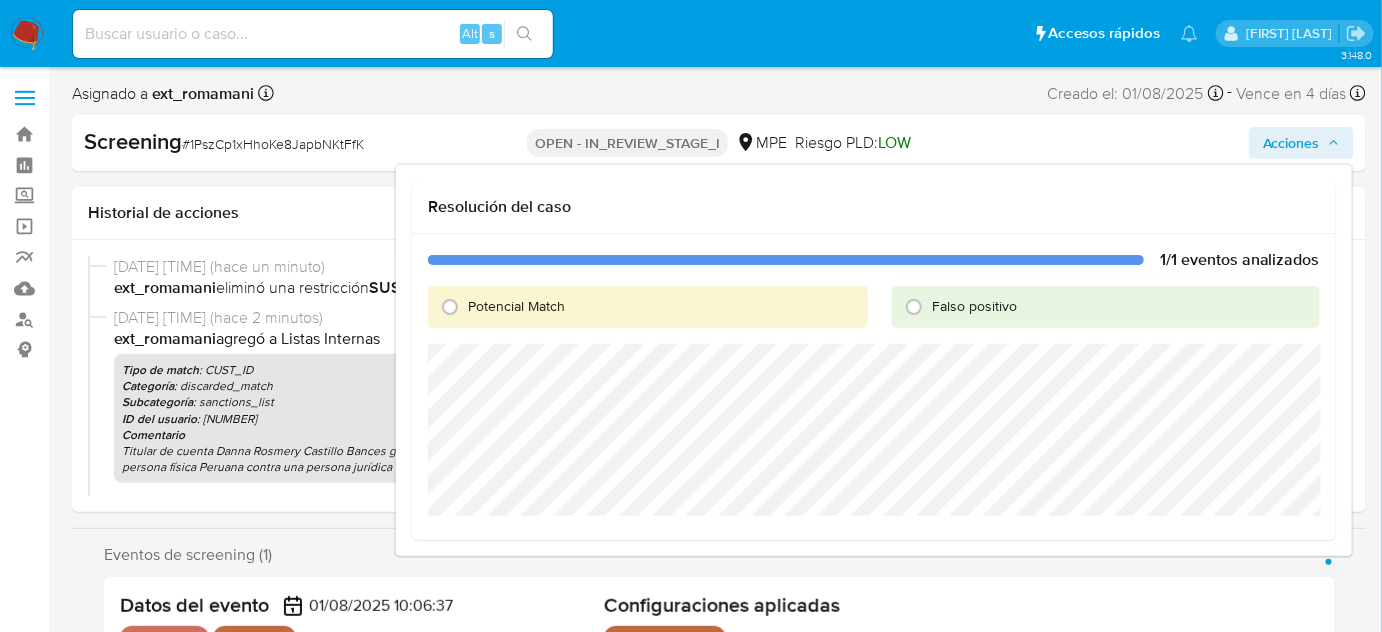 click on "Falso positivo" at bounding box center (1106, 307) 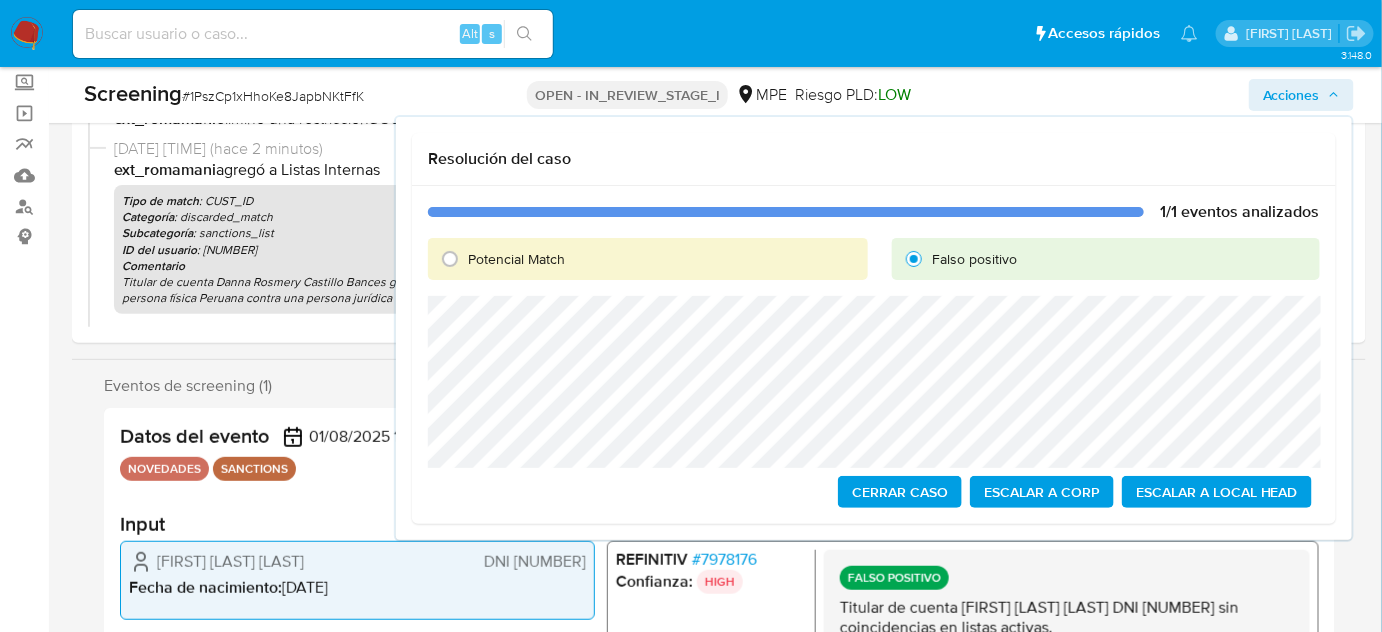 scroll, scrollTop: 181, scrollLeft: 0, axis: vertical 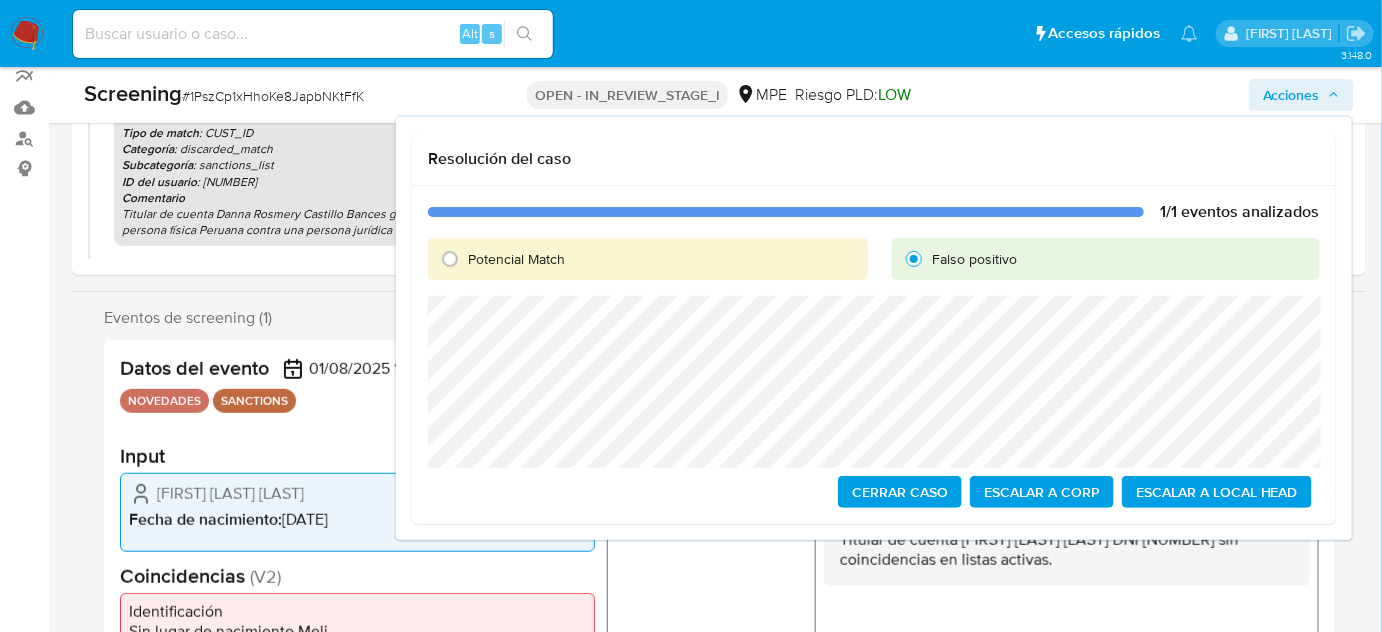 click on "Cerrar Caso" at bounding box center [900, 492] 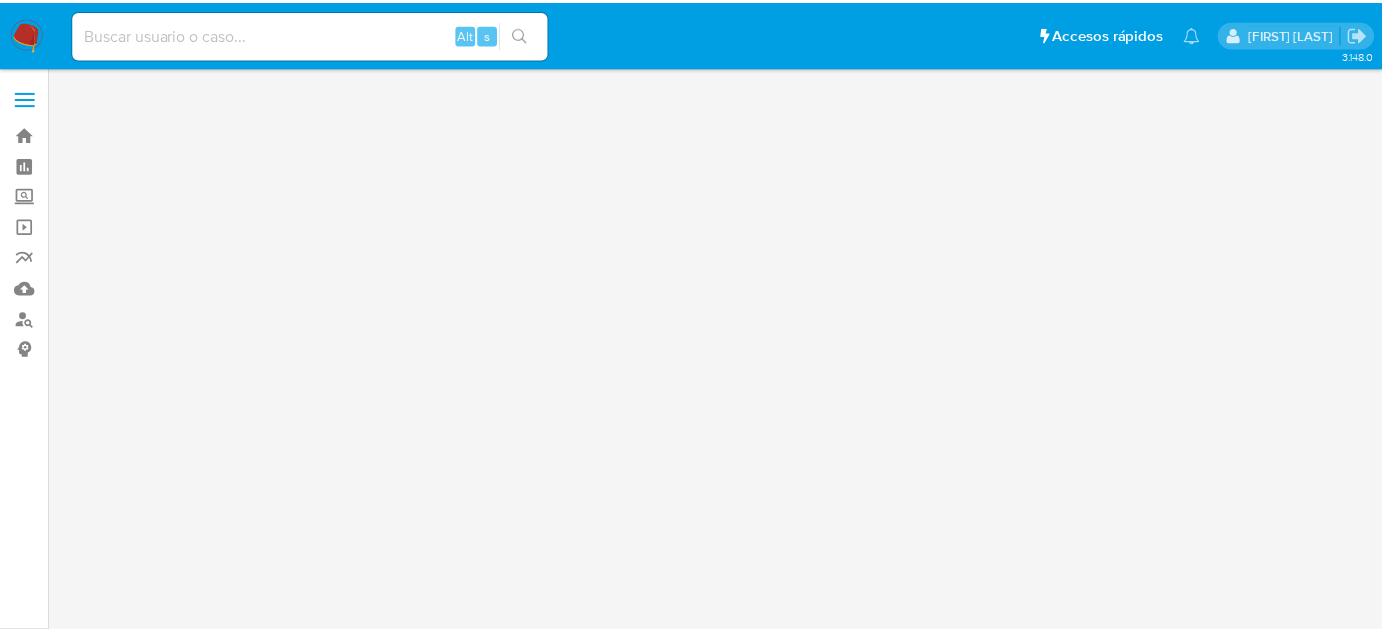 scroll, scrollTop: 0, scrollLeft: 0, axis: both 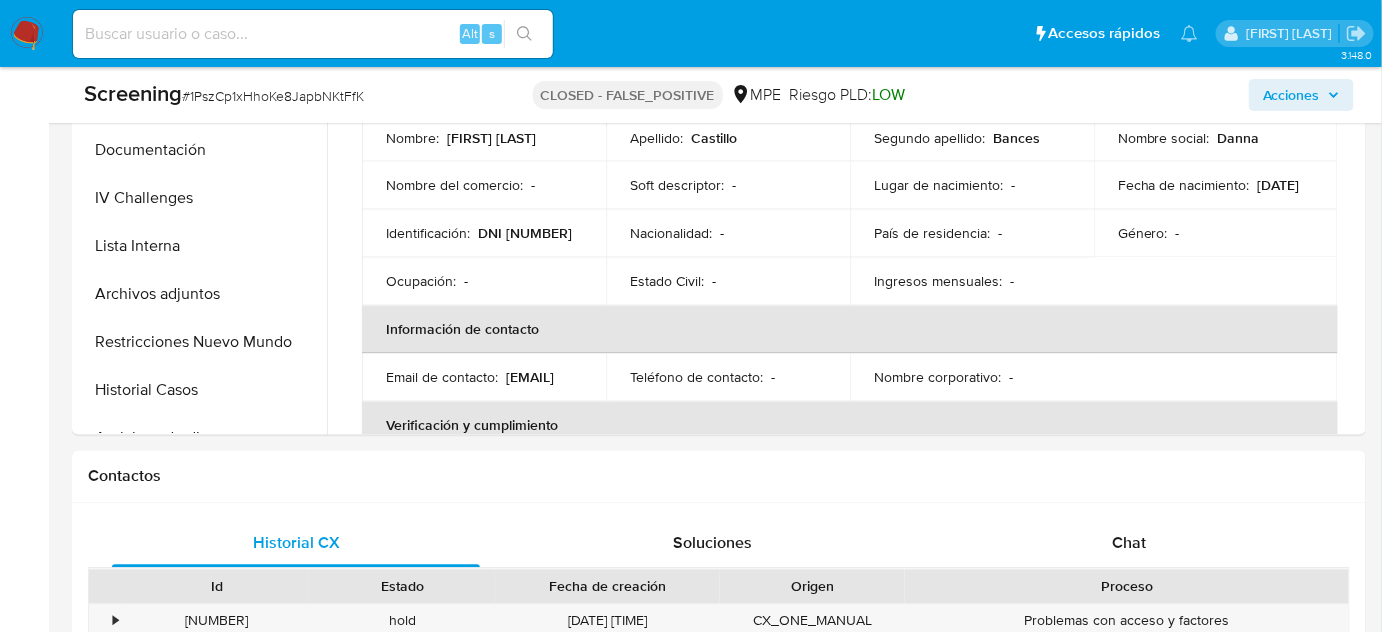 select on "10" 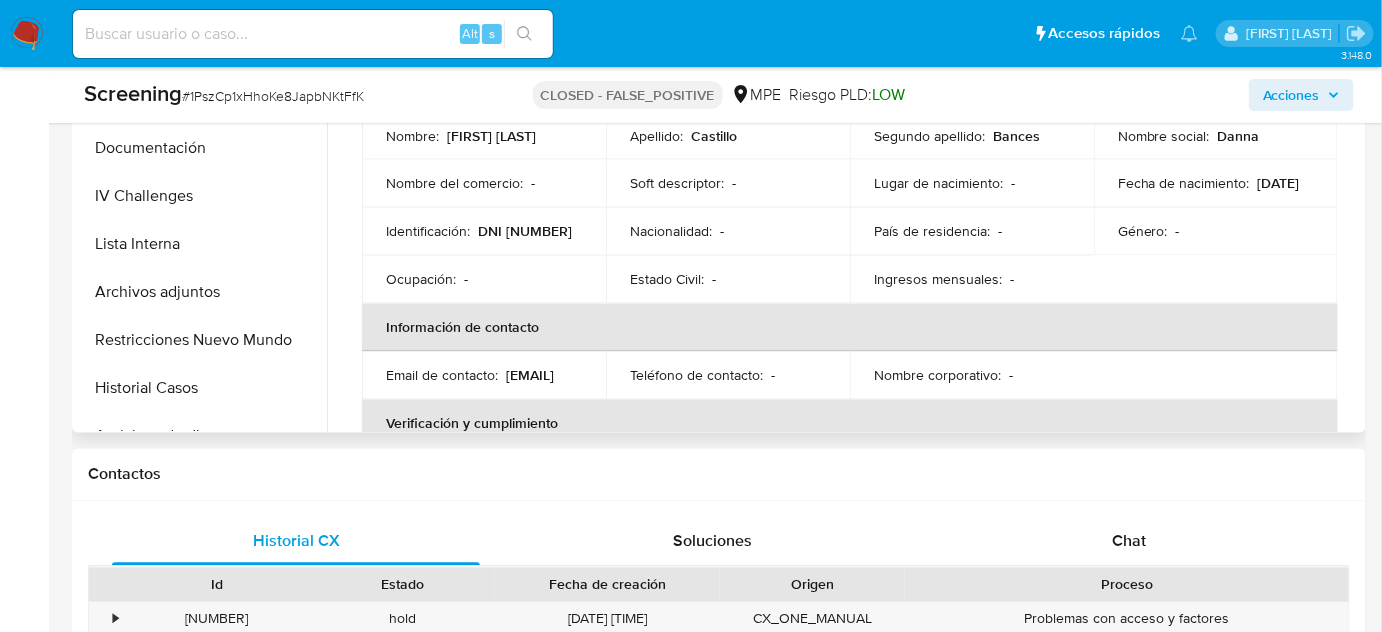 scroll, scrollTop: 1090, scrollLeft: 0, axis: vertical 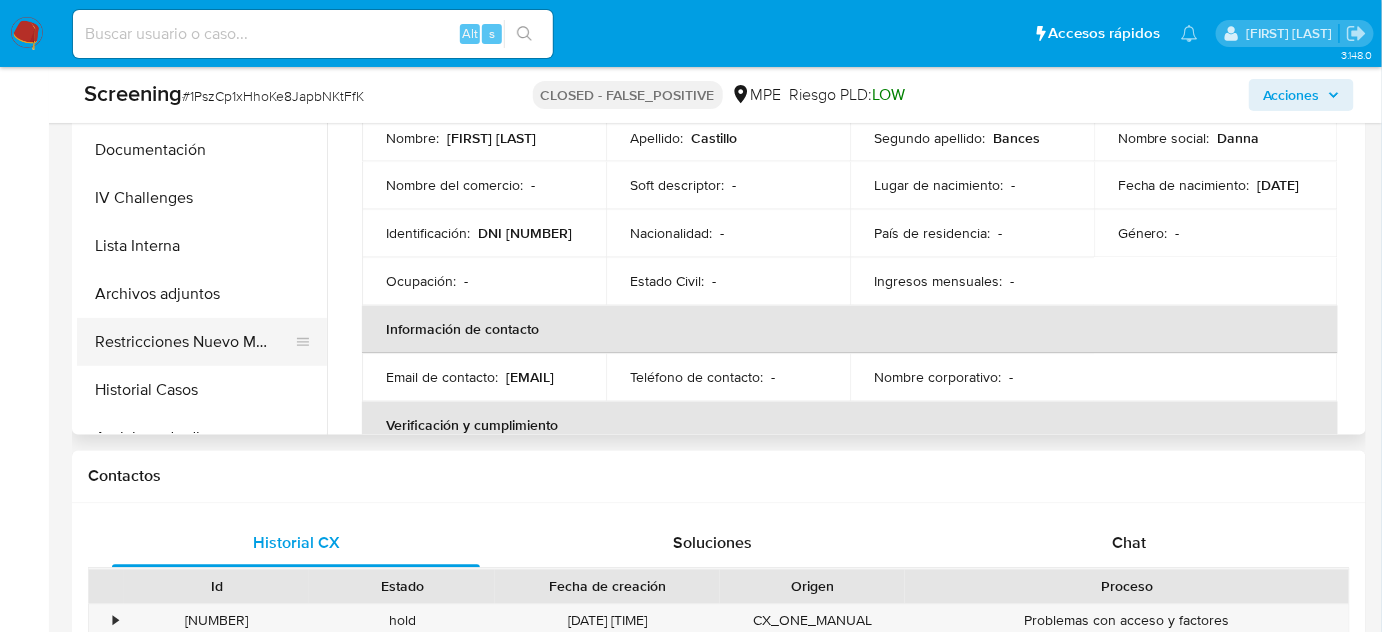 click on "Restricciones Nuevo Mundo" at bounding box center [194, 342] 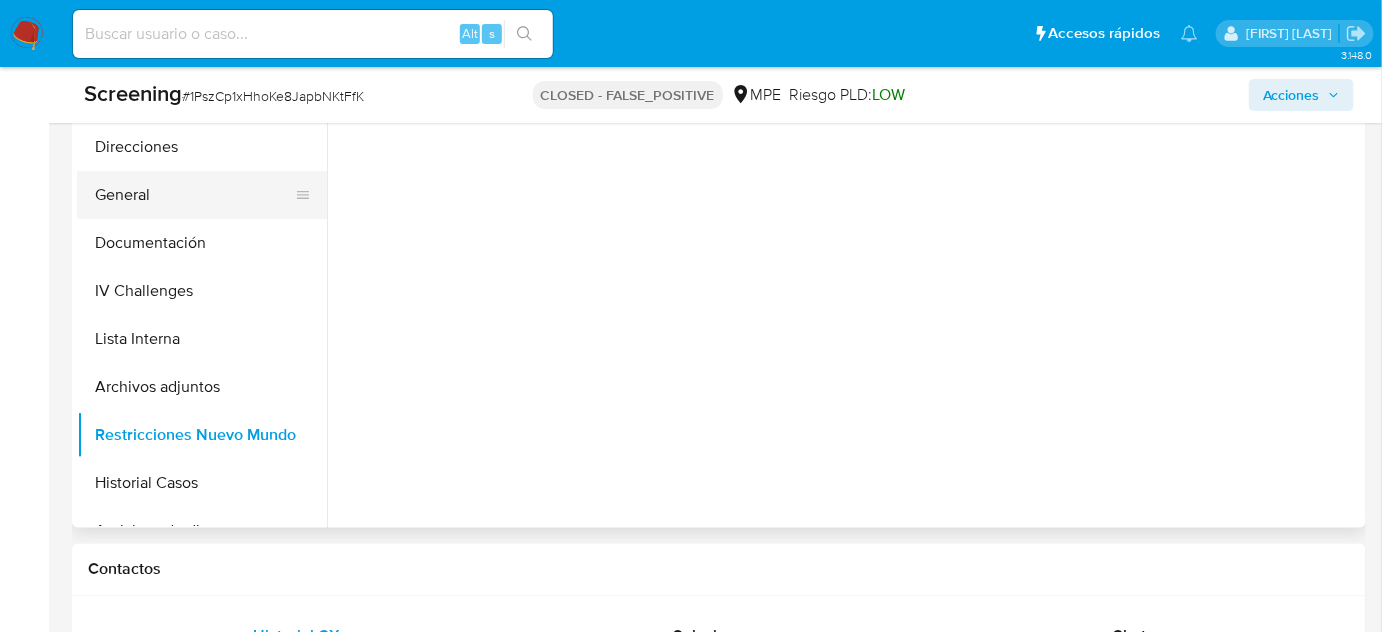 scroll, scrollTop: 909, scrollLeft: 0, axis: vertical 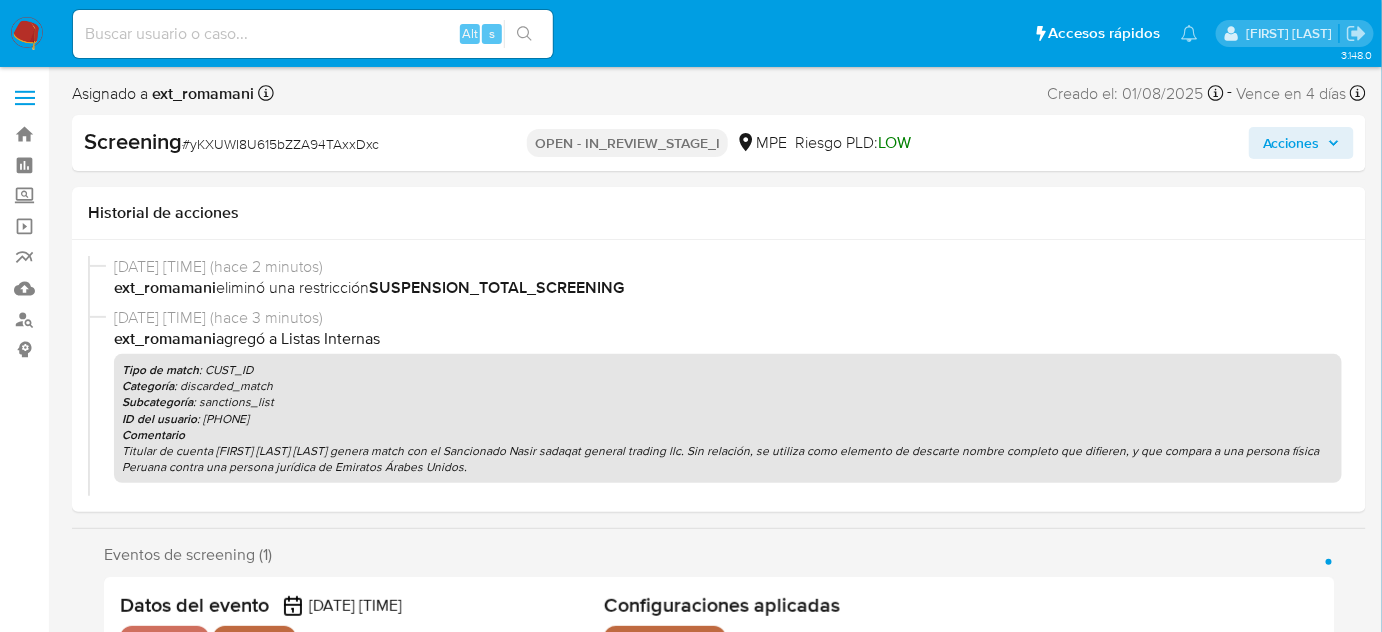select on "10" 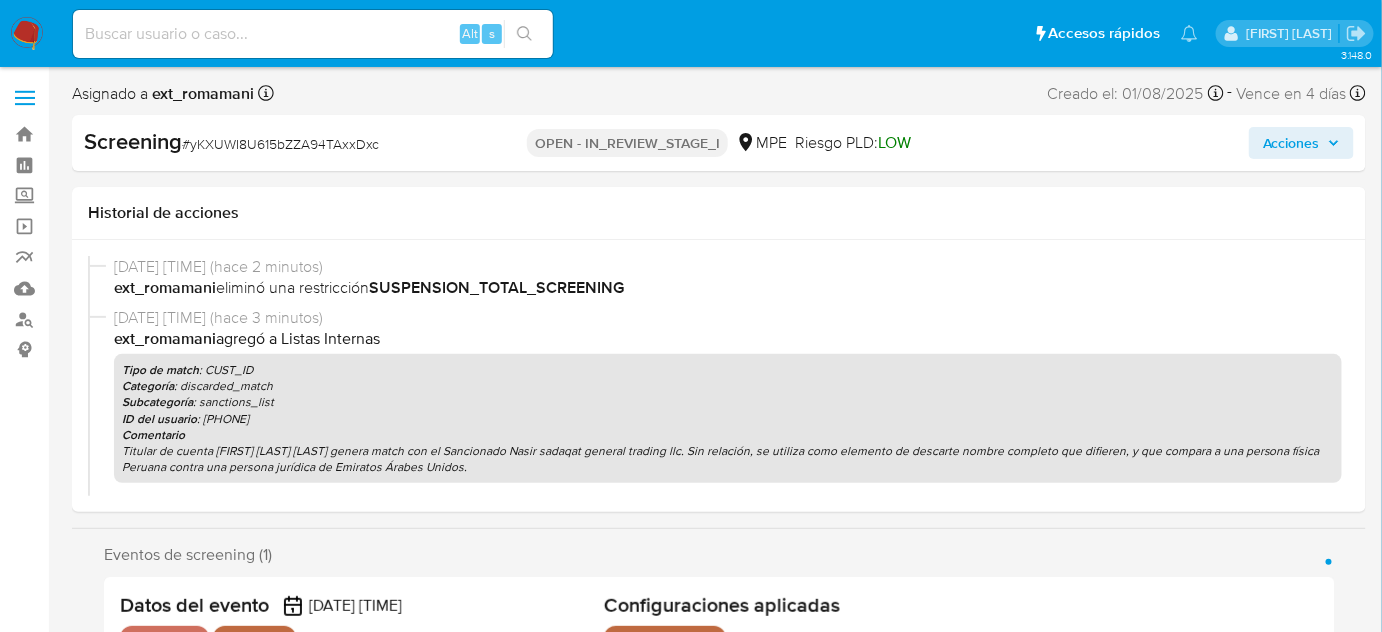 drag, startPoint x: 1330, startPoint y: 142, endPoint x: 1290, endPoint y: 156, distance: 42.379242 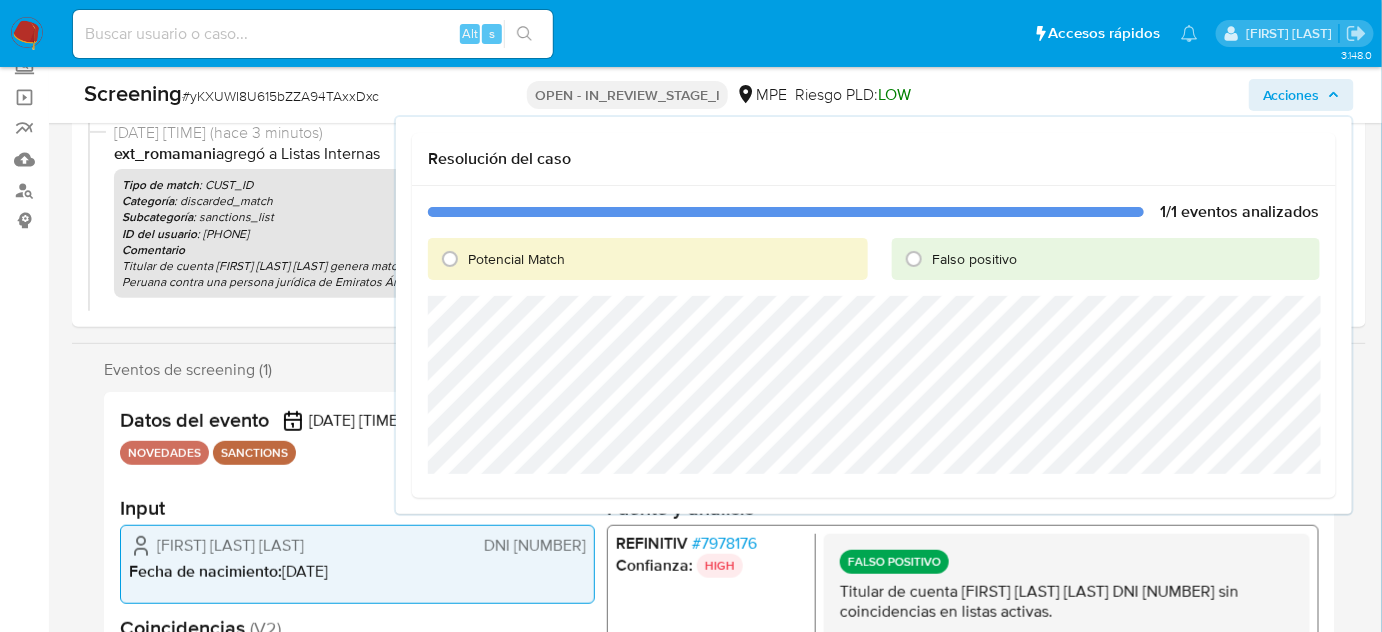 scroll, scrollTop: 181, scrollLeft: 0, axis: vertical 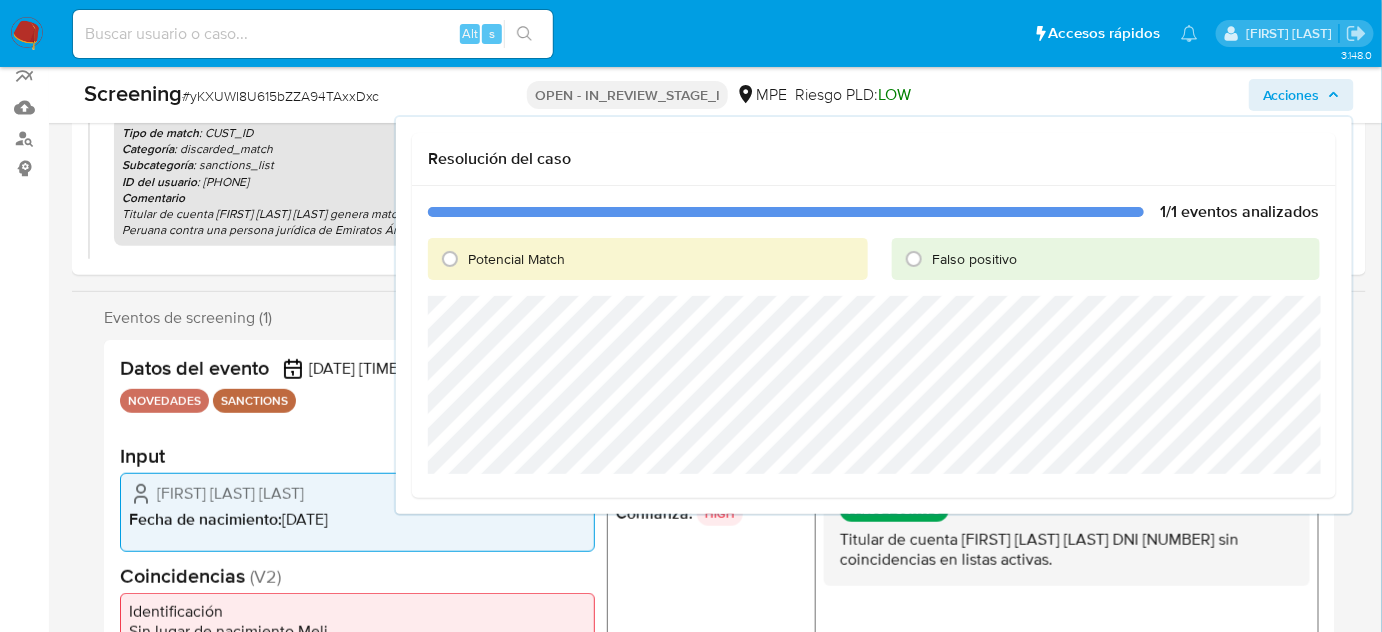 click on "Falso positivo" at bounding box center [974, 259] 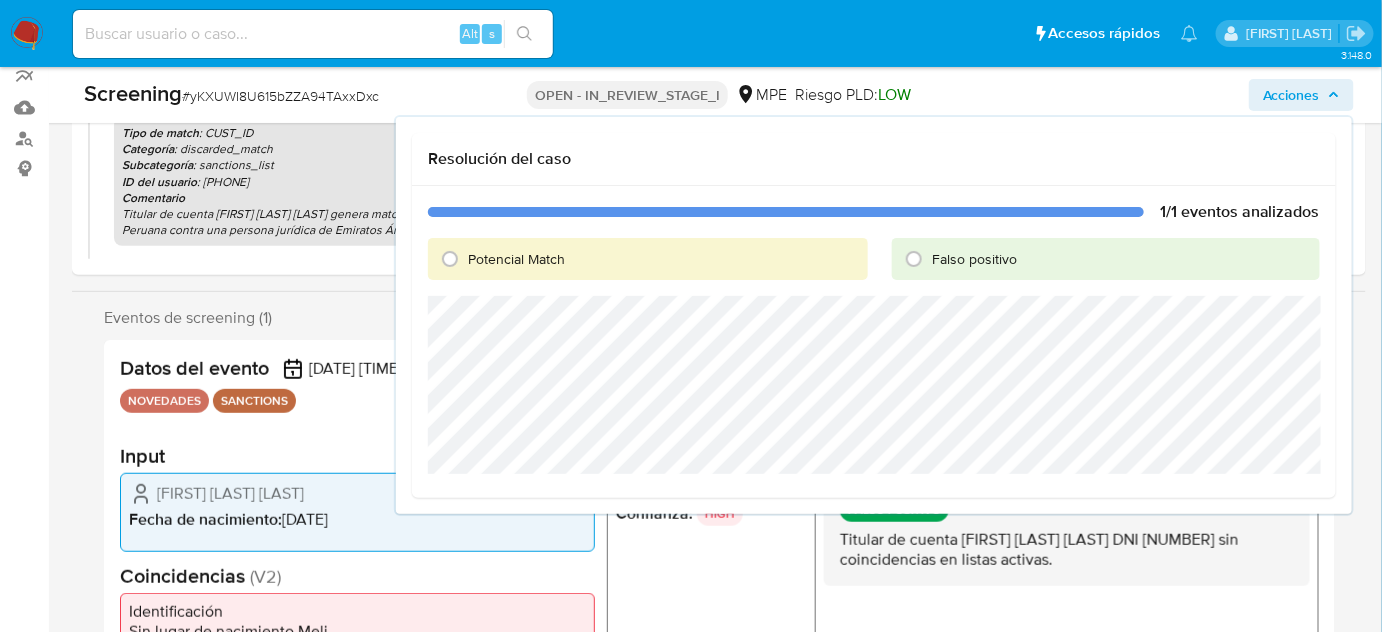 radio on "true" 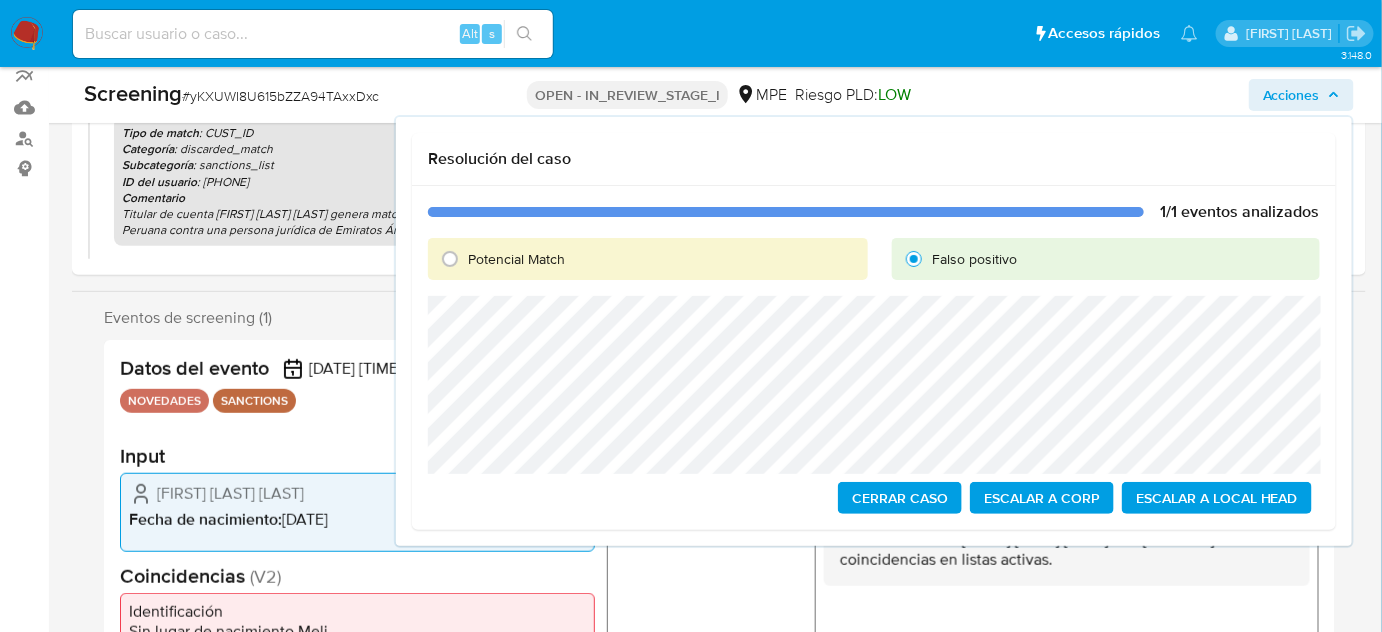 click on "Cerrar Caso" at bounding box center [900, 498] 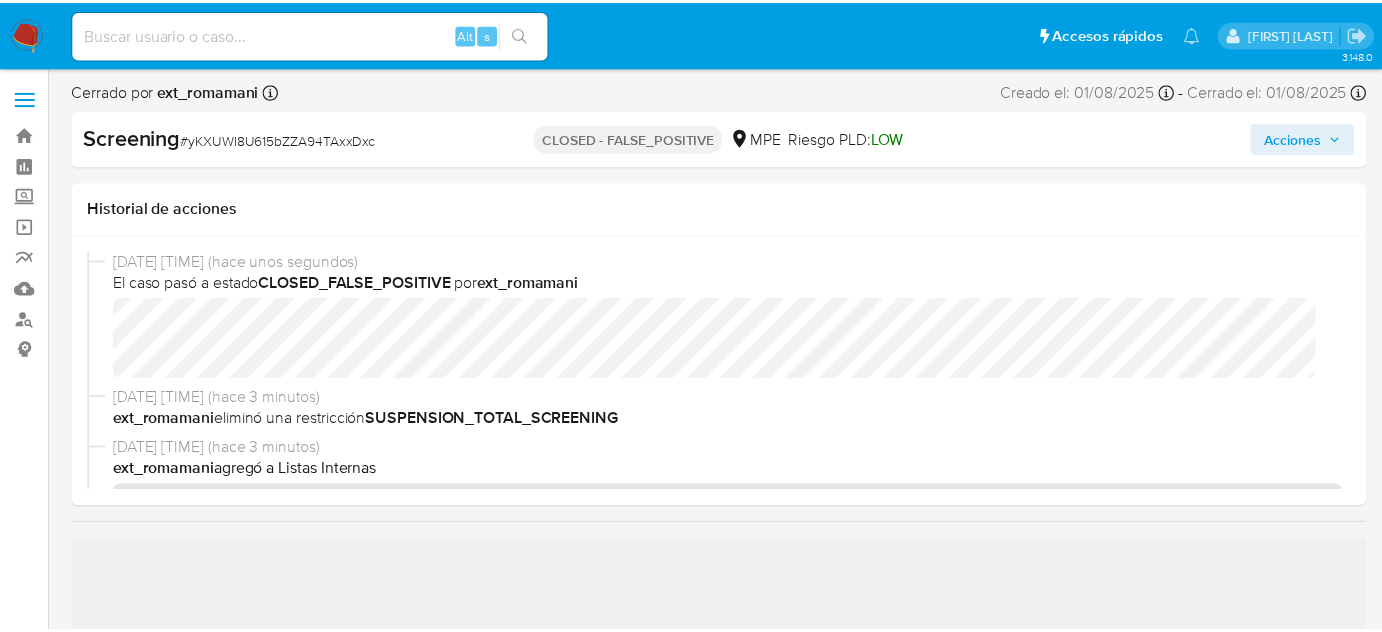 scroll, scrollTop: 0, scrollLeft: 0, axis: both 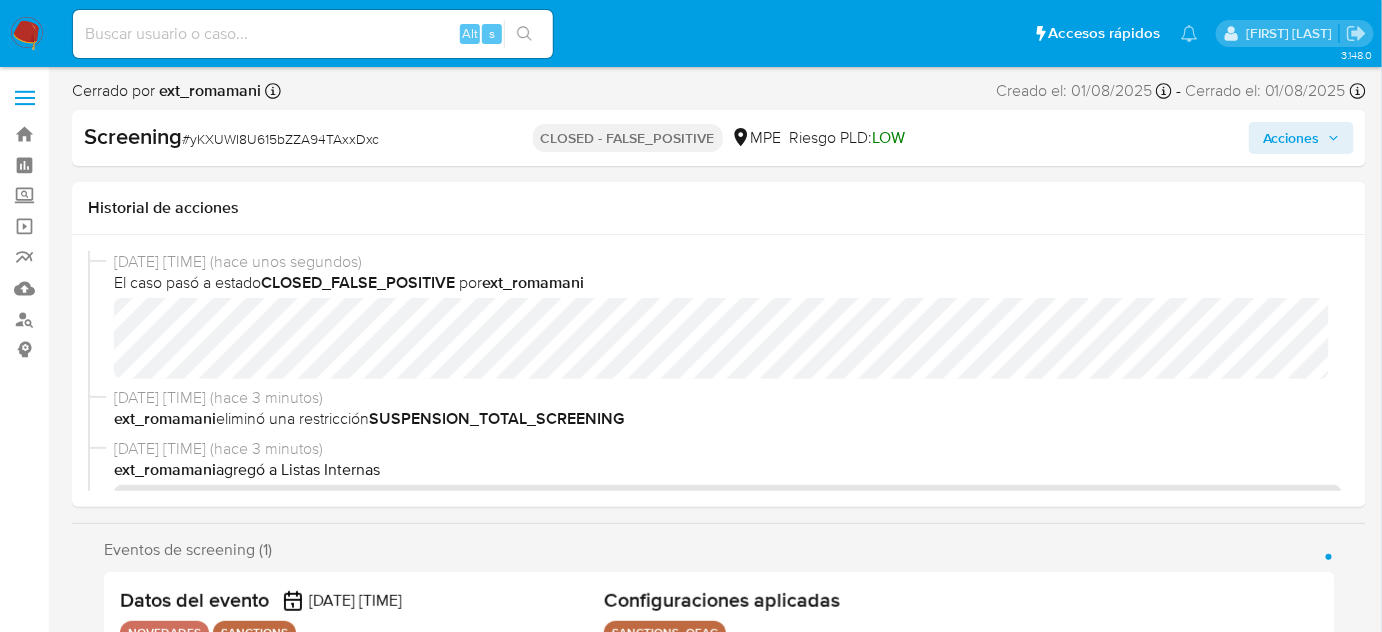 select on "10" 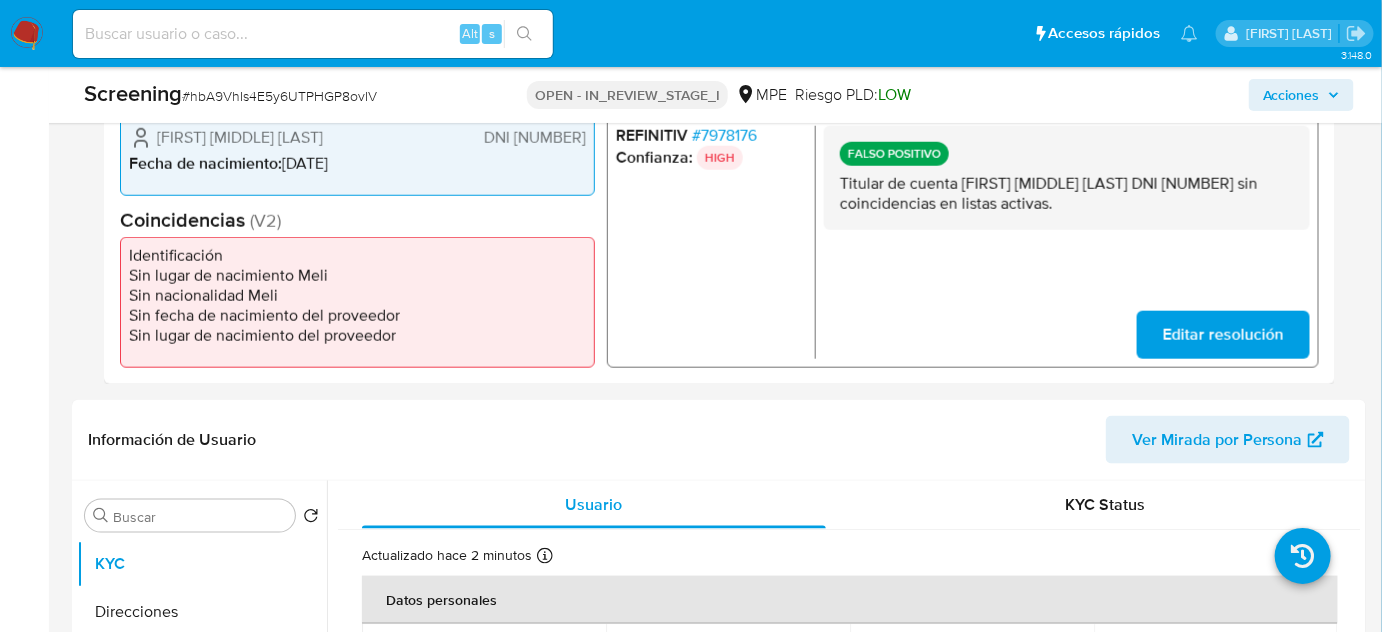 scroll, scrollTop: 636, scrollLeft: 0, axis: vertical 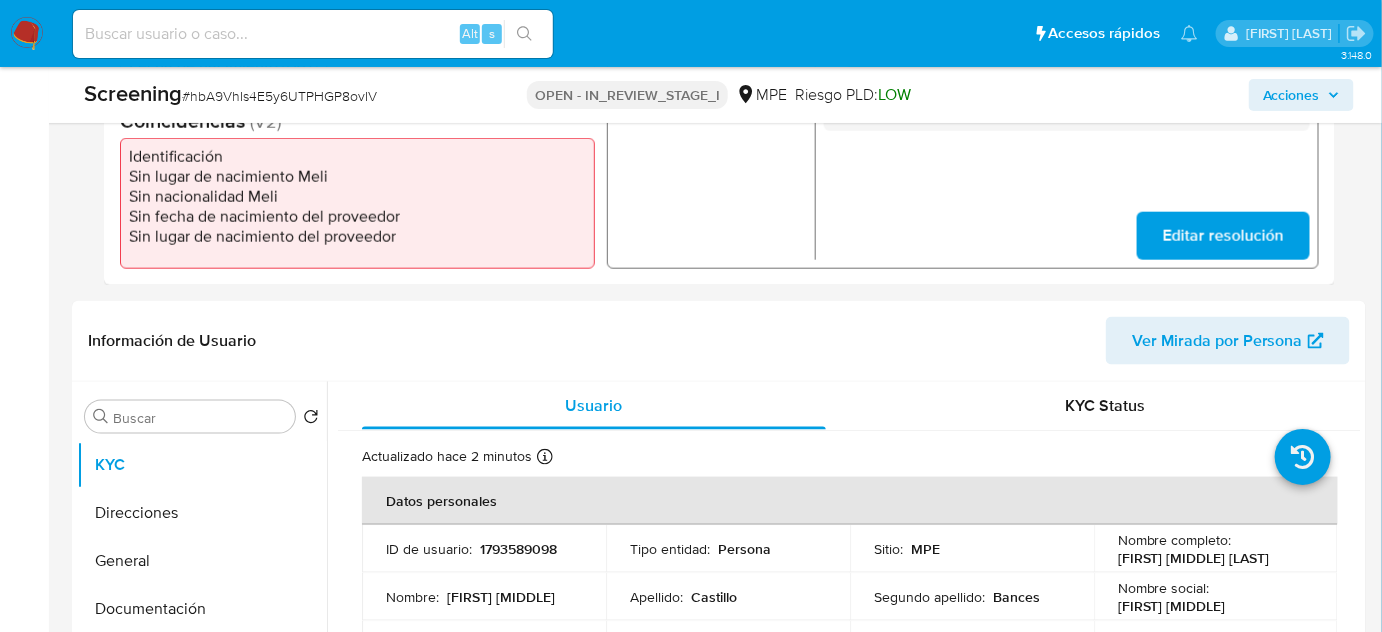 select on "10" 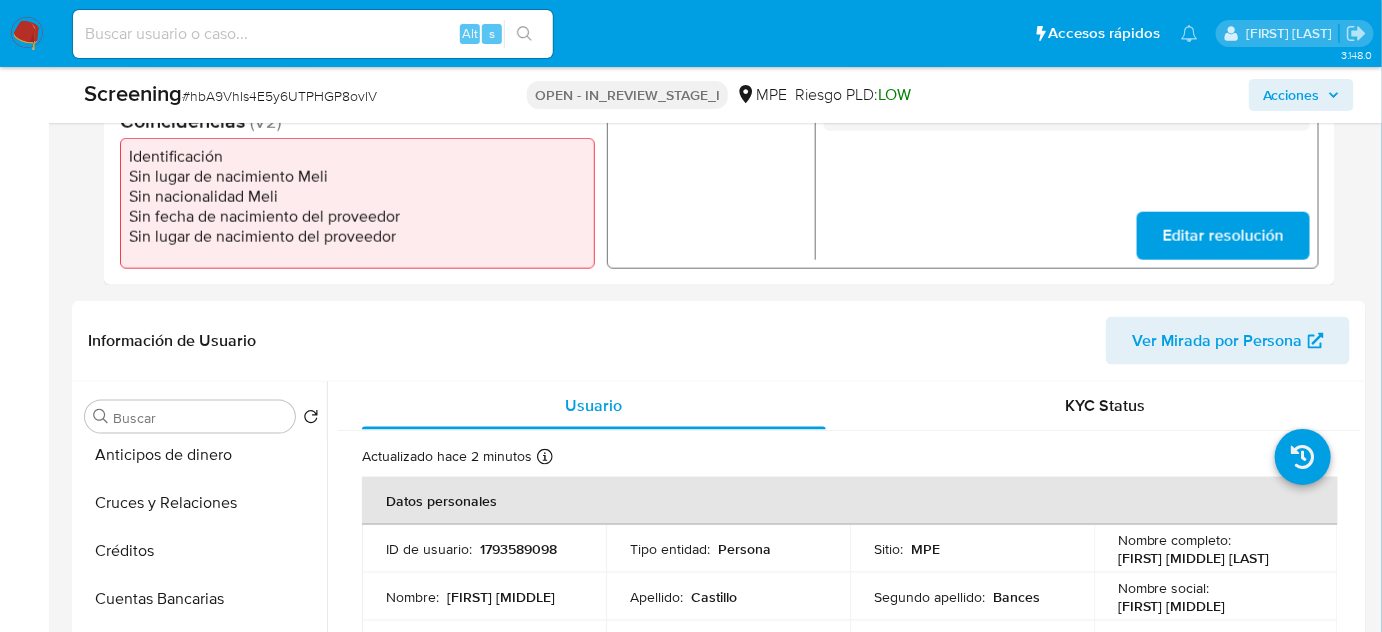 scroll, scrollTop: 454, scrollLeft: 0, axis: vertical 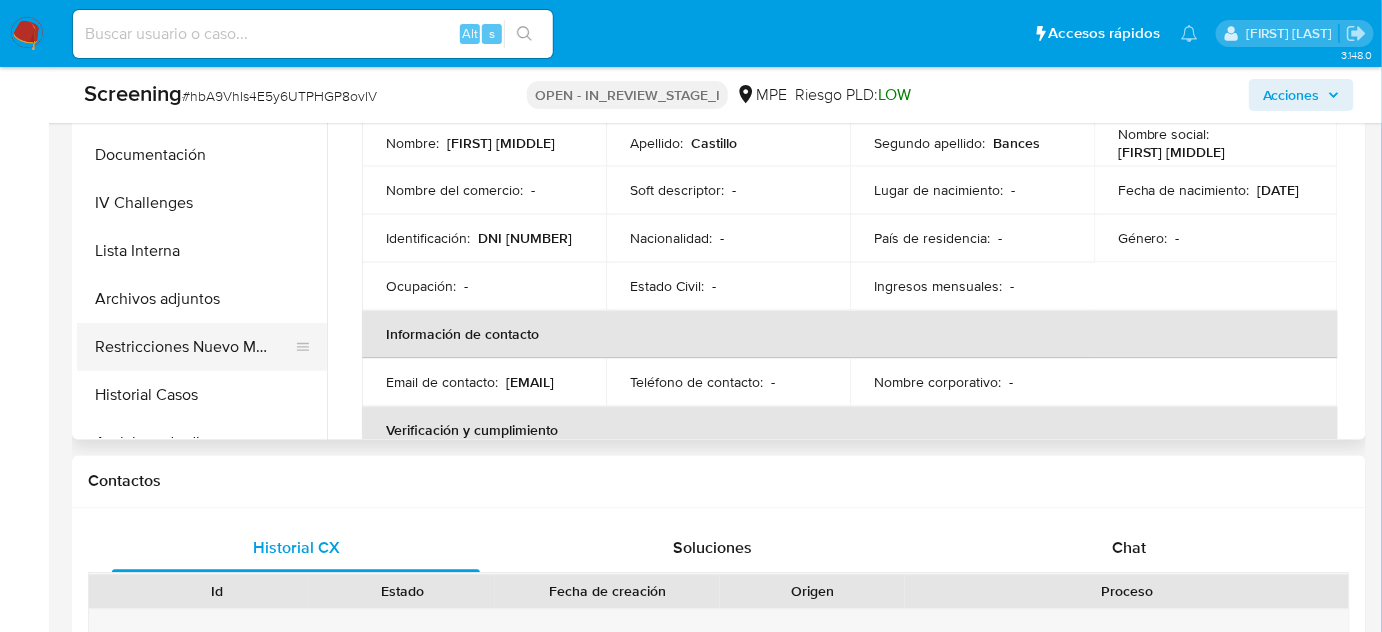 click on "Restricciones Nuevo Mundo" at bounding box center [194, 347] 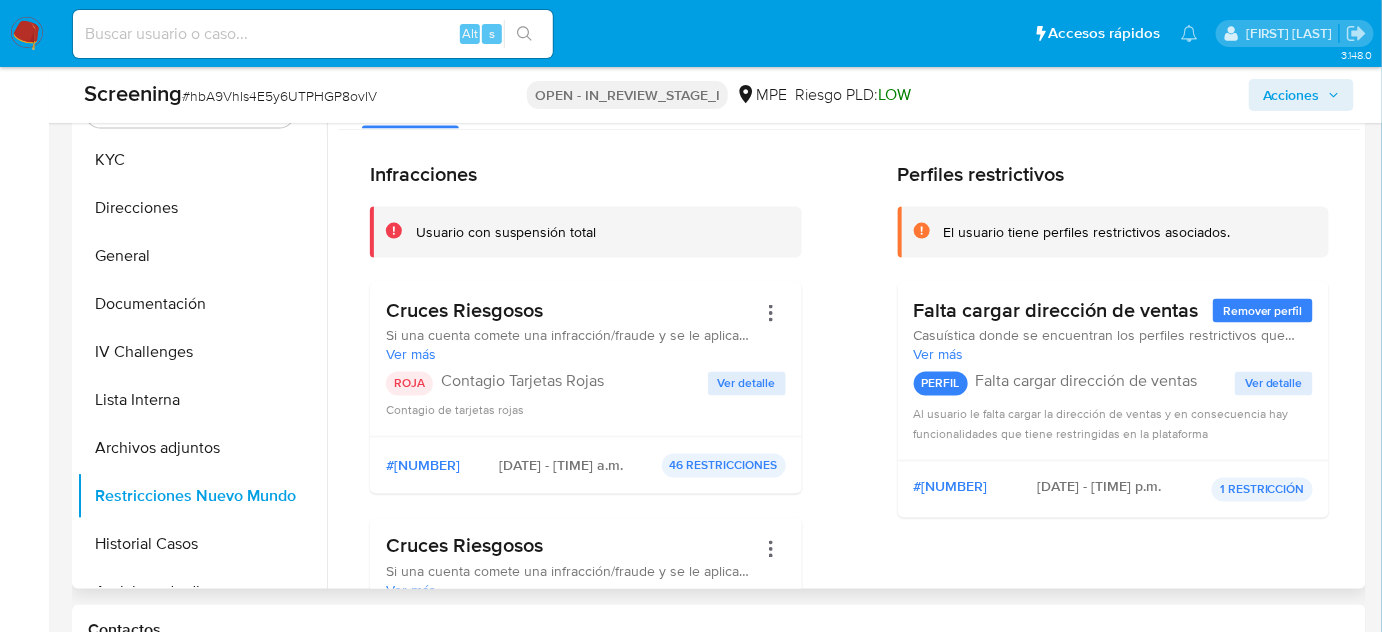 scroll, scrollTop: 636, scrollLeft: 0, axis: vertical 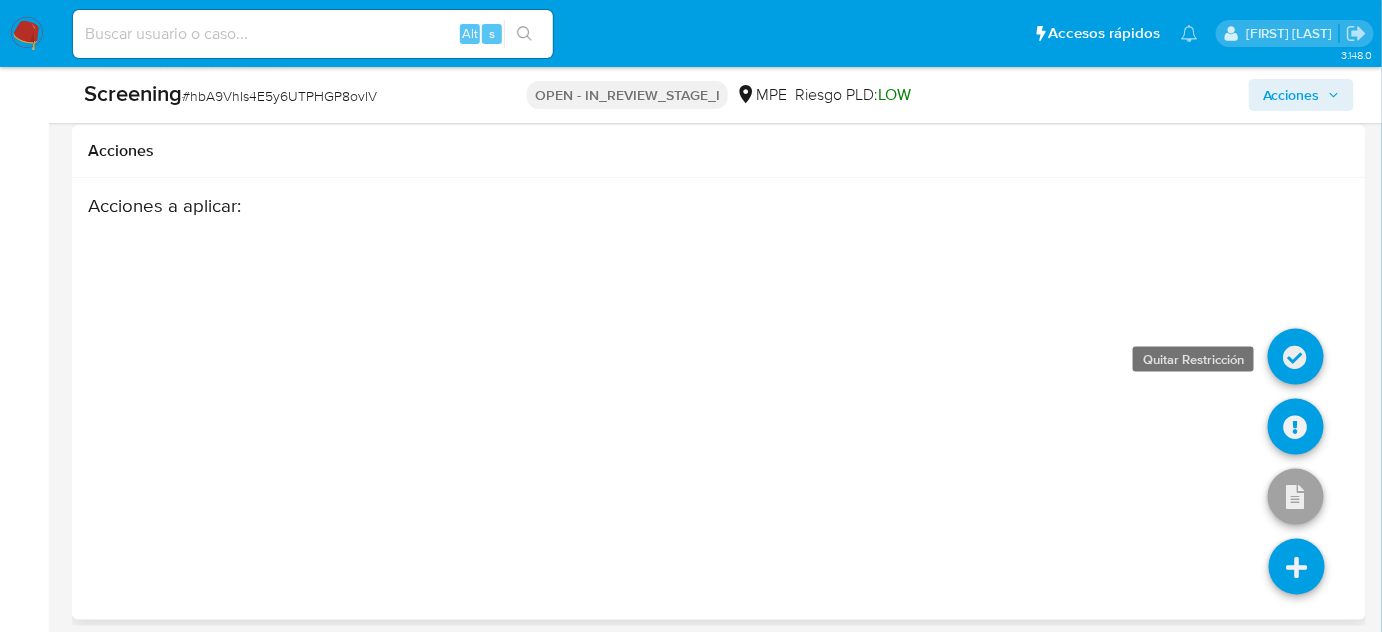 click at bounding box center [1296, 357] 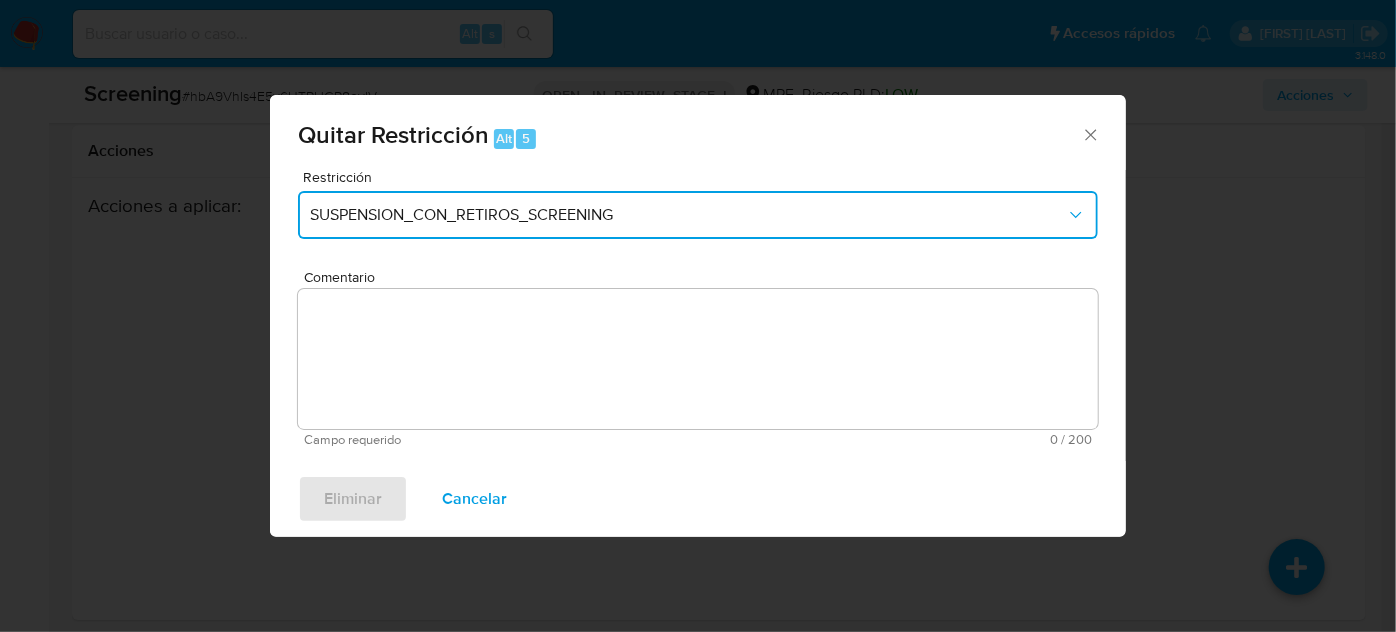 click on "SUSPENSION_CON_RETIROS_SCREENING" at bounding box center (688, 215) 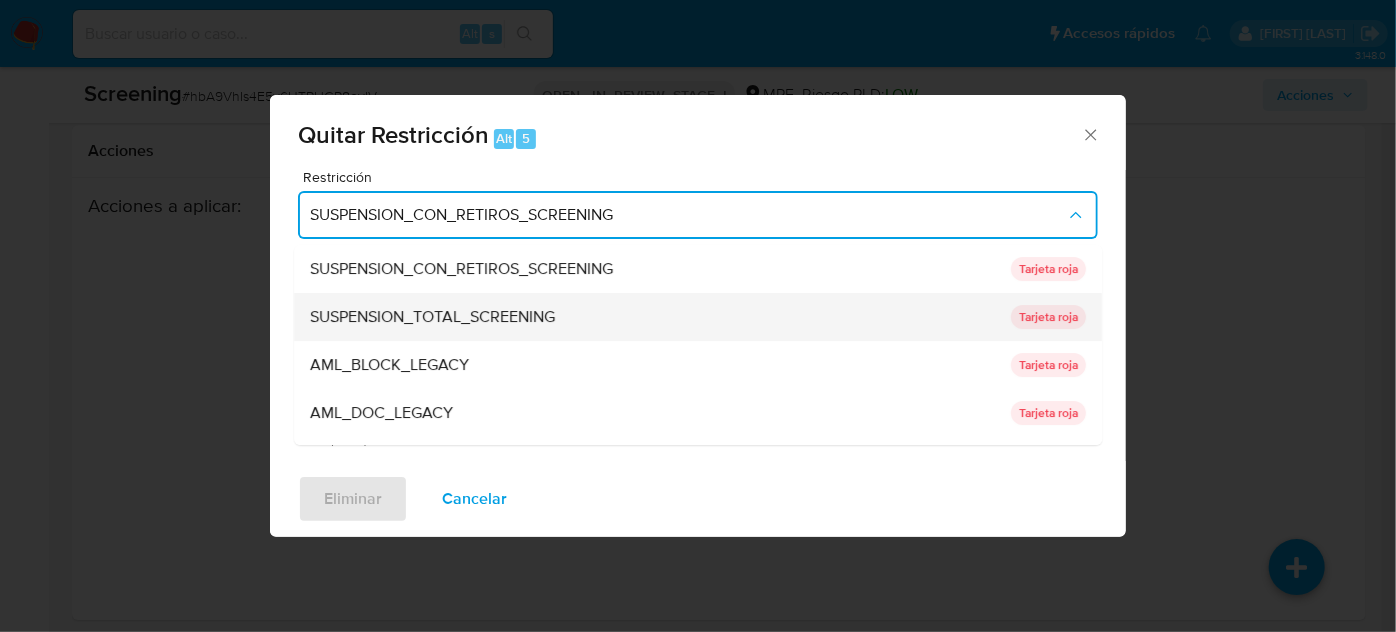 click on "SUSPENSION_TOTAL_SCREENING" at bounding box center (432, 317) 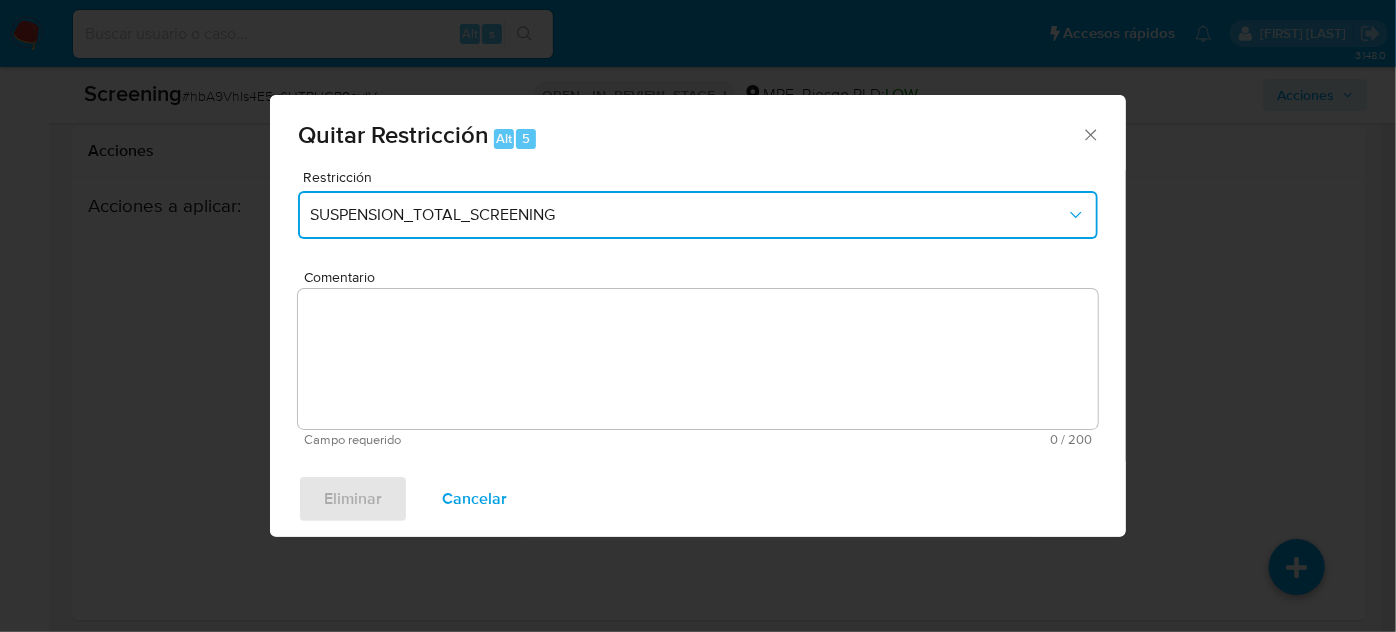 click on "SUSPENSION_TOTAL_SCREENING" at bounding box center (698, 215) 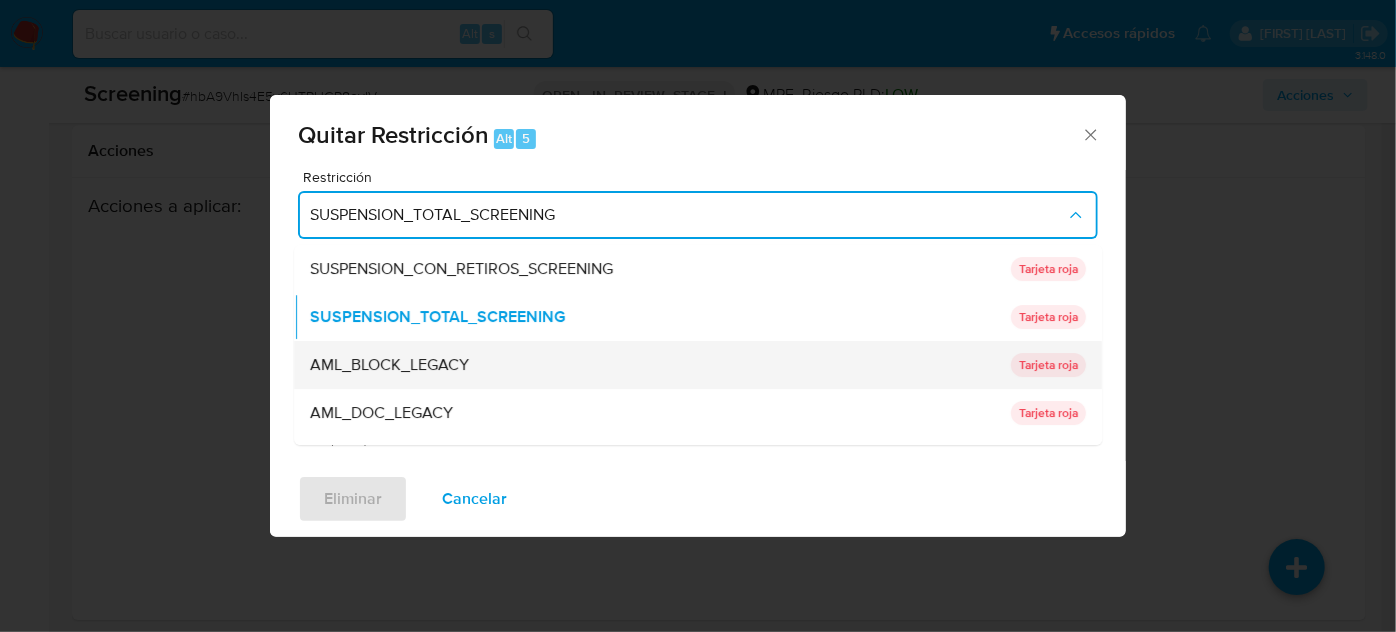 click on "AML_BLOCK_LEGACY" at bounding box center (654, 365) 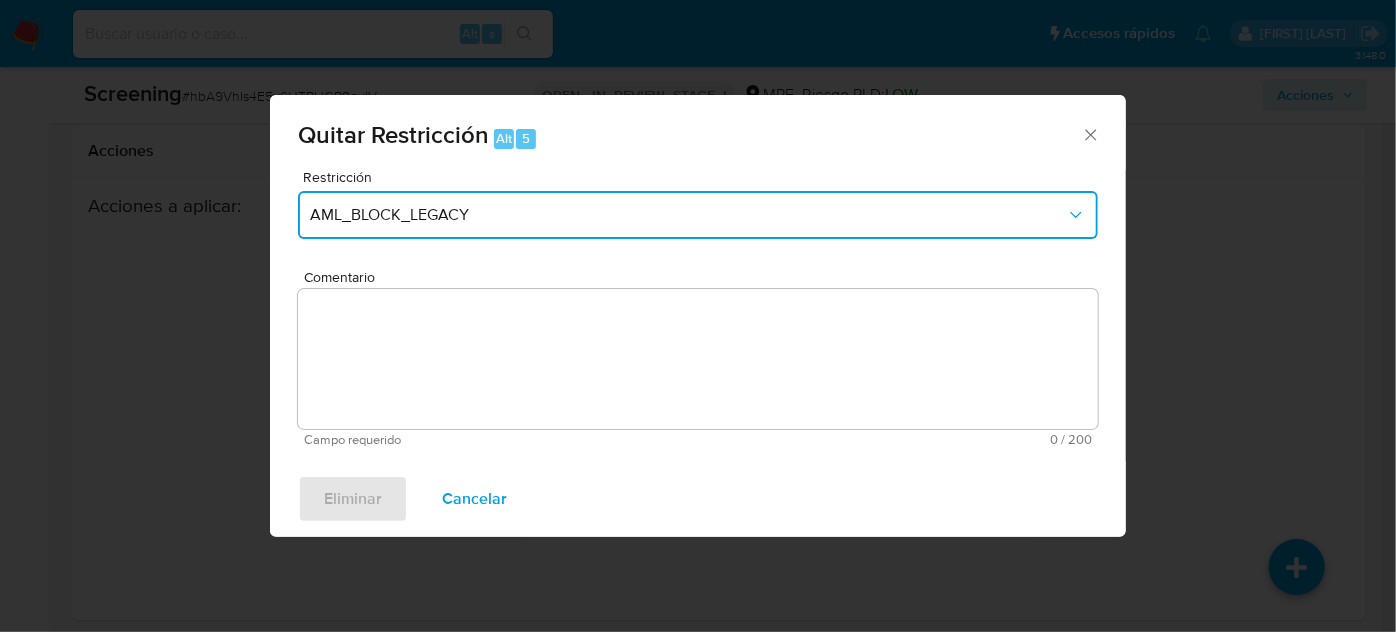 click on "AML_BLOCK_LEGACY" at bounding box center (698, 215) 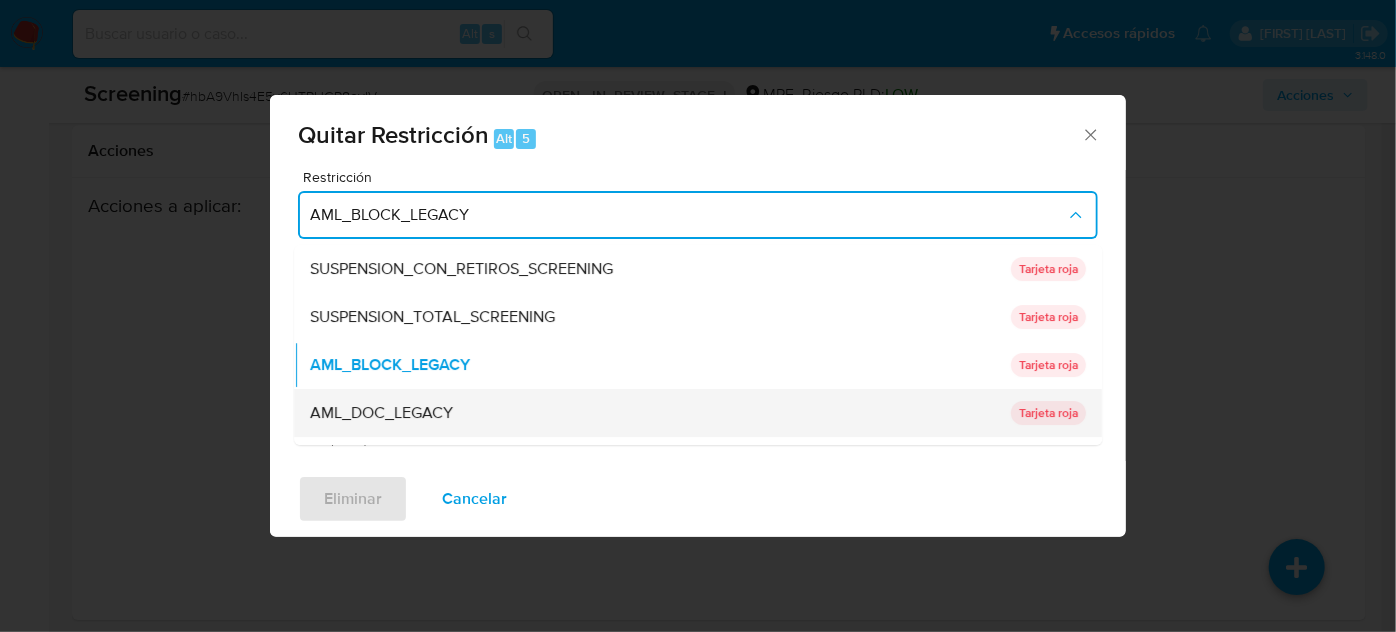 click on "AML_DOC_LEGACY" at bounding box center (381, 413) 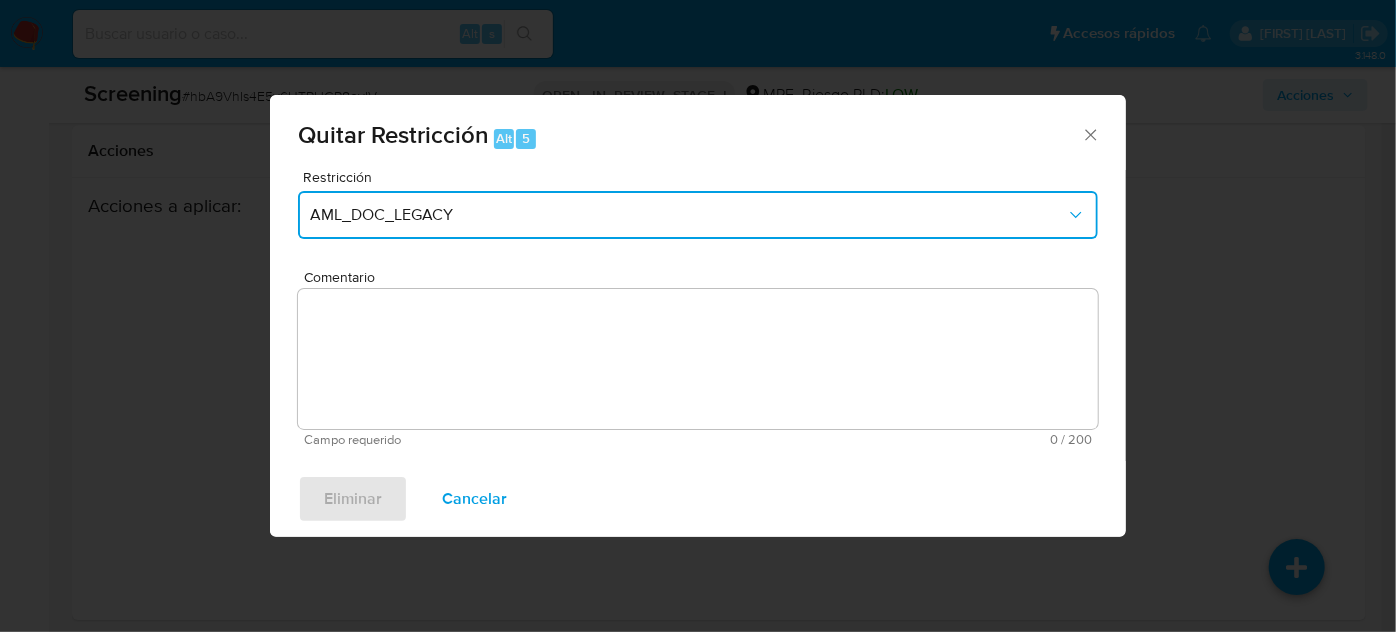 click on "AML_DOC_LEGACY" at bounding box center [688, 215] 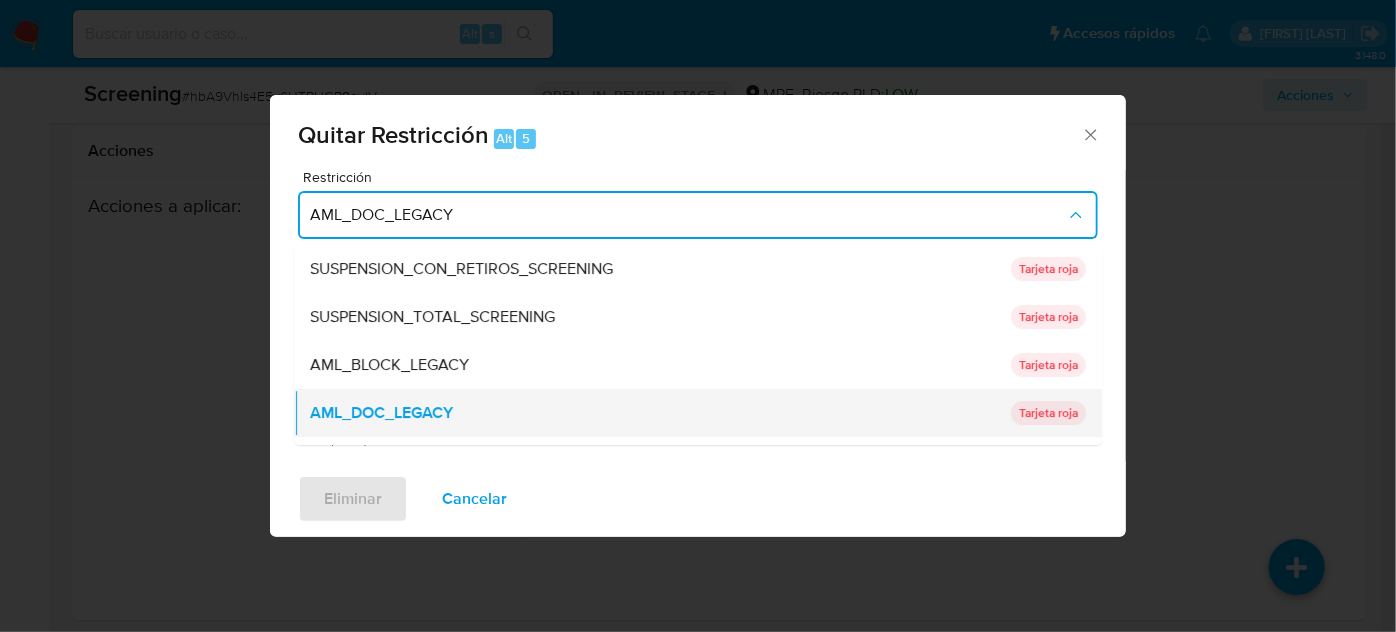 scroll, scrollTop: 88, scrollLeft: 0, axis: vertical 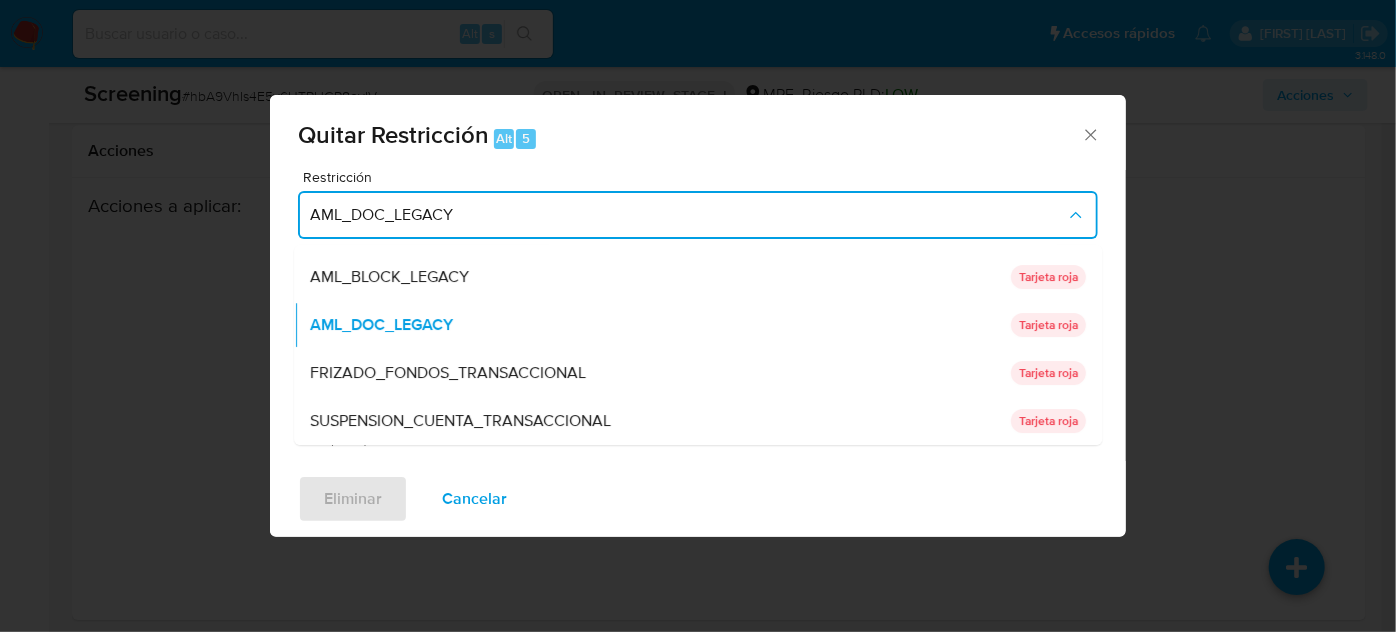 drag, startPoint x: 443, startPoint y: 380, endPoint x: 432, endPoint y: 309, distance: 71.84706 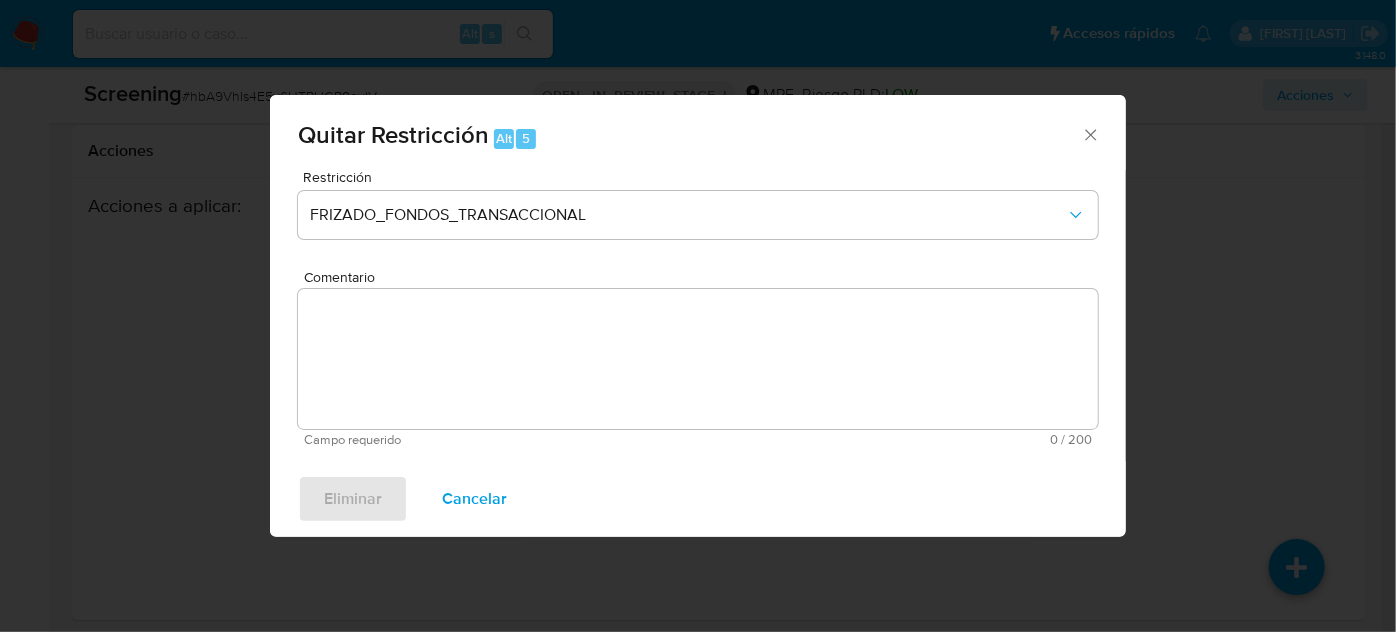 click on "Restricción FRIZADO_FONDOS_TRANSACCIONAL" at bounding box center (698, 217) 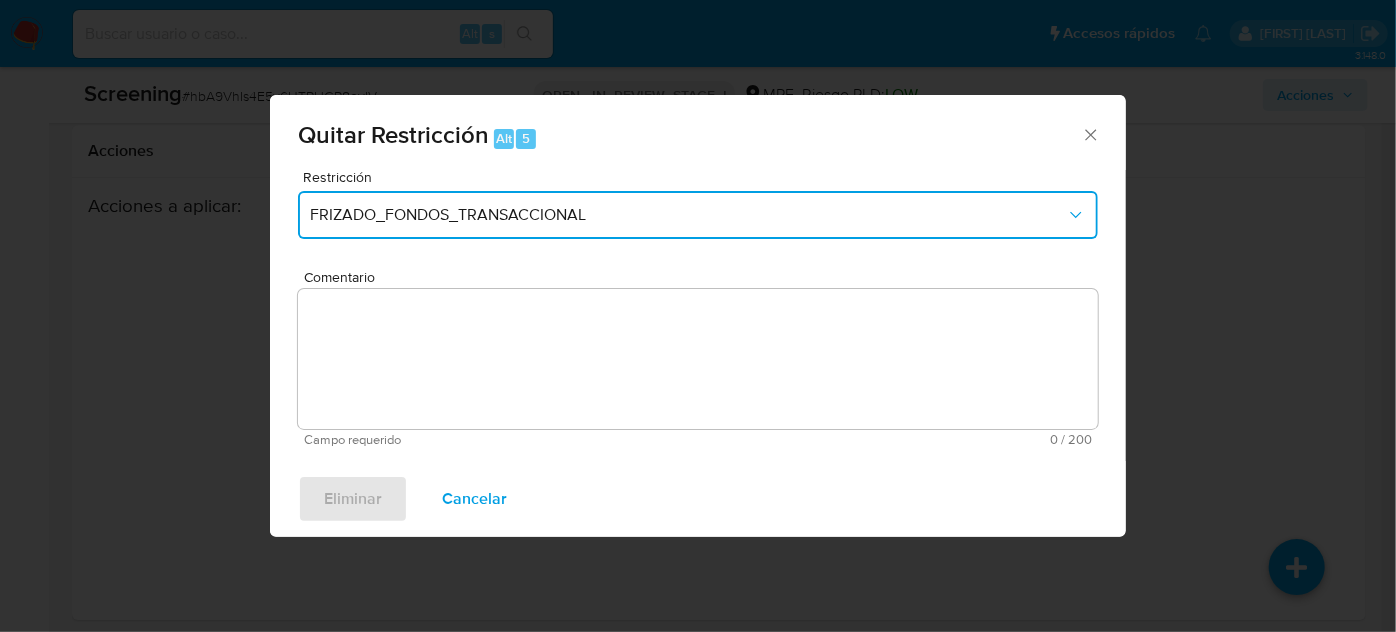 click on "FRIZADO_FONDOS_TRANSACCIONAL" at bounding box center [688, 215] 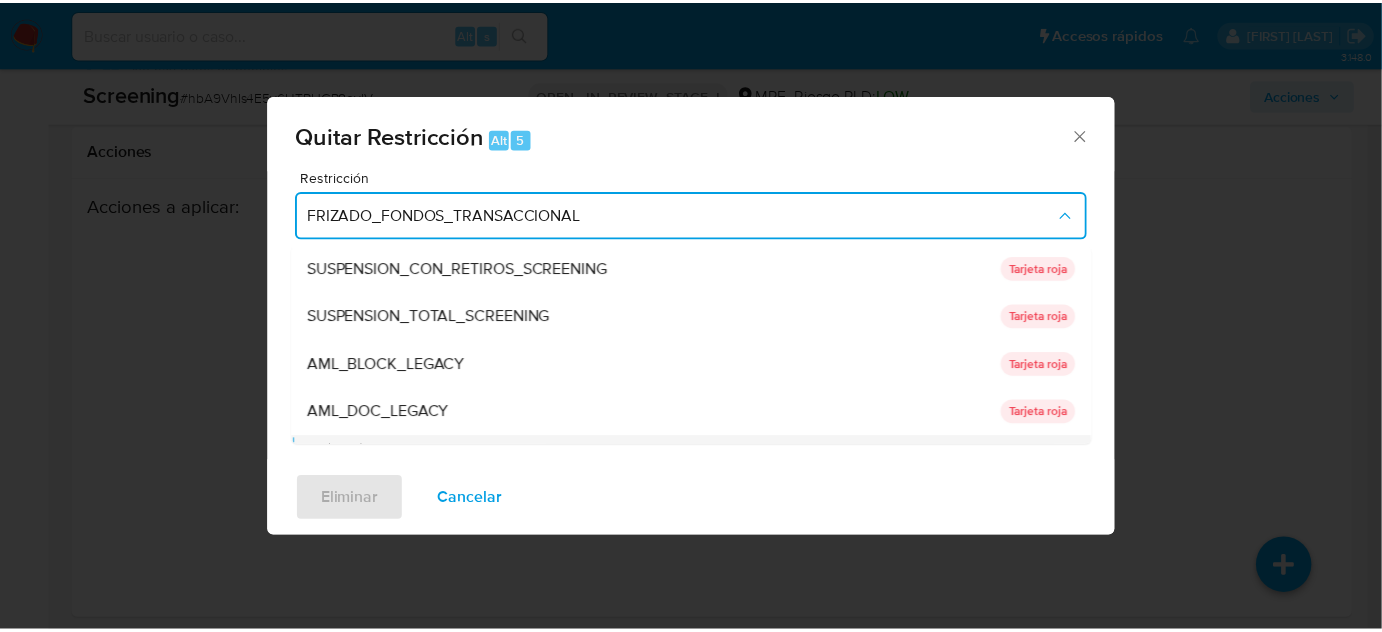 scroll, scrollTop: 40, scrollLeft: 0, axis: vertical 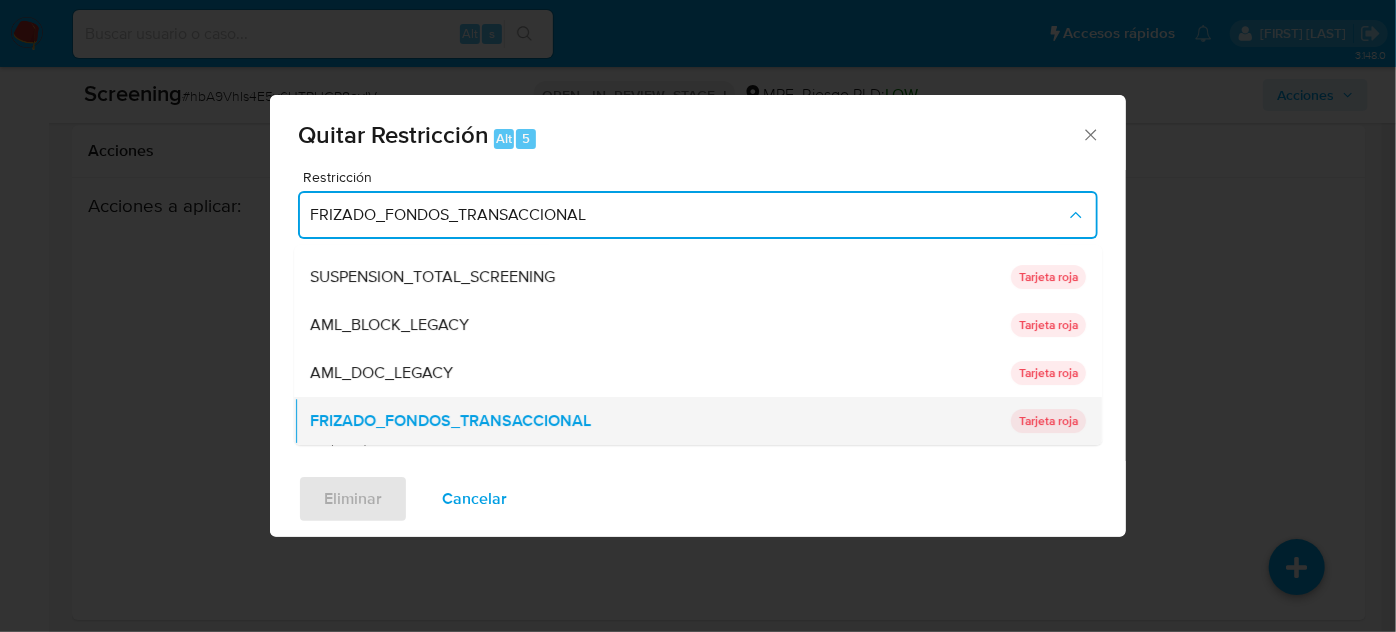 click on "FRIZADO_FONDOS_TRANSACCIONAL" at bounding box center [450, 421] 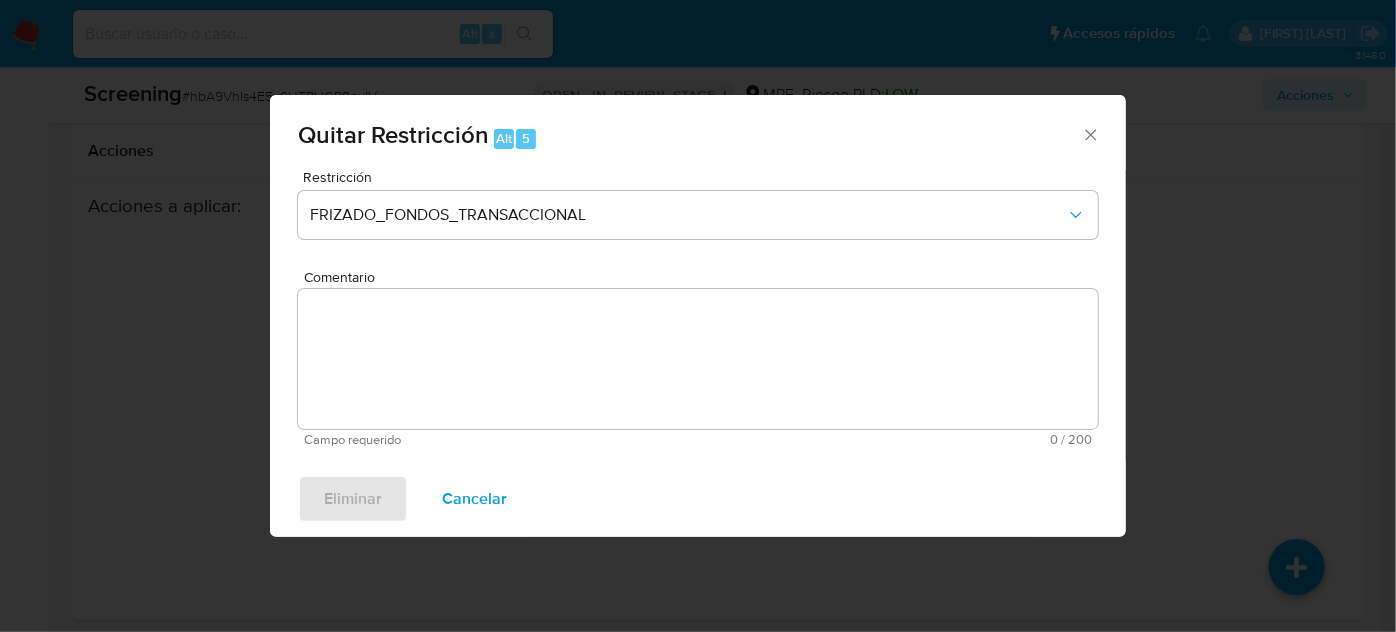 drag, startPoint x: 487, startPoint y: 514, endPoint x: 485, endPoint y: 503, distance: 11.18034 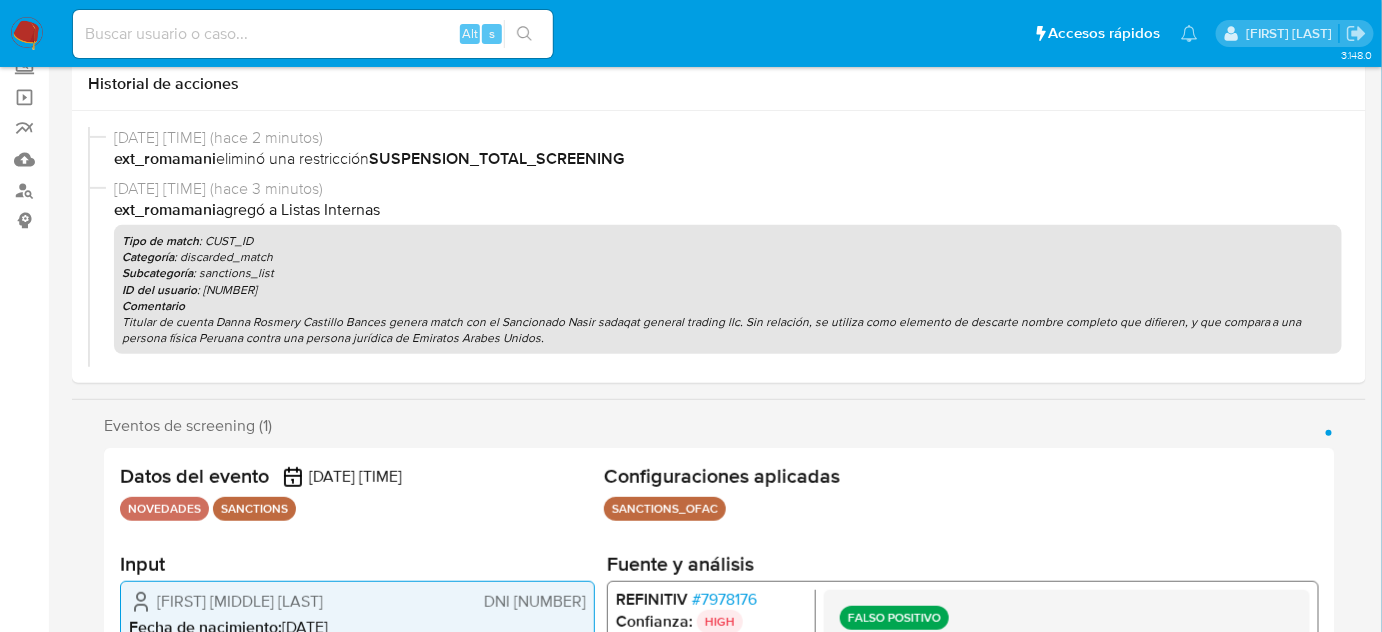 scroll, scrollTop: 0, scrollLeft: 0, axis: both 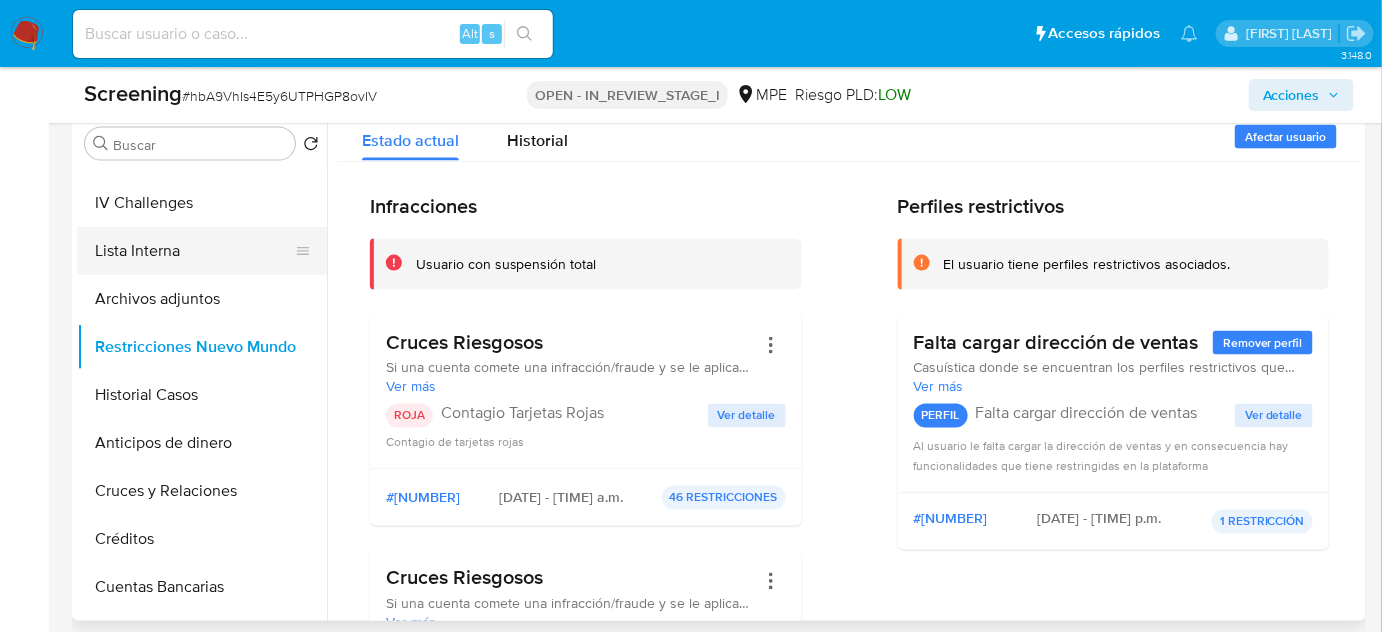 click on "Lista Interna" at bounding box center (194, 251) 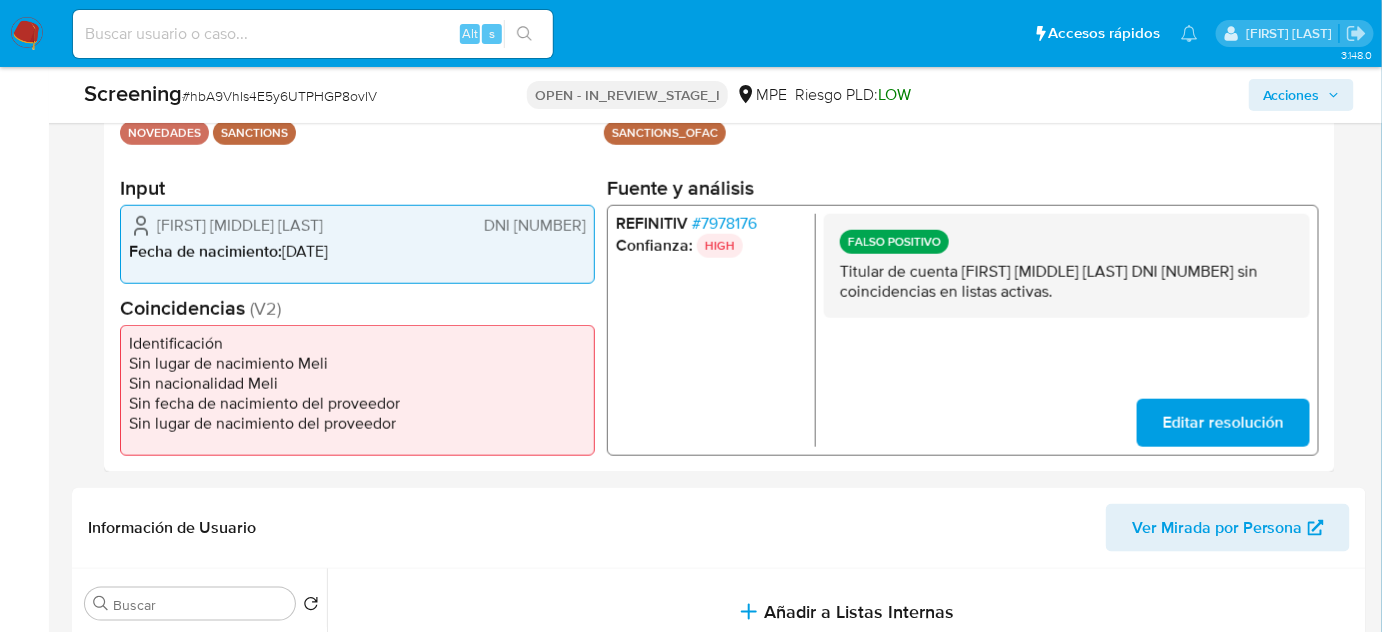 scroll, scrollTop: 0, scrollLeft: 0, axis: both 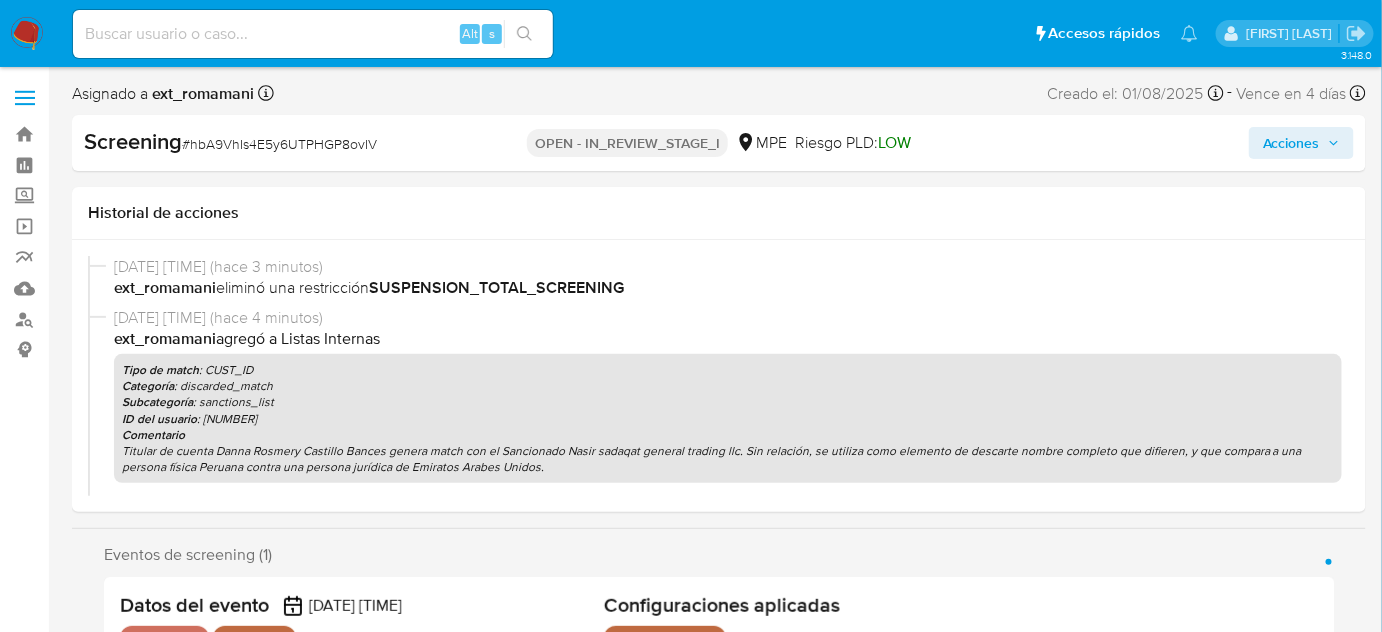 click on "Acciones" at bounding box center (1291, 143) 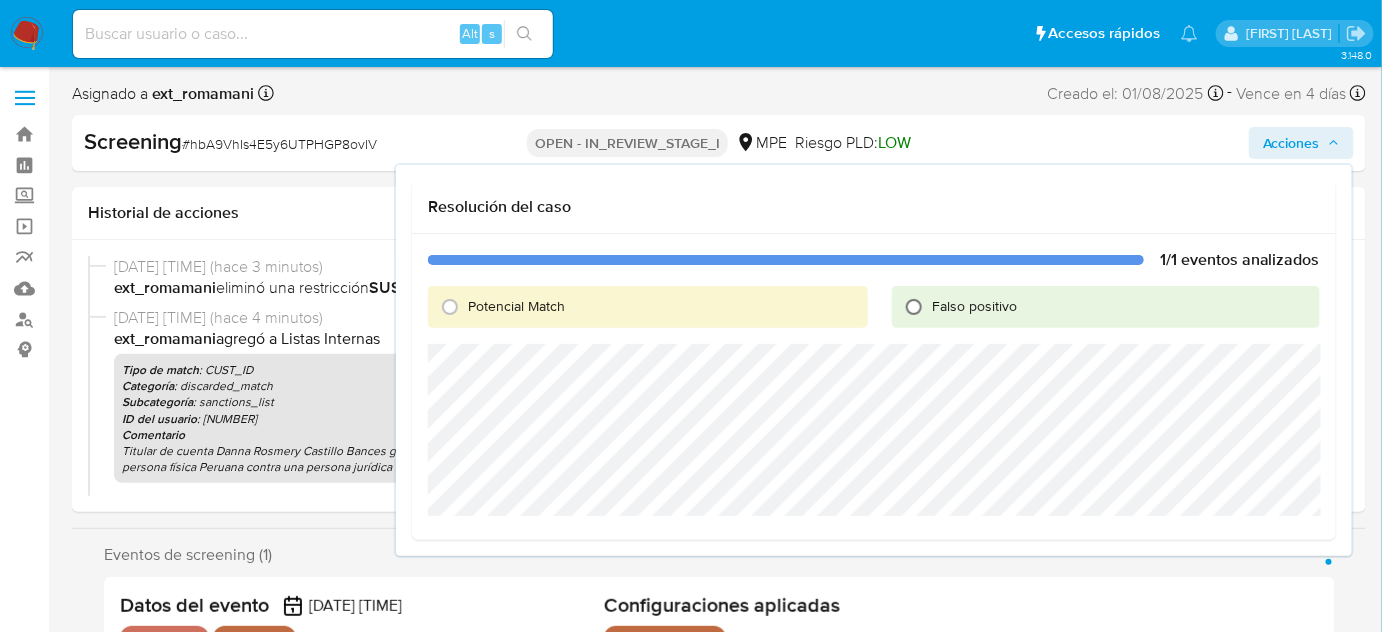 drag, startPoint x: 891, startPoint y: 294, endPoint x: 906, endPoint y: 306, distance: 19.209373 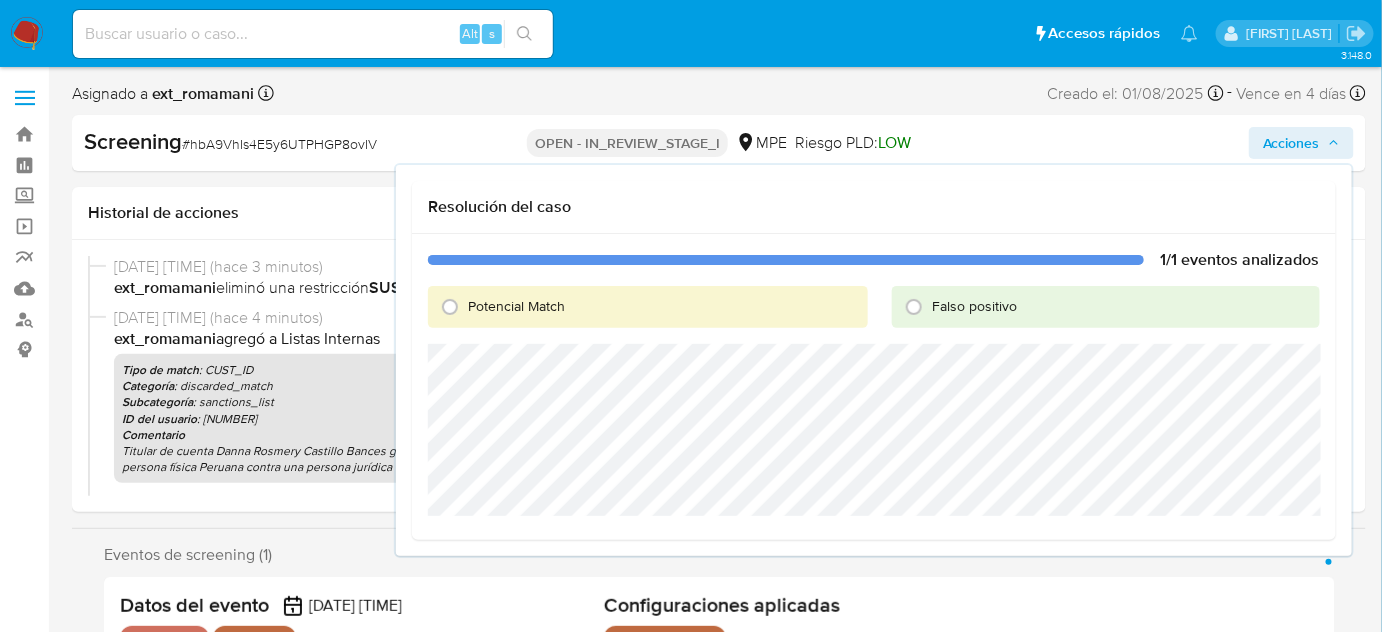 click on "Falso positivo" at bounding box center [974, 306] 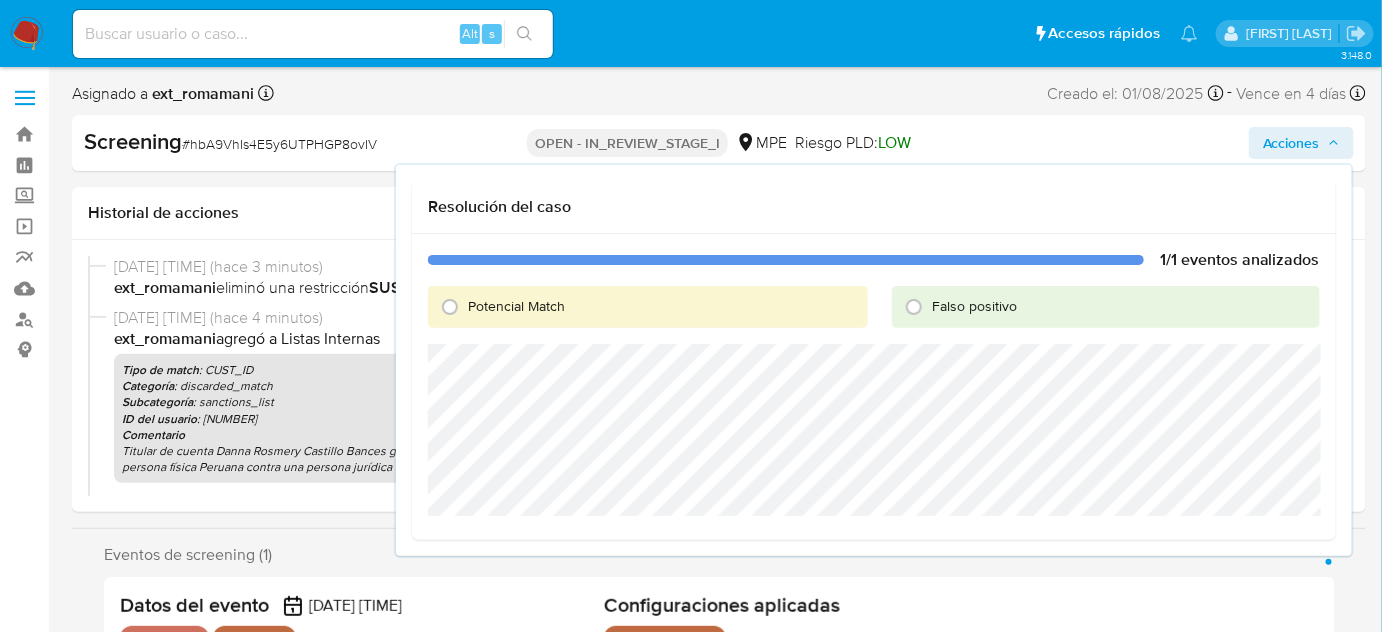 radio on "true" 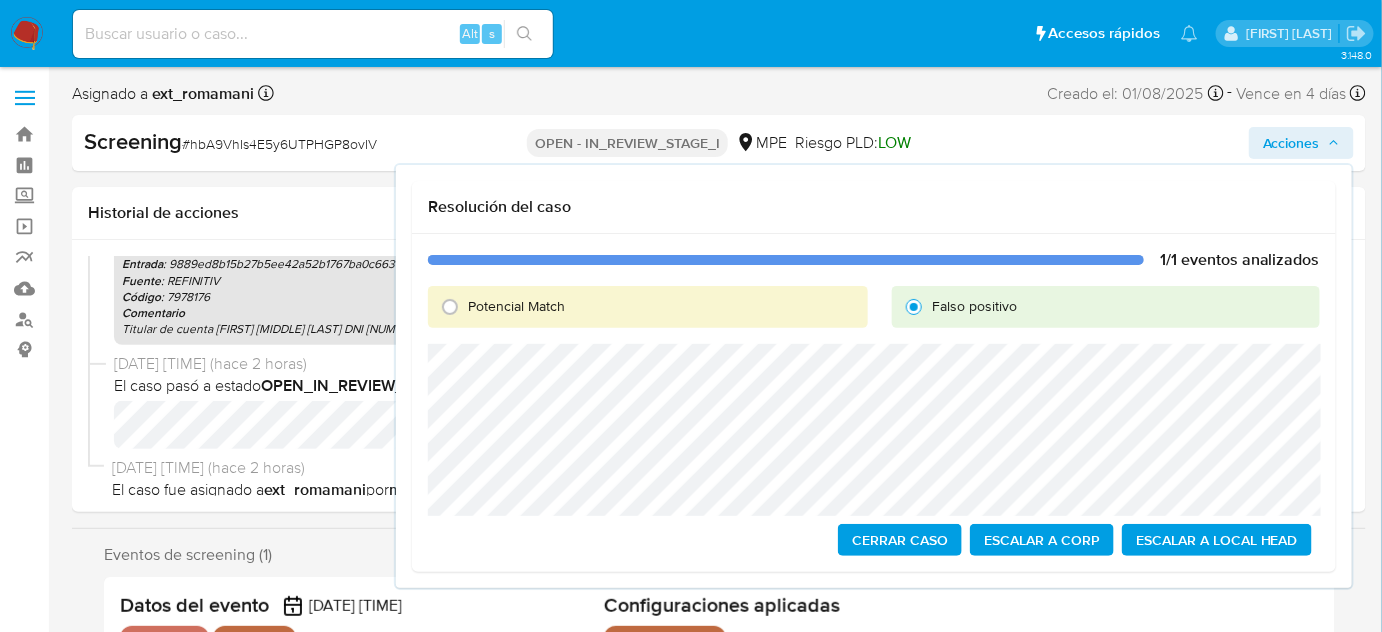 scroll, scrollTop: 302, scrollLeft: 0, axis: vertical 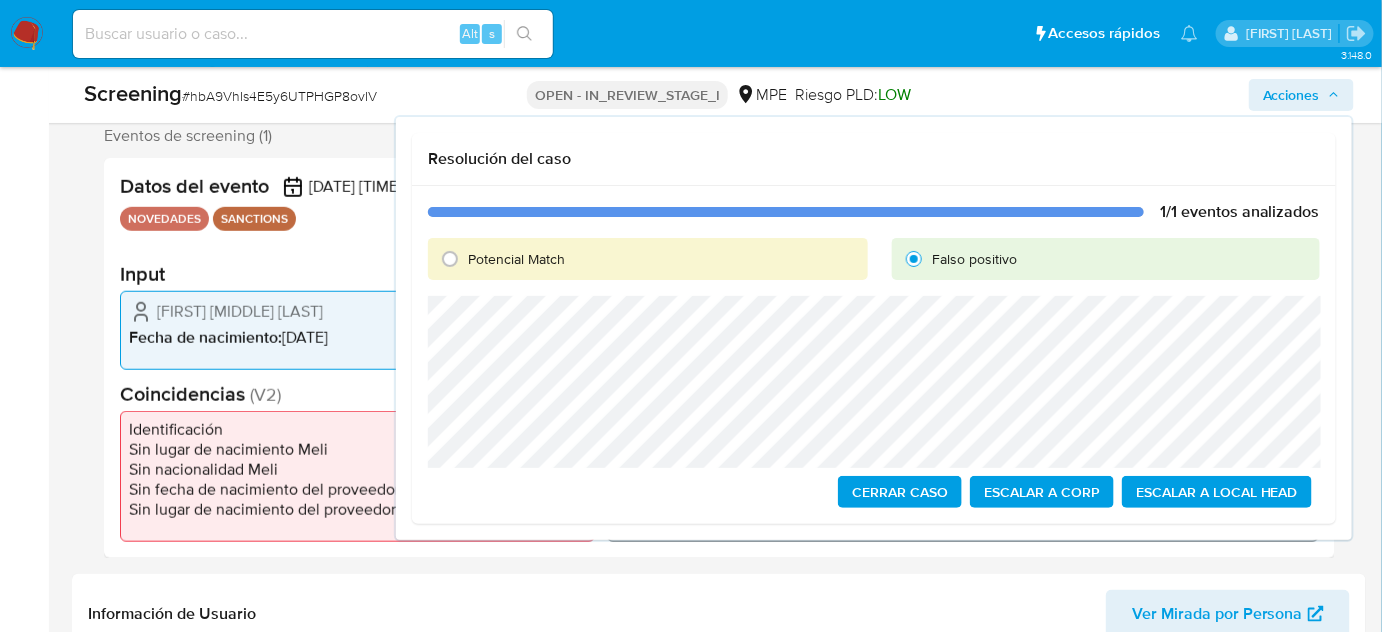 click on "Cerrar Caso" at bounding box center [900, 492] 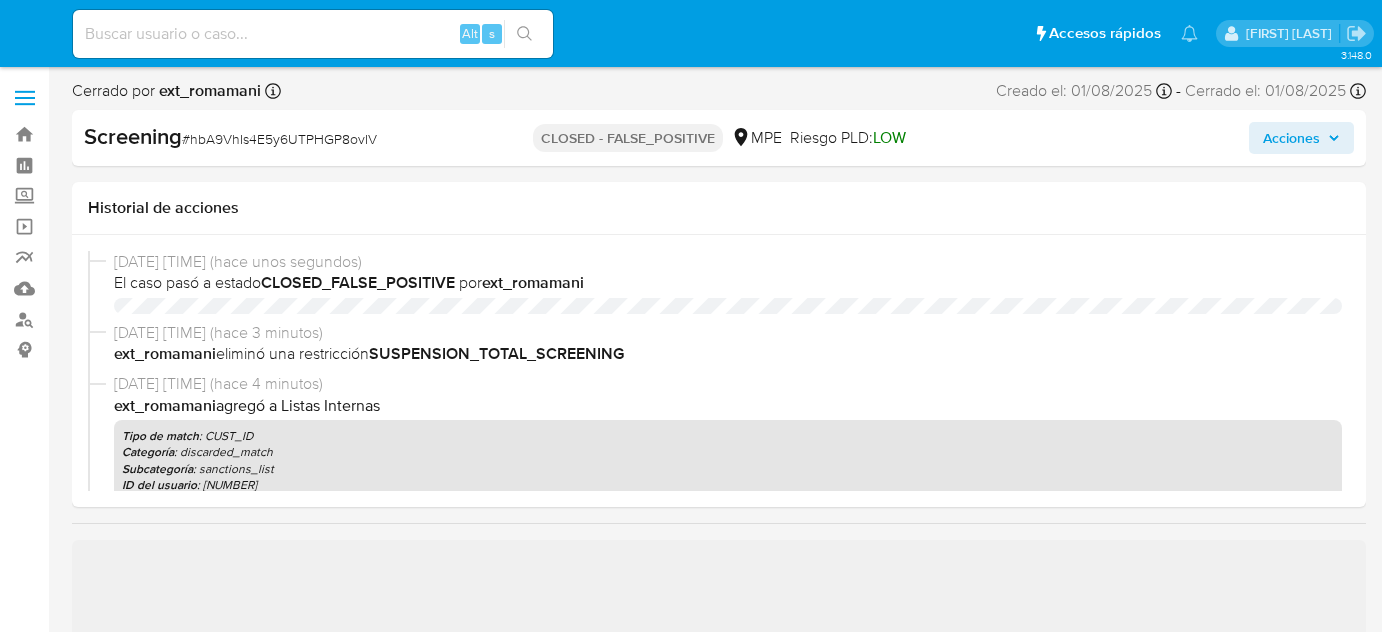 select on "10" 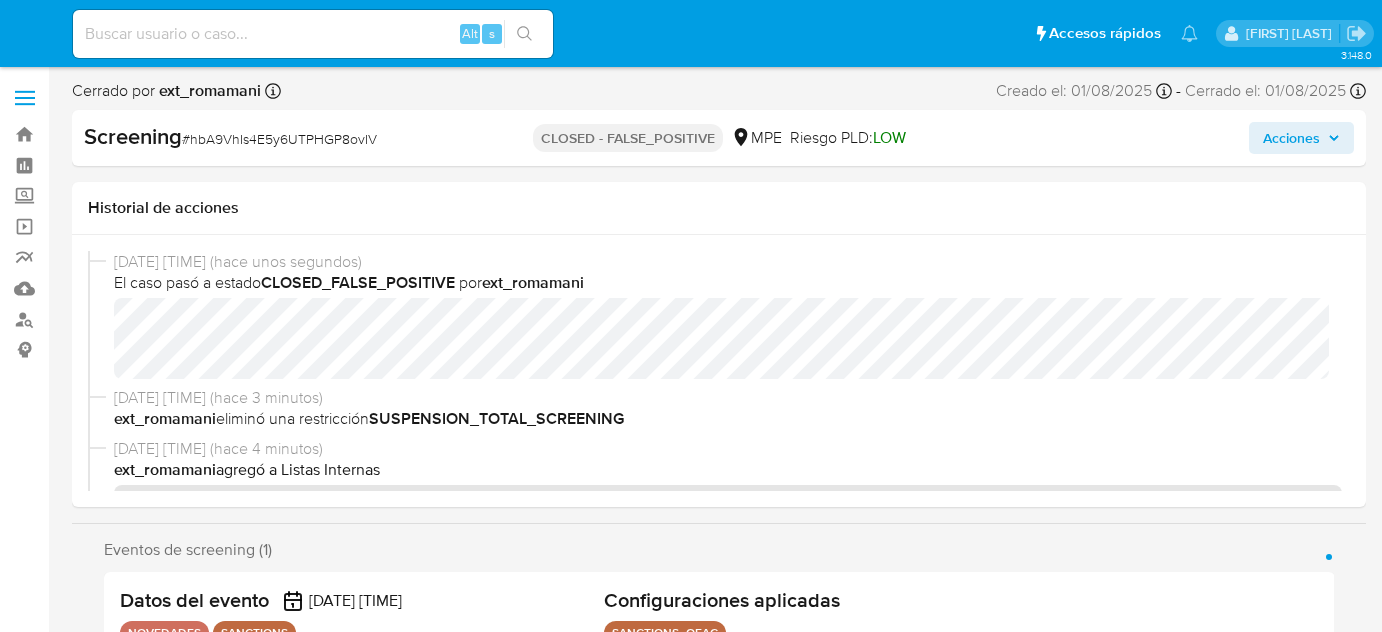 scroll, scrollTop: 0, scrollLeft: 0, axis: both 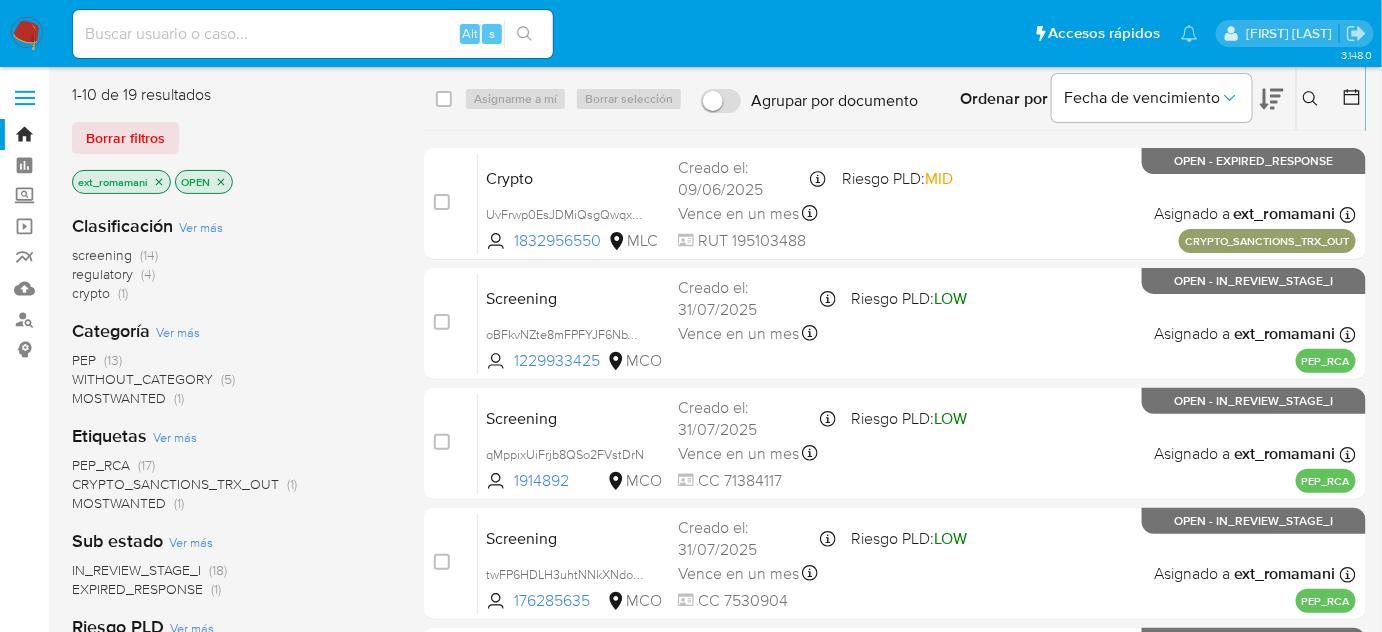 click at bounding box center [27, 34] 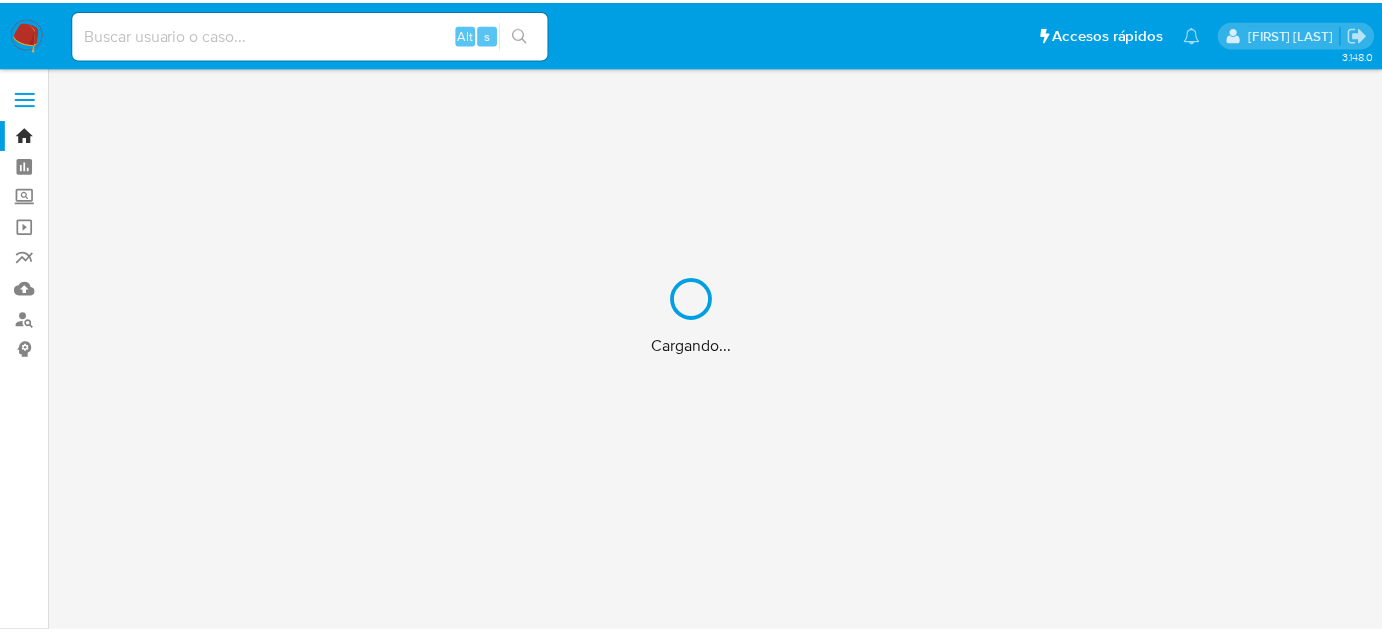 scroll, scrollTop: 0, scrollLeft: 0, axis: both 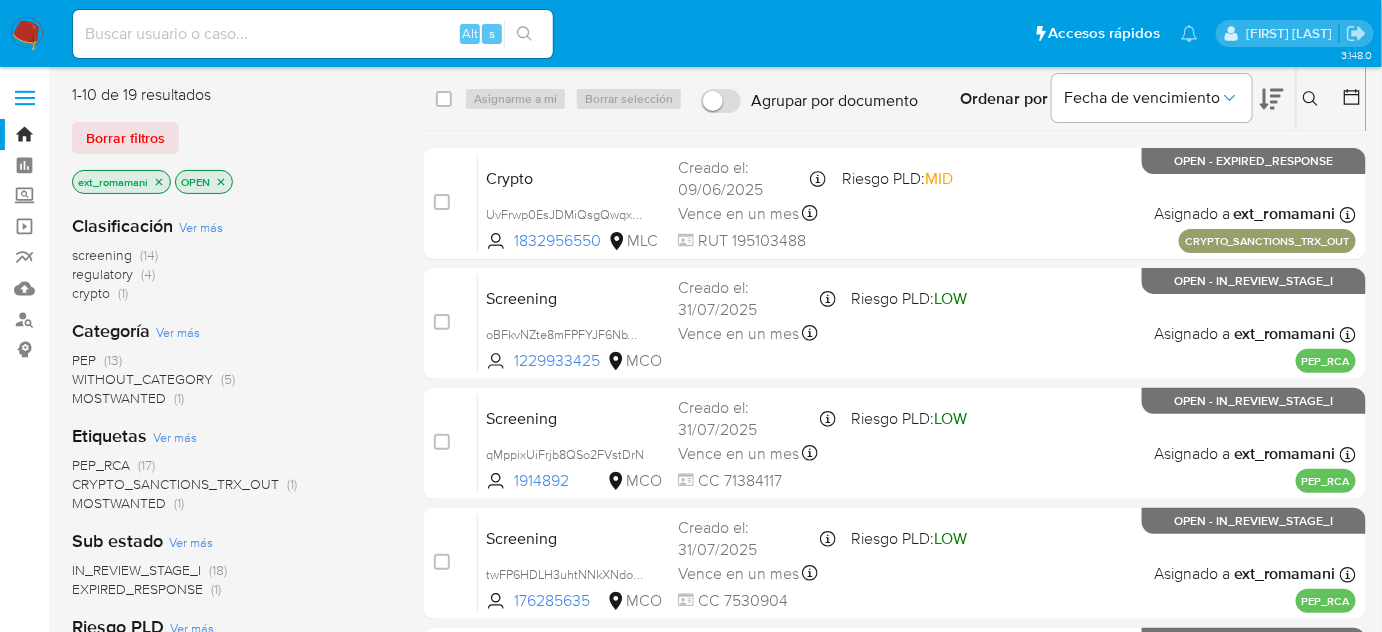 click on "regulatory" at bounding box center [102, 274] 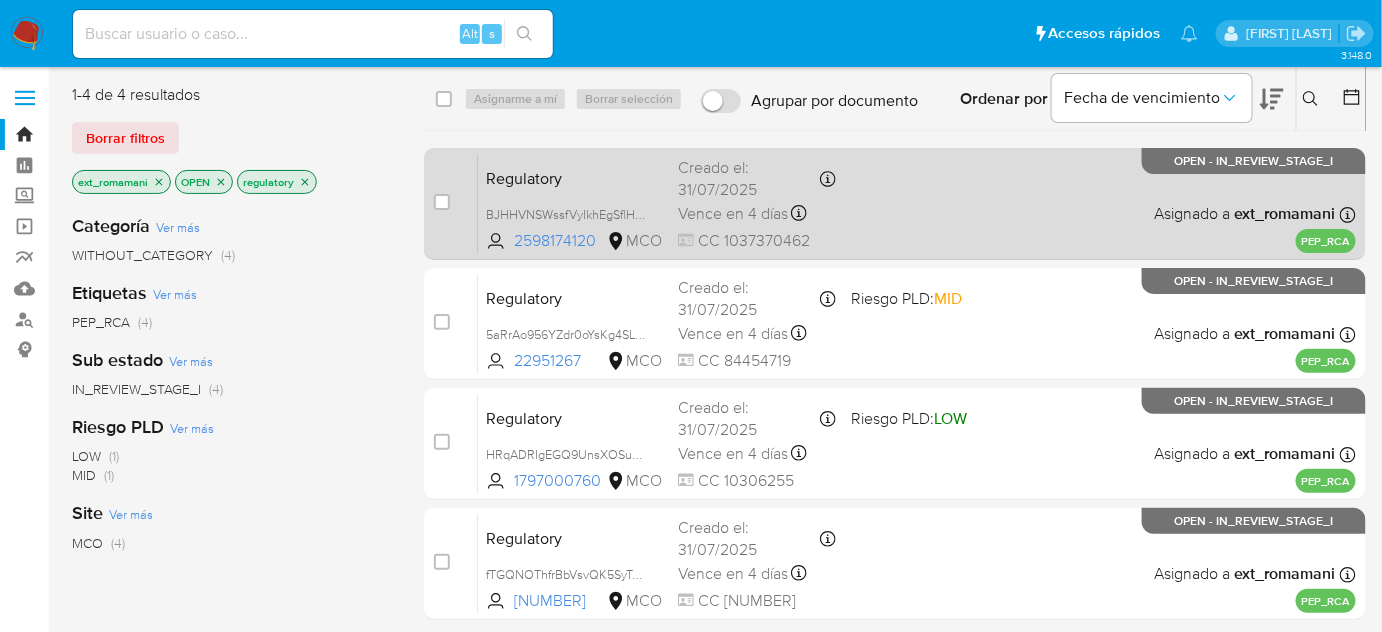 click on "Regulatory BJHHVNSWssfVyIkhEgSflHaM 2598174120 MCO Creado el: 31/07/2025   Creado el: 31/07/2025 21:17:16 Vence en 4 días   Vence el 05/08/2025 21:17:16 CC   1037370462 Asignado a   ext_romamani   Asignado el: 01/08/2025 08:29:54 PEP_RCA OPEN - IN_REVIEW_STAGE_I" at bounding box center [917, 203] 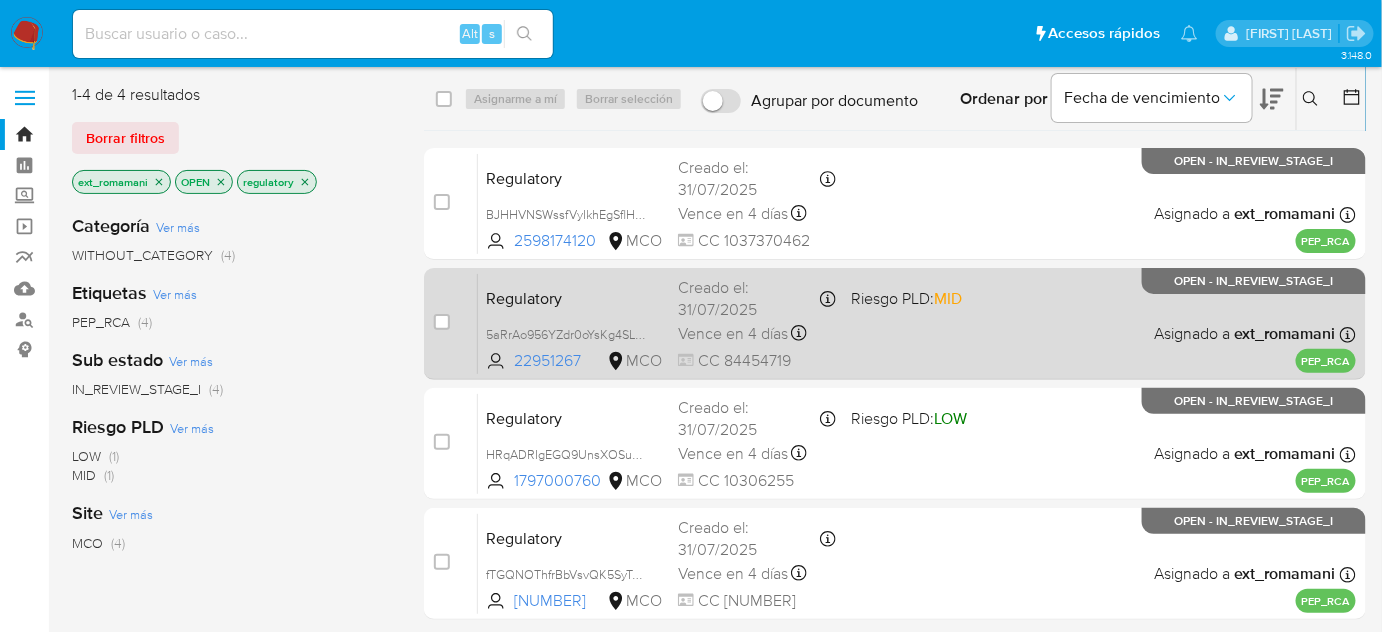 click on "MID" at bounding box center (949, 298) 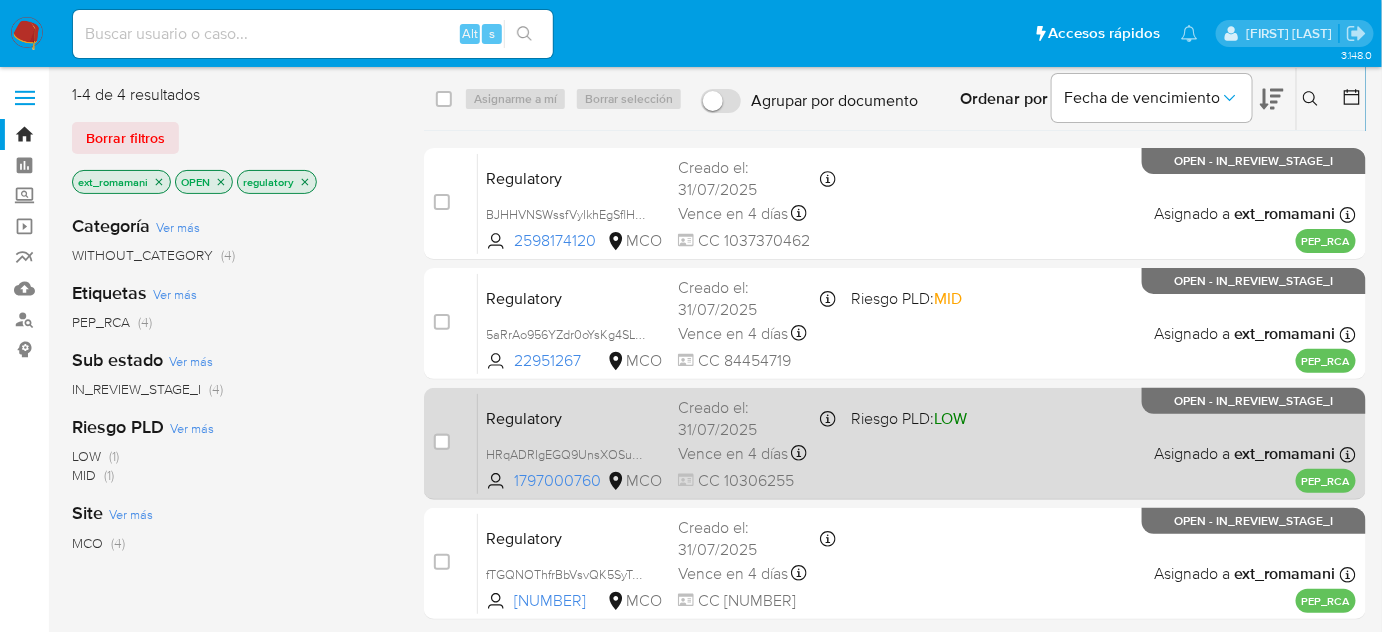 click on "Riesgo PLD:  LOW" at bounding box center (910, 418) 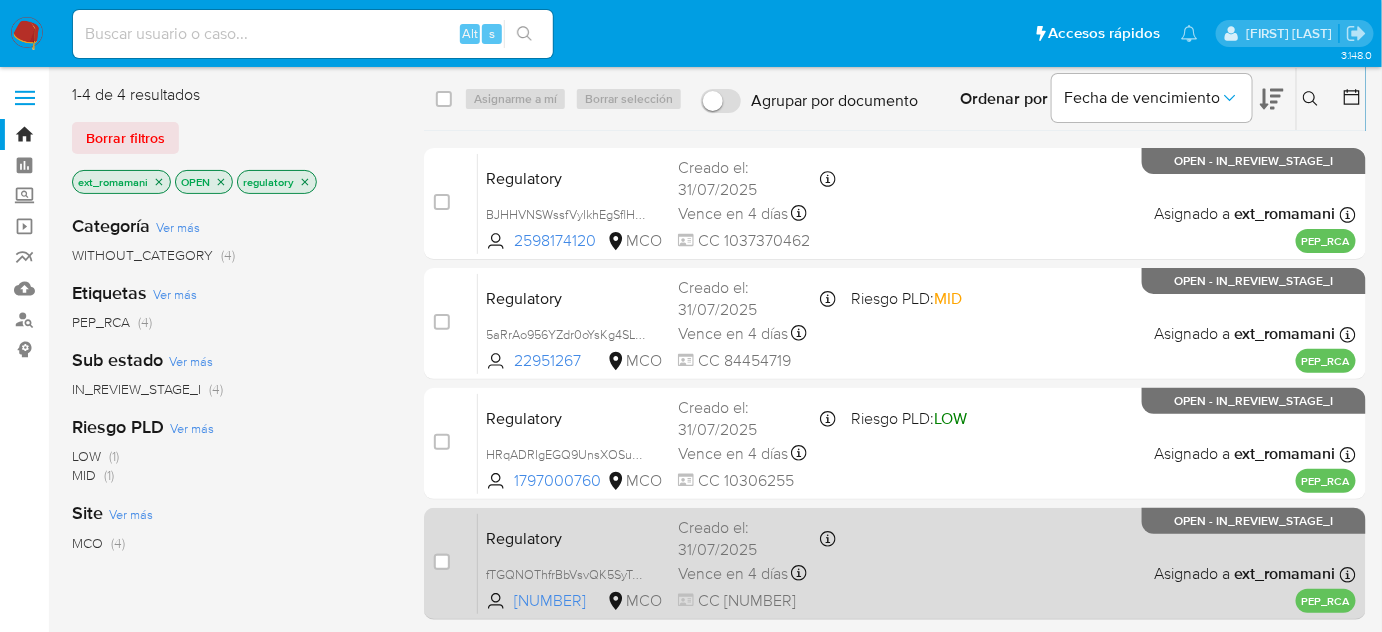 click on "Regulatory fTGQNOThfrBbVsvQK5SyTA3g 2597792768 MCO Creado el: 31/07/2025   Creado el: 31/07/2025 18:19:48 Vence en 4 días   Vence el 05/08/2025 18:19:49 CC   1001160176 Asignado a   ext_romamani   Asignado el: 01/08/2025 08:29:54 PEP_RCA OPEN - IN_REVIEW_STAGE_I" at bounding box center (917, 563) 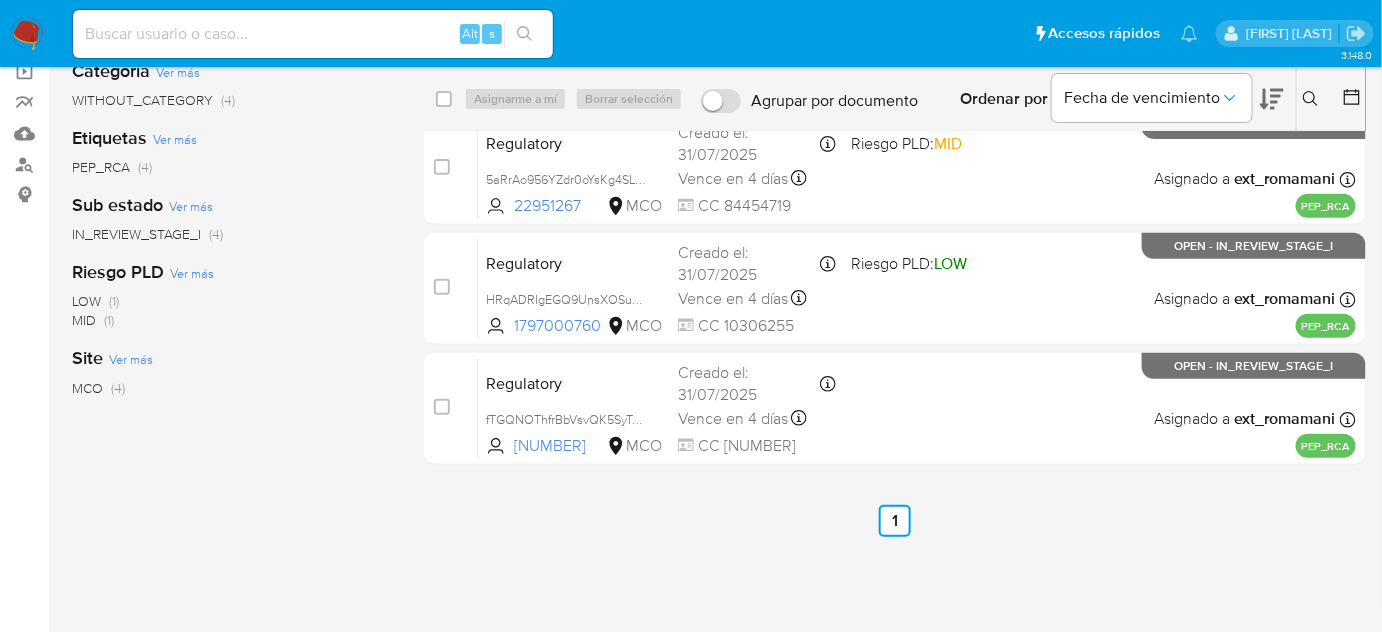 scroll, scrollTop: 0, scrollLeft: 0, axis: both 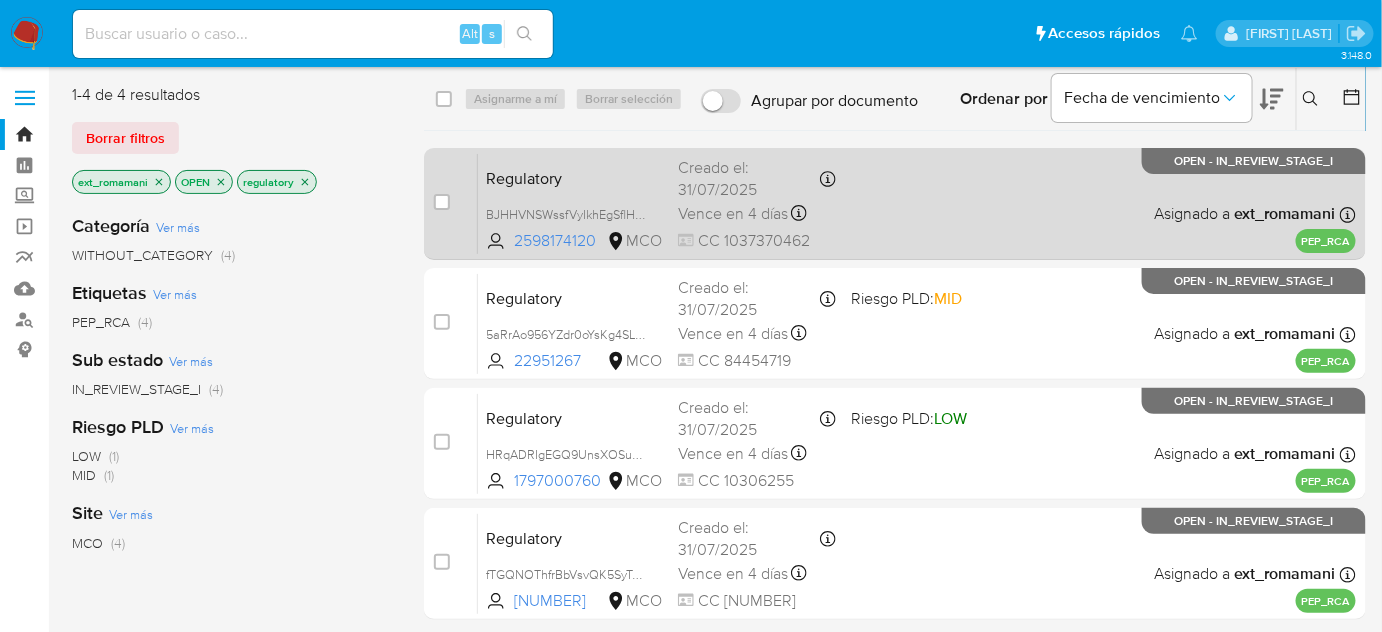 click on "Regulatory BJHHVNSWssfVyIkhEgSflHaM 2598174120 MCO Creado el: 31/07/2025   Creado el: 31/07/2025 21:17:16 Vence en 4 días   Vence el 05/08/2025 21:17:16 CC   1037370462 Asignado a   ext_romamani   Asignado el: 01/08/2025 08:29:54 PEP_RCA OPEN - IN_REVIEW_STAGE_I" at bounding box center (917, 203) 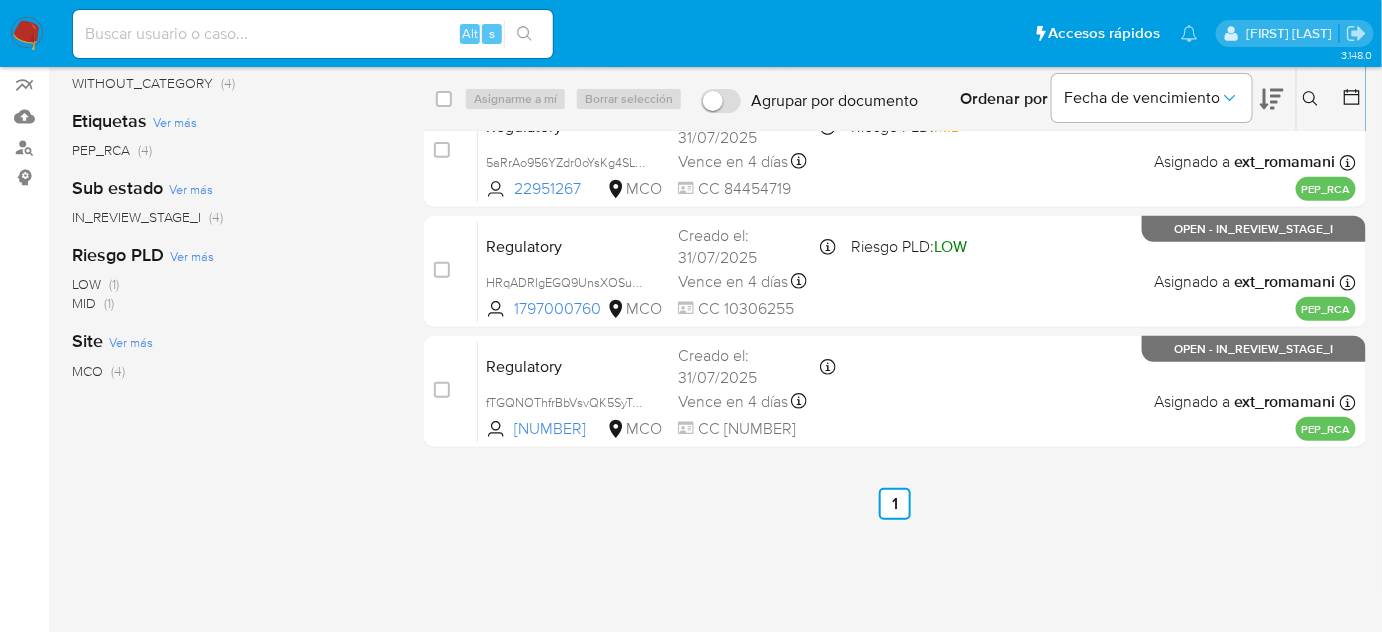 scroll, scrollTop: 181, scrollLeft: 0, axis: vertical 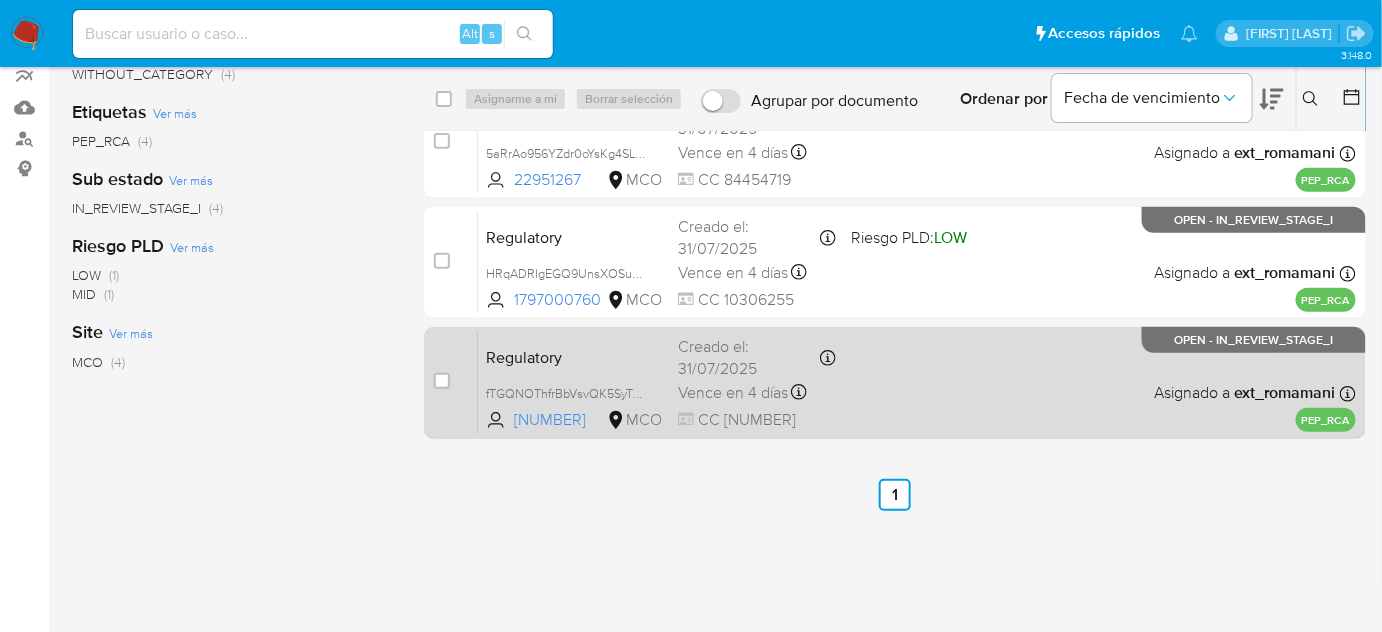 click on "Regulatory fTGQNOThfrBbVsvQK5SyTA3g 2597792768 MCO Creado el: 31/07/2025   Creado el: 31/07/2025 18:19:48 Vence en 4 días   Vence el 05/08/2025 18:19:49 CC   1001160176 Asignado a   ext_romamani   Asignado el: 01/08/2025 08:29:54 PEP_RCA OPEN - IN_REVIEW_STAGE_I" at bounding box center [917, 382] 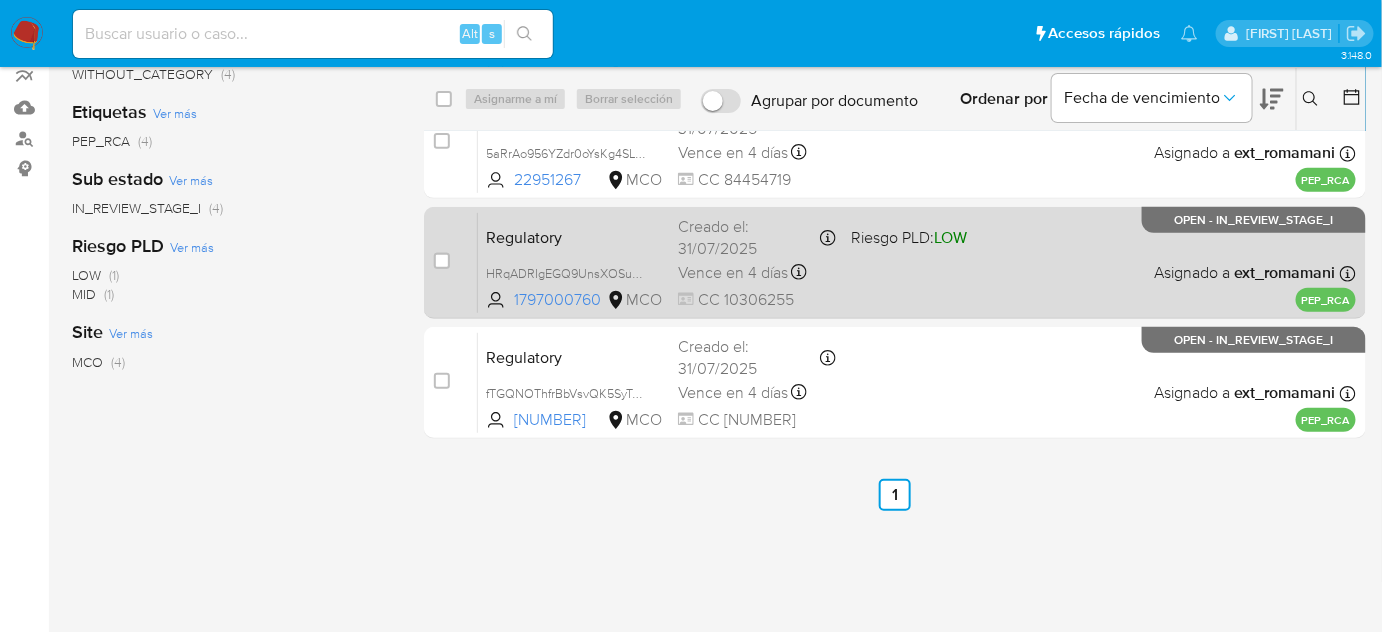 click on "Regulatory HRqADRIgEGQ9UnsXOSuQztse 1797000760 MCO Riesgo PLD:  LOW Creado el: 31/07/2025   Creado el: 31/07/2025 18:21:42 Vence en 4 días   Vence el 05/08/2025 18:21:42 CC   10306255 Asignado a   ext_romamani   Asignado el: 01/08/2025 08:29:54 PEP_RCA OPEN - IN_REVIEW_STAGE_I" at bounding box center [917, 262] 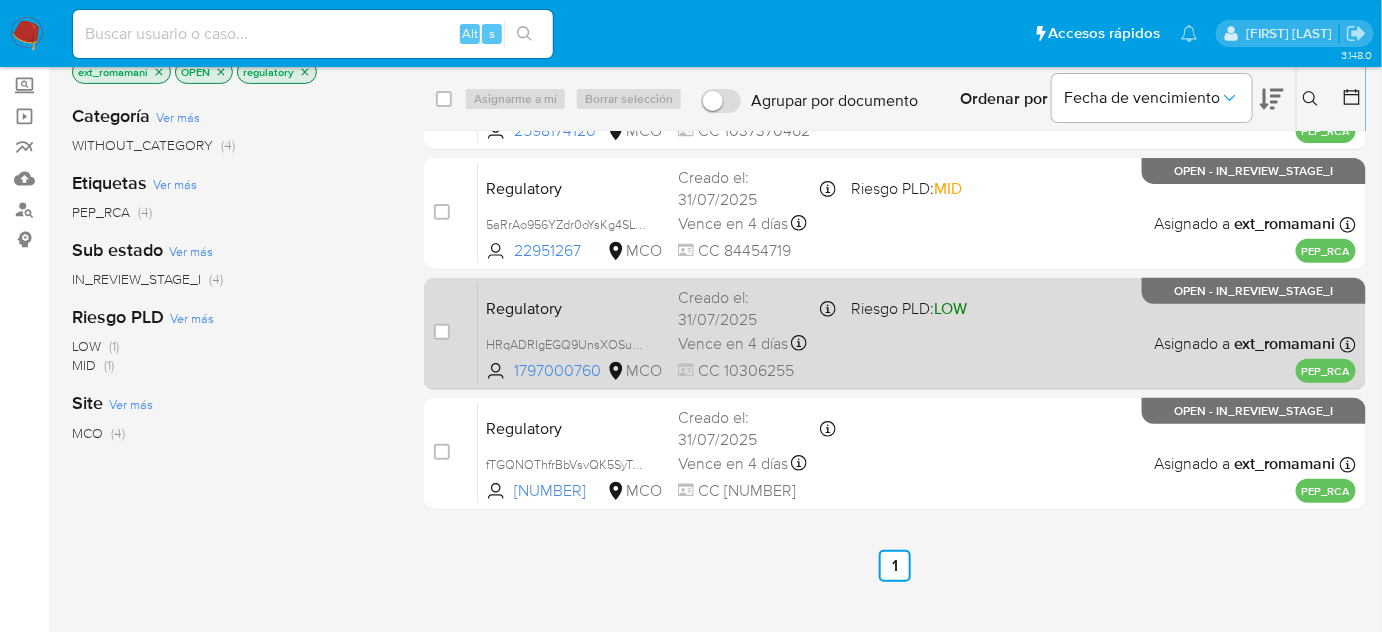 scroll, scrollTop: 0, scrollLeft: 0, axis: both 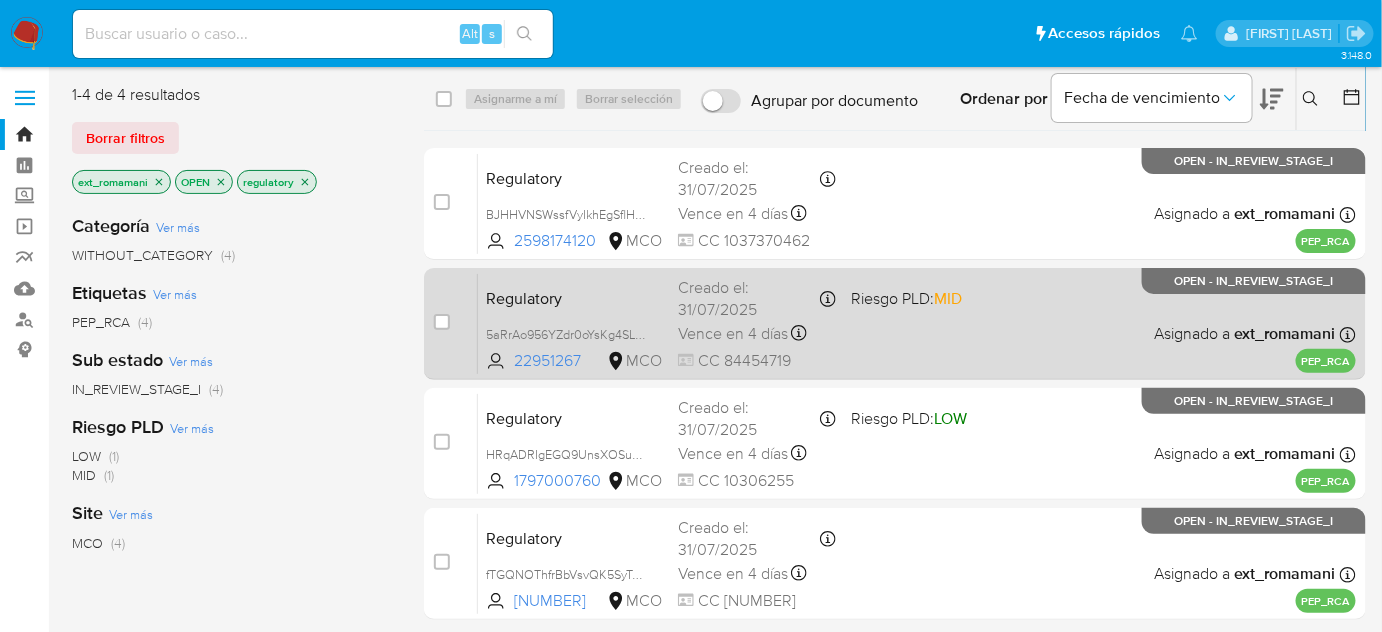 click on "Regulatory 5aRrAo956YZdr0oYsKg4SLA7 22951267 MCO Riesgo PLD:  MID Creado el: 31/07/2025   Creado el: 31/07/2025 20:31:33 Vence en 4 días   Vence el 05/08/2025 20:31:33 CC   84454719 Asignado a   ext_romamani   Asignado el: 01/08/2025 08:29:54 PEP_RCA OPEN - IN_REVIEW_STAGE_I" at bounding box center [917, 323] 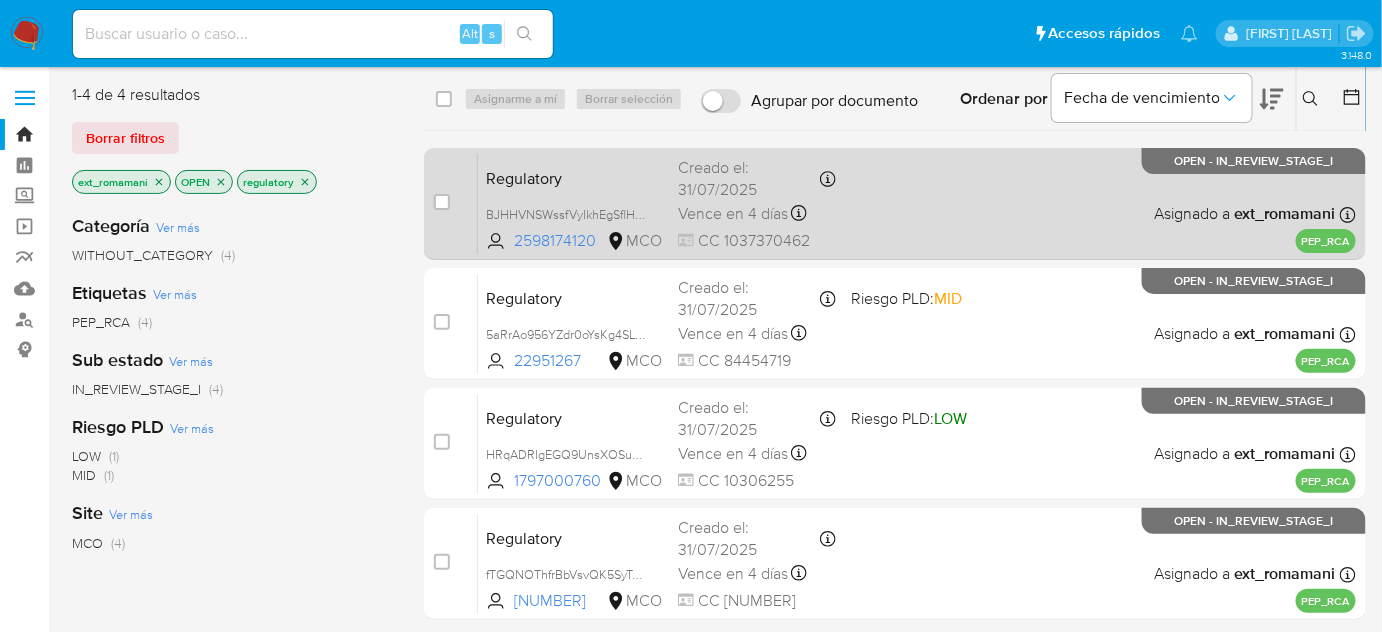 click on "Regulatory BJHHVNSWssfVyIkhEgSflHaM 2598174120 MCO Creado el: 31/07/2025   Creado el: 31/07/2025 21:17:16 Vence en 4 días   Vence el 05/08/2025 21:17:16 CC   1037370462 Asignado a   ext_romamani   Asignado el: 01/08/2025 08:29:54 PEP_RCA OPEN - IN_REVIEW_STAGE_I" at bounding box center (917, 203) 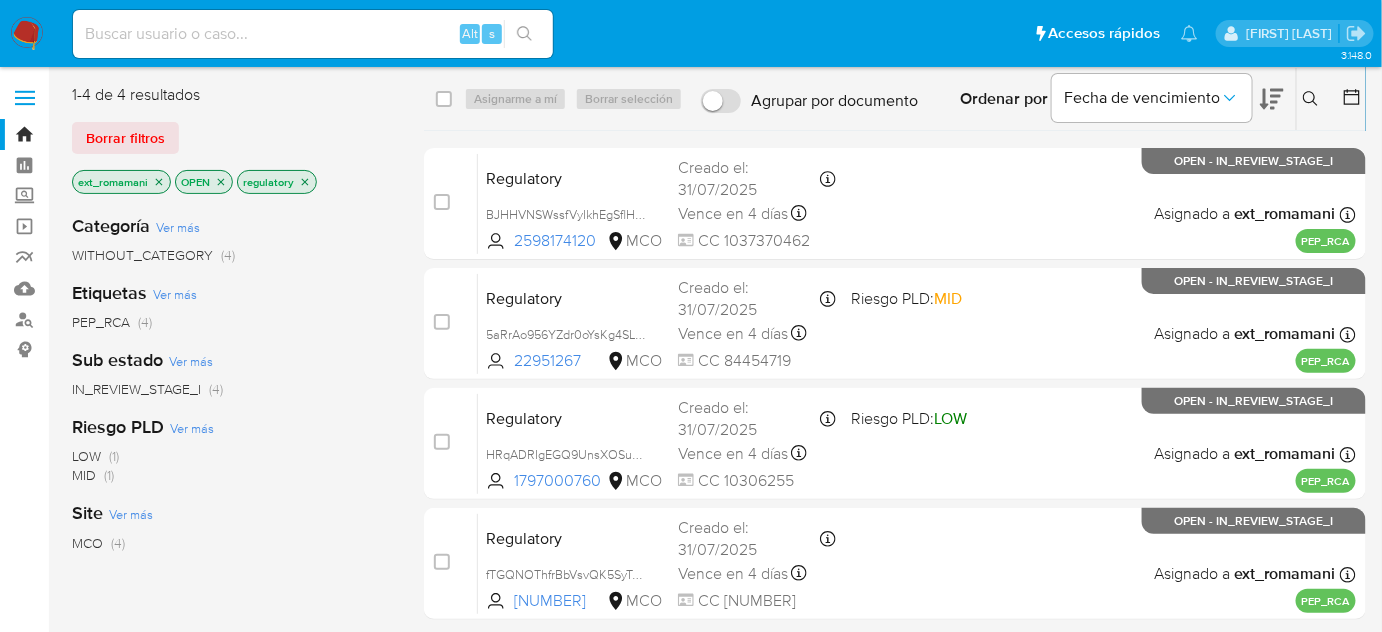 click at bounding box center [27, 34] 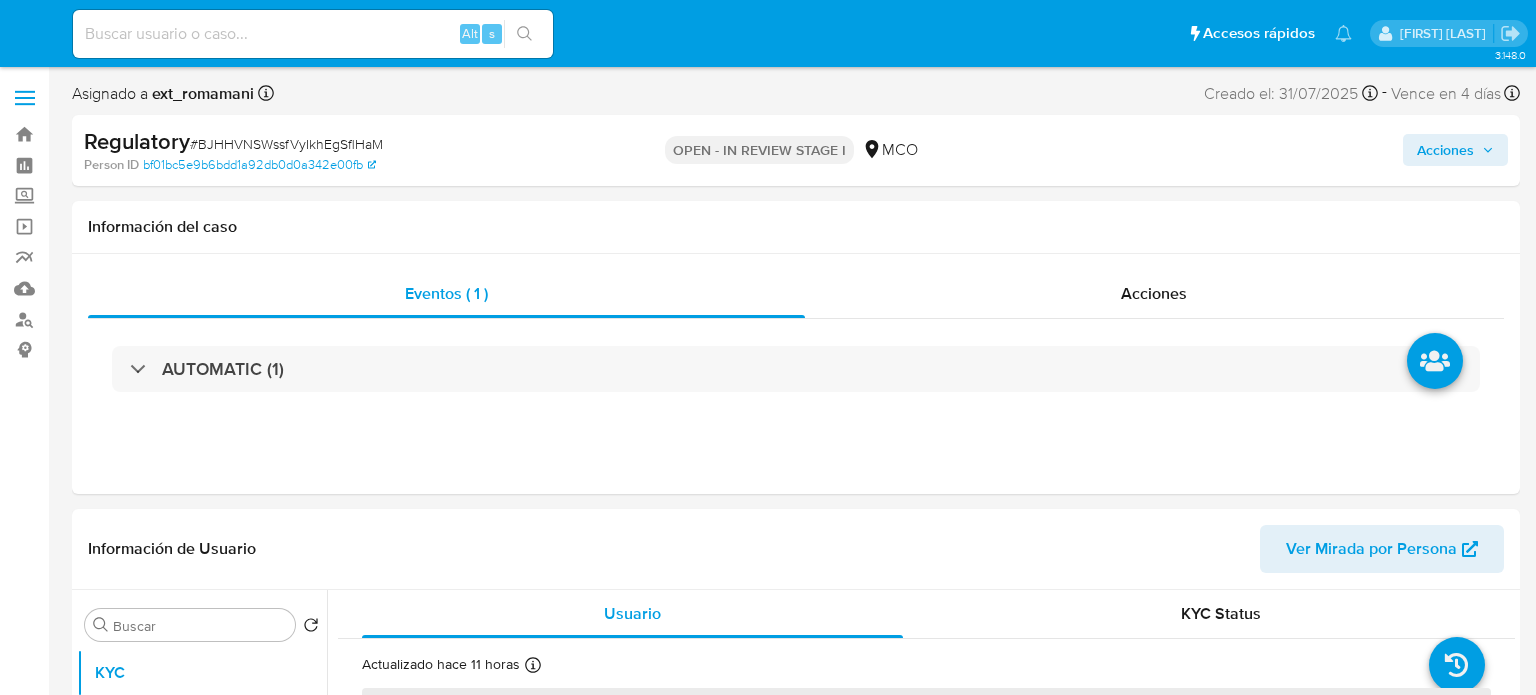 select on "10" 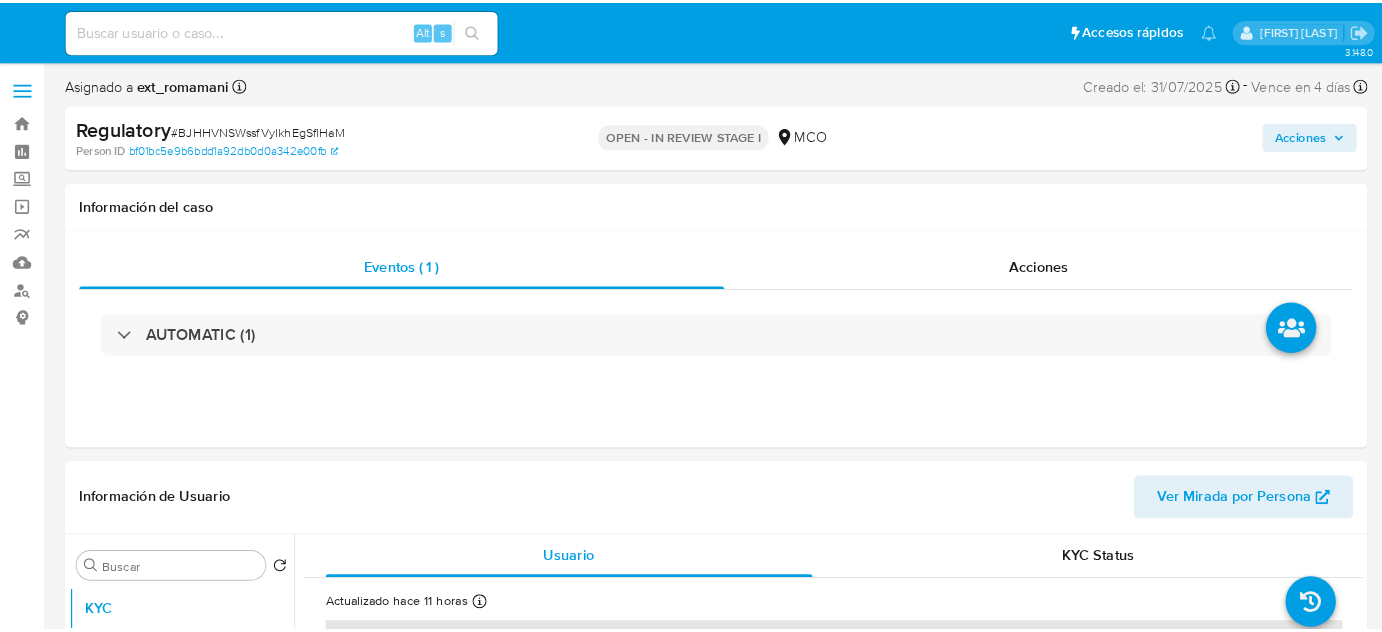 scroll, scrollTop: 0, scrollLeft: 0, axis: both 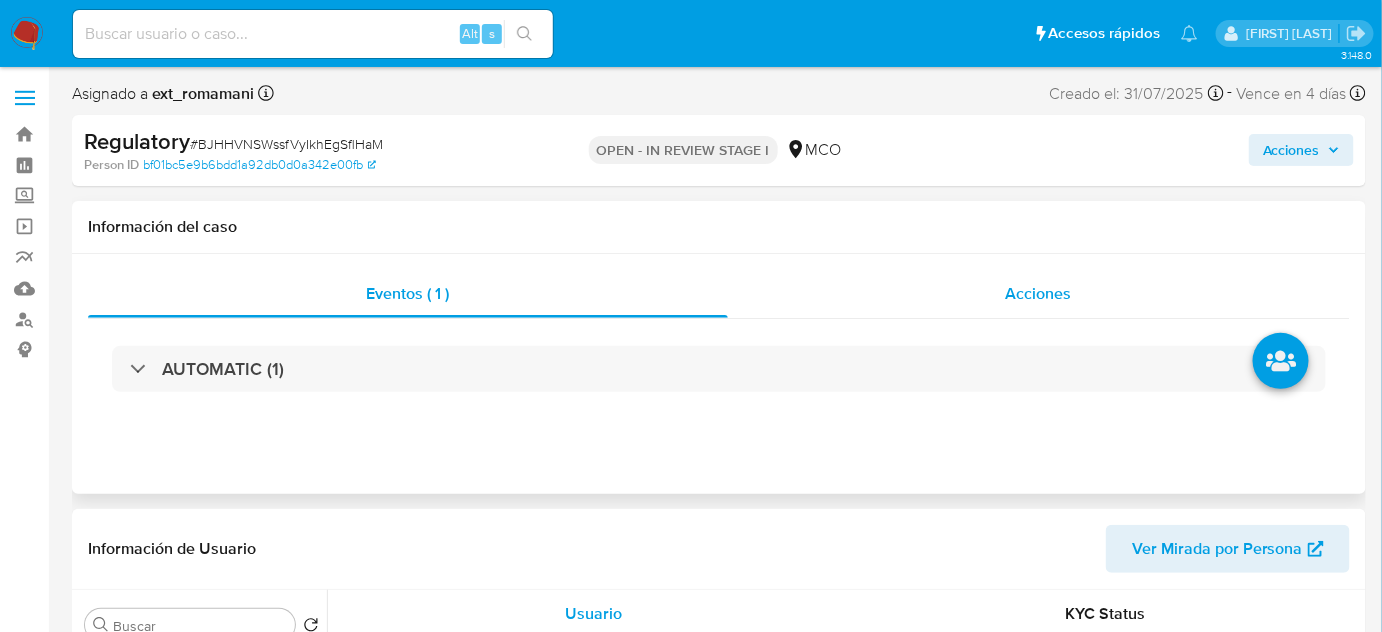 click on "Acciones" at bounding box center (1039, 294) 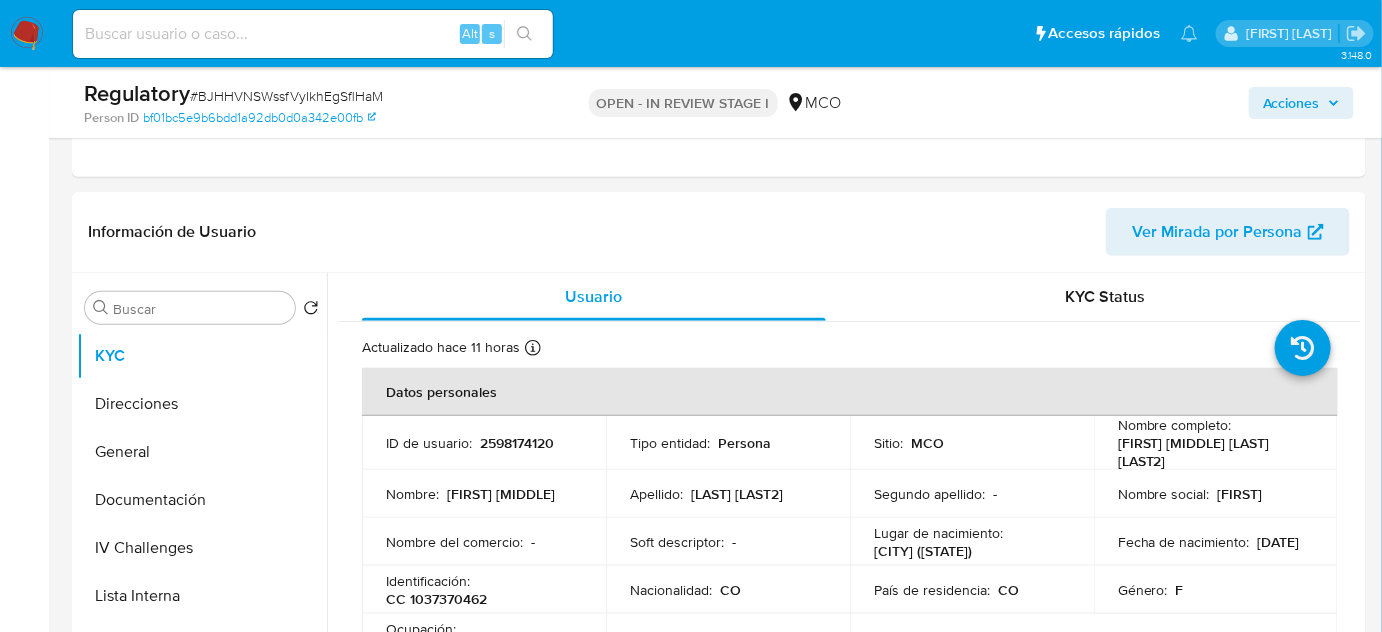 scroll, scrollTop: 545, scrollLeft: 0, axis: vertical 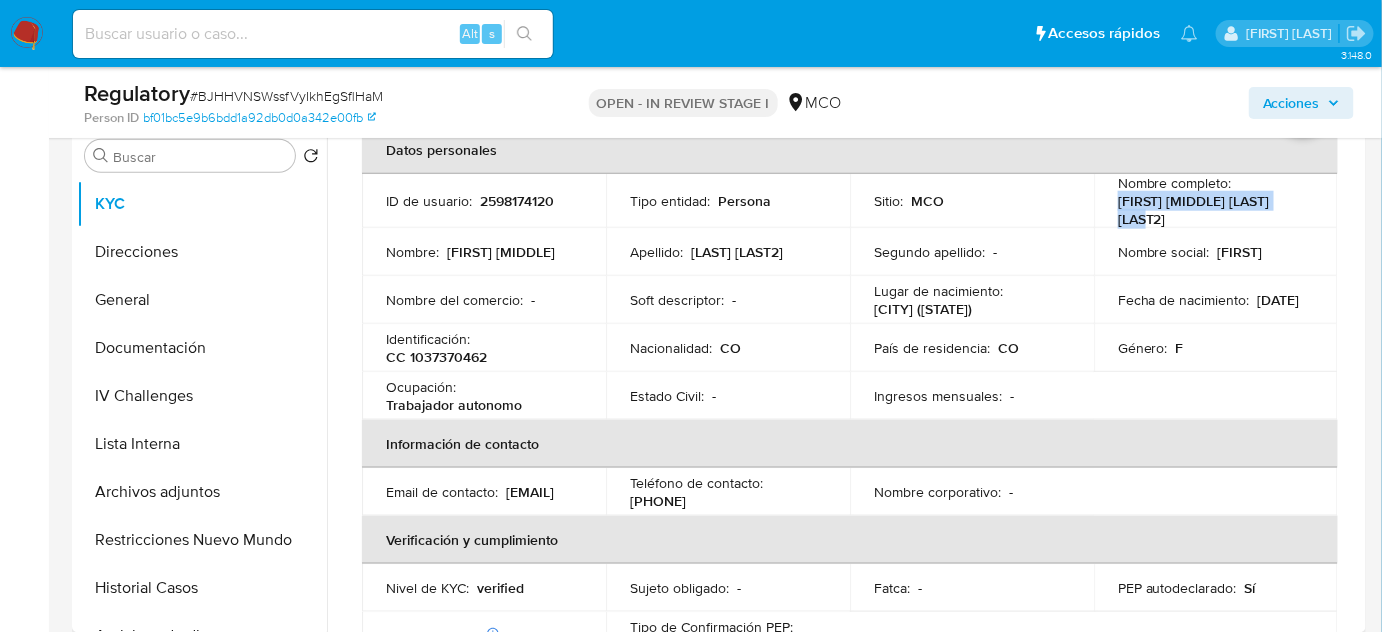 drag, startPoint x: 1313, startPoint y: 205, endPoint x: 1093, endPoint y: 207, distance: 220.0091 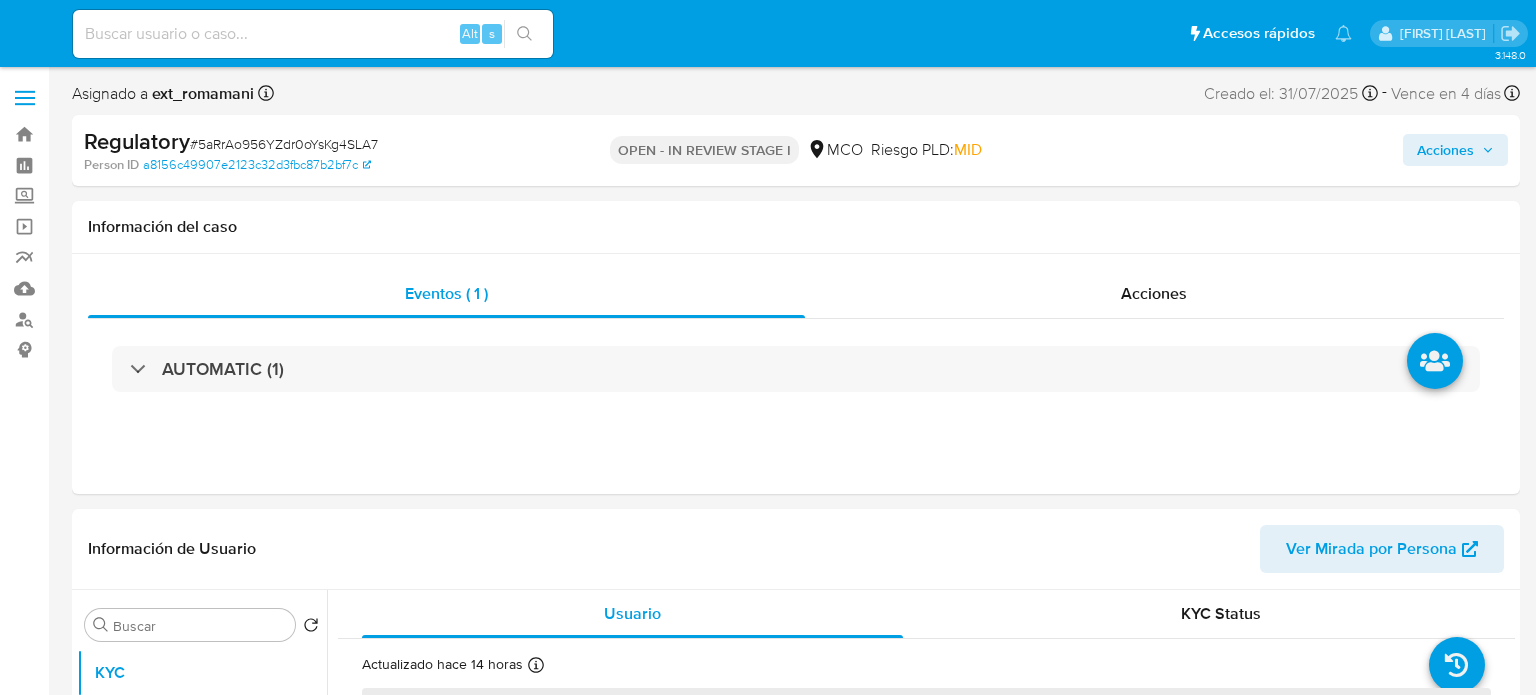 select on "10" 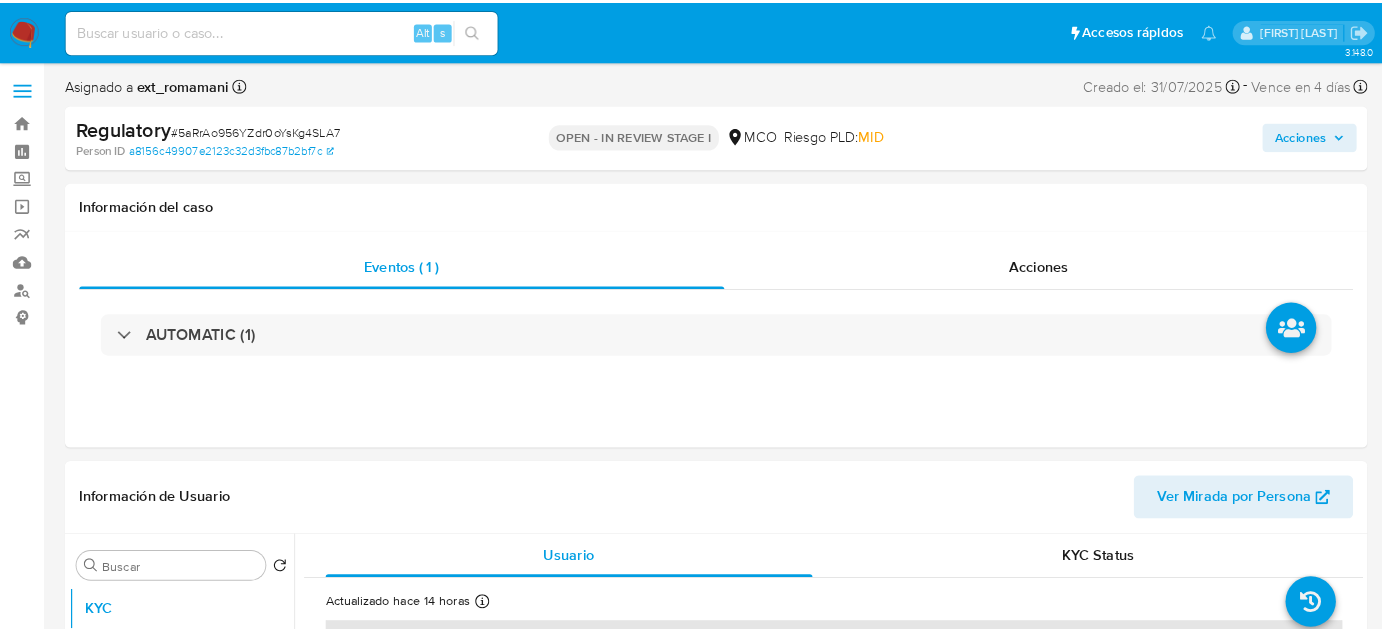 scroll, scrollTop: 0, scrollLeft: 0, axis: both 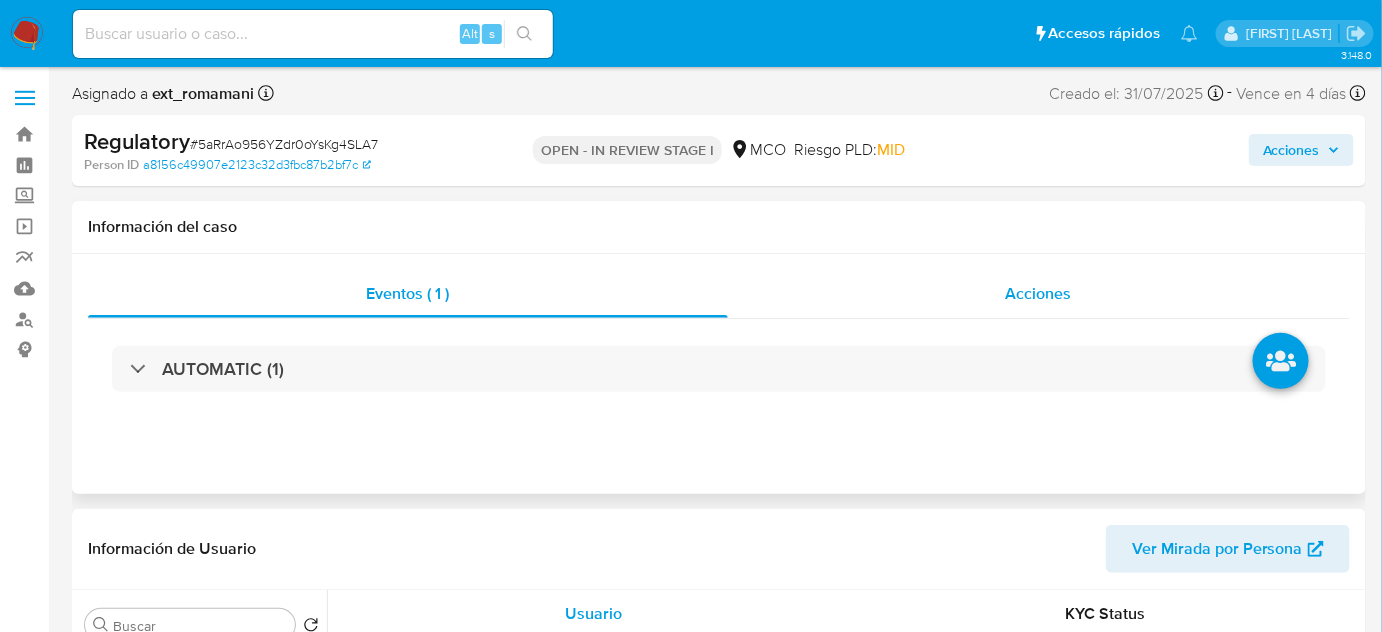 click on "Acciones" at bounding box center (1039, 294) 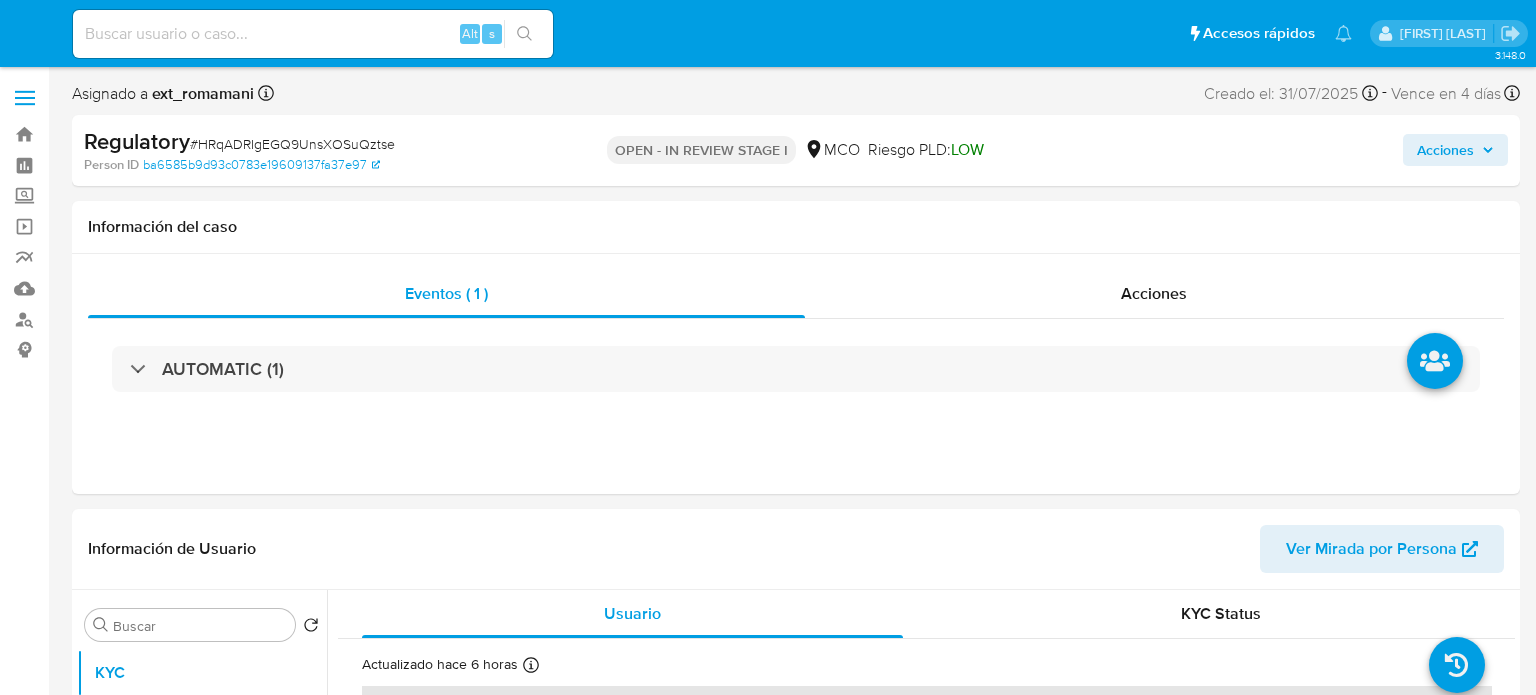 select on "10" 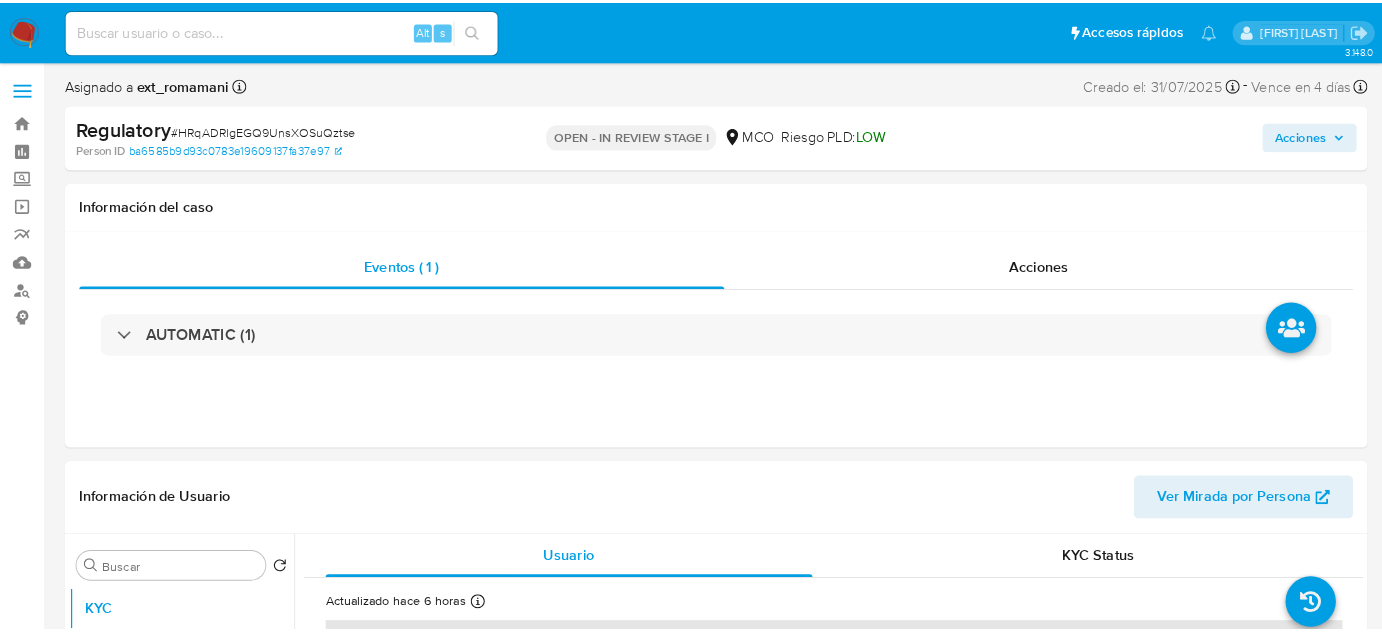 scroll, scrollTop: 0, scrollLeft: 0, axis: both 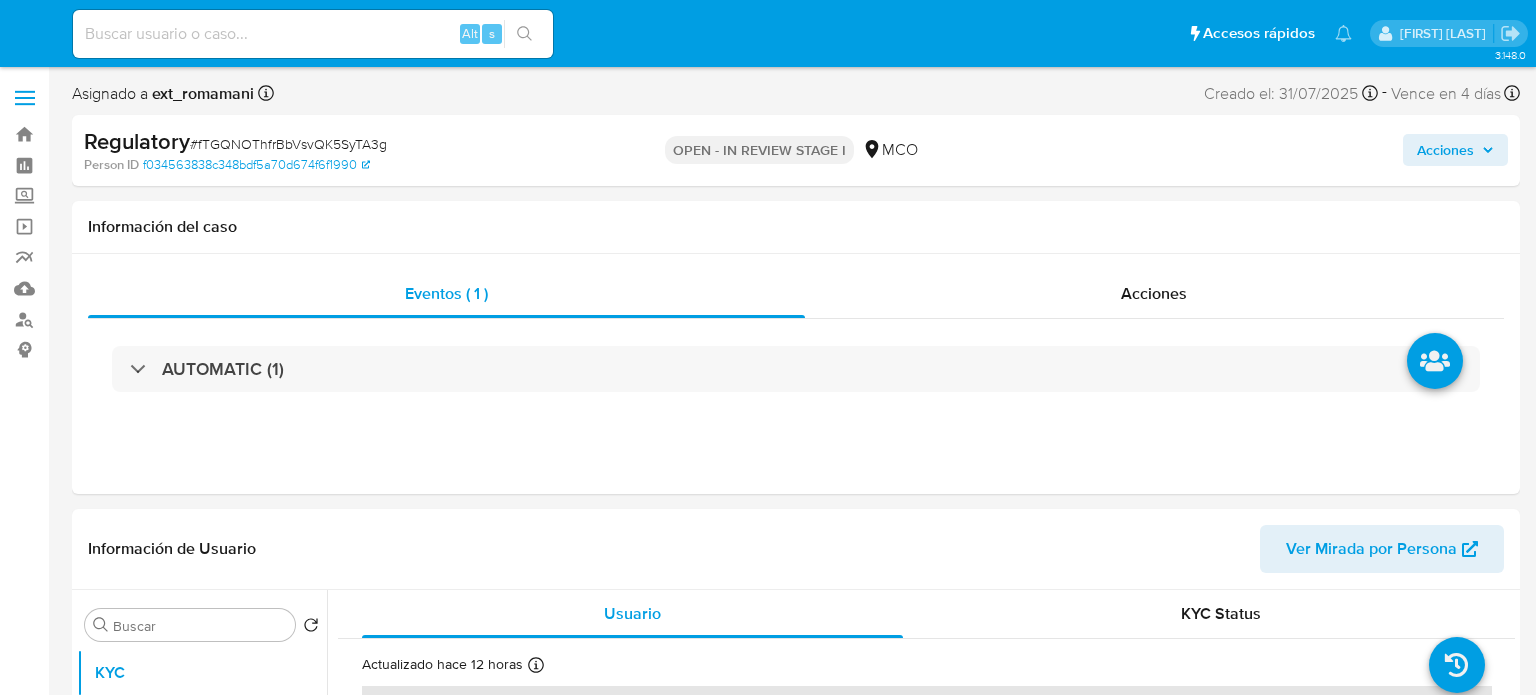 select on "10" 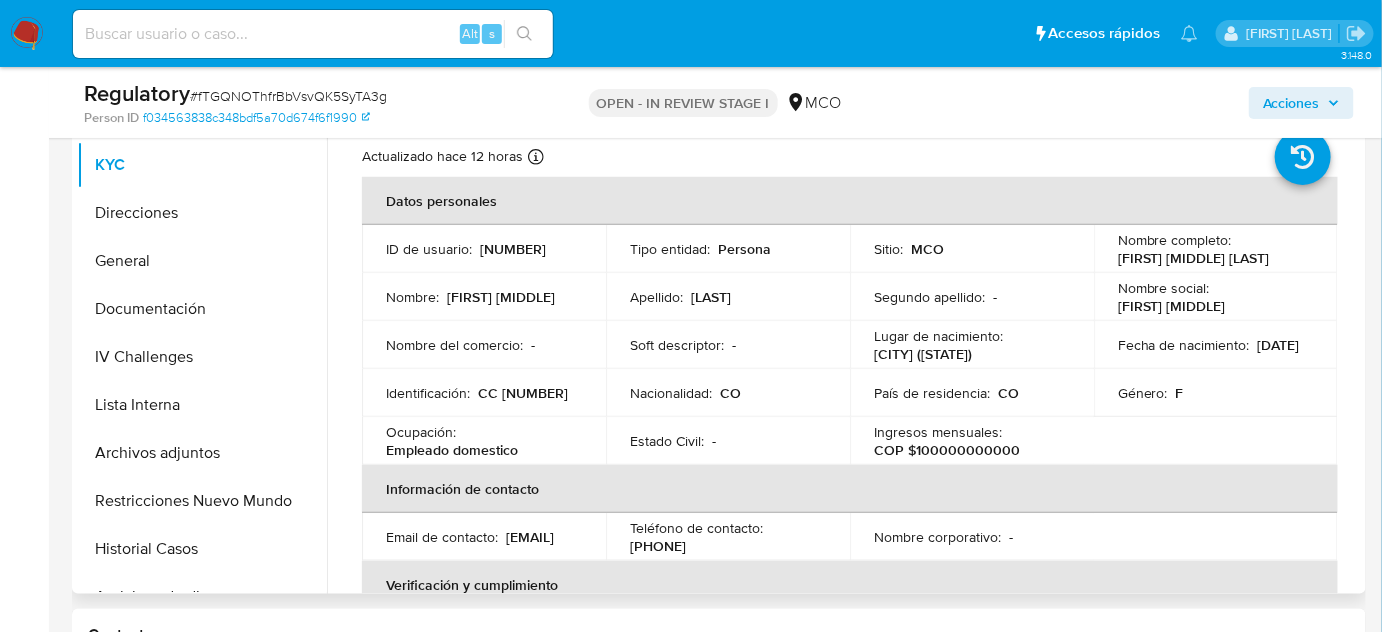 scroll, scrollTop: 454, scrollLeft: 0, axis: vertical 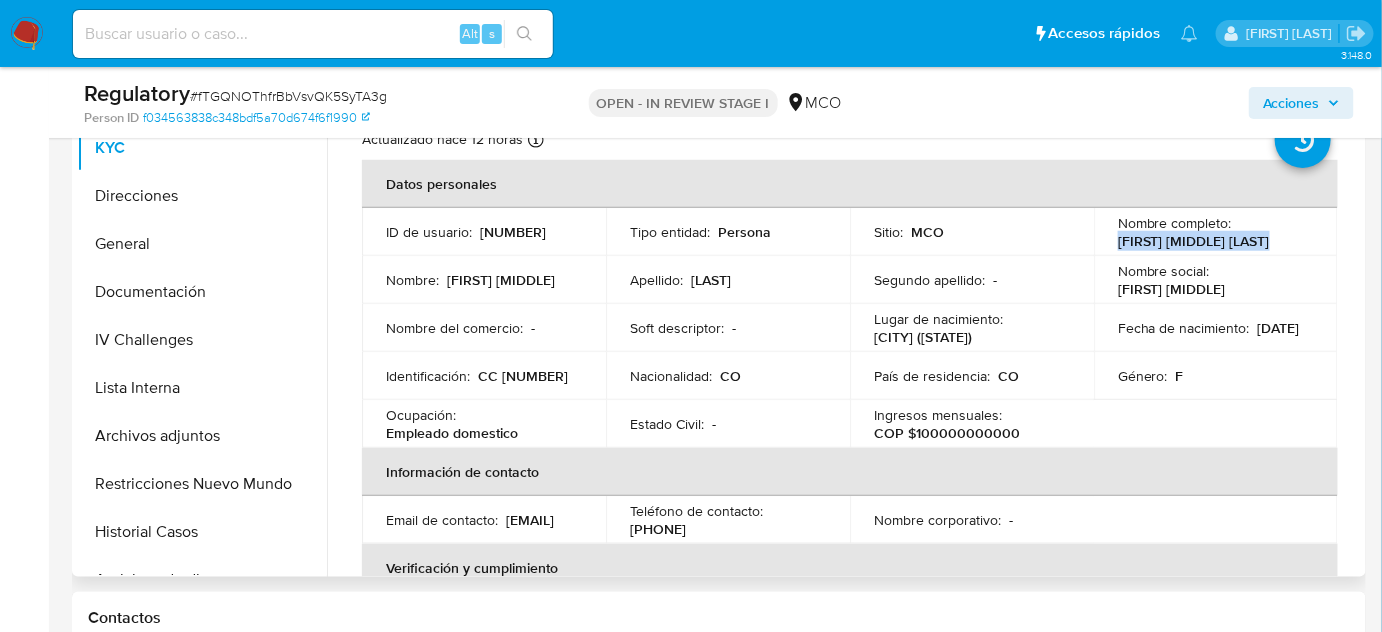 drag, startPoint x: 1296, startPoint y: 244, endPoint x: 1111, endPoint y: 250, distance: 185.09727 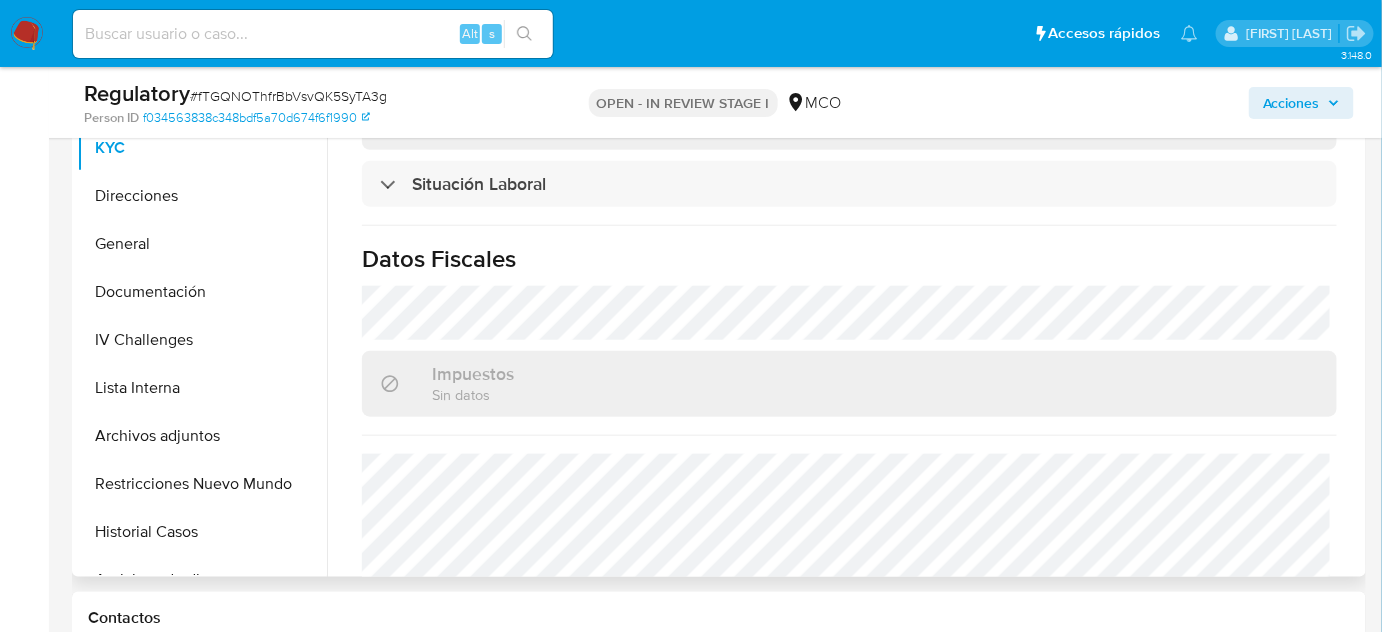 scroll, scrollTop: 816, scrollLeft: 0, axis: vertical 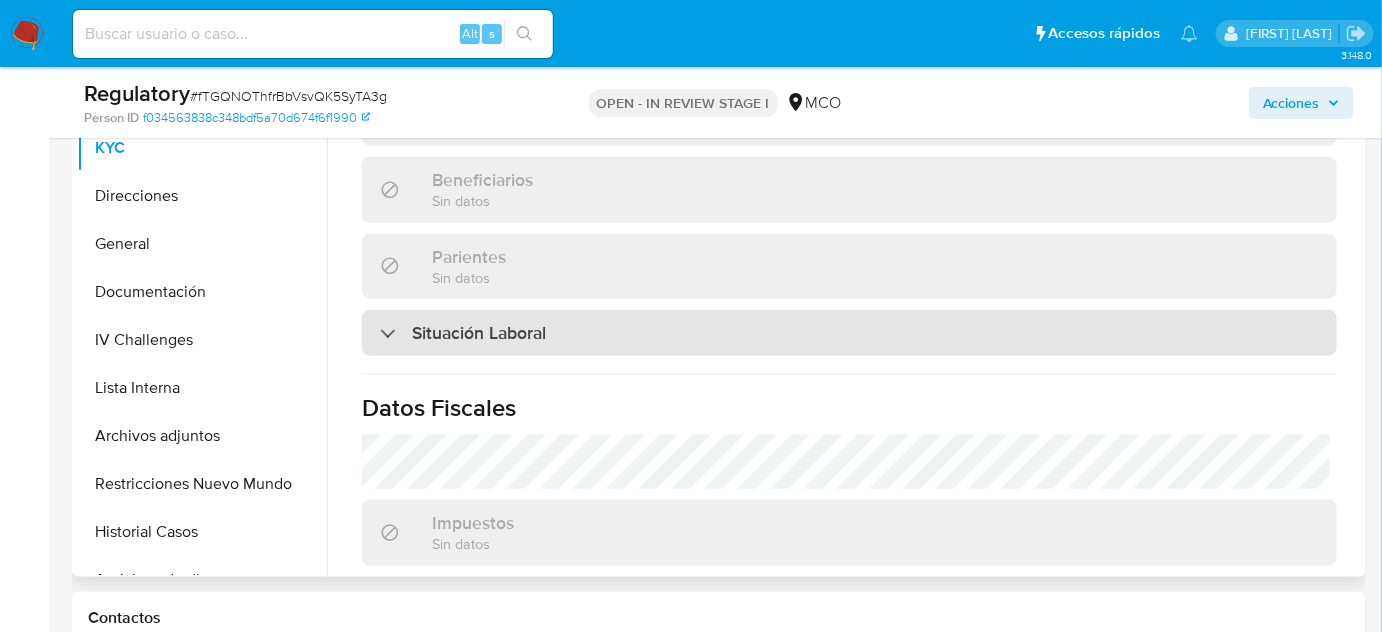 click on "Situación Laboral" at bounding box center (479, 333) 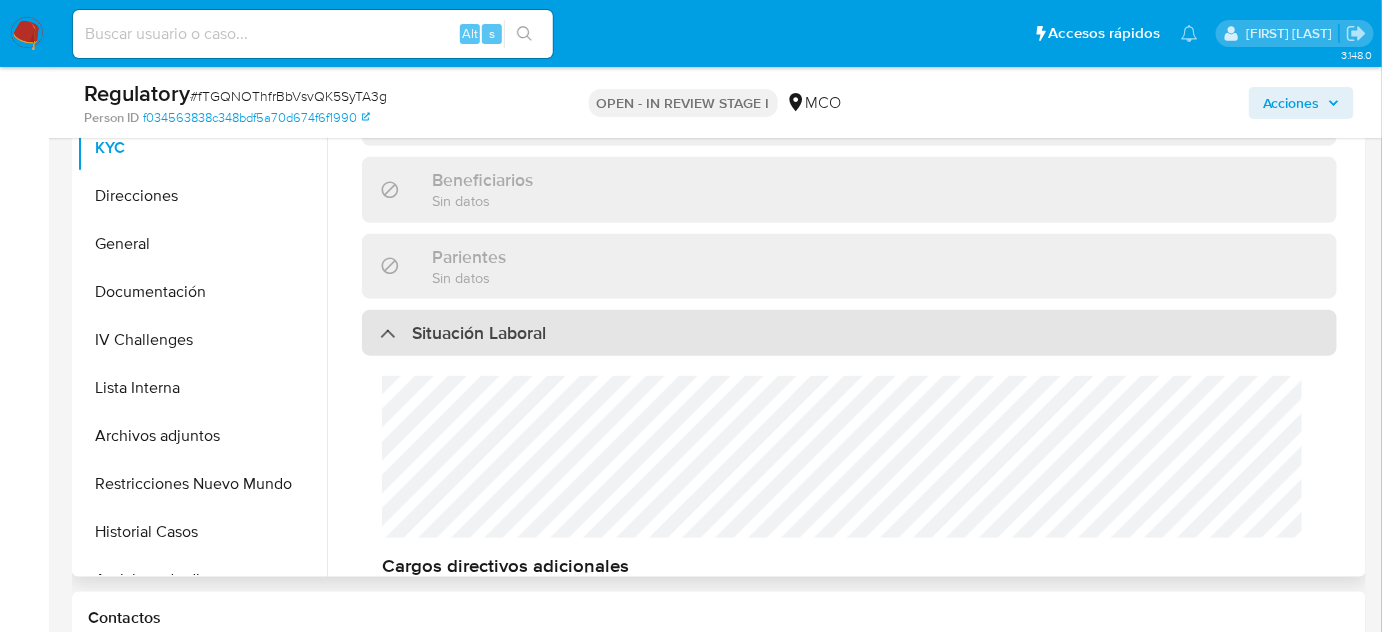 click on "Situación Laboral" at bounding box center [479, 333] 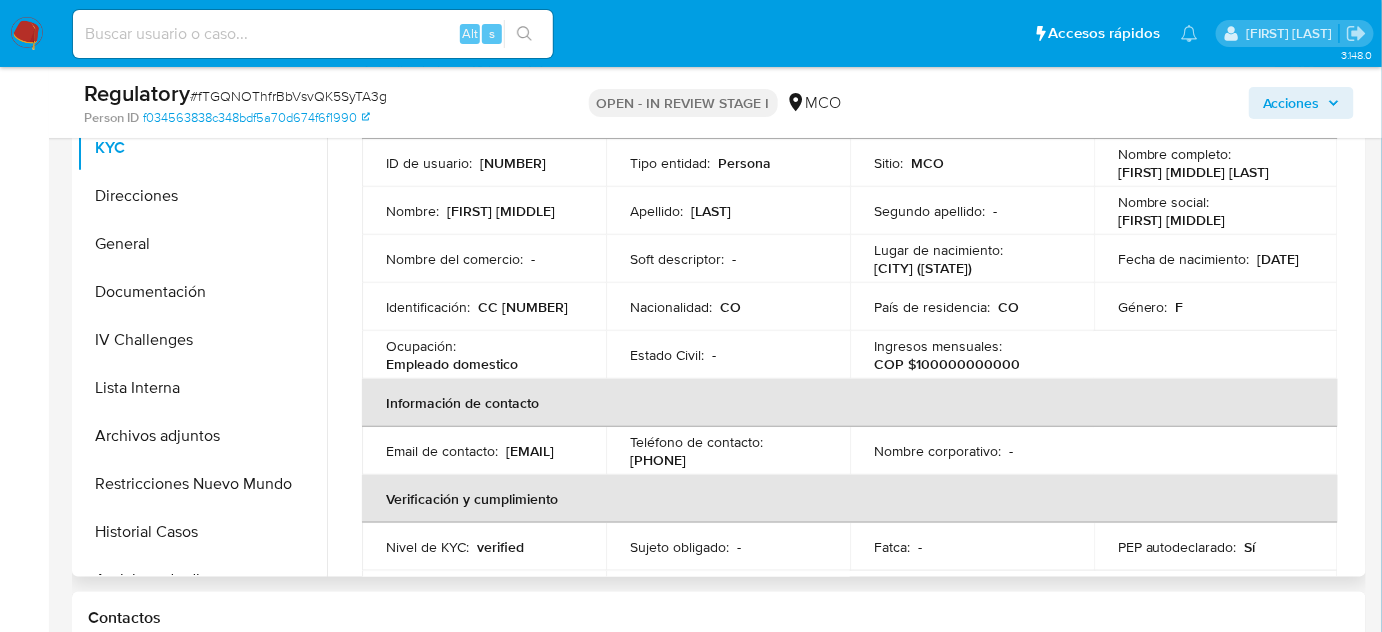 scroll, scrollTop: 0, scrollLeft: 0, axis: both 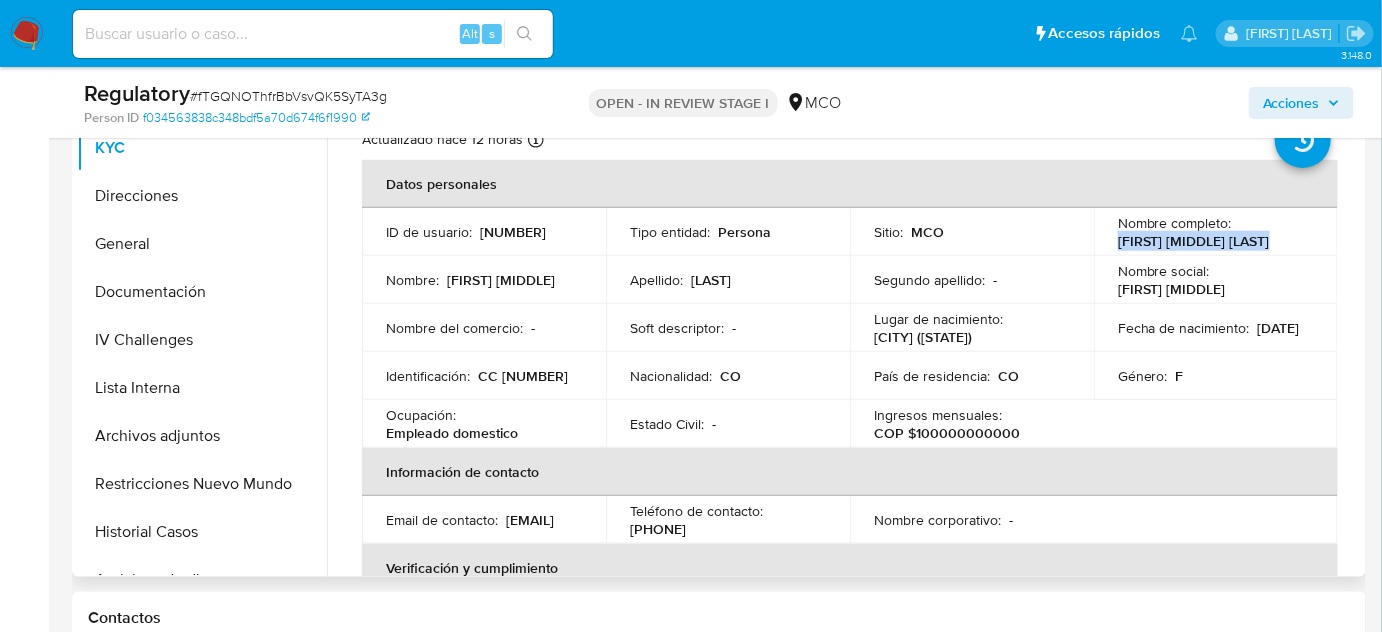 drag, startPoint x: 1287, startPoint y: 240, endPoint x: 1104, endPoint y: 250, distance: 183.27303 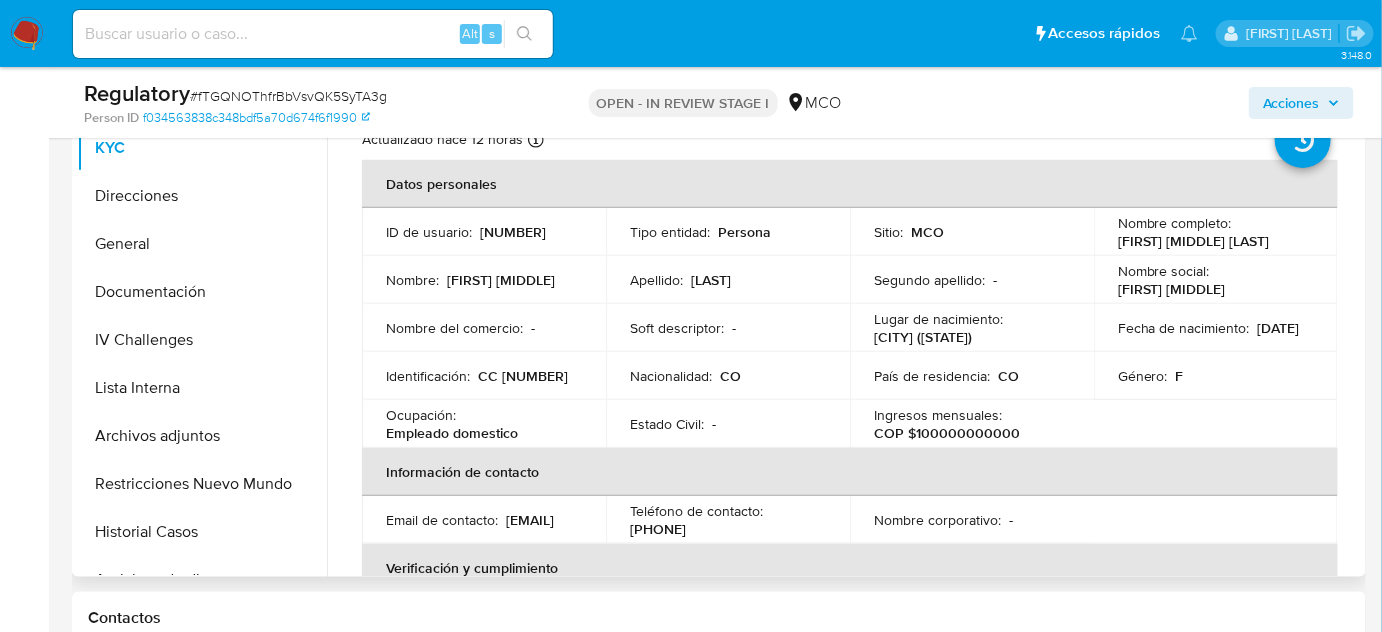 click on "Lugar de nacimiento :    CACERES (ANTIOQUIA)" at bounding box center [972, 328] 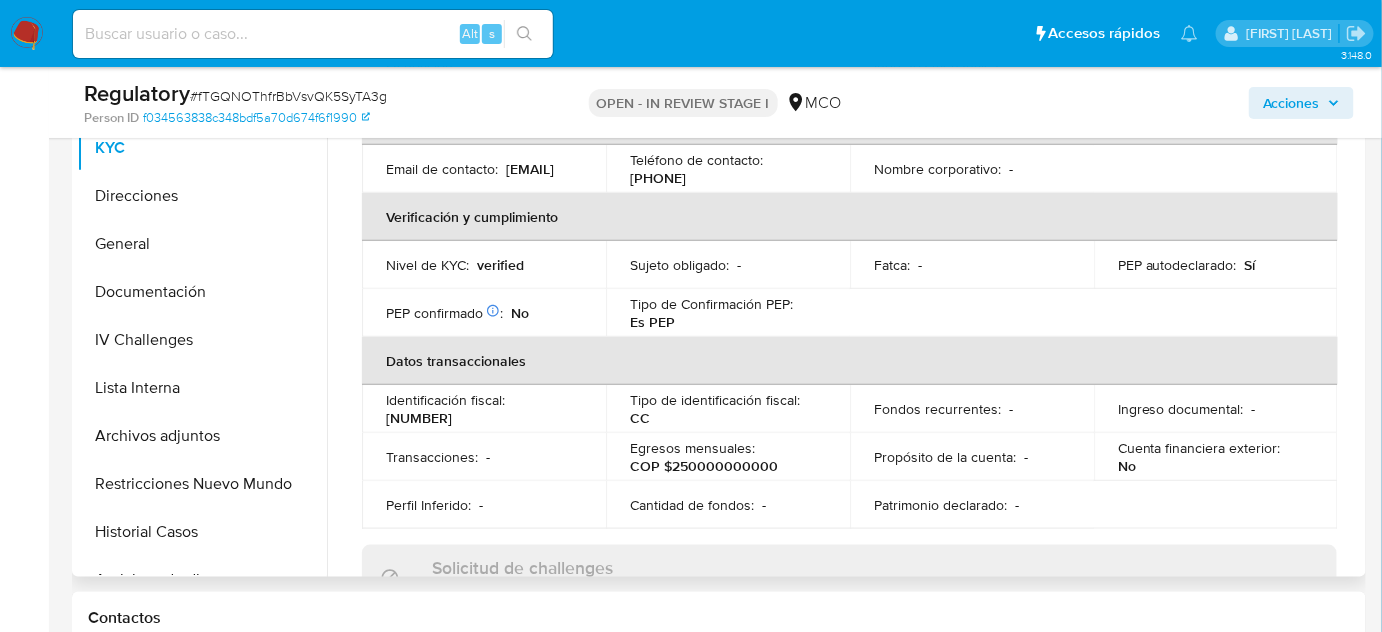 scroll, scrollTop: 363, scrollLeft: 0, axis: vertical 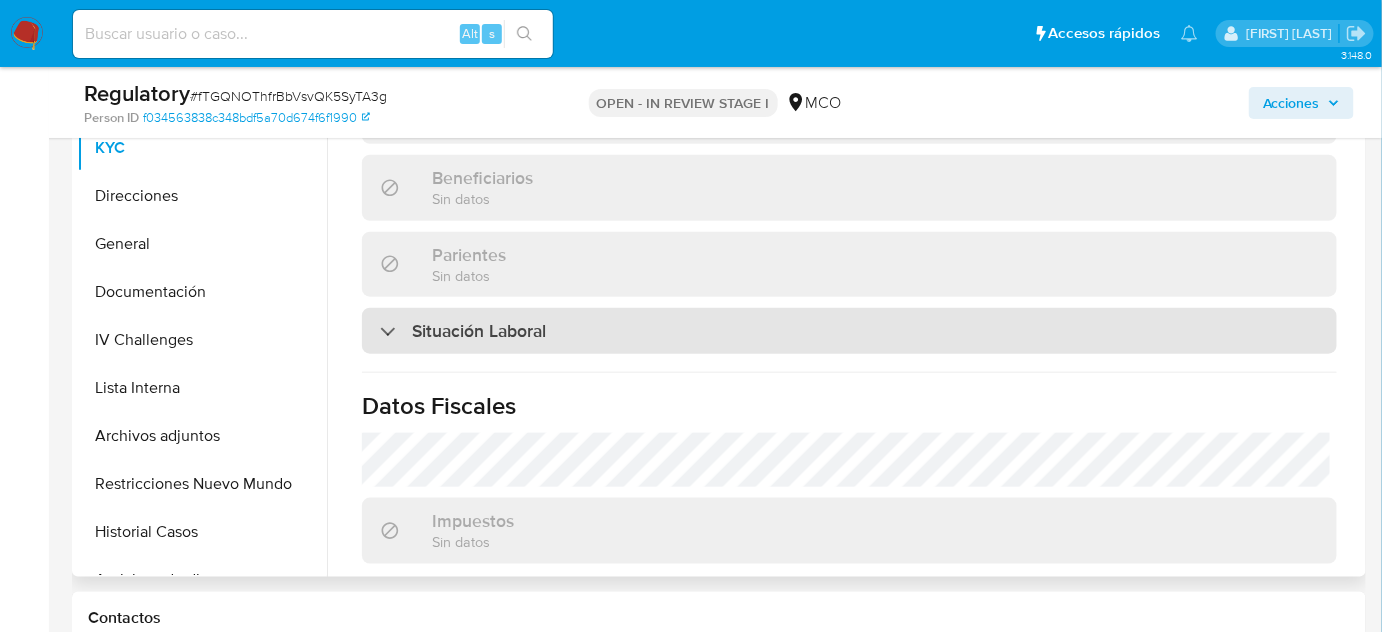 click on "Situación Laboral" at bounding box center [849, 331] 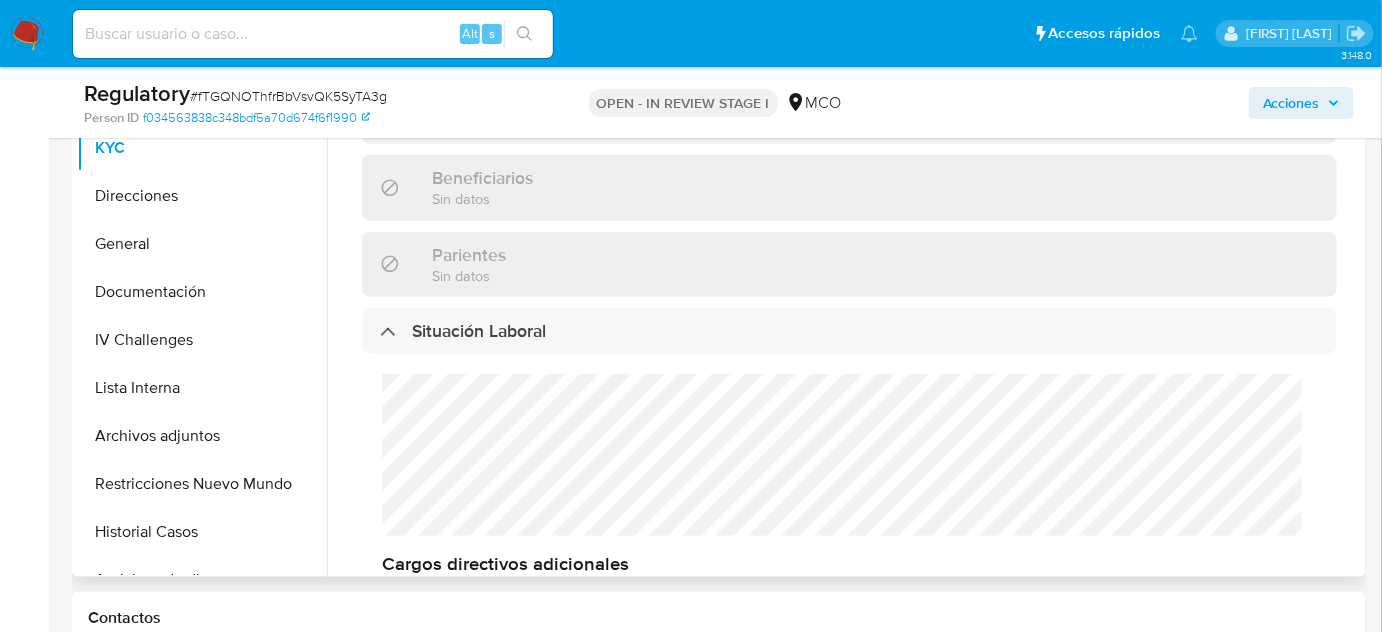 click on "Cargos directivos adicionales No tiene cargo directivo" at bounding box center [849, 492] 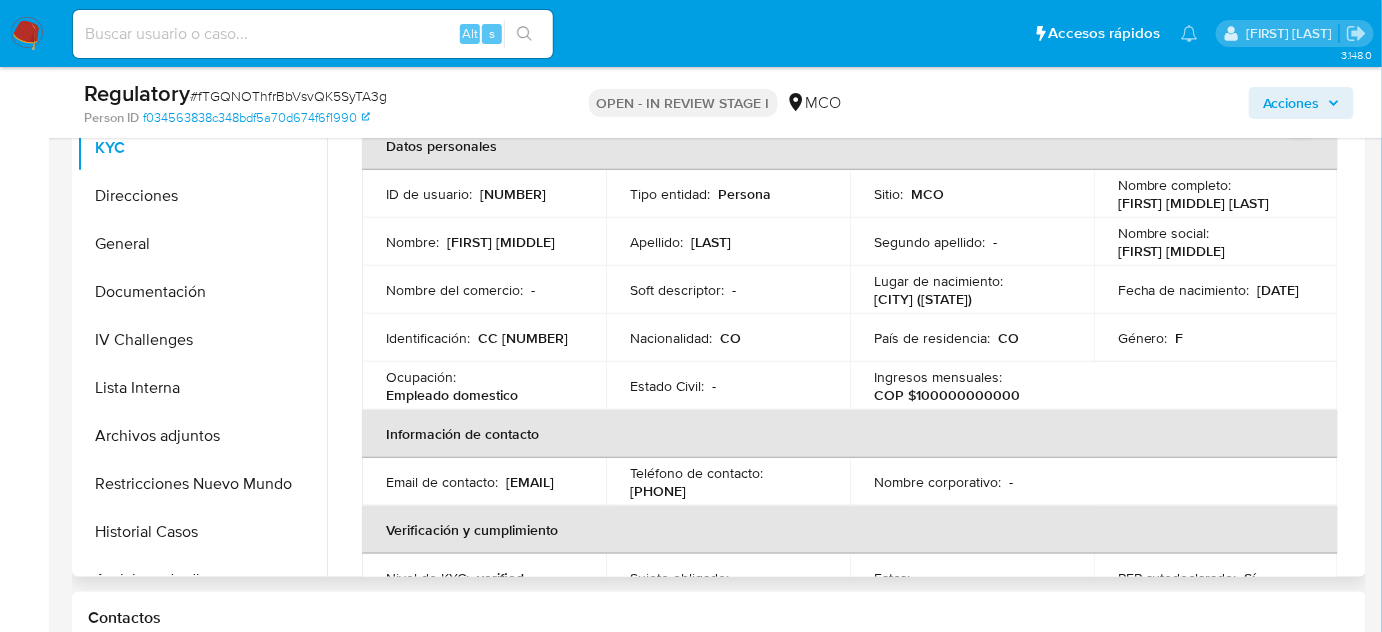 scroll, scrollTop: 0, scrollLeft: 0, axis: both 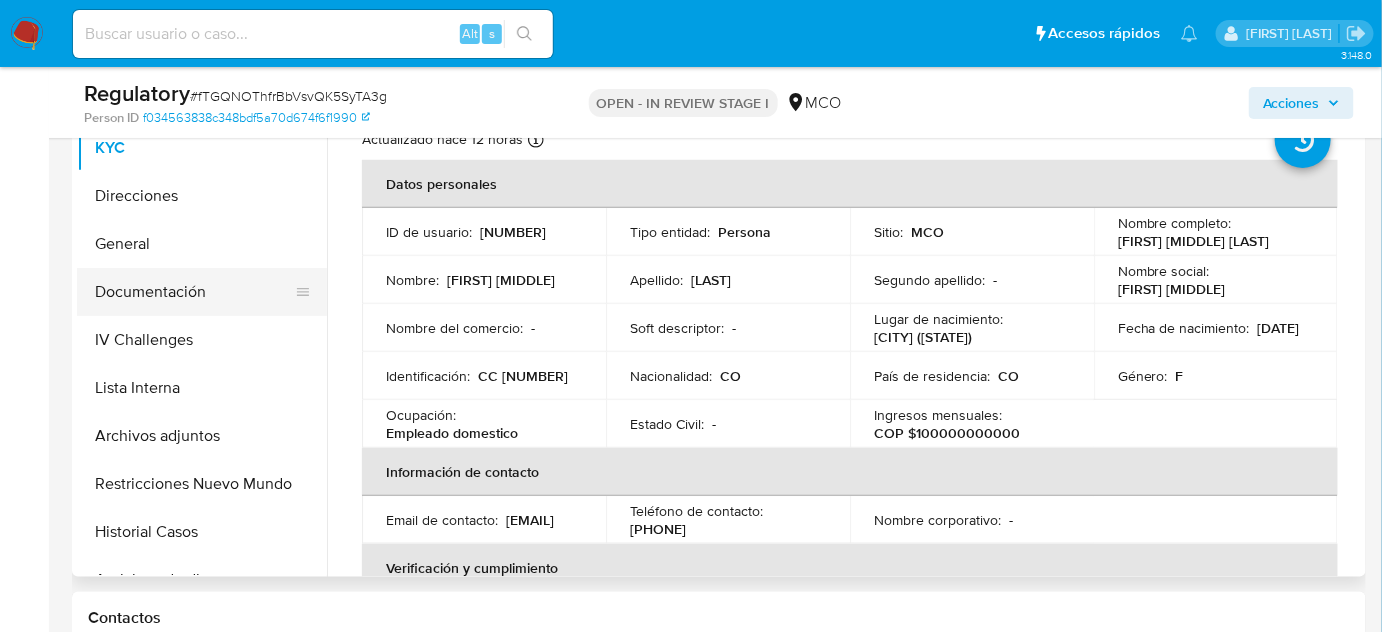 drag, startPoint x: 189, startPoint y: 266, endPoint x: 182, endPoint y: 279, distance: 14.764823 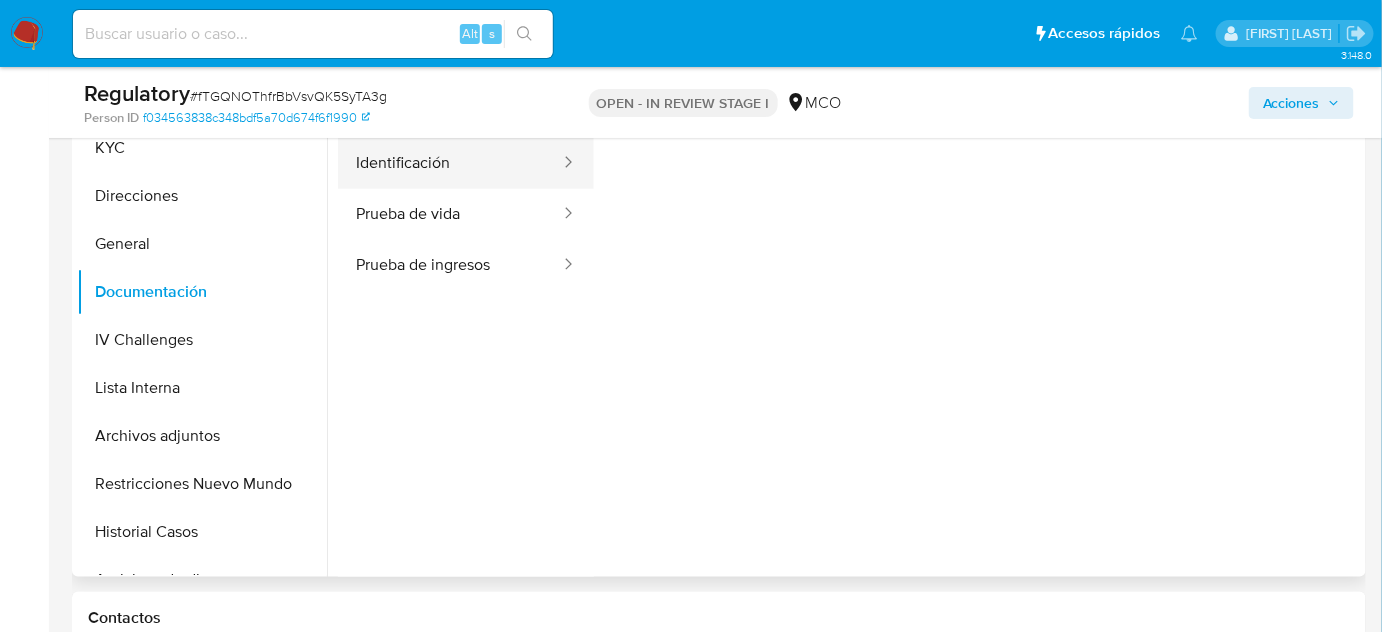 click on "Identificación" at bounding box center [450, 163] 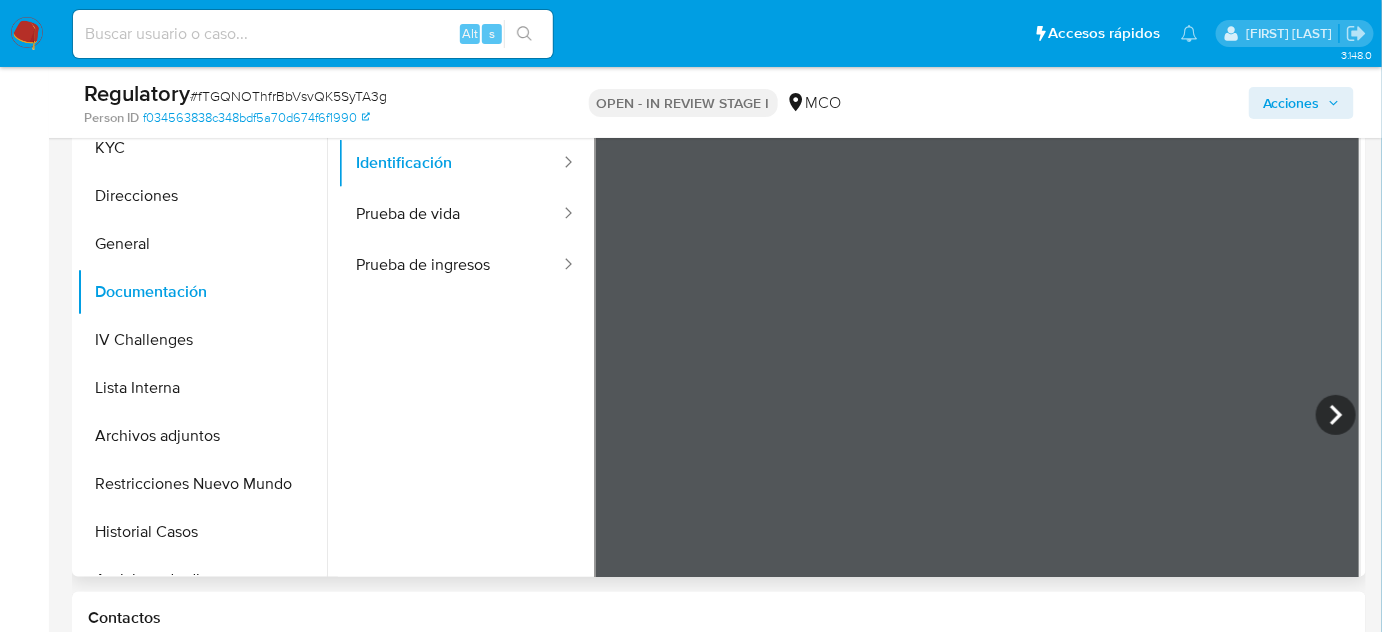 type 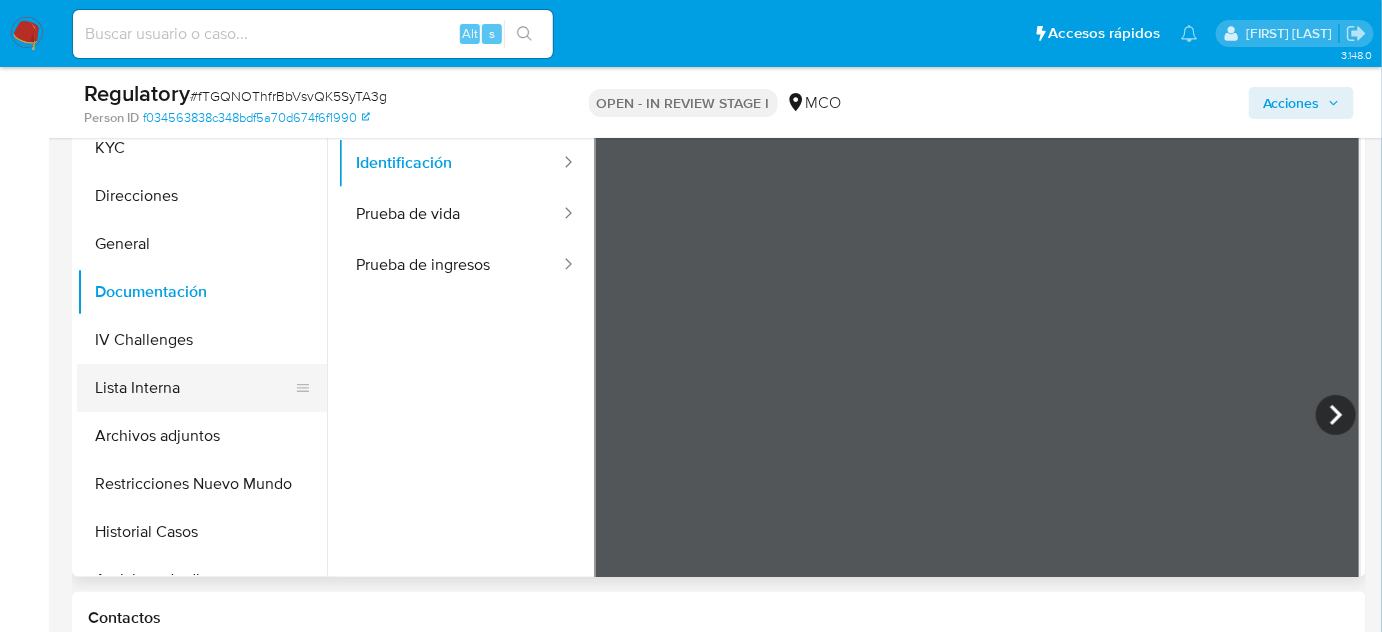 click on "Lista Interna" at bounding box center (194, 388) 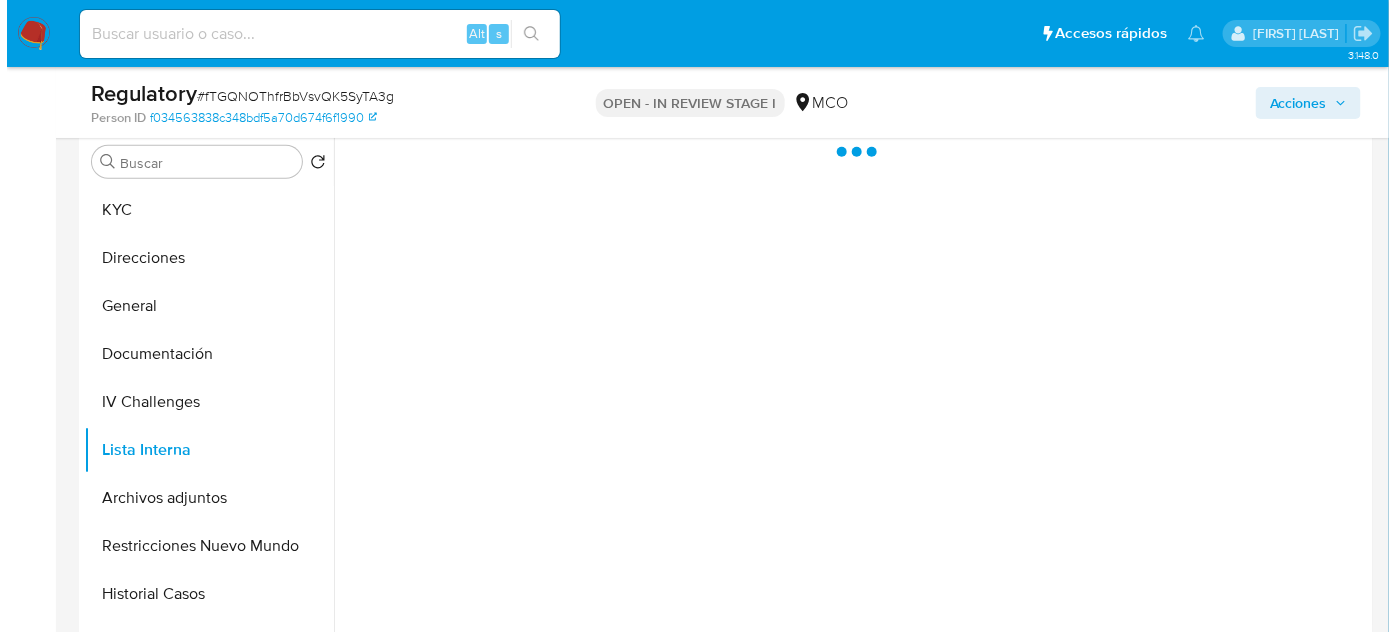 scroll, scrollTop: 272, scrollLeft: 0, axis: vertical 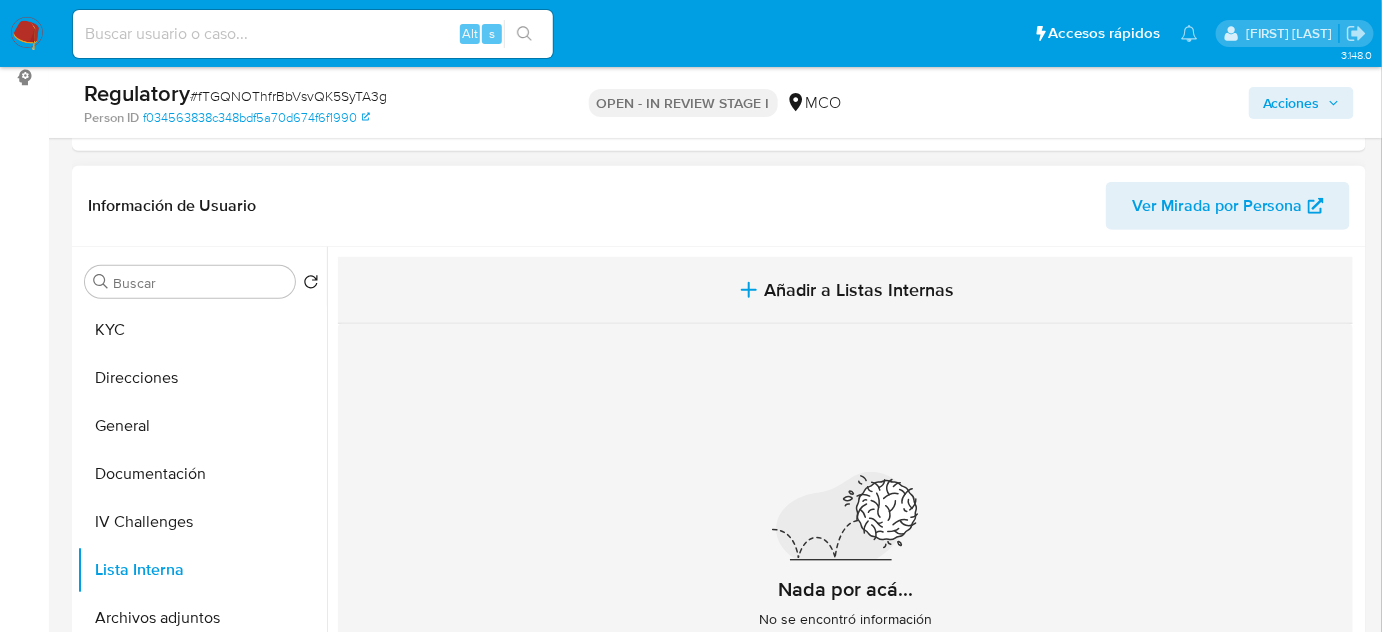click 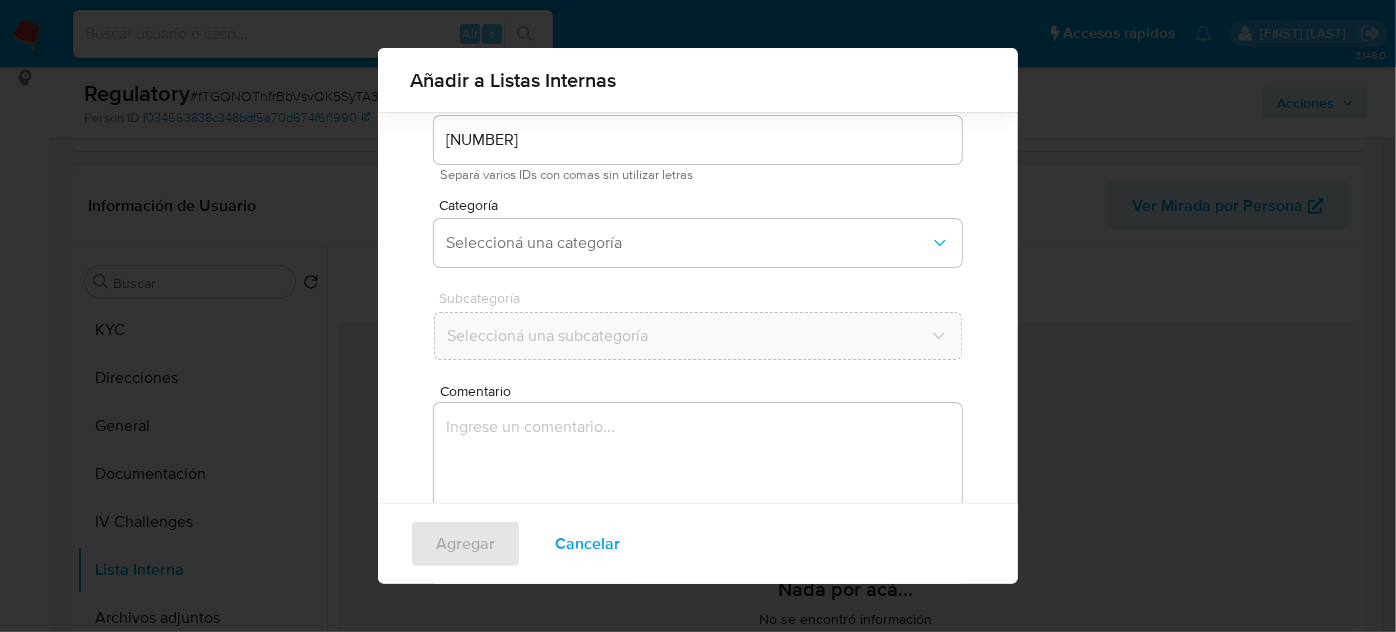 scroll, scrollTop: 165, scrollLeft: 0, axis: vertical 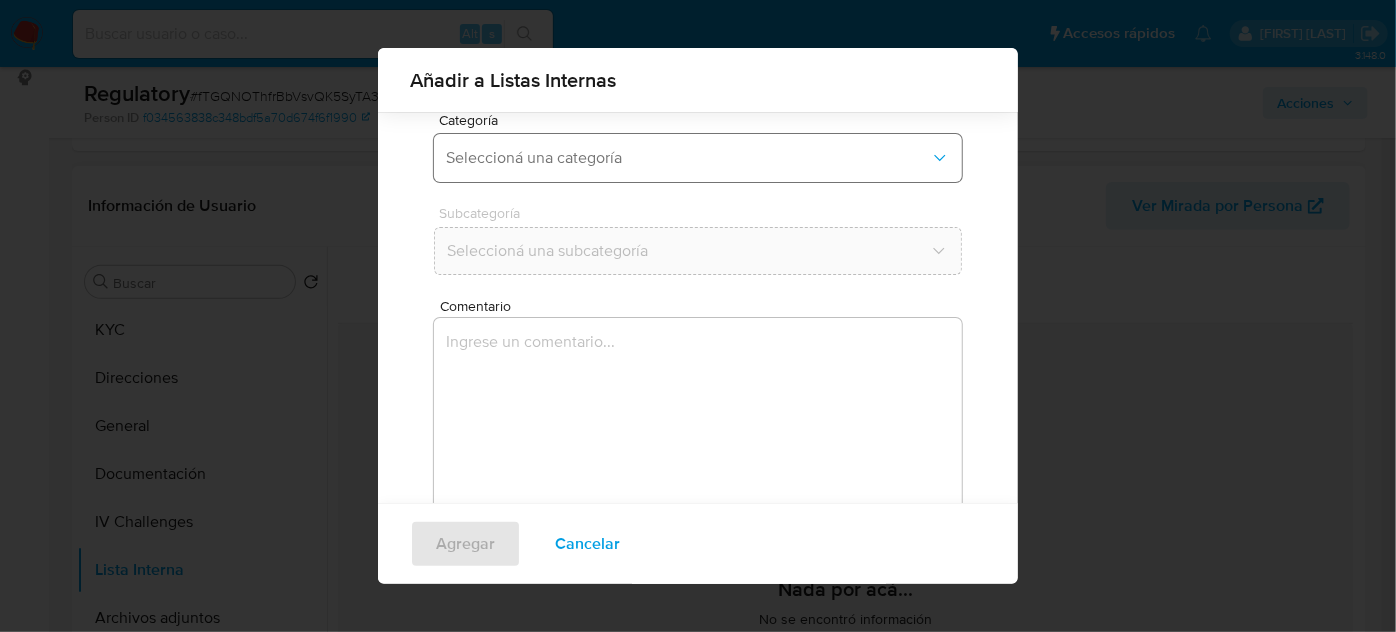 click on "Seleccioná una categoría" at bounding box center [688, 158] 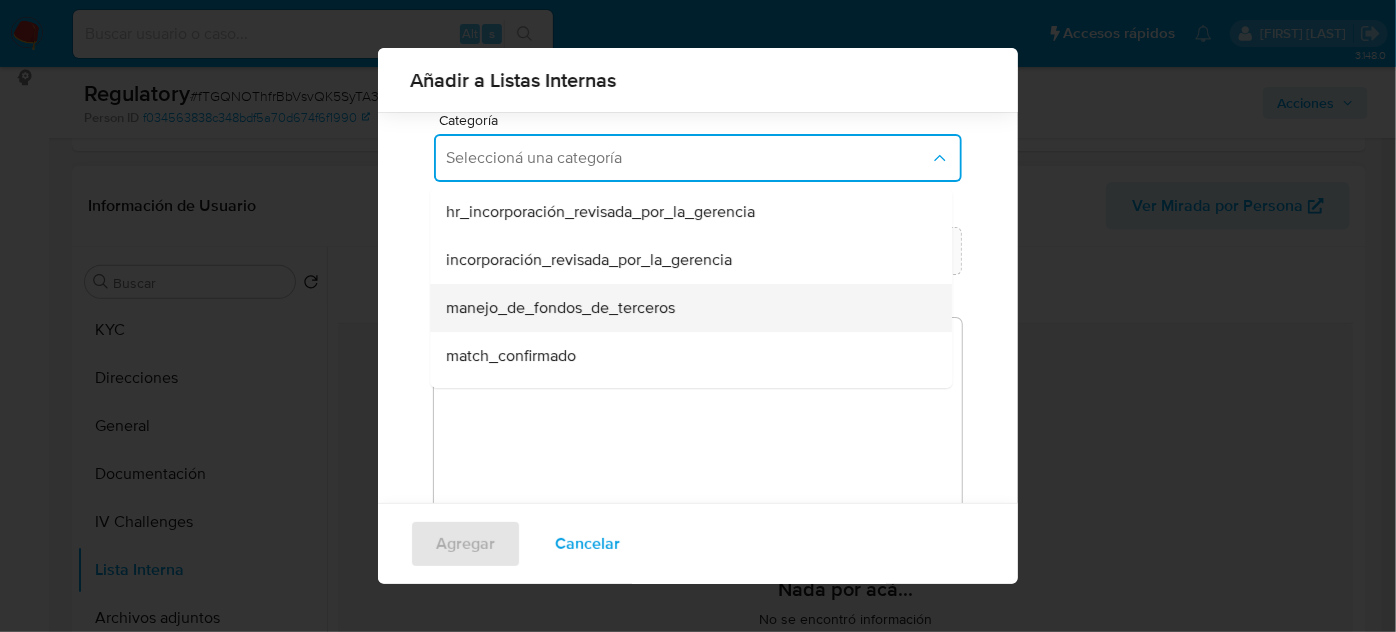 scroll, scrollTop: 90, scrollLeft: 0, axis: vertical 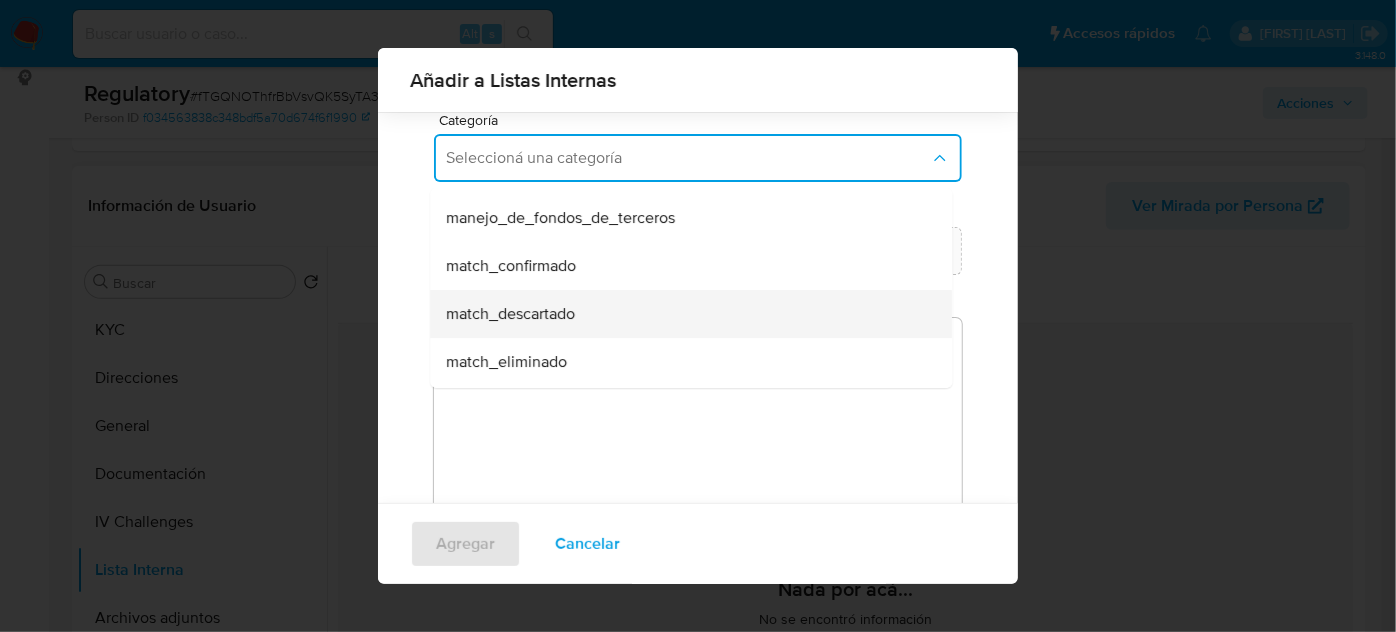 click on "match_descartado" at bounding box center [510, 314] 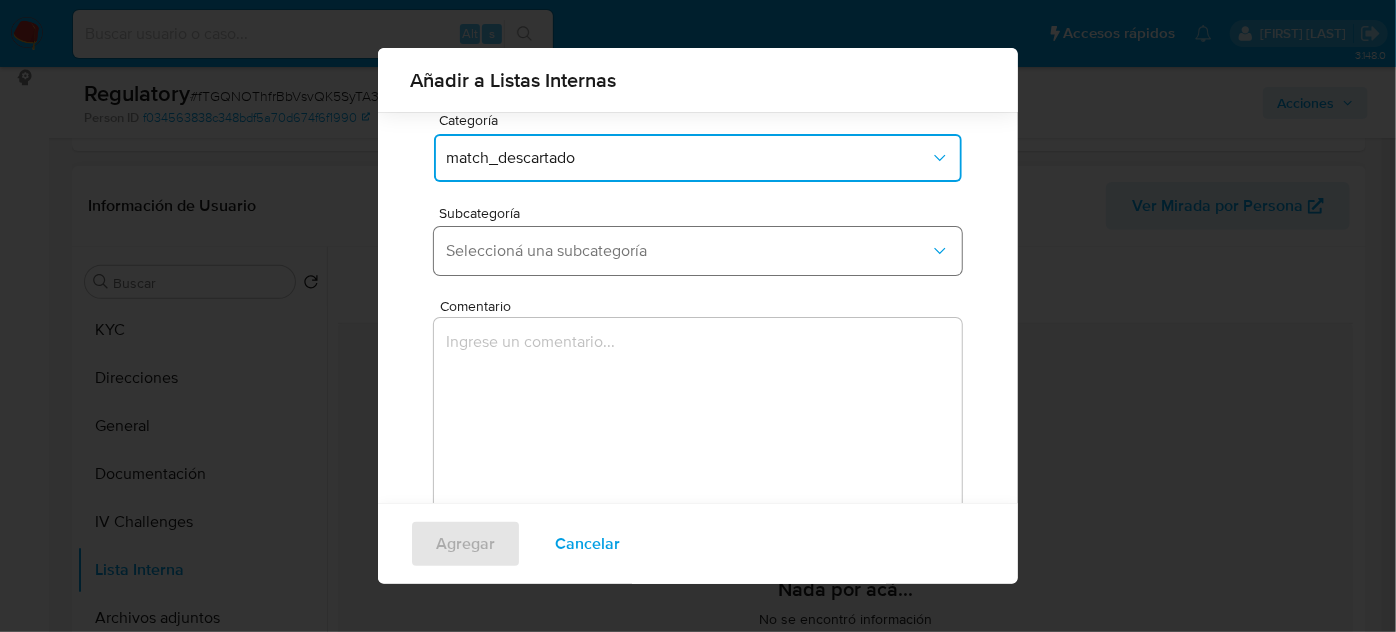 click on "Seleccioná una subcategoría" at bounding box center (698, 251) 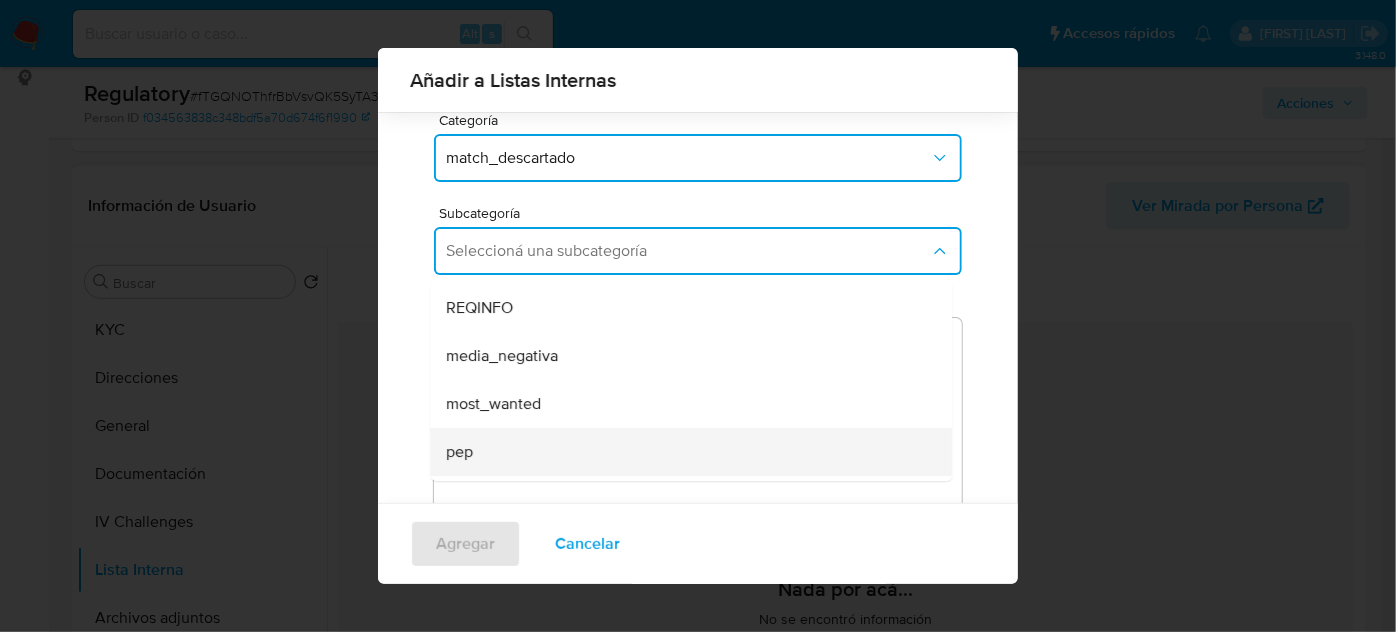 scroll, scrollTop: 136, scrollLeft: 0, axis: vertical 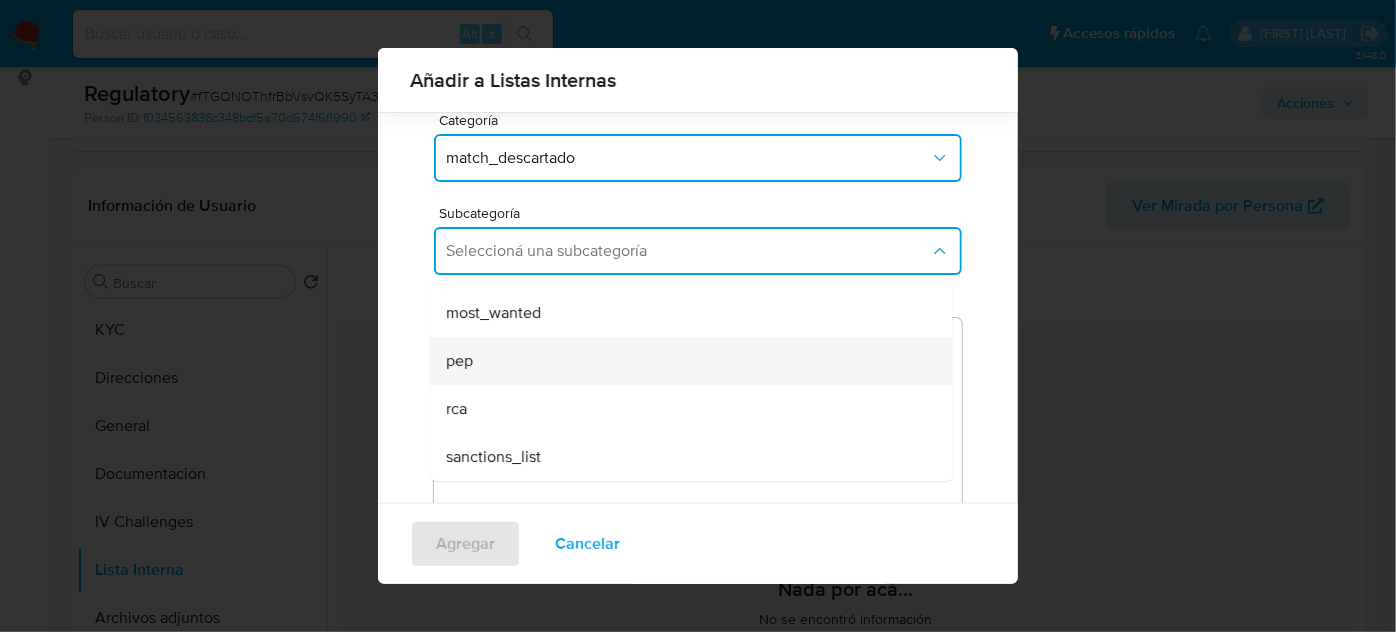click on "pep" at bounding box center [685, 361] 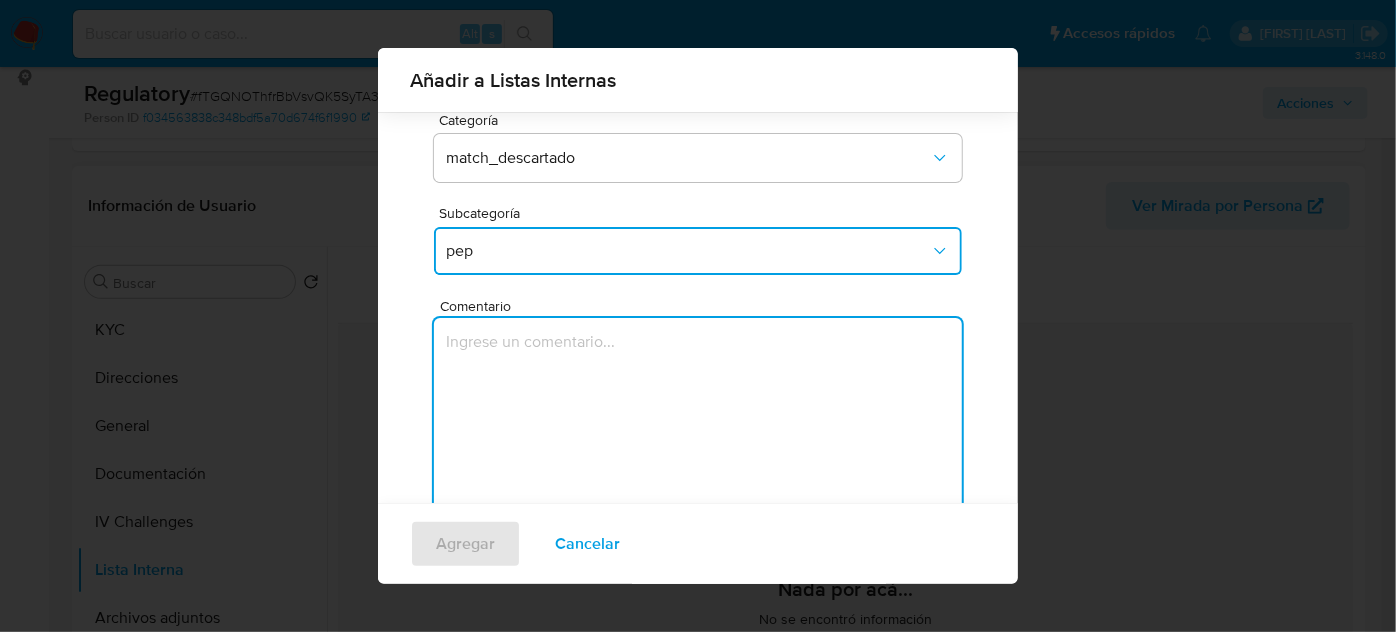click at bounding box center [698, 414] 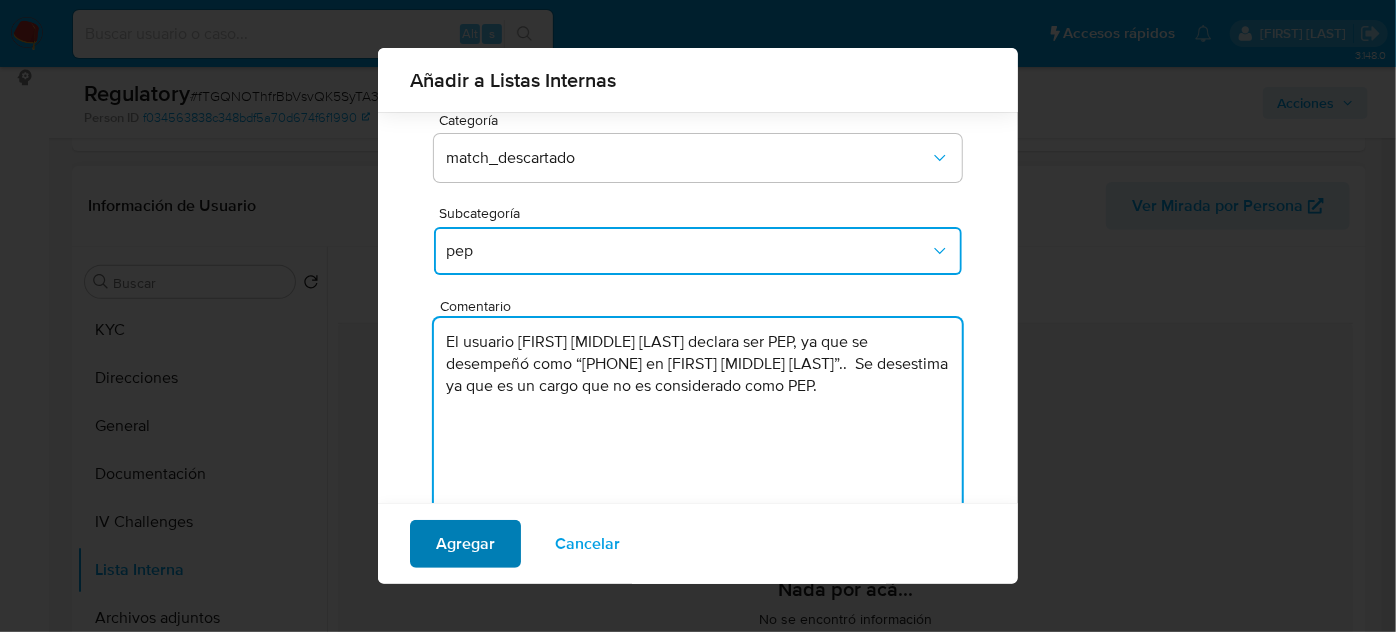 type on "El usuario Ana Daniela Guzman Mora declara ser PEP, ya que se desempeñó como “3217594019 en Ana daniela guzma mora”..  Se desestima ya que es un cargo que no es considerado como PEP." 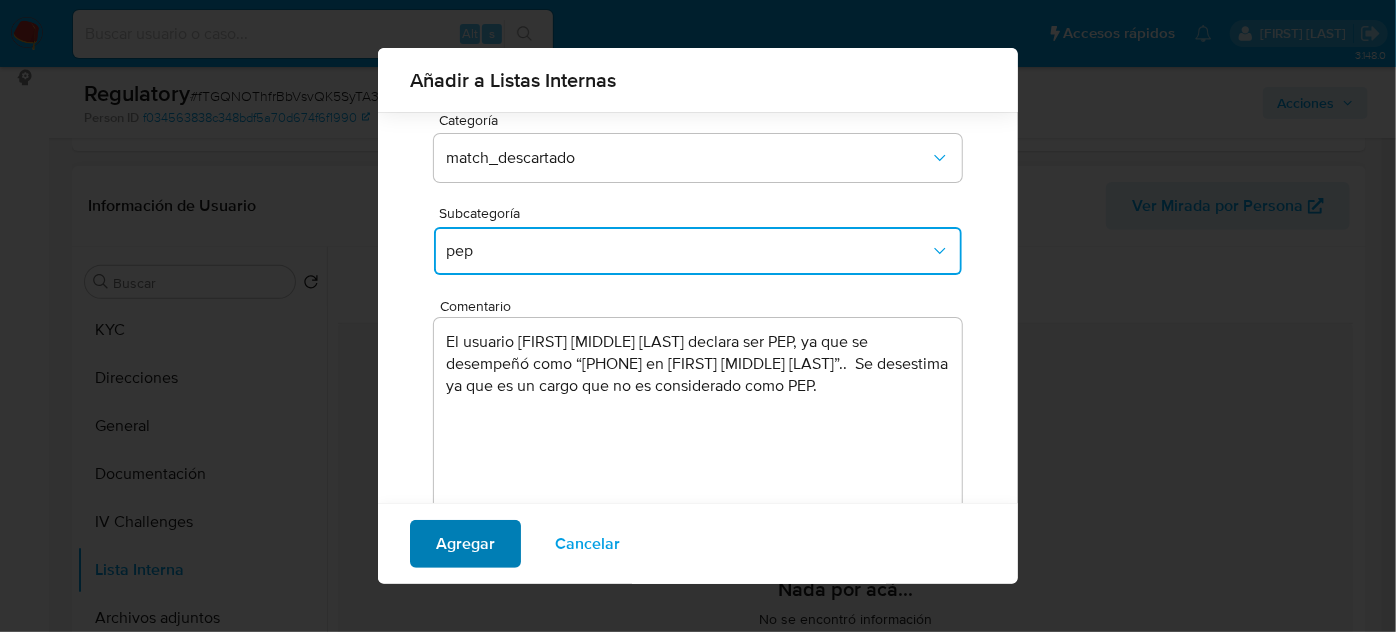 click on "Agregar" at bounding box center [465, 544] 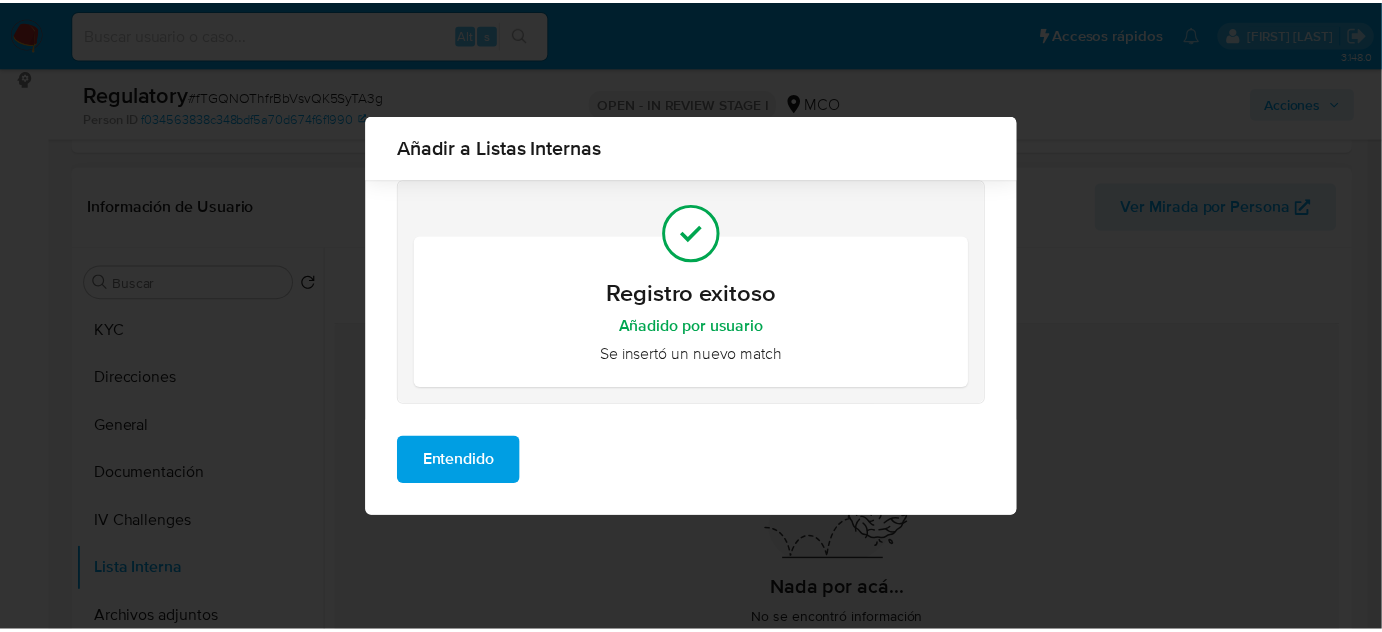 scroll, scrollTop: 0, scrollLeft: 0, axis: both 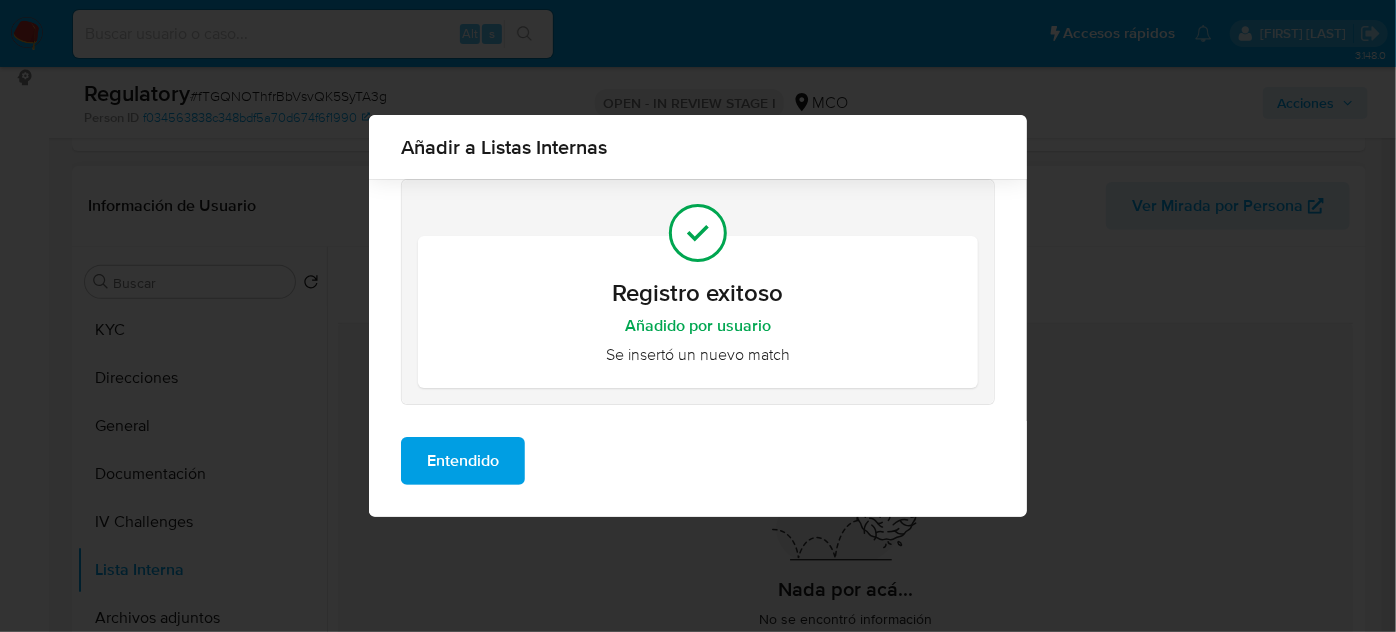drag, startPoint x: 520, startPoint y: 445, endPoint x: 442, endPoint y: 449, distance: 78.10249 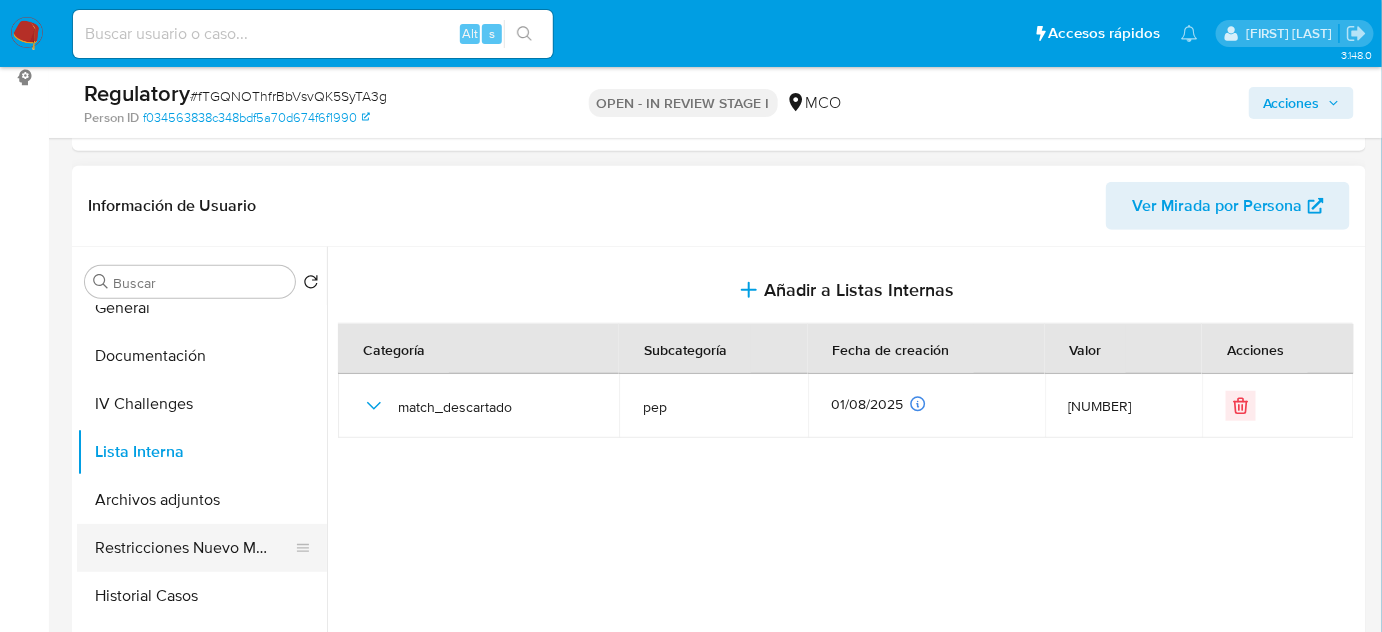 scroll, scrollTop: 181, scrollLeft: 0, axis: vertical 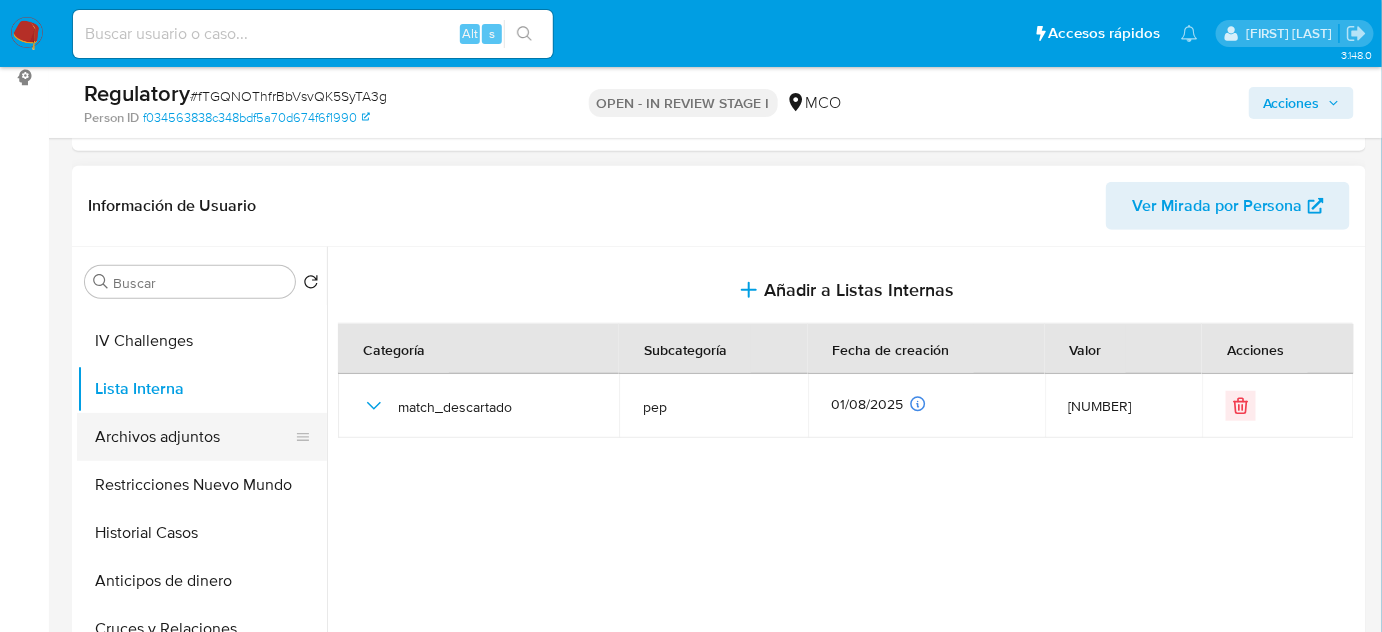 click on "Archivos adjuntos" at bounding box center (194, 437) 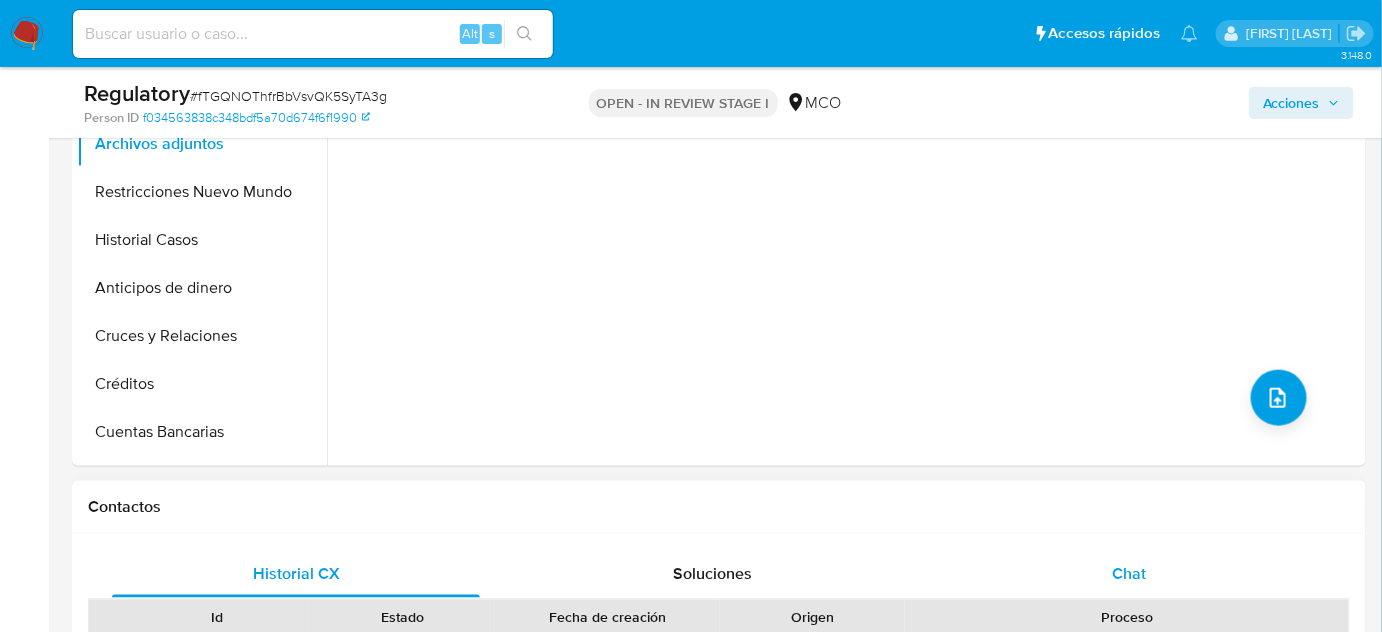 scroll, scrollTop: 636, scrollLeft: 0, axis: vertical 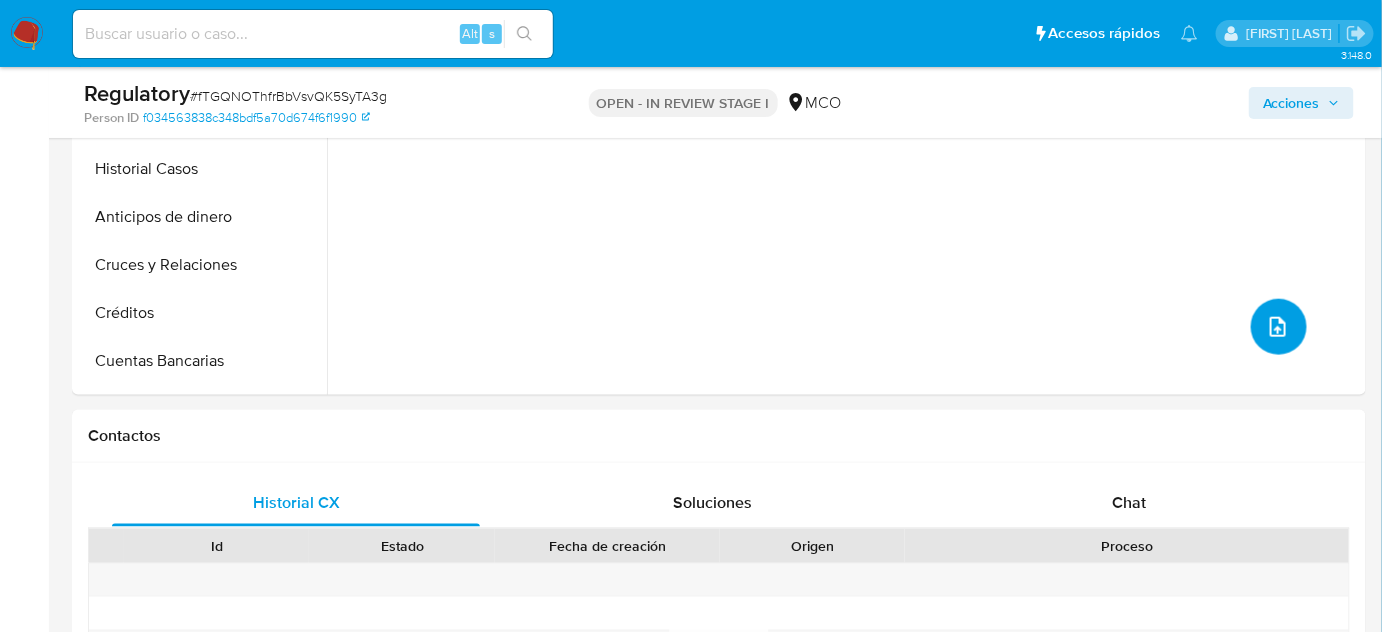 click at bounding box center [1279, 327] 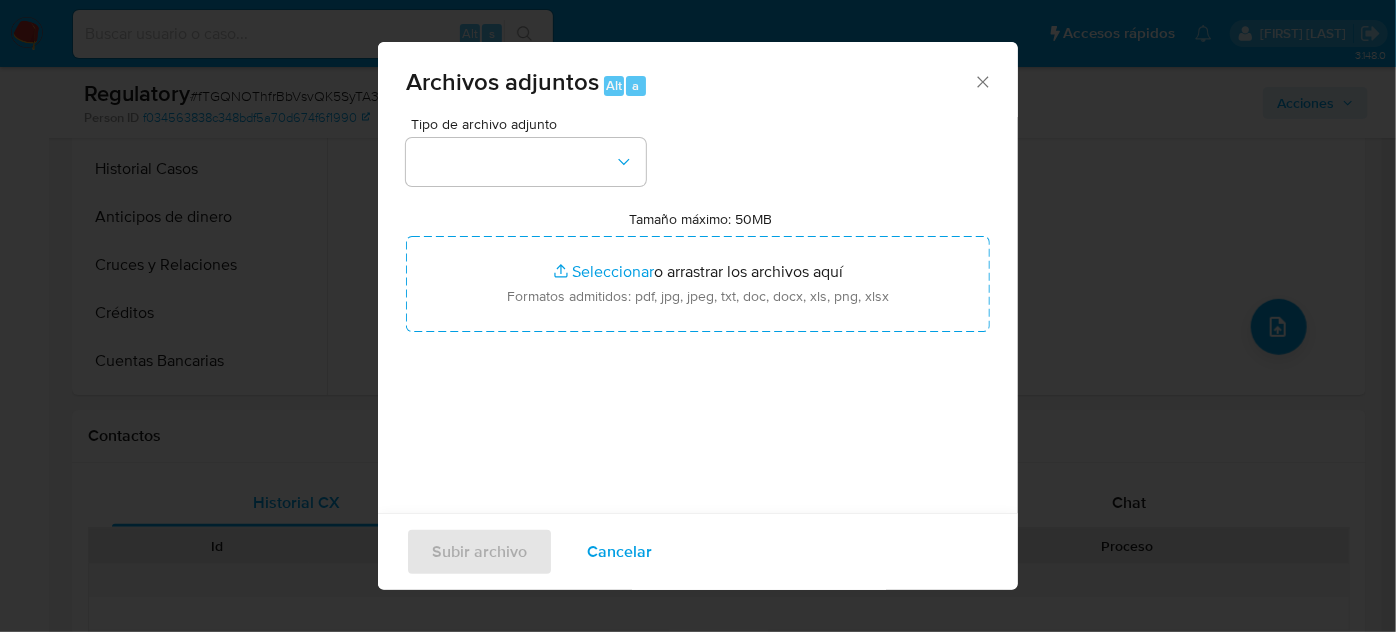 click on "Tamaño máximo: 50MB Seleccionar archivos" at bounding box center [698, 284] 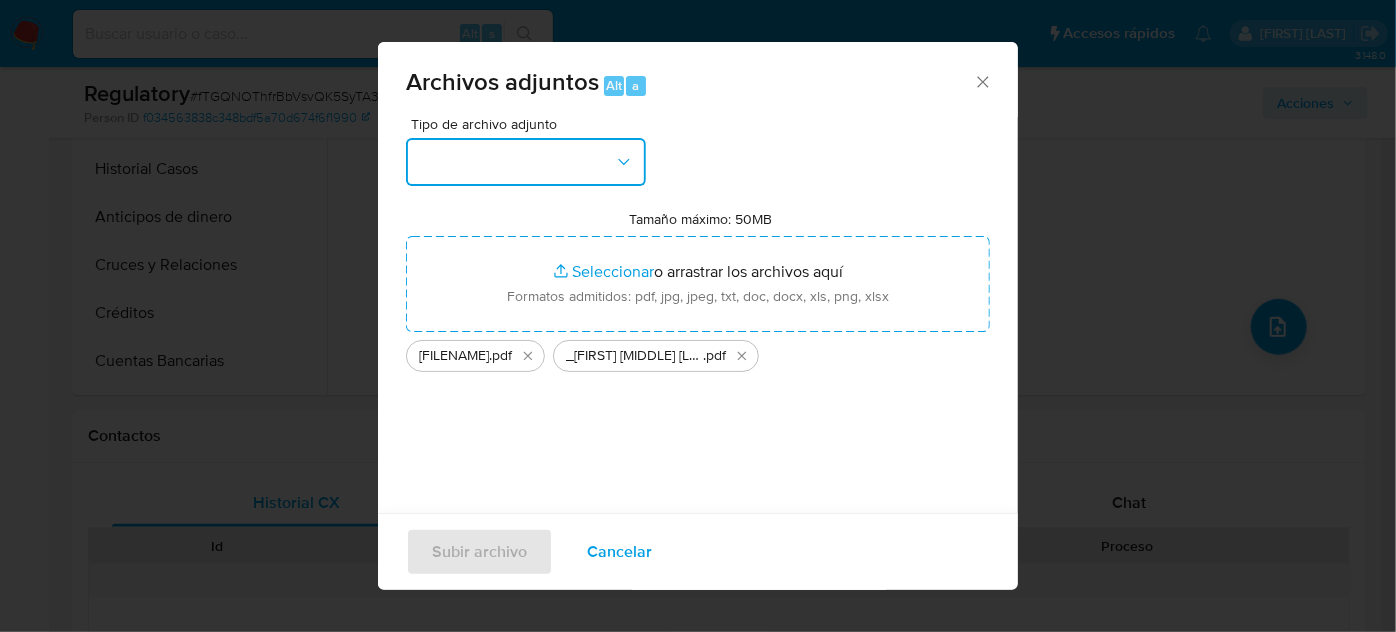 click at bounding box center [526, 162] 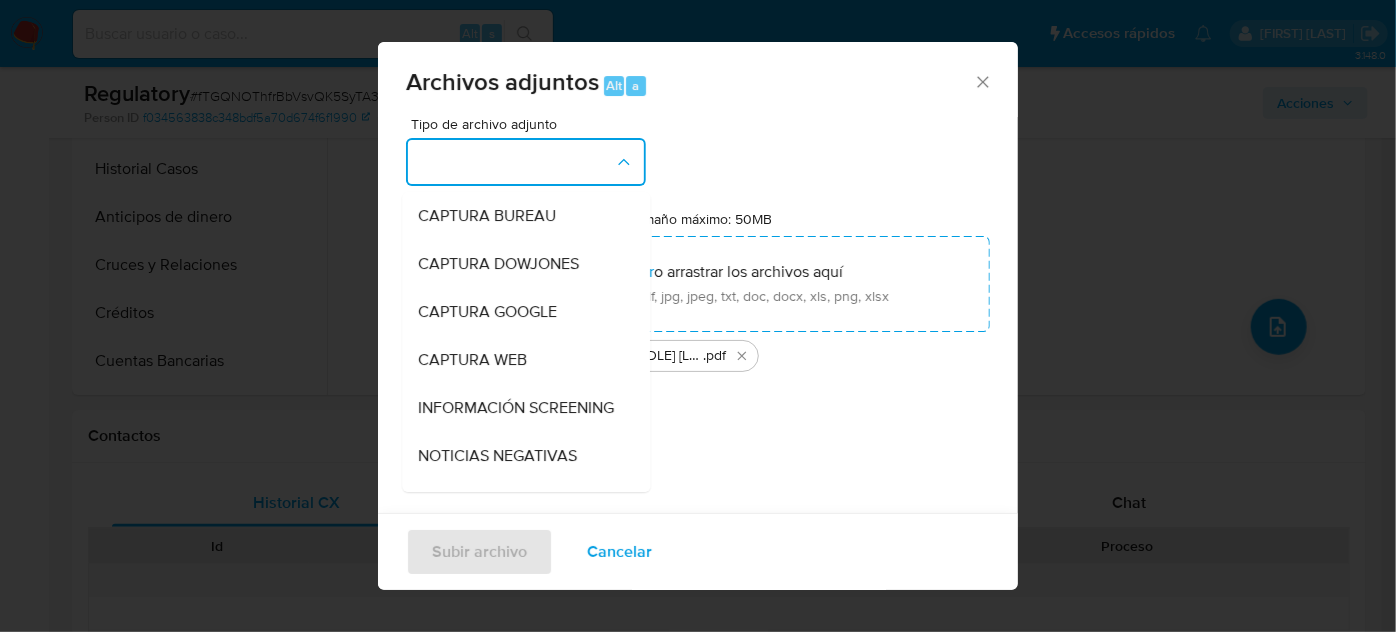 drag, startPoint x: 504, startPoint y: 417, endPoint x: 488, endPoint y: 412, distance: 16.763054 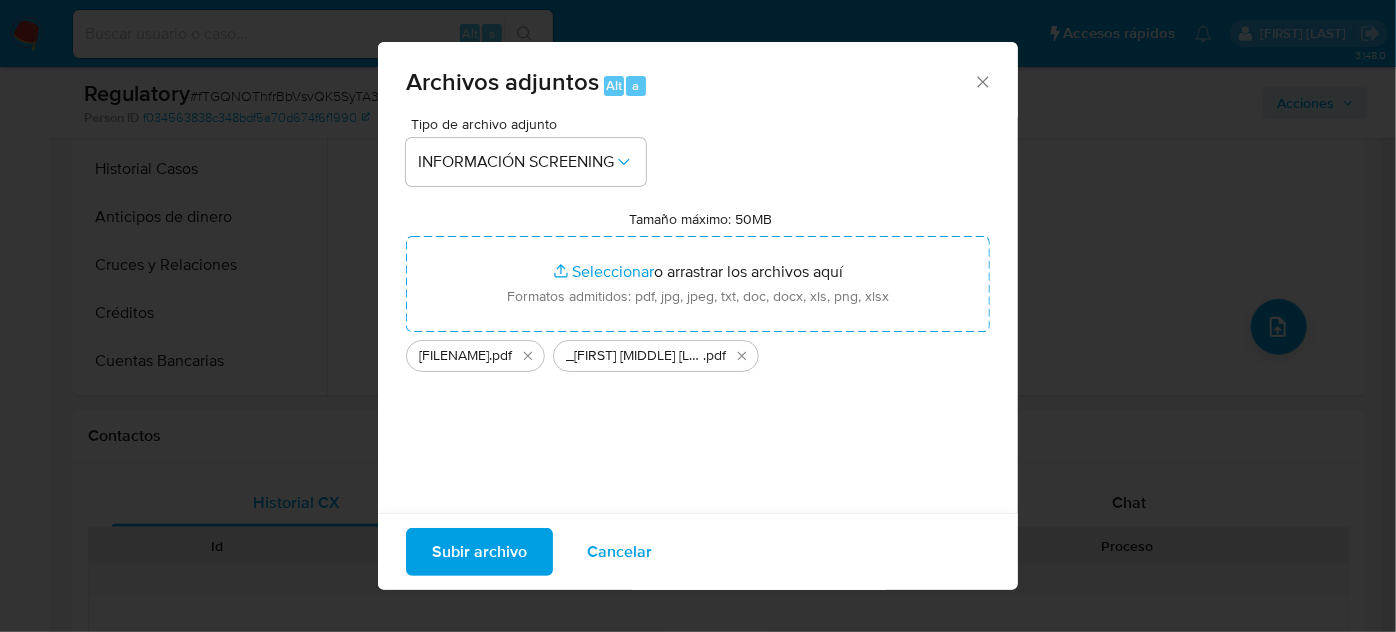 click on "Subir archivo" at bounding box center [479, 552] 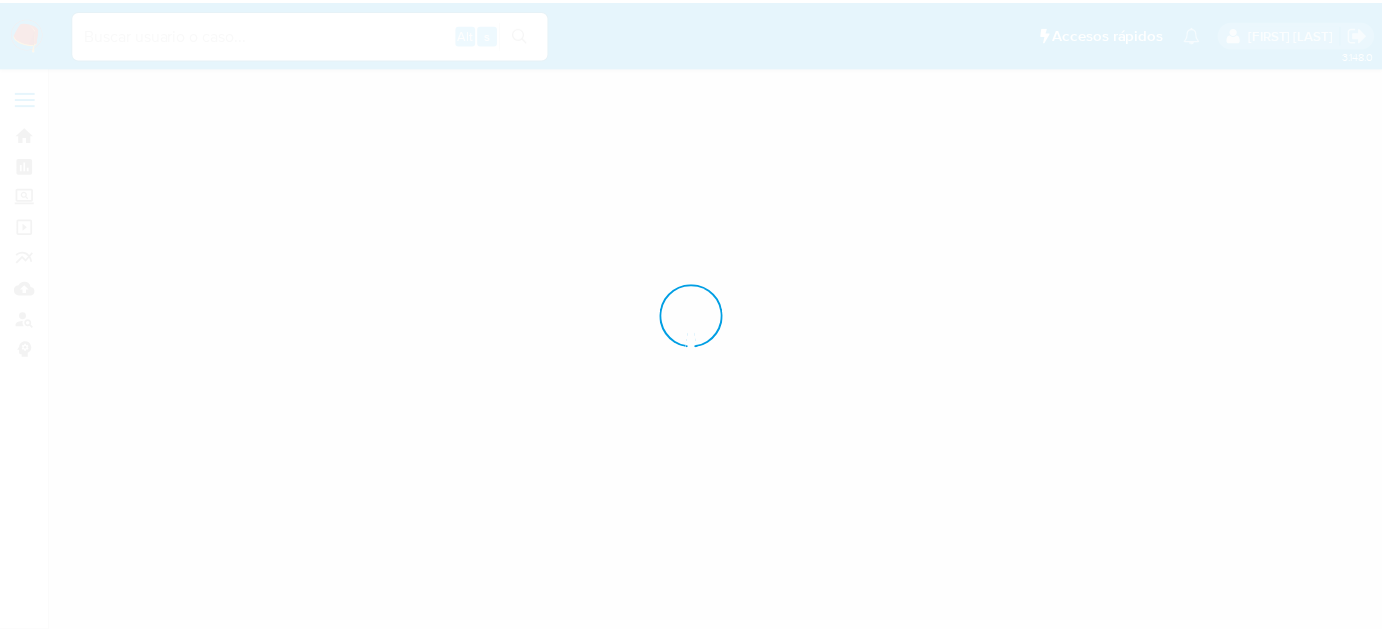 scroll, scrollTop: 0, scrollLeft: 0, axis: both 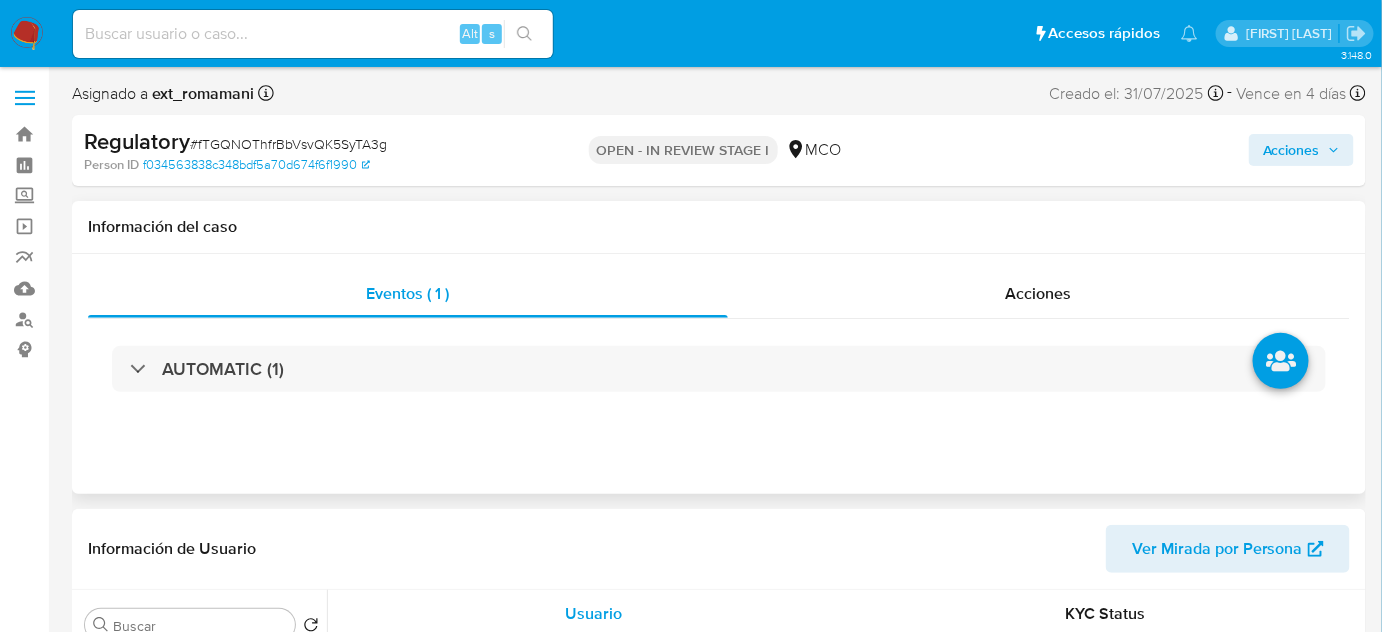 click on "Eventos ( 1 ) Acciones AUTOMATIC (1)" at bounding box center (719, 374) 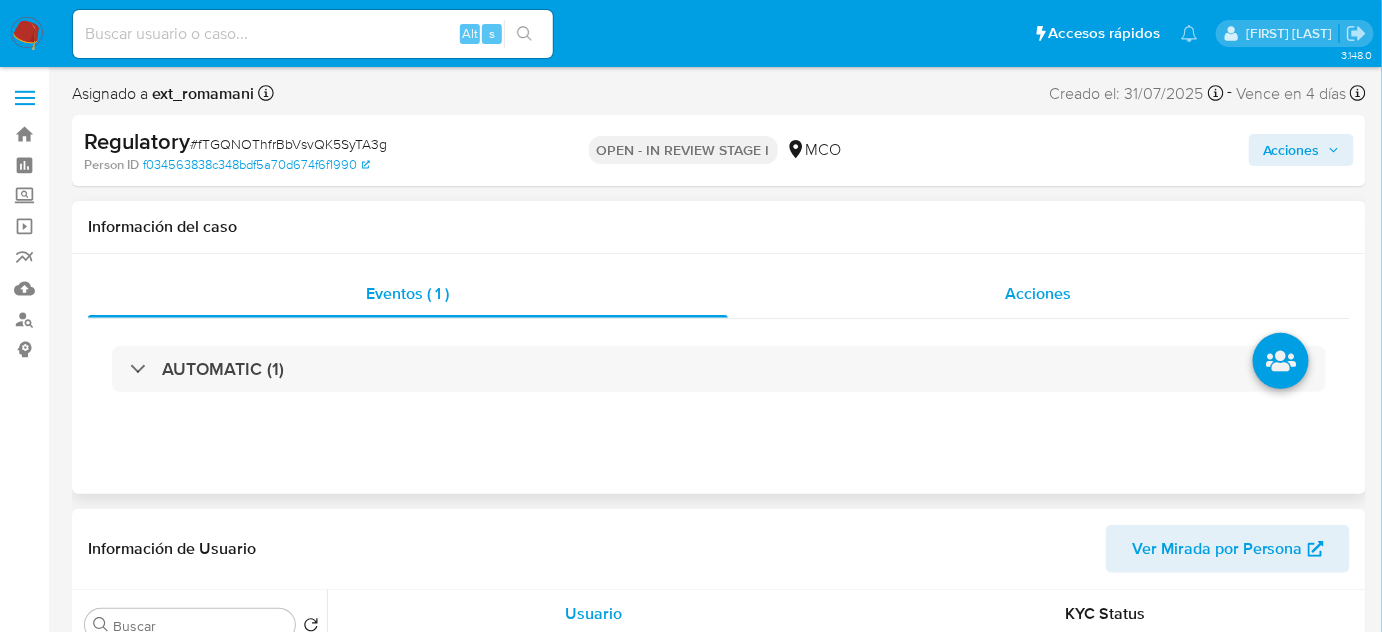 select on "10" 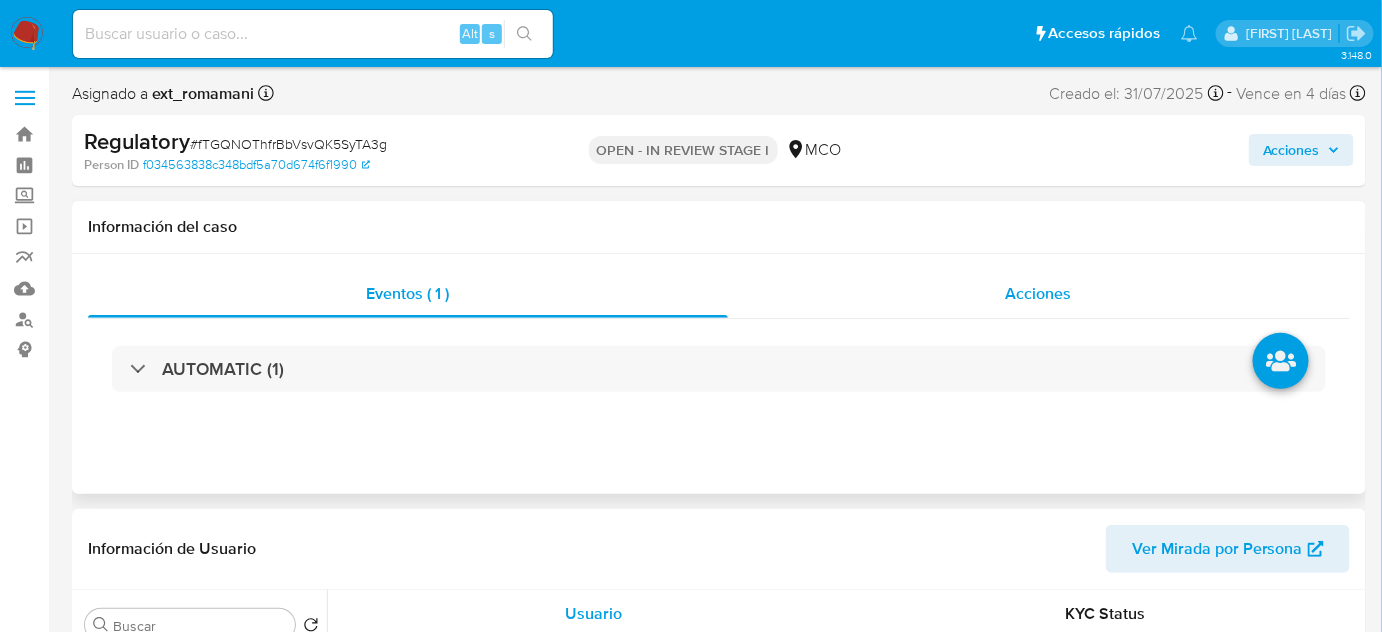 click on "Acciones" at bounding box center [1039, 293] 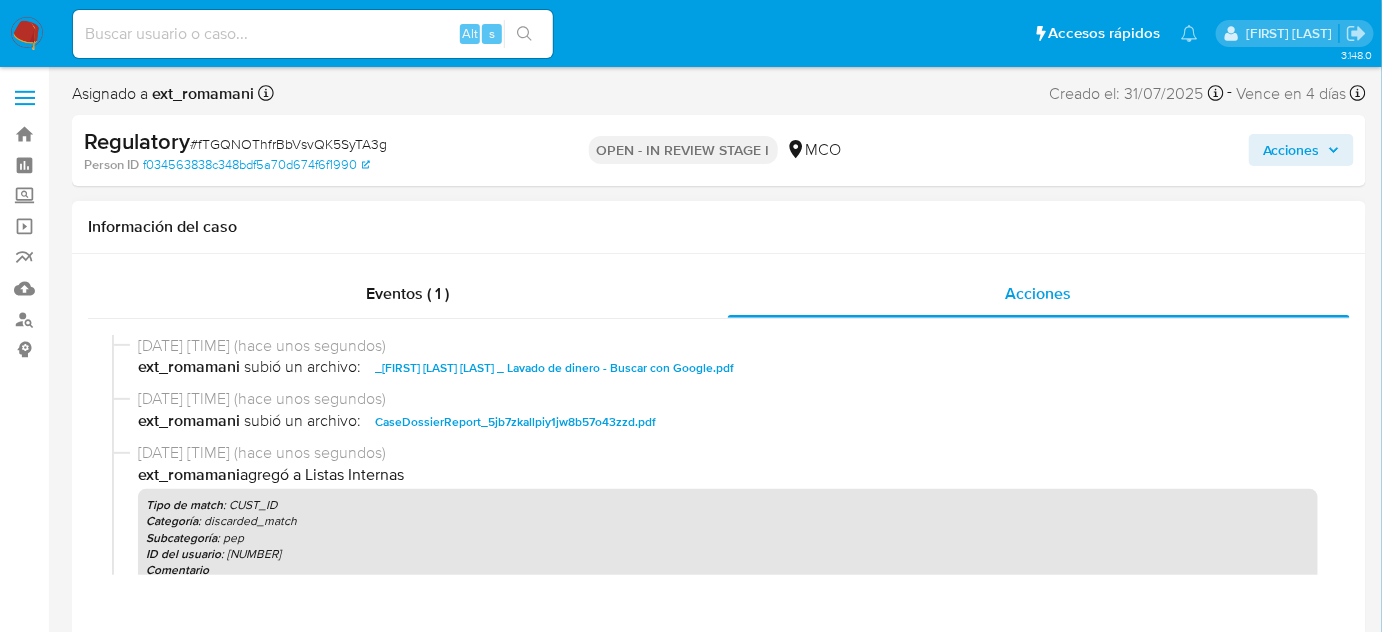 type 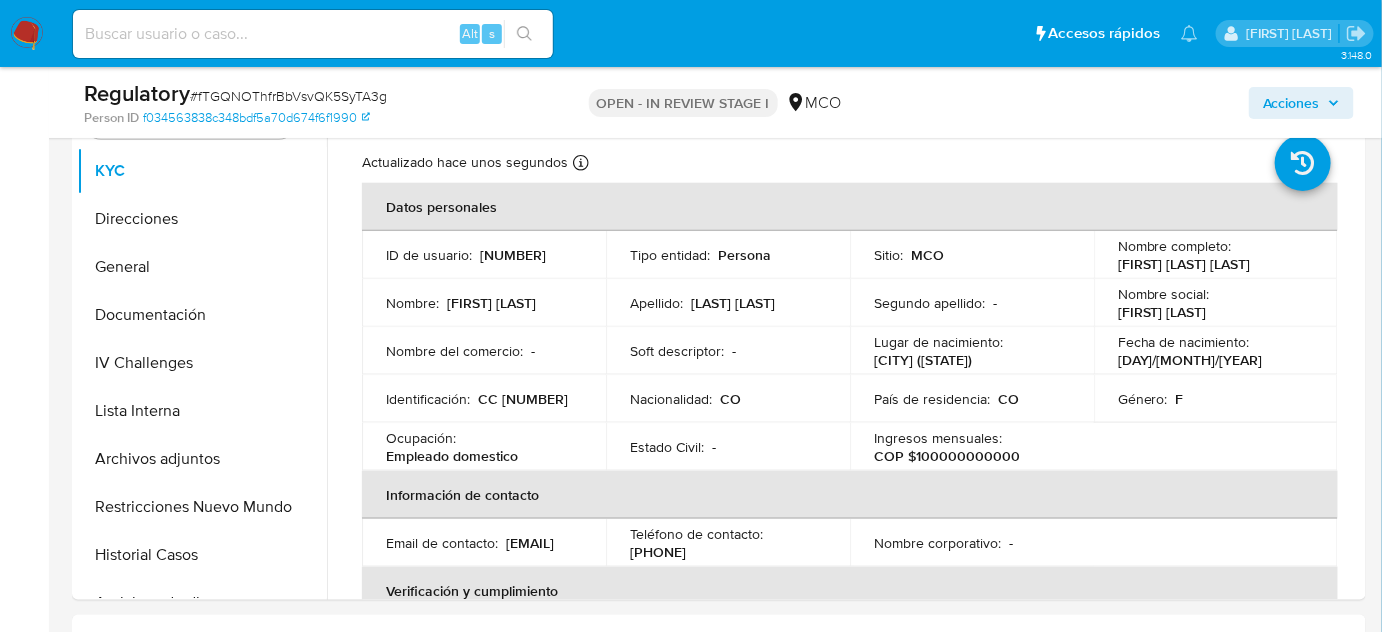 scroll, scrollTop: 727, scrollLeft: 0, axis: vertical 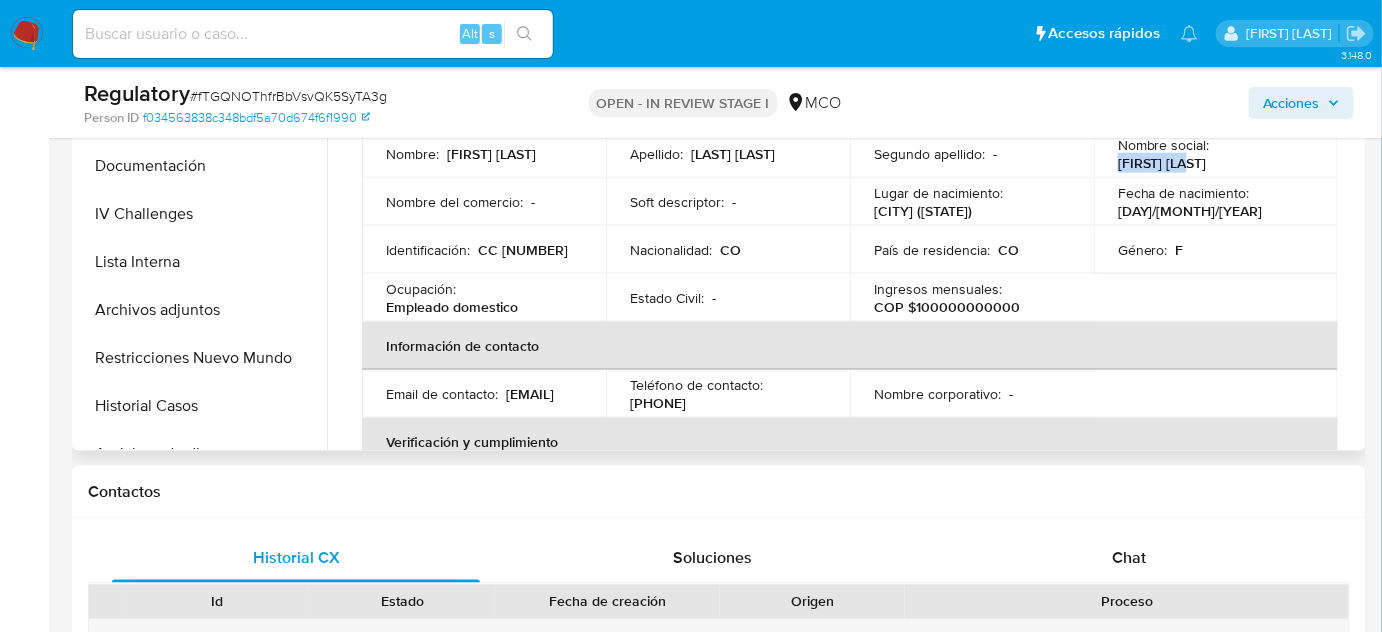drag, startPoint x: 1297, startPoint y: 151, endPoint x: 1209, endPoint y: 156, distance: 88.14193 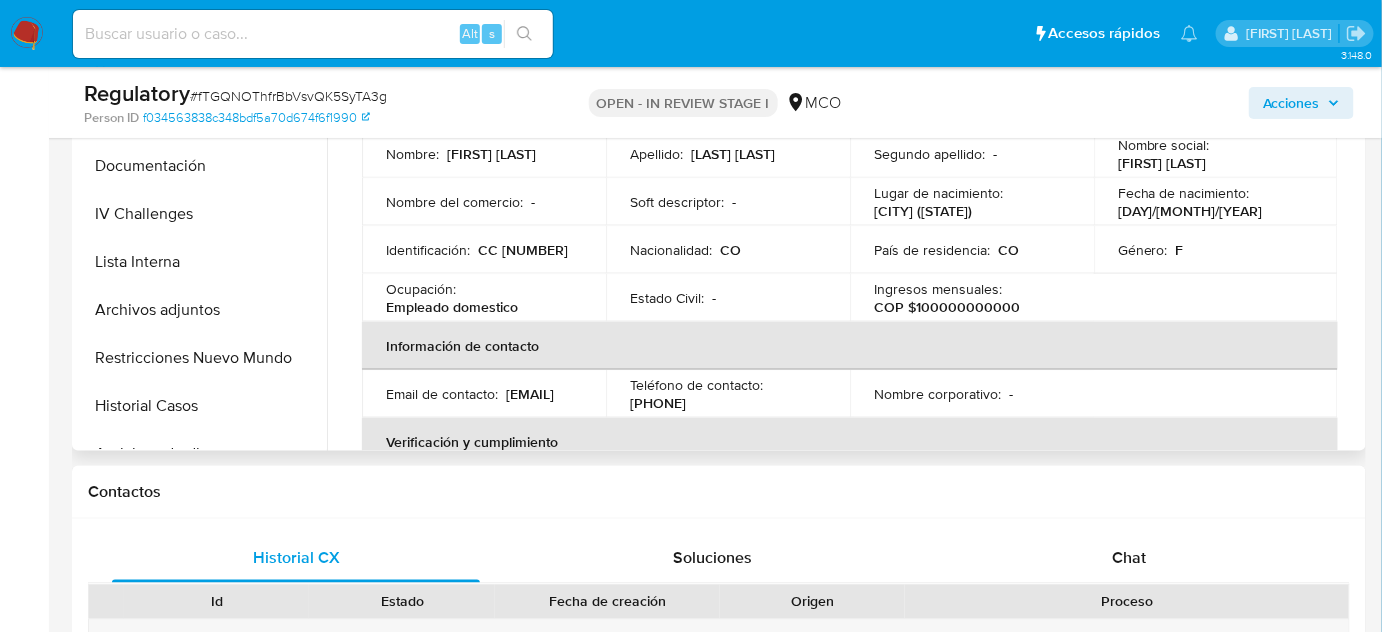 click on "Nombre social :    Ana Daniela" at bounding box center (1216, 154) 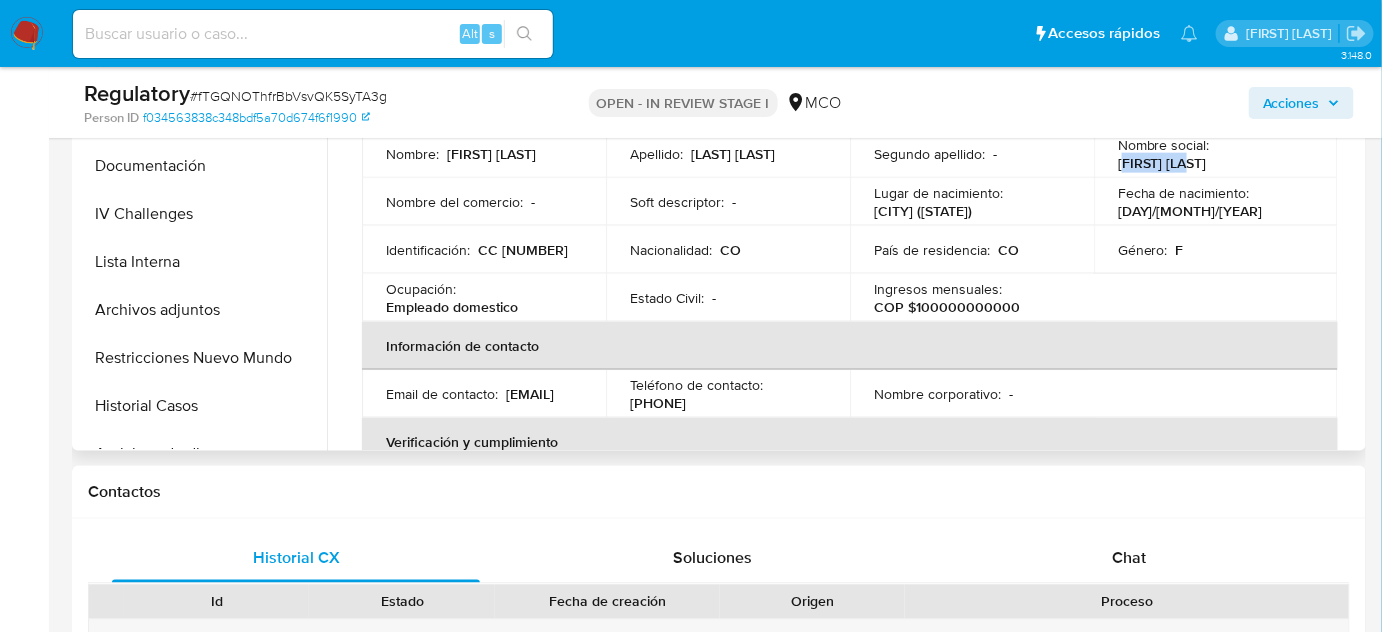 drag, startPoint x: 1216, startPoint y: 157, endPoint x: 1288, endPoint y: 166, distance: 72.56032 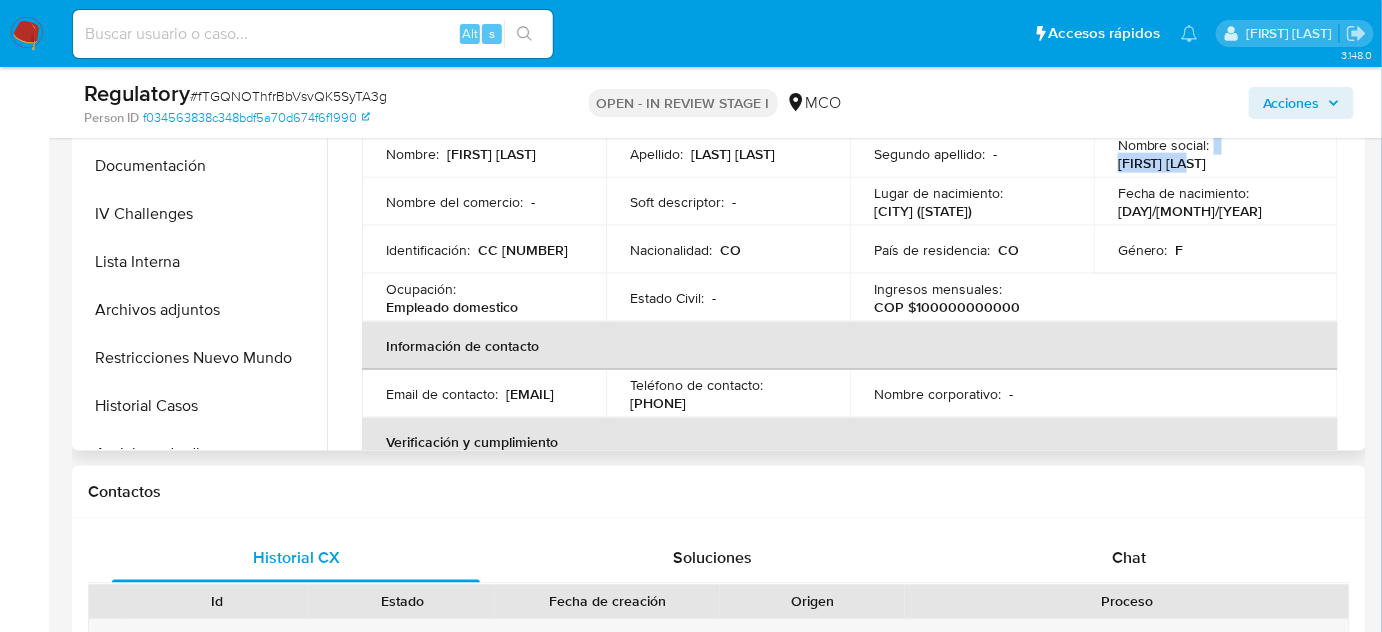 drag, startPoint x: 1208, startPoint y: 155, endPoint x: 1316, endPoint y: 158, distance: 108.04166 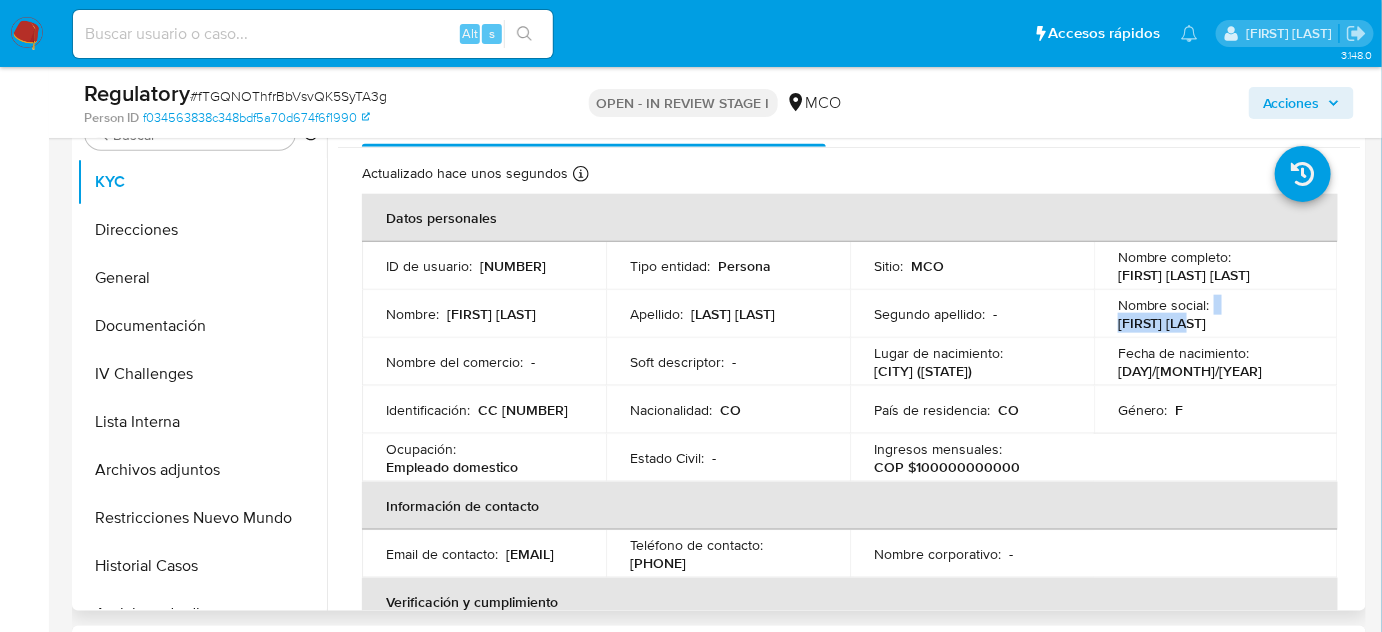 scroll, scrollTop: 545, scrollLeft: 0, axis: vertical 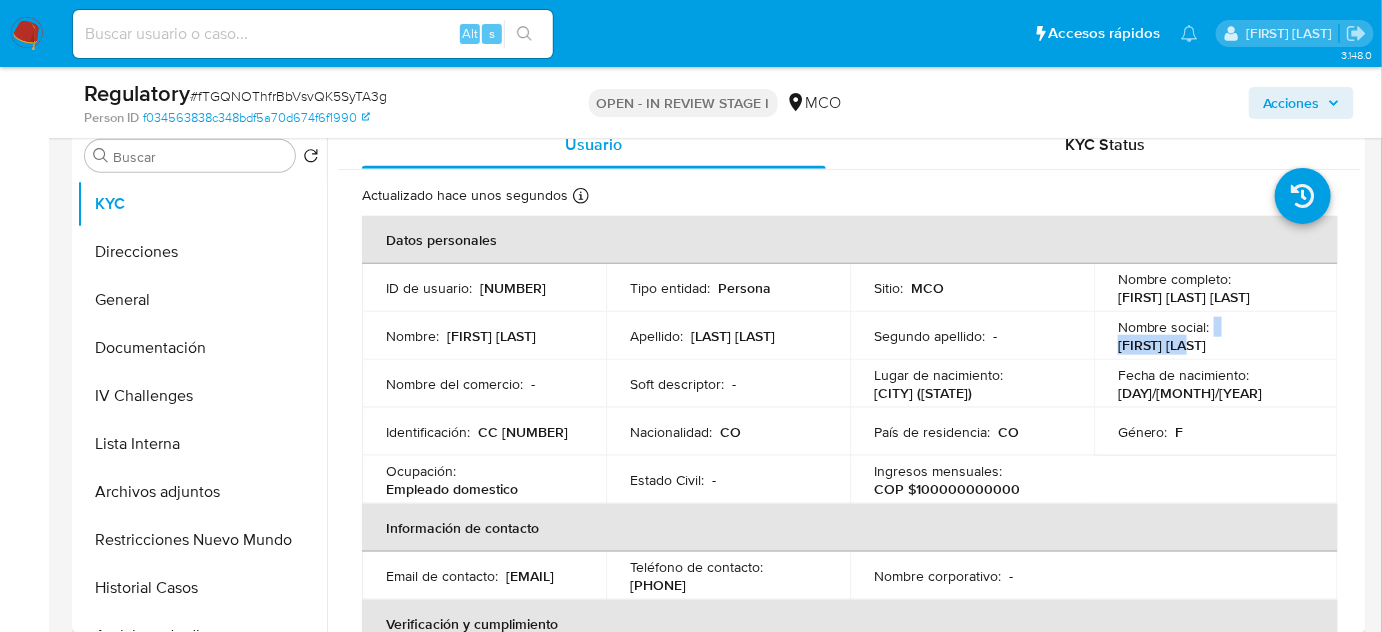 drag, startPoint x: 1303, startPoint y: 302, endPoint x: 1188, endPoint y: 306, distance: 115.06954 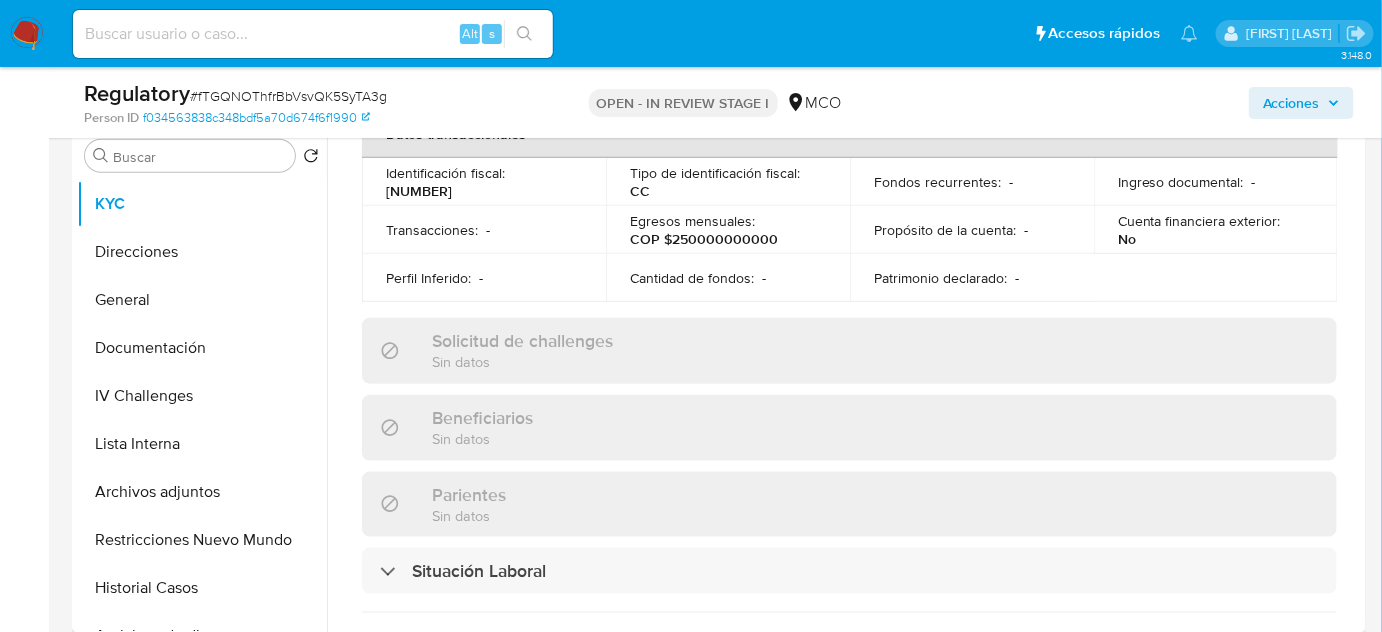 scroll, scrollTop: 727, scrollLeft: 0, axis: vertical 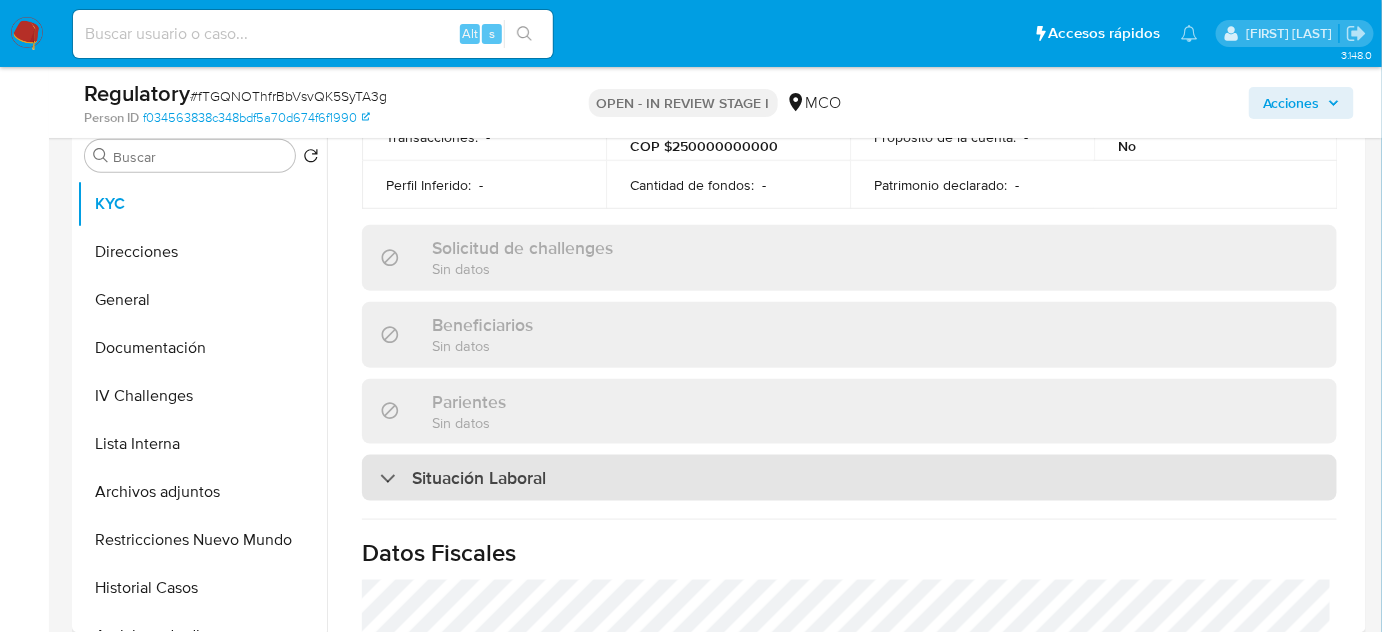 click on "Situación Laboral" at bounding box center (479, 478) 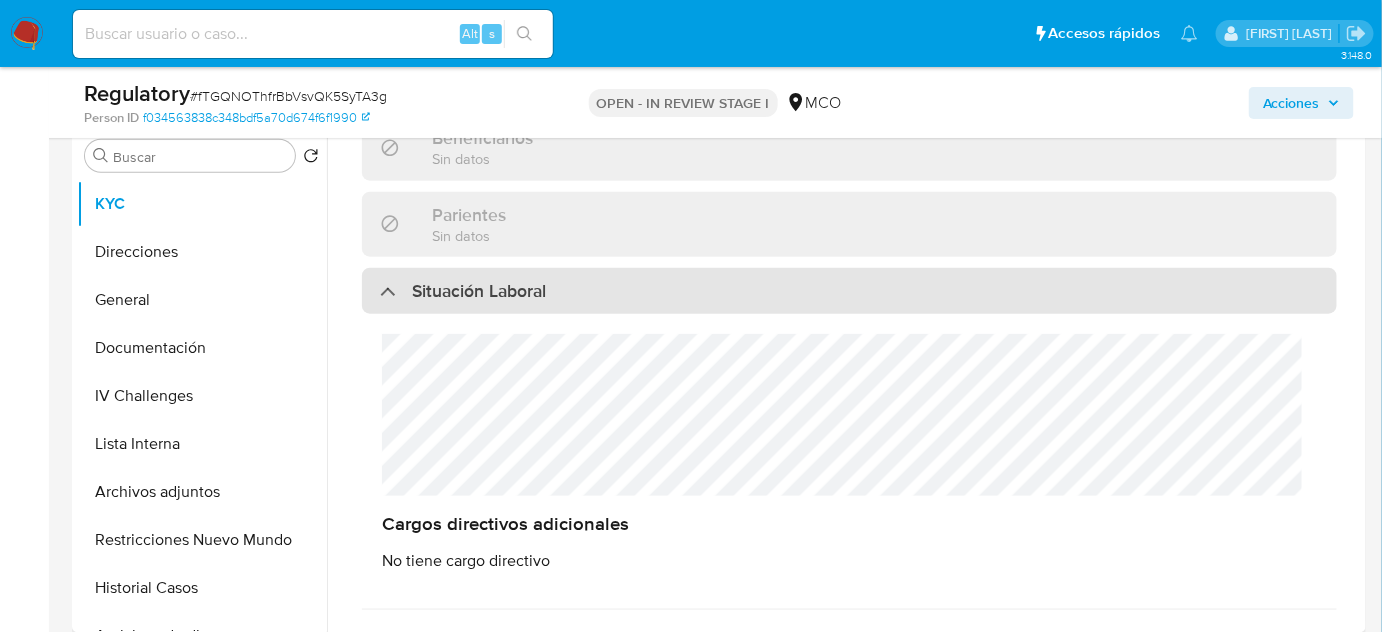 scroll, scrollTop: 1000, scrollLeft: 0, axis: vertical 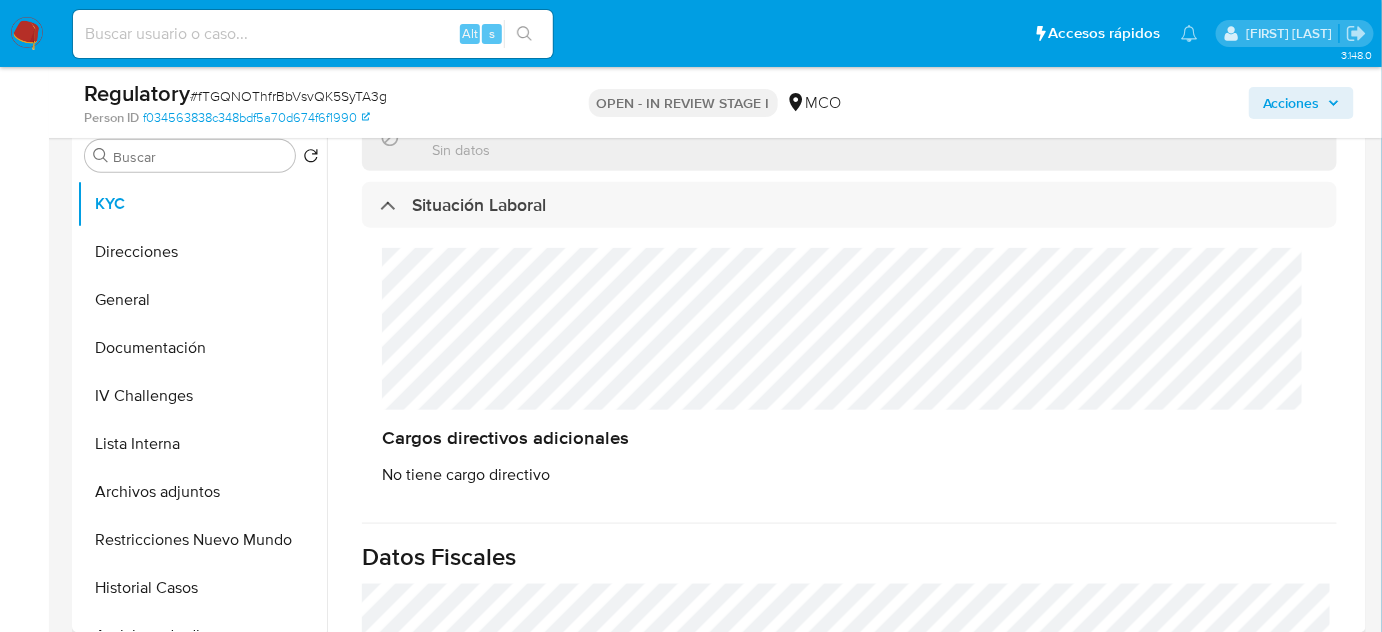 click on "Cargos directivos adicionales No tiene cargo directivo" at bounding box center [849, 366] 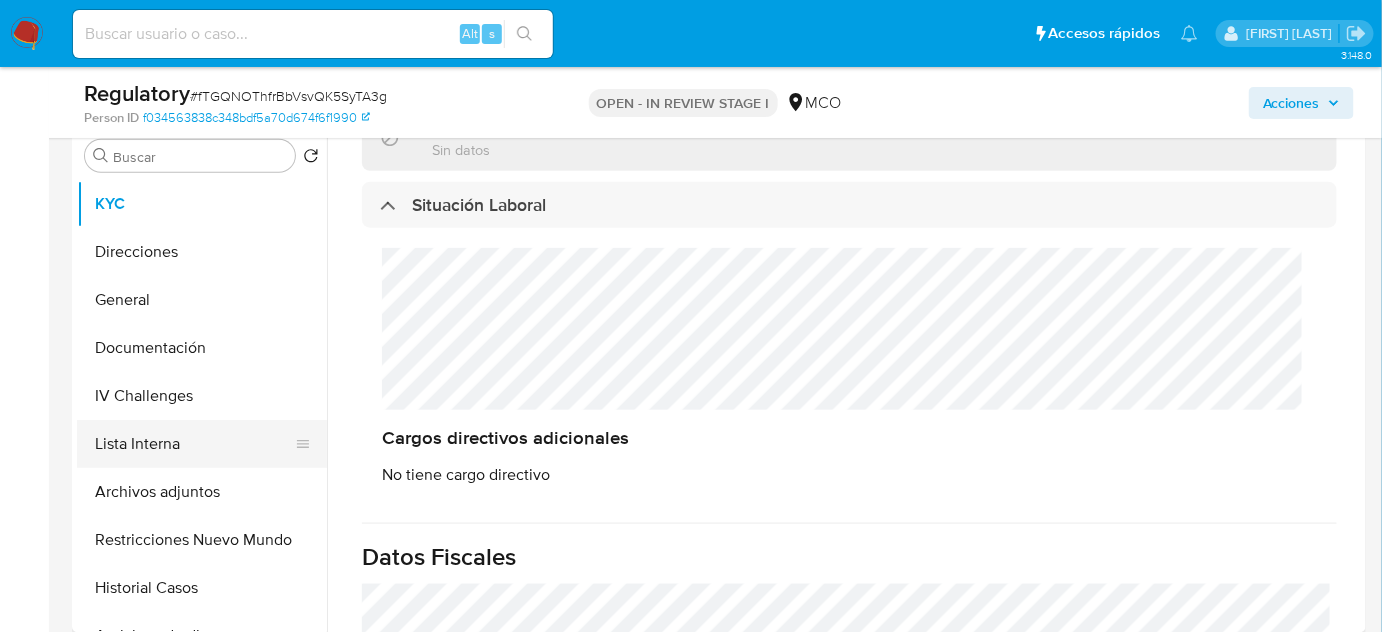 click on "Lista Interna" at bounding box center (194, 444) 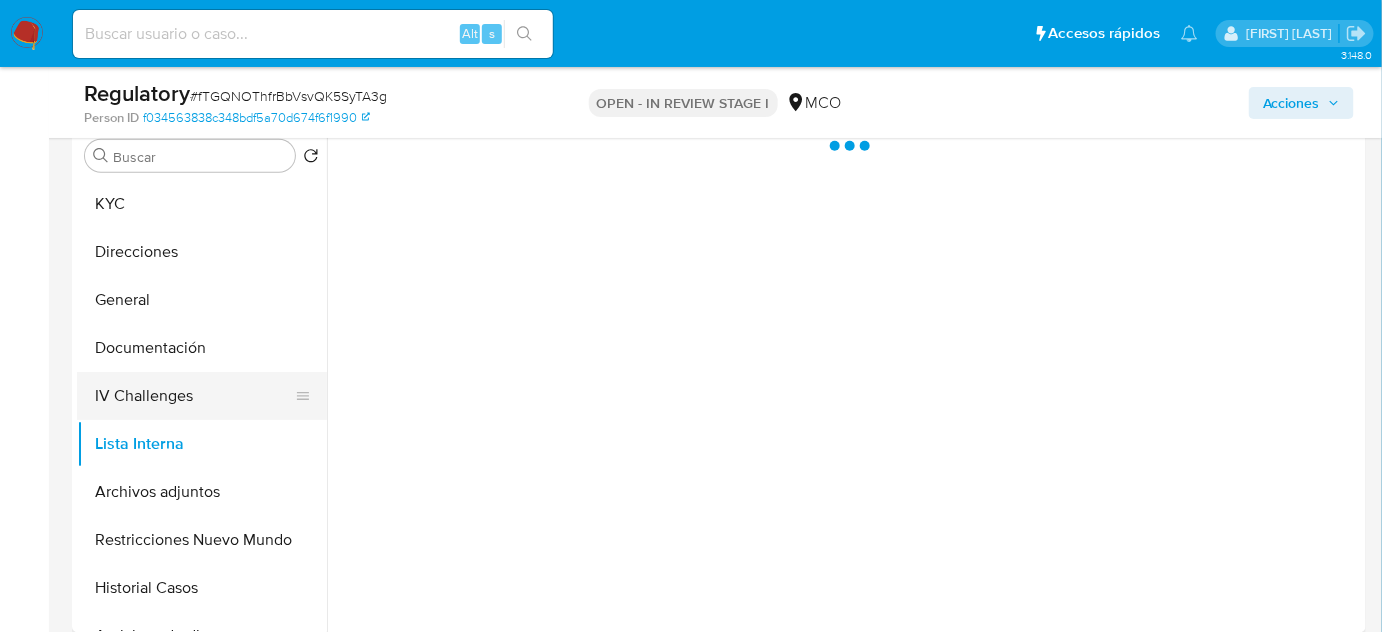 scroll, scrollTop: 0, scrollLeft: 0, axis: both 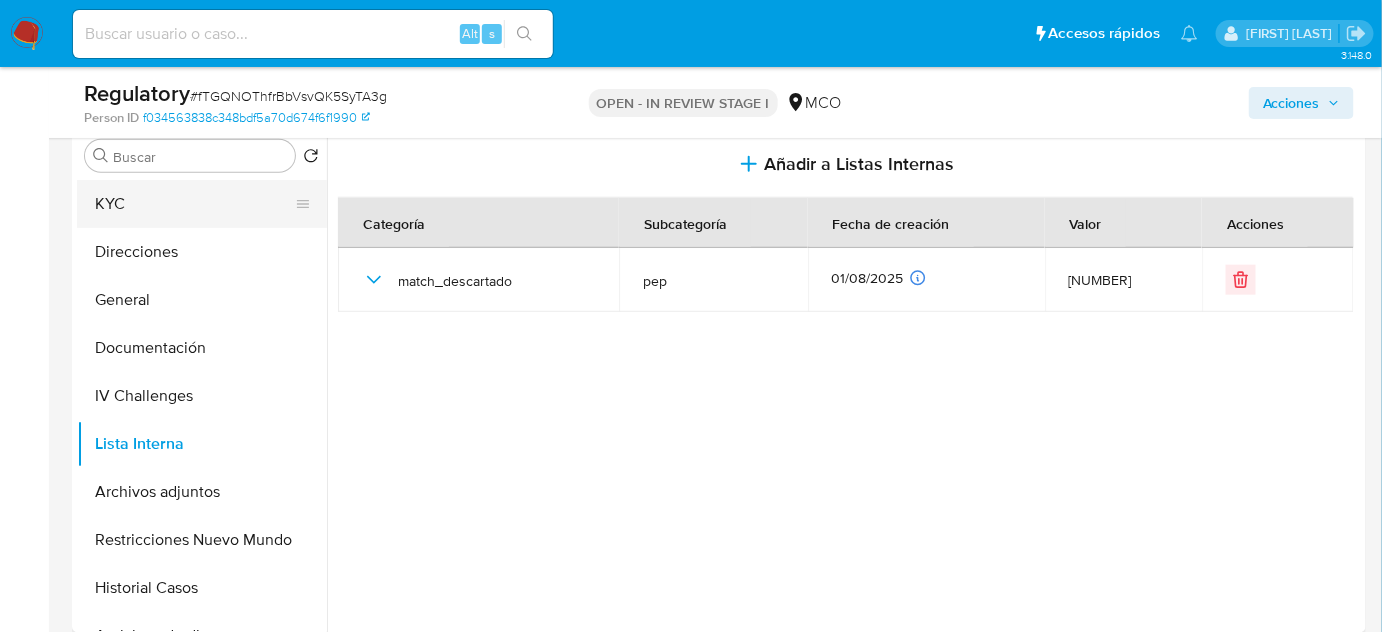 click on "KYC" at bounding box center [194, 204] 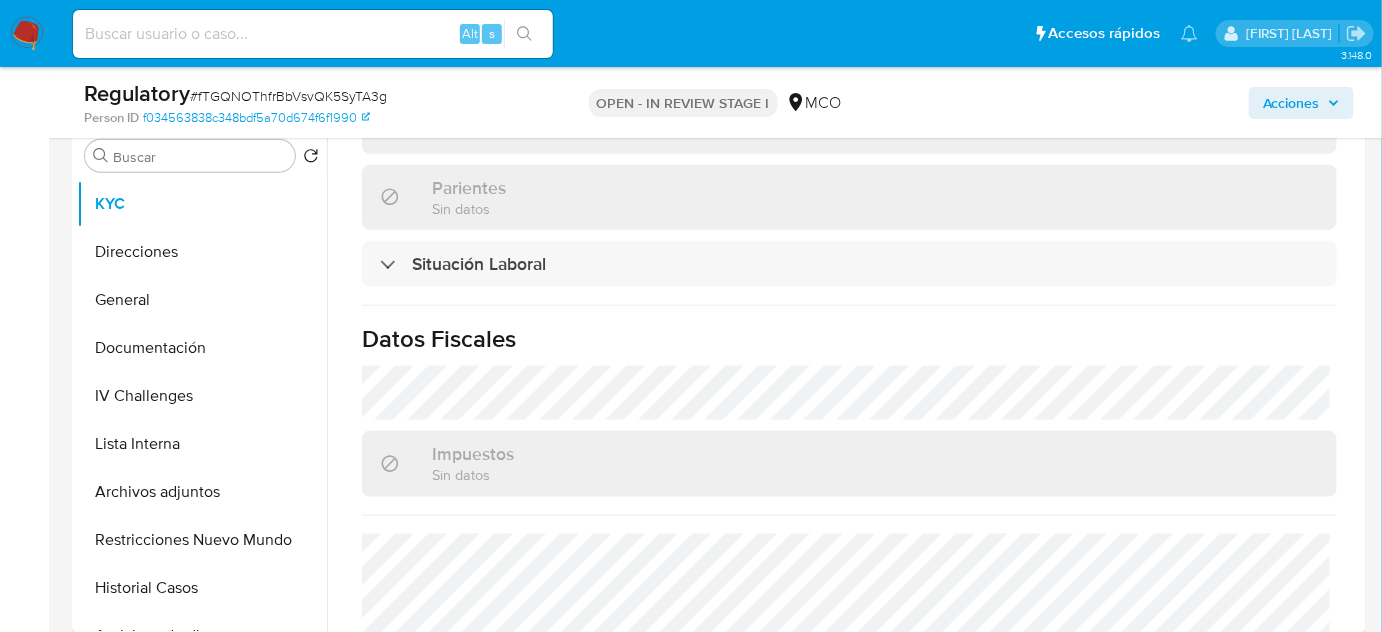scroll, scrollTop: 1000, scrollLeft: 0, axis: vertical 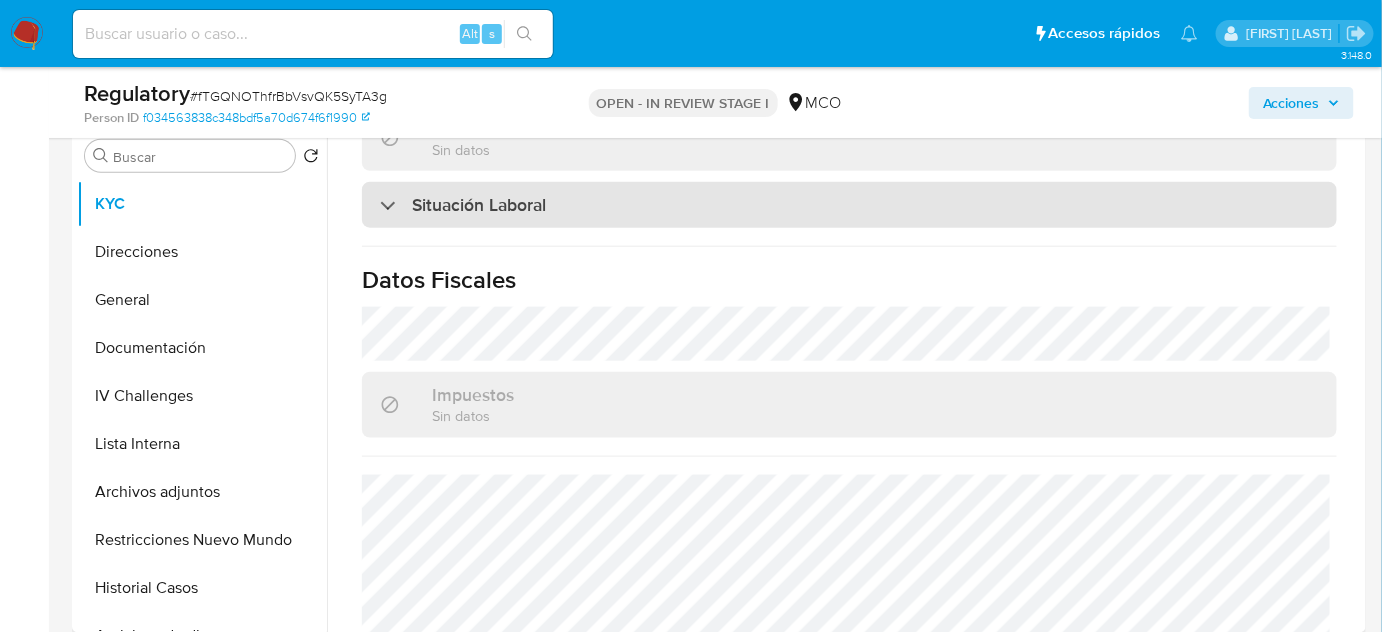 click on "Situación Laboral" at bounding box center [849, 205] 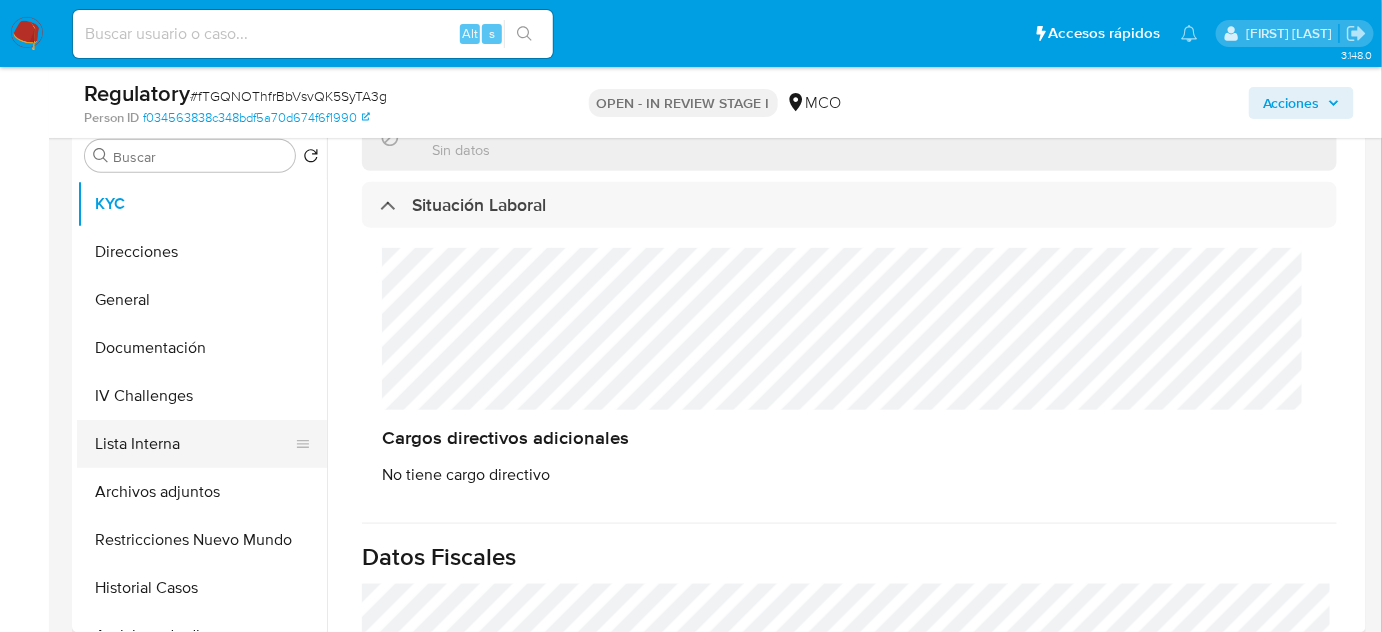 click on "Lista Interna" at bounding box center (194, 444) 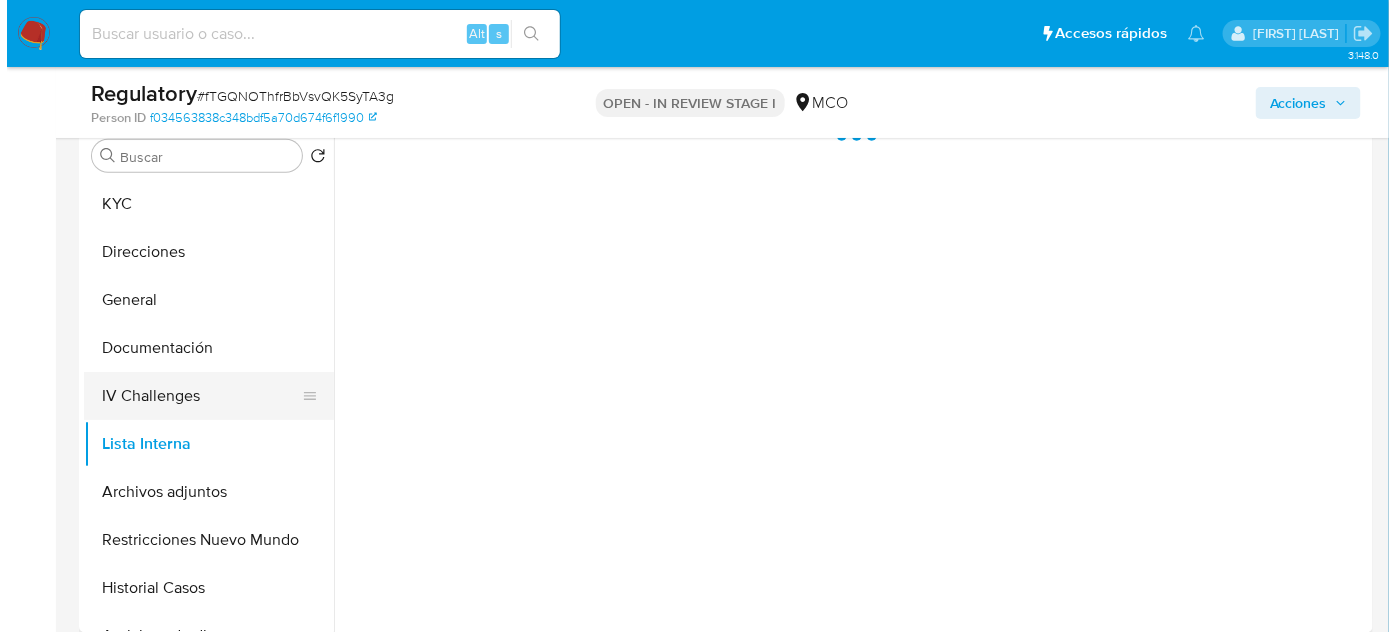 scroll, scrollTop: 0, scrollLeft: 0, axis: both 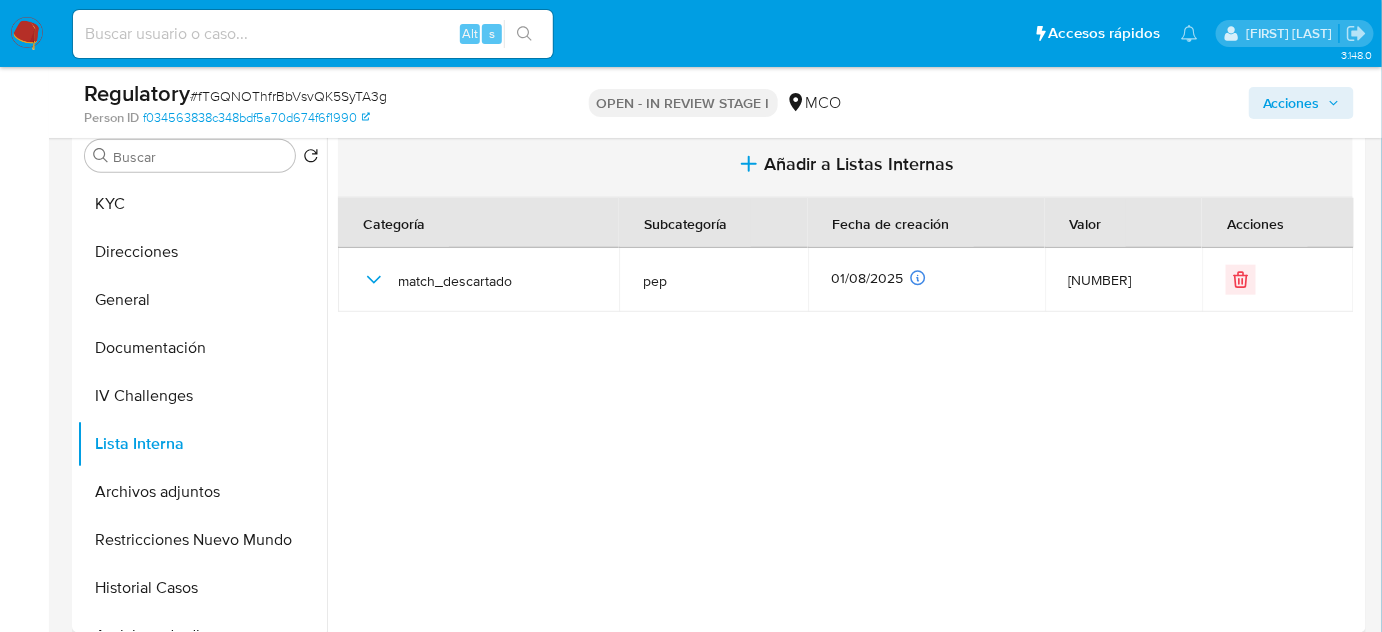 click on "Añadir a Listas Internas" at bounding box center [845, 164] 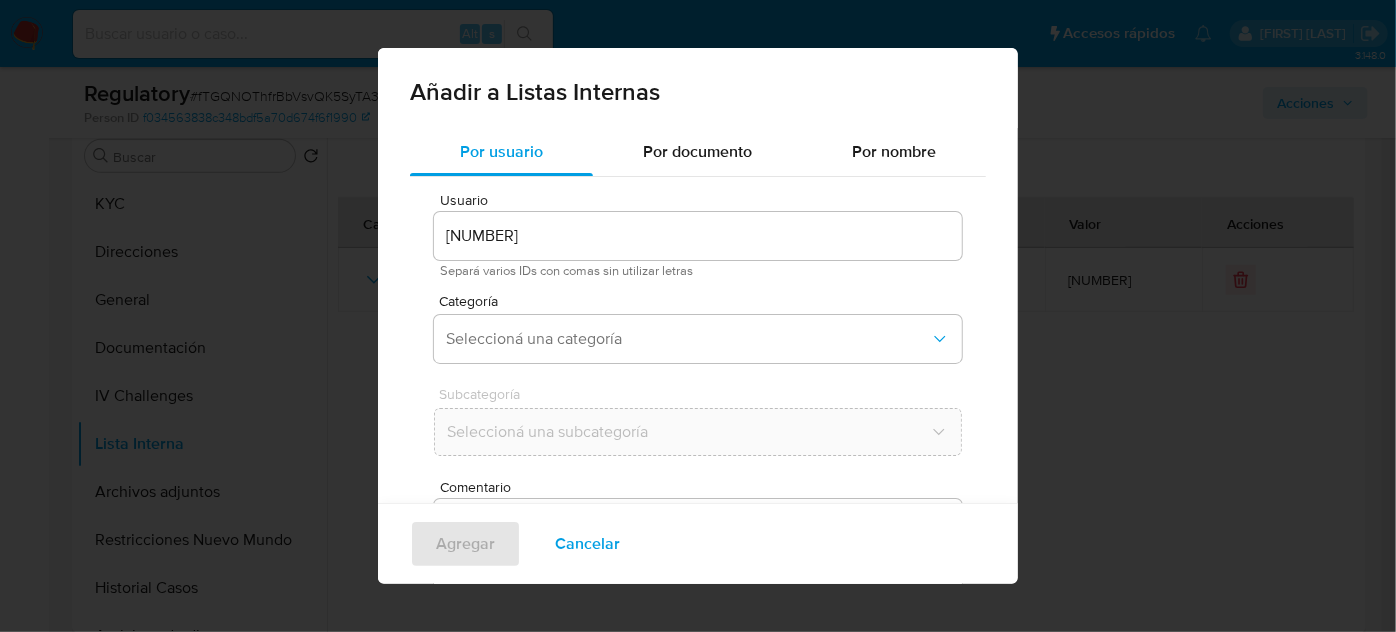 click on "Categoría Seleccioná una categoría" at bounding box center (698, 332) 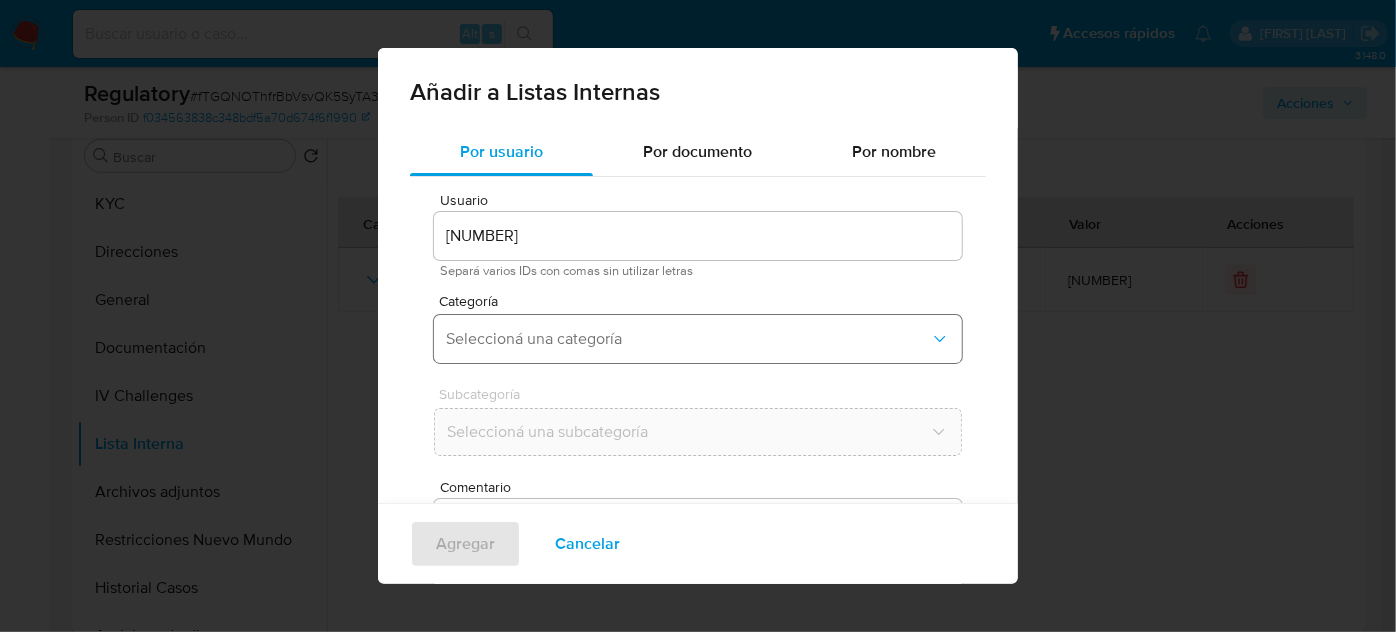 click on "Seleccioná una categoría" at bounding box center (698, 339) 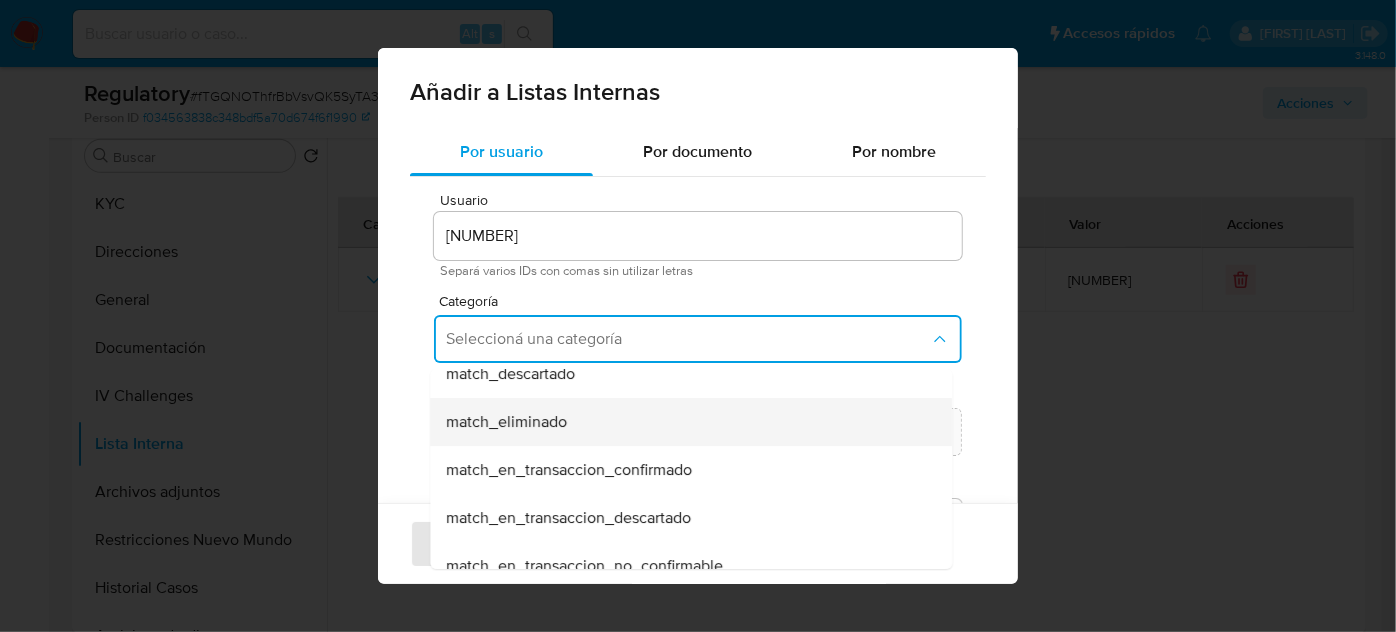 scroll, scrollTop: 181, scrollLeft: 0, axis: vertical 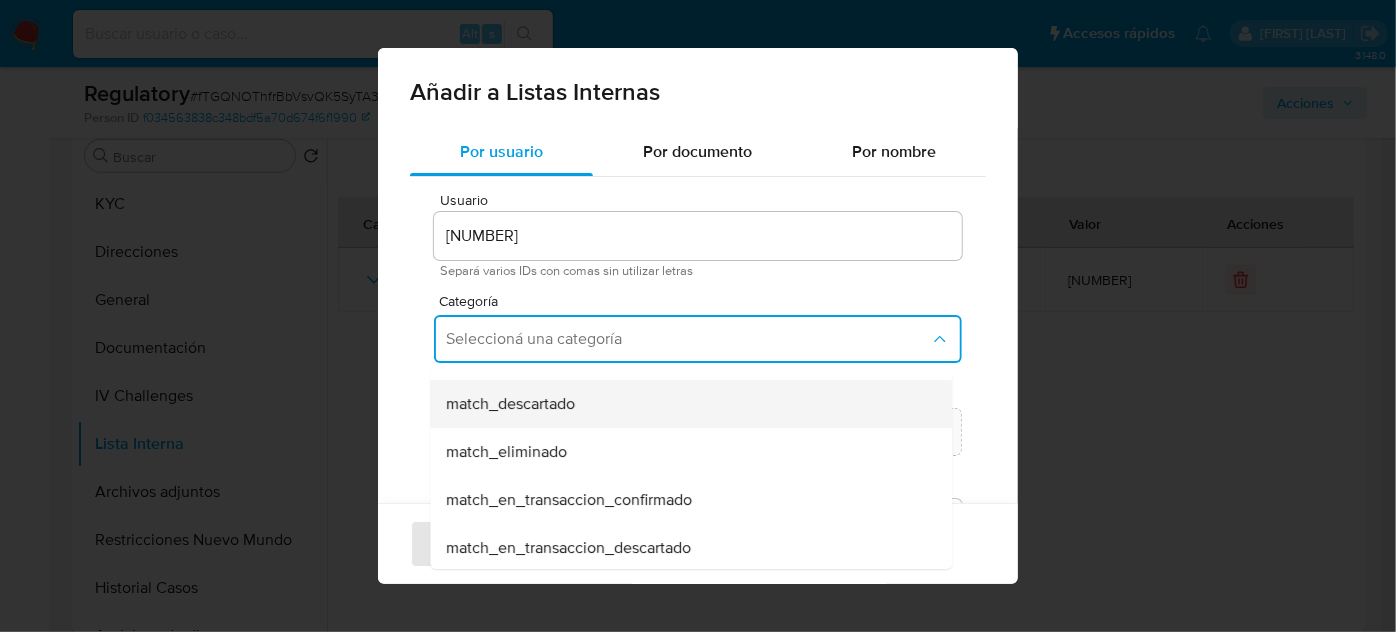 click on "match_descartado" at bounding box center (510, 404) 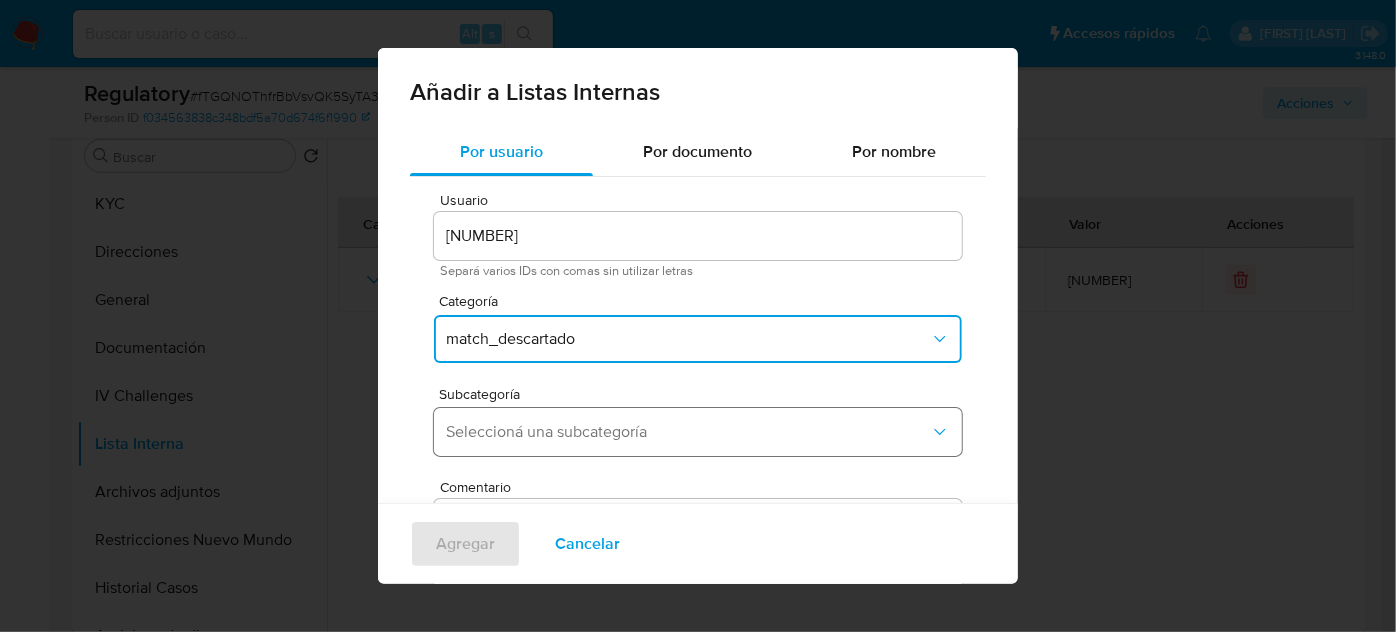 drag, startPoint x: 557, startPoint y: 405, endPoint x: 549, endPoint y: 431, distance: 27.202942 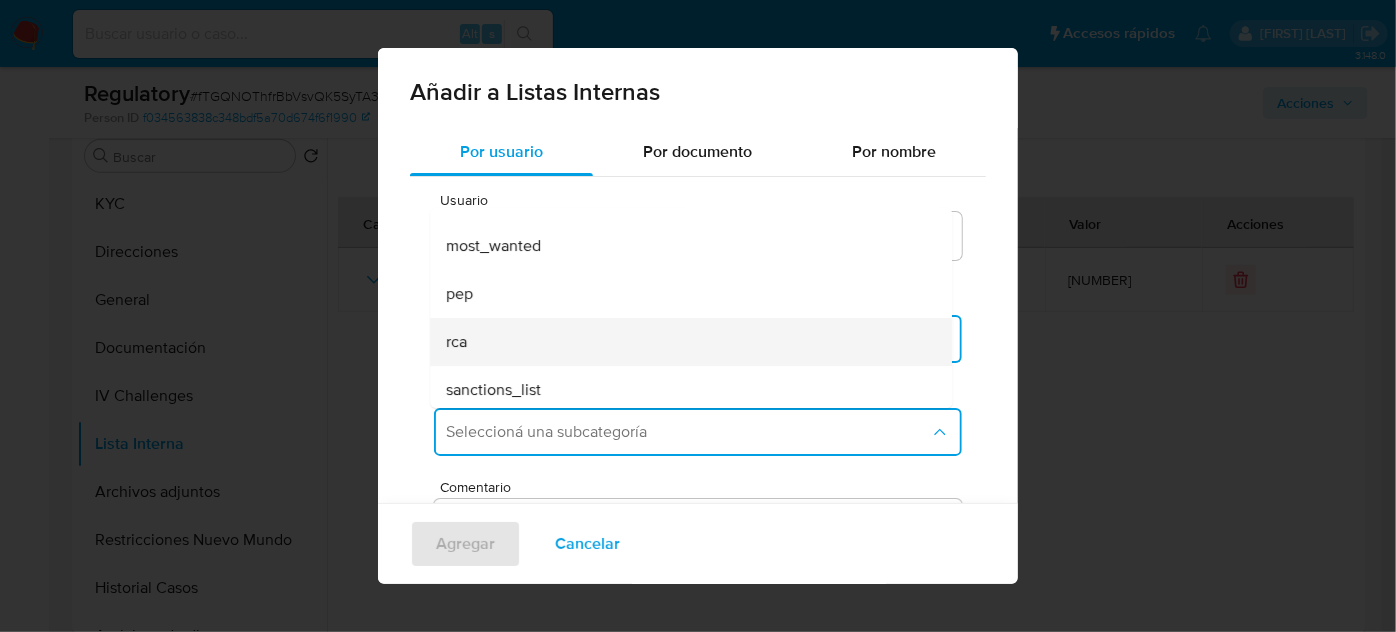 scroll, scrollTop: 136, scrollLeft: 0, axis: vertical 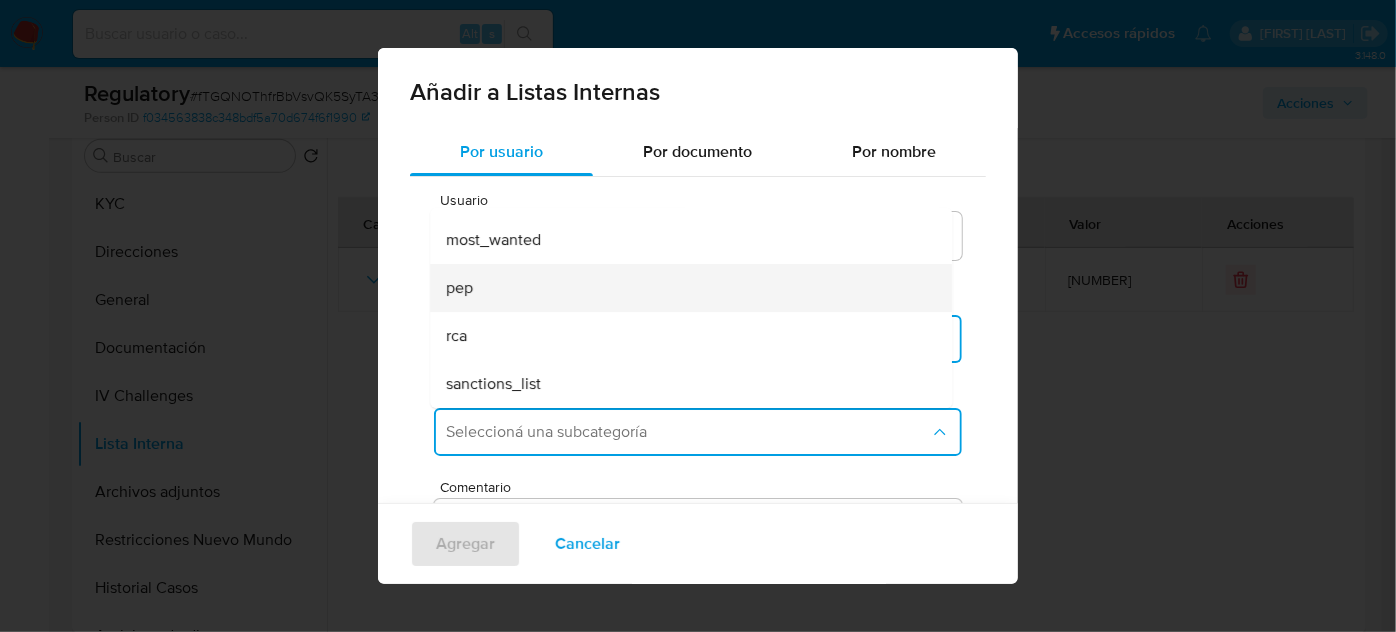 click on "pep" at bounding box center [685, 288] 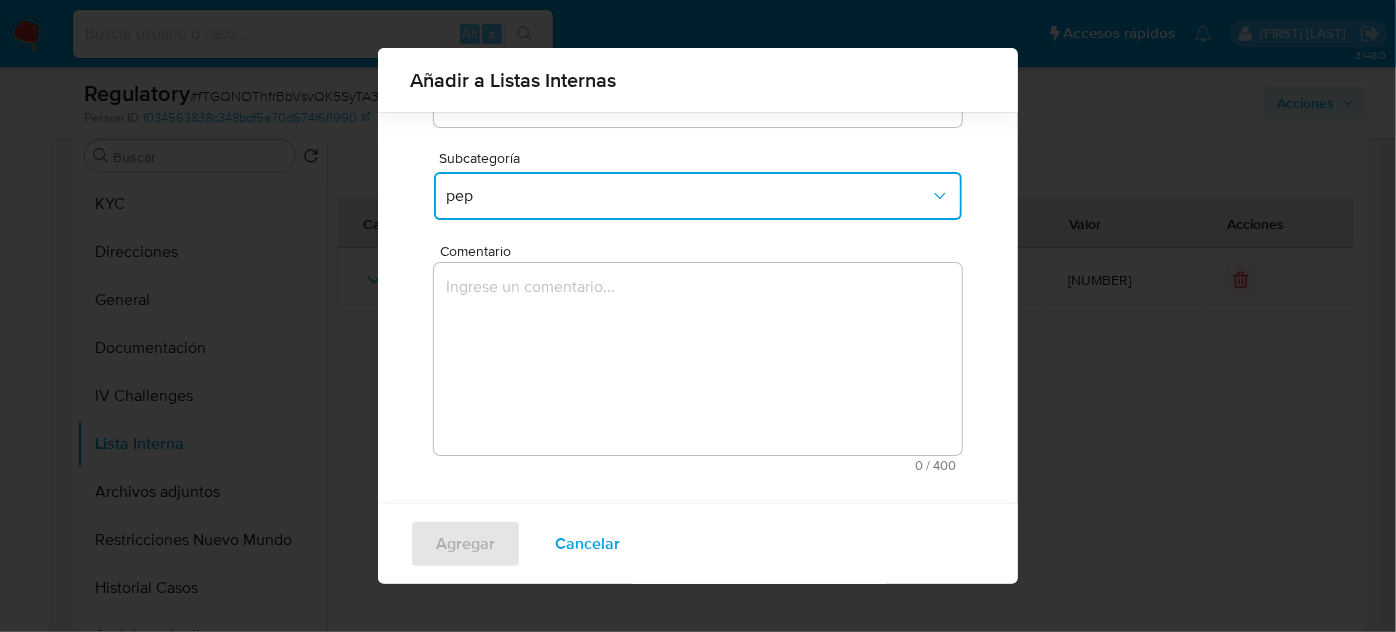 scroll, scrollTop: 221, scrollLeft: 0, axis: vertical 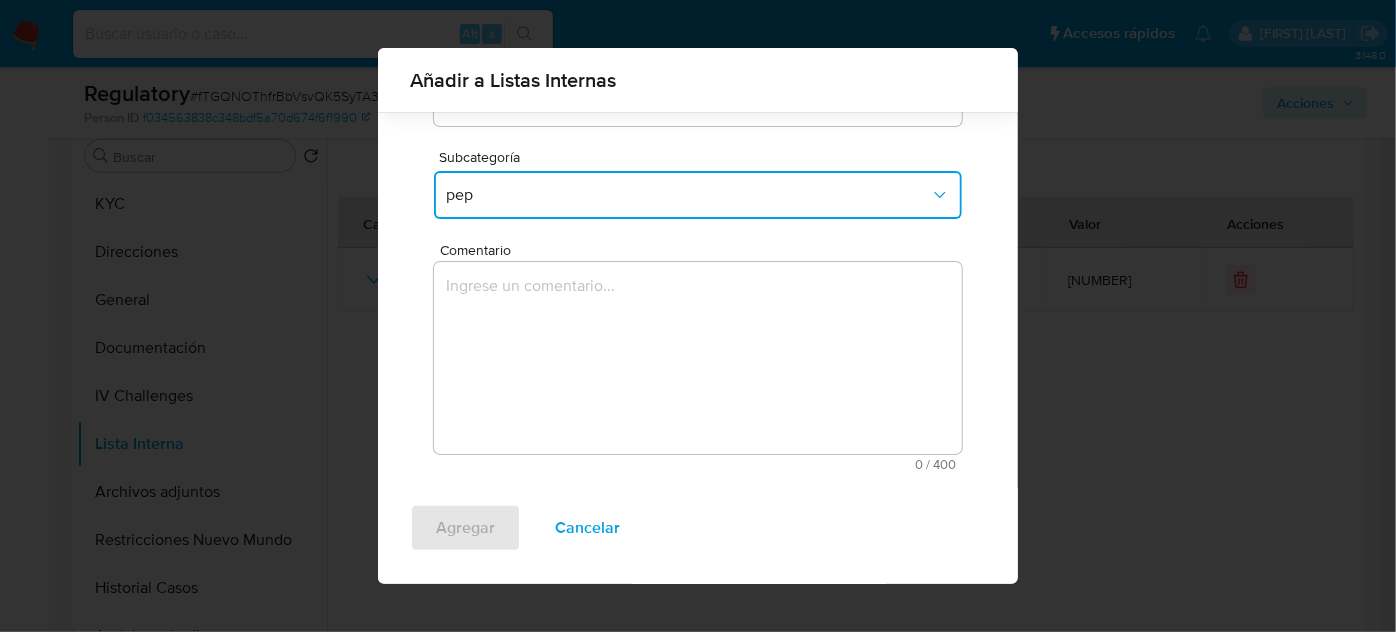 click at bounding box center [698, 358] 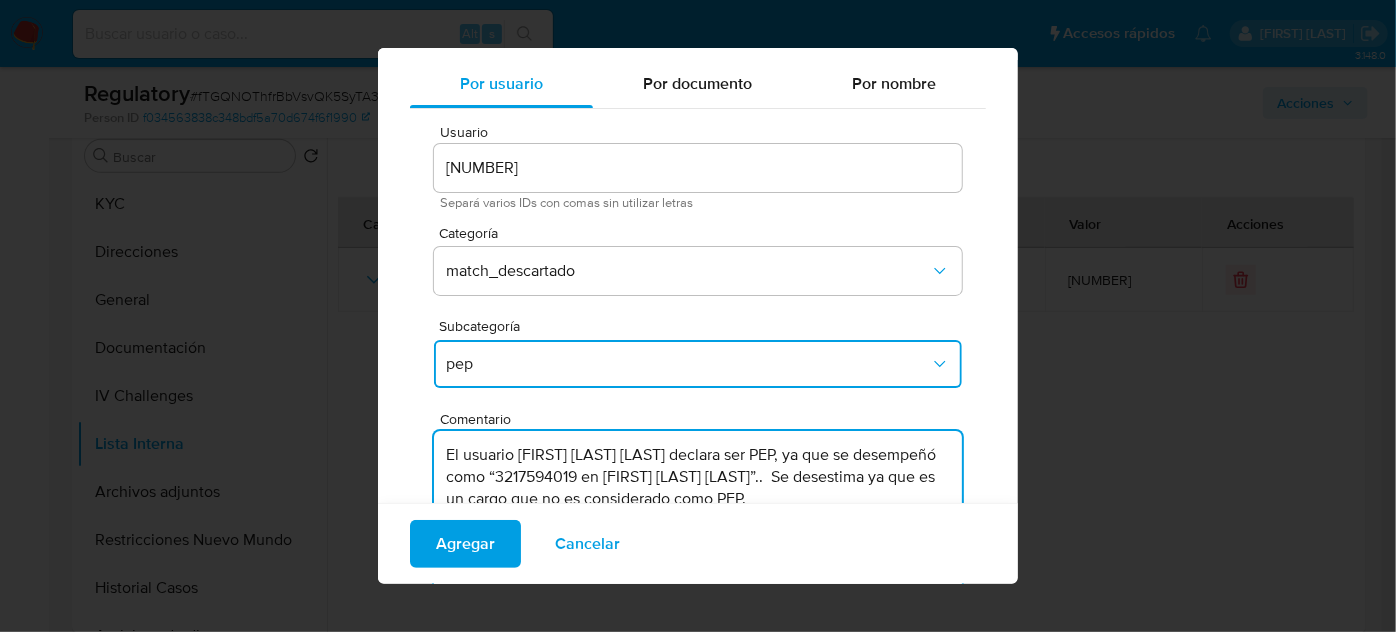 scroll, scrollTop: 39, scrollLeft: 0, axis: vertical 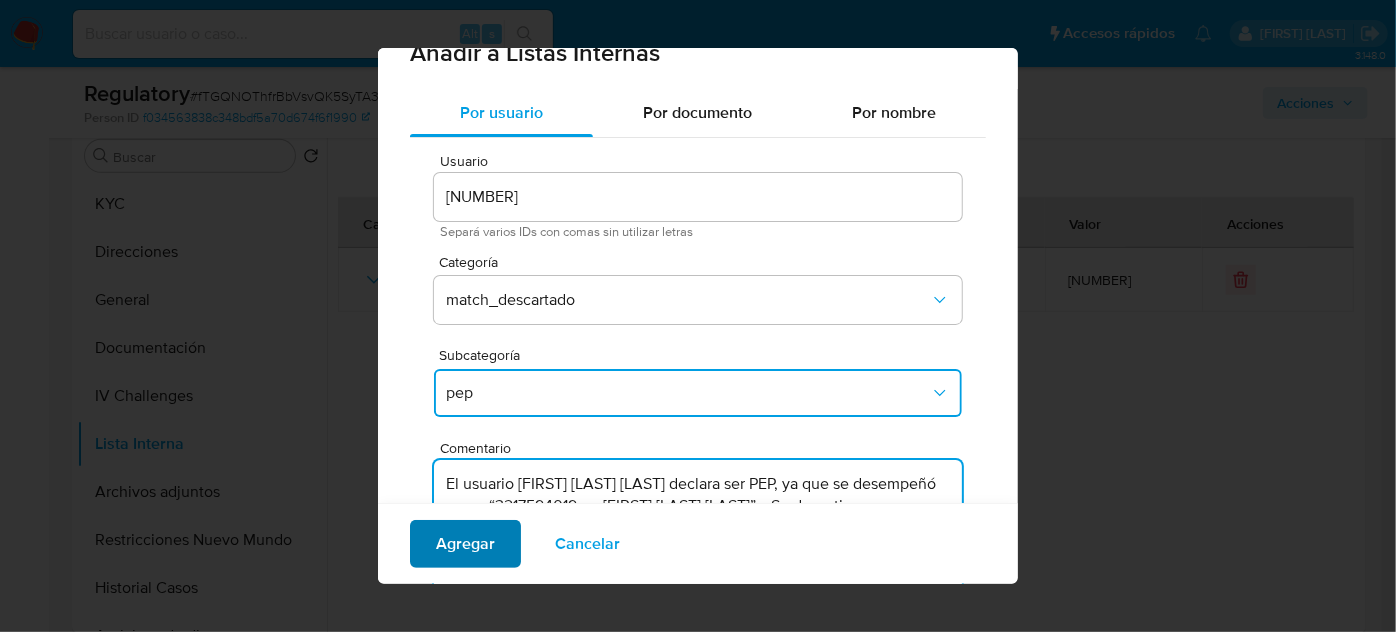 type on "El usuario Ana Daniela Guzman Mora declara ser PEP, ya que se desempeñó como “3217594019 en Ana daniela guzma mora”..  Se desestima ya que es un cargo que no es considerado como PEP." 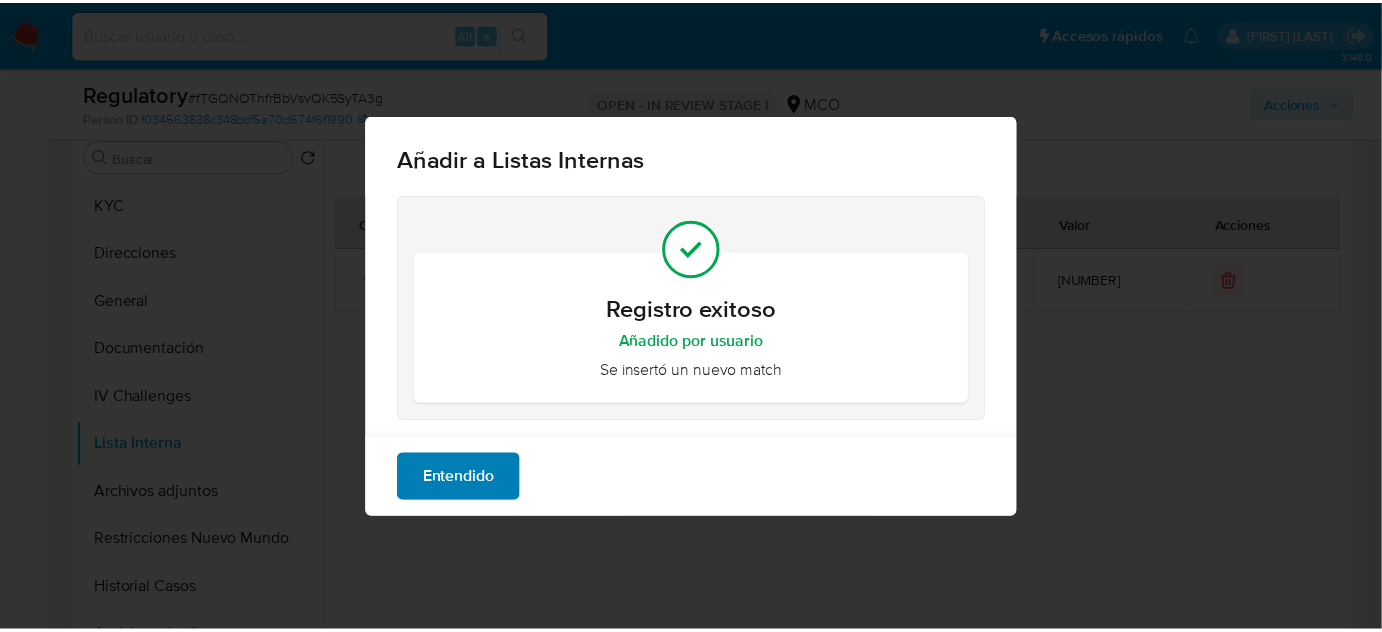 scroll, scrollTop: 0, scrollLeft: 0, axis: both 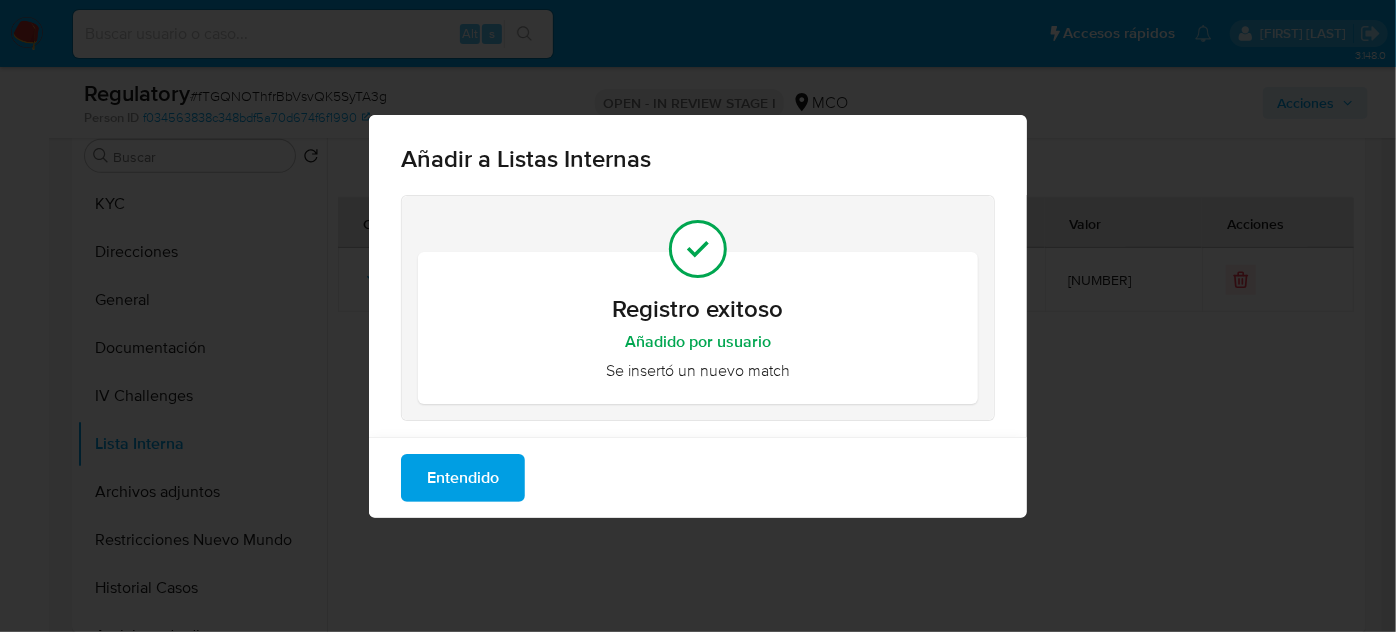 click on "Entendido" at bounding box center [698, 477] 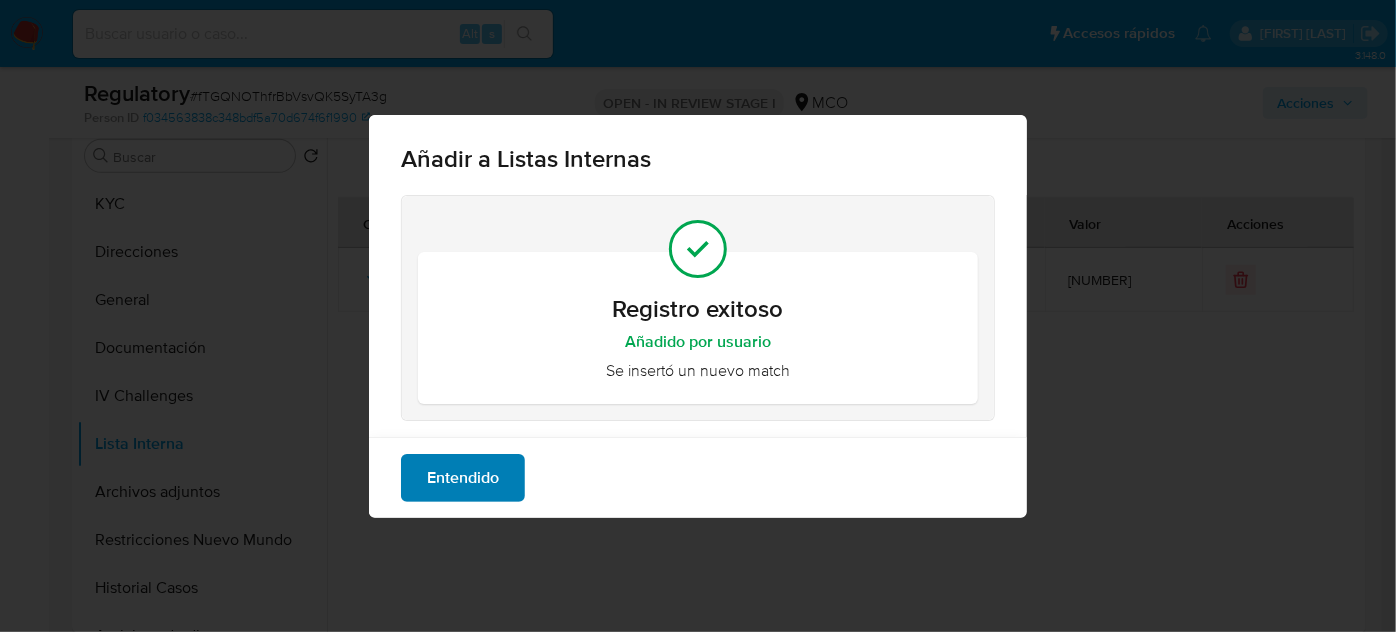click on "Entendido" at bounding box center [463, 478] 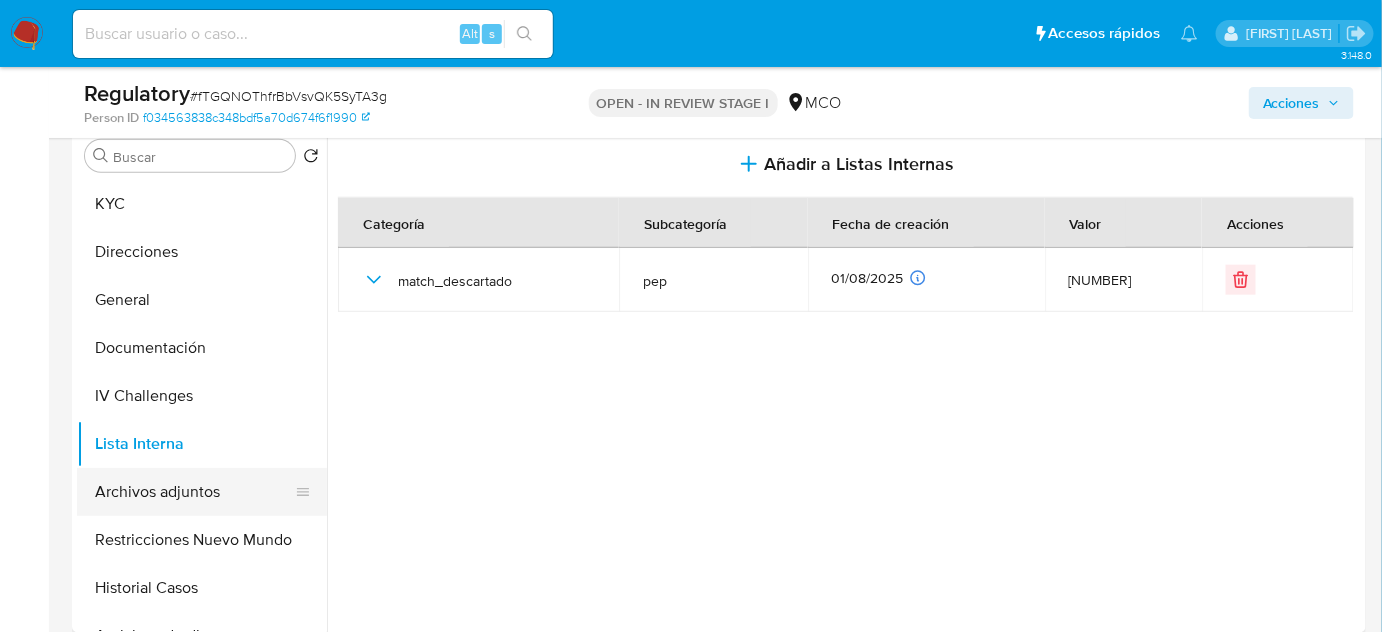 click on "Archivos adjuntos" at bounding box center (194, 492) 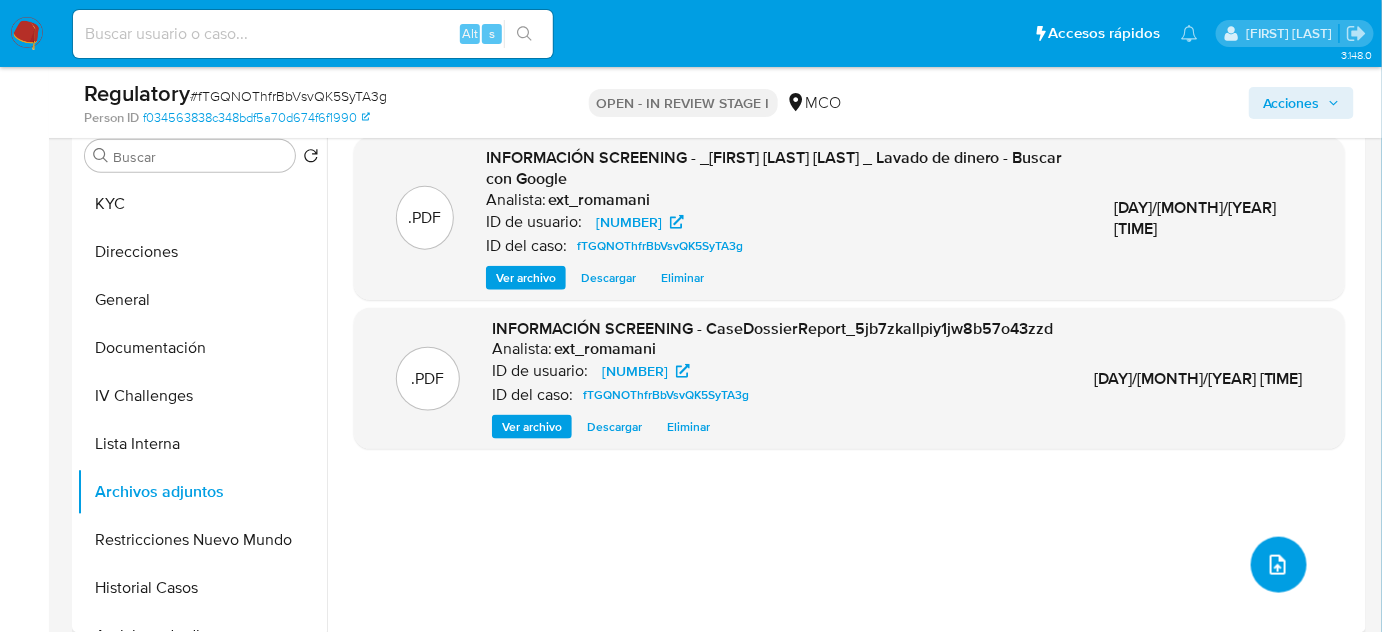 click 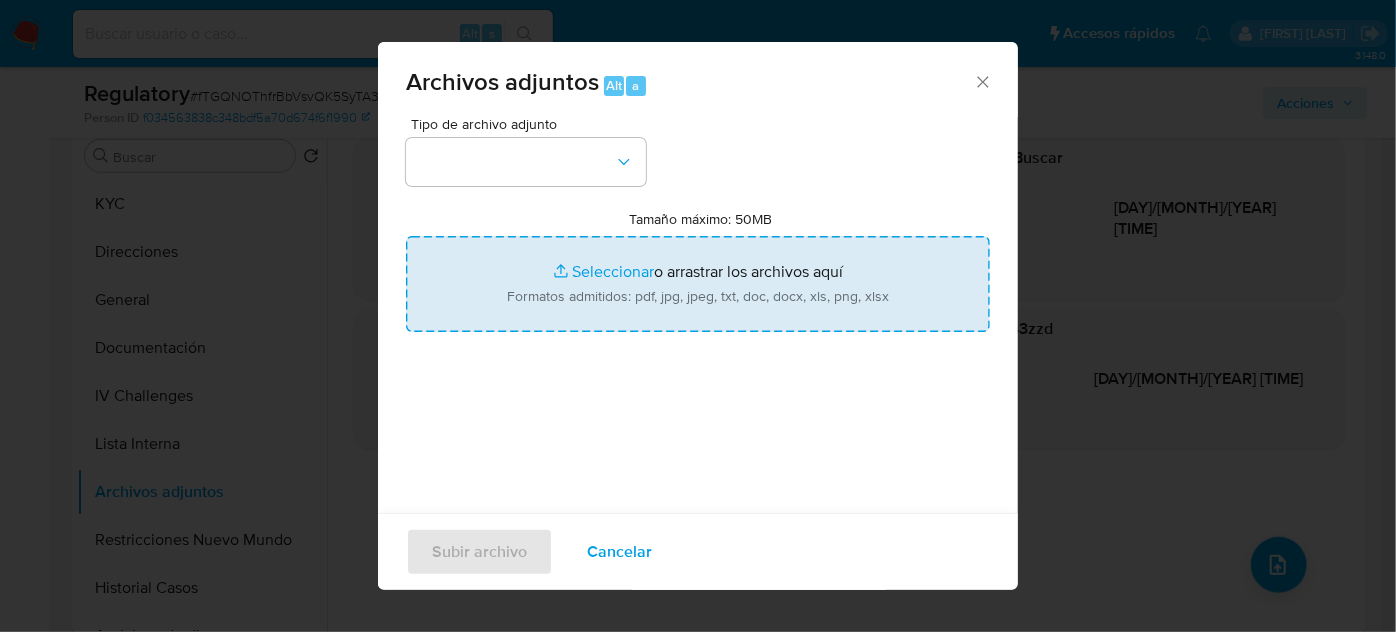 click on "Tamaño máximo: 50MB Seleccionar archivos" at bounding box center [698, 284] 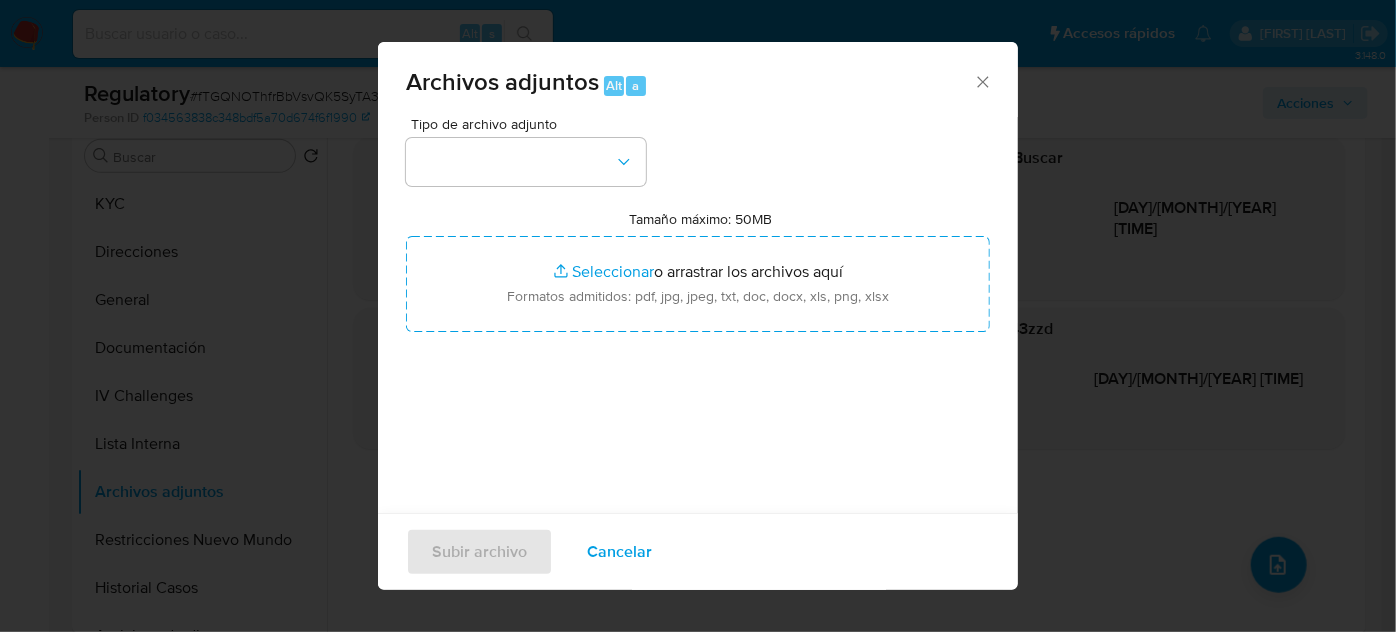 click 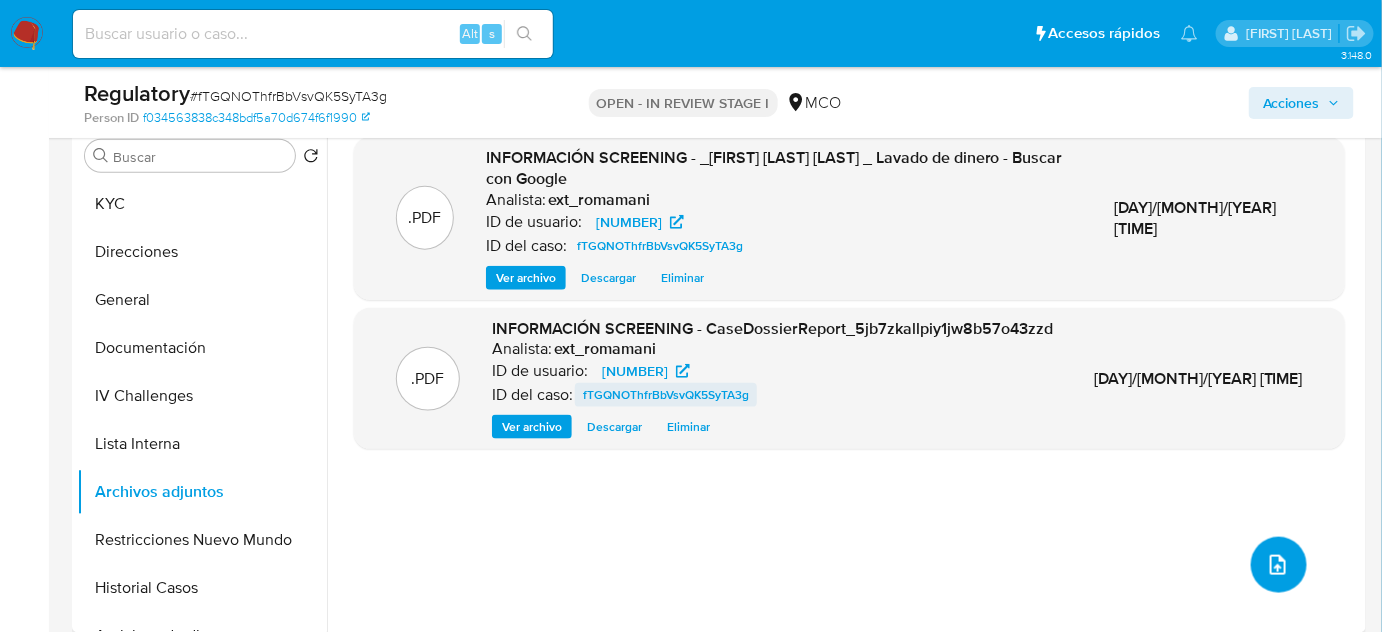type 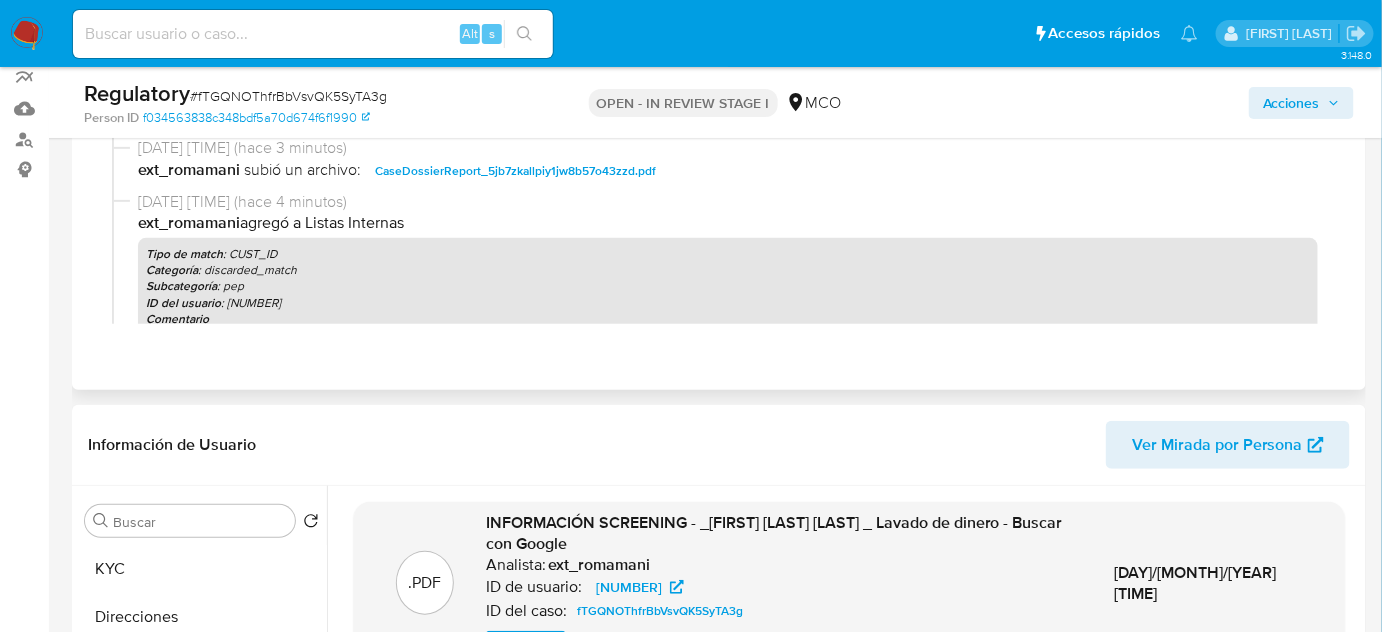 scroll, scrollTop: 0, scrollLeft: 0, axis: both 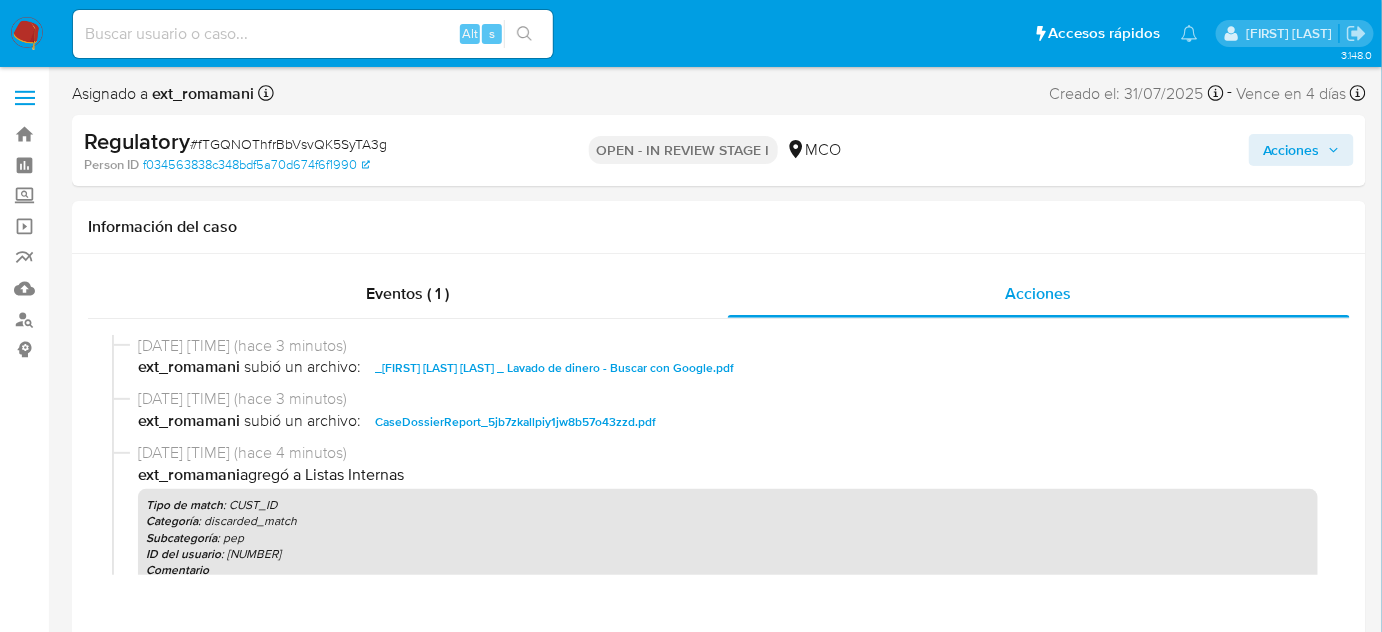 click on "Acciones" at bounding box center [1145, 150] 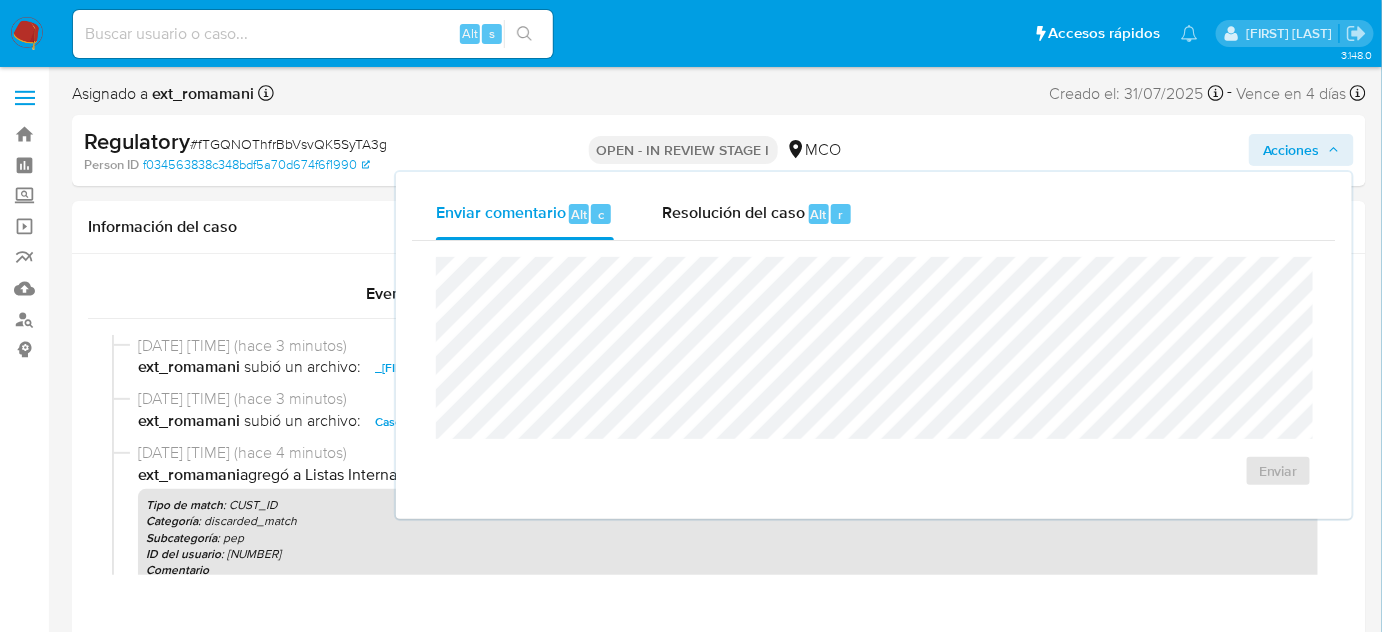 drag, startPoint x: 659, startPoint y: 222, endPoint x: 662, endPoint y: 254, distance: 32.140316 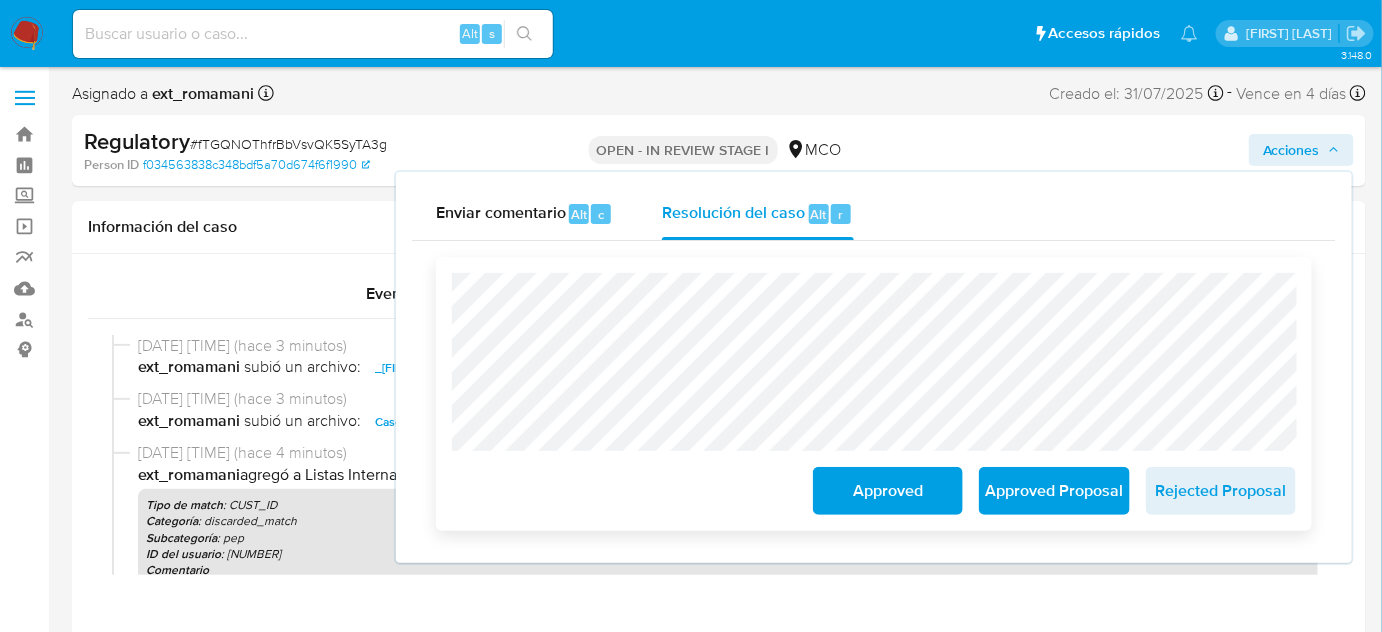 click on "Approved" at bounding box center (888, 491) 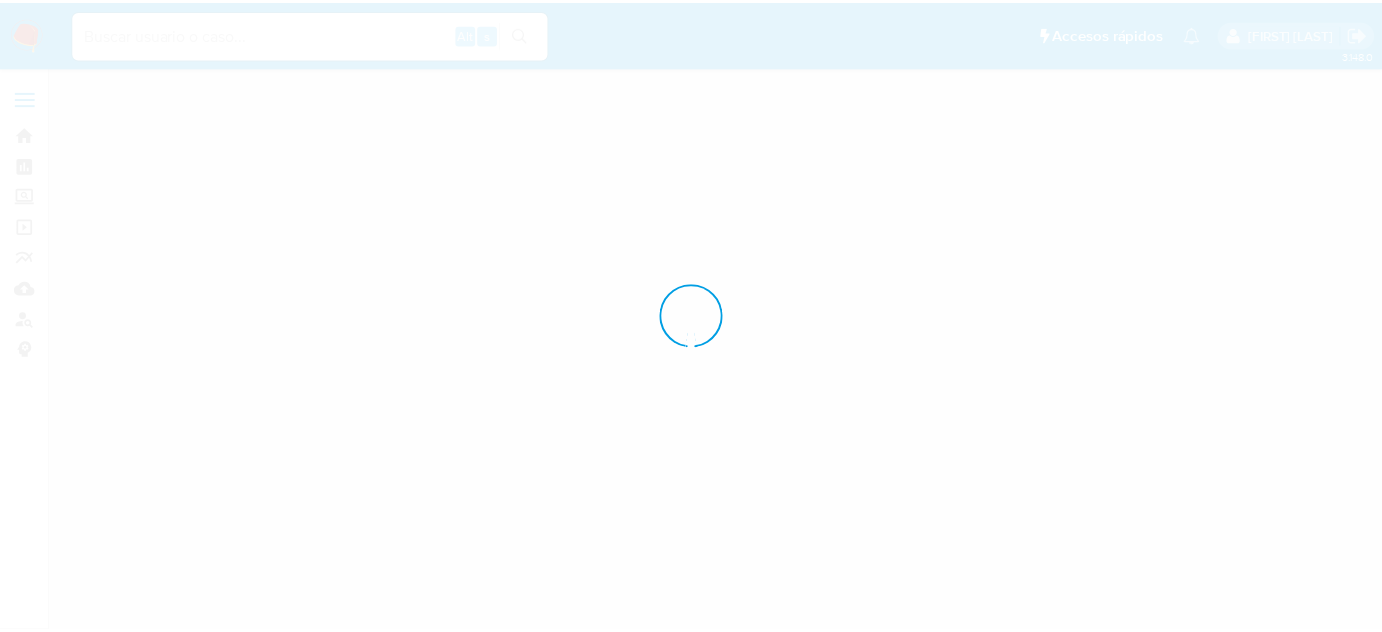 scroll, scrollTop: 0, scrollLeft: 0, axis: both 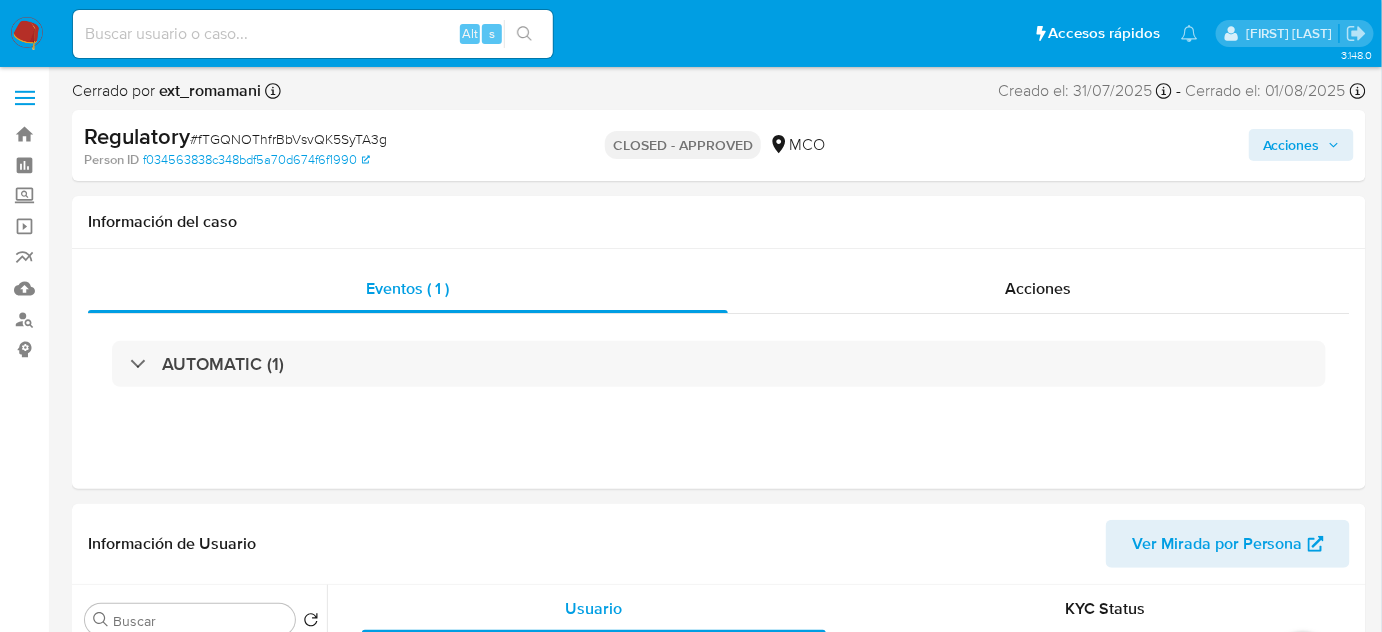 select on "10" 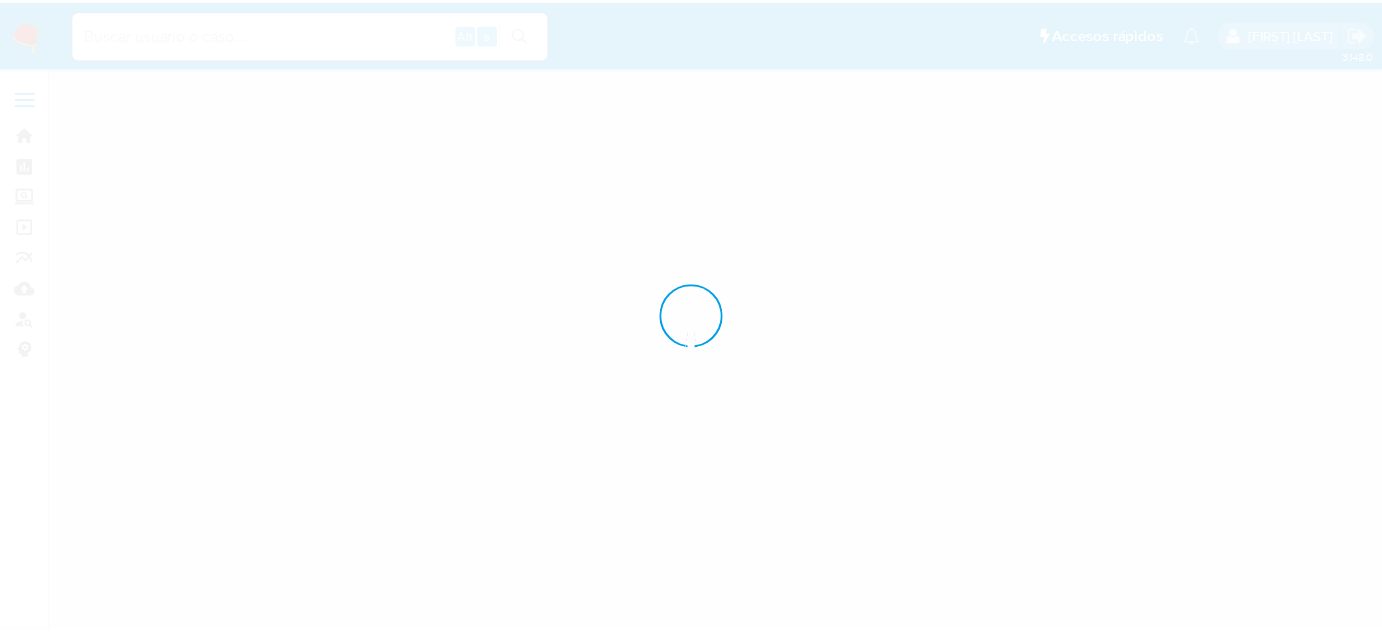 scroll, scrollTop: 0, scrollLeft: 0, axis: both 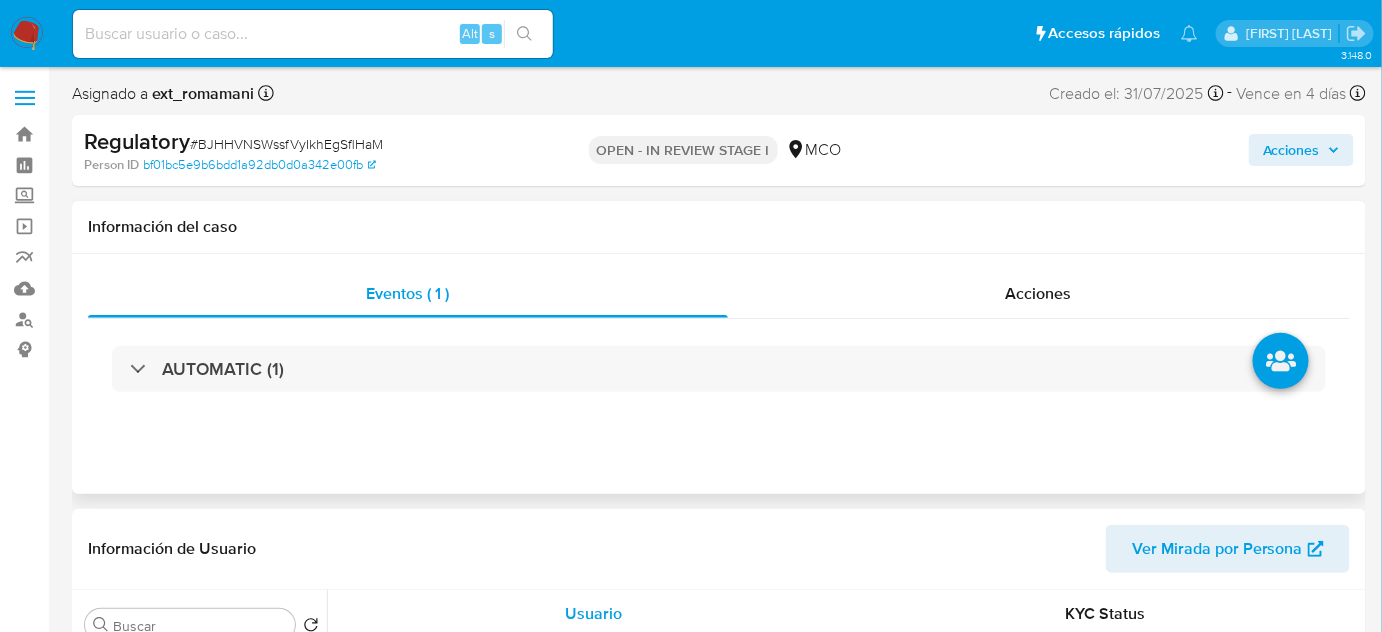 select on "10" 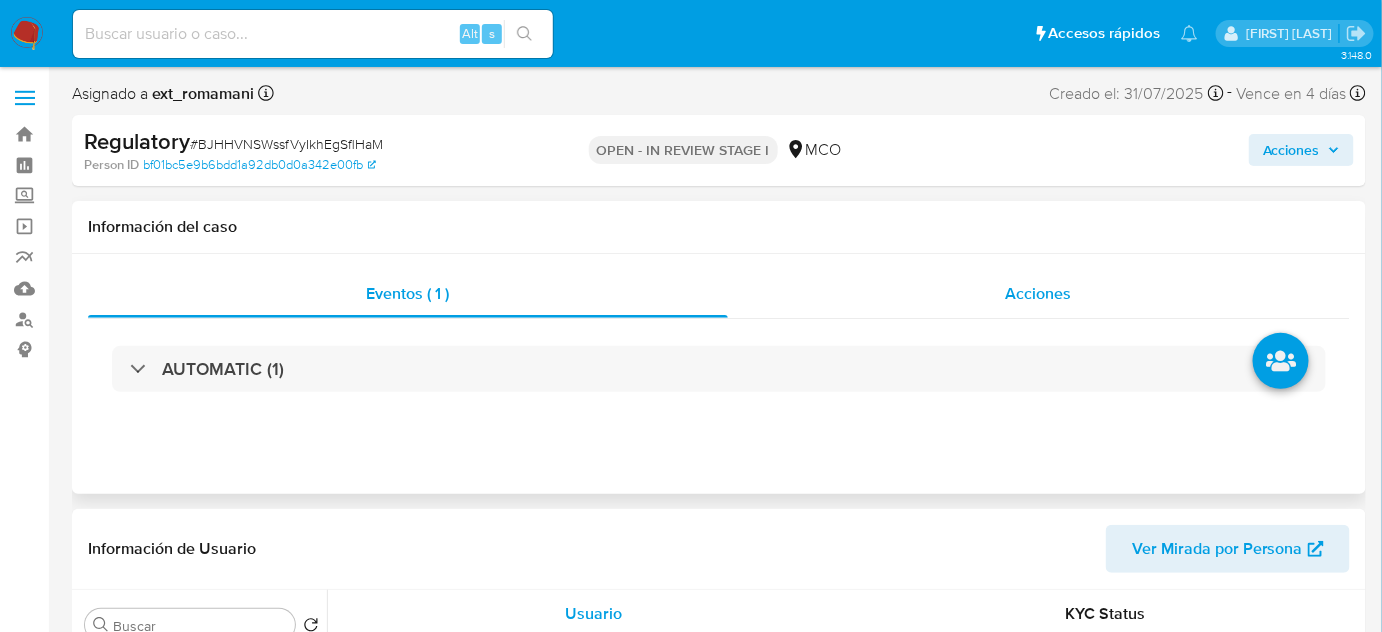 click on "Acciones" at bounding box center (1039, 293) 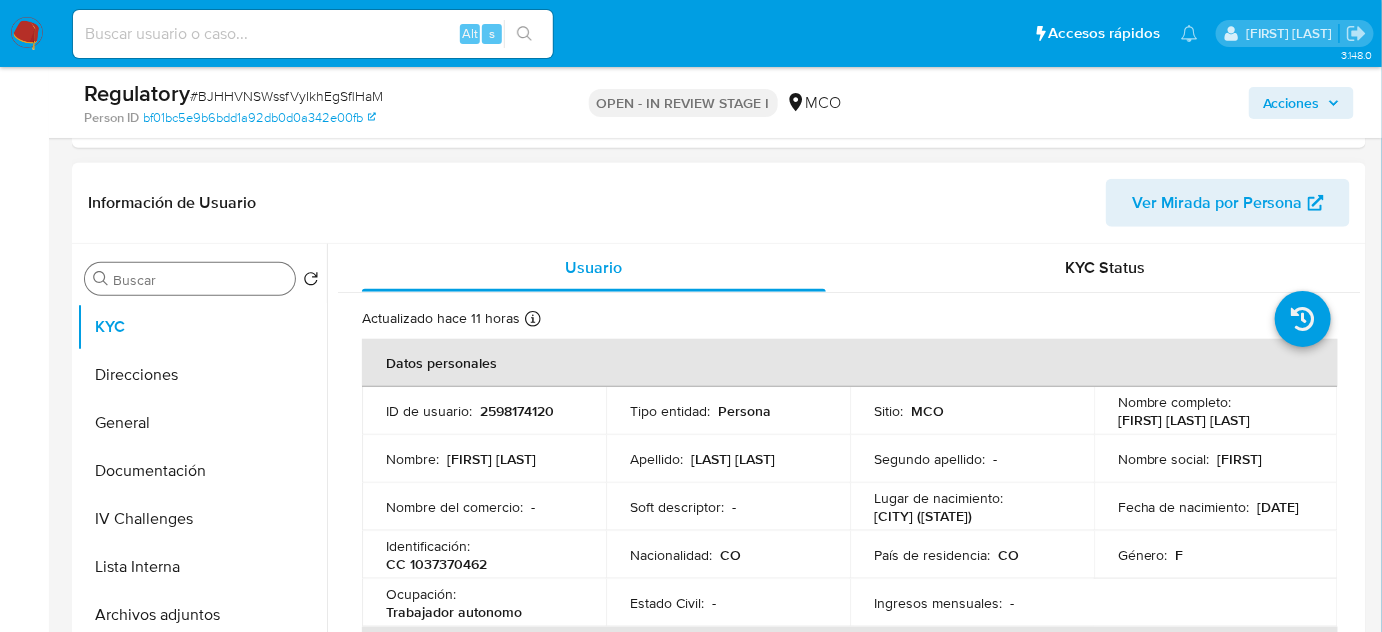 scroll, scrollTop: 454, scrollLeft: 0, axis: vertical 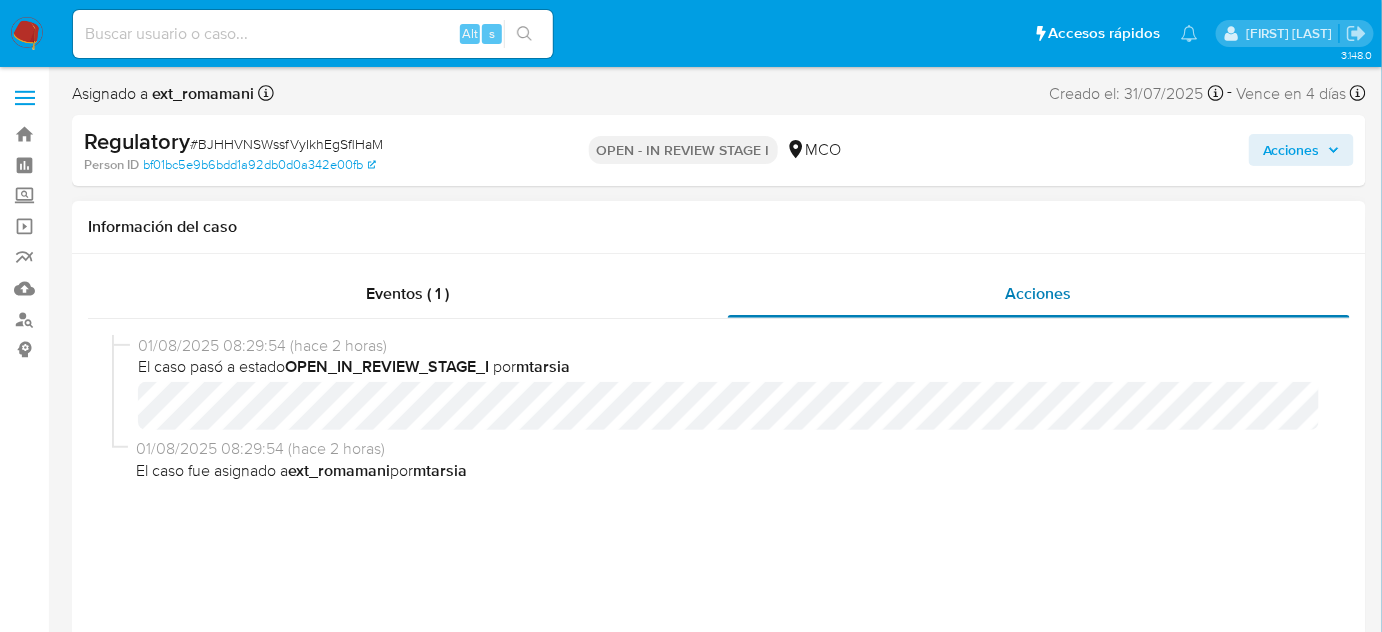 click on "Acciones" at bounding box center (1039, 293) 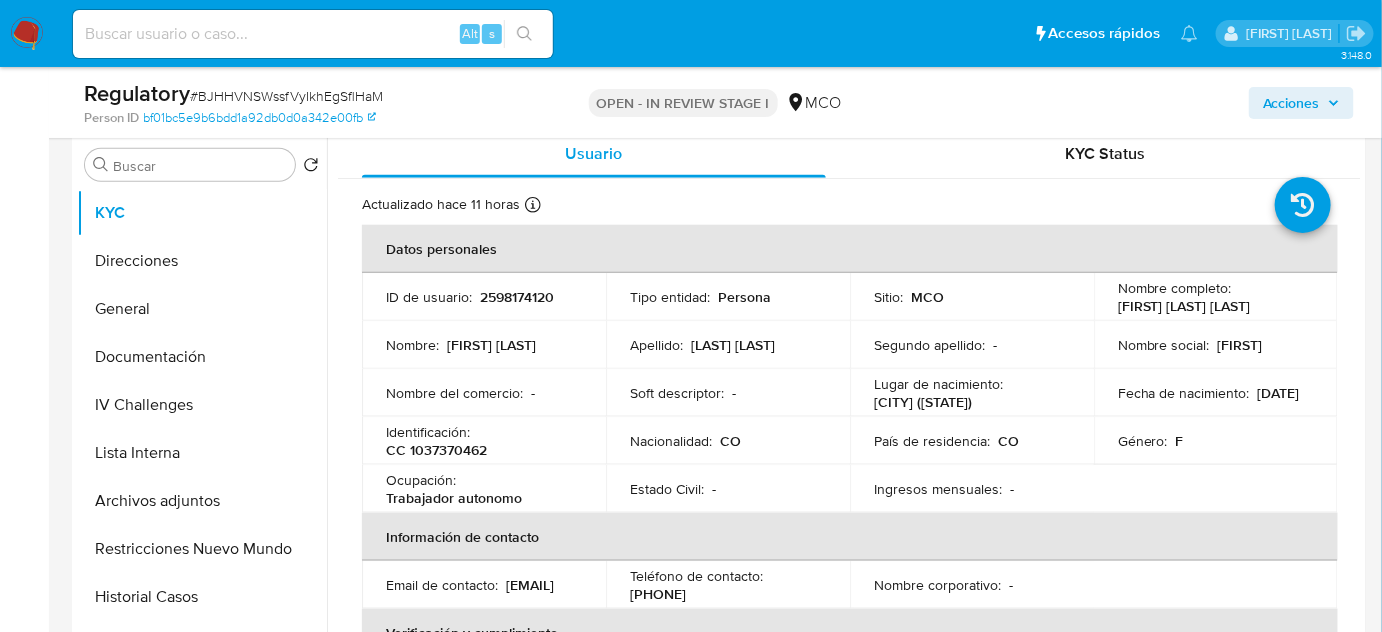 scroll, scrollTop: 545, scrollLeft: 0, axis: vertical 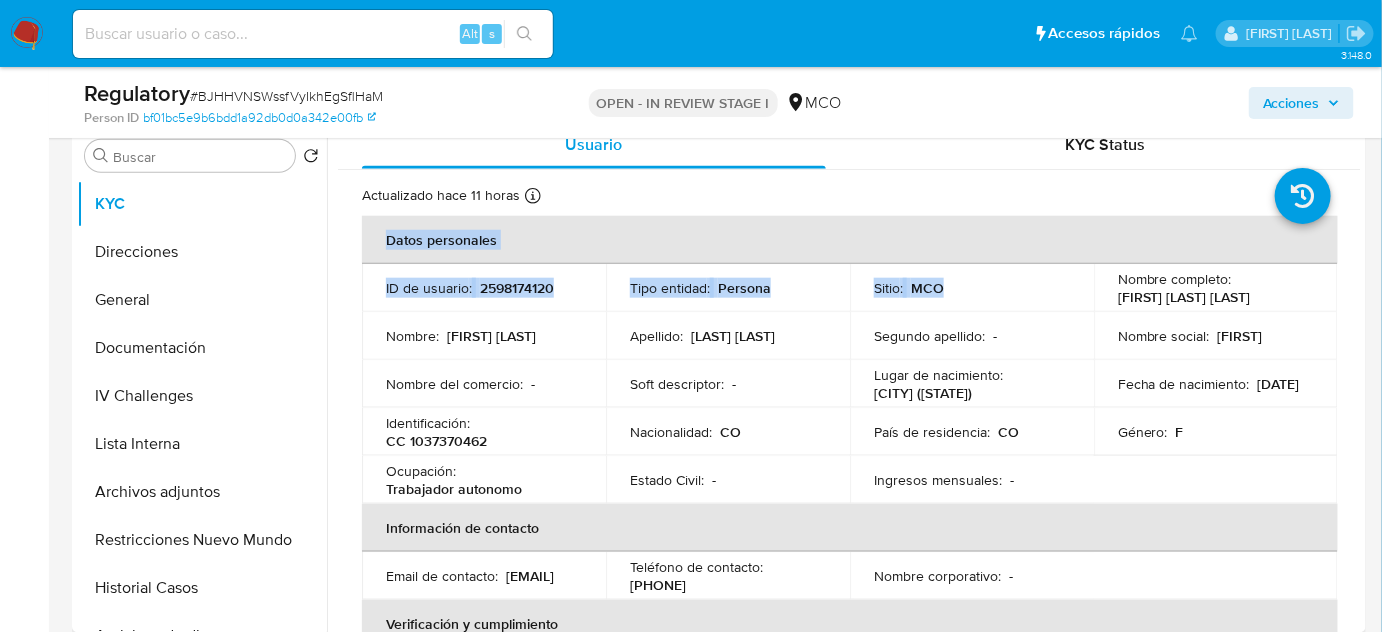 drag, startPoint x: 1332, startPoint y: 301, endPoint x: 1071, endPoint y: 282, distance: 261.69064 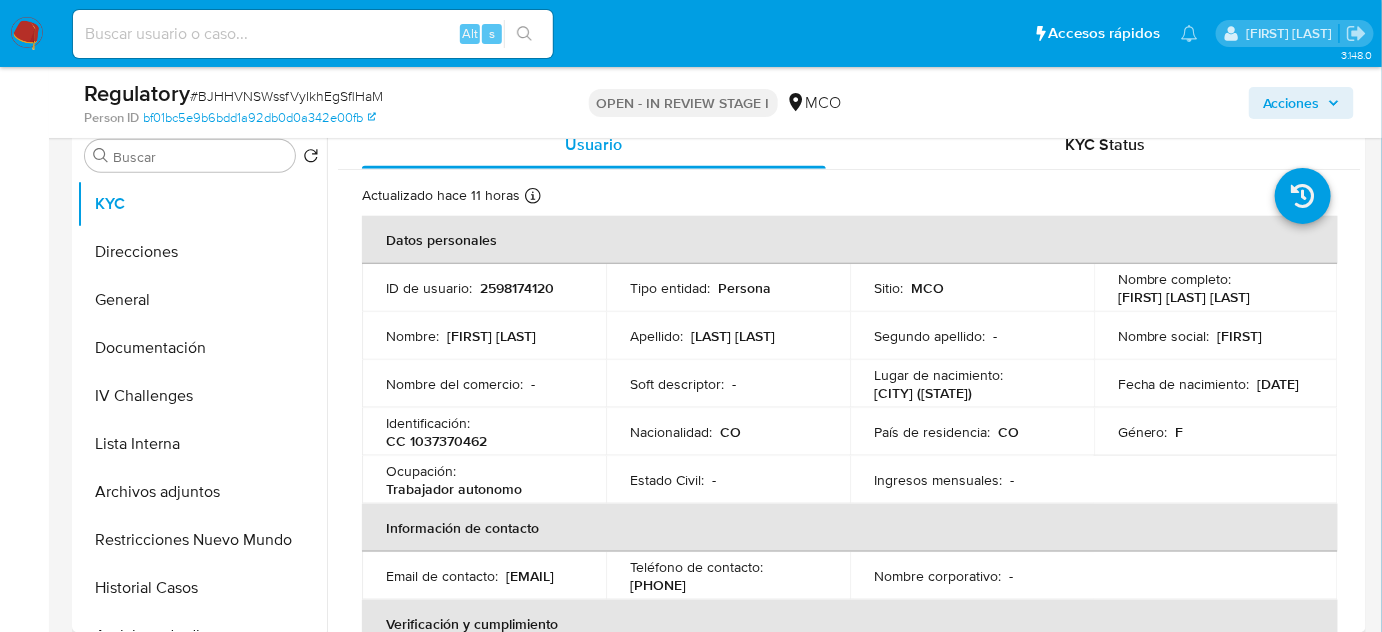 drag, startPoint x: 1296, startPoint y: 298, endPoint x: 1122, endPoint y: 286, distance: 174.4133 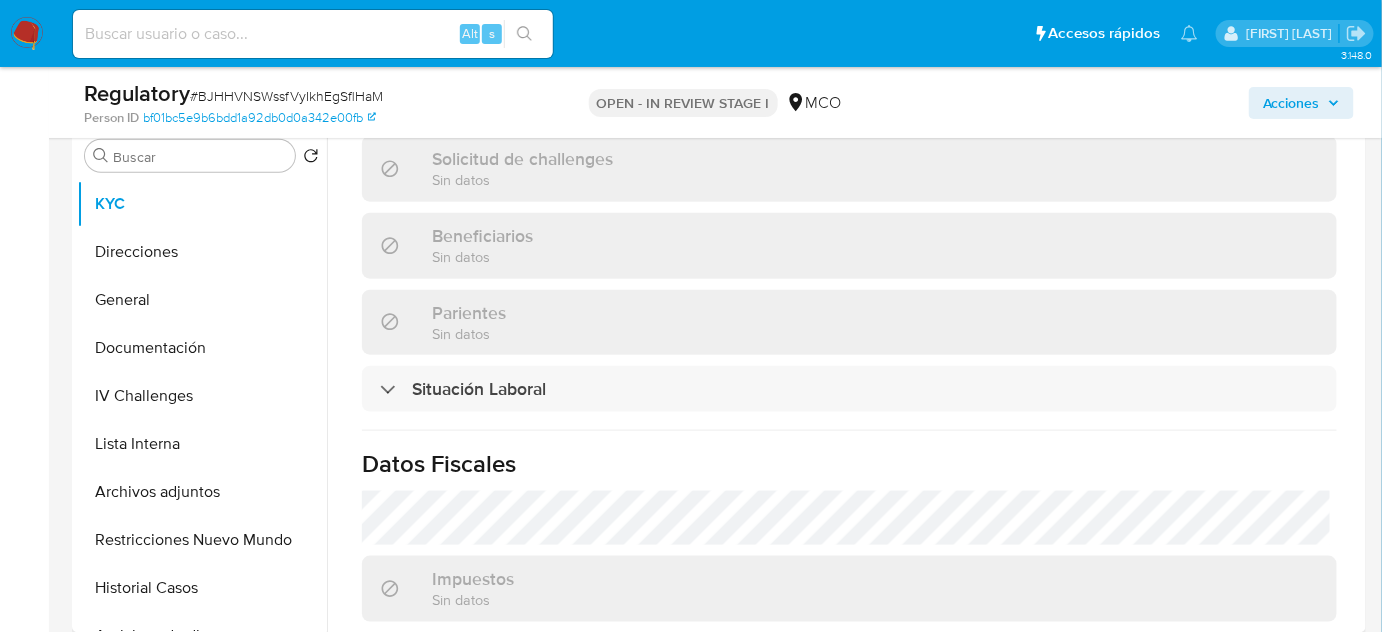 scroll, scrollTop: 818, scrollLeft: 0, axis: vertical 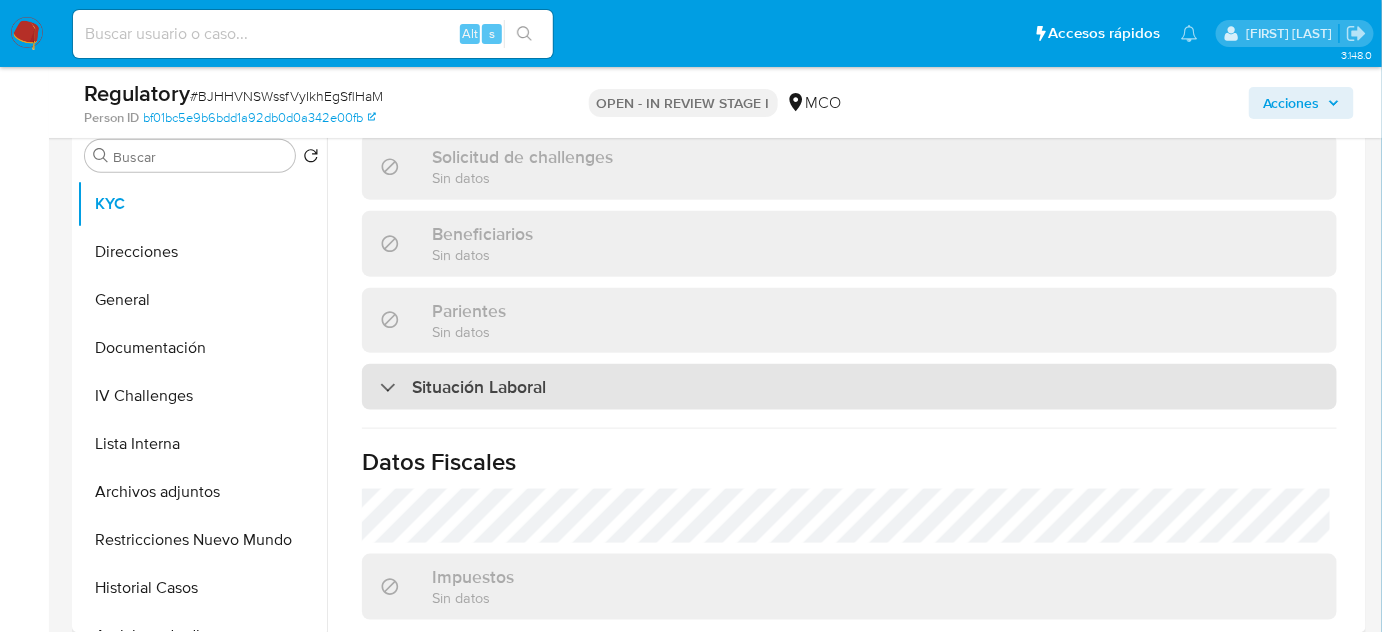 click on "Situación Laboral" at bounding box center [479, 387] 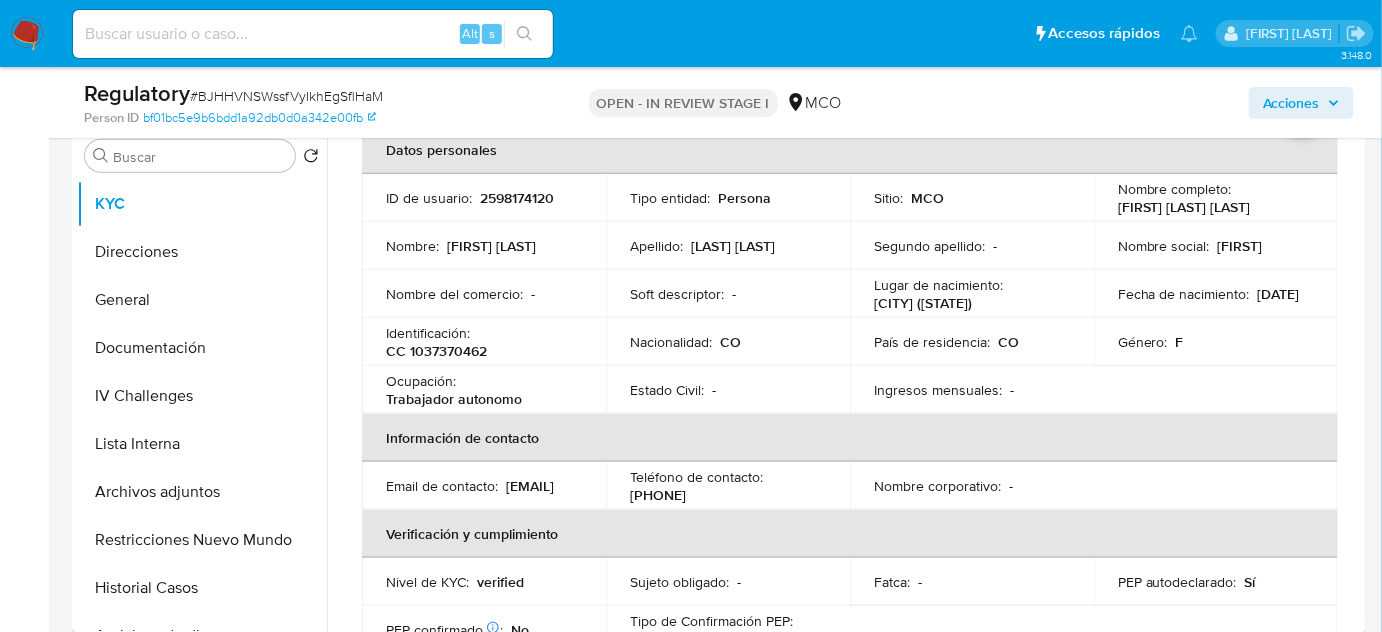 scroll, scrollTop: 0, scrollLeft: 0, axis: both 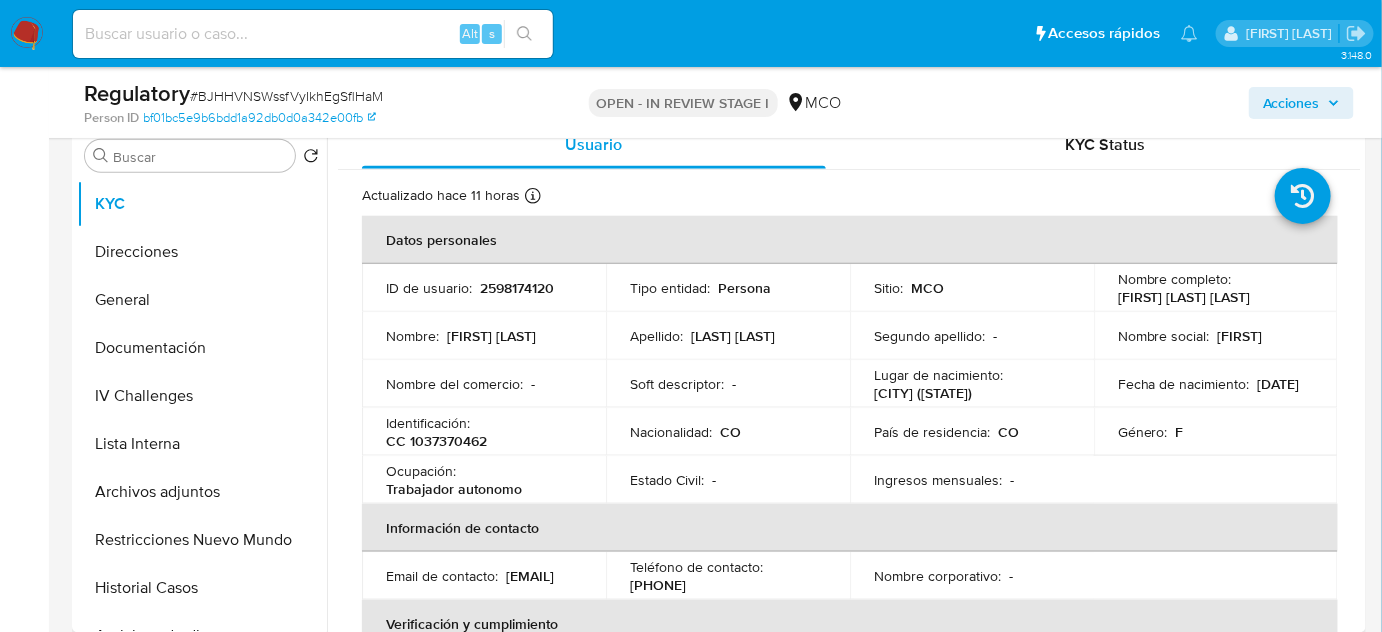 drag, startPoint x: 1310, startPoint y: 292, endPoint x: 1111, endPoint y: 305, distance: 199.42416 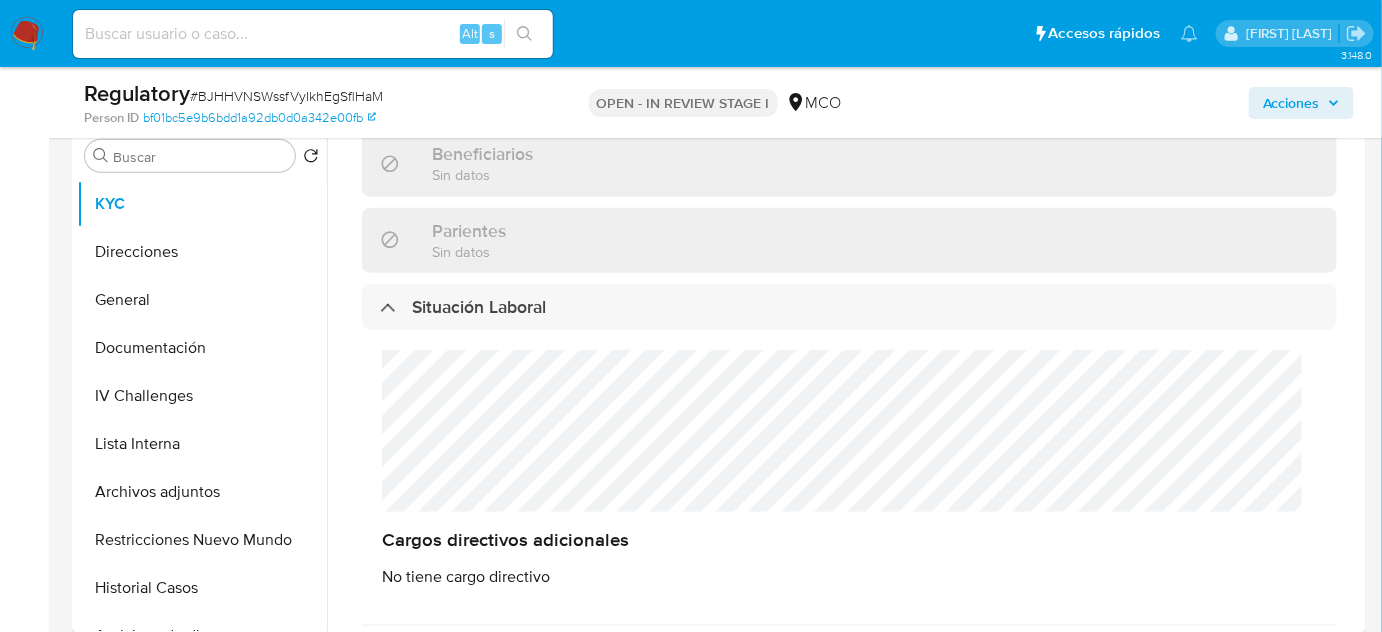 scroll, scrollTop: 909, scrollLeft: 0, axis: vertical 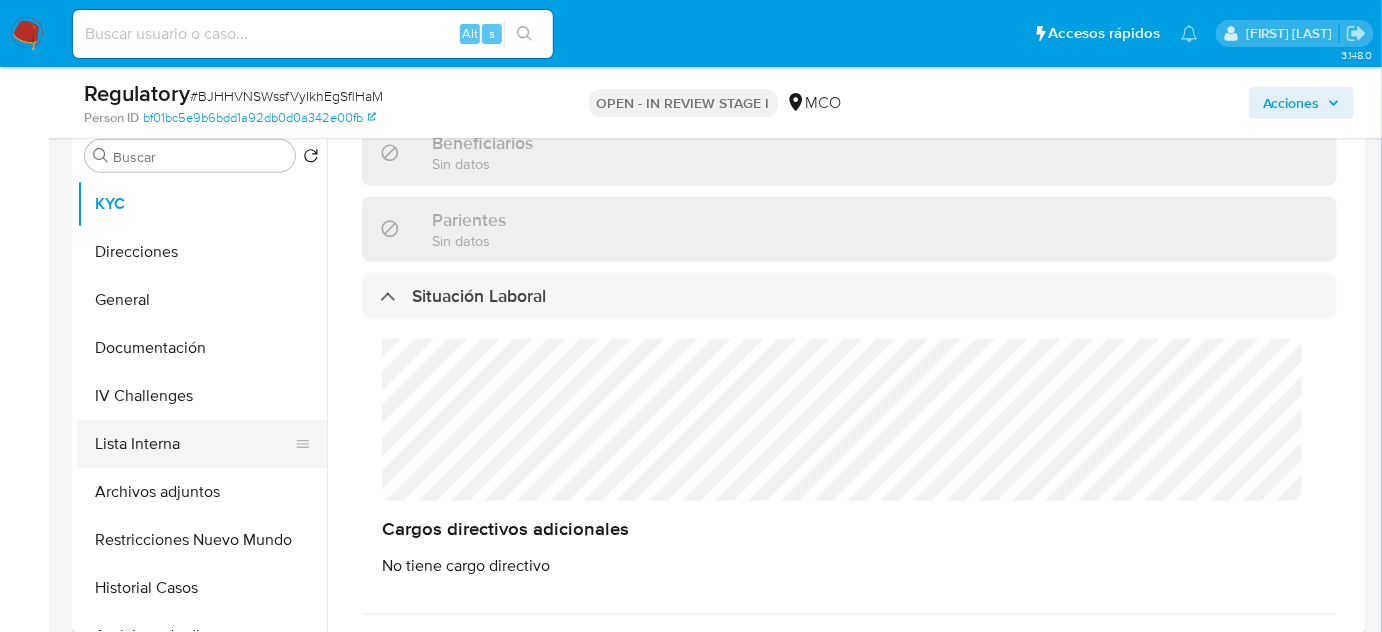 click on "Lista Interna" at bounding box center [194, 444] 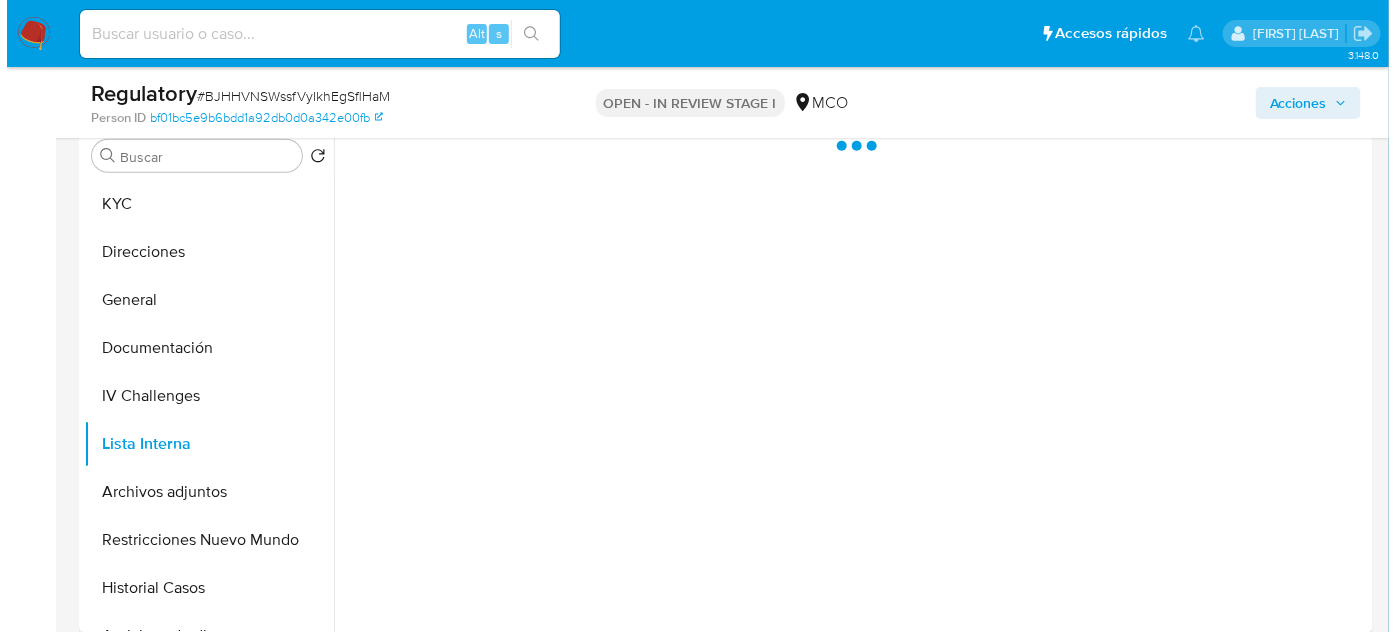 scroll, scrollTop: 0, scrollLeft: 0, axis: both 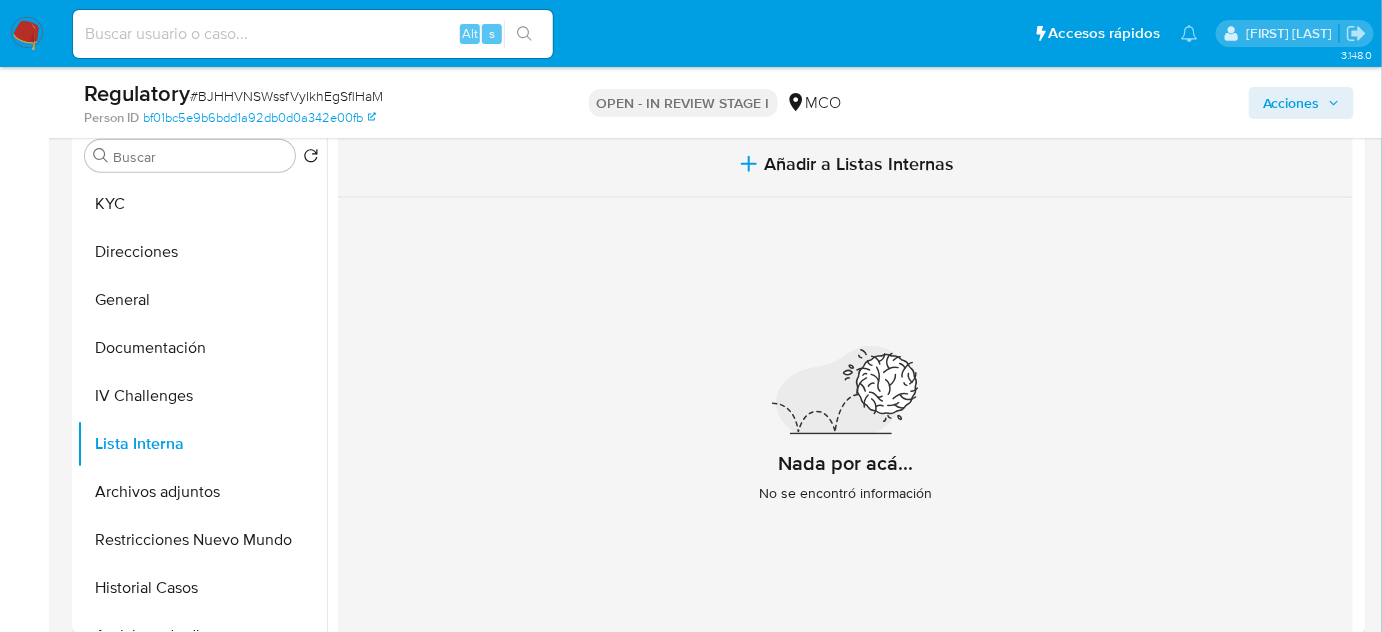 click on "Añadir a Listas Internas" at bounding box center [860, 164] 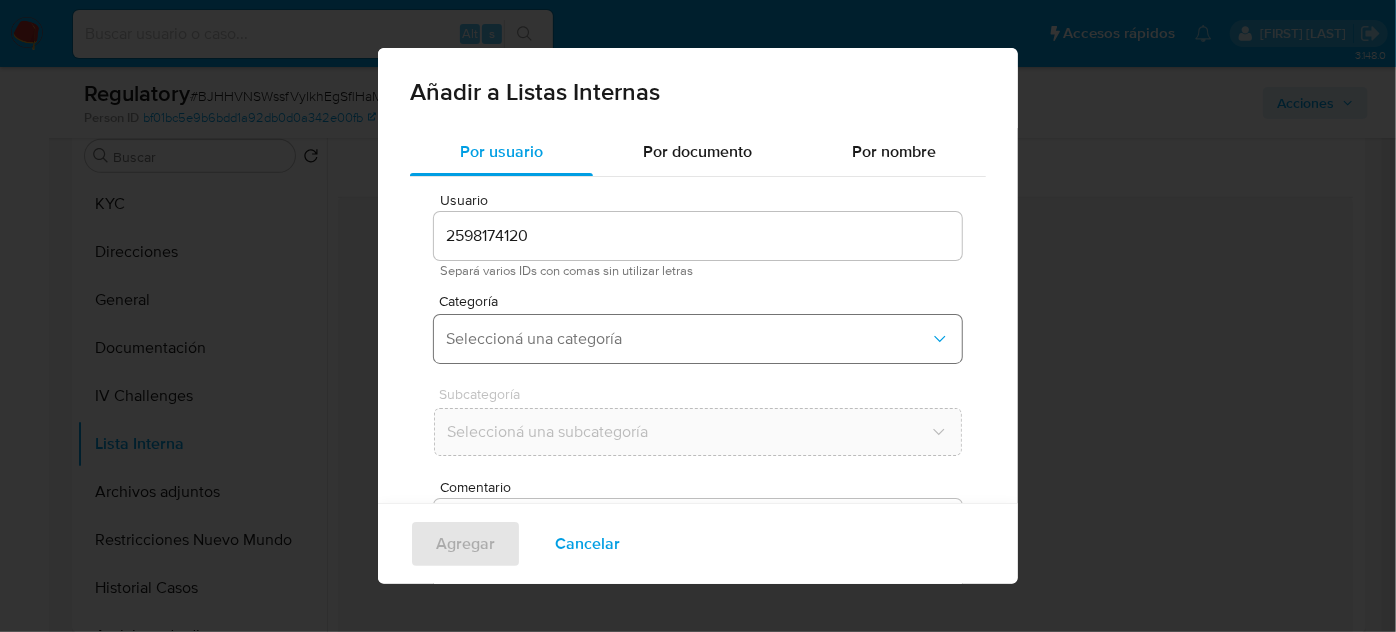 scroll, scrollTop: 74, scrollLeft: 0, axis: vertical 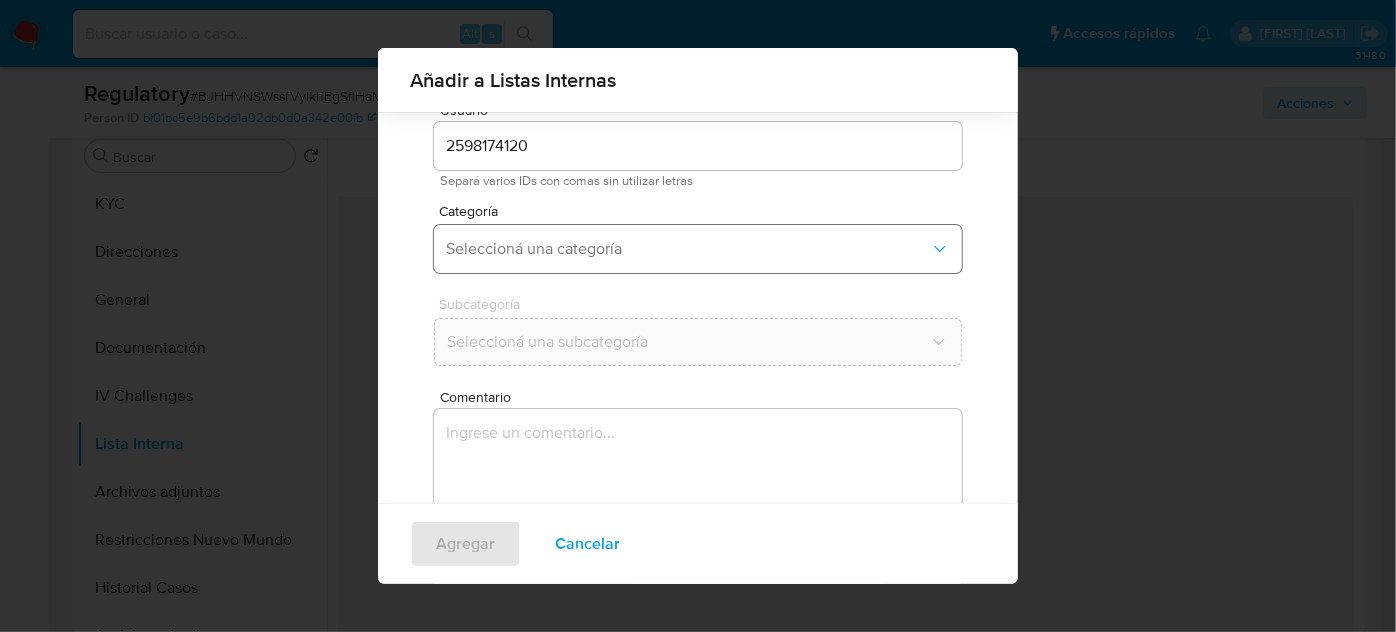 click on "Seleccioná una categoría" at bounding box center [698, 249] 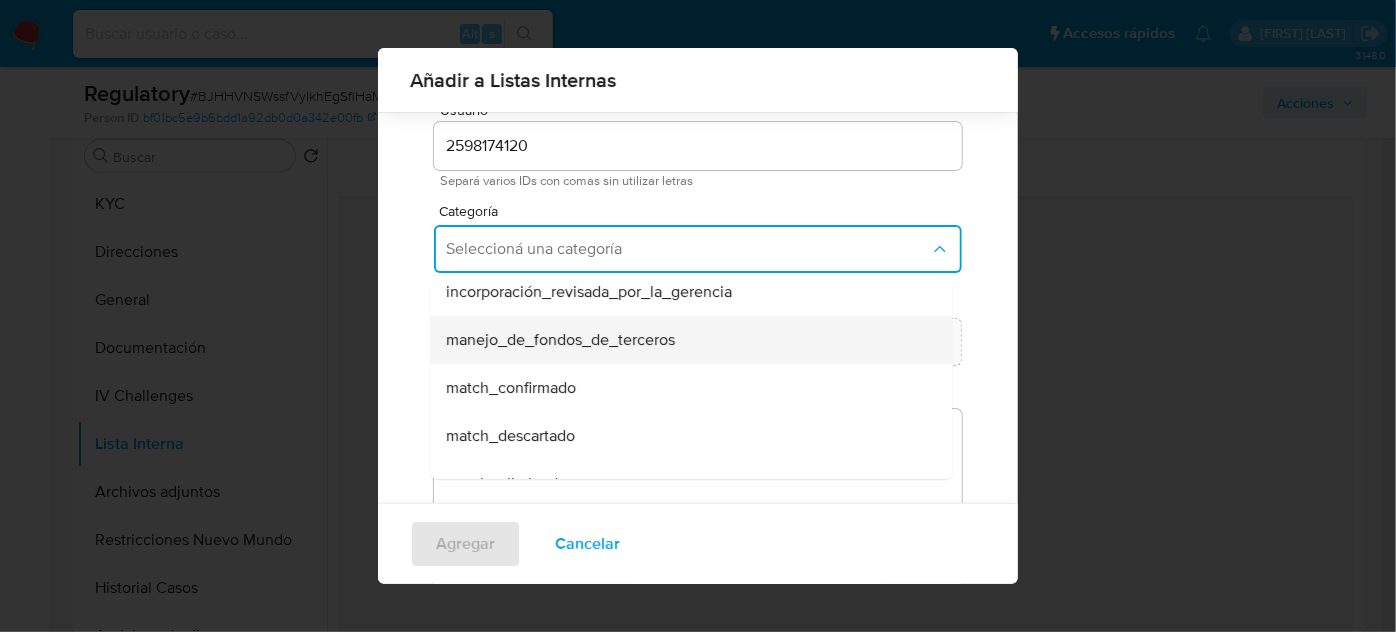 scroll, scrollTop: 181, scrollLeft: 0, axis: vertical 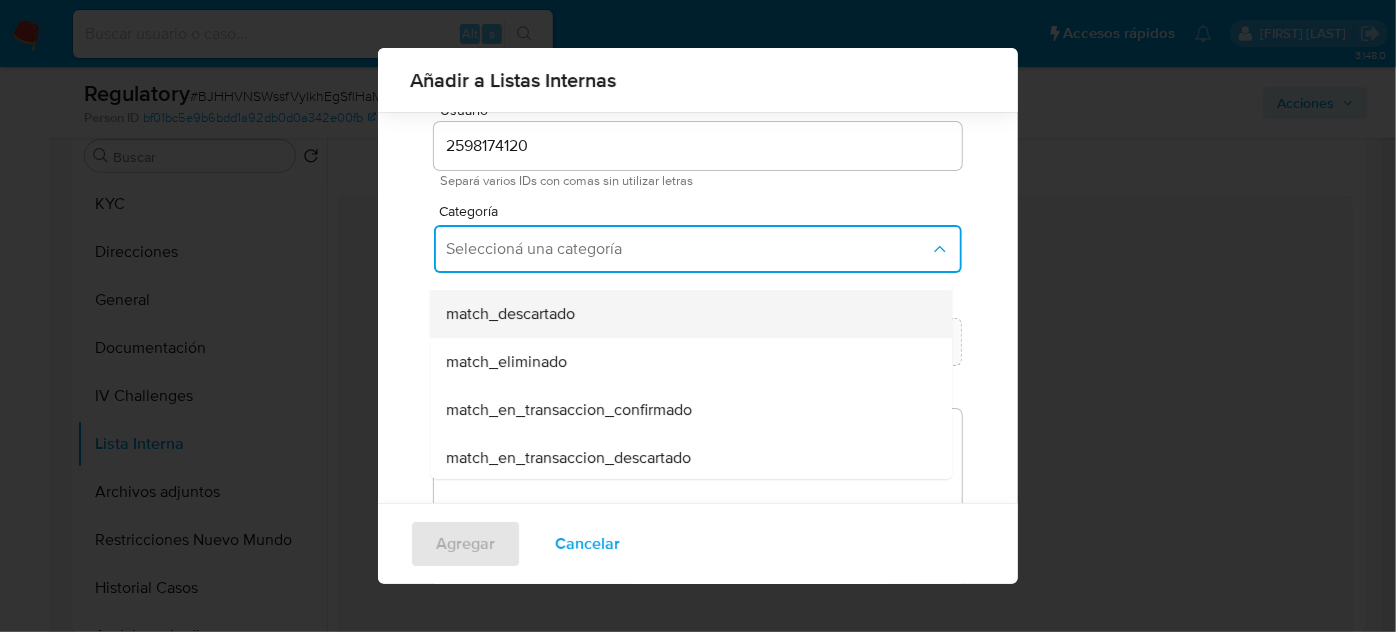 click on "match_descartado" at bounding box center [685, 314] 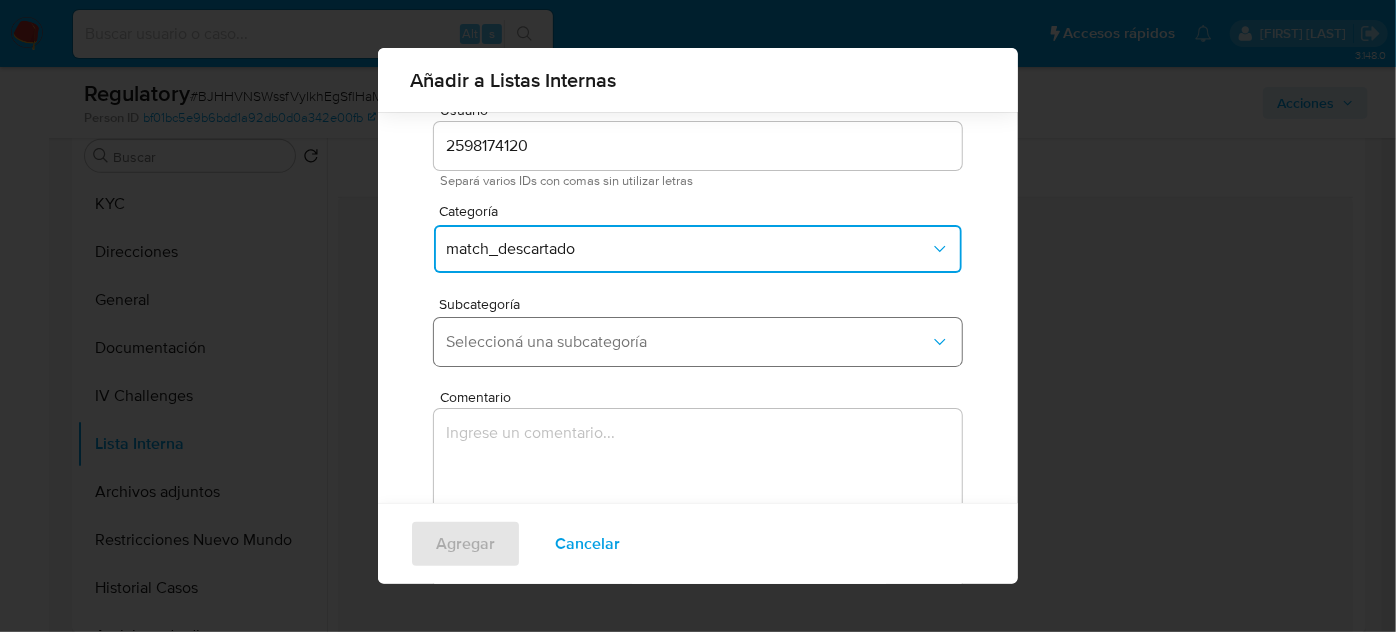 click on "Seleccioná una subcategoría" at bounding box center (688, 342) 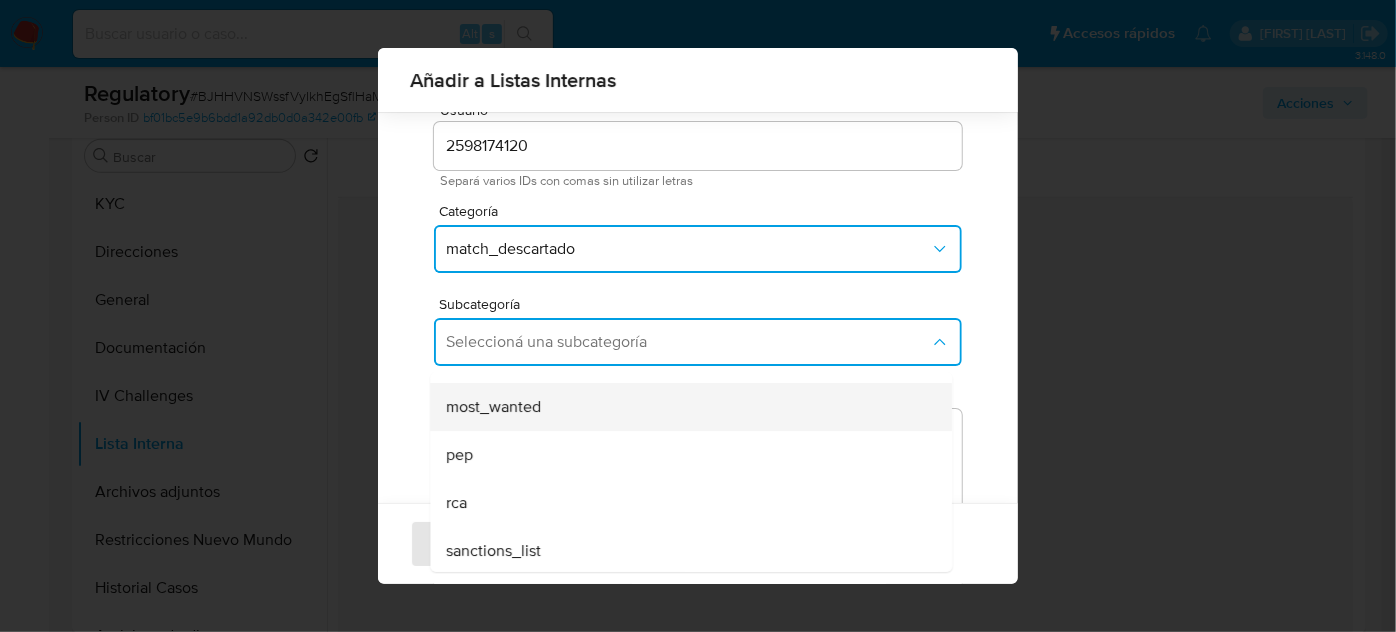 scroll, scrollTop: 136, scrollLeft: 0, axis: vertical 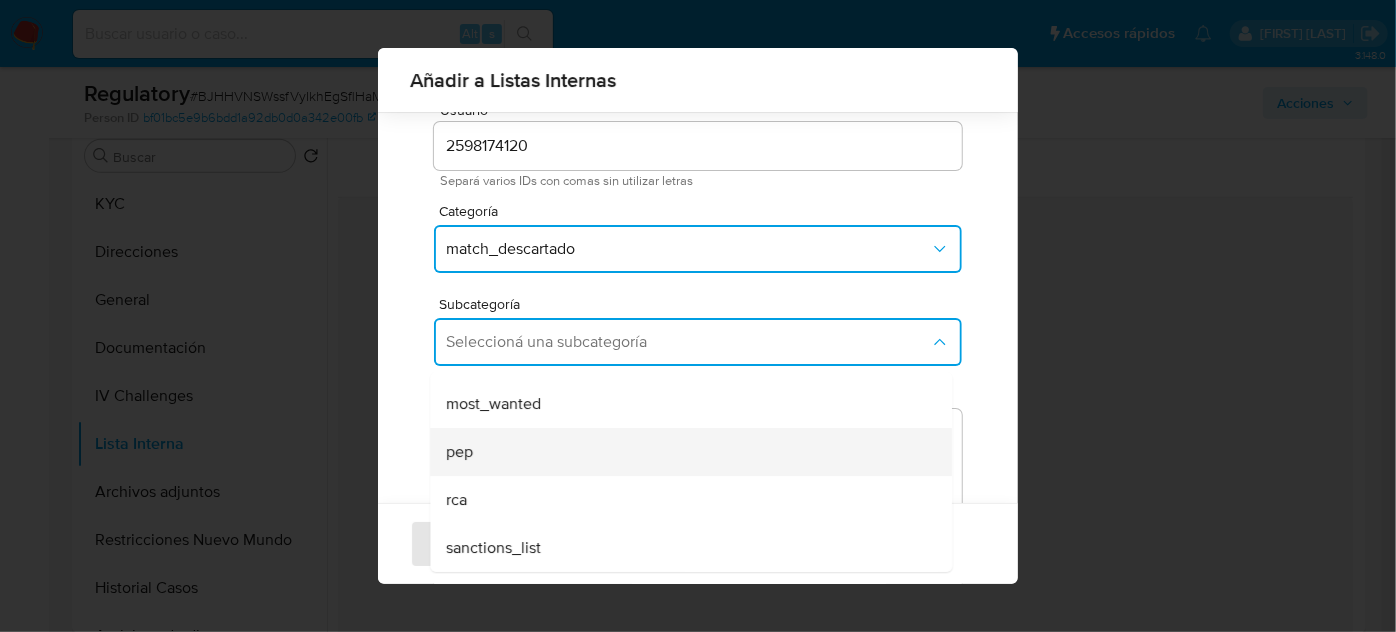 click on "pep" at bounding box center [685, 452] 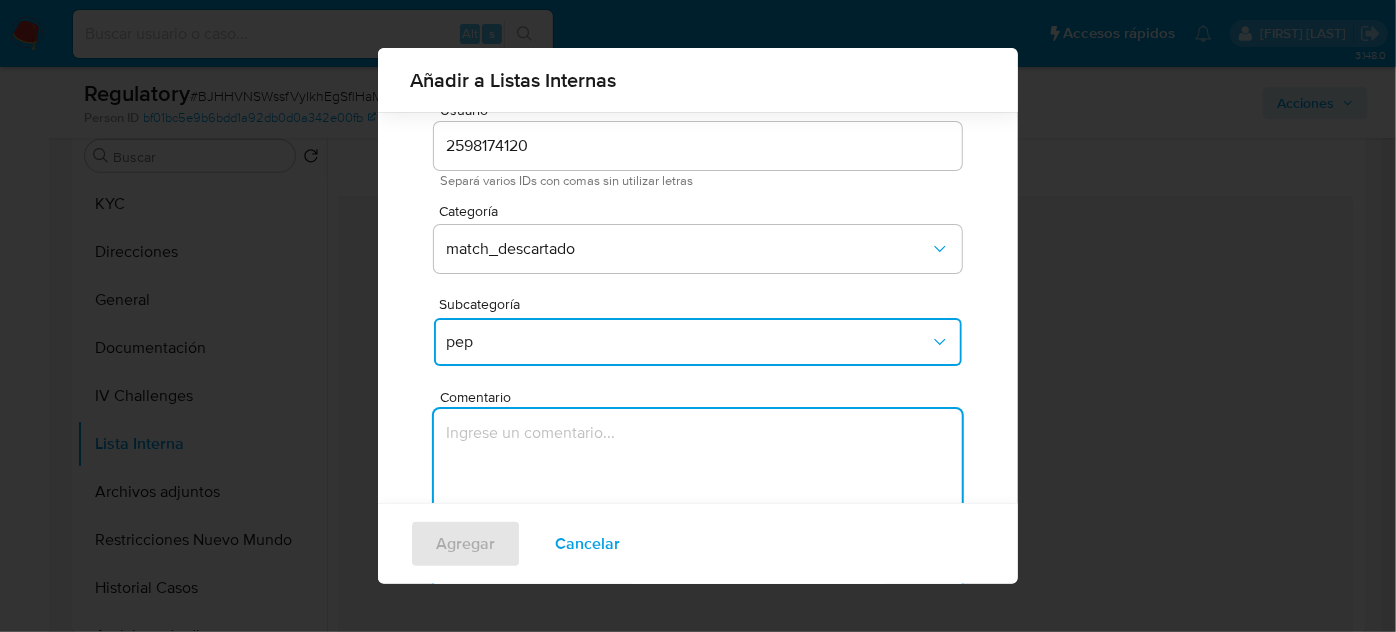 click at bounding box center (698, 505) 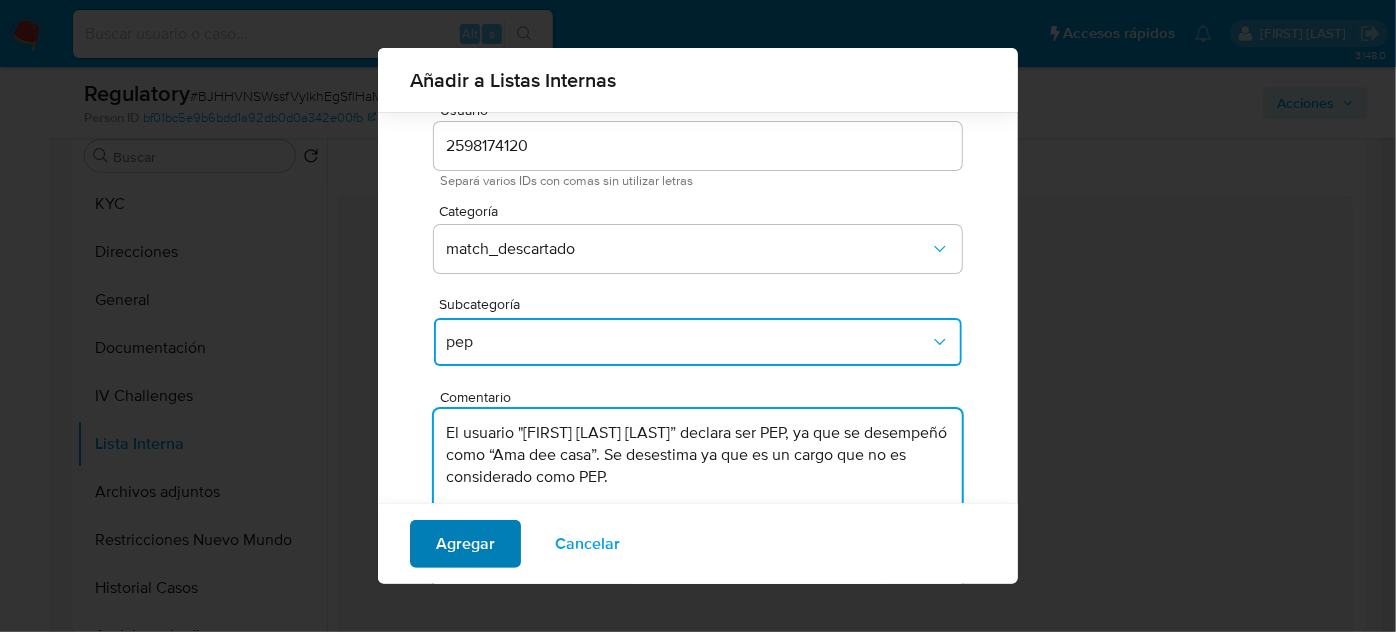 type on "El usuario "Maria Yuliza Cataño Figueroa” declara ser PEP, ya que se desempeñó como “Ama dee casa”. Se desestima ya que es un cargo que no es considerado como PEP." 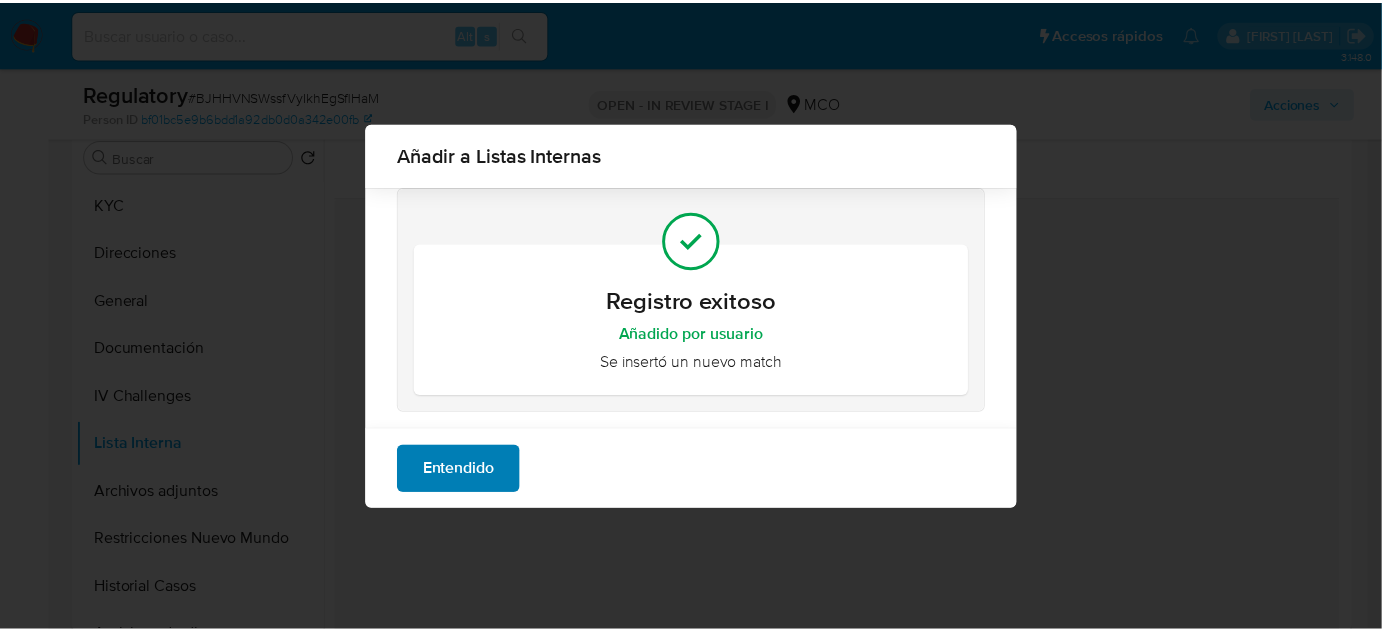 scroll, scrollTop: 0, scrollLeft: 0, axis: both 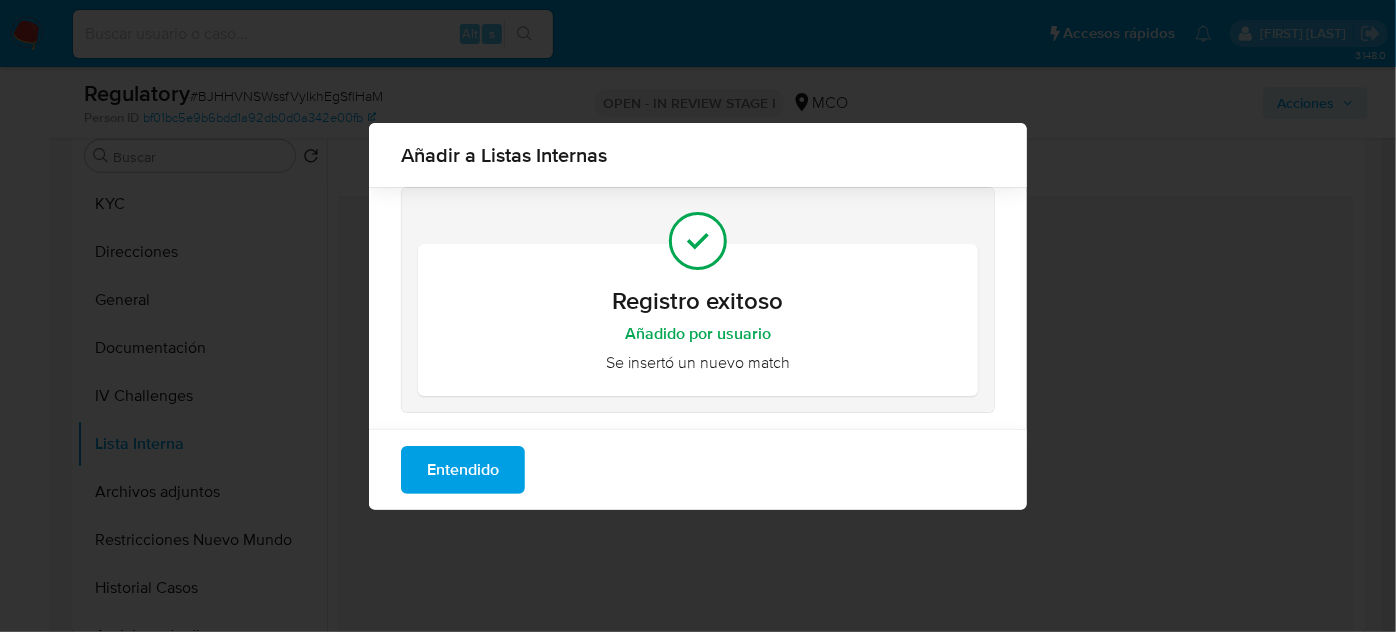 click on "Entendido" at bounding box center [698, 469] 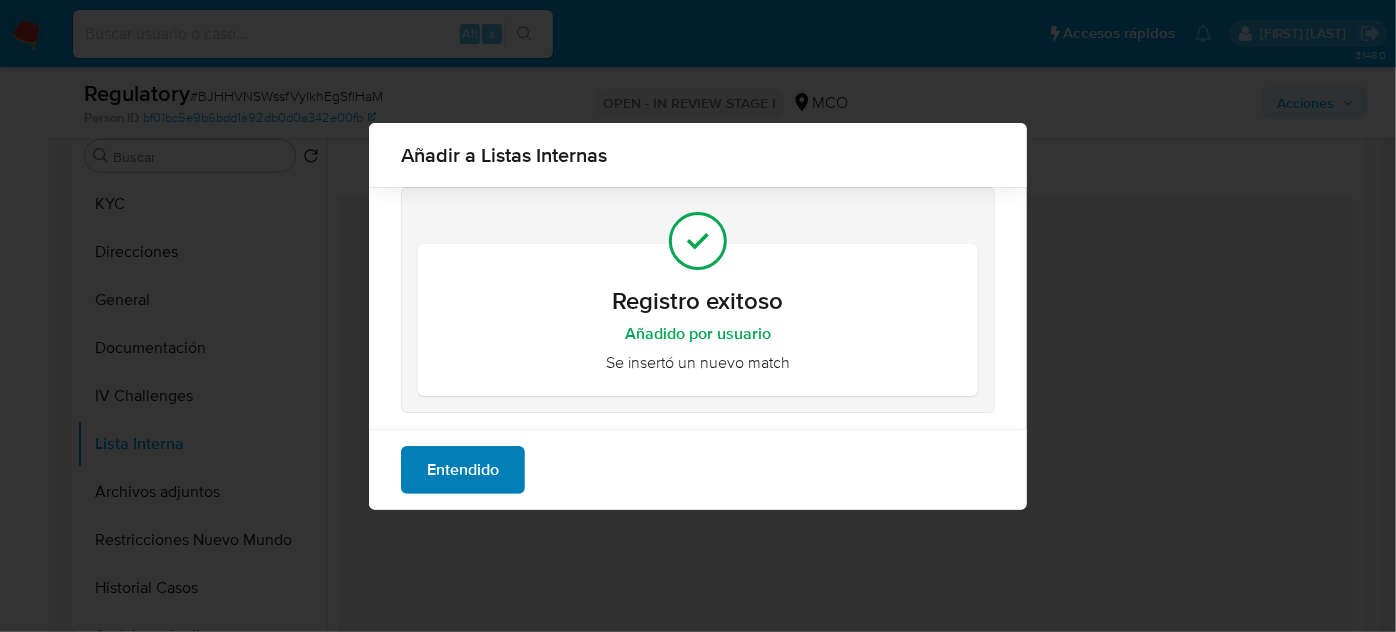 click on "Entendido" at bounding box center [463, 470] 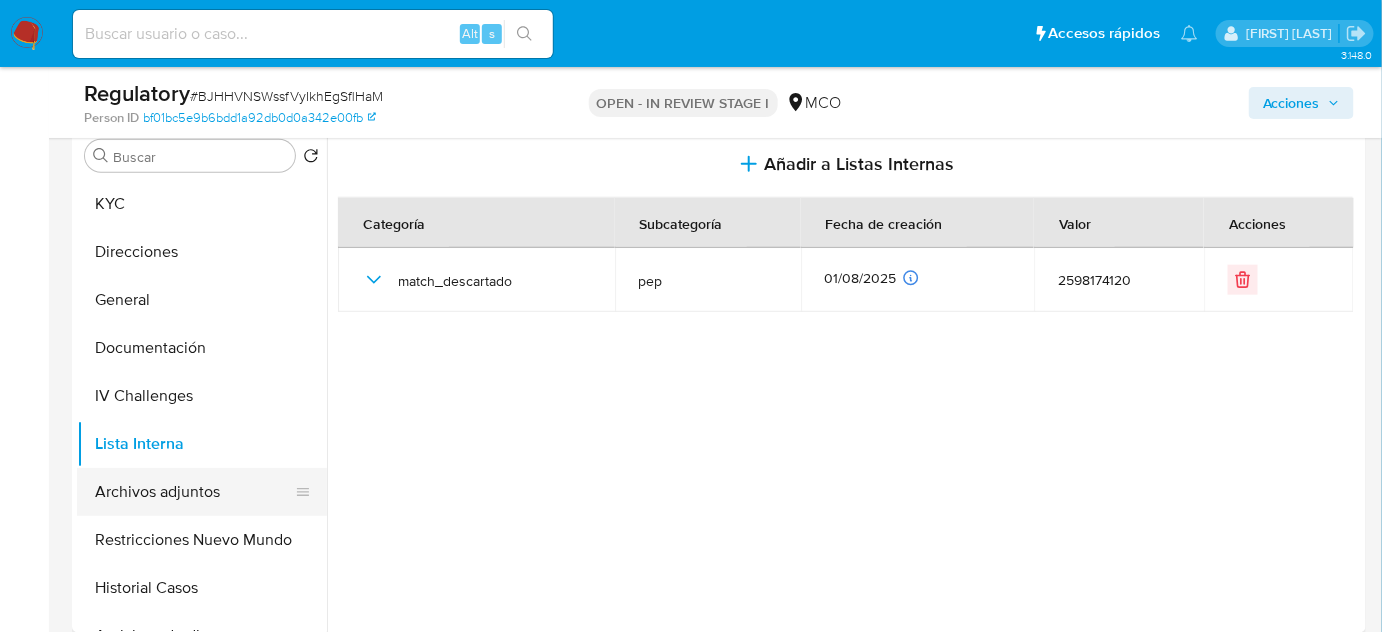 click on "Archivos adjuntos" at bounding box center [194, 492] 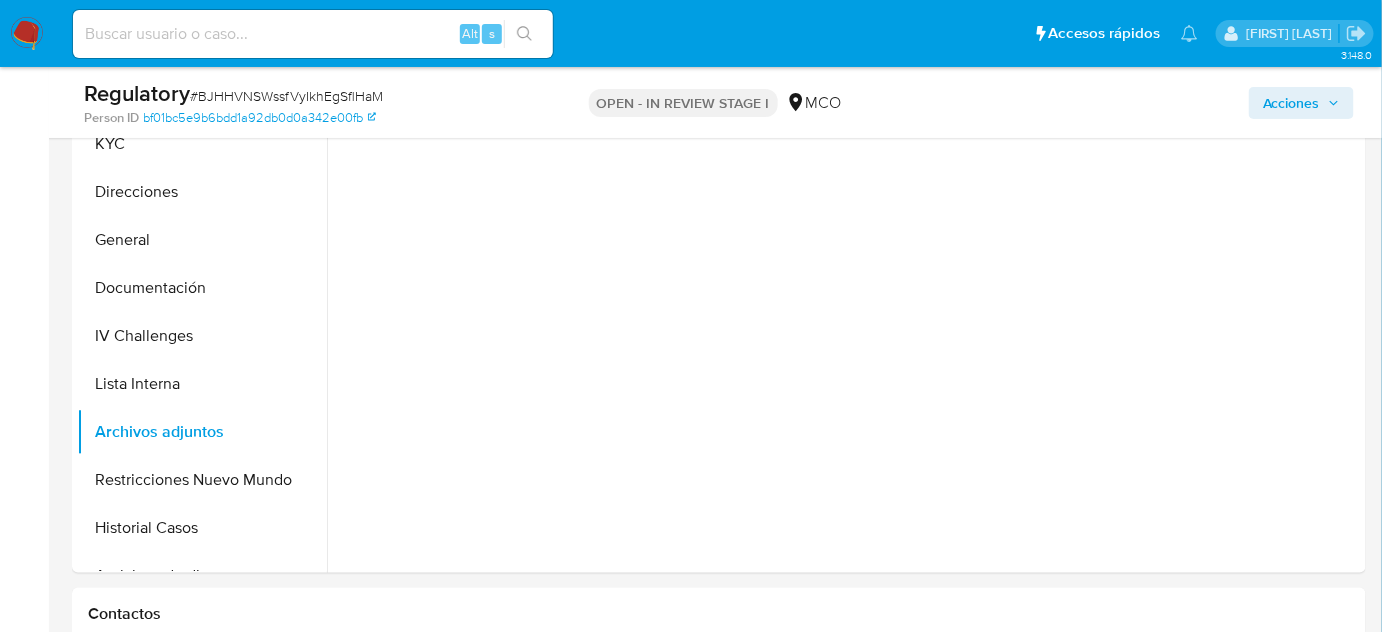 scroll, scrollTop: 636, scrollLeft: 0, axis: vertical 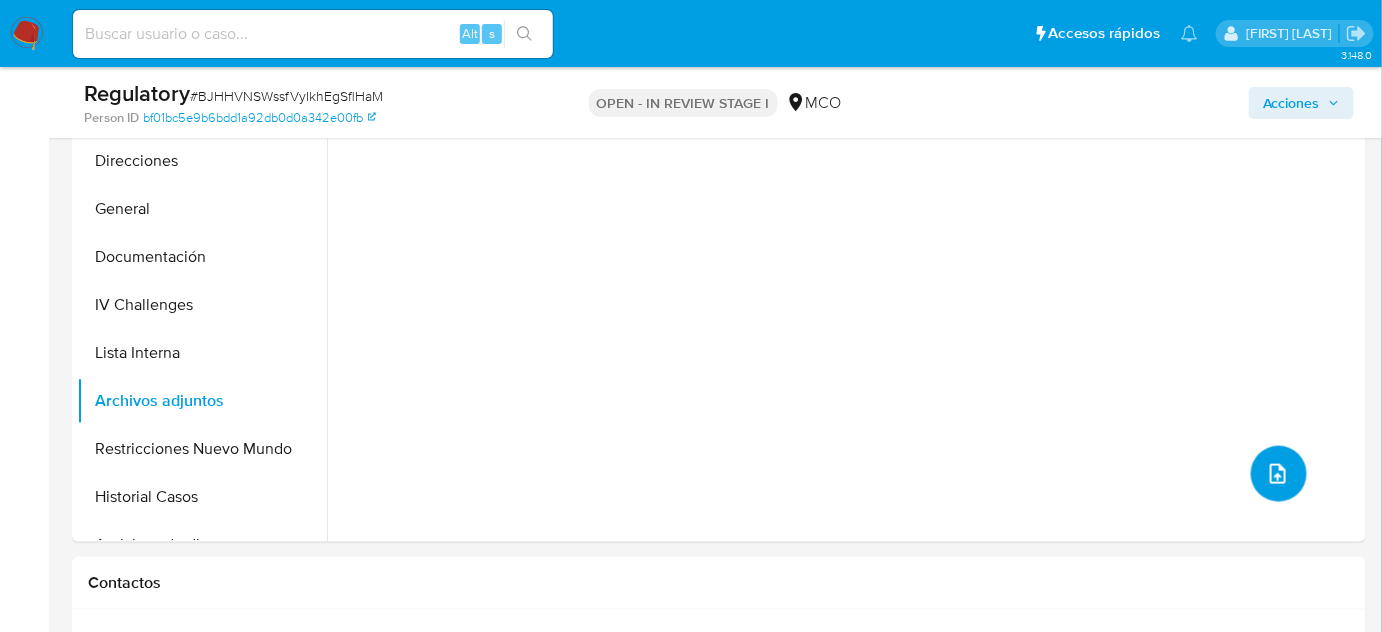 click 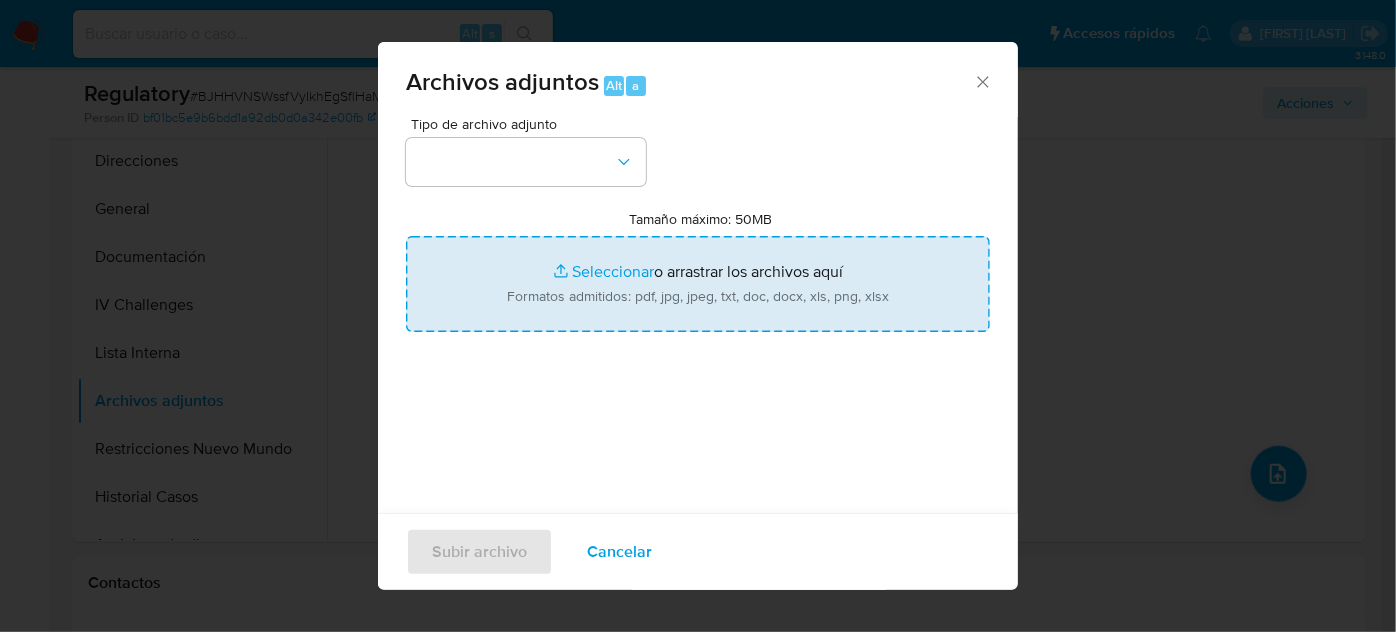 click on "Tamaño máximo: 50MB Seleccionar archivos" at bounding box center [698, 284] 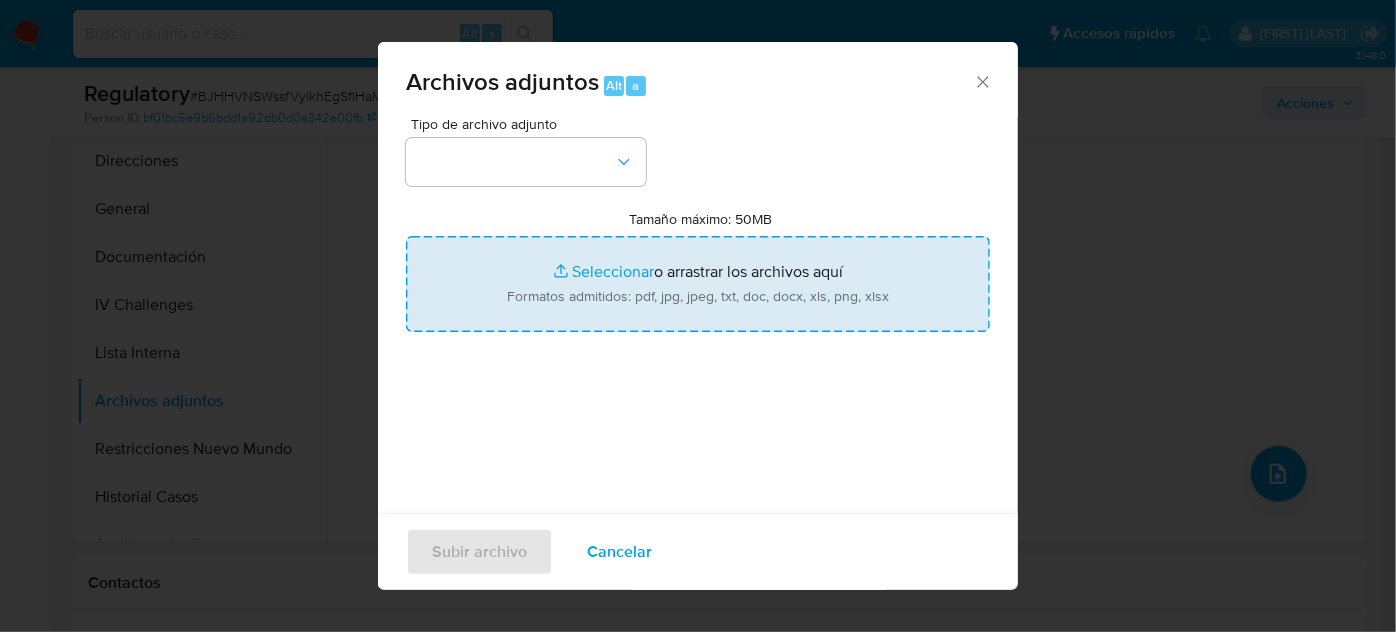 click on "Tamaño máximo: 50MB Seleccionar archivos" at bounding box center (698, 284) 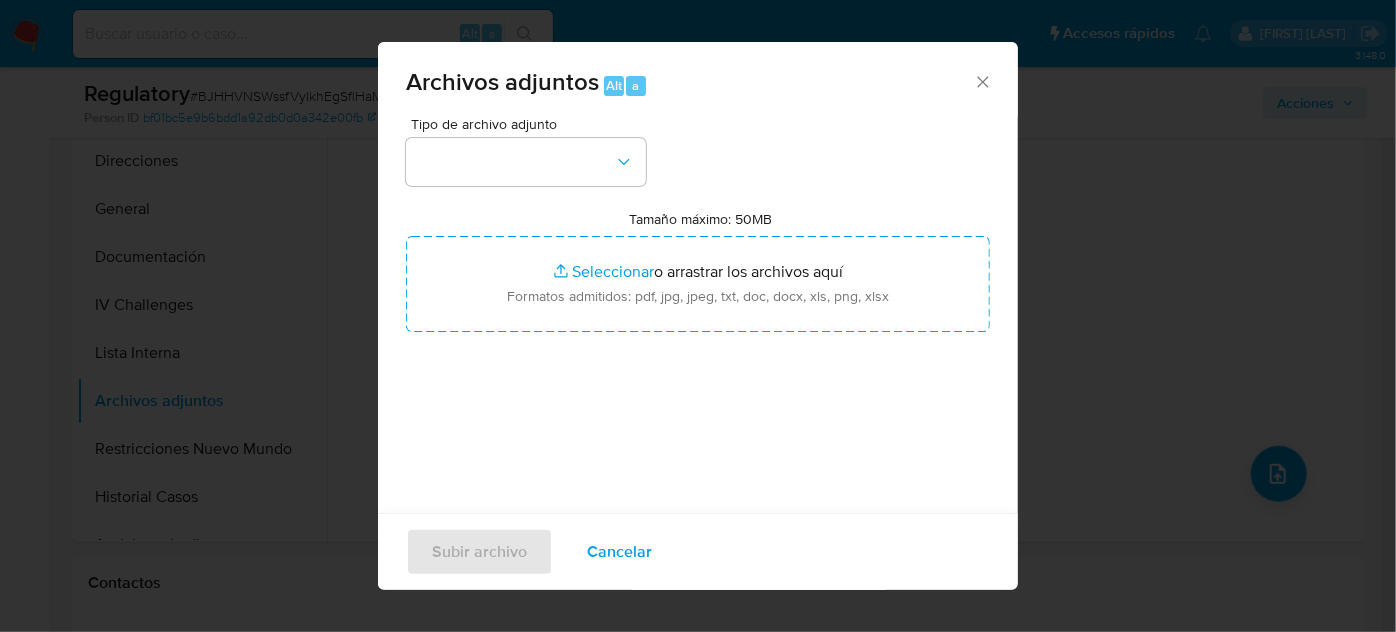 click on "Archivos adjuntos Alt a" at bounding box center (689, 83) 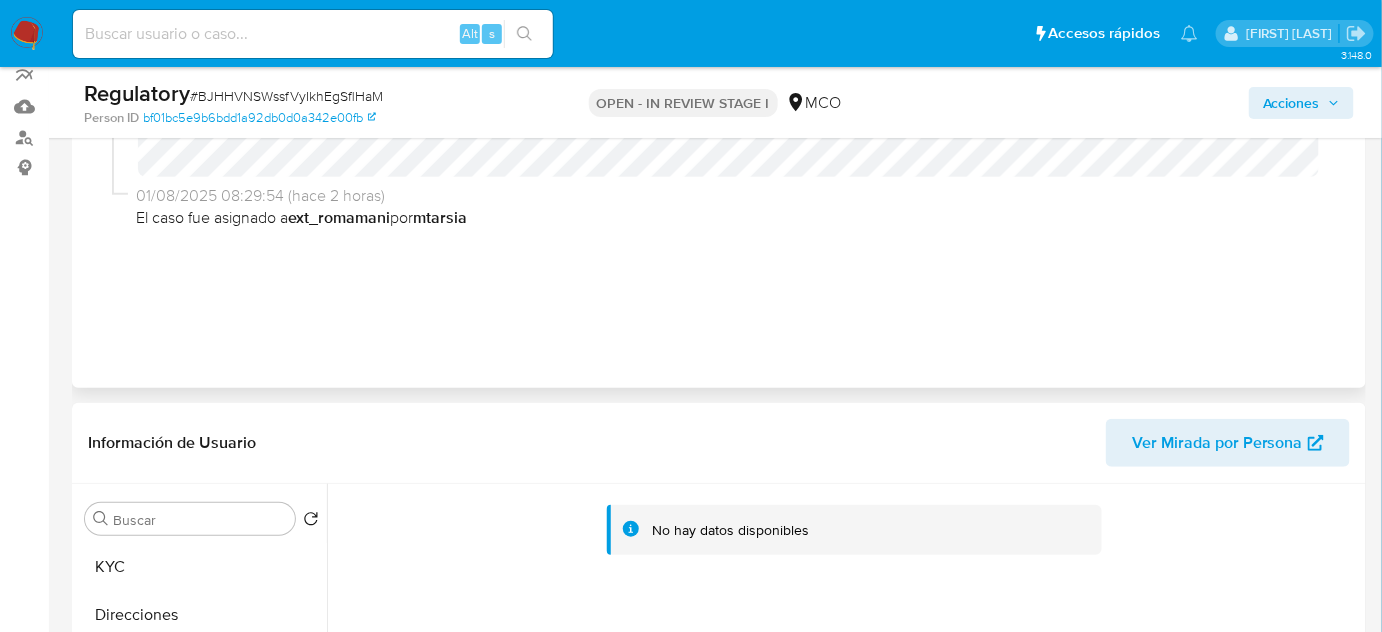 scroll, scrollTop: 181, scrollLeft: 0, axis: vertical 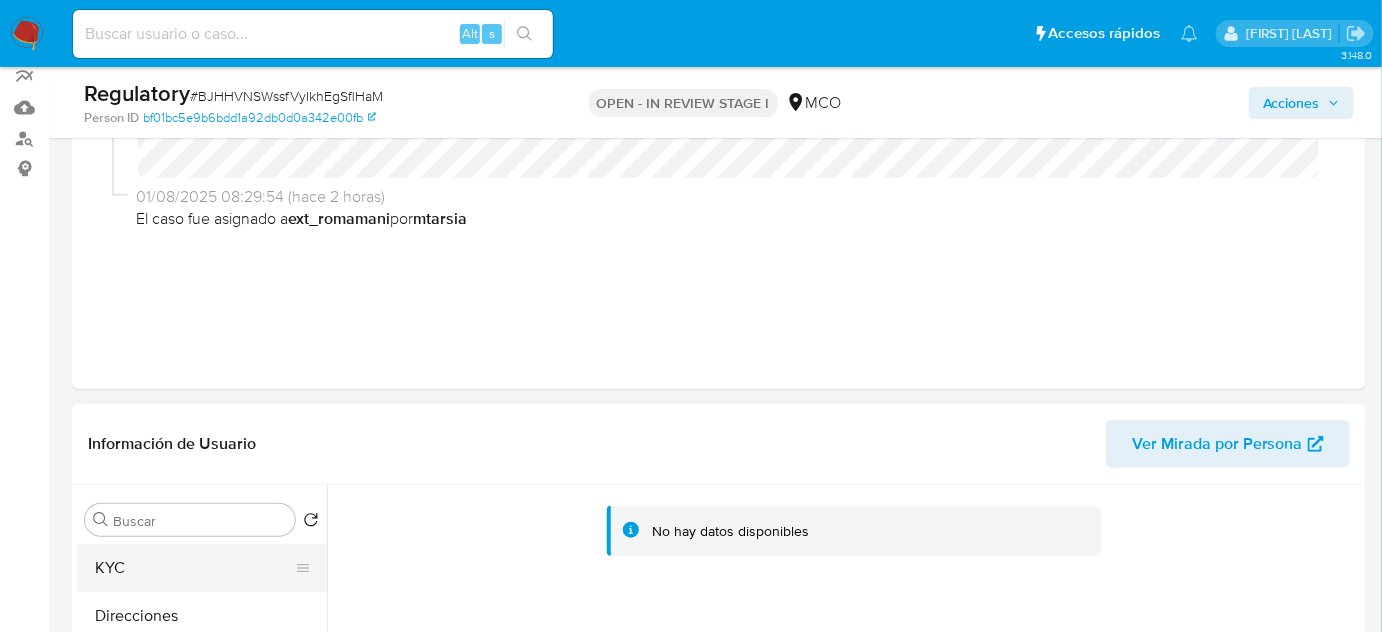 drag, startPoint x: 156, startPoint y: 567, endPoint x: 165, endPoint y: 546, distance: 22.847319 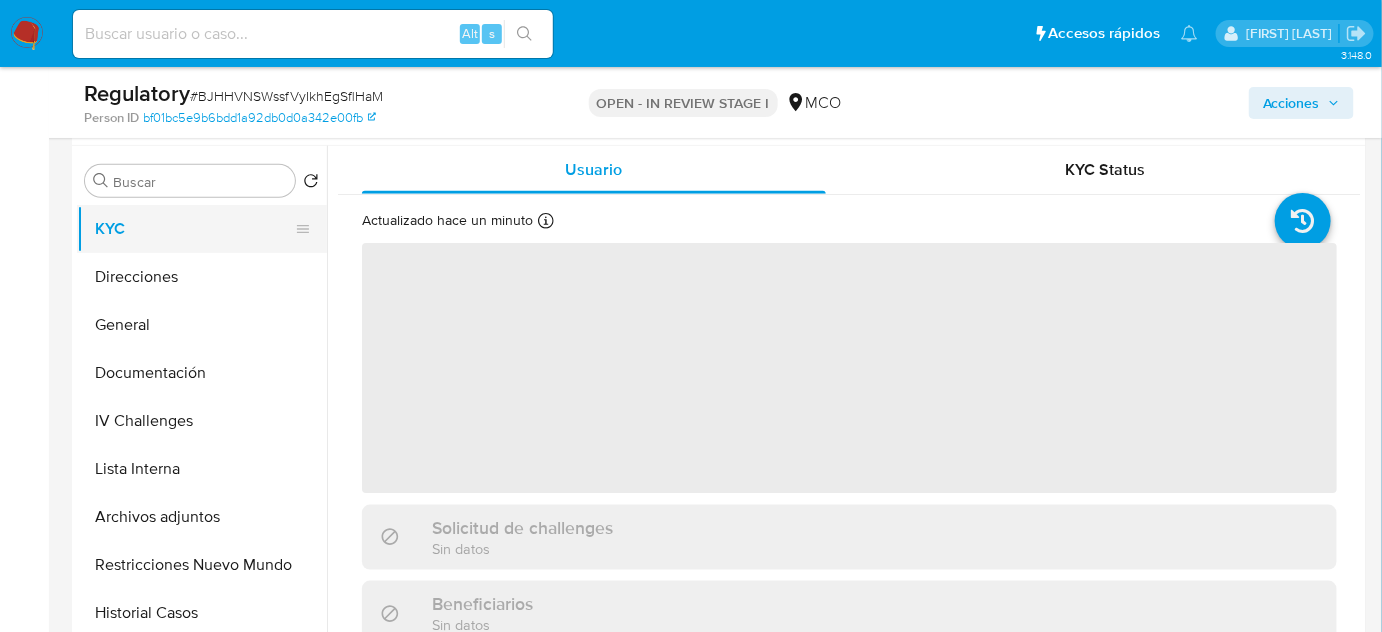 scroll, scrollTop: 545, scrollLeft: 0, axis: vertical 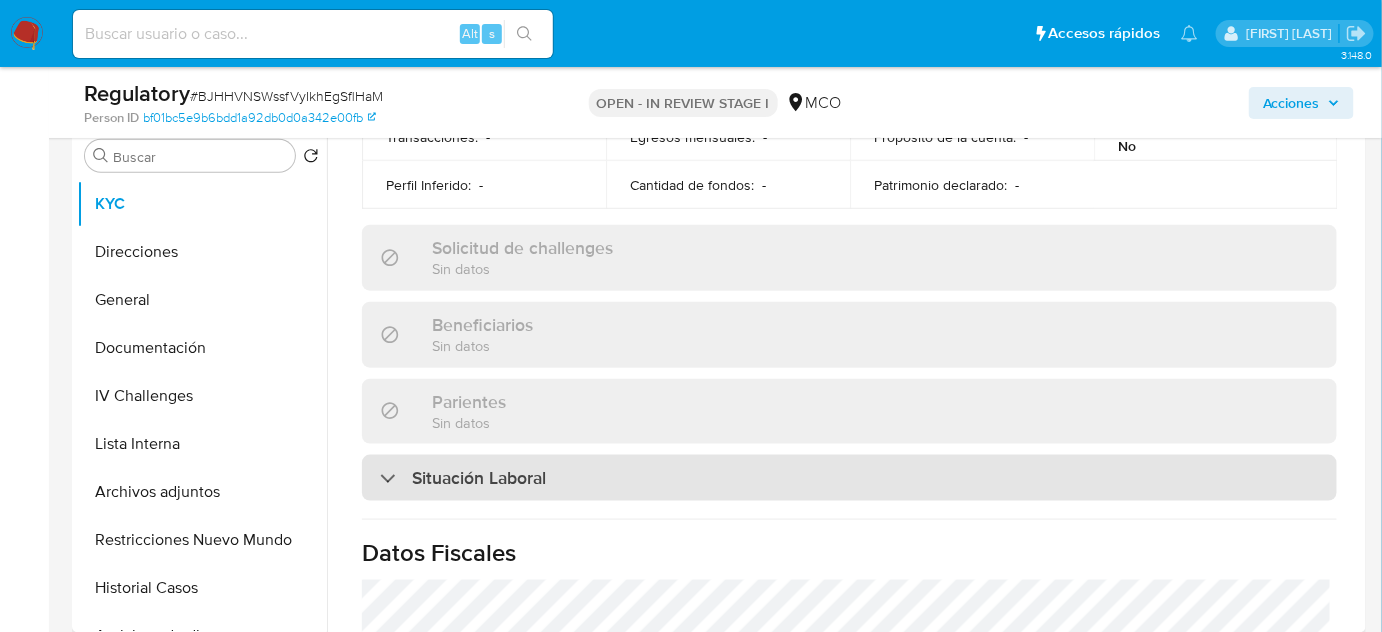 drag, startPoint x: 482, startPoint y: 484, endPoint x: 482, endPoint y: 457, distance: 27 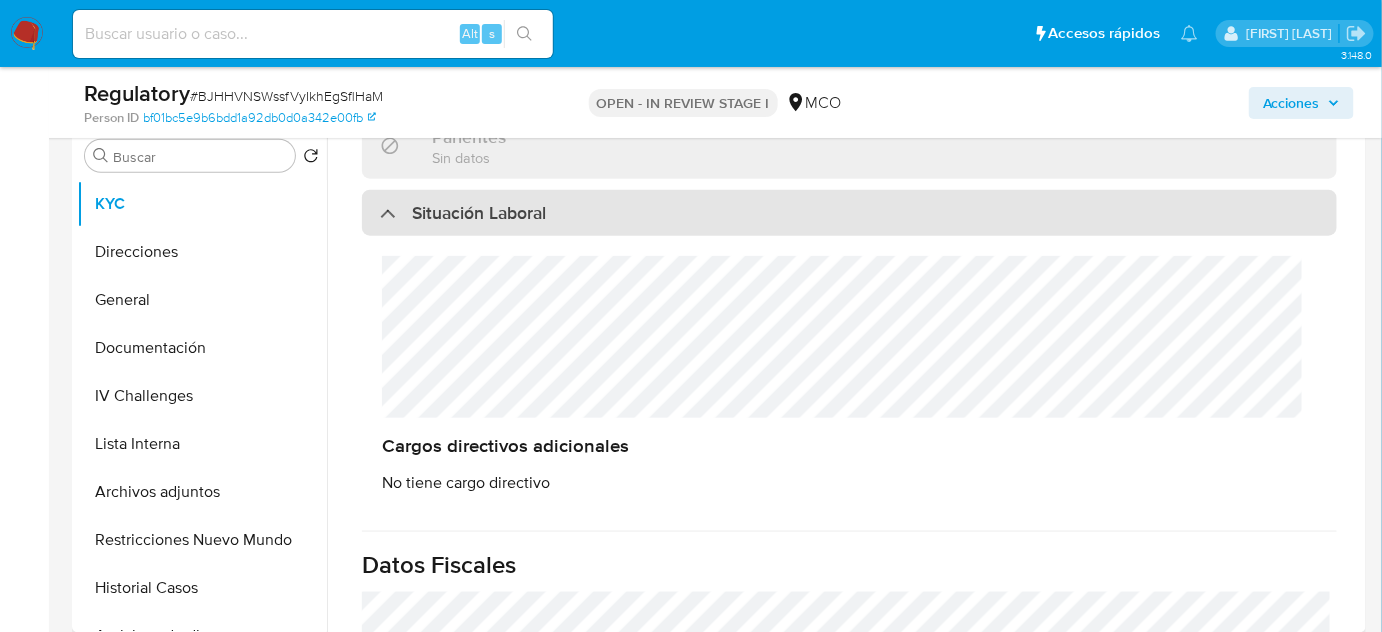 scroll, scrollTop: 1000, scrollLeft: 0, axis: vertical 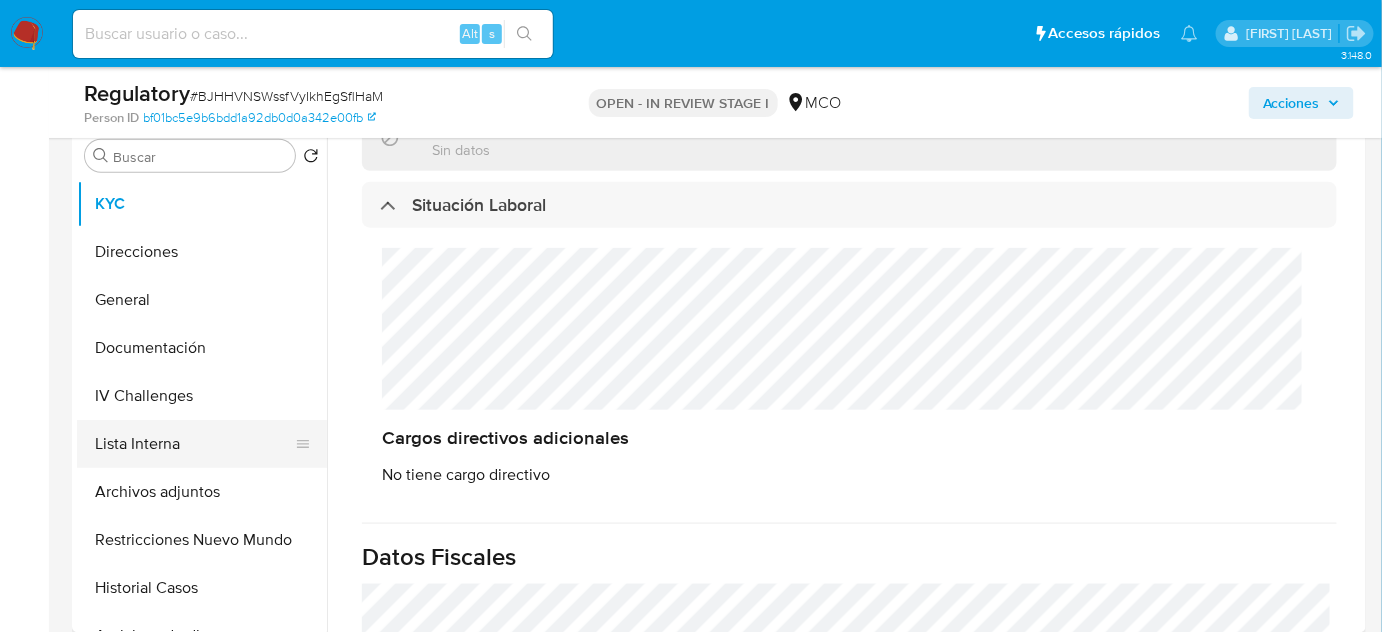 click on "Lista Interna" at bounding box center [194, 444] 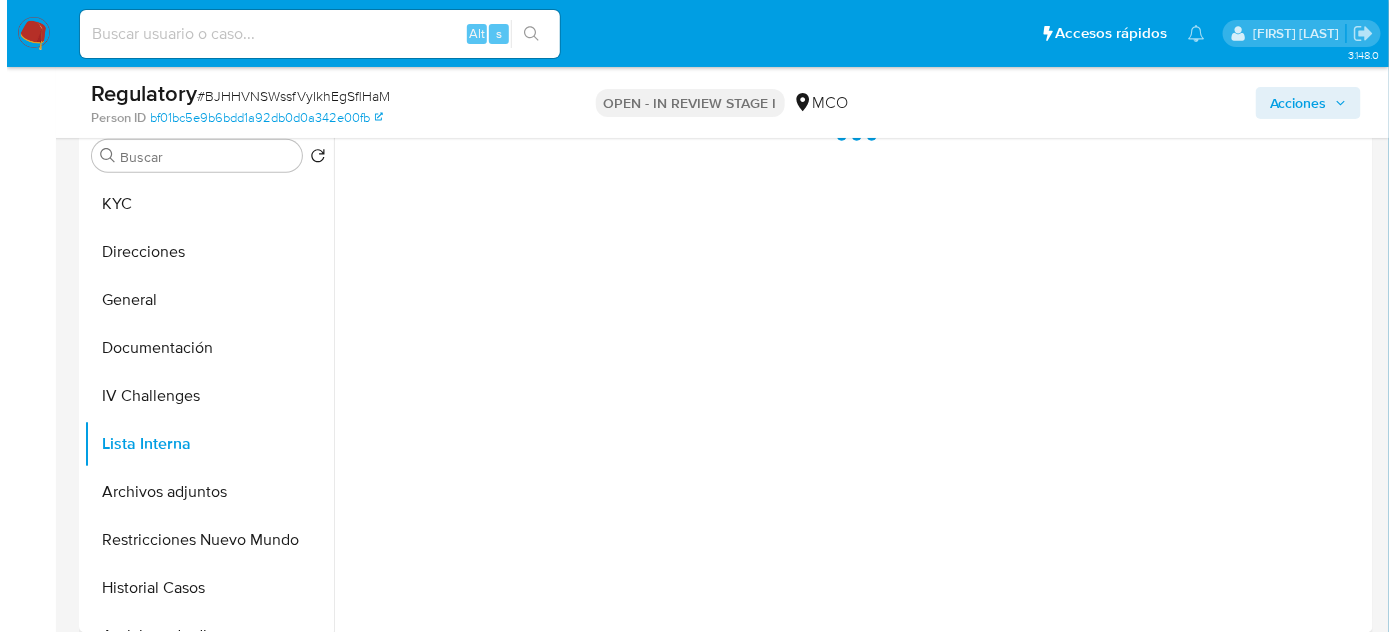 scroll, scrollTop: 0, scrollLeft: 0, axis: both 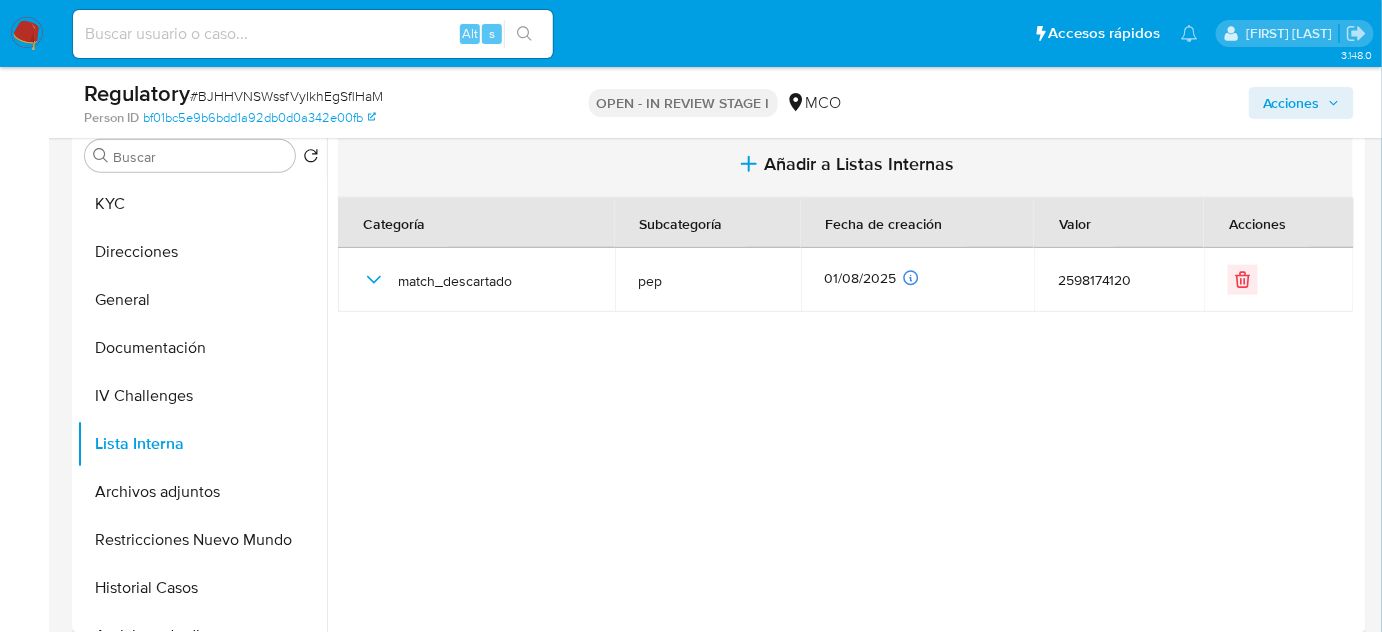 click on "Añadir a Listas Internas" at bounding box center (845, 164) 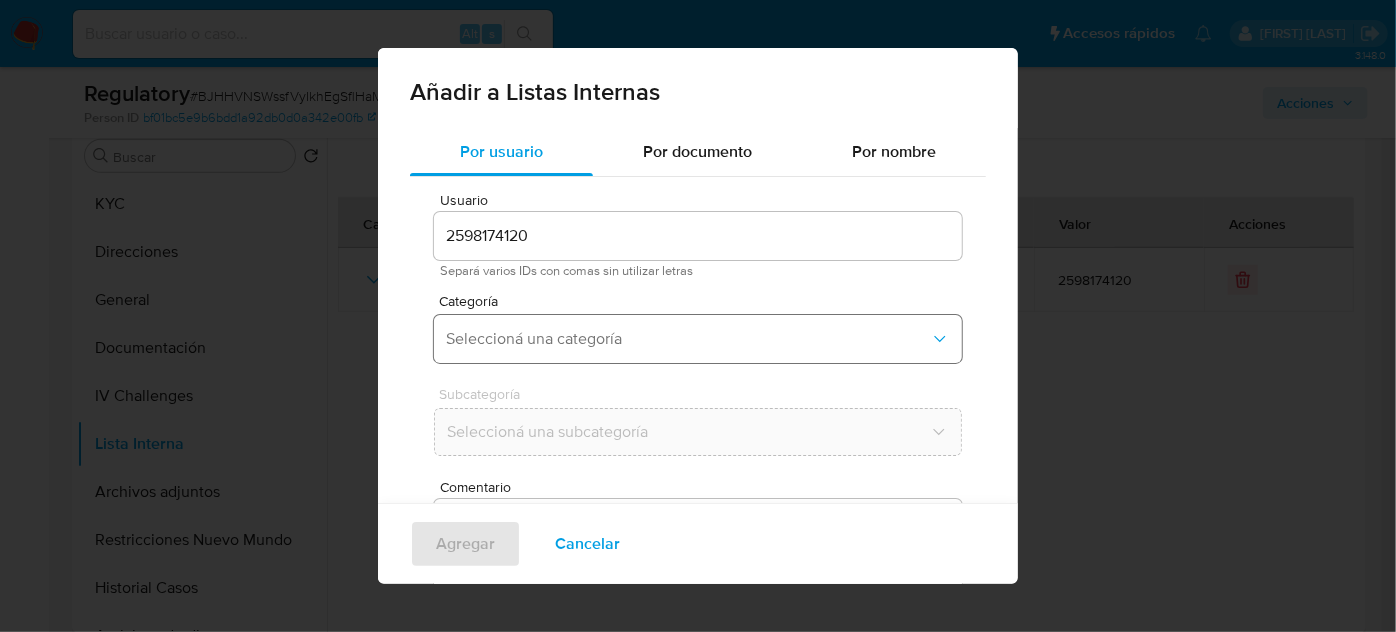 click on "Seleccioná una categoría" at bounding box center (688, 339) 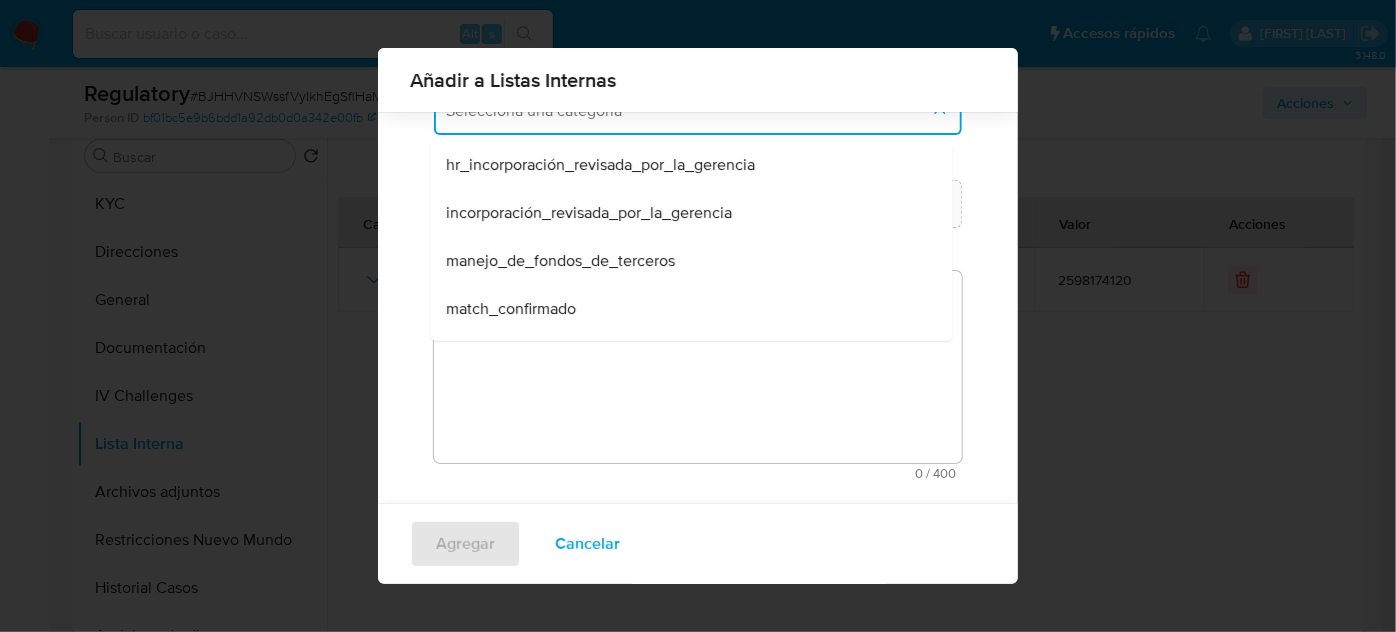 scroll, scrollTop: 220, scrollLeft: 0, axis: vertical 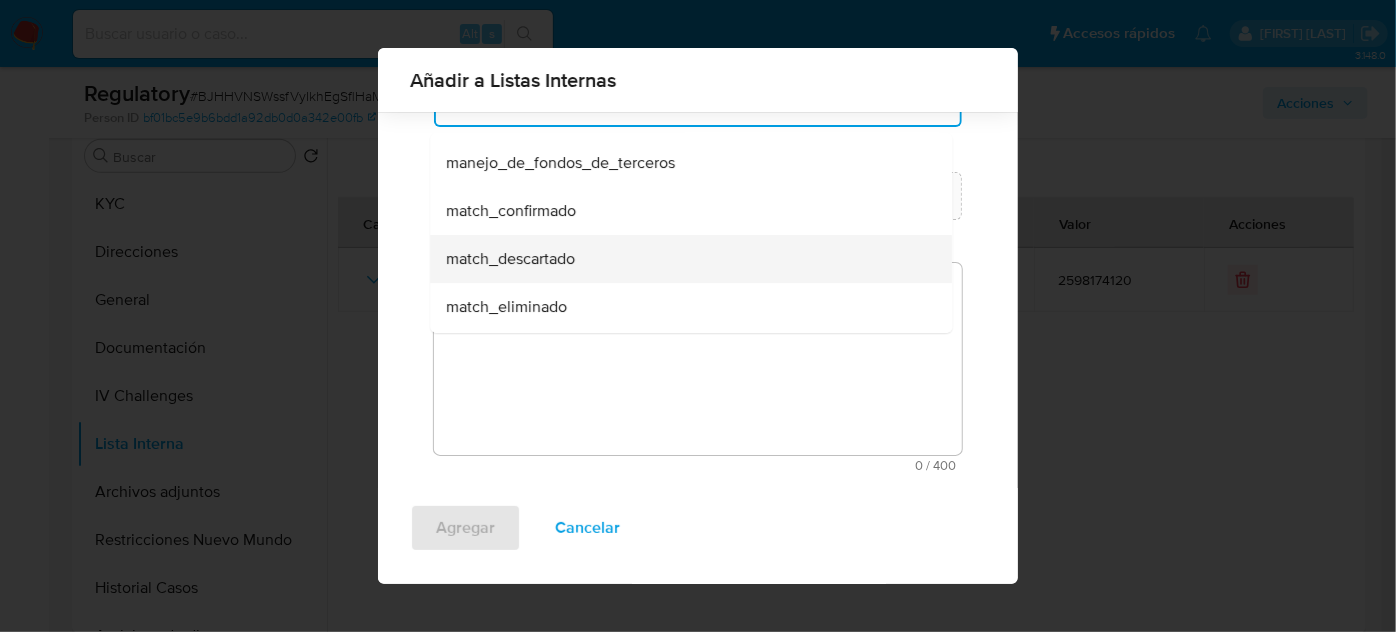 click on "match_descartado" at bounding box center [685, 259] 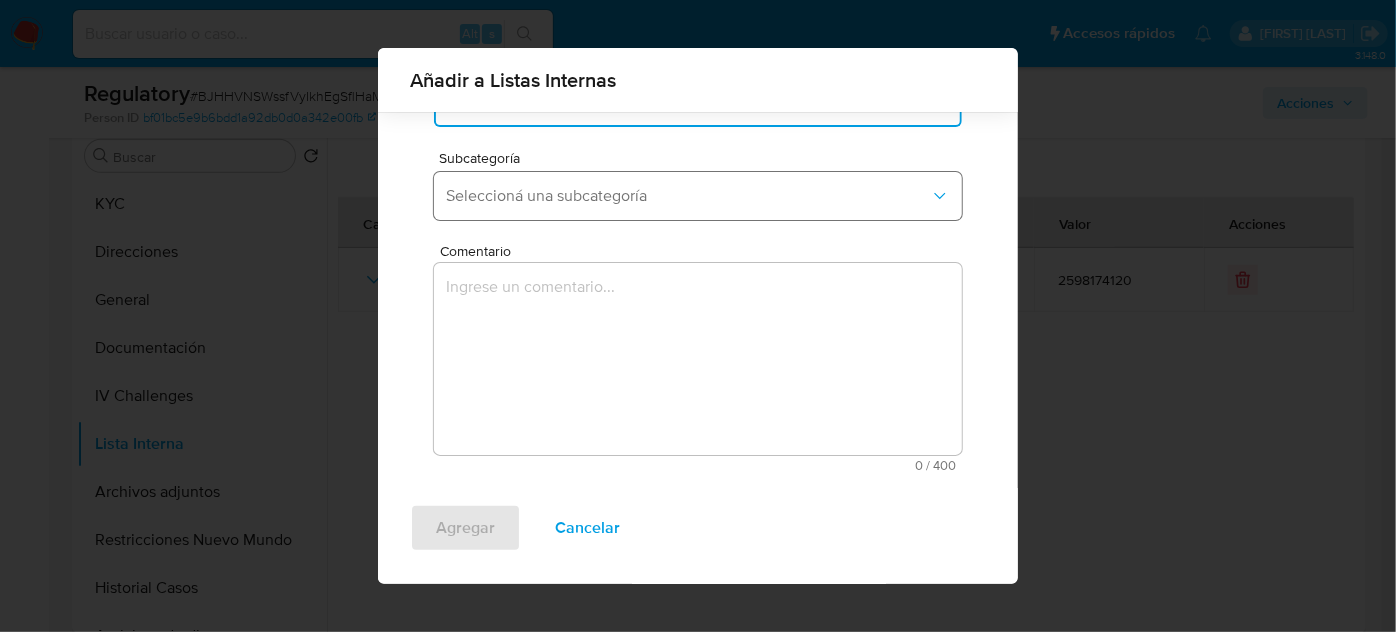 click on "Seleccioná una subcategoría" at bounding box center [688, 196] 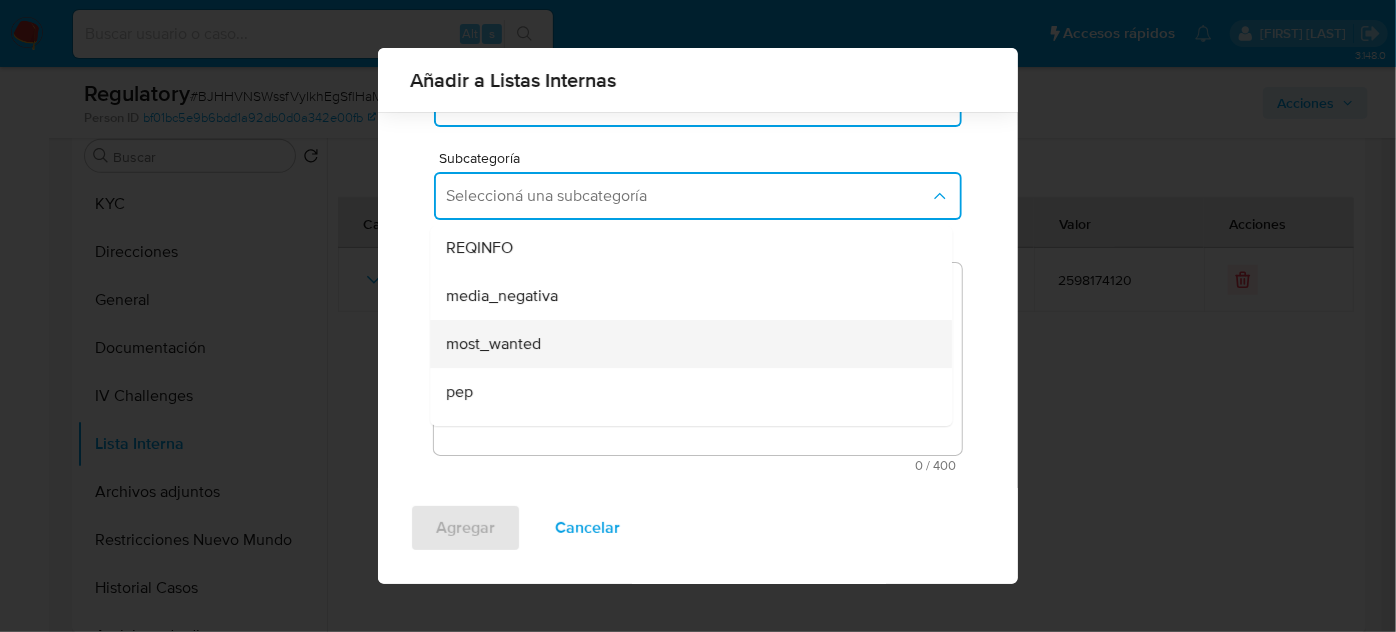 scroll, scrollTop: 136, scrollLeft: 0, axis: vertical 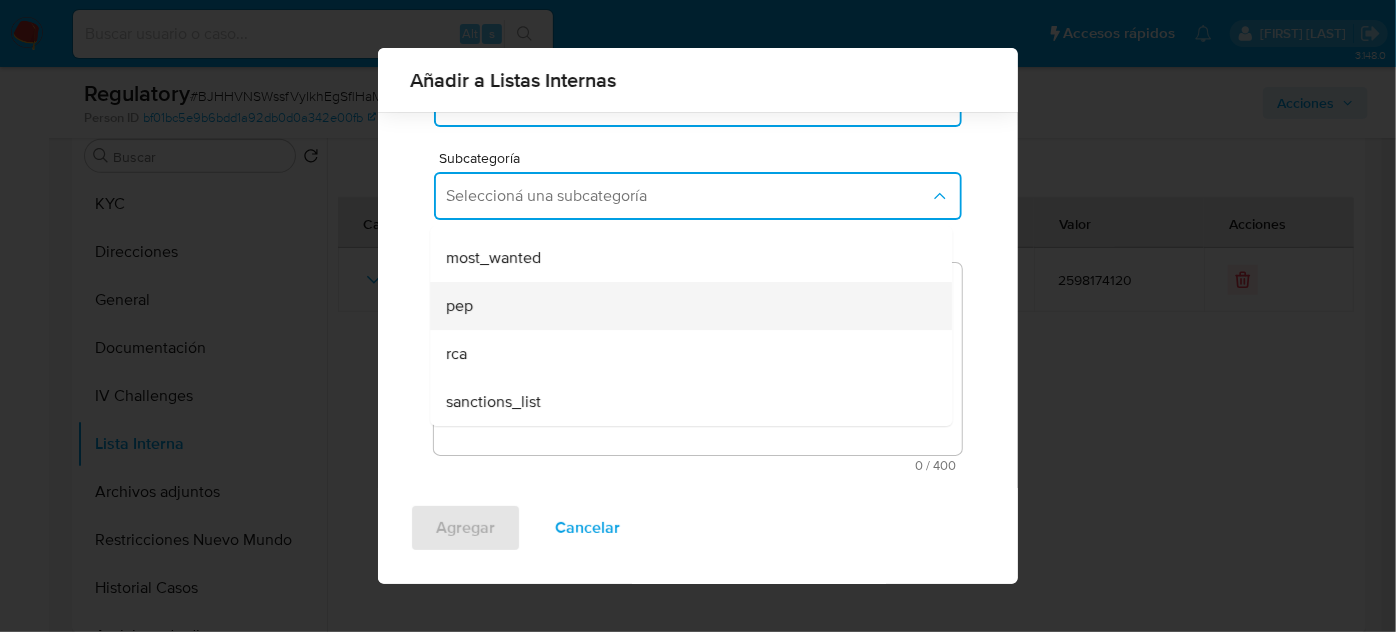 click on "pep" at bounding box center (685, 306) 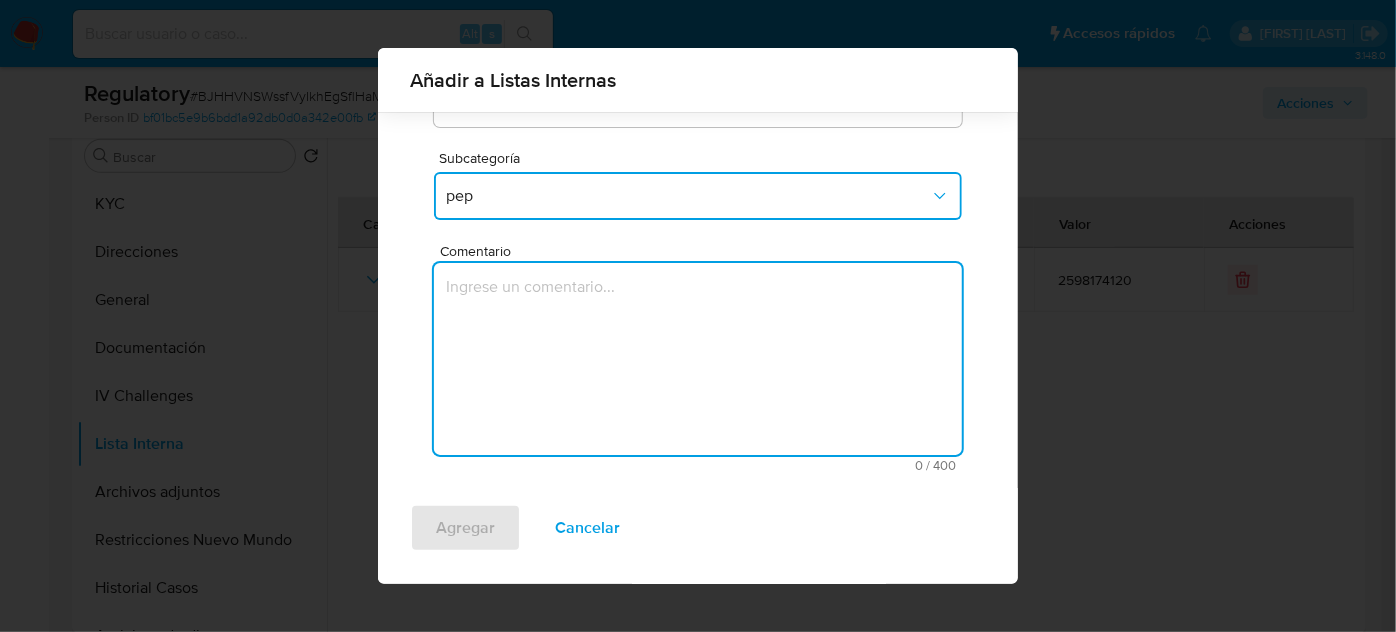 click at bounding box center (698, 359) 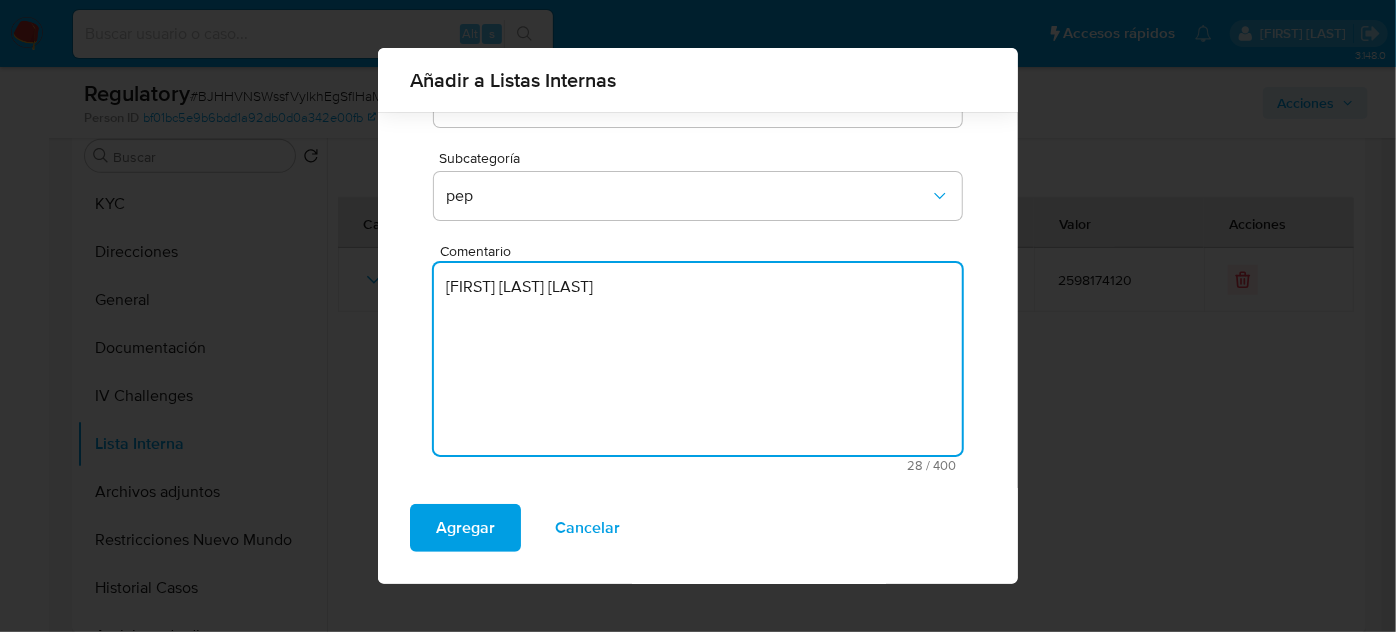 drag, startPoint x: 747, startPoint y: 294, endPoint x: 328, endPoint y: 317, distance: 419.6308 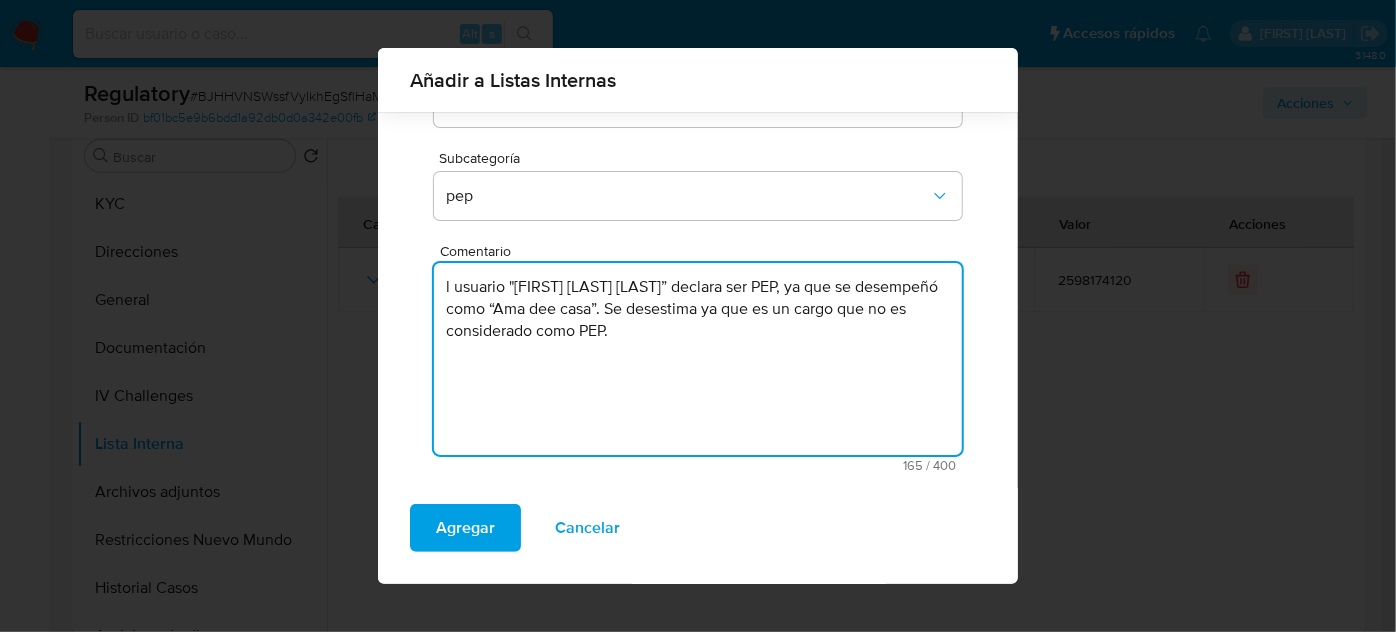 drag, startPoint x: 443, startPoint y: 284, endPoint x: 426, endPoint y: 278, distance: 18.027756 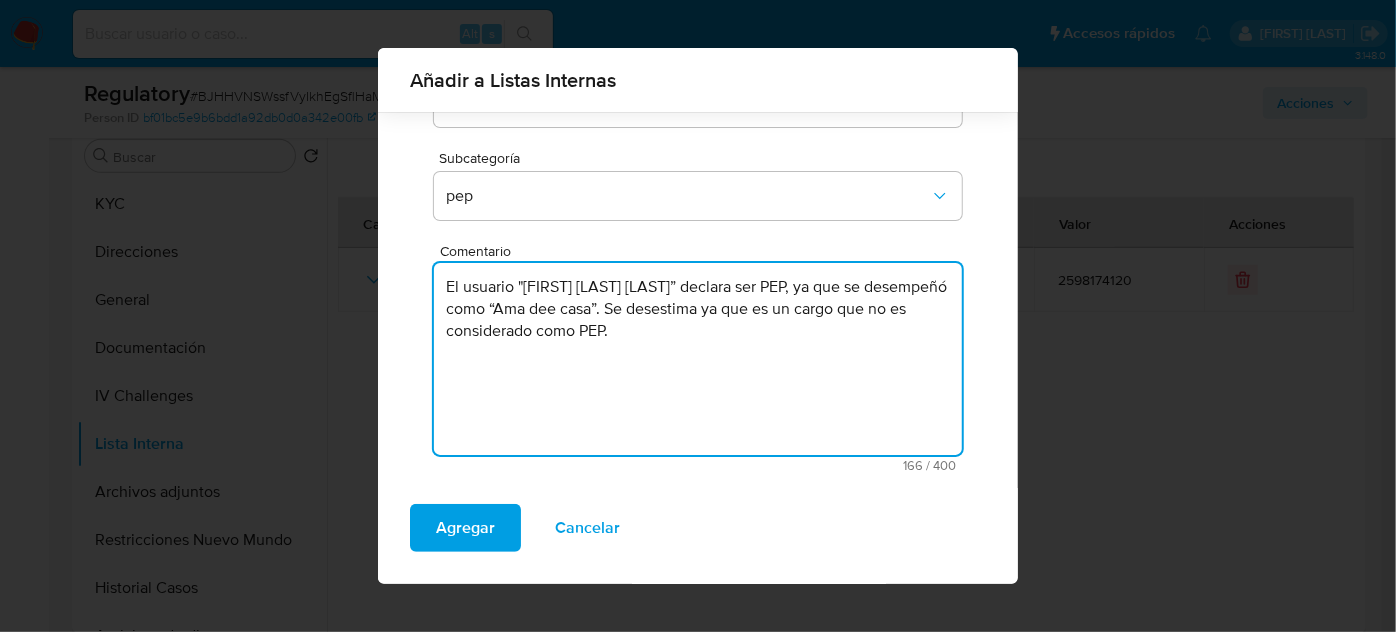 click on "El usuario "Maria Yuliza Cataño Figueroa” declara ser PEP, ya que se desempeñó como “Ama dee casa”. Se desestima ya que es un cargo que no es considerado como PEP." at bounding box center (698, 359) 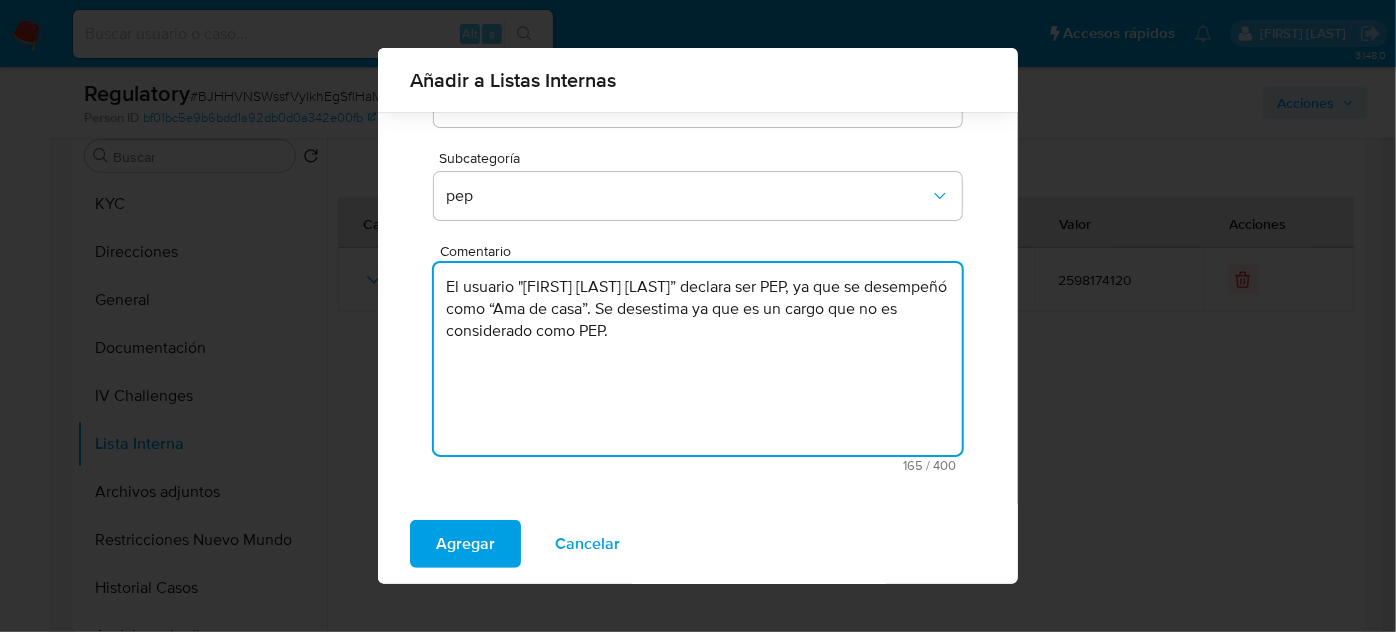 scroll, scrollTop: 129, scrollLeft: 0, axis: vertical 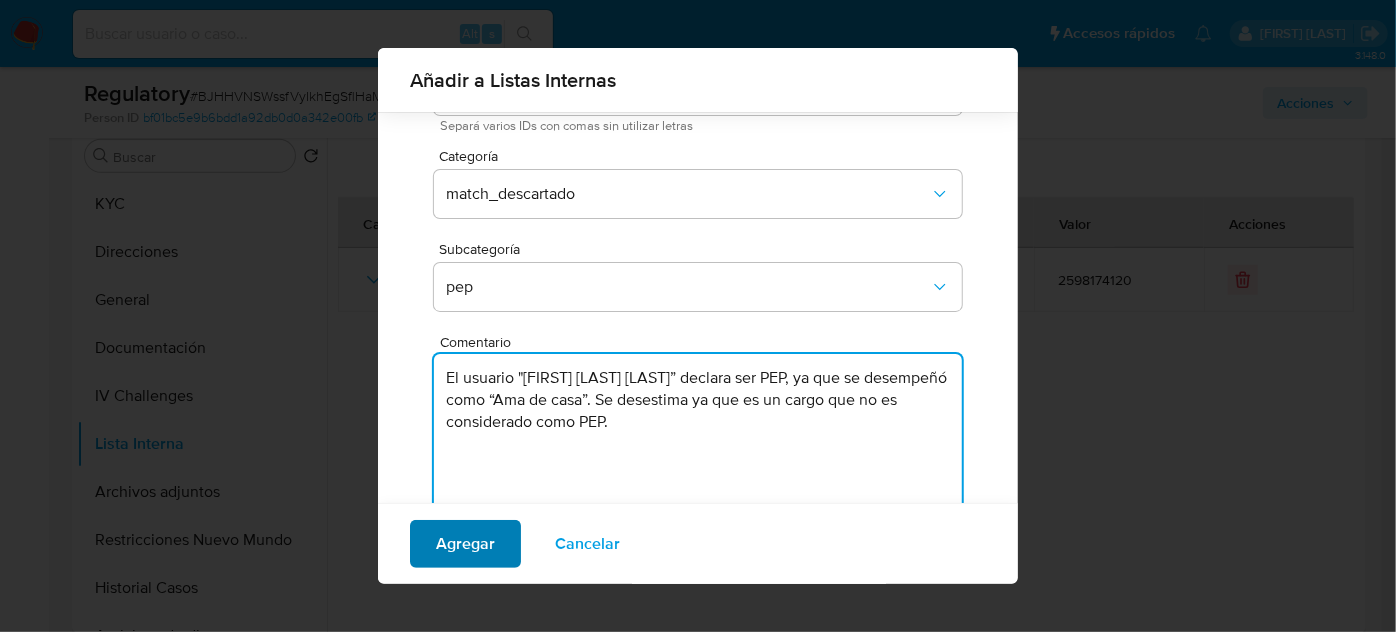 type on "El usuario "Maria Yuliza Cataño Figueroa” declara ser PEP, ya que se desempeñó como “Ama de casa”. Se desestima ya que es un cargo que no es considerado como PEP." 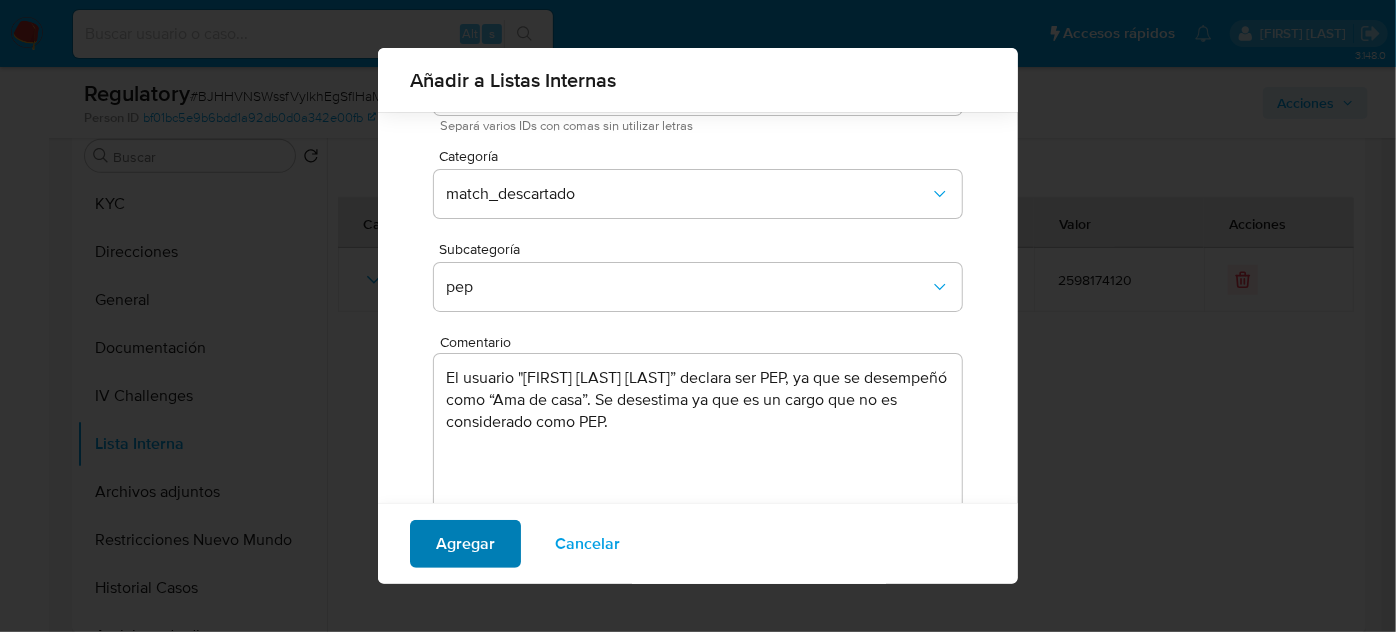 click on "Agregar" at bounding box center (465, 544) 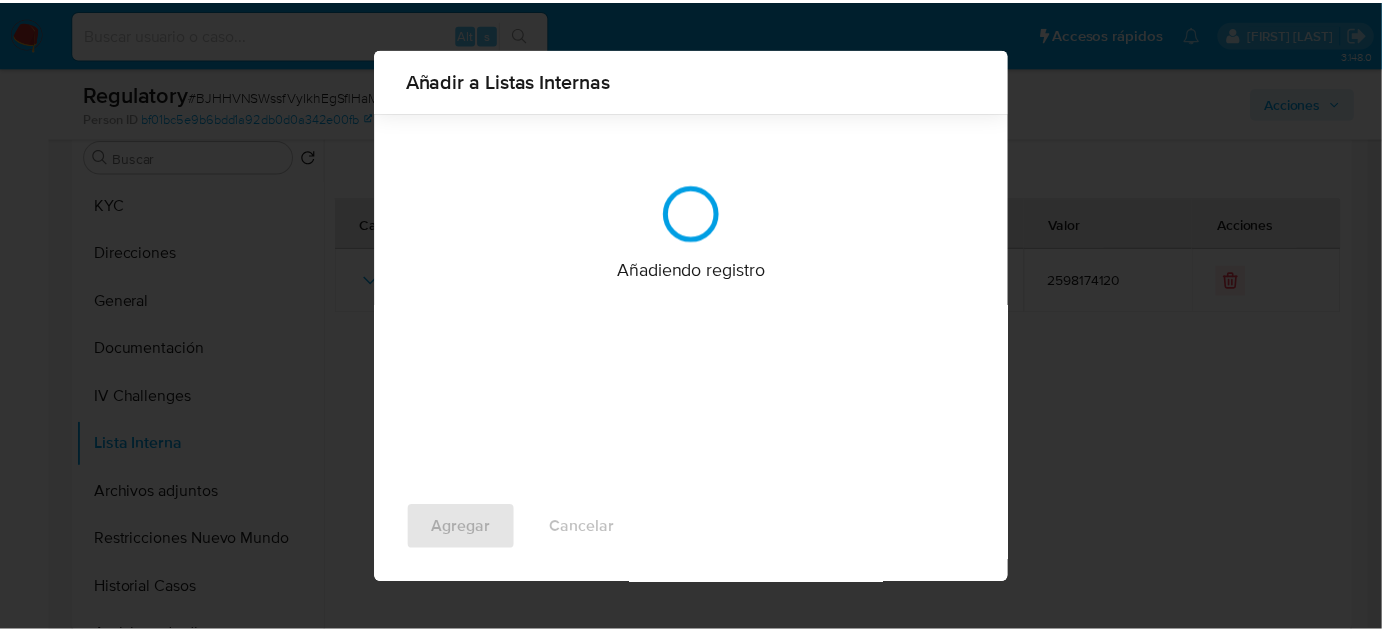 scroll, scrollTop: 0, scrollLeft: 0, axis: both 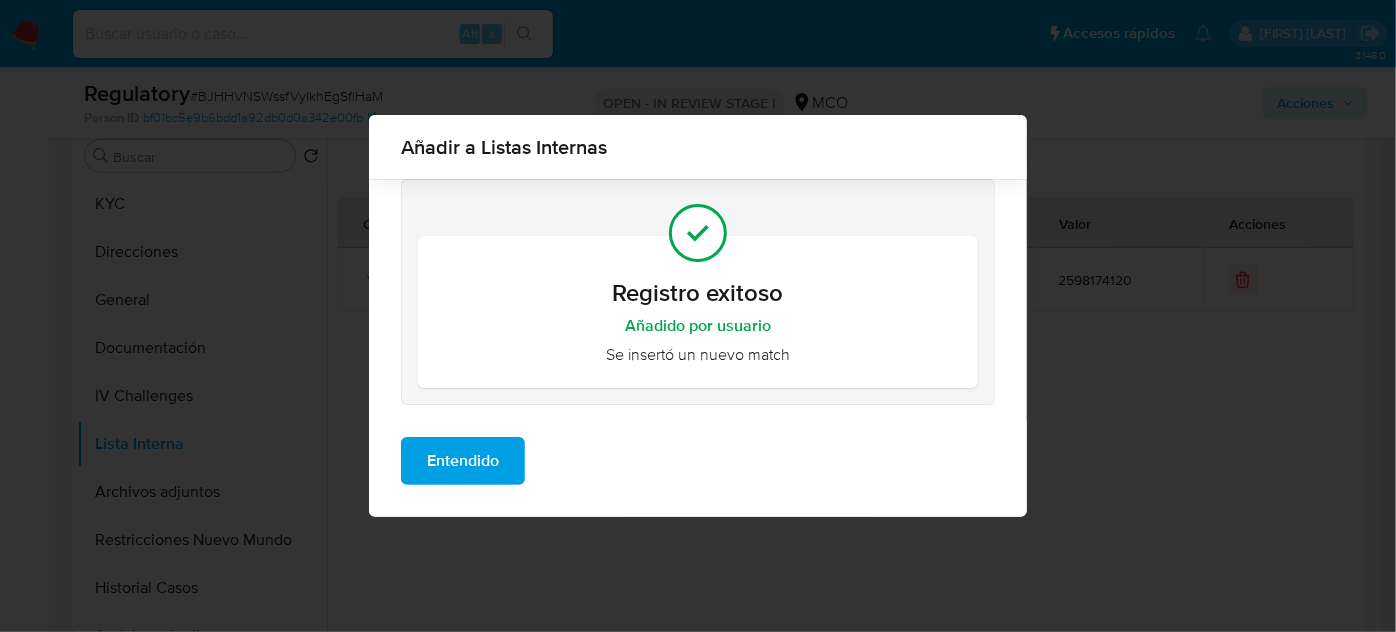 click on "Entendido" at bounding box center (463, 461) 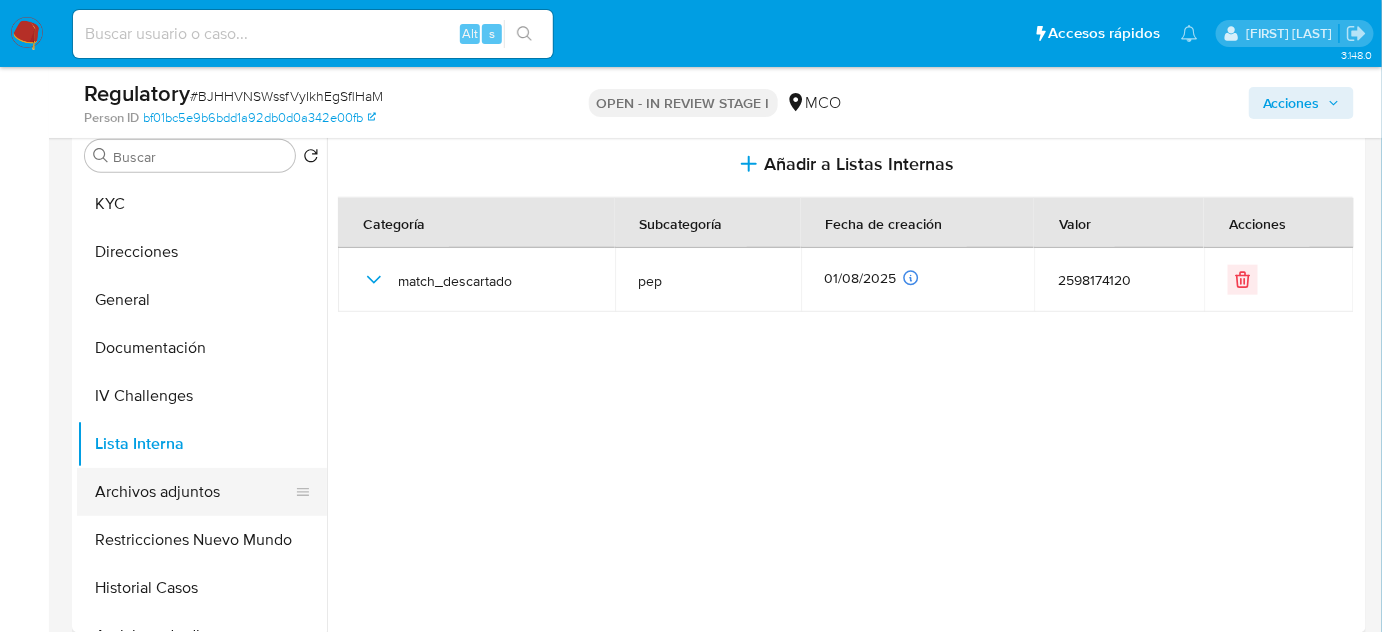 click on "Archivos adjuntos" at bounding box center (194, 492) 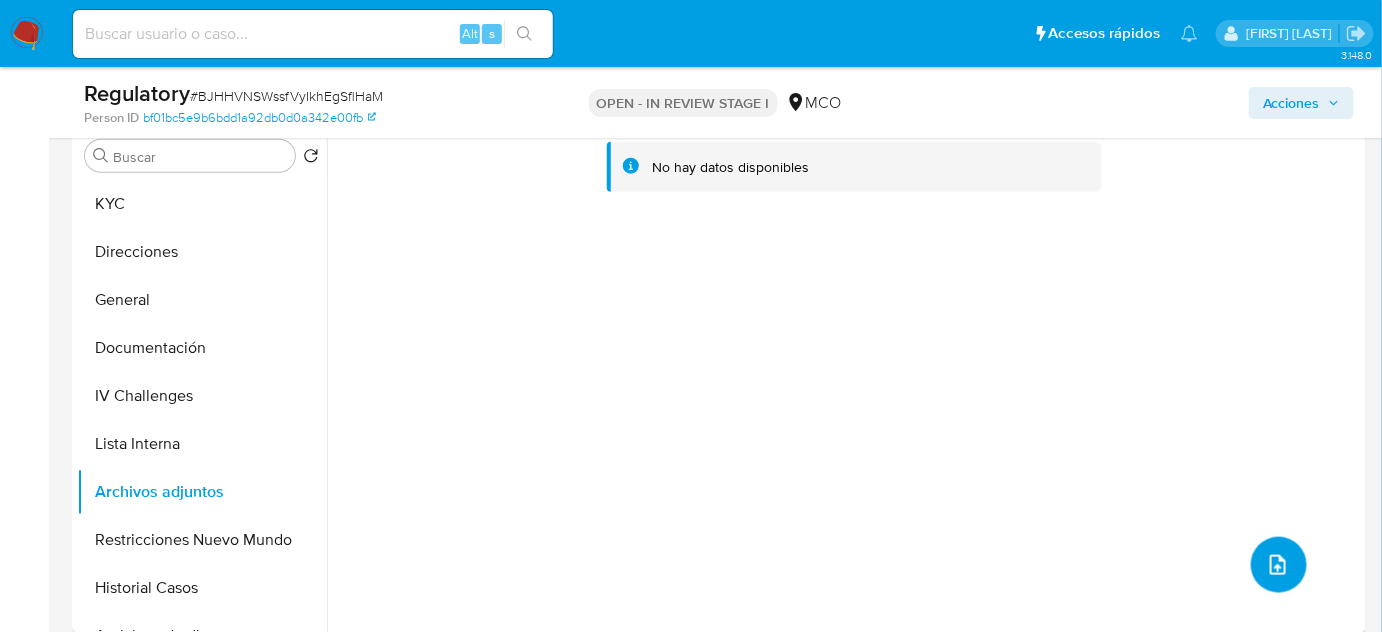 click at bounding box center (1279, 565) 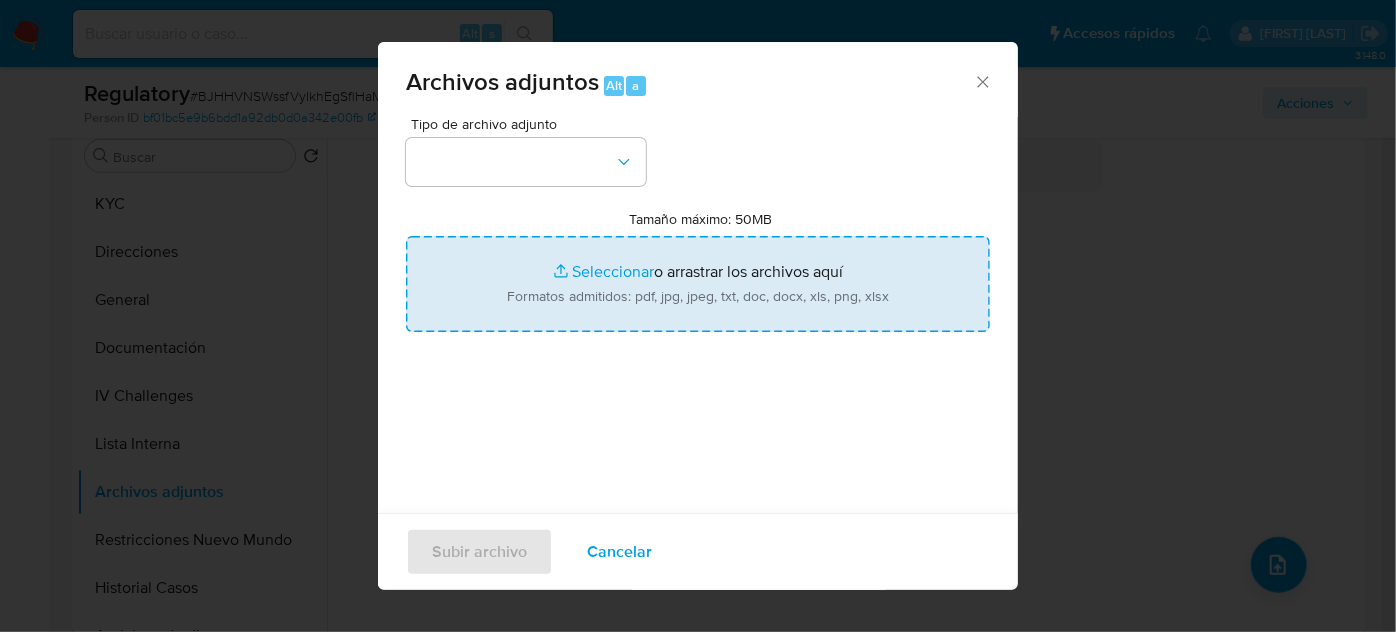 click on "Tamaño máximo: 50MB Seleccionar archivos" at bounding box center [698, 284] 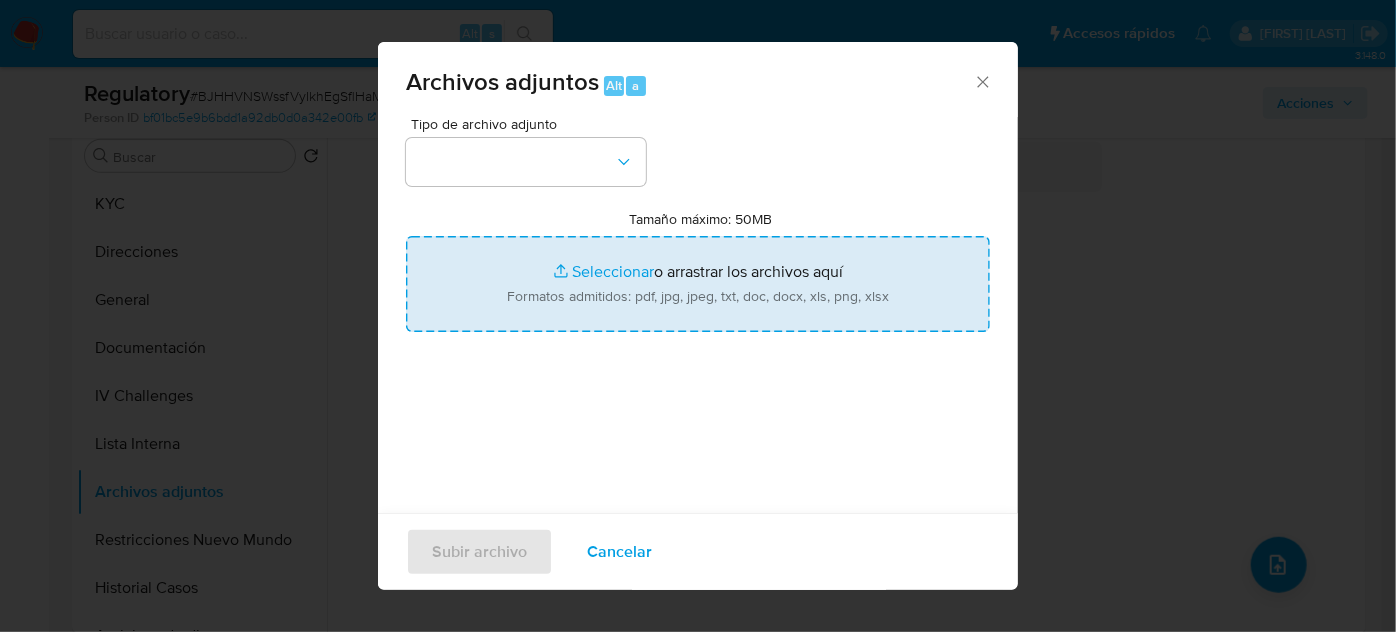 type on "C:\fakepath\CaseDossierReport_5jb6j9z45d2q1jw8cgggr76cu.pdf" 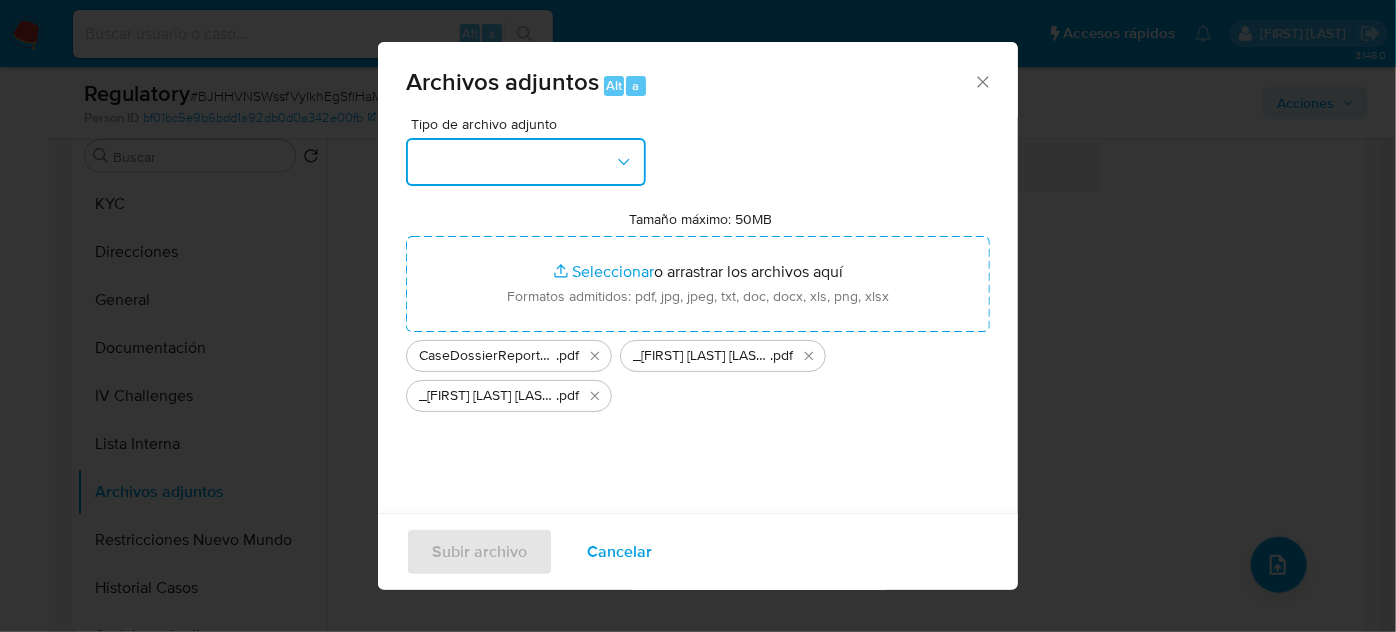 click at bounding box center [526, 162] 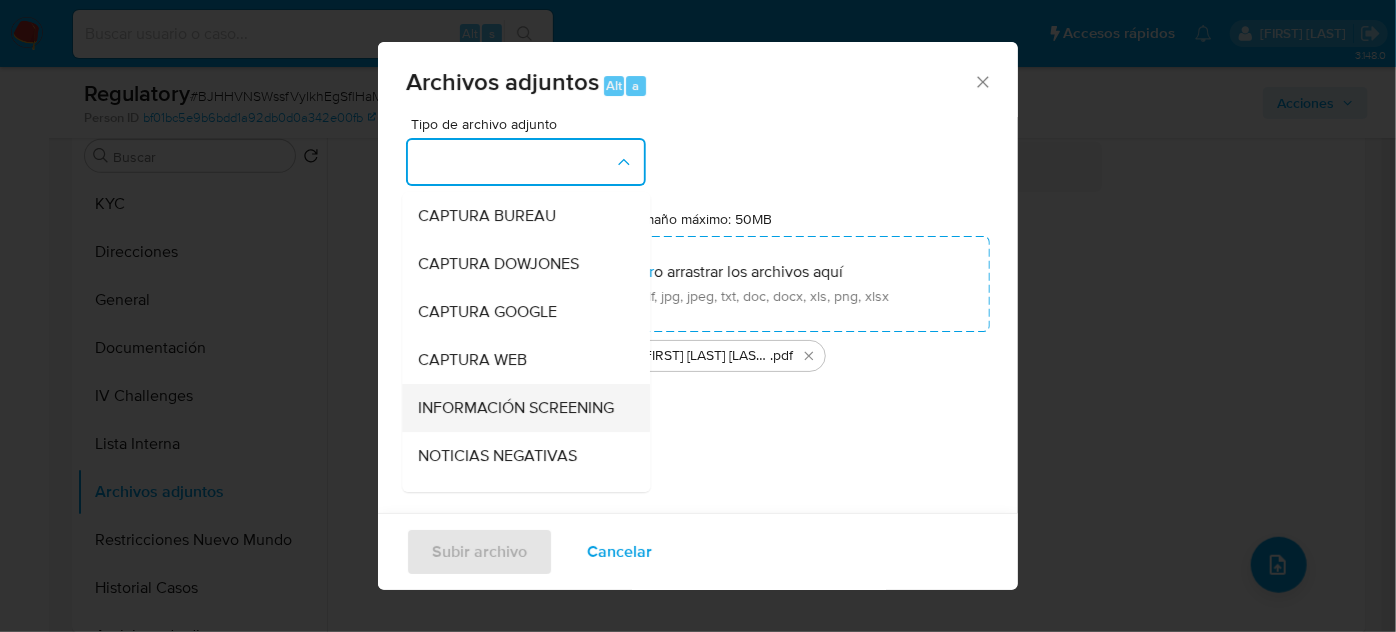 click on "INFORMACIÓN SCREENING" at bounding box center (516, 408) 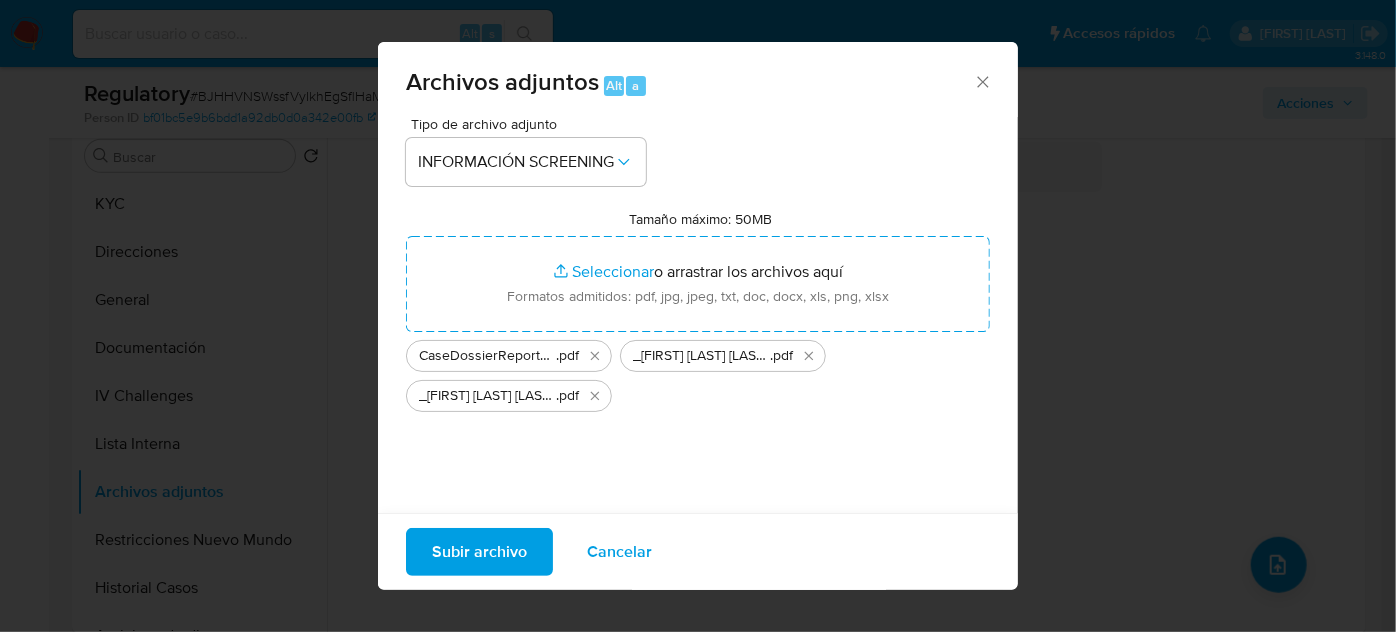 click on "Subir archivo" at bounding box center [479, 552] 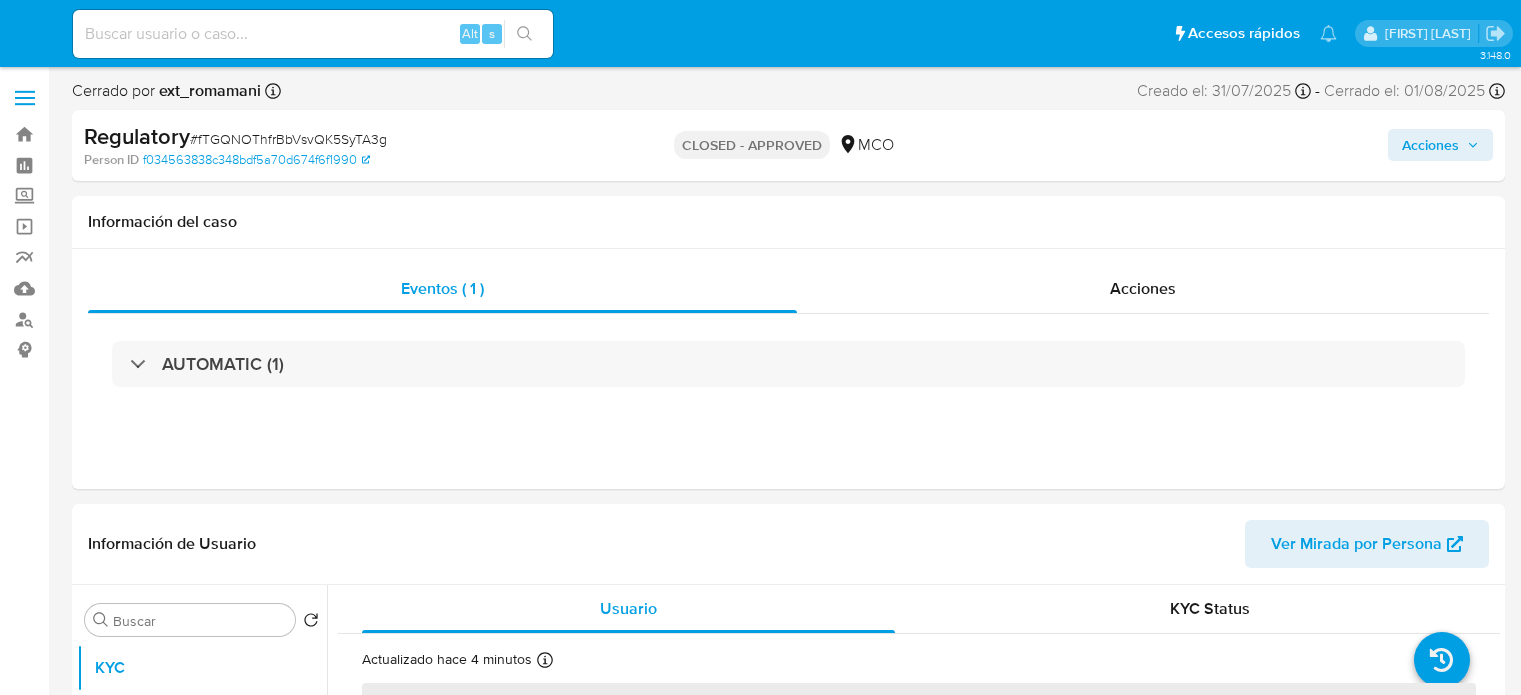 select on "10" 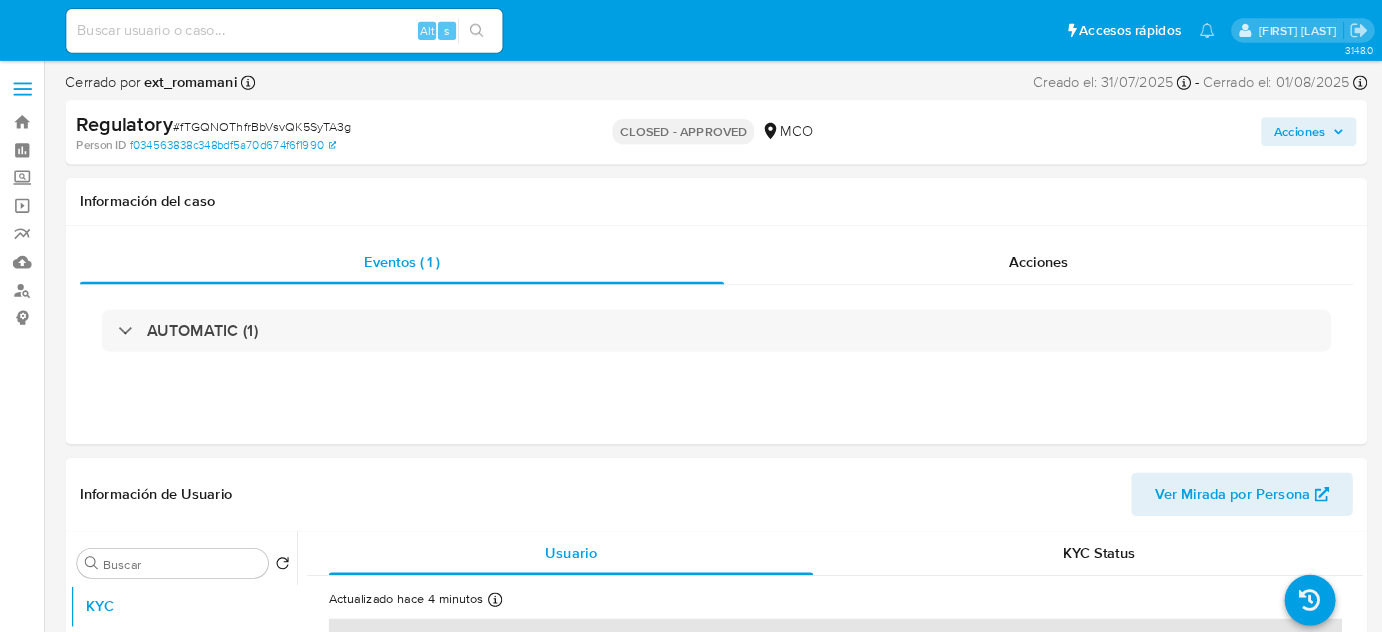 scroll, scrollTop: 0, scrollLeft: 0, axis: both 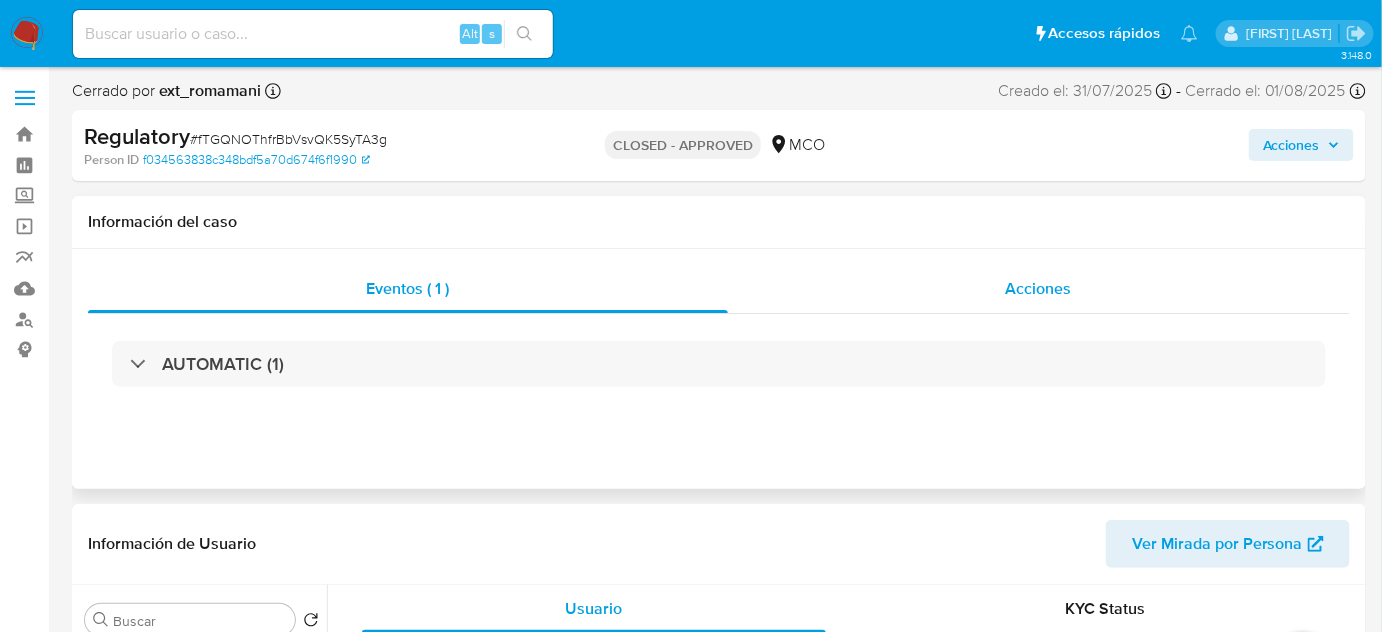 click on "Acciones" at bounding box center (1039, 288) 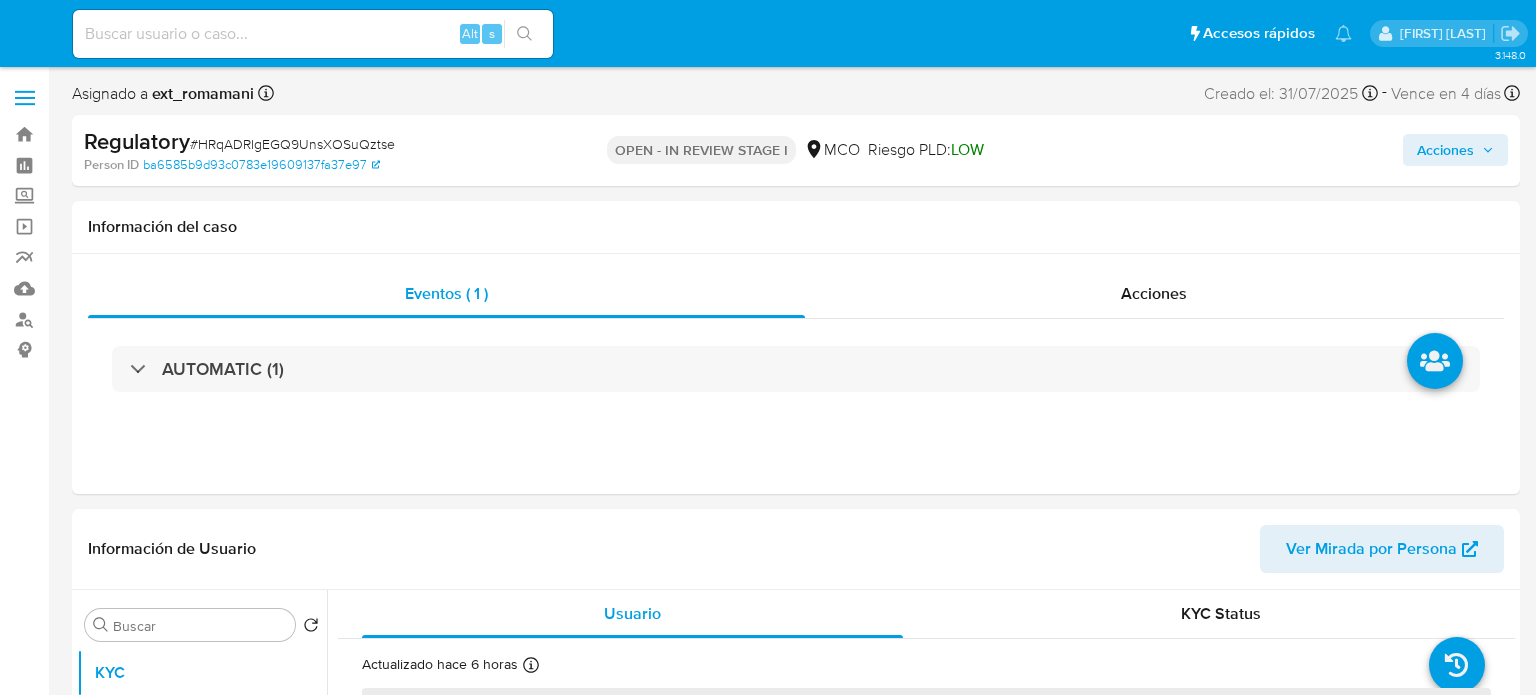 select on "10" 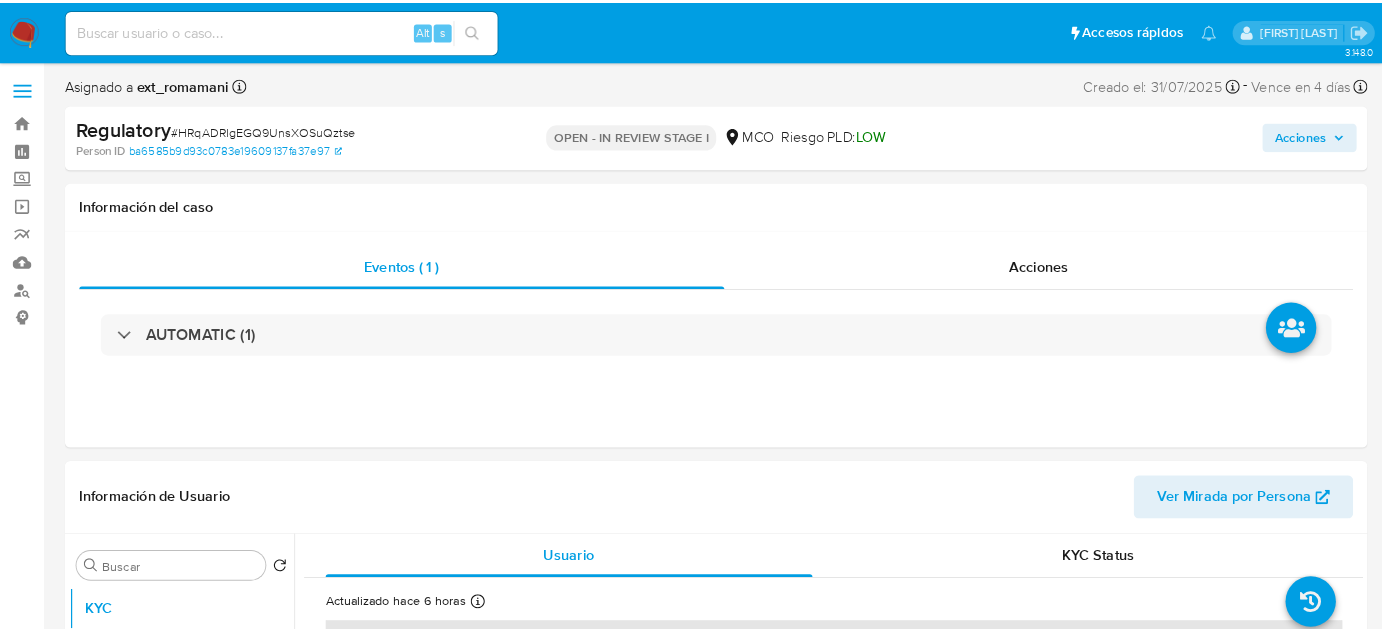 scroll, scrollTop: 0, scrollLeft: 0, axis: both 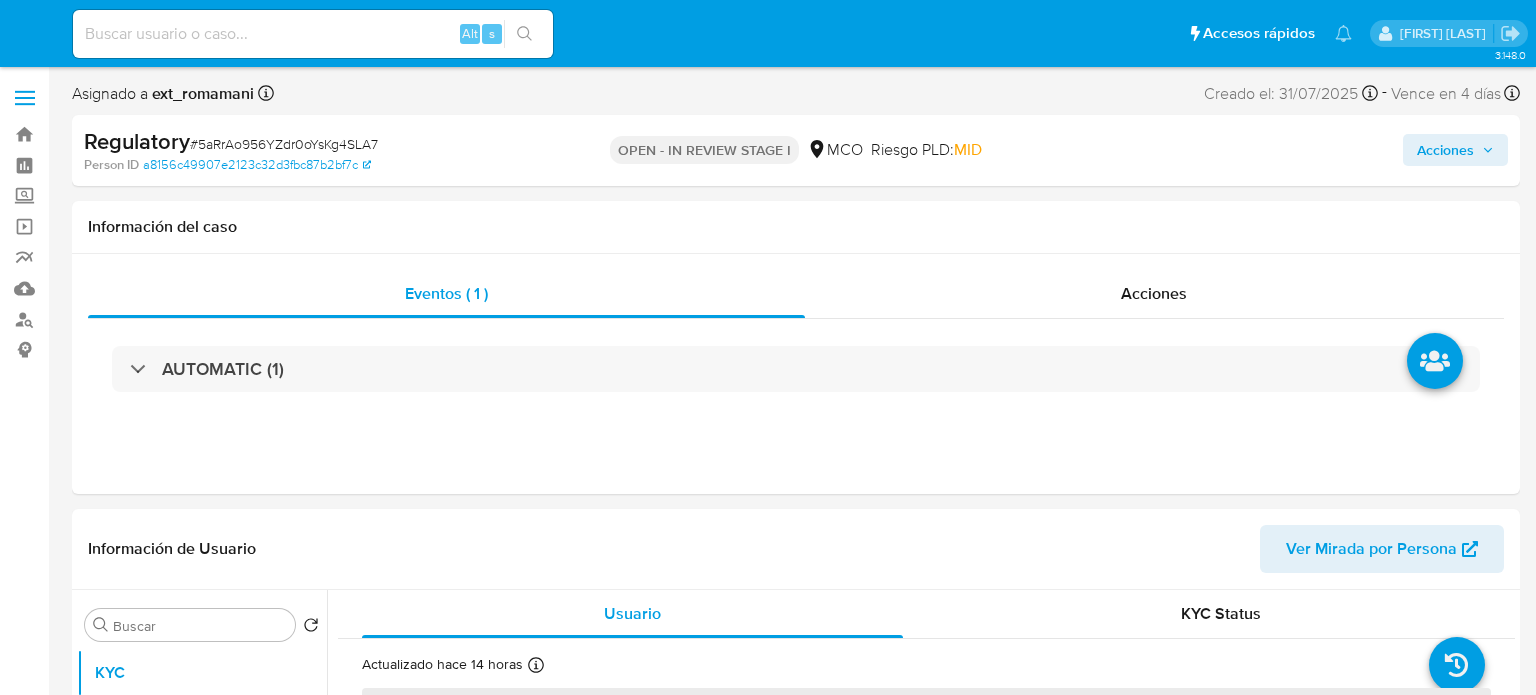 select on "10" 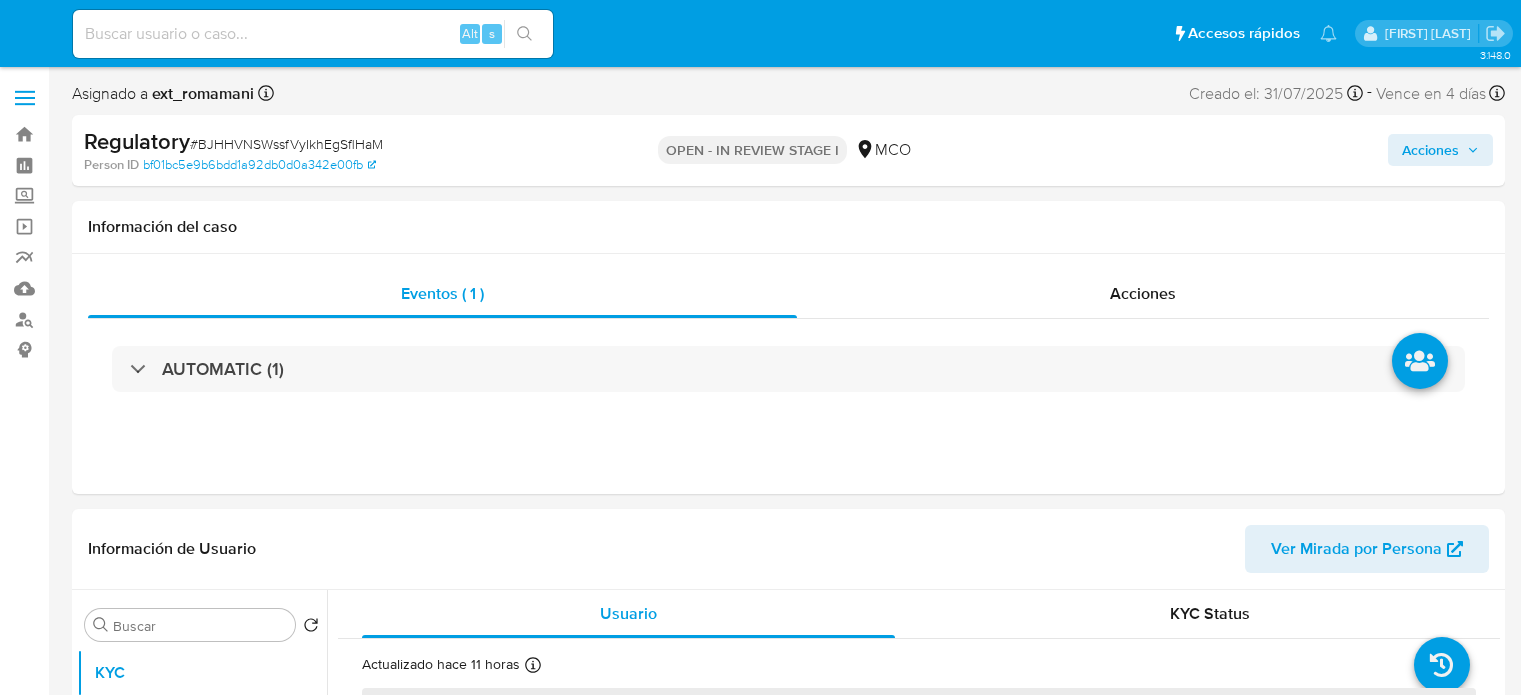 select on "10" 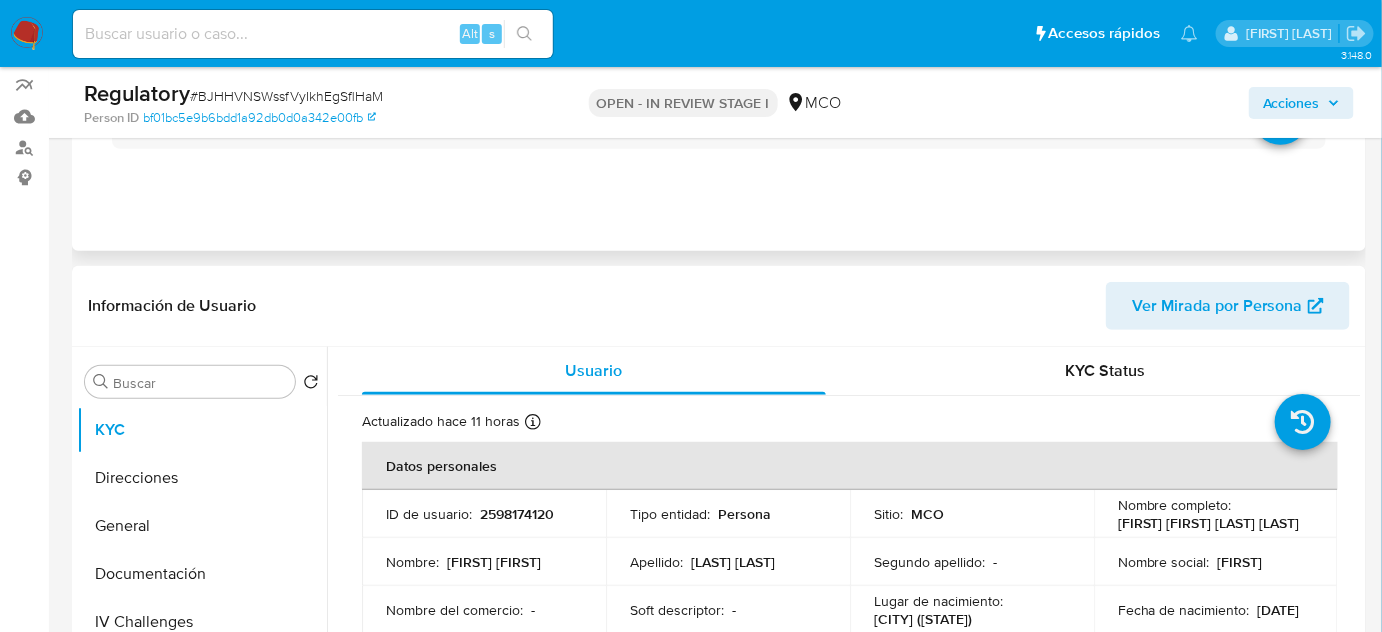 scroll, scrollTop: 181, scrollLeft: 0, axis: vertical 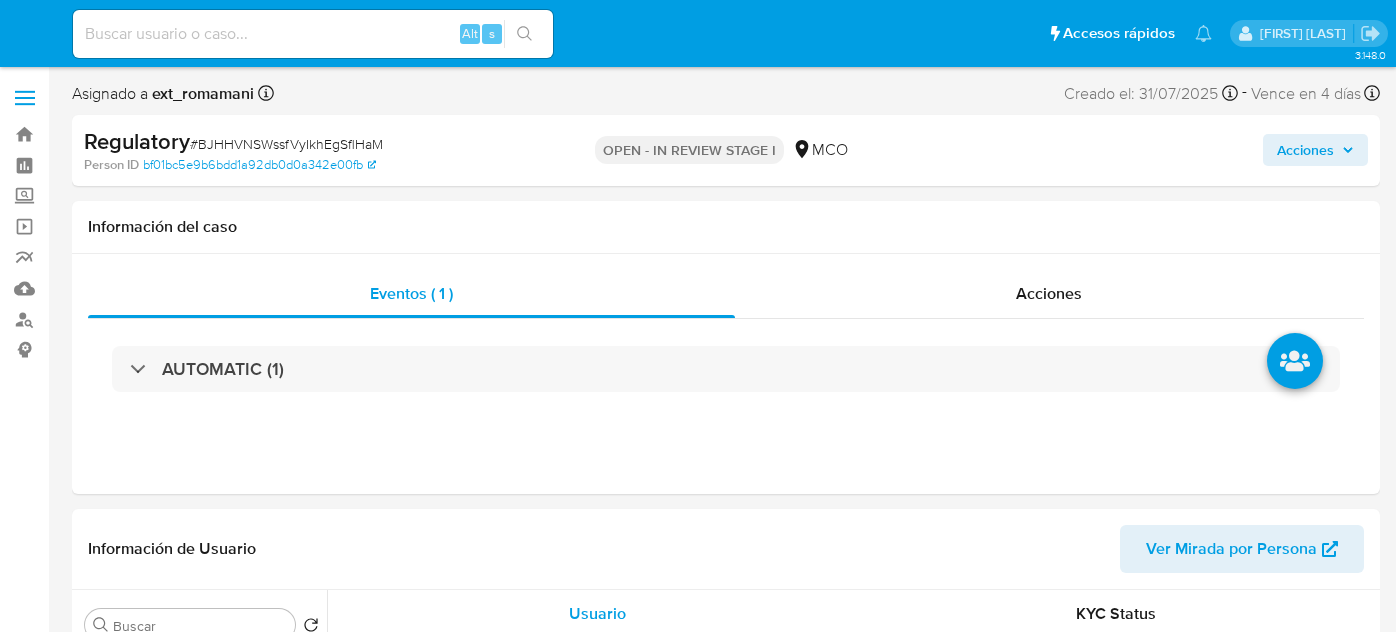 select on "10" 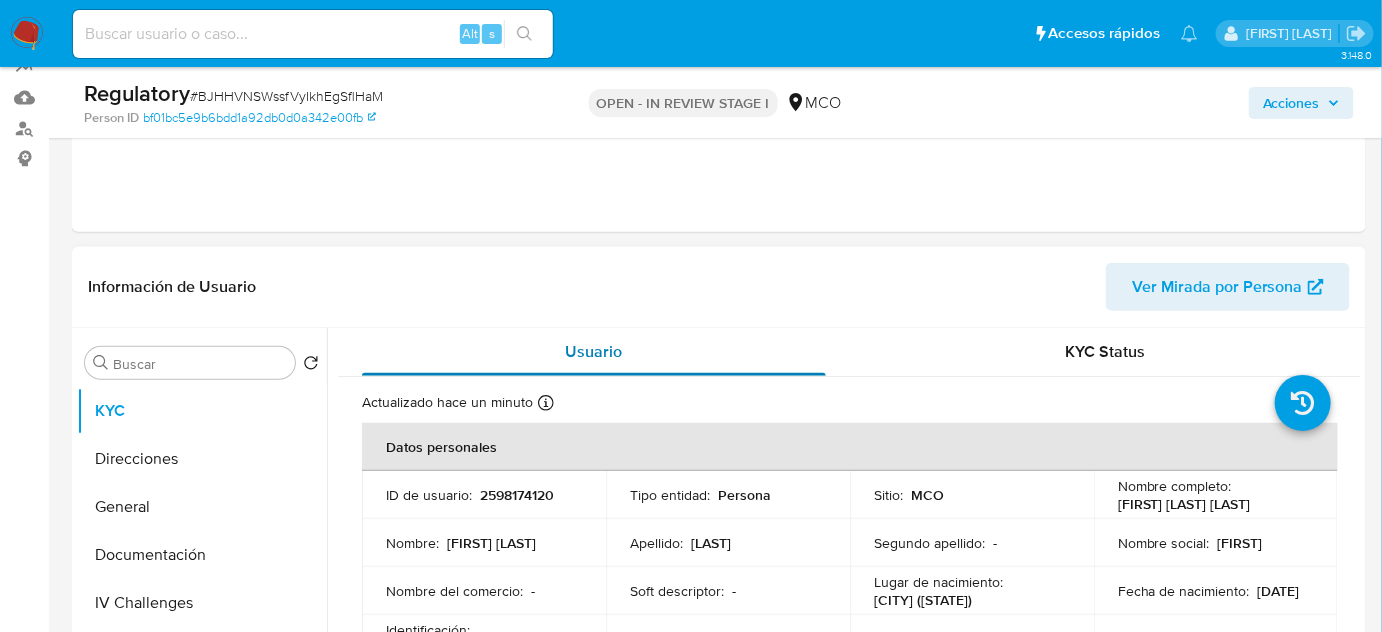 scroll, scrollTop: 454, scrollLeft: 0, axis: vertical 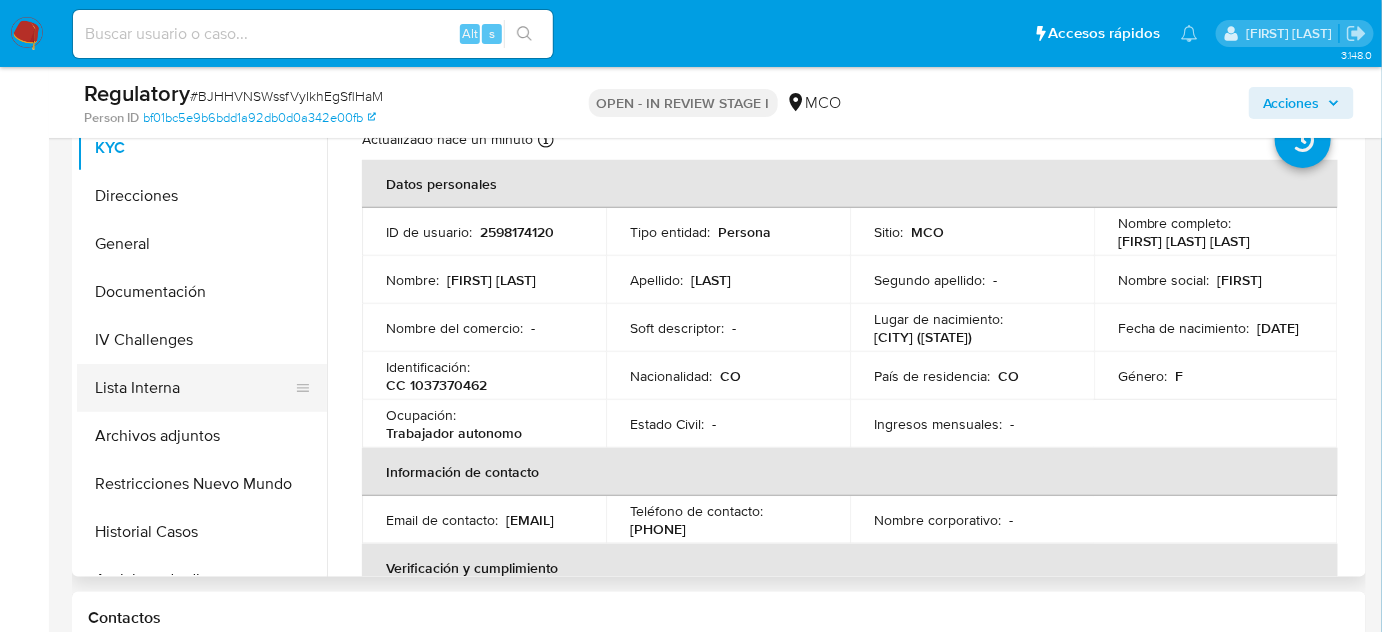 click on "Lista Interna" at bounding box center (194, 388) 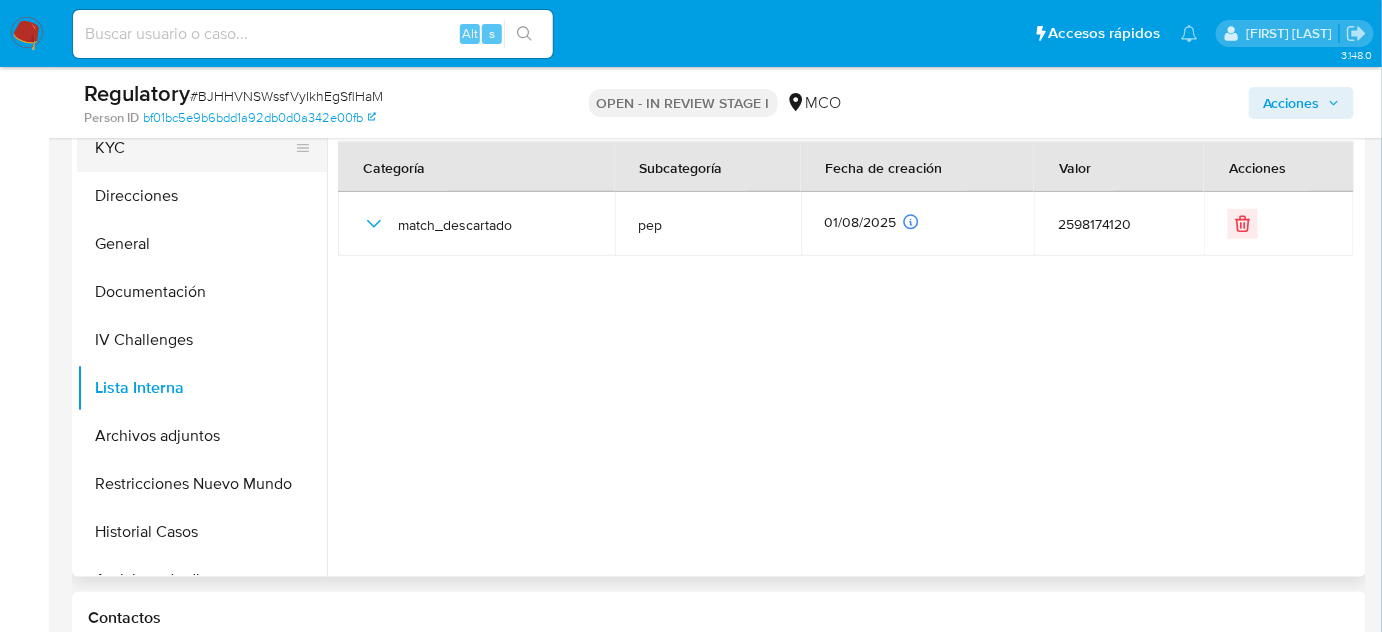 click on "KYC" at bounding box center (194, 148) 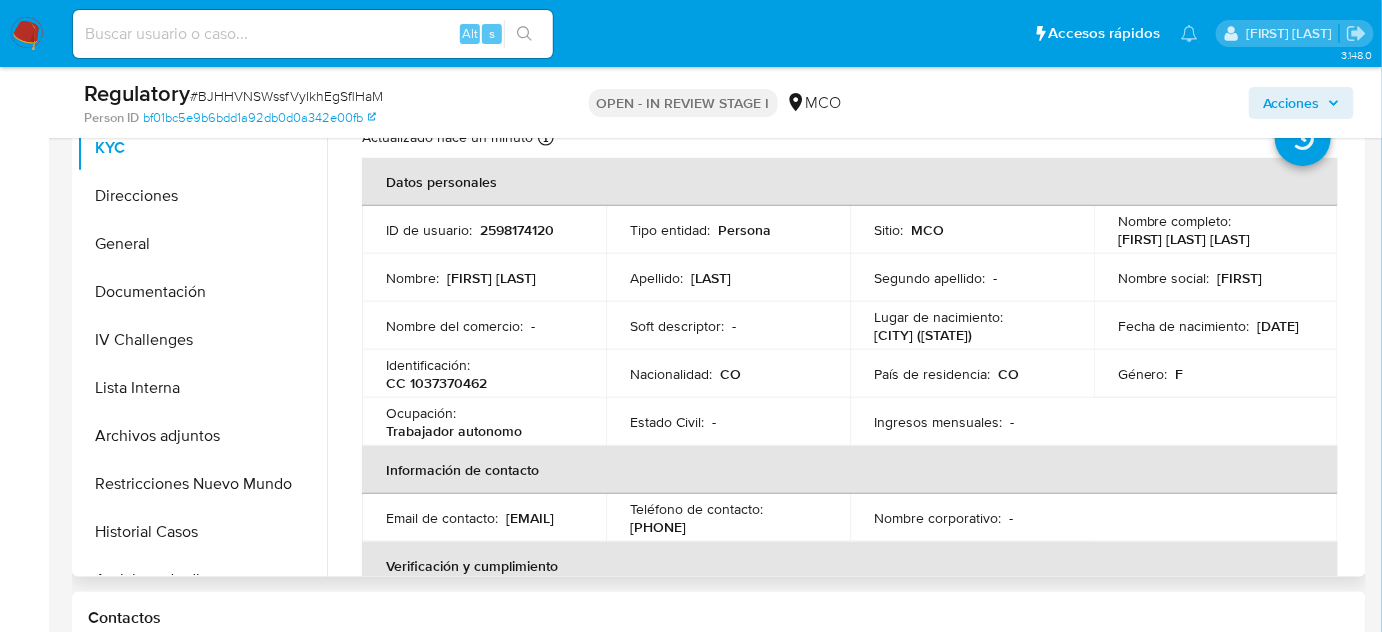 scroll, scrollTop: 0, scrollLeft: 0, axis: both 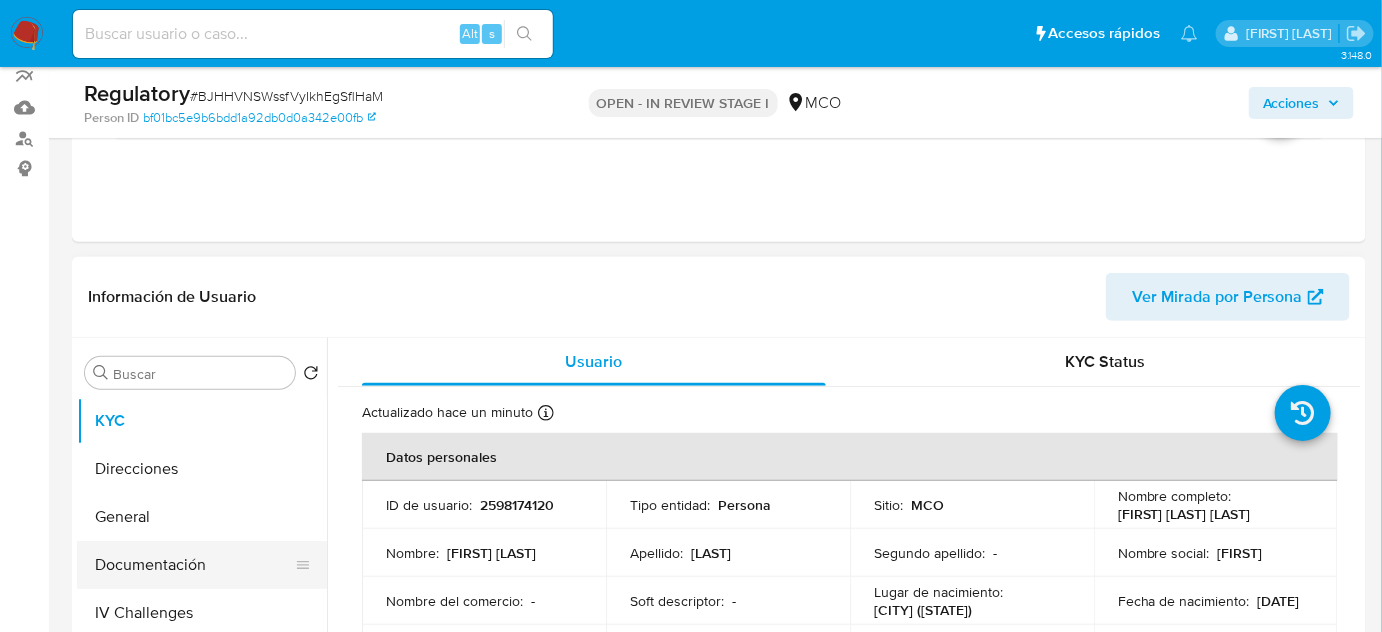 click on "Documentación" at bounding box center (194, 565) 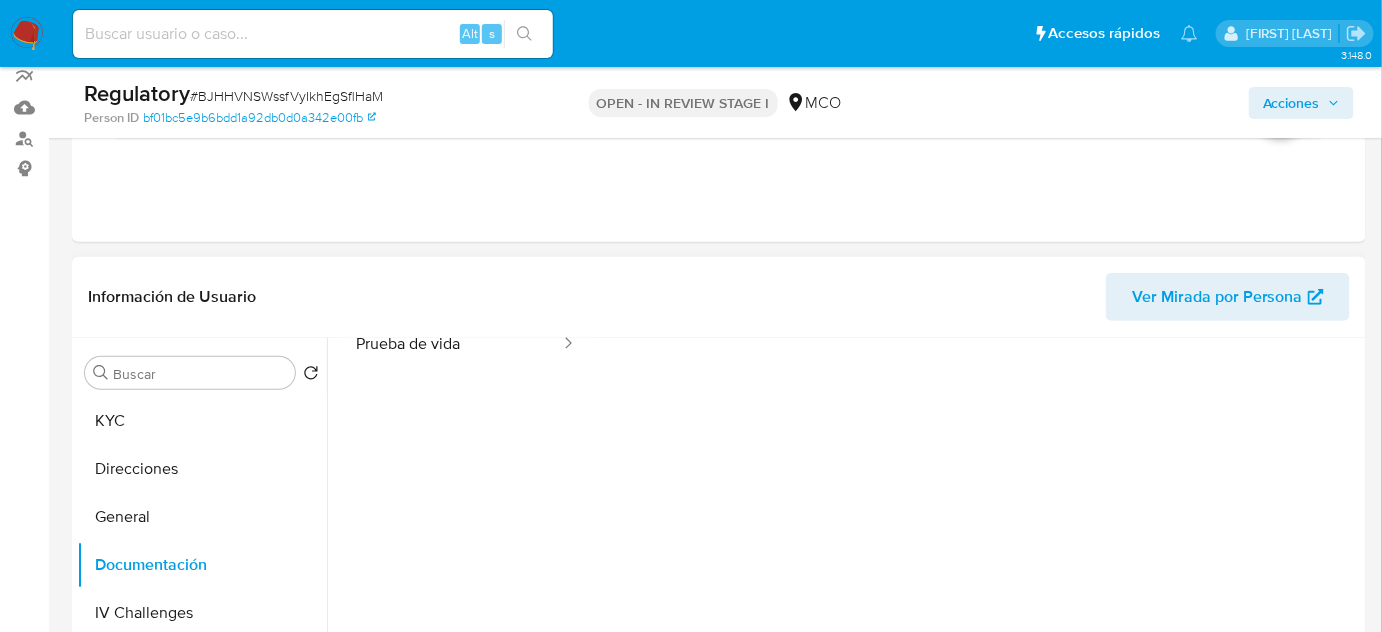 scroll, scrollTop: 162, scrollLeft: 0, axis: vertical 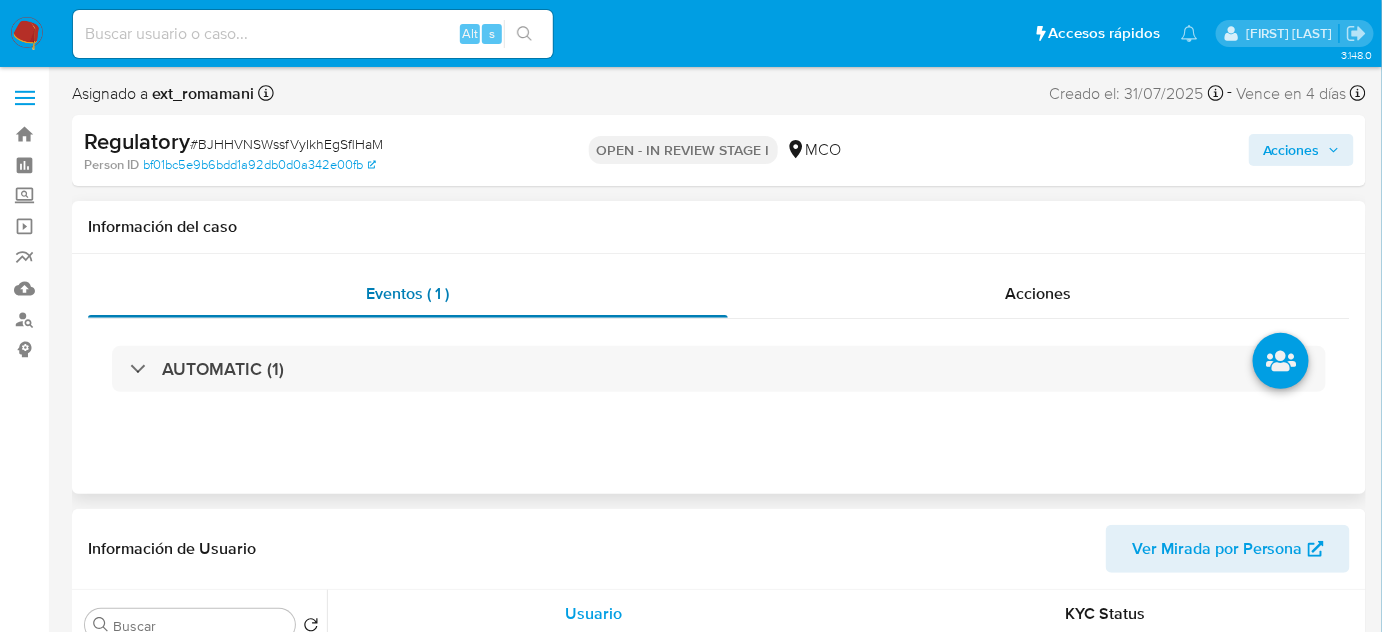 select on "10" 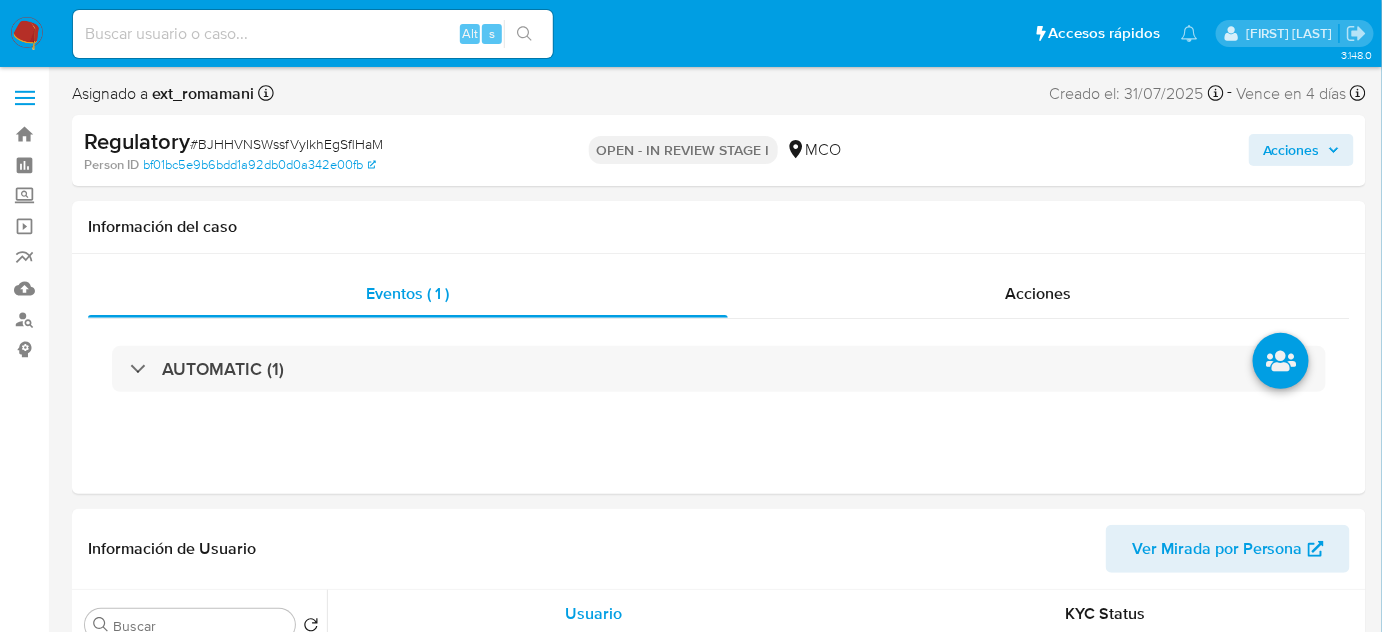 drag, startPoint x: 629, startPoint y: 273, endPoint x: 711, endPoint y: 103, distance: 188.74321 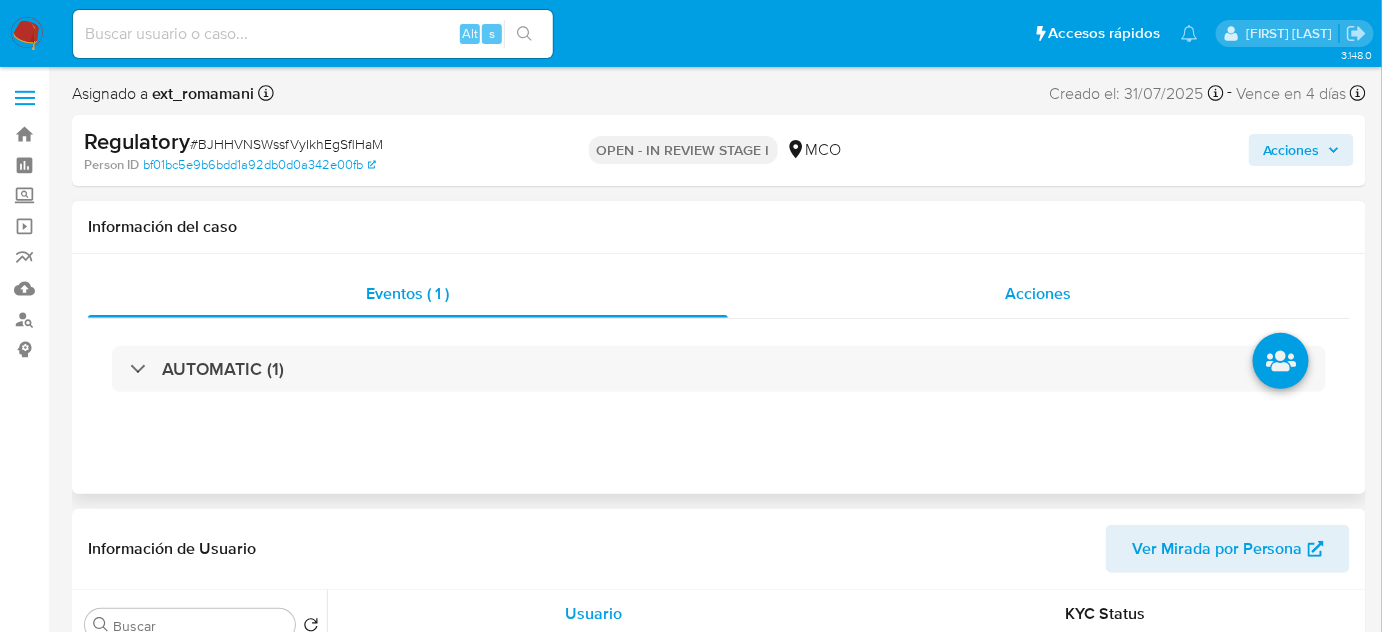 click on "Acciones" at bounding box center (1039, 293) 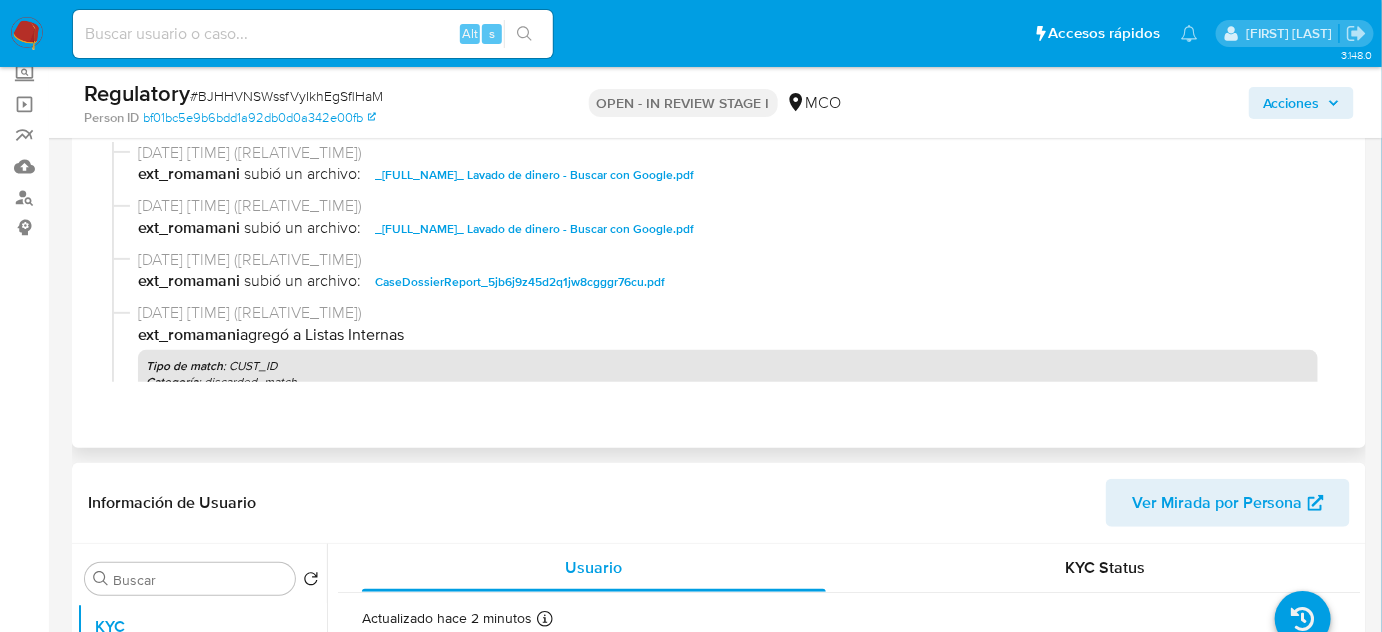 scroll, scrollTop: 90, scrollLeft: 0, axis: vertical 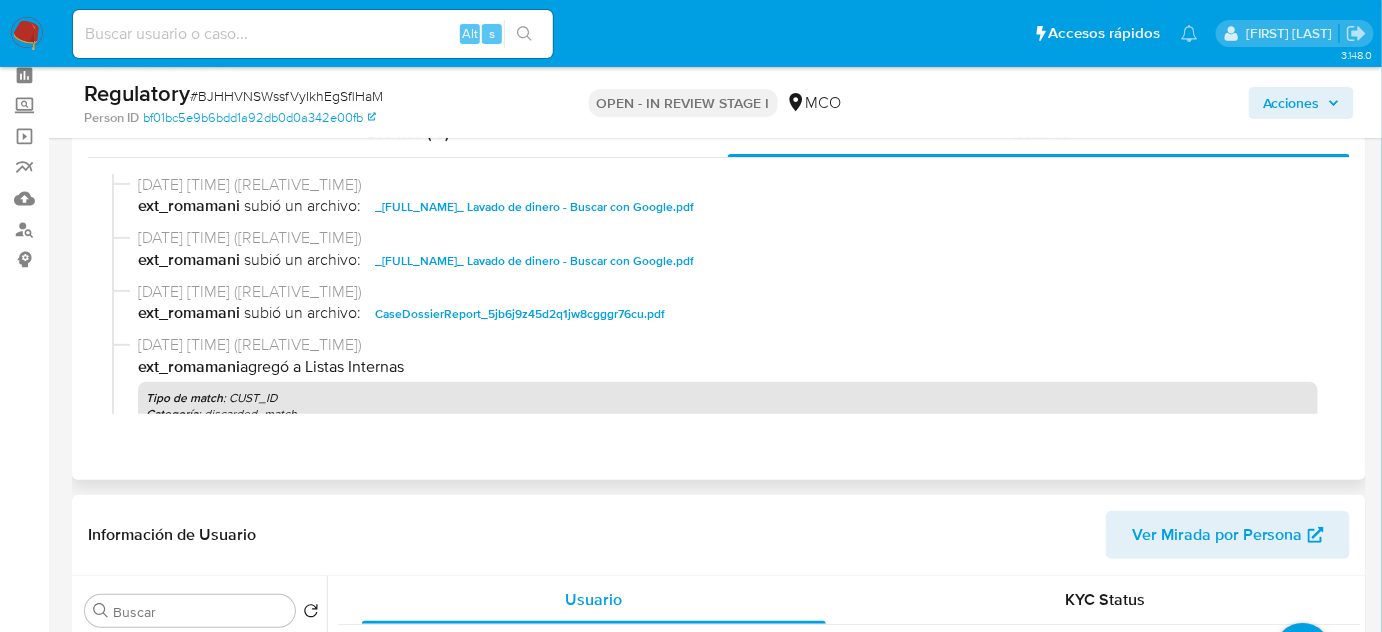 type 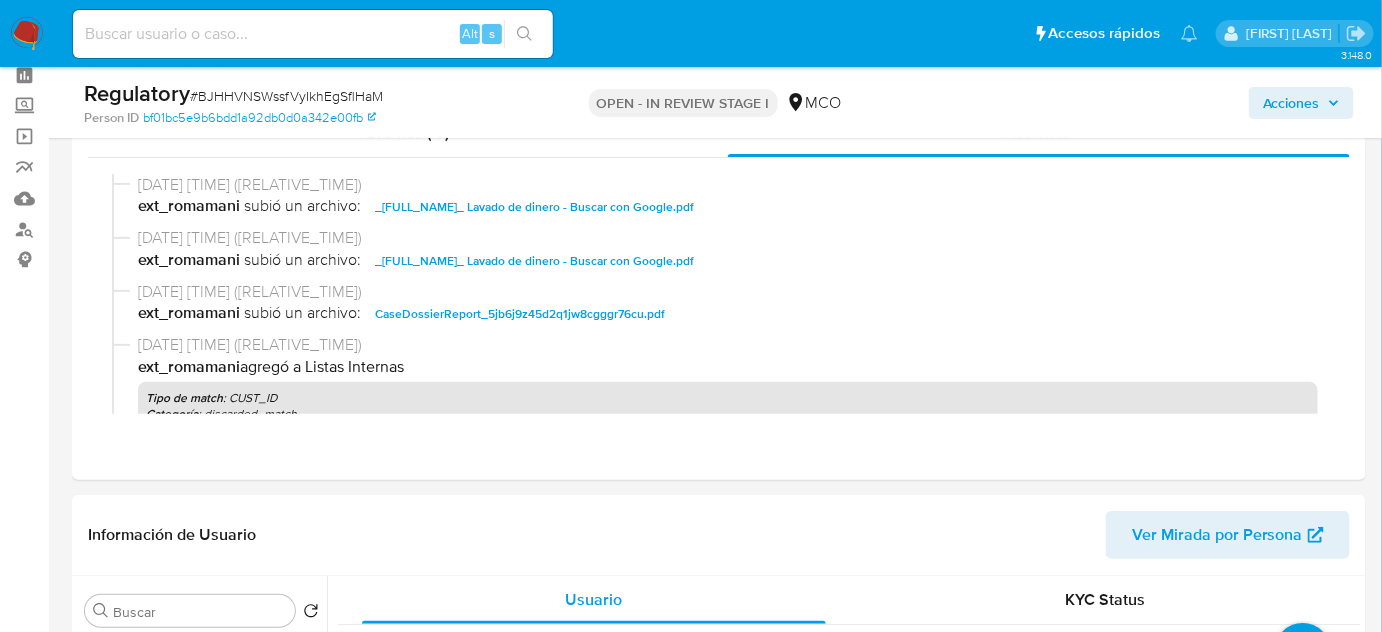 drag, startPoint x: 1325, startPoint y: 108, endPoint x: 1298, endPoint y: 114, distance: 27.658634 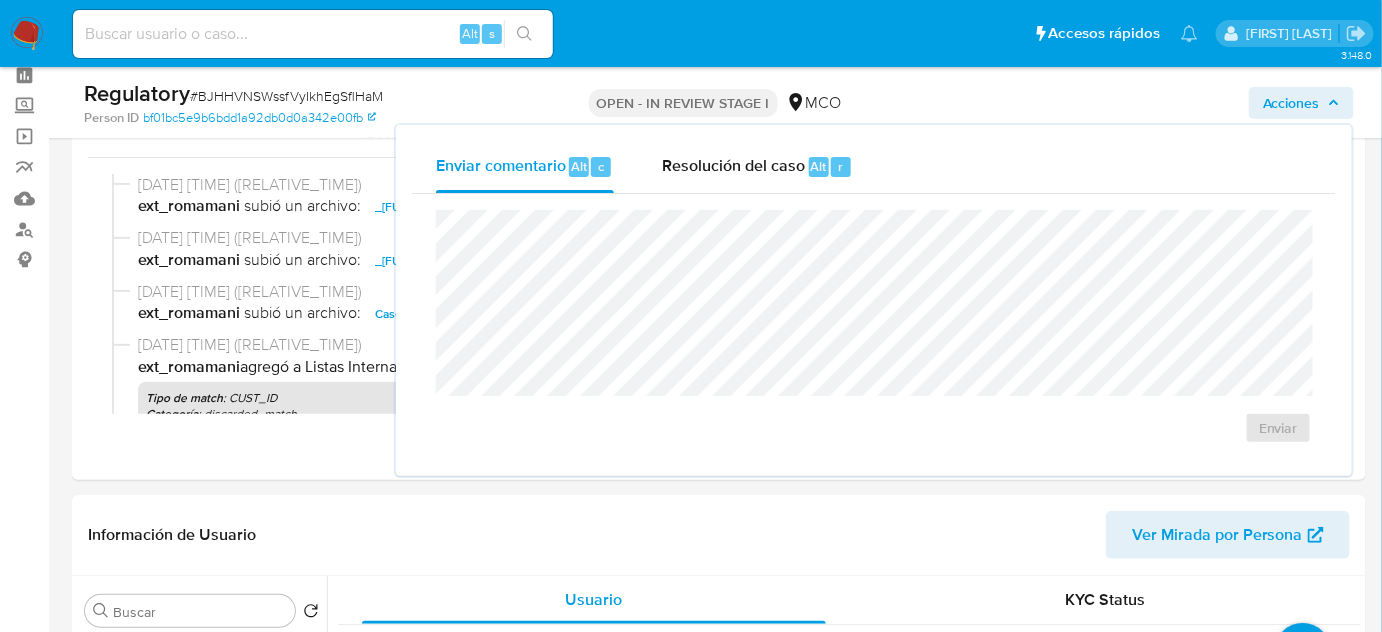 drag, startPoint x: 780, startPoint y: 161, endPoint x: 760, endPoint y: 197, distance: 41.18252 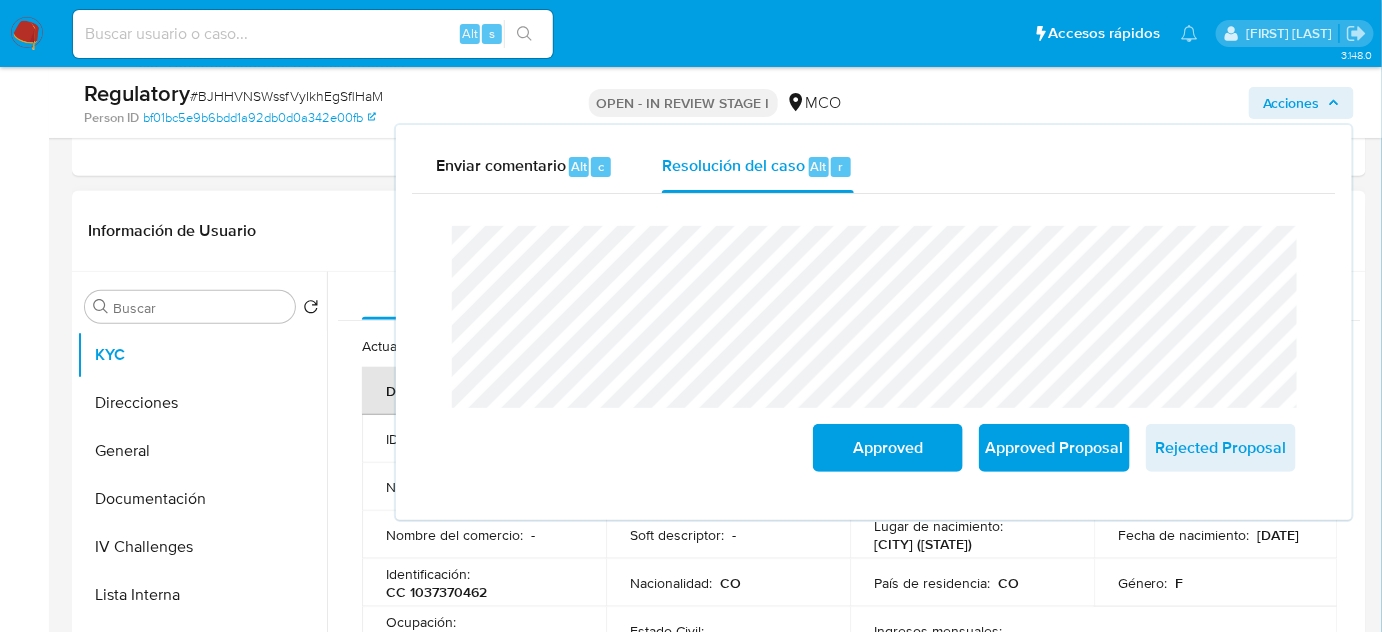 scroll, scrollTop: 272, scrollLeft: 0, axis: vertical 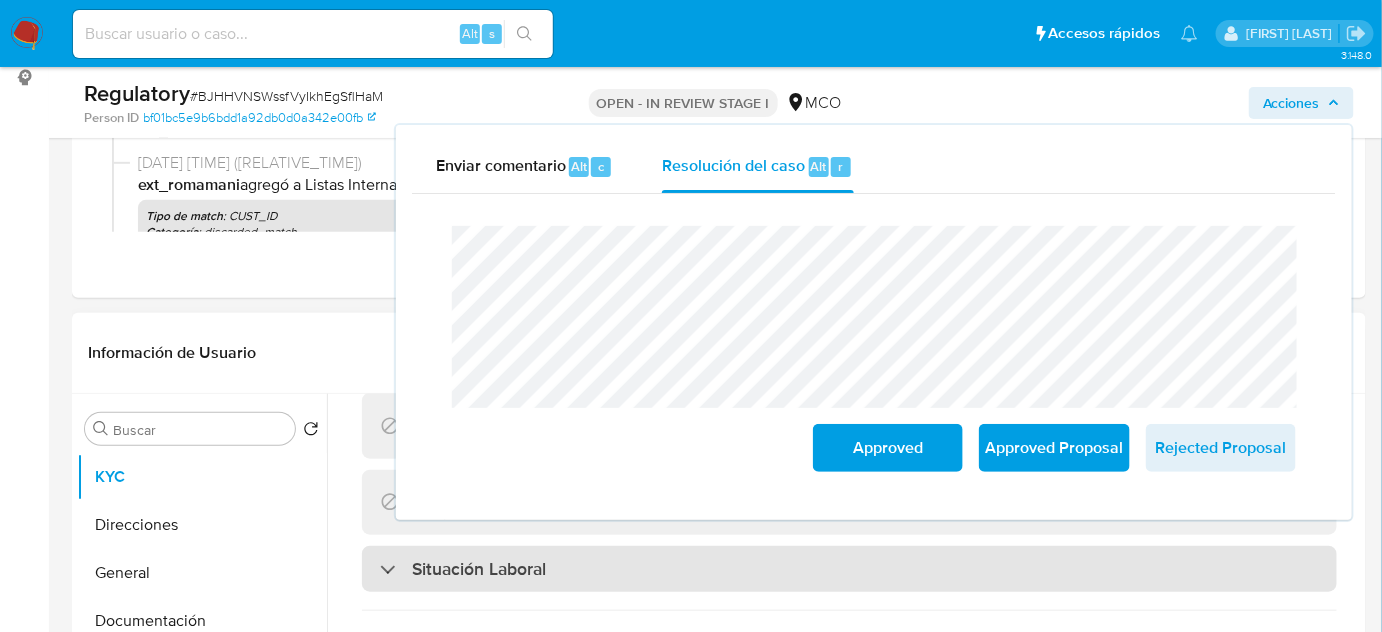 click on "Situación Laboral" at bounding box center (849, 569) 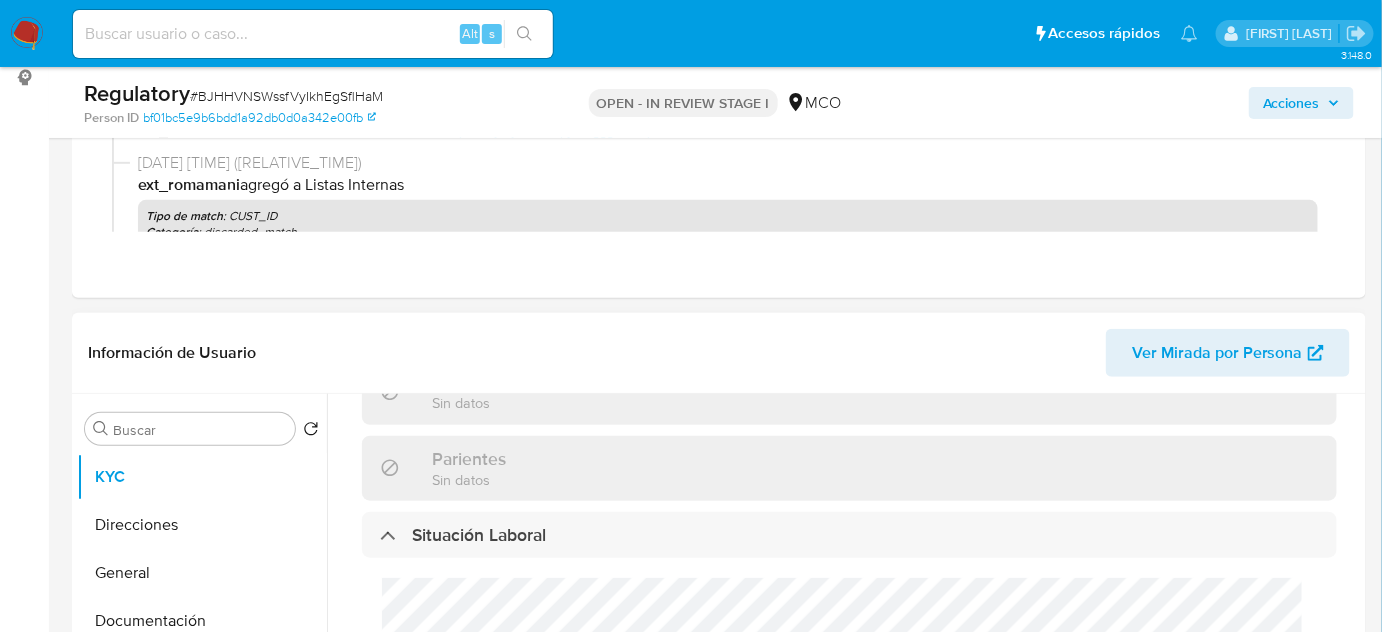 scroll, scrollTop: 1000, scrollLeft: 0, axis: vertical 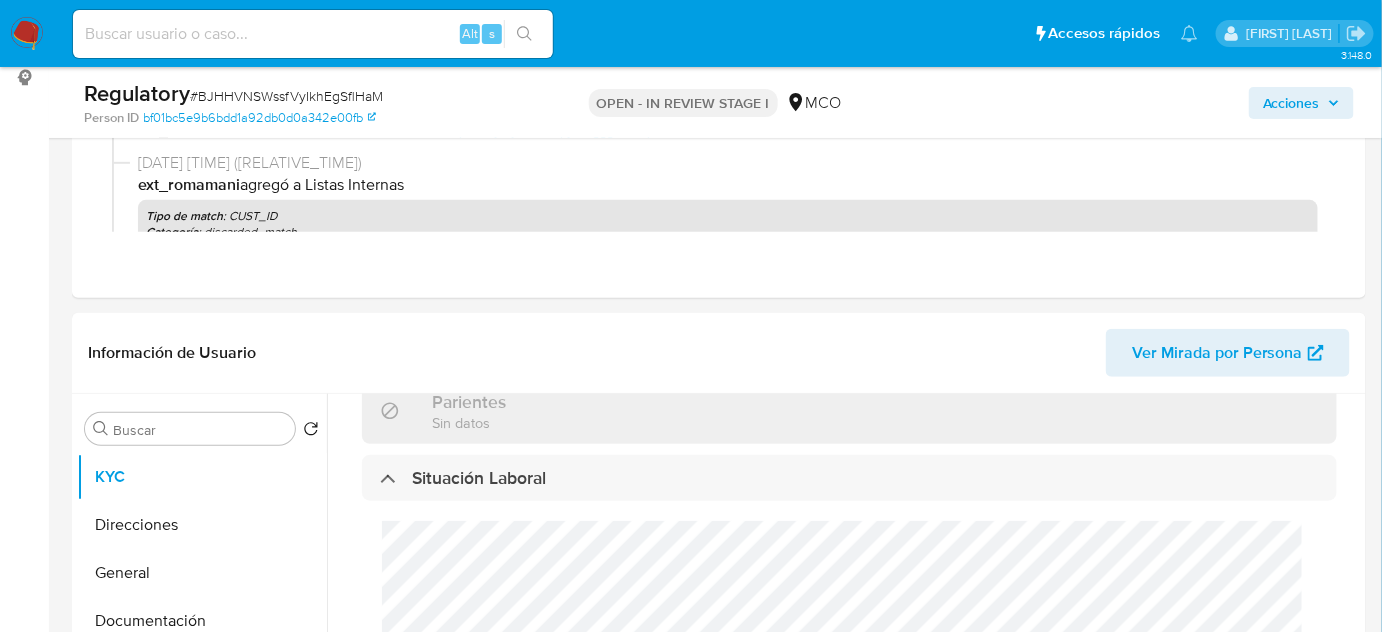 click on "Acciones" at bounding box center [1291, 103] 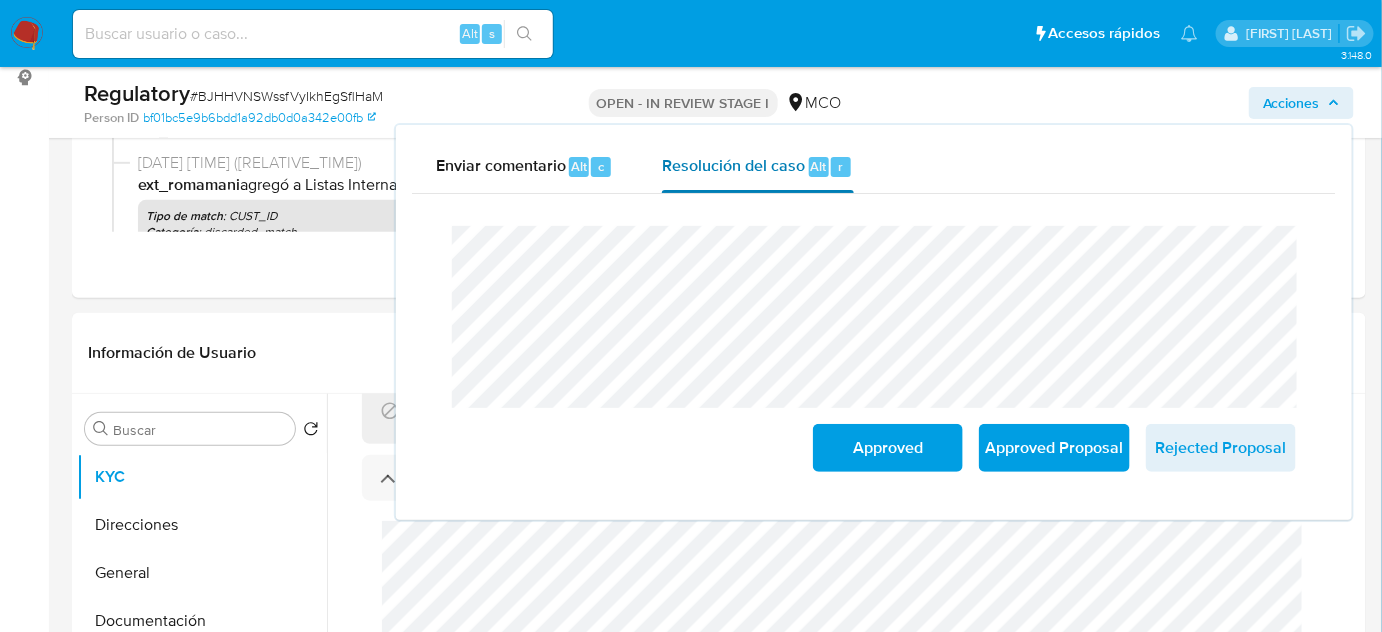 click on "Resolución del caso Alt r" at bounding box center (757, 167) 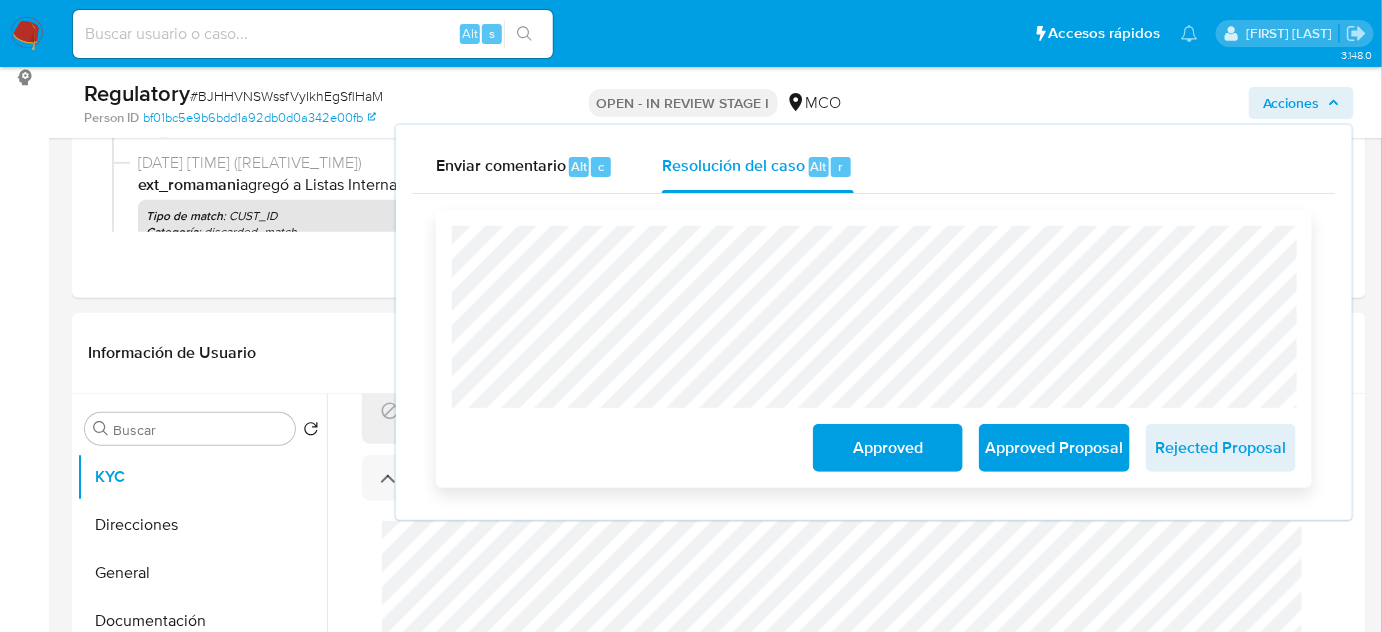 drag, startPoint x: 873, startPoint y: 456, endPoint x: 873, endPoint y: 445, distance: 11 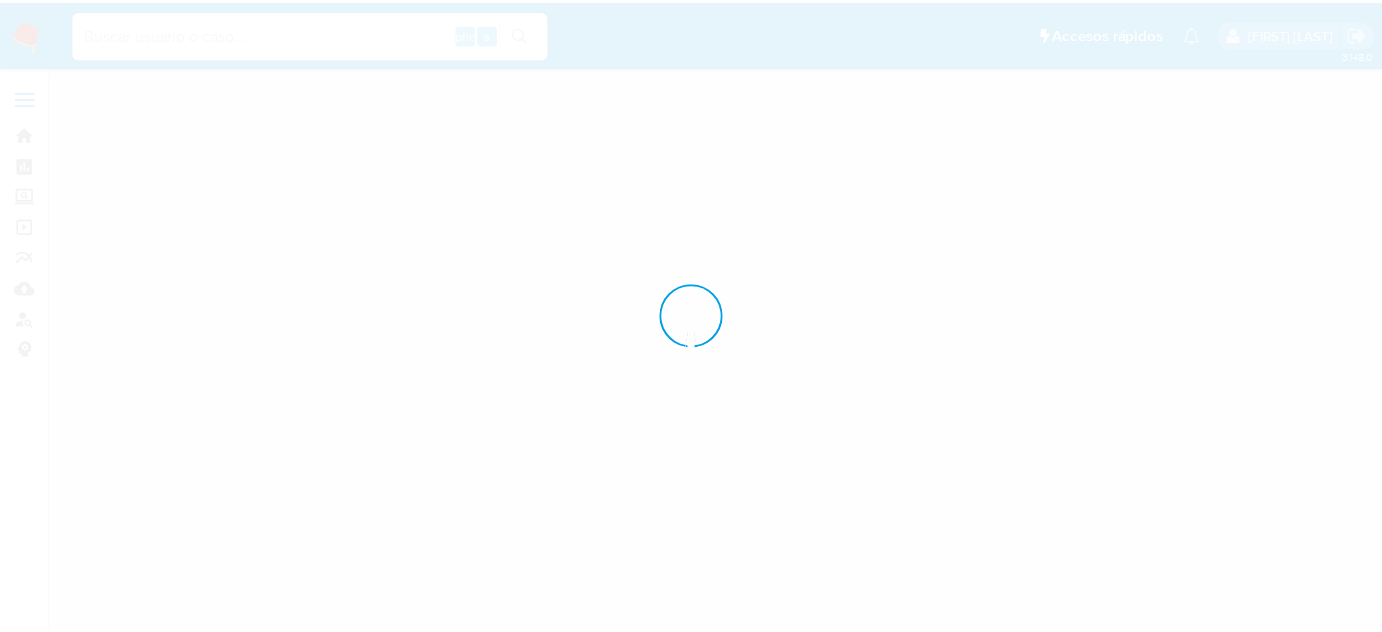 scroll, scrollTop: 0, scrollLeft: 0, axis: both 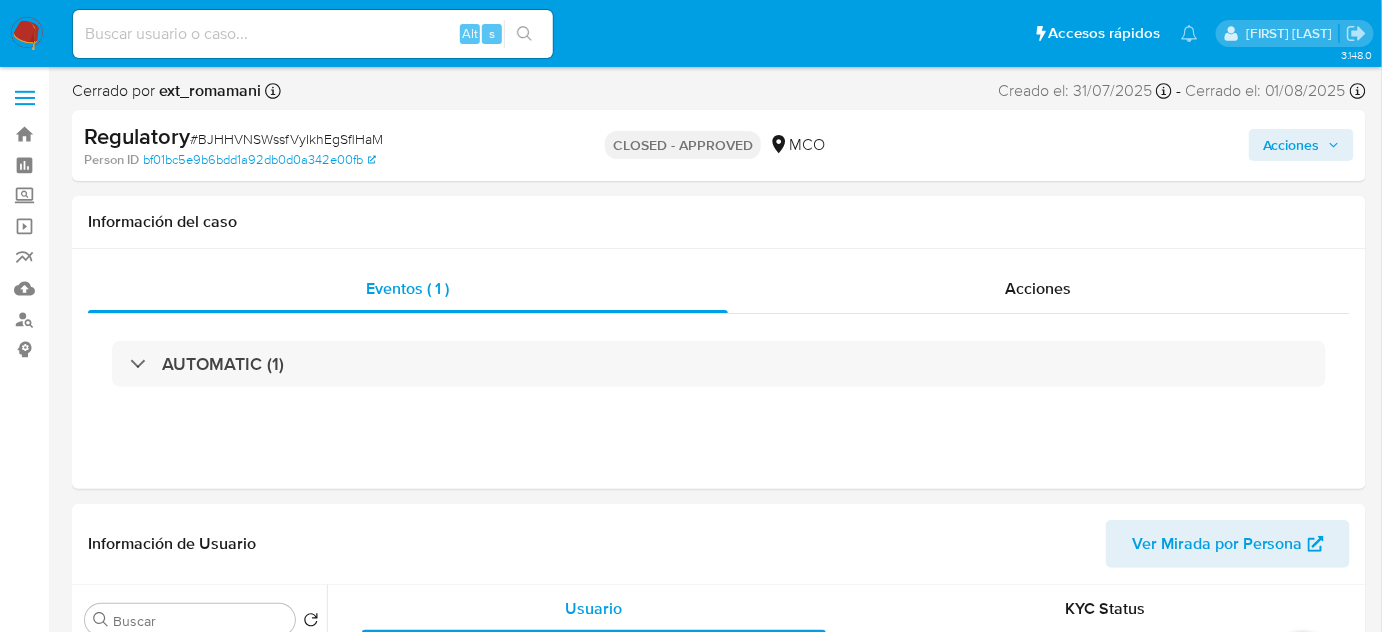 select on "10" 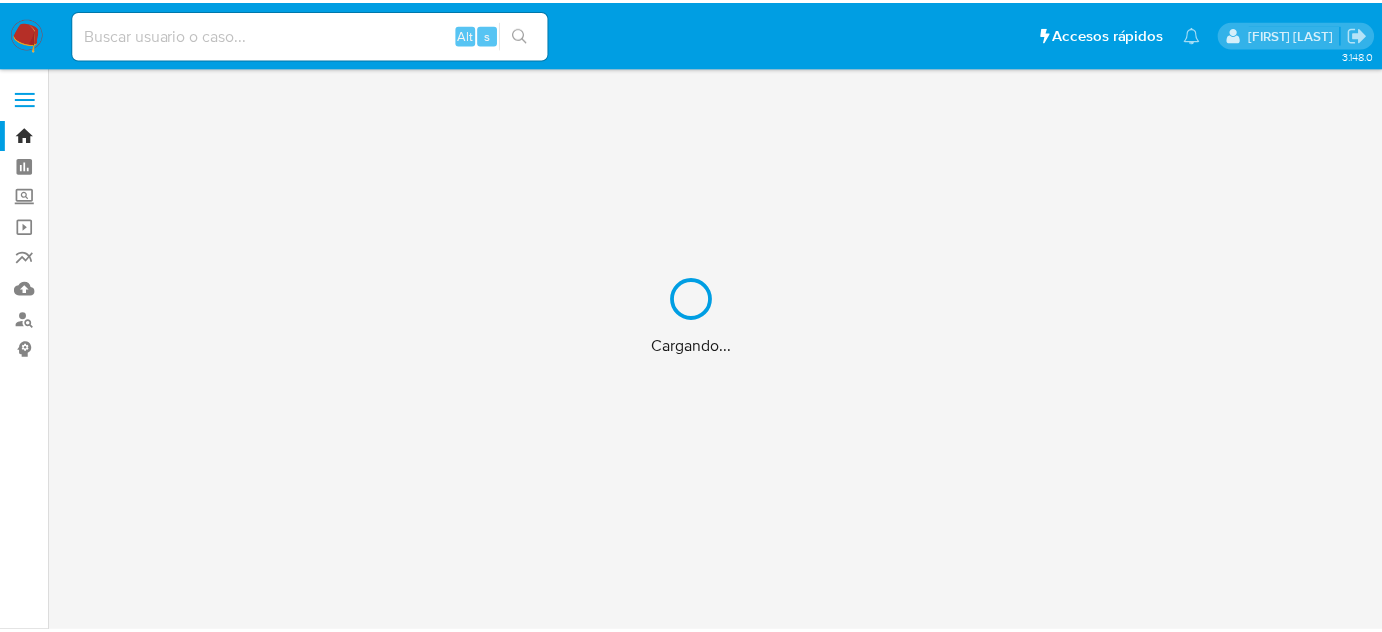 scroll, scrollTop: 0, scrollLeft: 0, axis: both 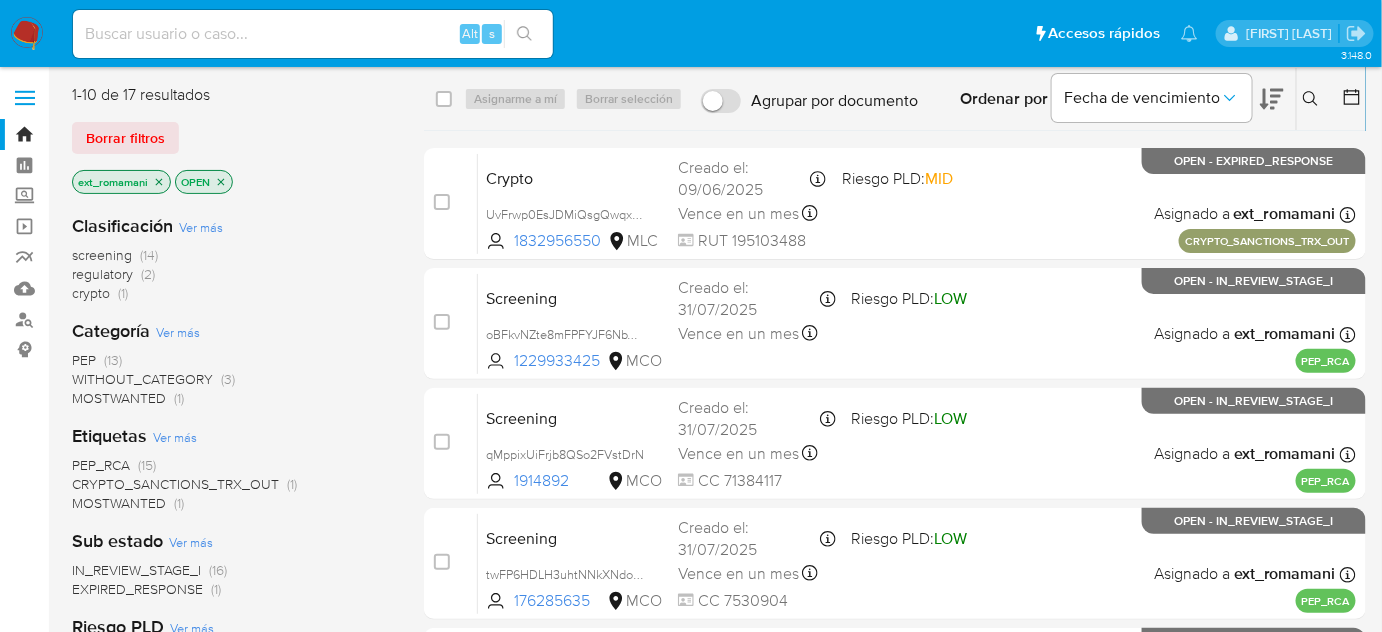 click at bounding box center (27, 34) 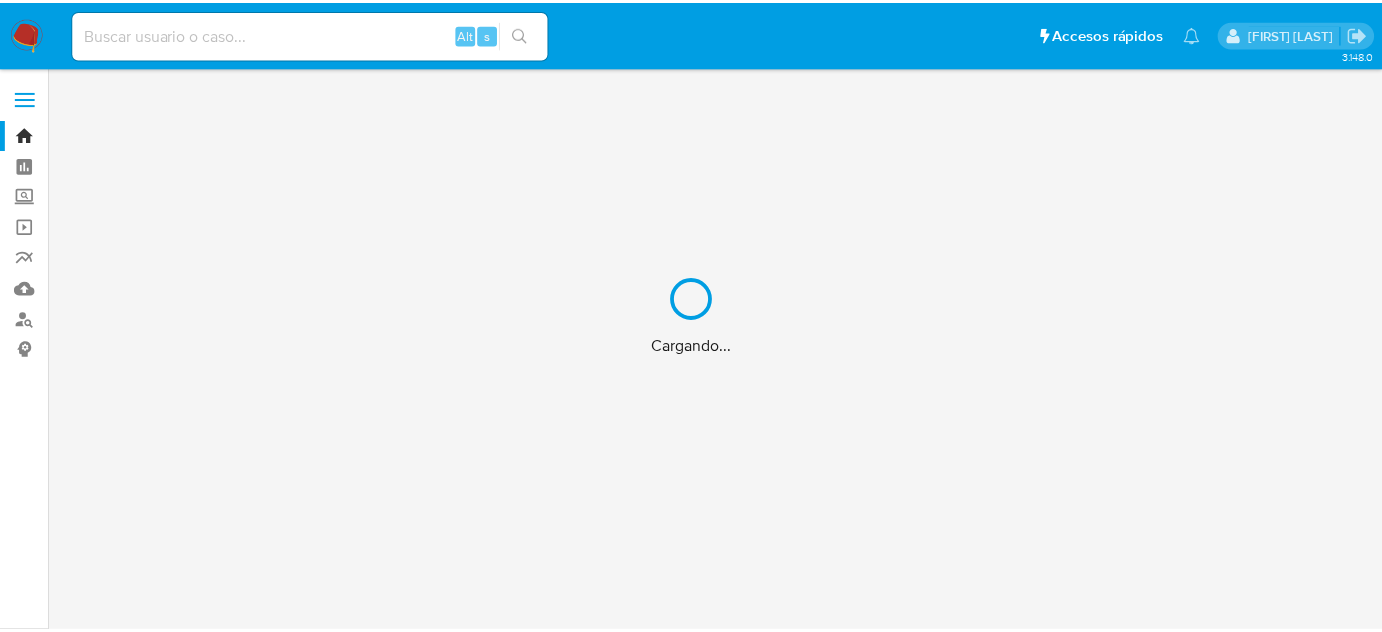 scroll, scrollTop: 0, scrollLeft: 0, axis: both 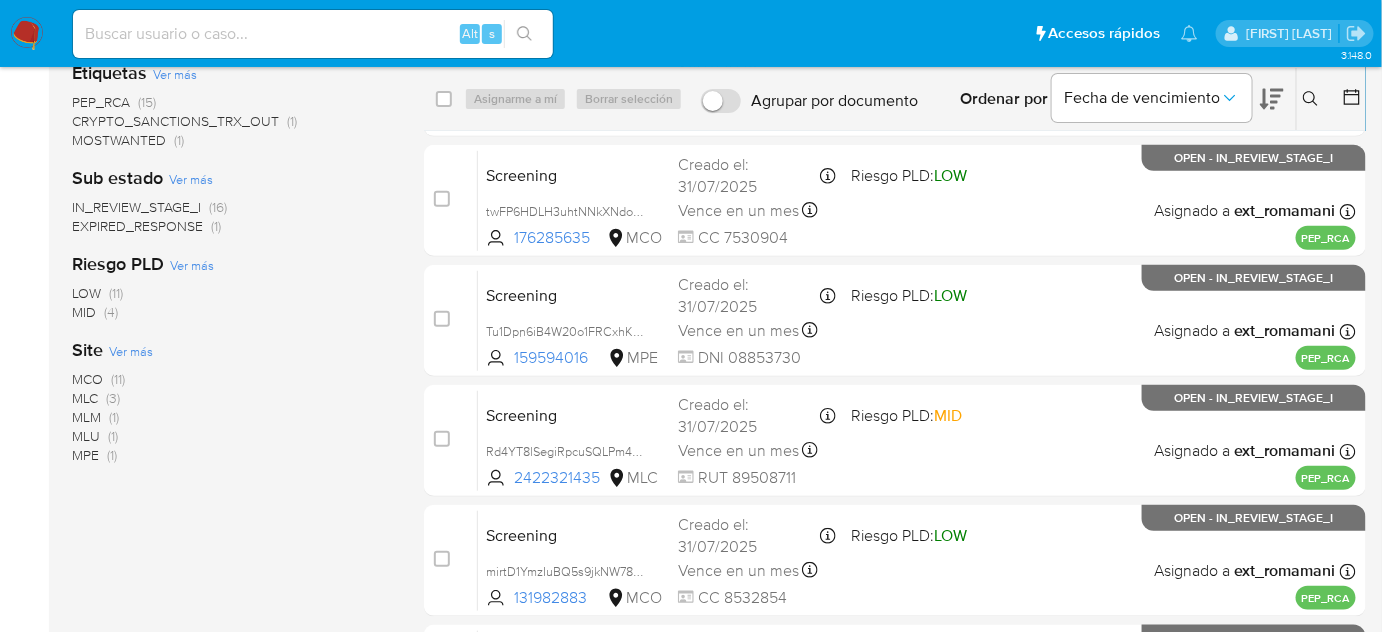 click on "MLM" at bounding box center (86, 417) 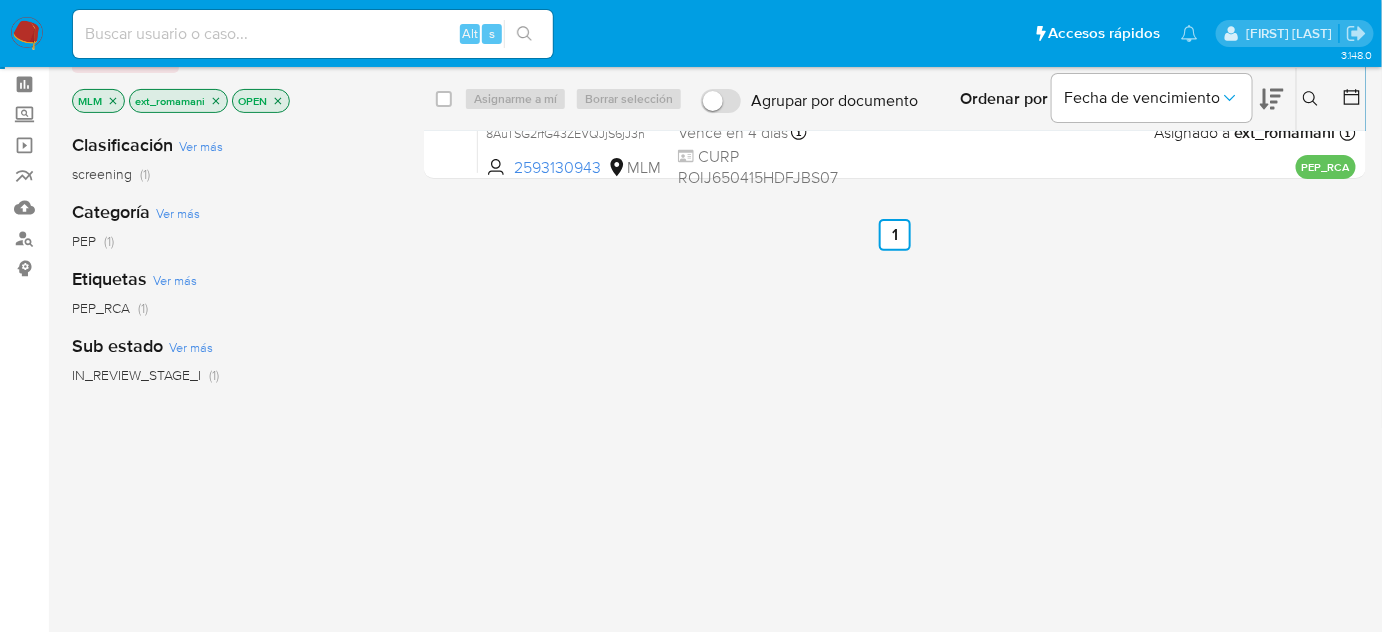 scroll, scrollTop: 0, scrollLeft: 0, axis: both 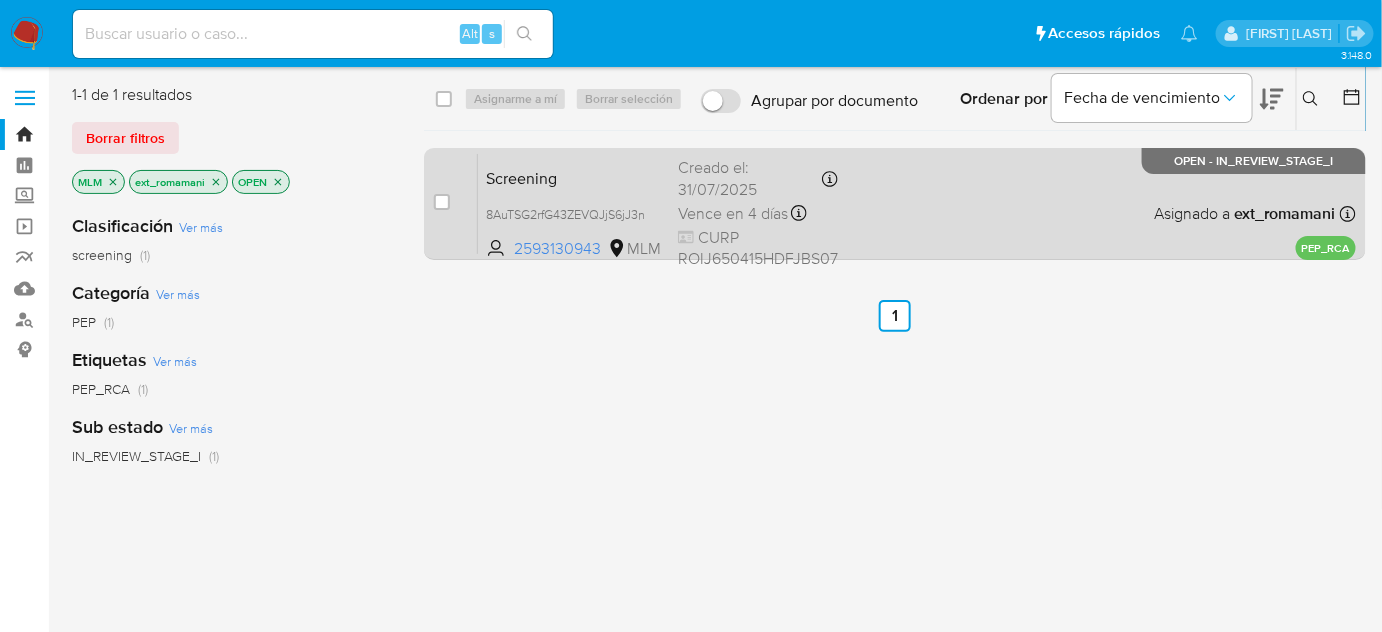 click on "Screening 8AuTSG2rfG43ZEVQJjS6jJ3n 2593130943 MLM Creado el: 31/07/2025   Creado el: 31/07/2025 21:28:02 Vence en 4 días   Vence el 05/08/2025 21:28:02 CURP   ROIJ650415HDFJBS07 Asignado a   ext_romamani   Asignado el: 01/08/2025 08:32:15 PEP_RCA OPEN - IN_REVIEW_STAGE_I" at bounding box center (917, 203) 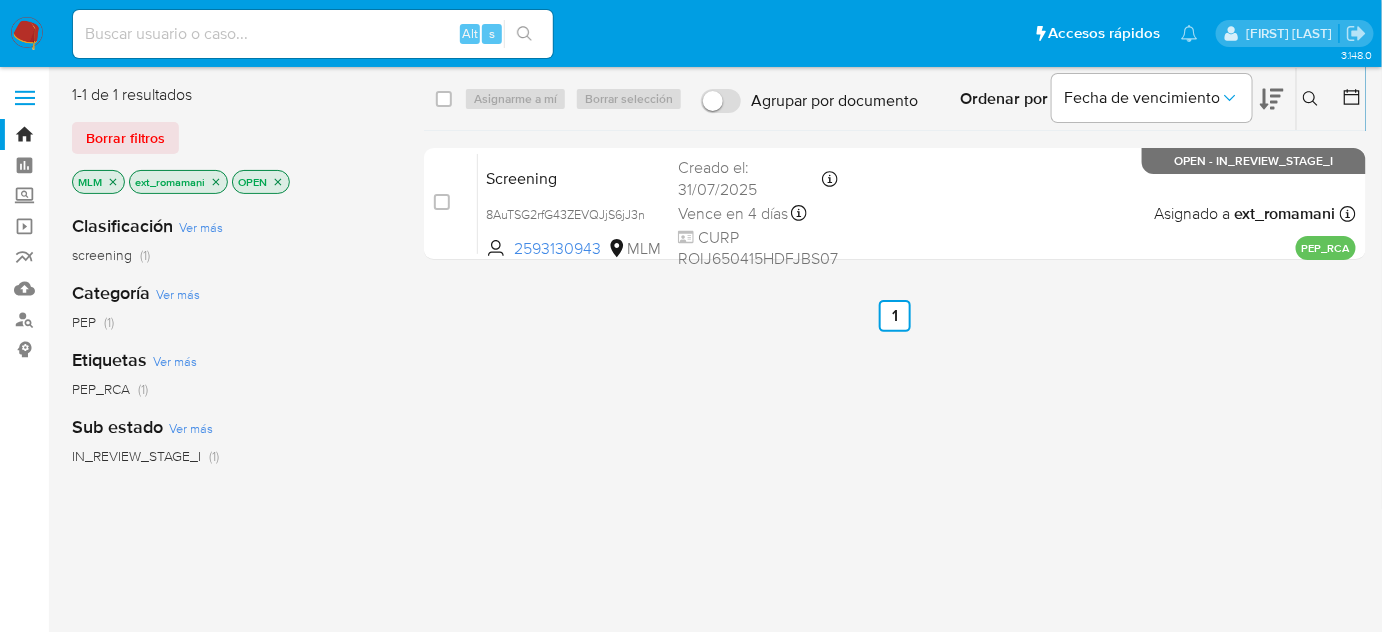 click 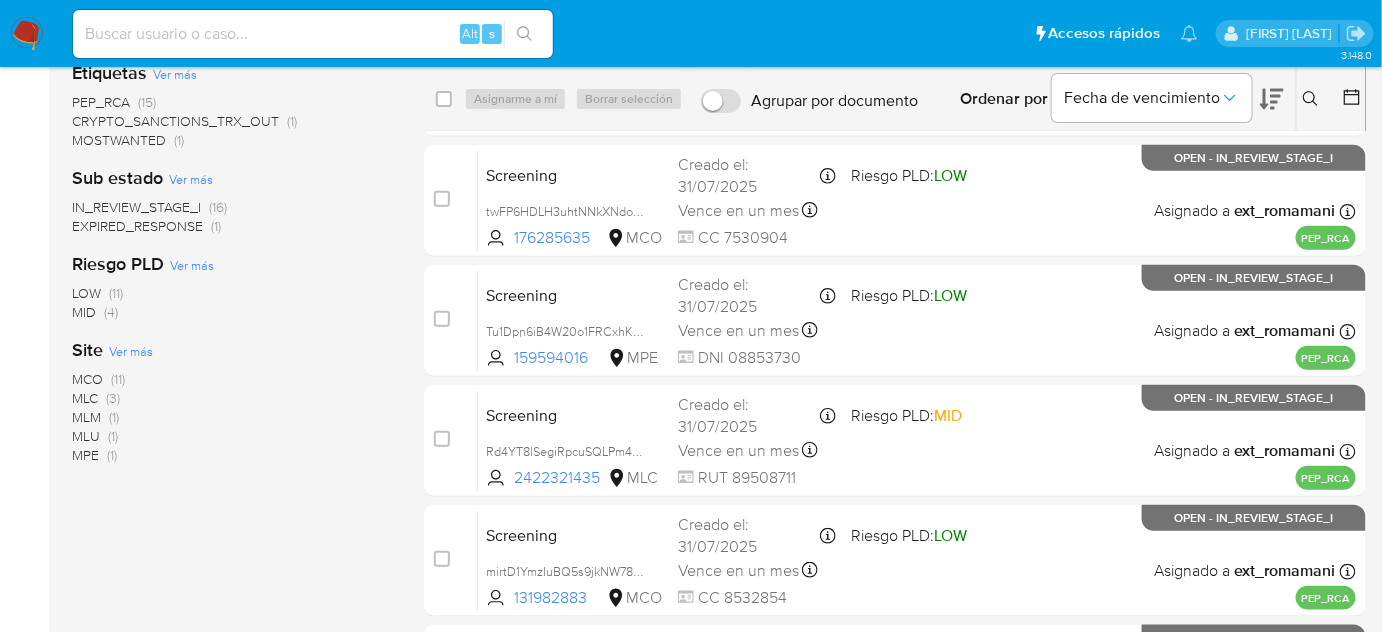 scroll, scrollTop: 0, scrollLeft: 0, axis: both 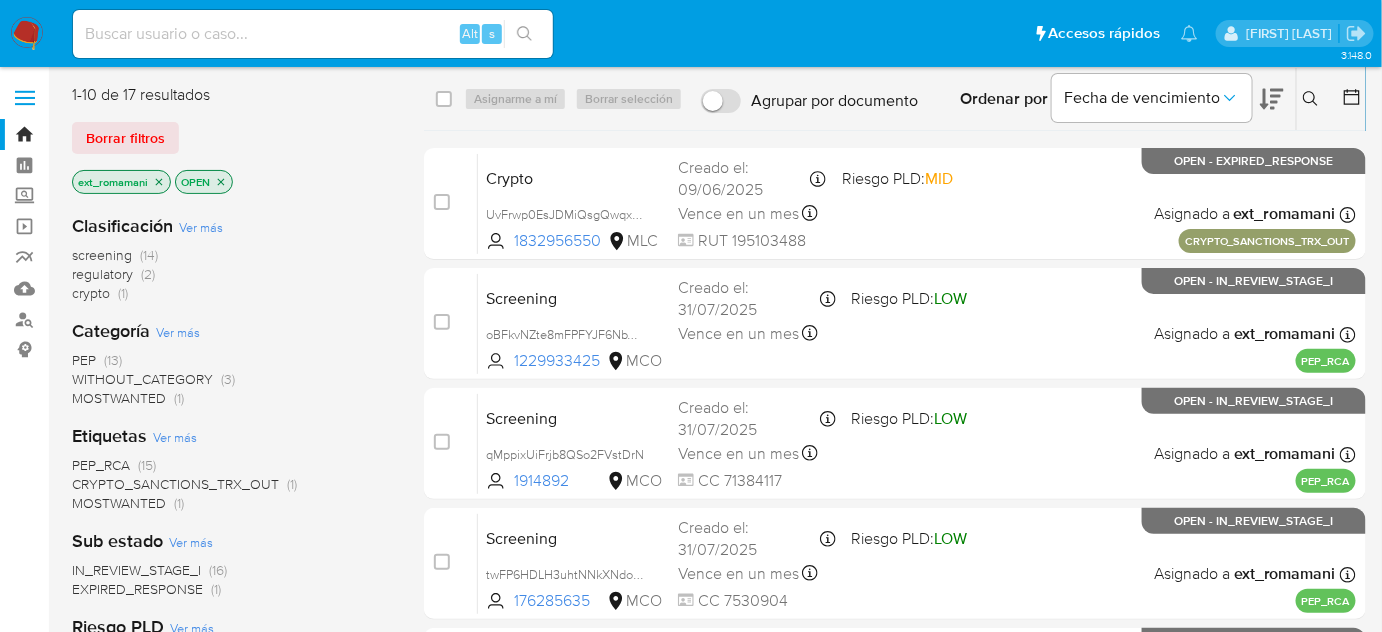 click on "regulatory" at bounding box center (102, 274) 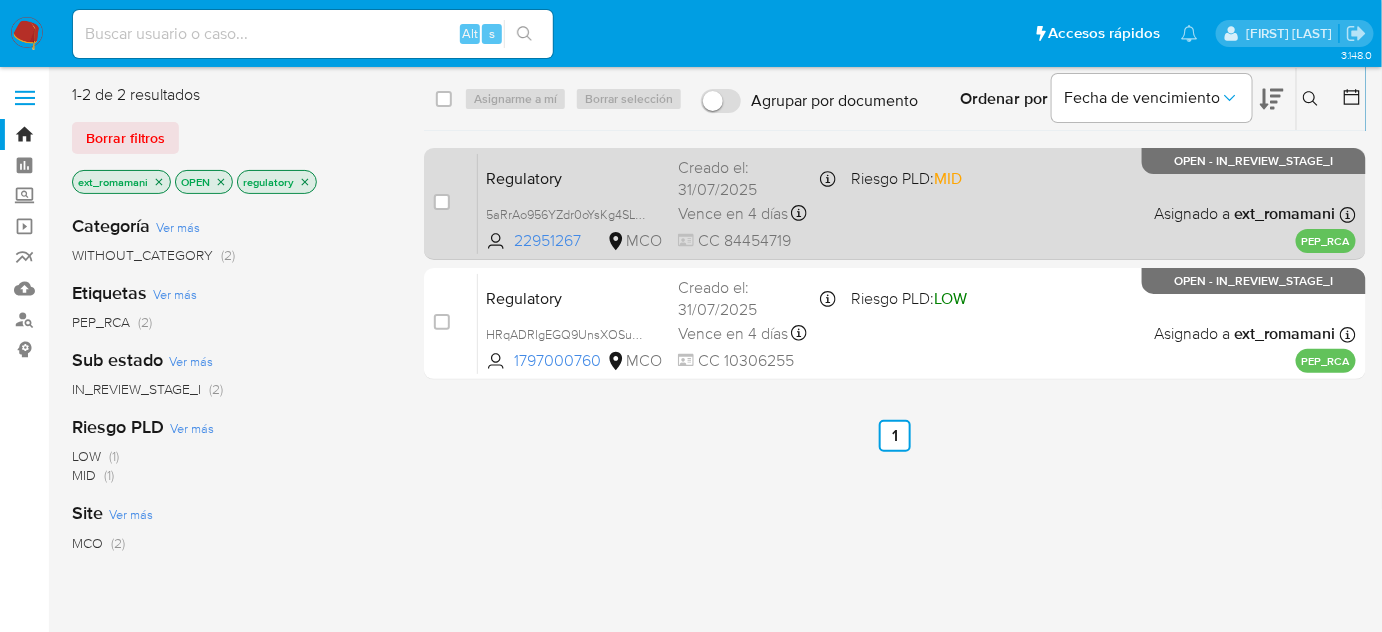 click on "Riesgo PLD:  MID" at bounding box center [907, 178] 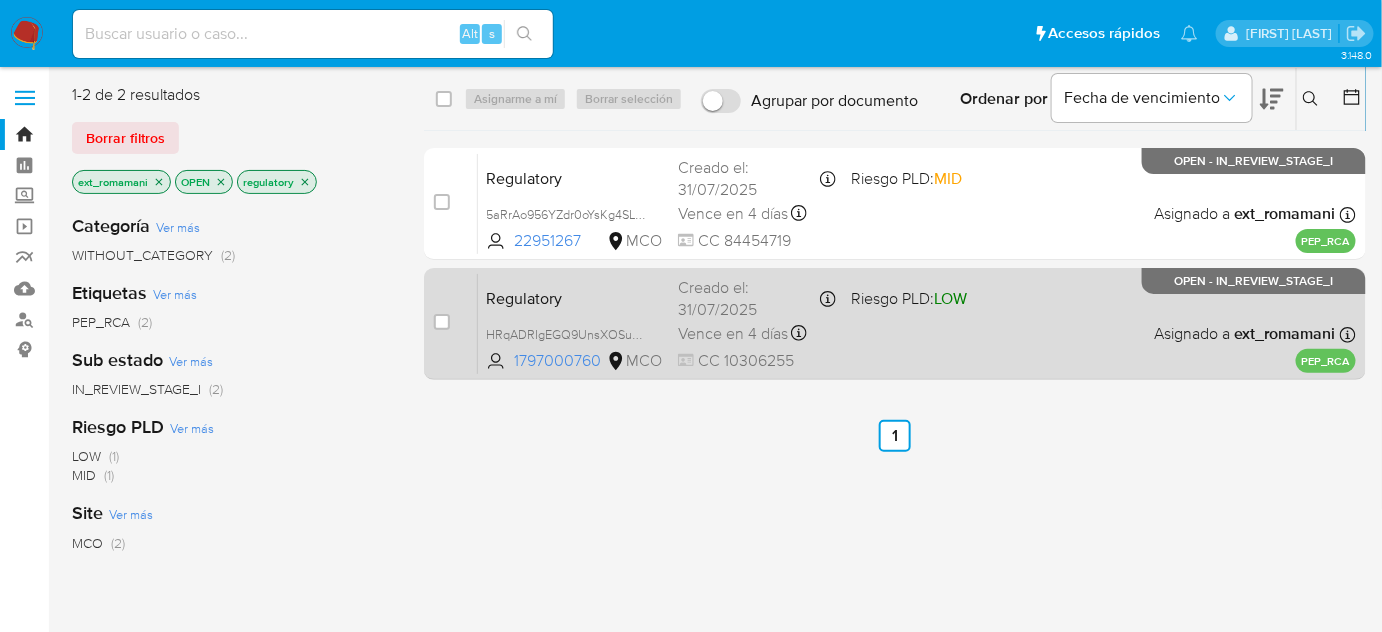 click on "Regulatory HRqADRIgEGQ9UnsXOSuQztse 1797000760 MCO Riesgo PLD:  LOW Creado el: 31/07/2025   Creado el: 31/07/2025 18:21:42 Vence en 4 días   Vence el 05/08/2025 18:21:42 CC   10306255 Asignado a   ext_romamani   Asignado el: 01/08/2025 08:29:54 PEP_RCA OPEN - IN_REVIEW_STAGE_I" at bounding box center [917, 323] 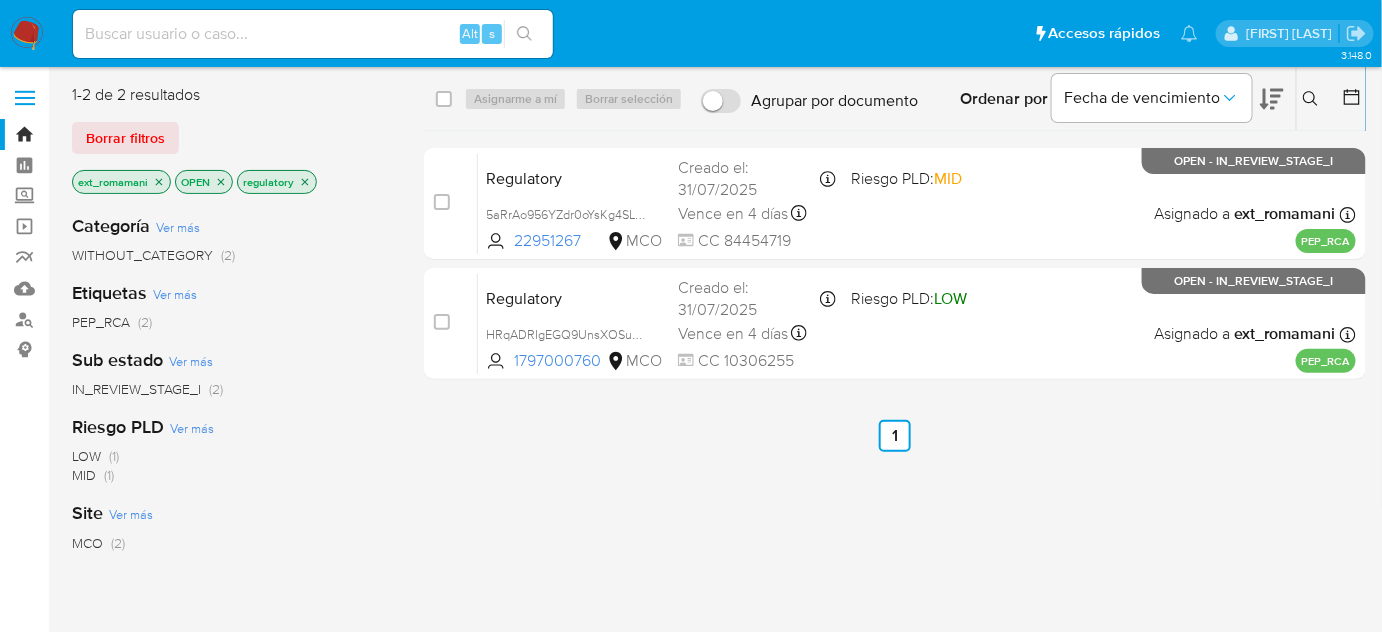 drag, startPoint x: 28, startPoint y: 28, endPoint x: 84, endPoint y: 2, distance: 61.741398 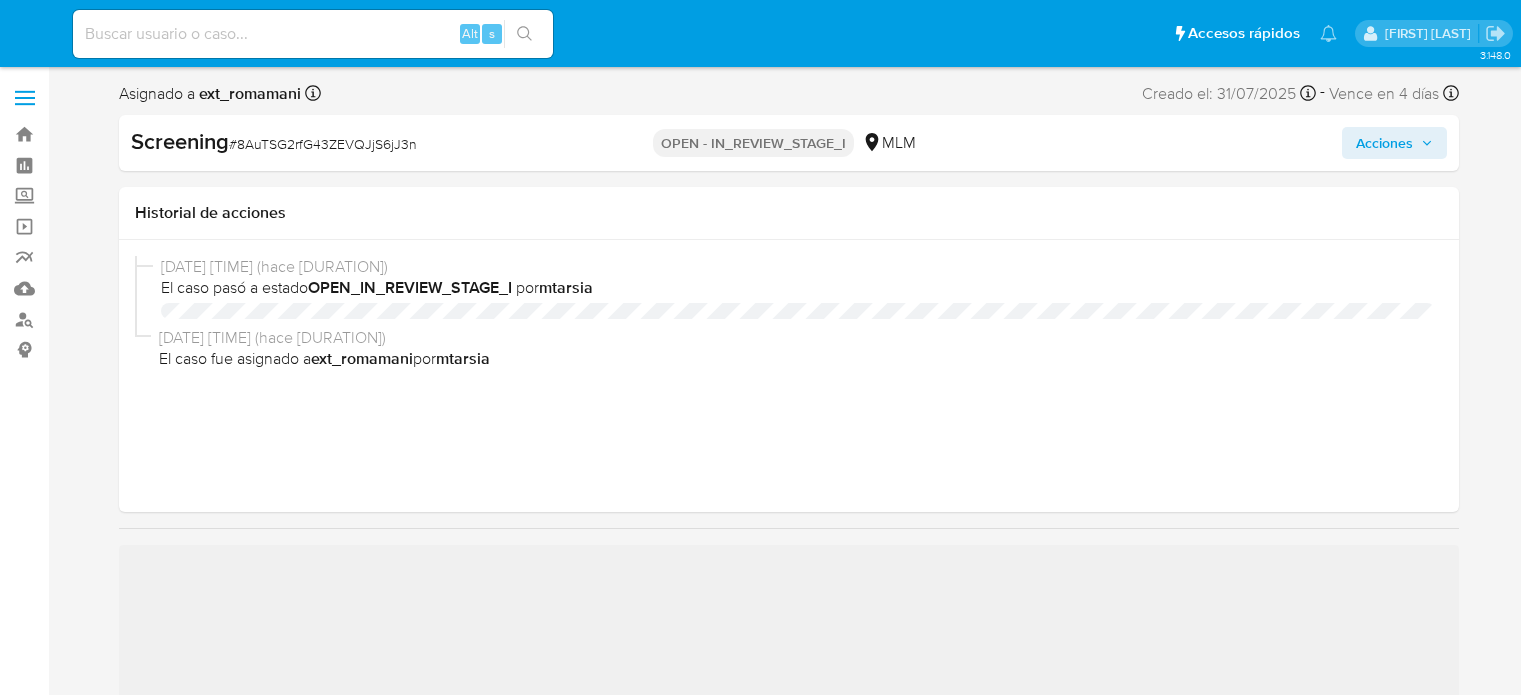 select on "10" 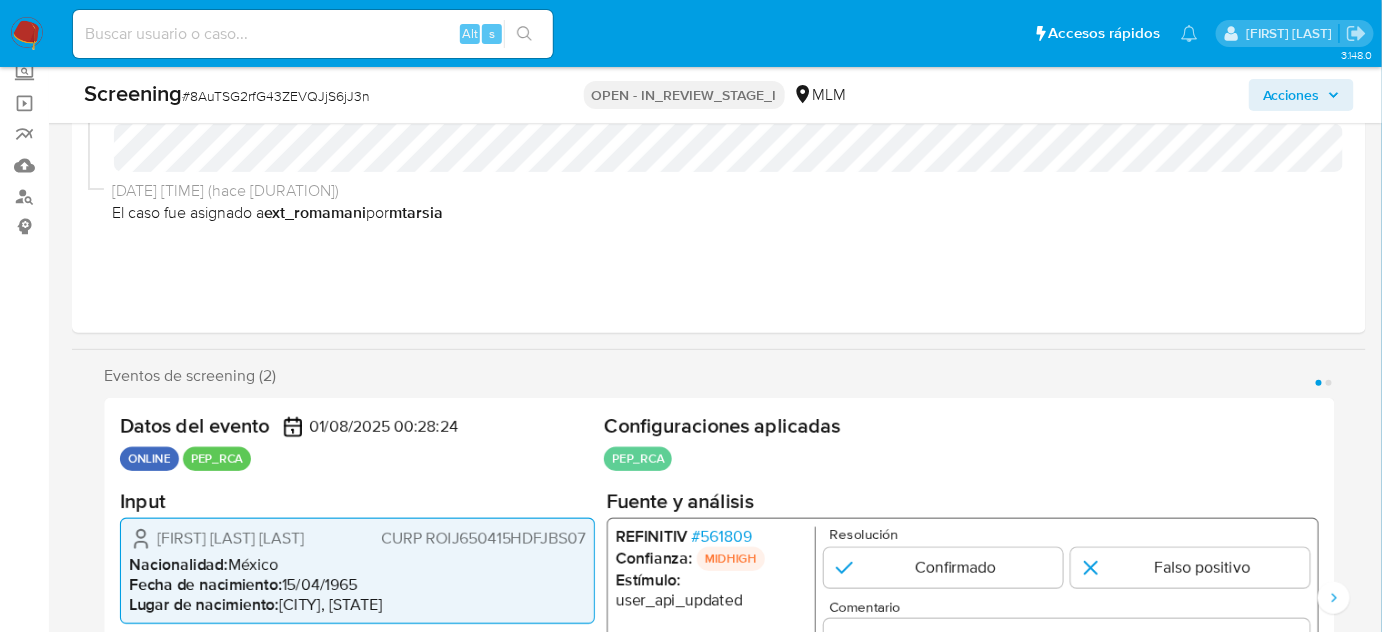 scroll, scrollTop: 363, scrollLeft: 0, axis: vertical 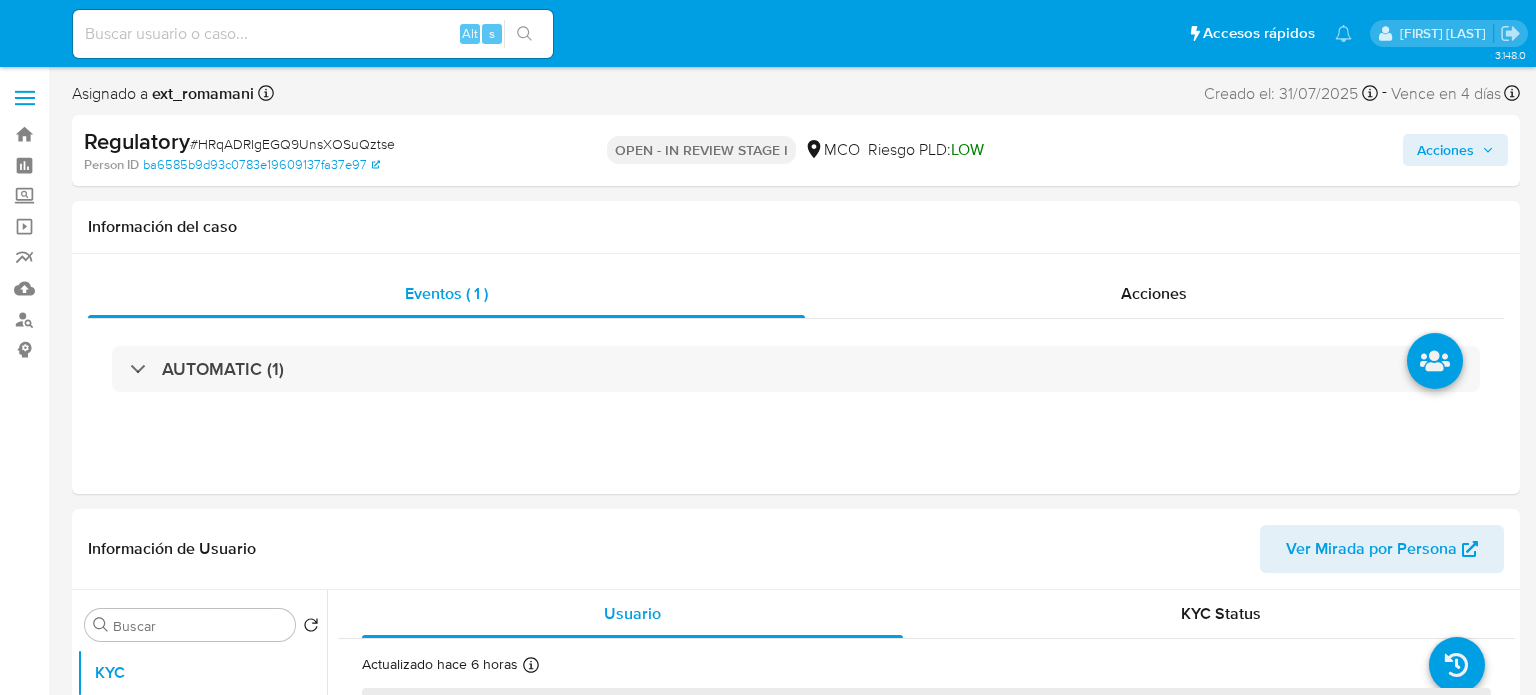 select on "10" 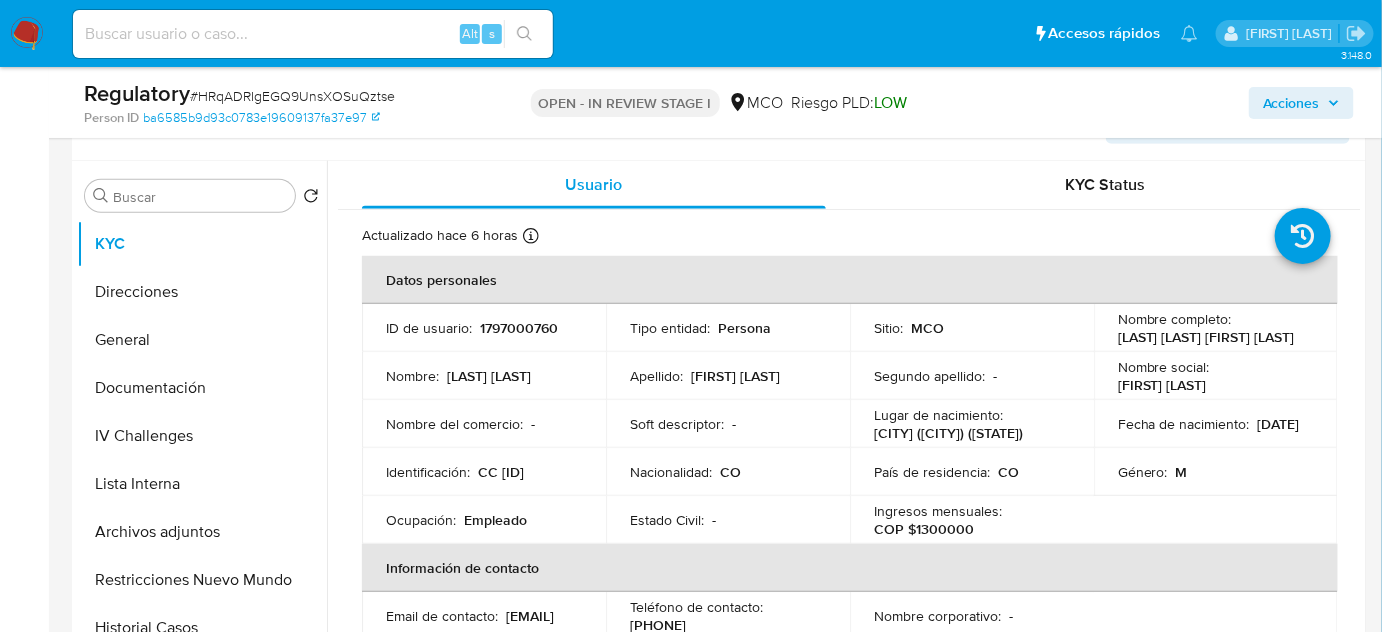 scroll, scrollTop: 363, scrollLeft: 0, axis: vertical 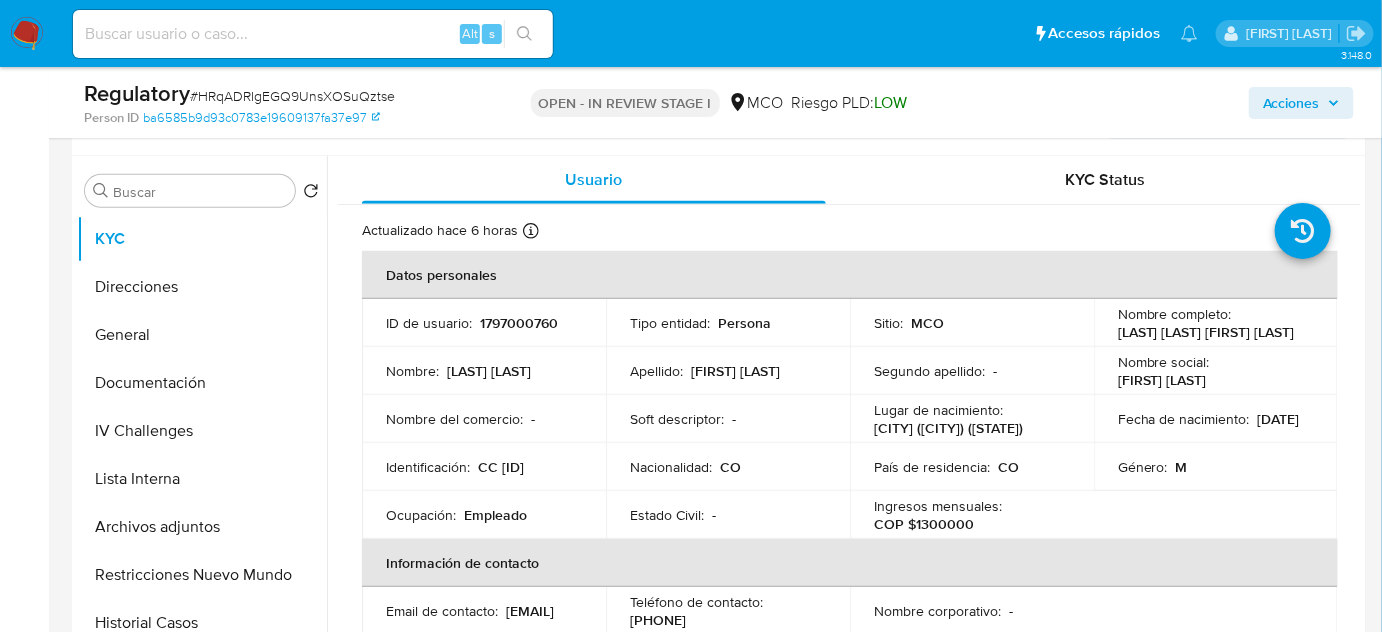 drag, startPoint x: 1170, startPoint y: 347, endPoint x: 1110, endPoint y: 325, distance: 63.90618 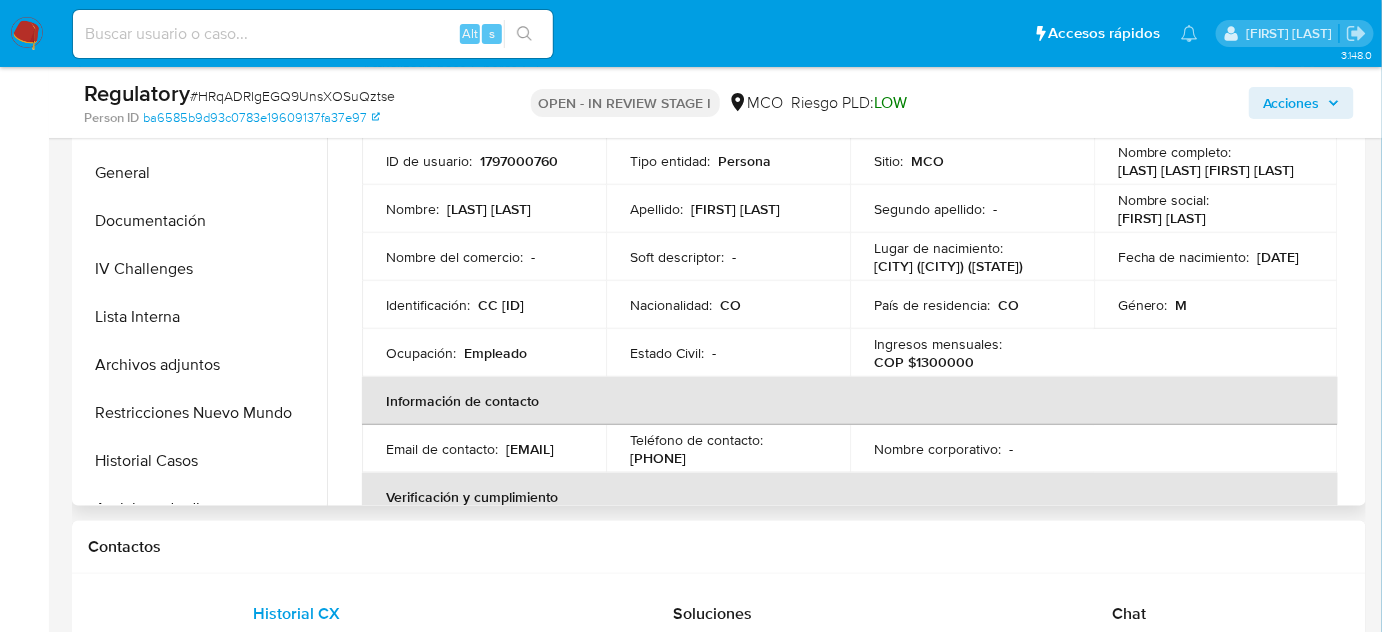 scroll, scrollTop: 636, scrollLeft: 0, axis: vertical 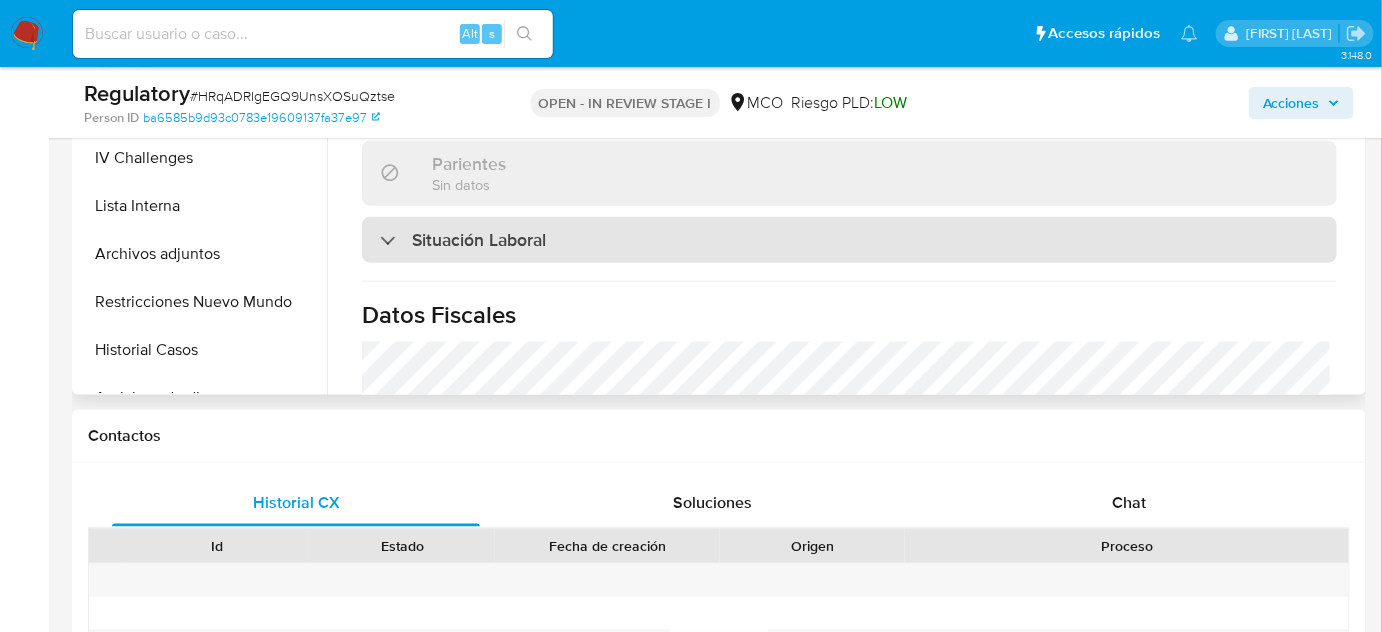 click on "Situación Laboral" at bounding box center [849, 240] 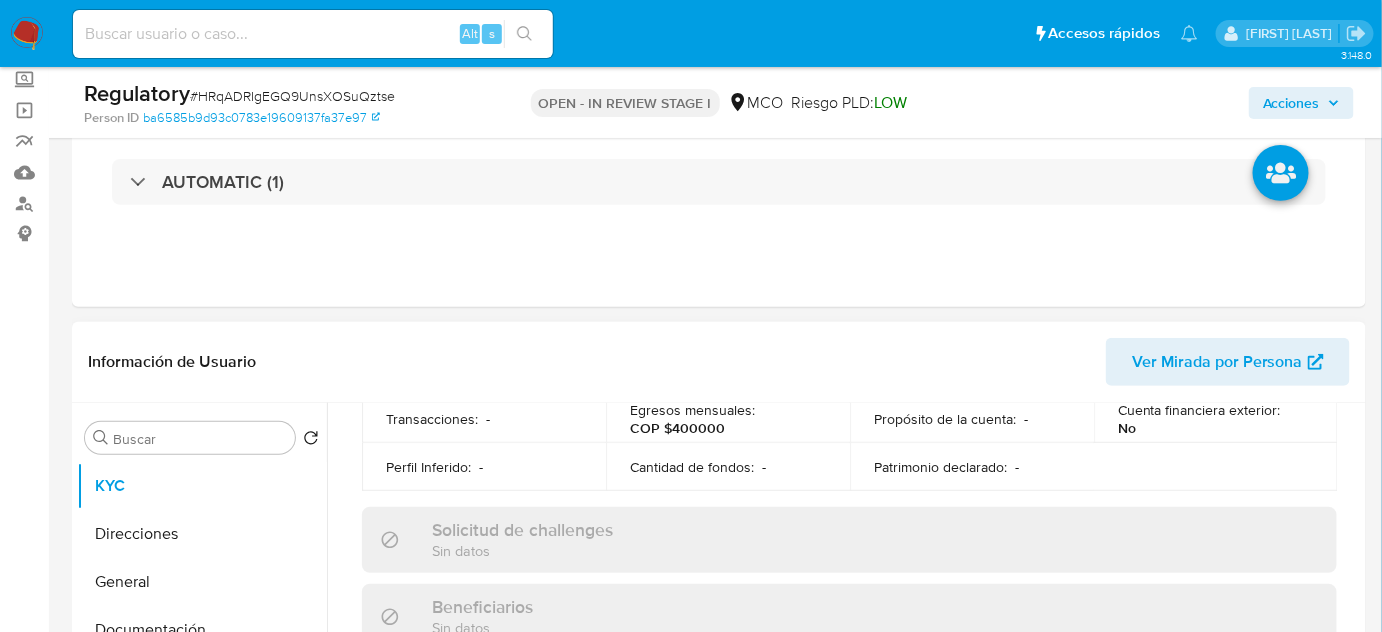 scroll, scrollTop: 363, scrollLeft: 0, axis: vertical 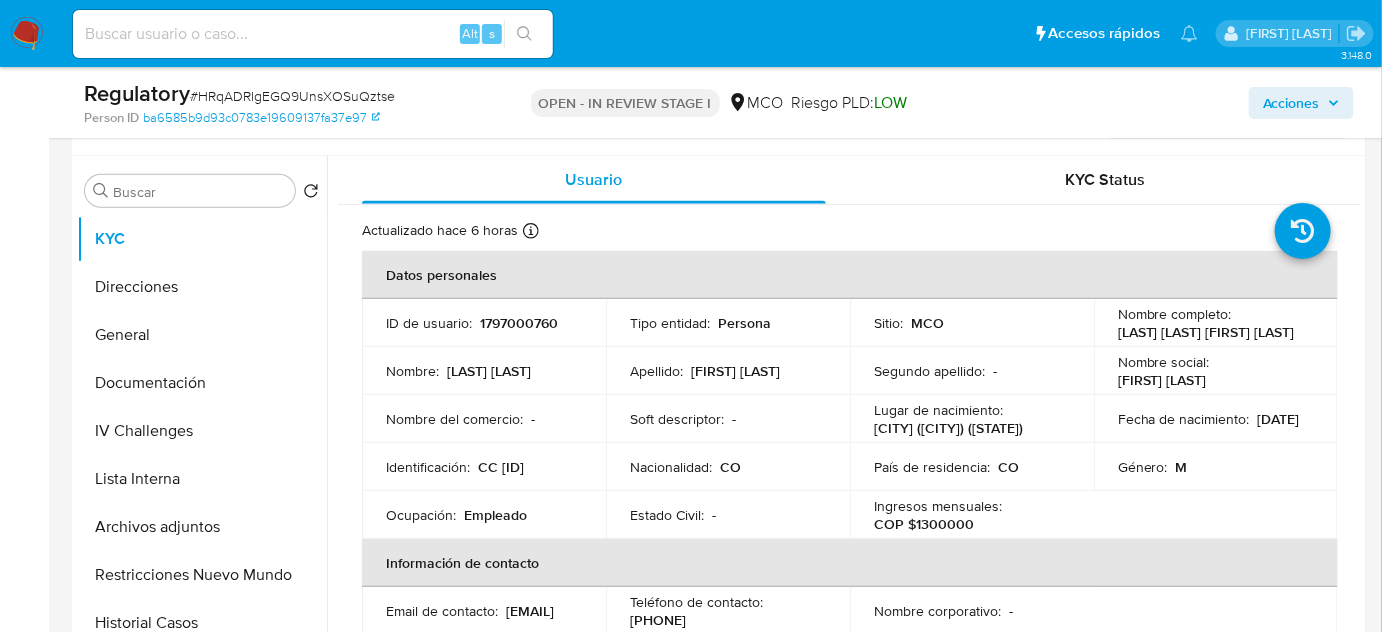 drag, startPoint x: 1159, startPoint y: 344, endPoint x: 1112, endPoint y: 331, distance: 48.76474 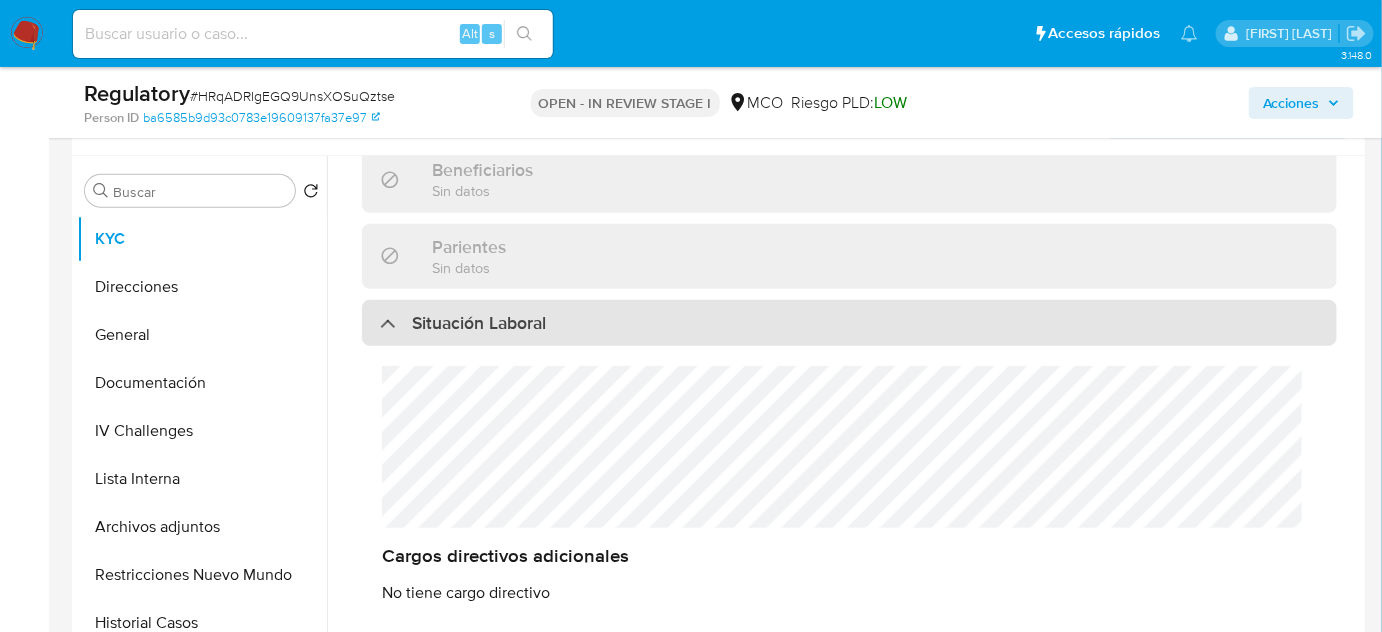 scroll, scrollTop: 1000, scrollLeft: 0, axis: vertical 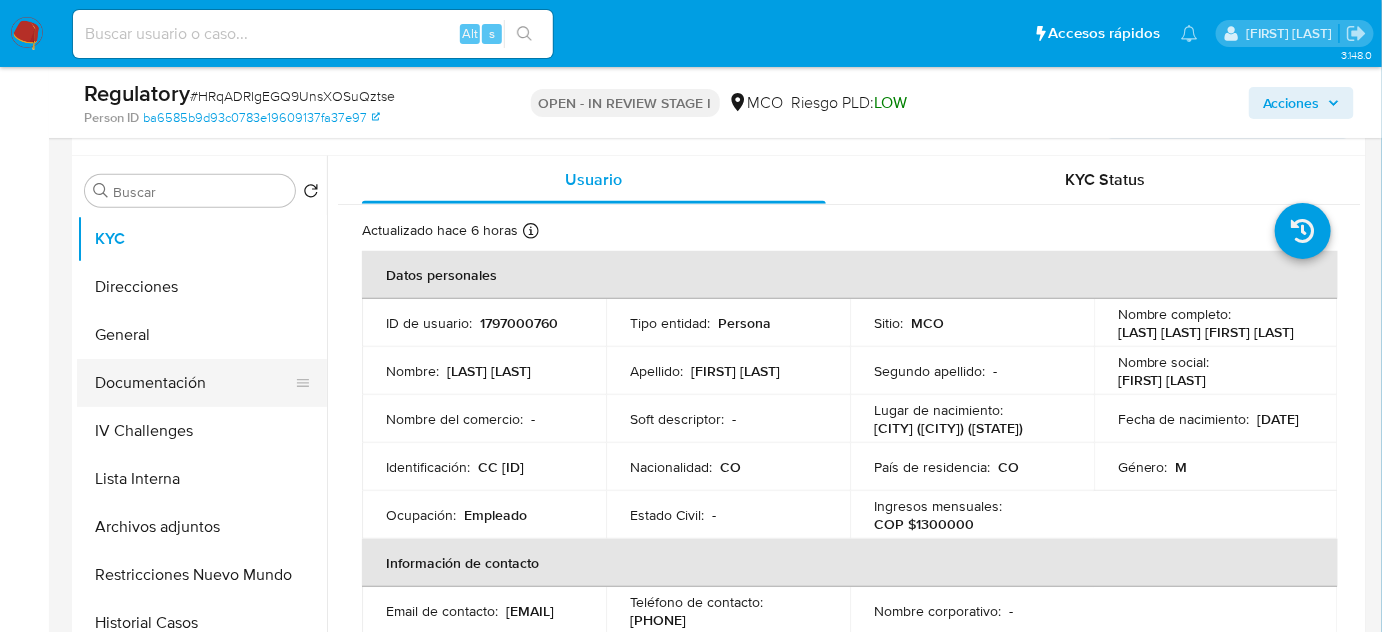 click on "Documentación" at bounding box center (194, 383) 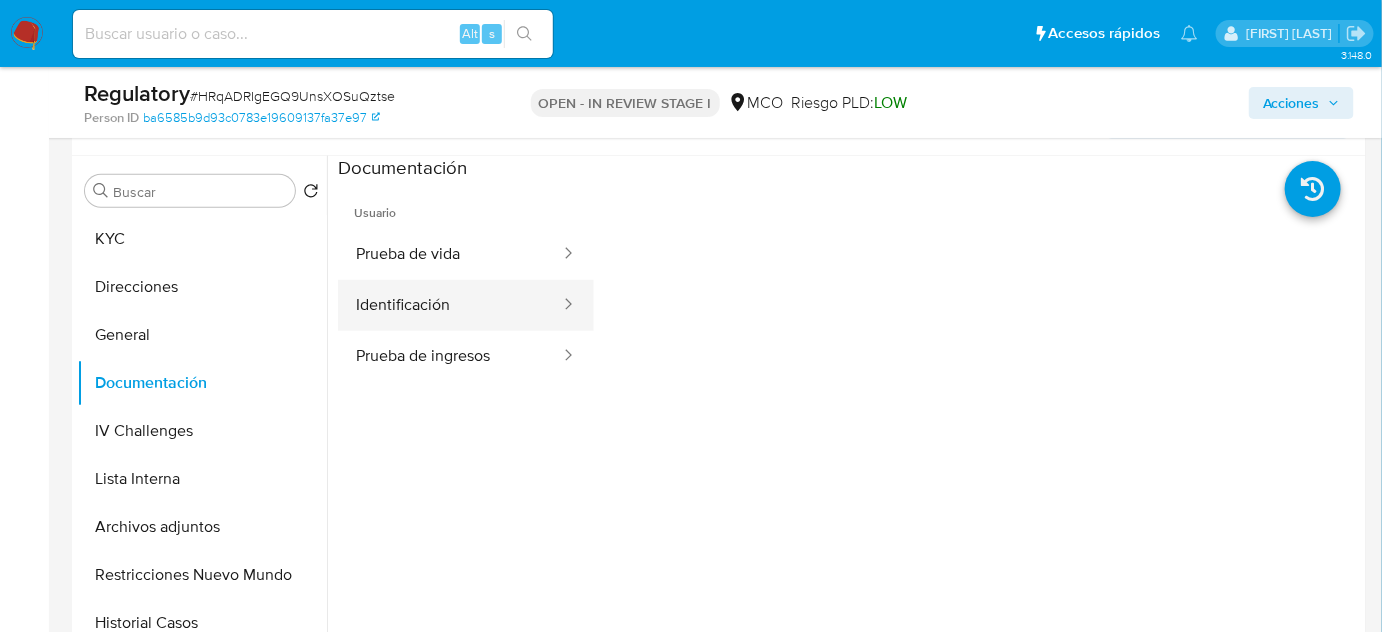 click on "Identificación" at bounding box center (450, 305) 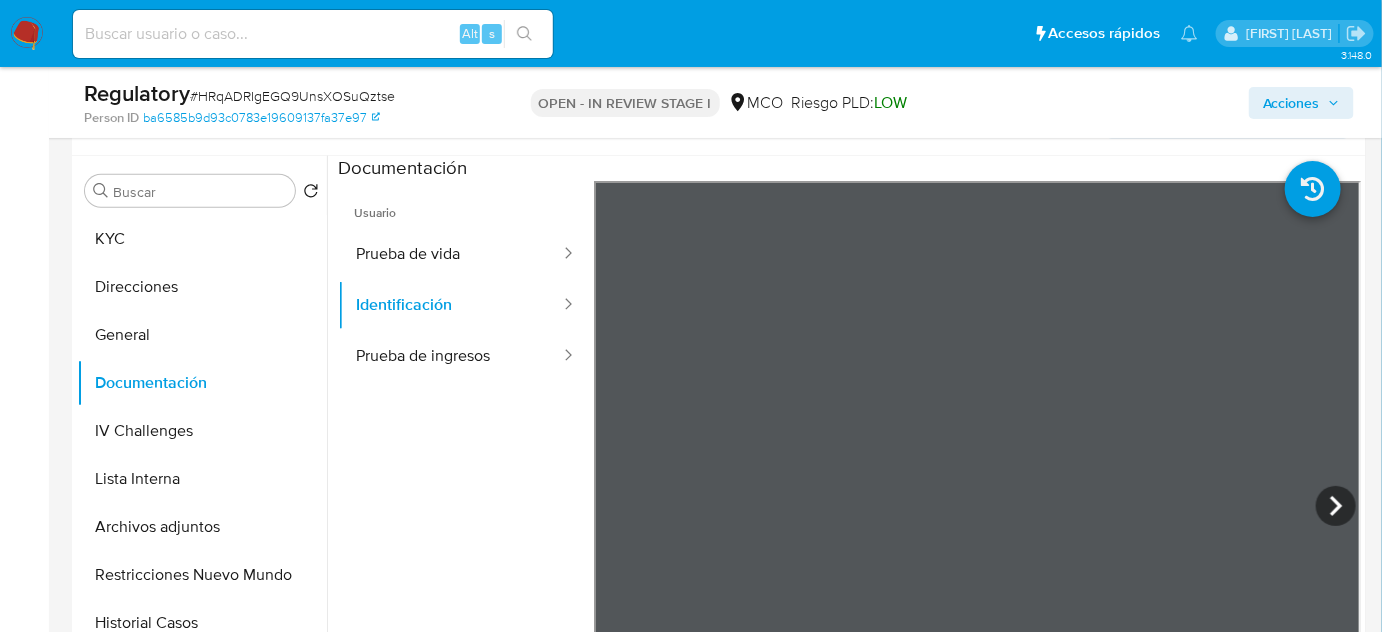 type 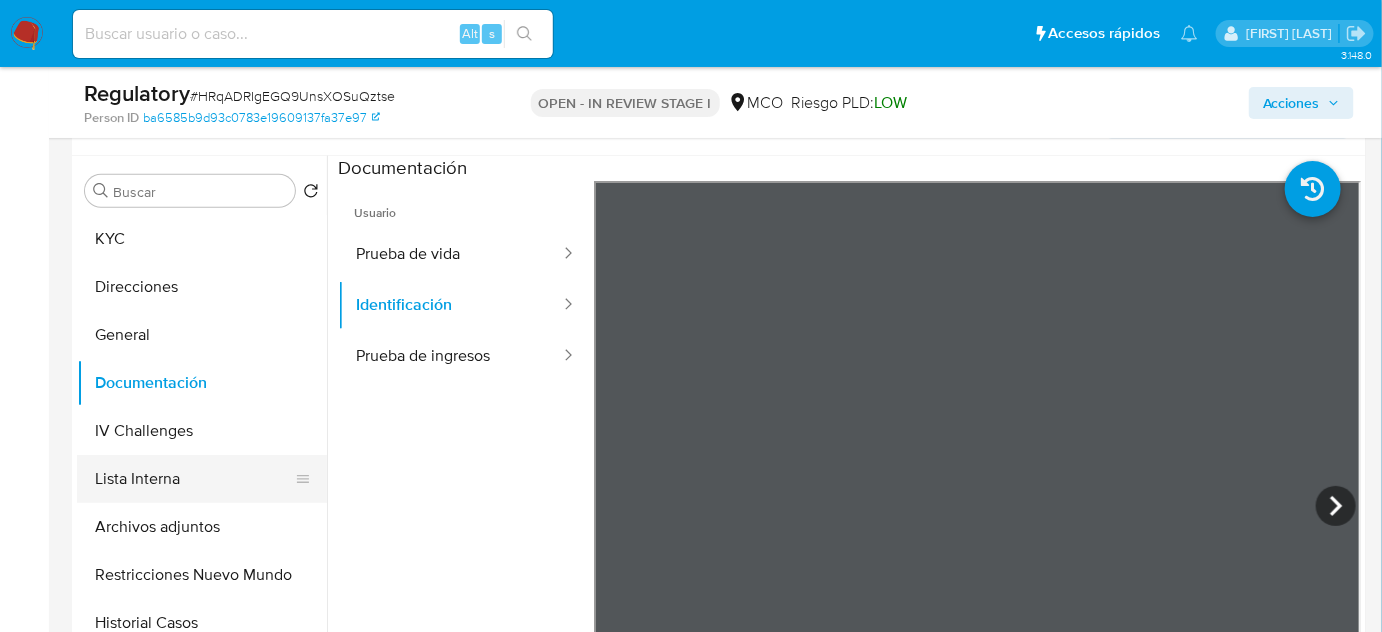 click on "Lista Interna" at bounding box center [194, 479] 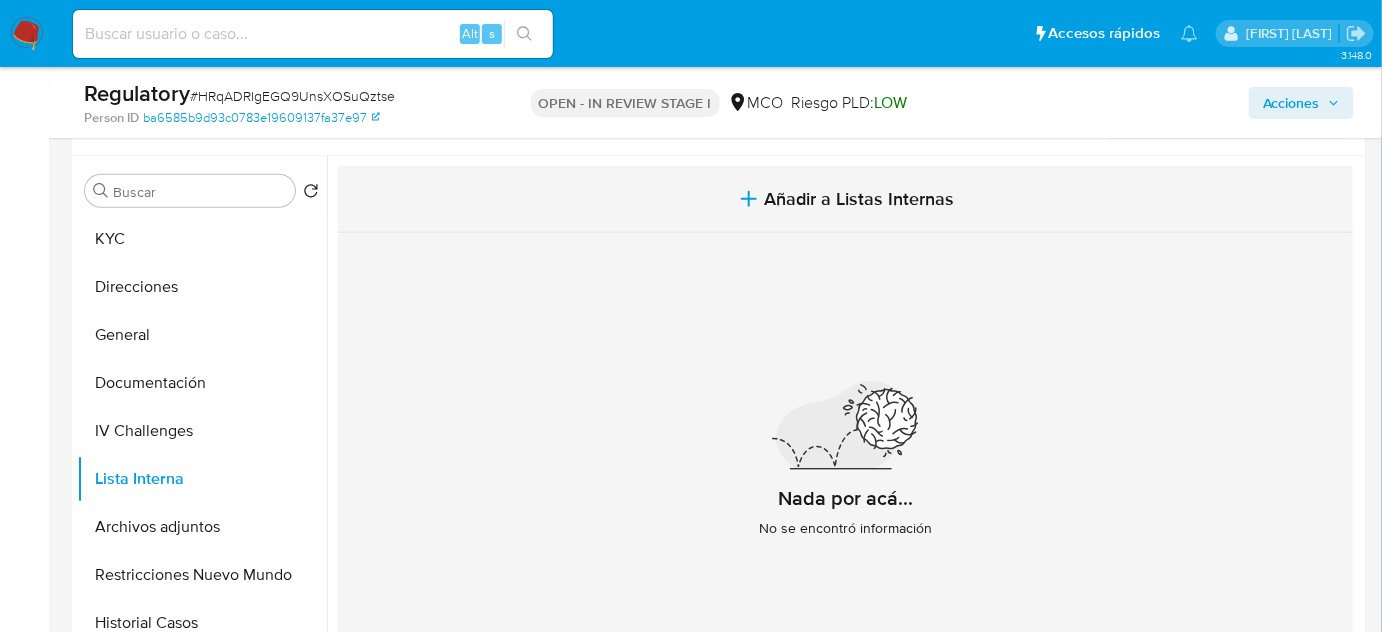 click on "Añadir a Listas Internas" at bounding box center [845, 199] 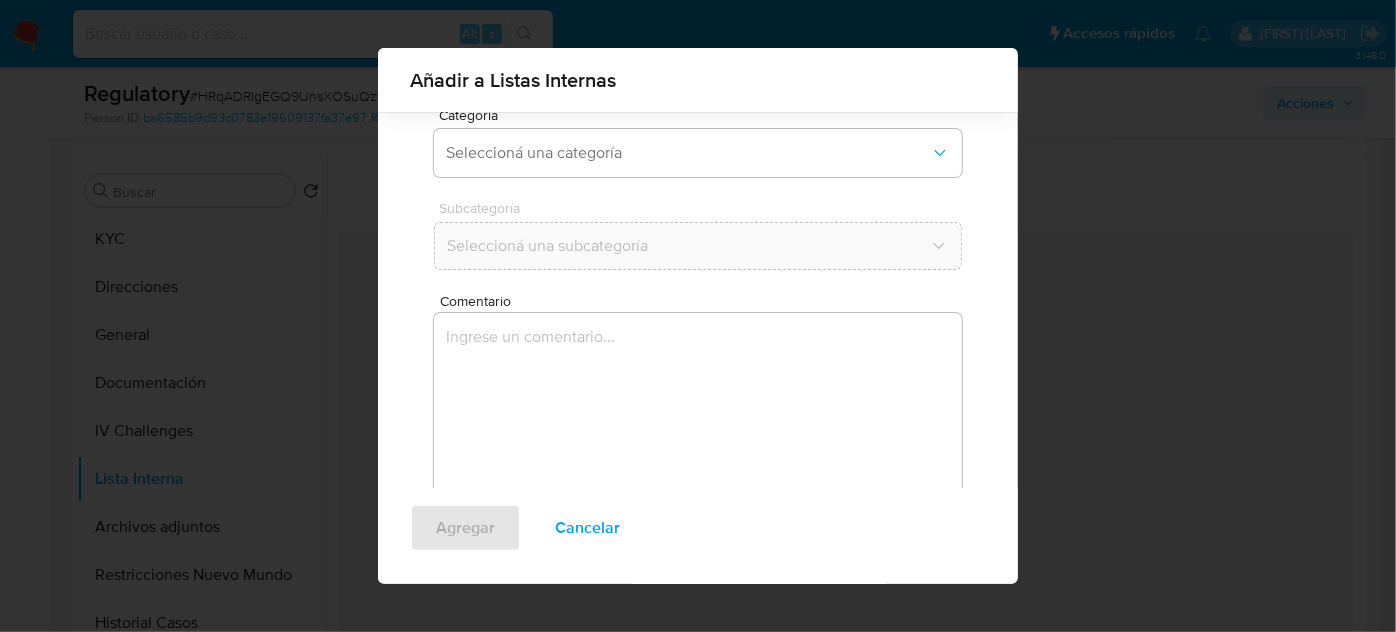 scroll, scrollTop: 130, scrollLeft: 0, axis: vertical 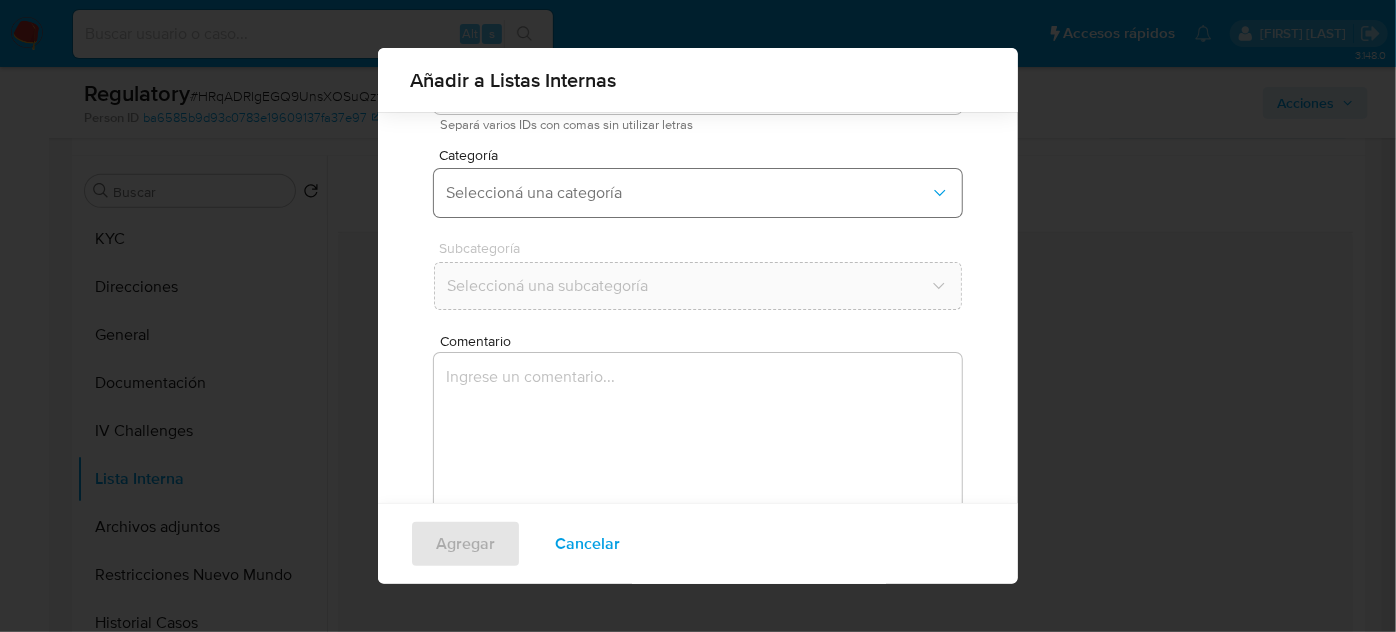 click on "Seleccioná una categoría" at bounding box center [698, 193] 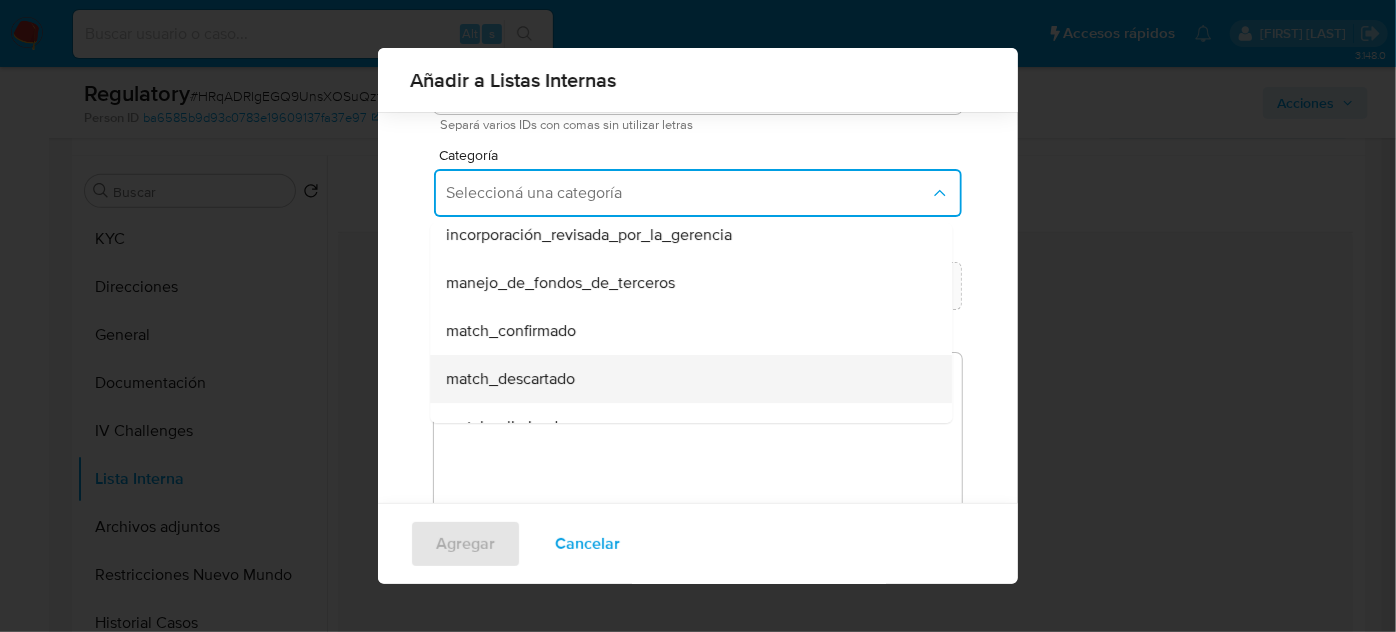 scroll, scrollTop: 90, scrollLeft: 0, axis: vertical 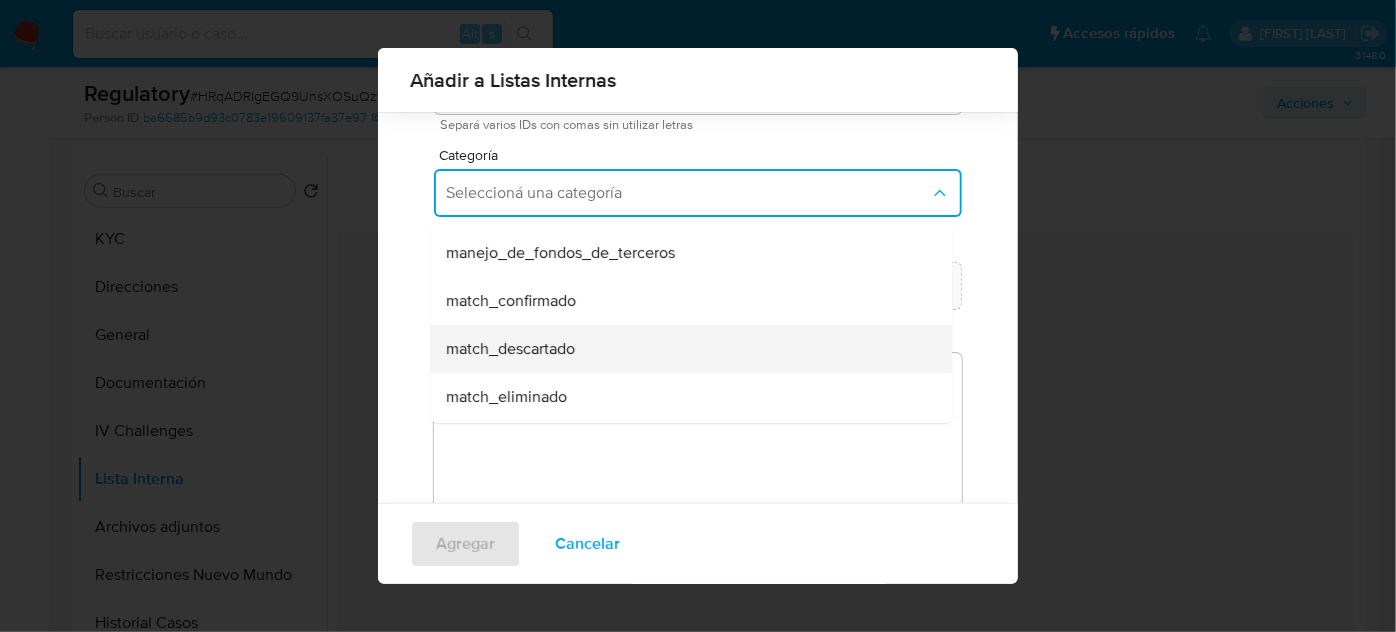 click on "match_descartado" at bounding box center (510, 349) 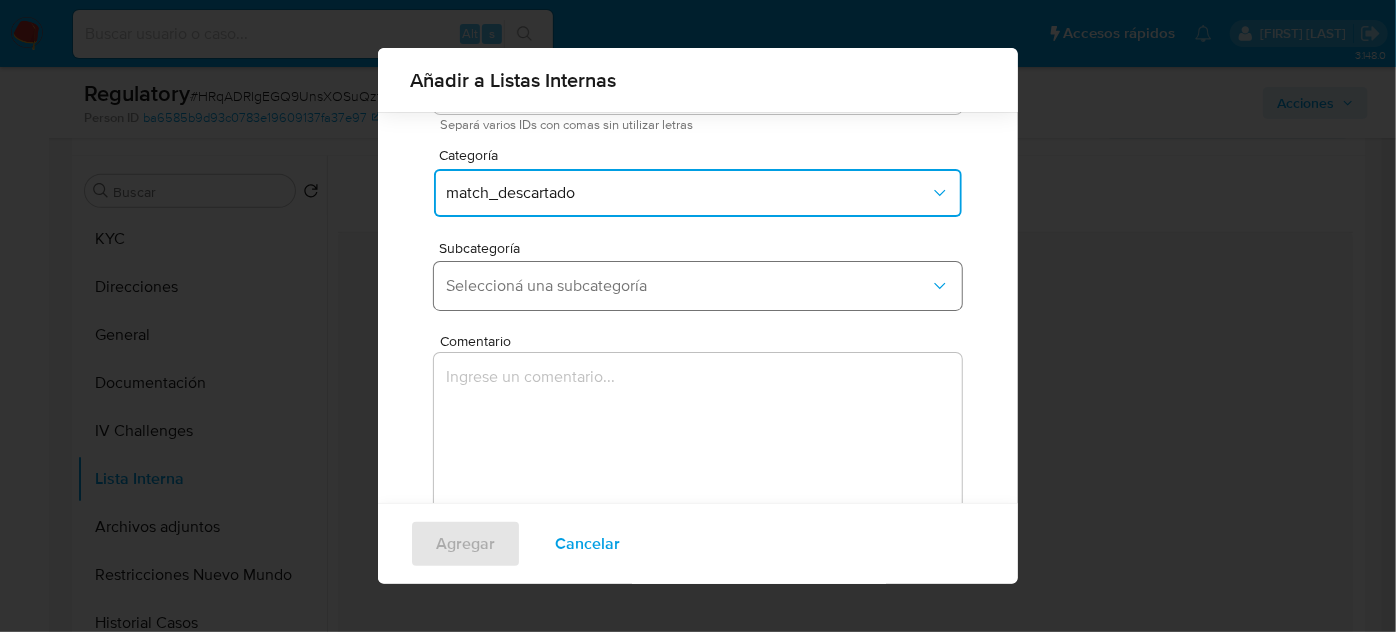 click on "Seleccioná una subcategoría" at bounding box center [698, 286] 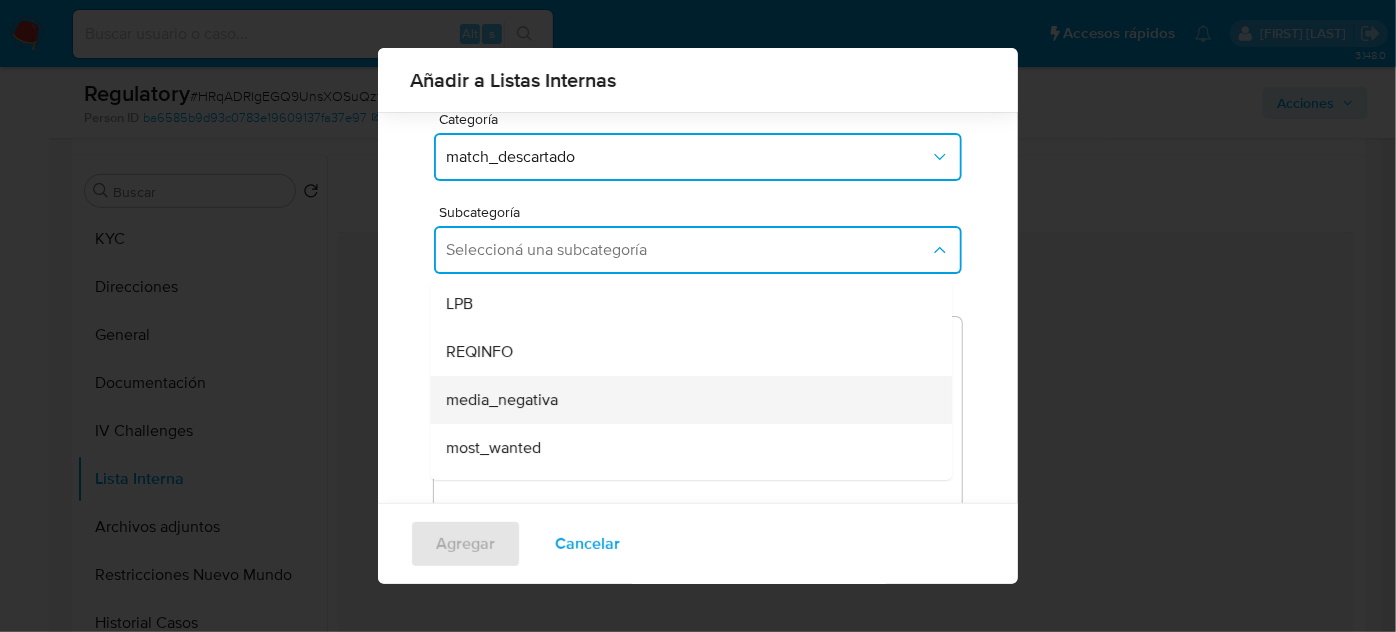 scroll, scrollTop: 221, scrollLeft: 0, axis: vertical 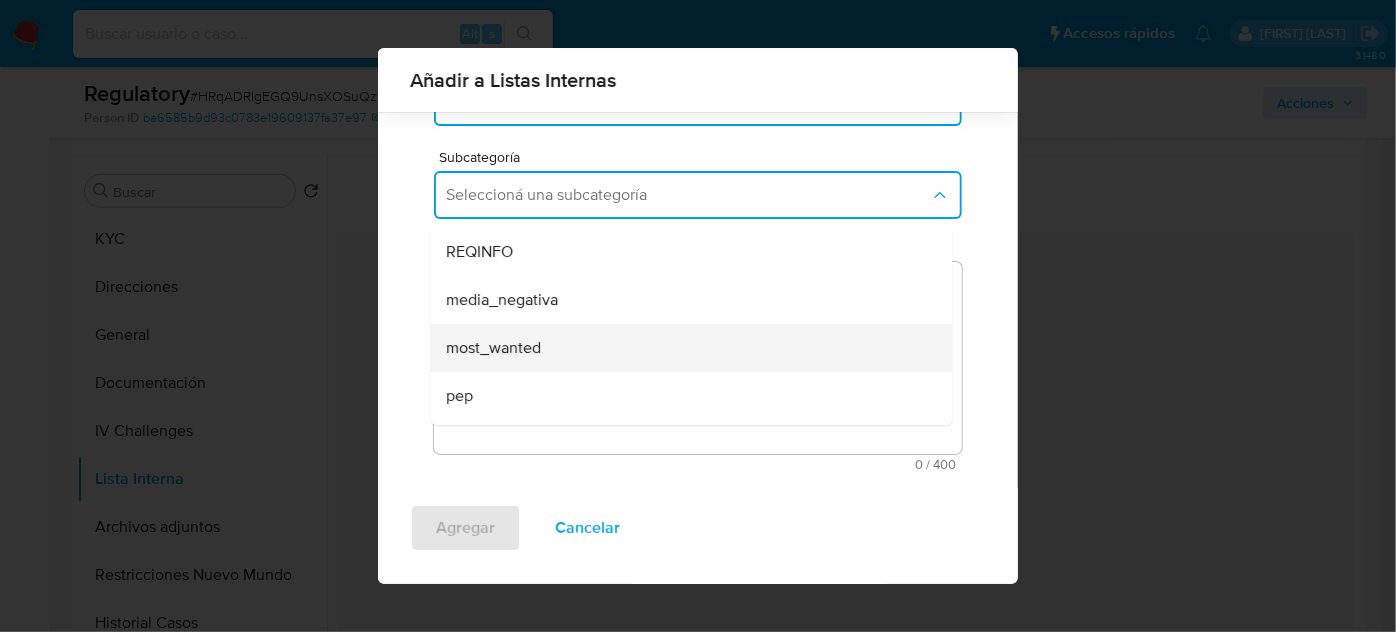 click on "most_wanted" at bounding box center [493, 348] 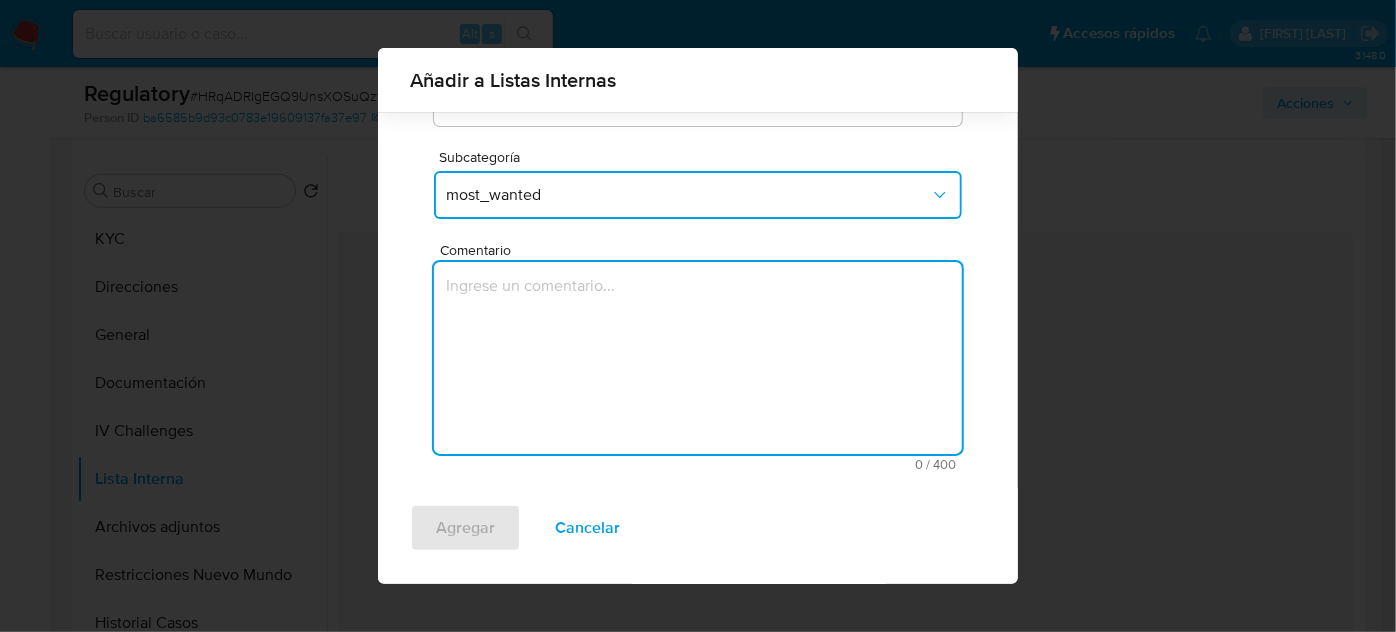 click at bounding box center [698, 358] 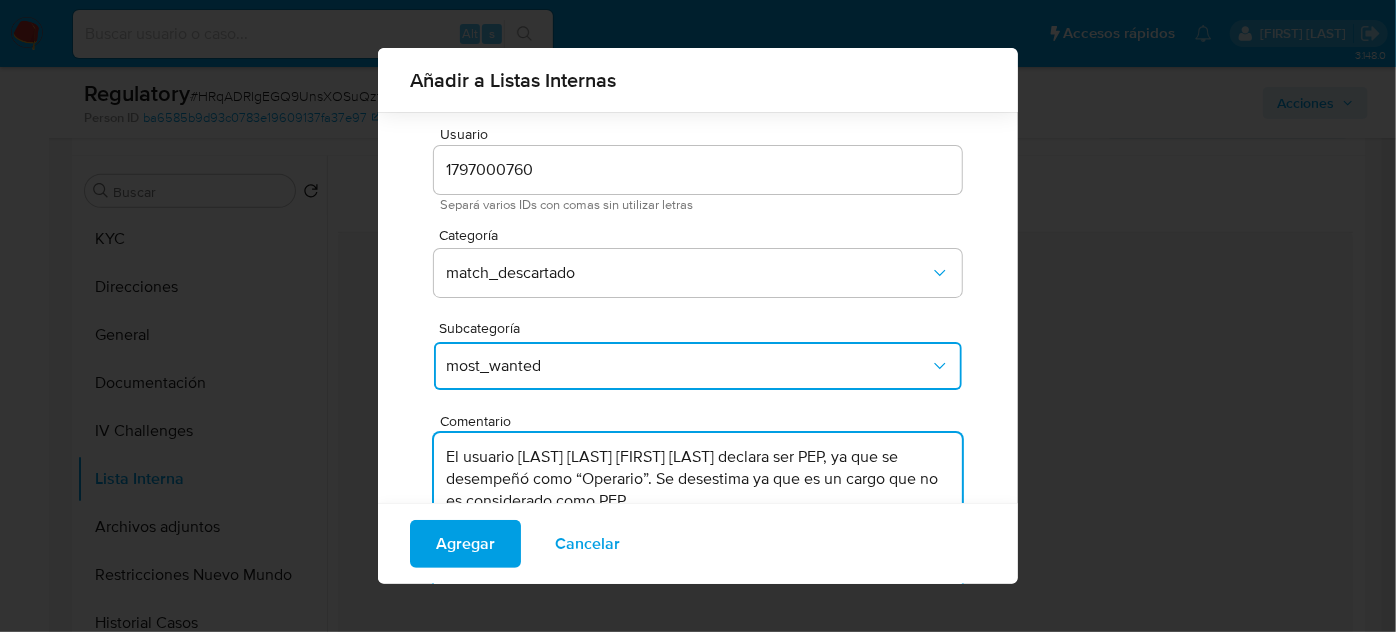 scroll, scrollTop: 39, scrollLeft: 0, axis: vertical 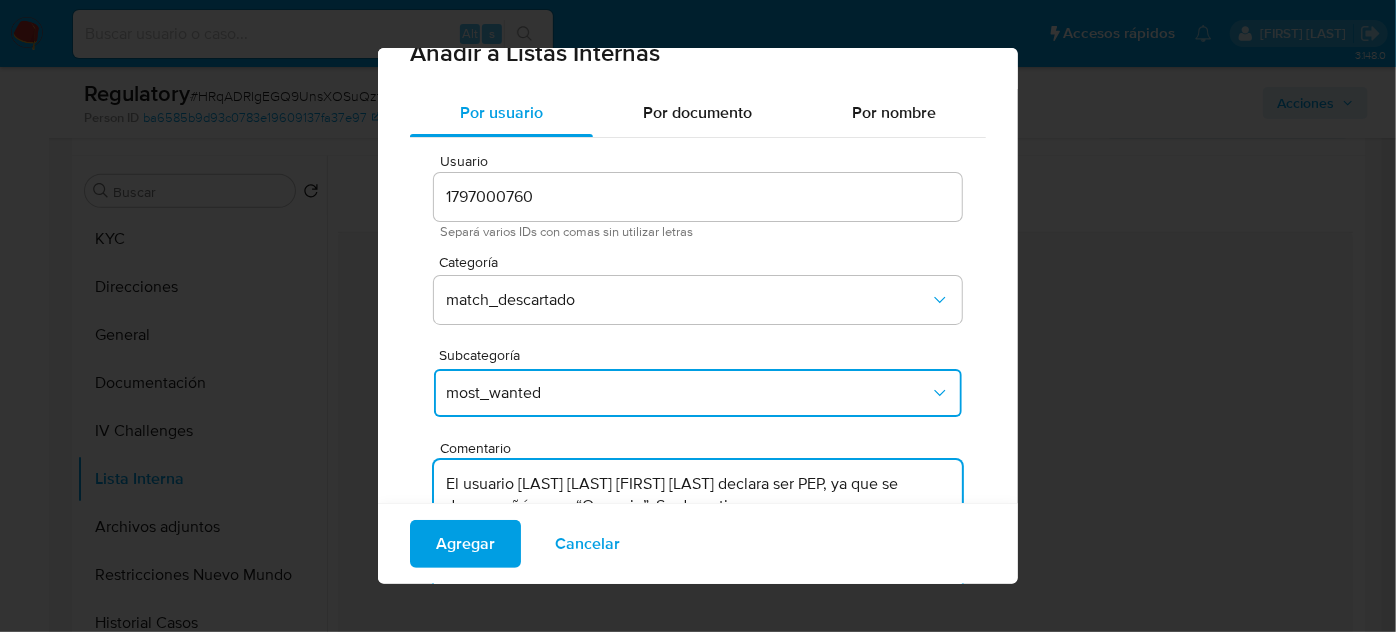 type on "El usuario [LAST] [LAST] [LAST] [LAST] declara ser PEP, ya que se desempeñó como “Operario”. Se desestima ya que es un cargo que no es considerado como PEP." 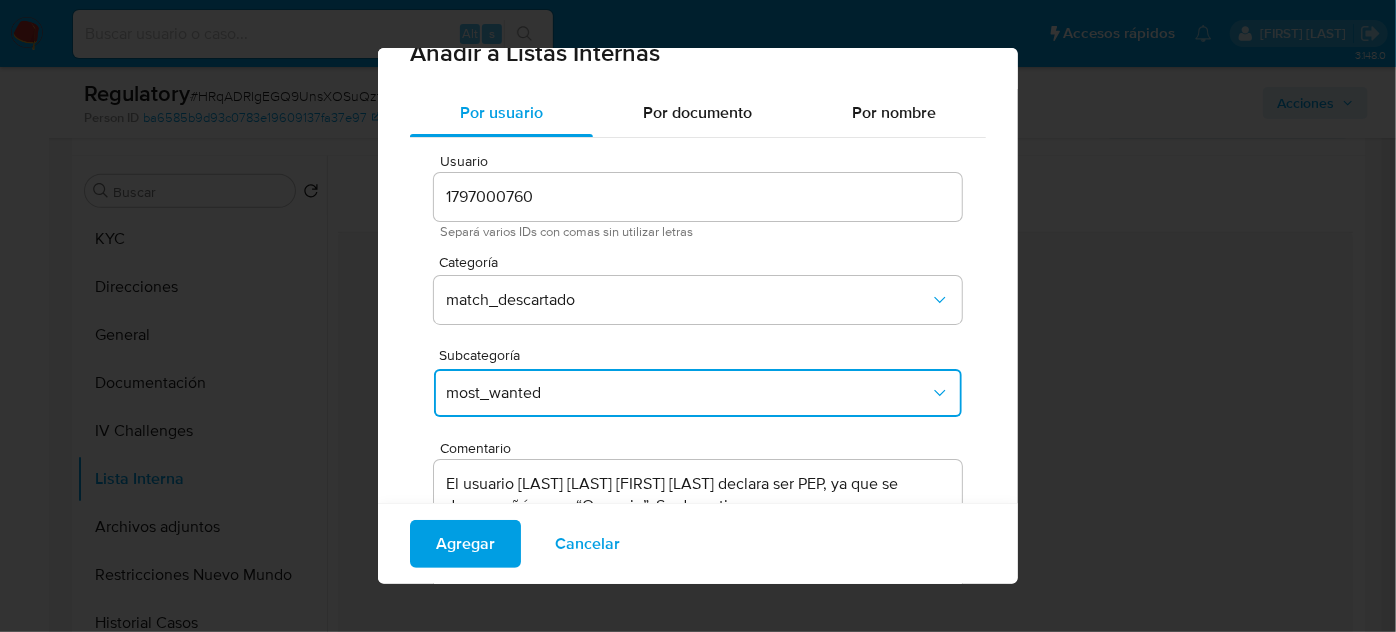click on "most_wanted" at bounding box center [698, 393] 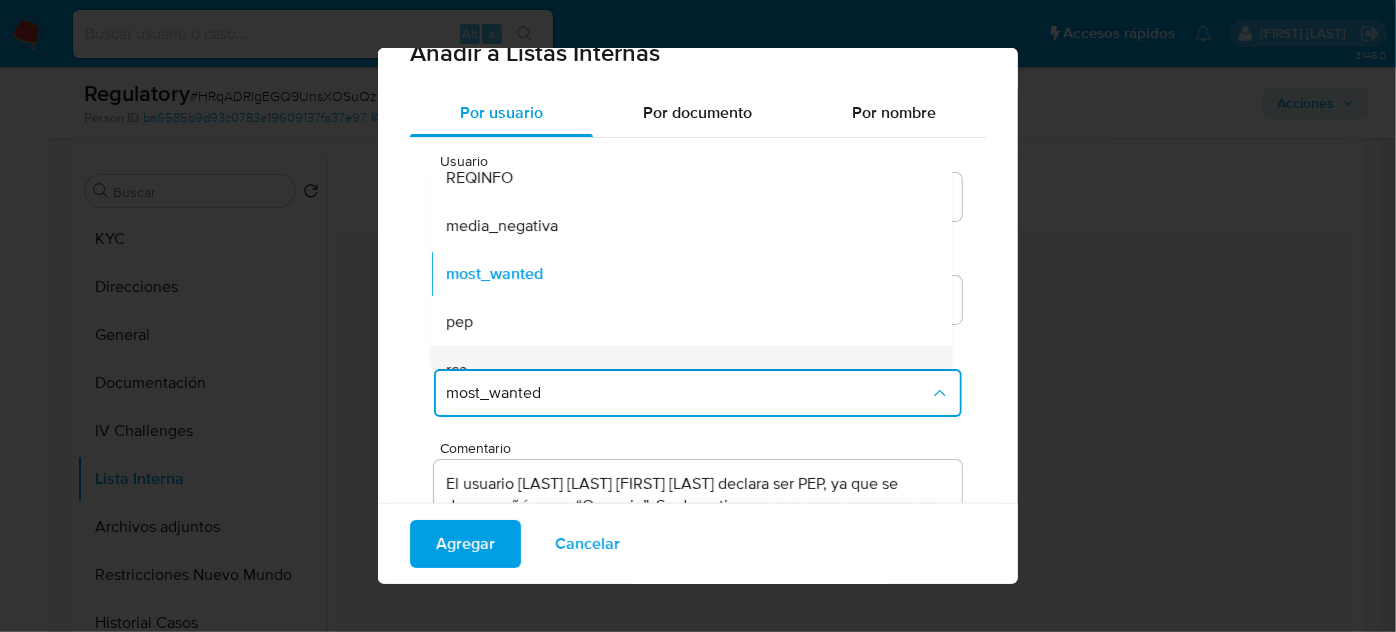 scroll, scrollTop: 136, scrollLeft: 0, axis: vertical 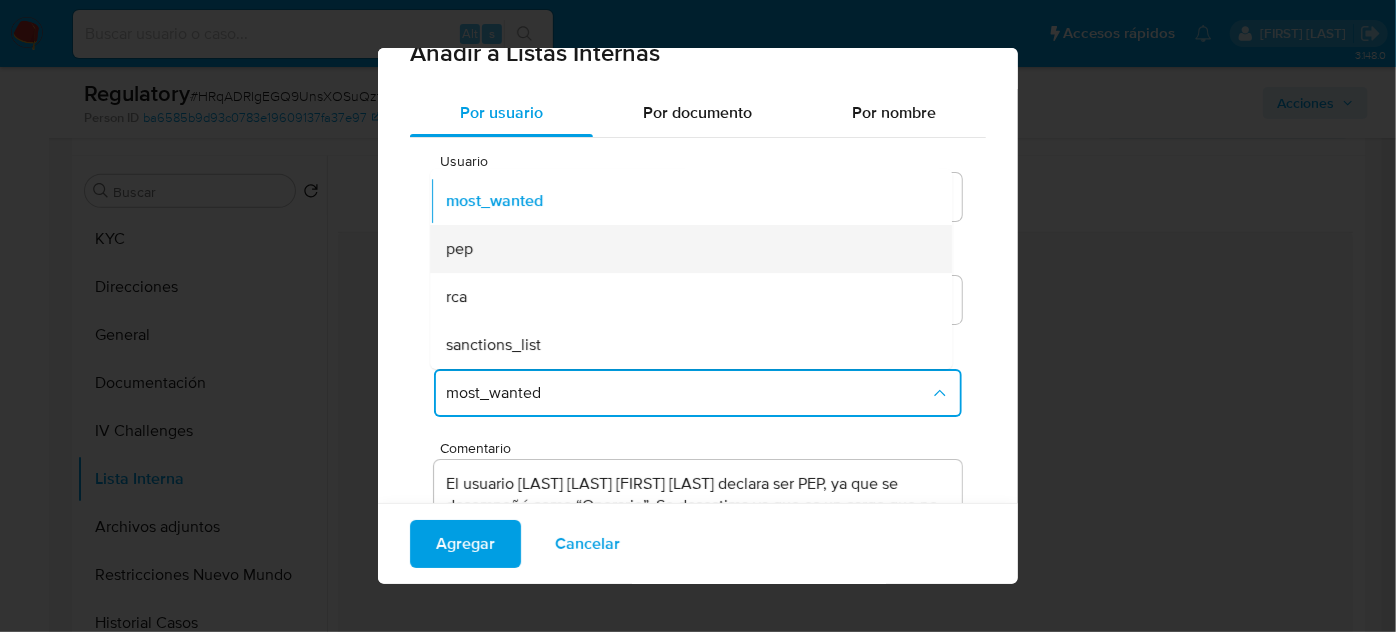 click on "pep" at bounding box center [685, 249] 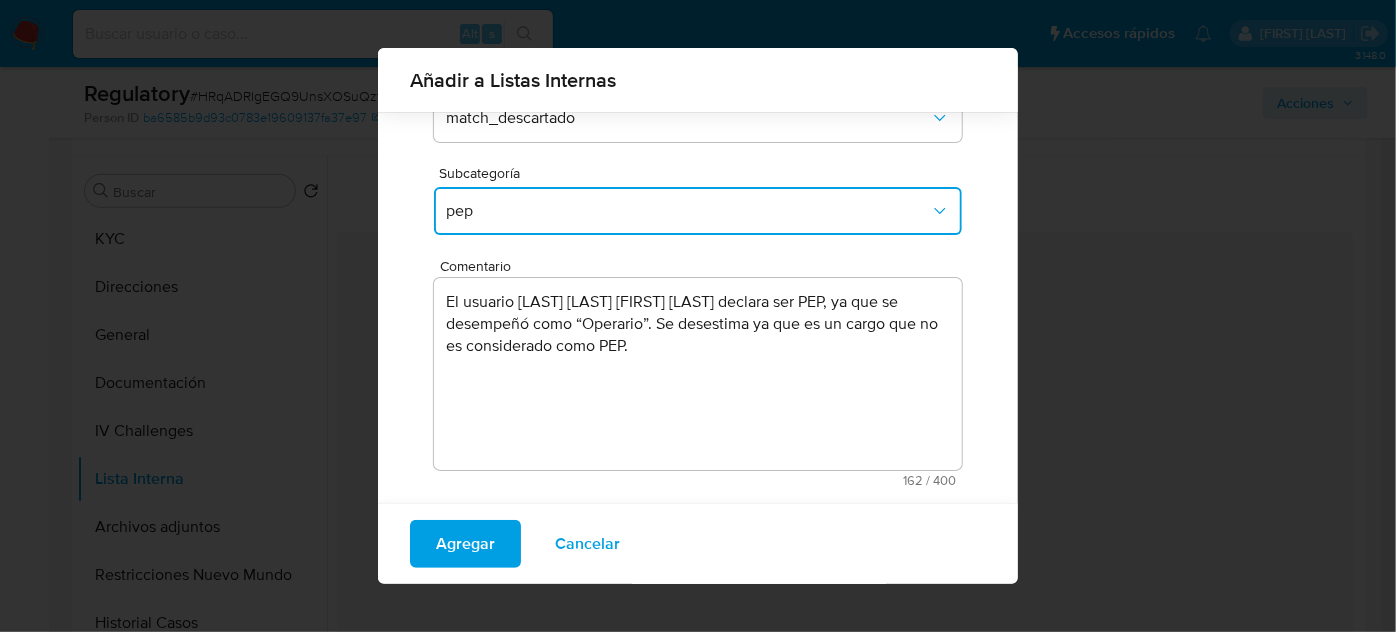 scroll, scrollTop: 23, scrollLeft: 0, axis: vertical 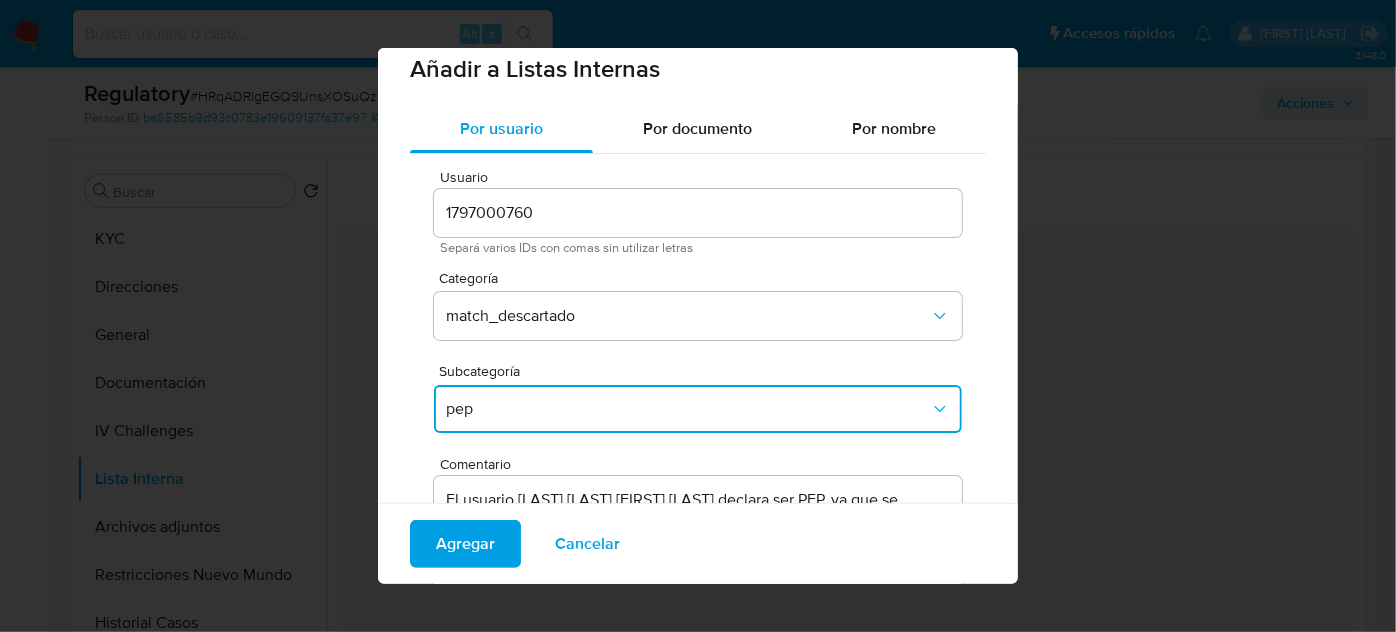 click on "Agregar" at bounding box center (465, 544) 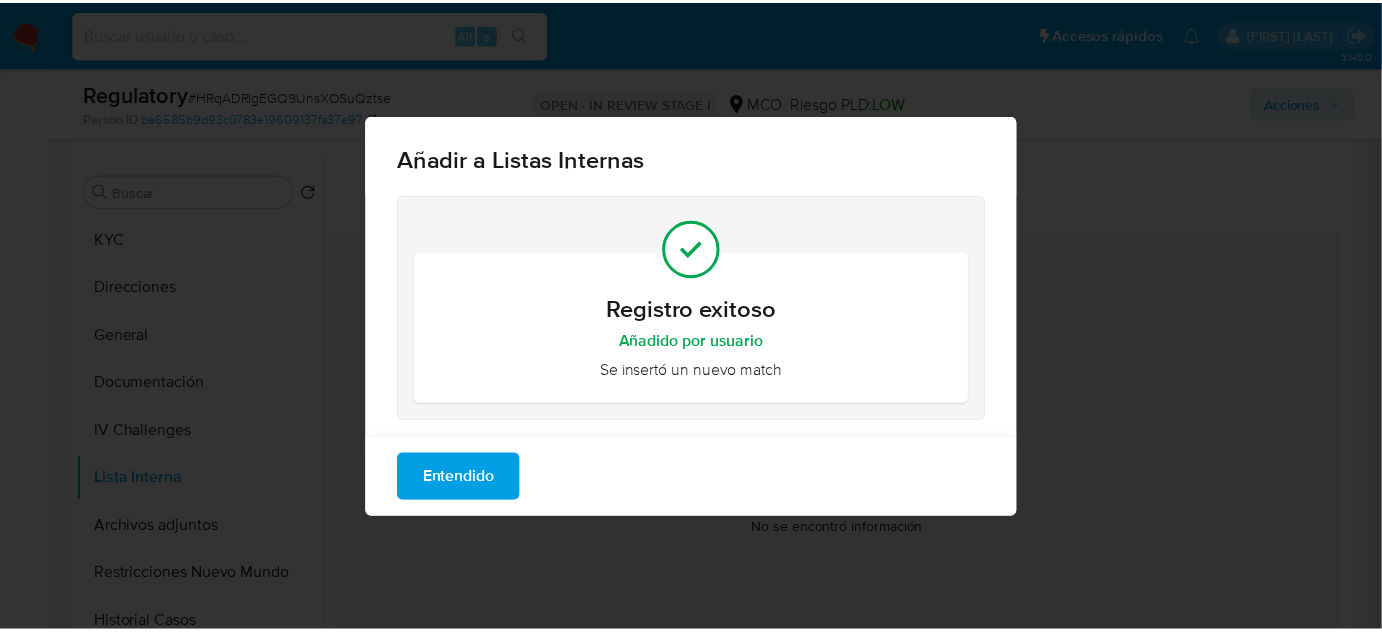 scroll, scrollTop: 0, scrollLeft: 0, axis: both 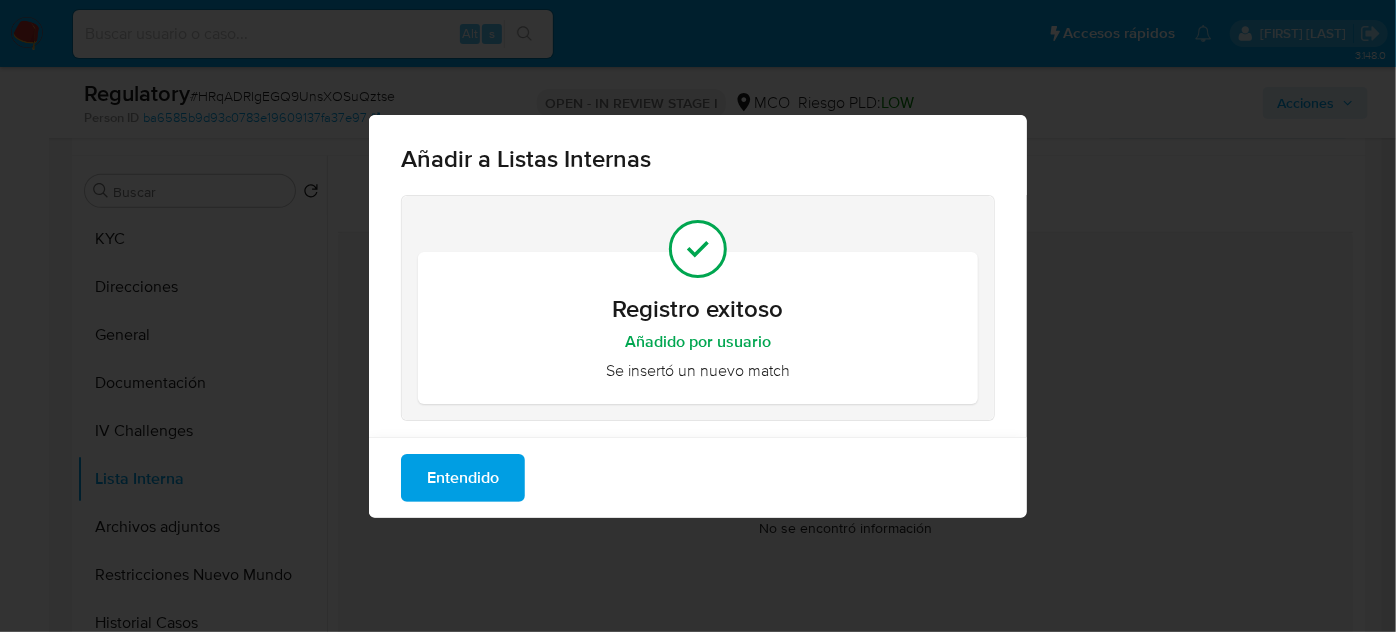 click on "Entendido" at bounding box center [463, 478] 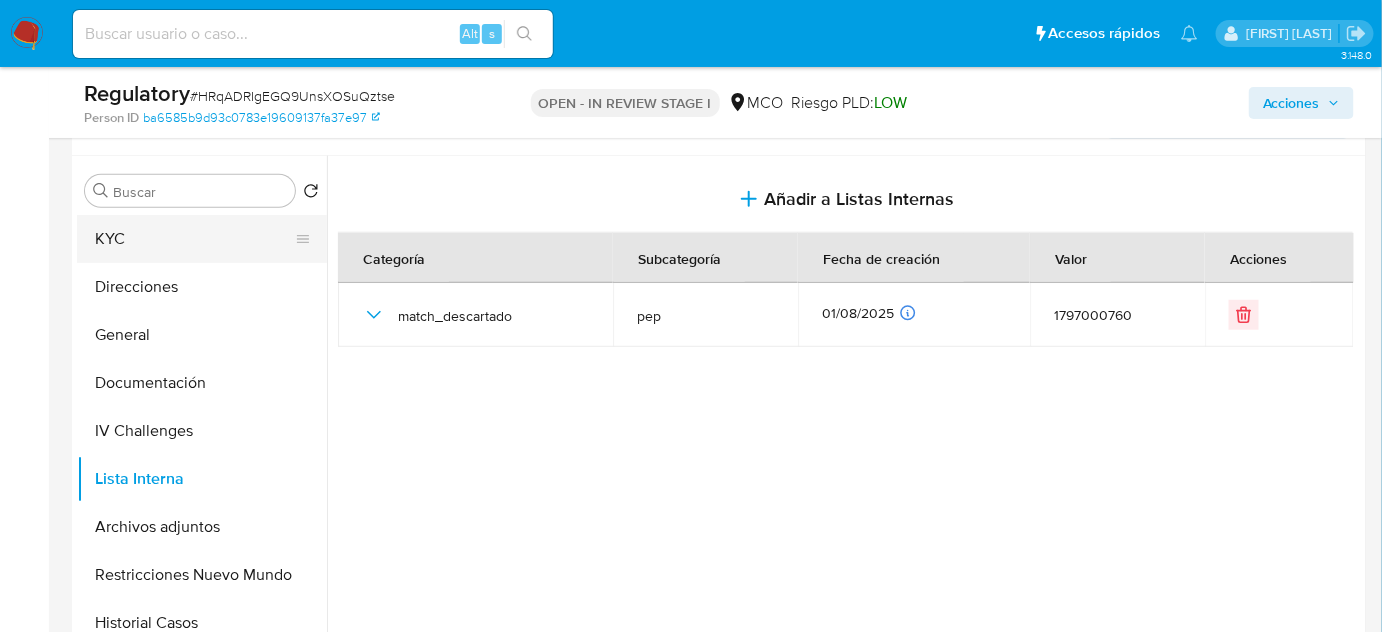 click on "KYC" at bounding box center (194, 239) 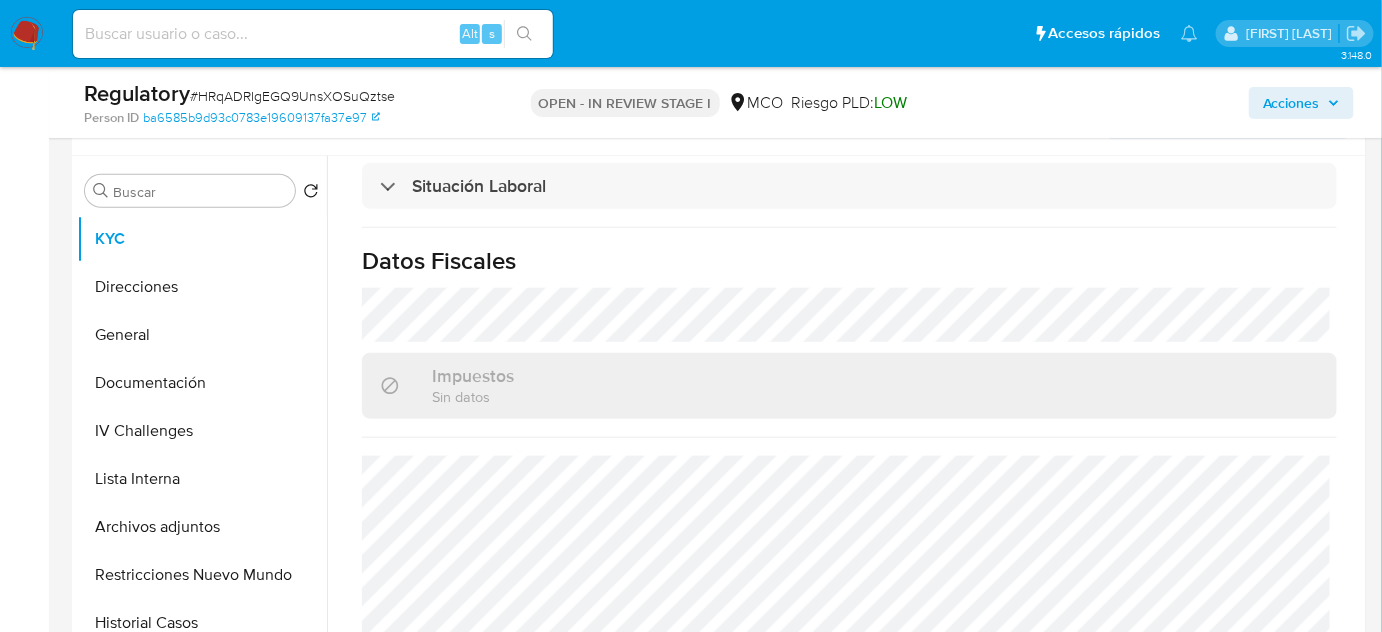 scroll, scrollTop: 1090, scrollLeft: 0, axis: vertical 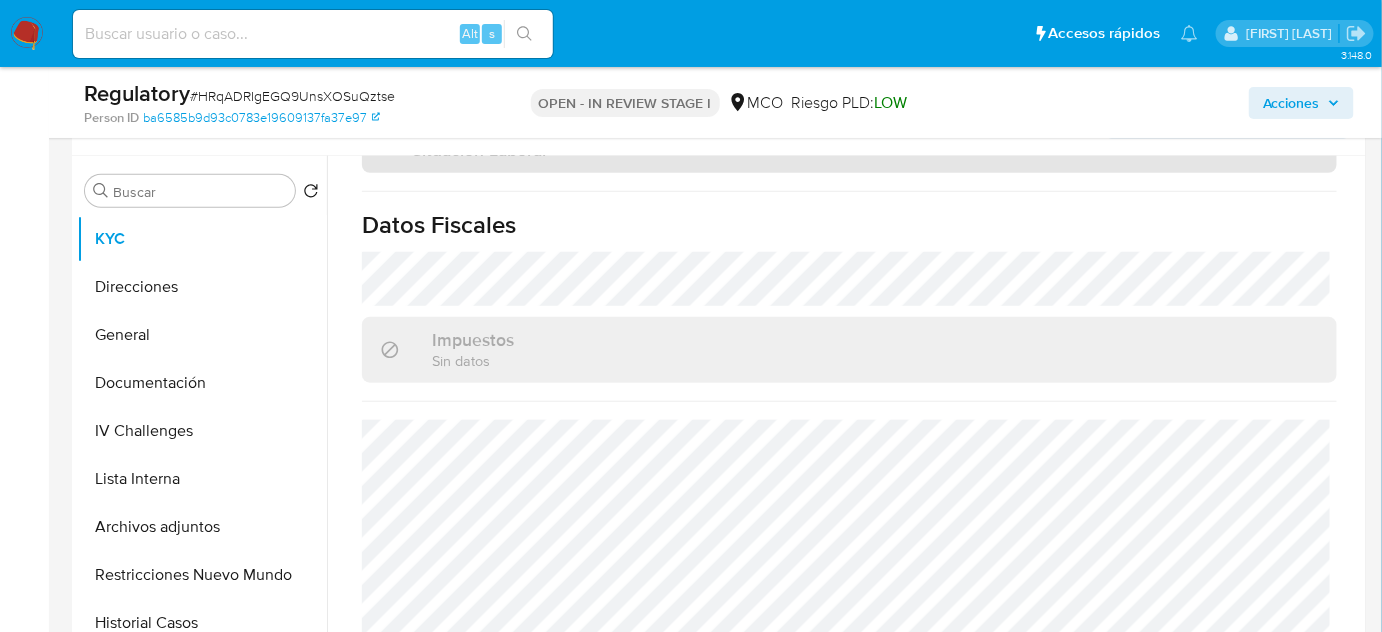 click on "Situación Laboral" at bounding box center (849, 150) 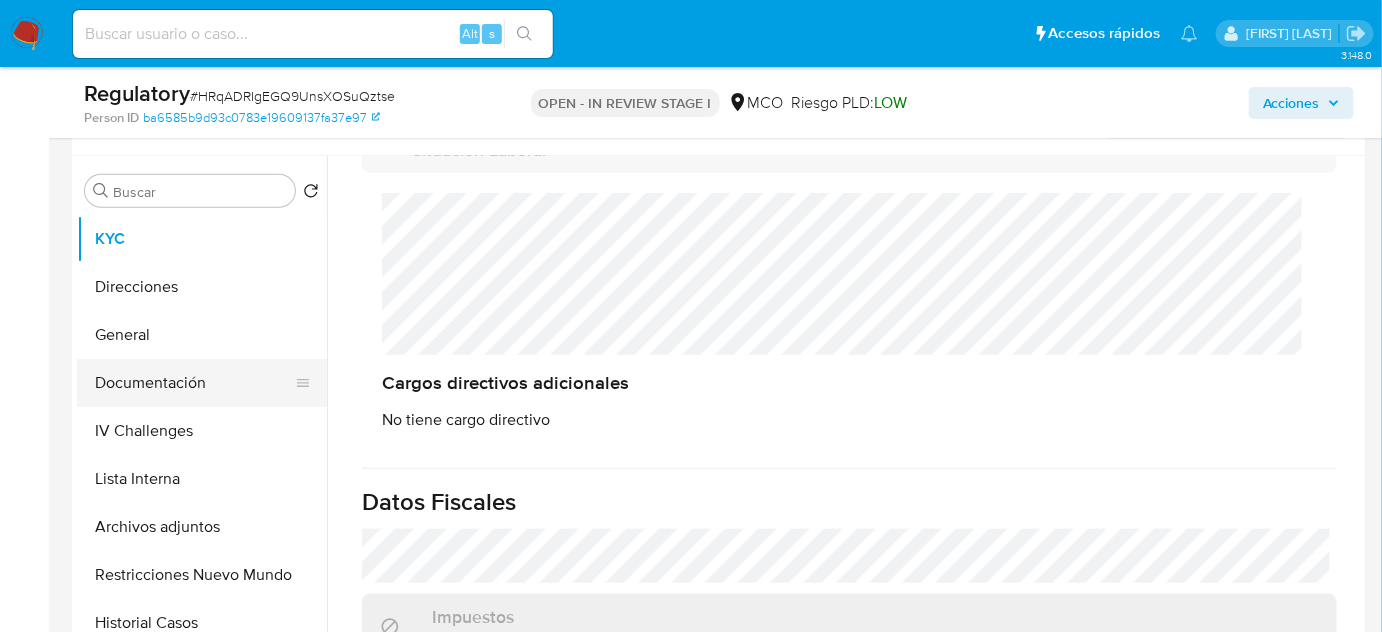 click on "Documentación" at bounding box center [194, 383] 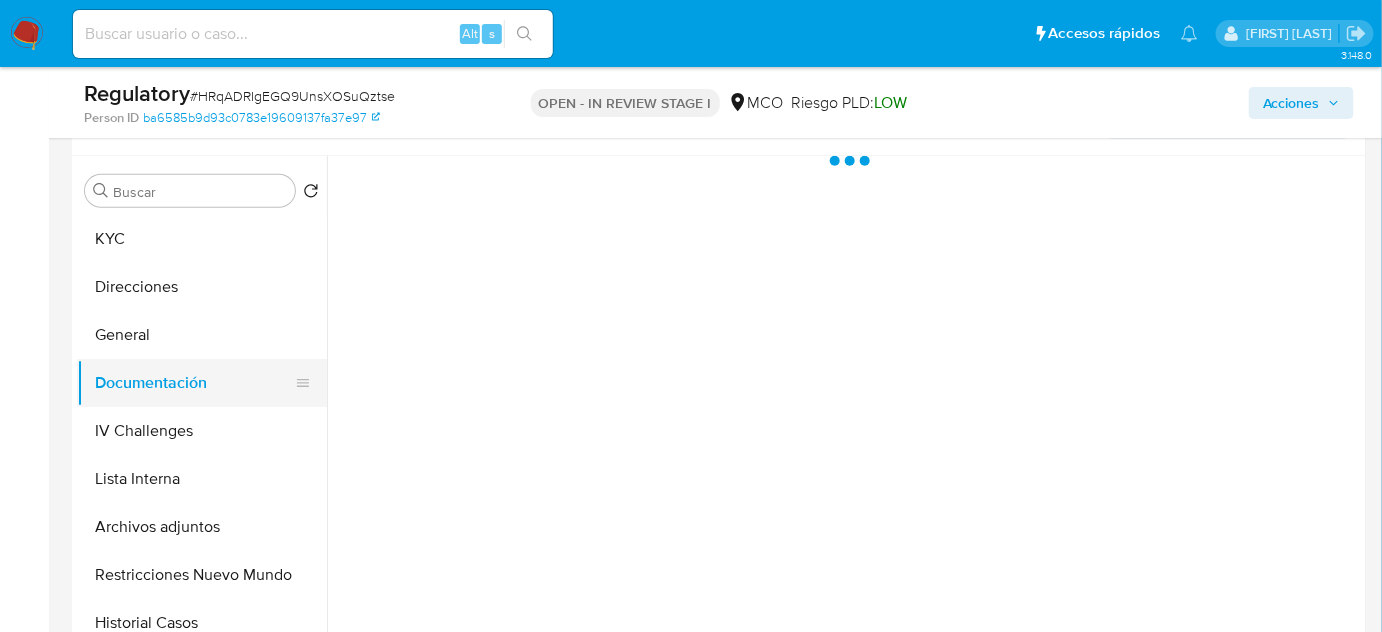 scroll, scrollTop: 0, scrollLeft: 0, axis: both 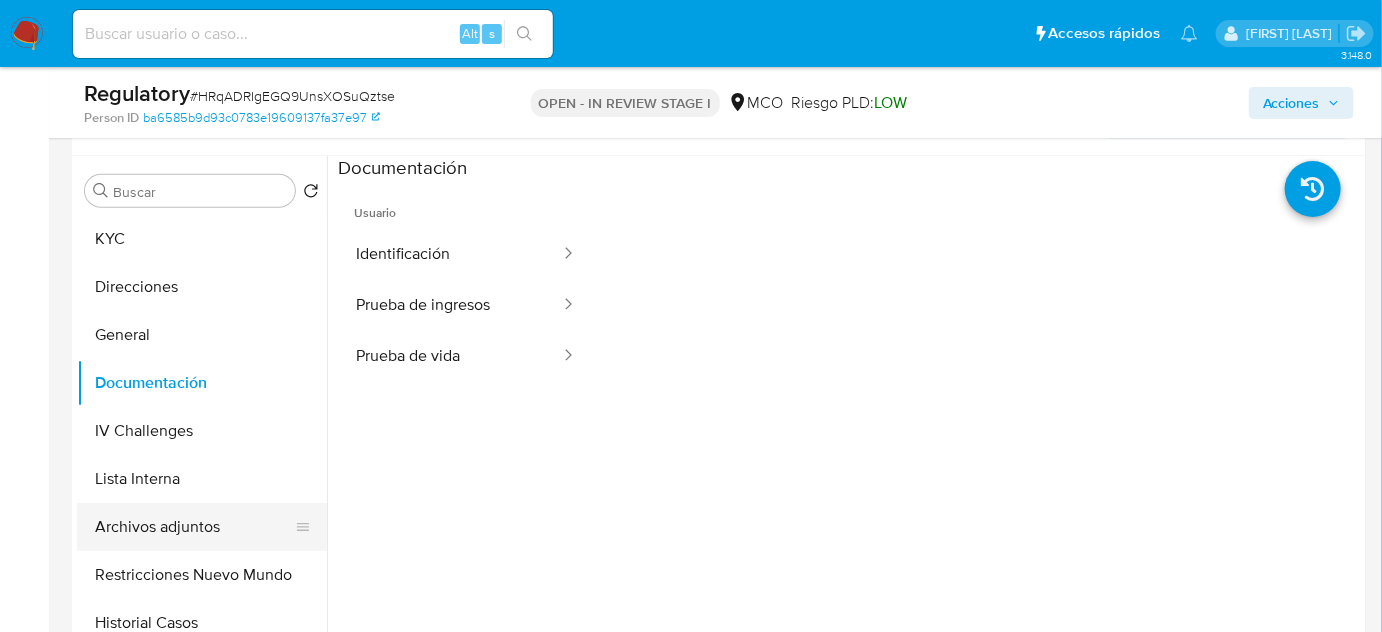 click on "Archivos adjuntos" at bounding box center [194, 527] 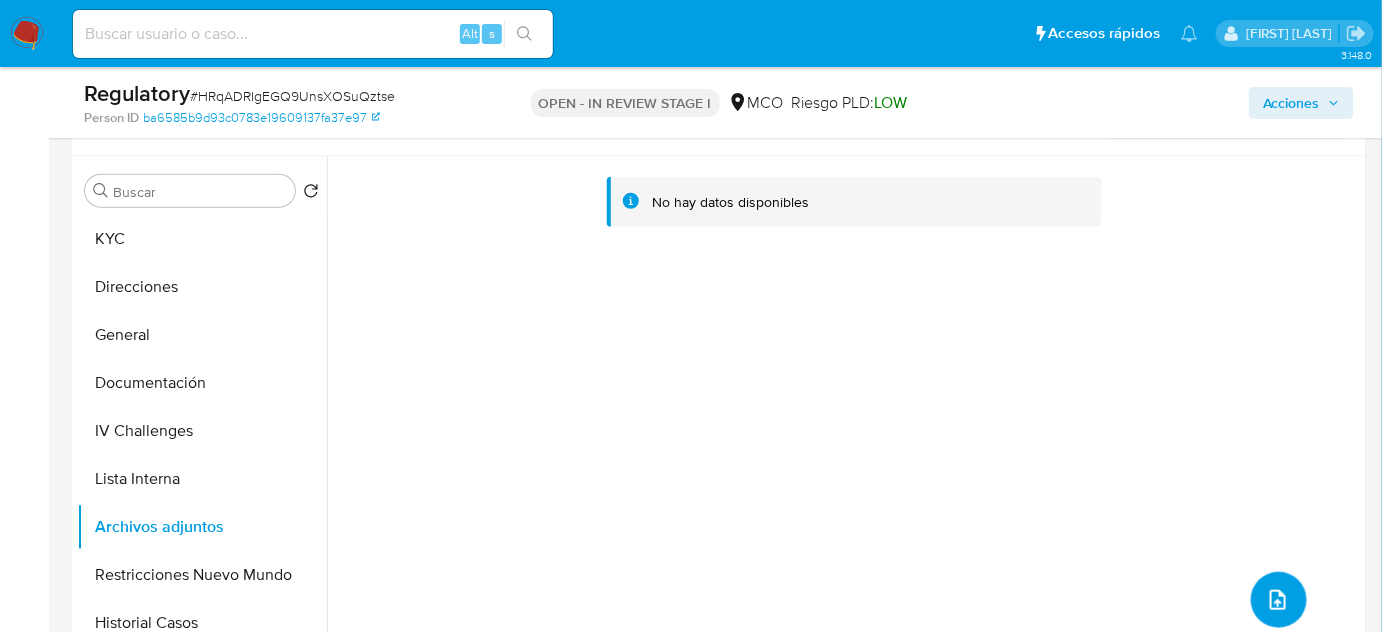 click 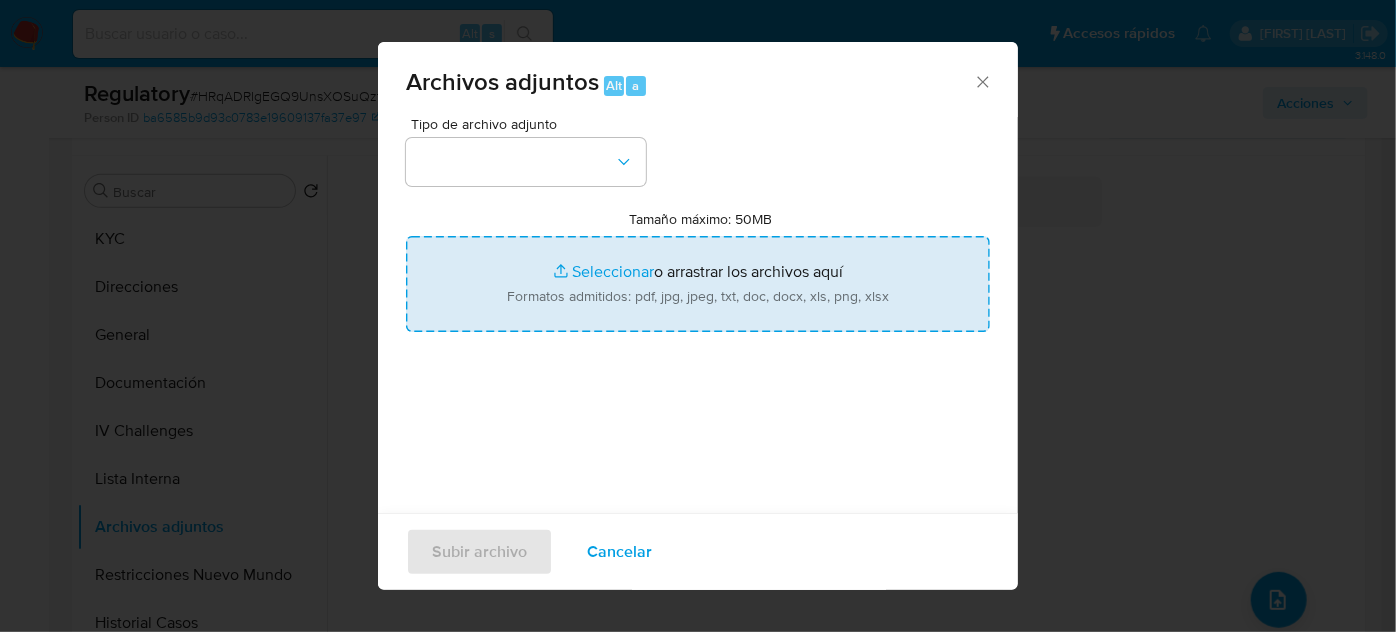 click on "Tamaño máximo: 50MB Seleccionar archivos" at bounding box center [698, 284] 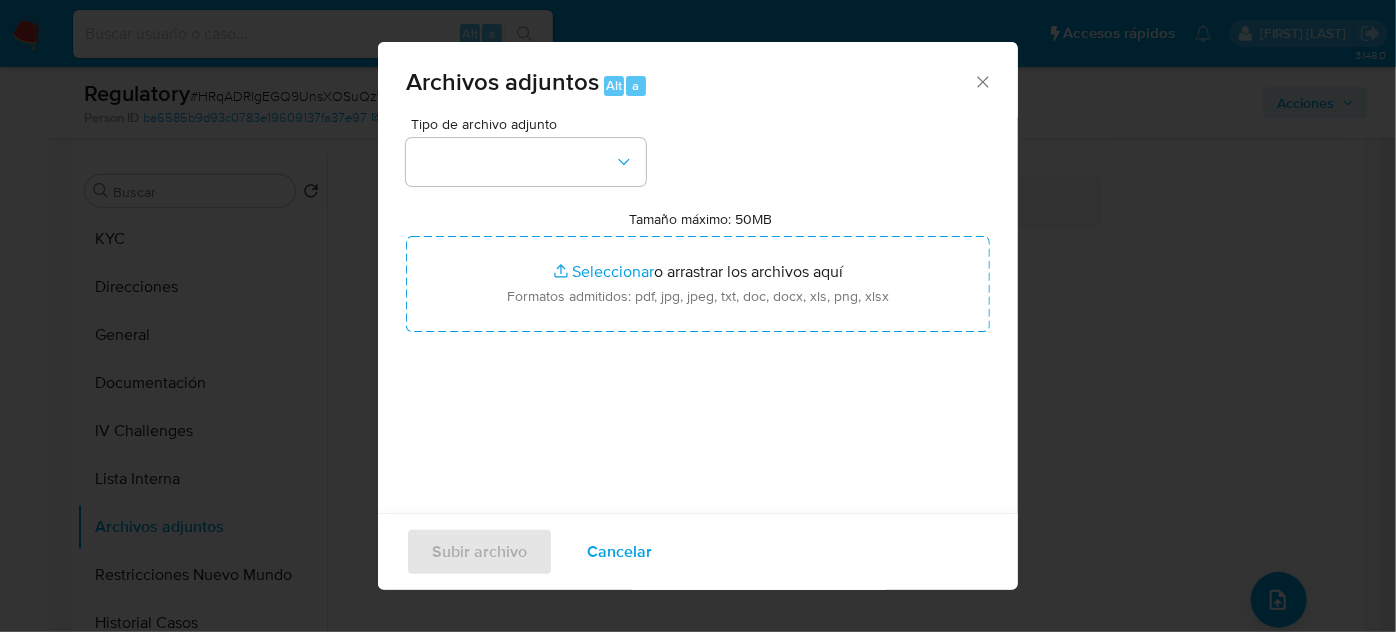 click 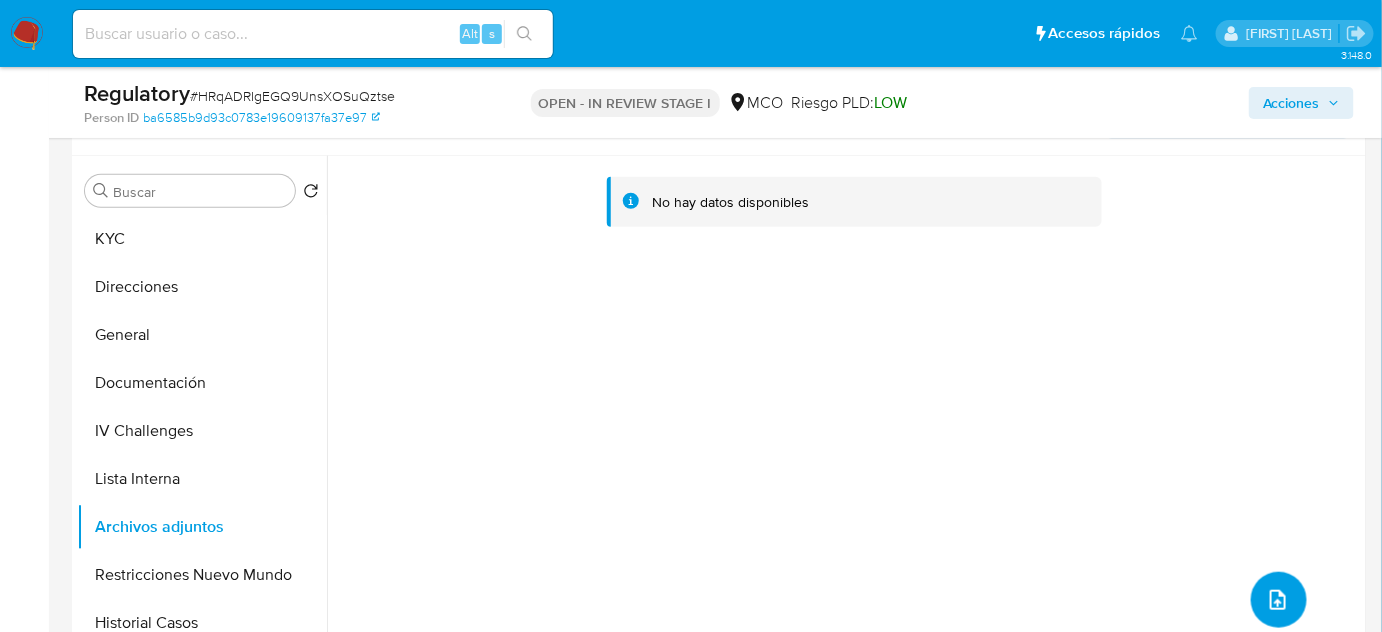 scroll, scrollTop: 0, scrollLeft: 0, axis: both 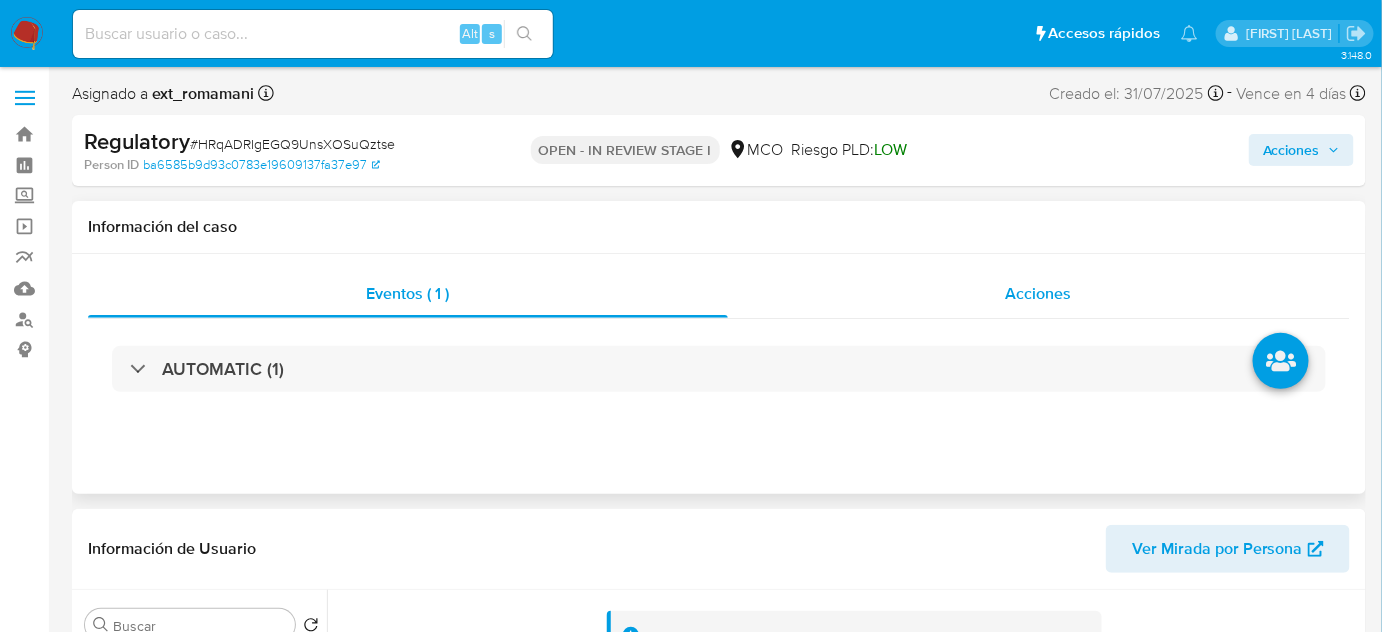 click on "Acciones" at bounding box center (1039, 294) 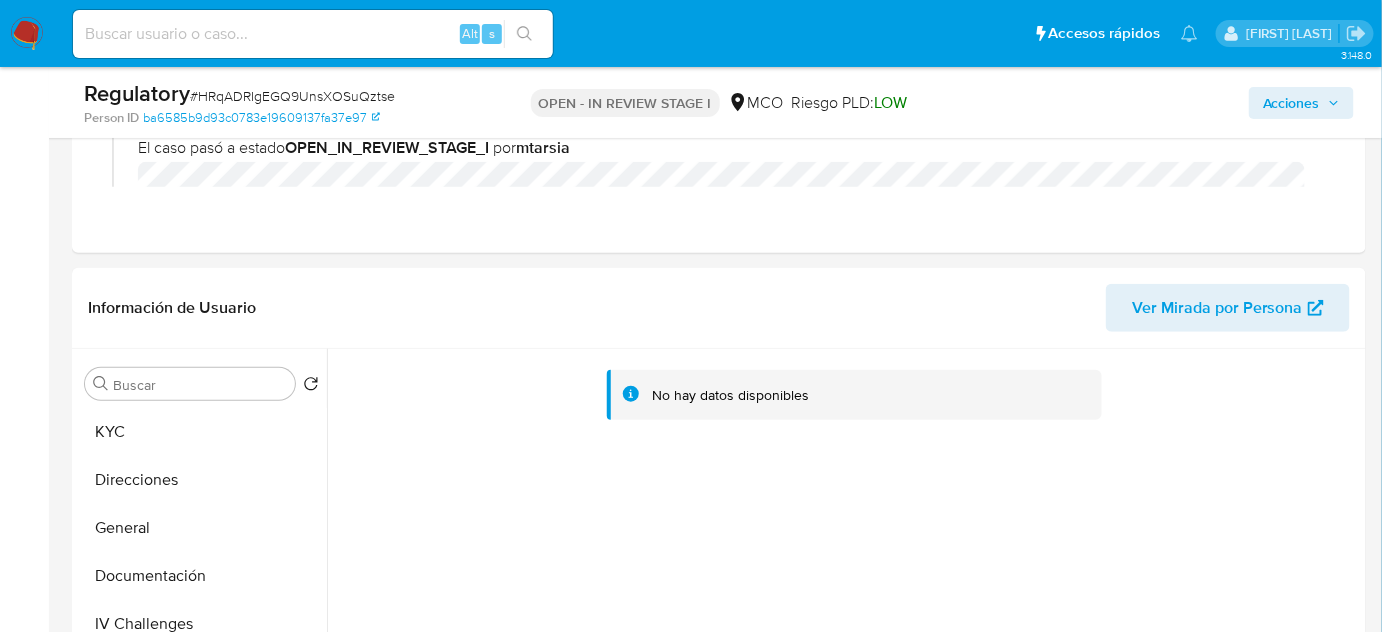 scroll, scrollTop: 363, scrollLeft: 0, axis: vertical 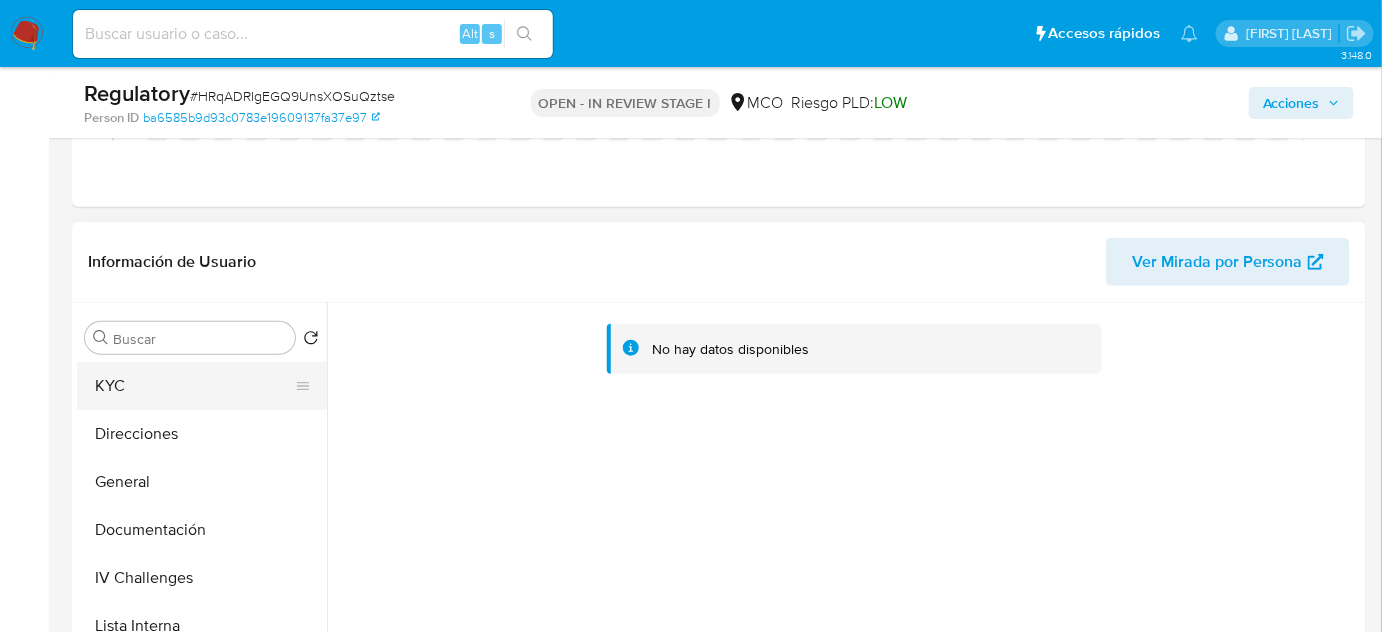 click on "KYC" at bounding box center [194, 386] 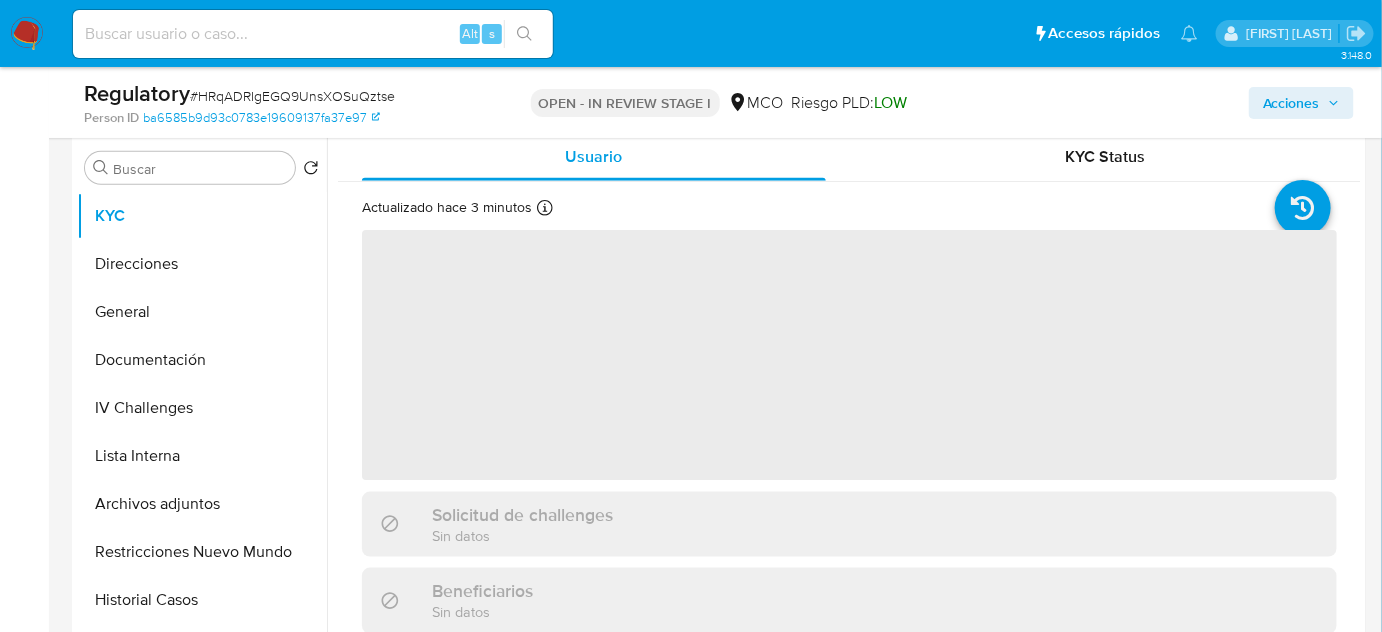 scroll, scrollTop: 545, scrollLeft: 0, axis: vertical 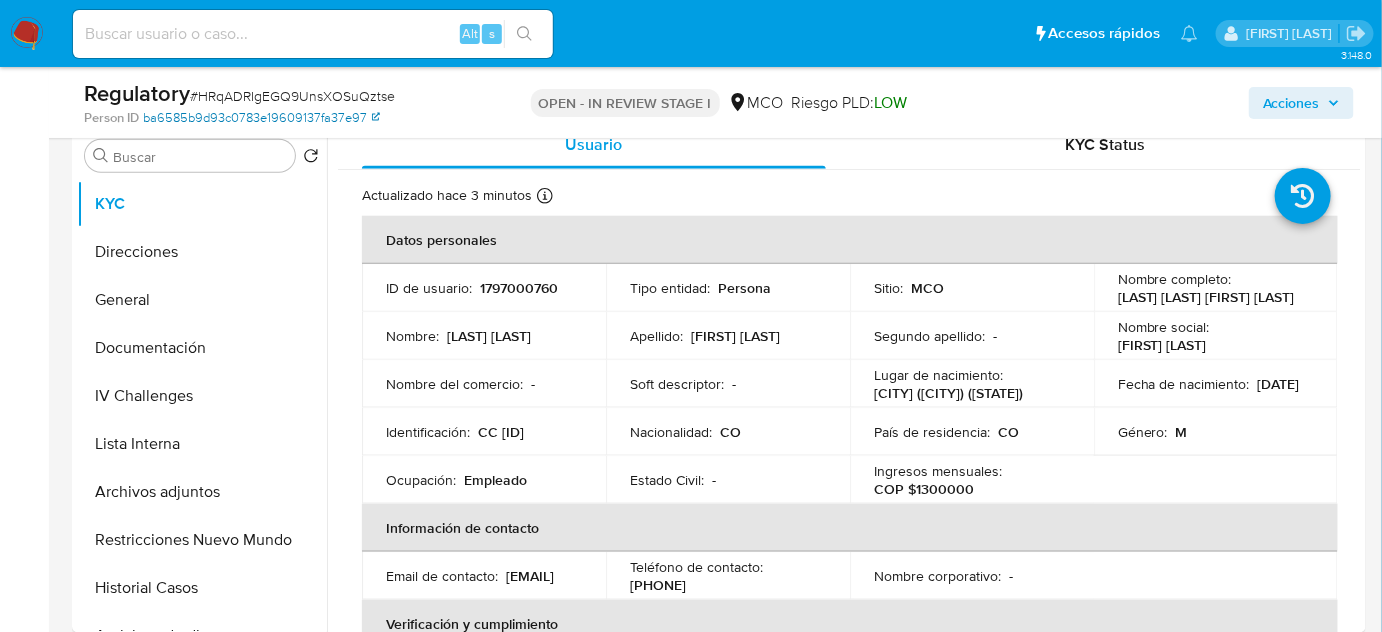 type 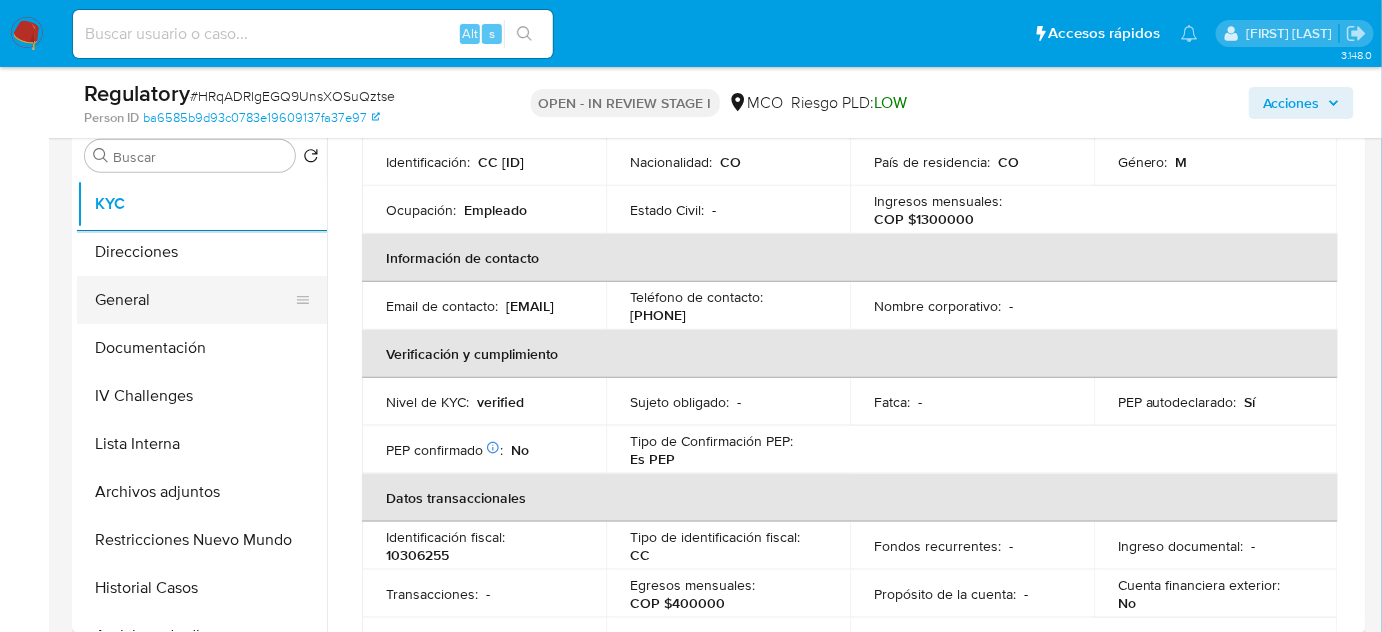 scroll, scrollTop: 272, scrollLeft: 0, axis: vertical 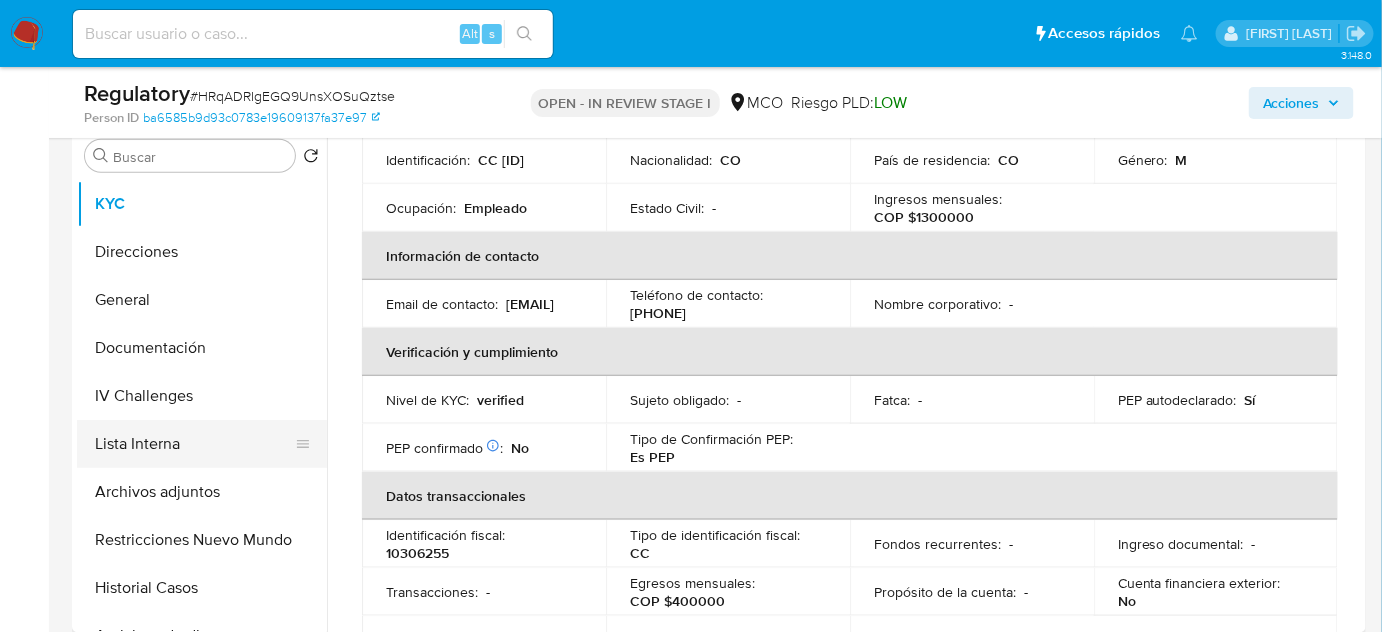 click on "Lista Interna" at bounding box center (194, 444) 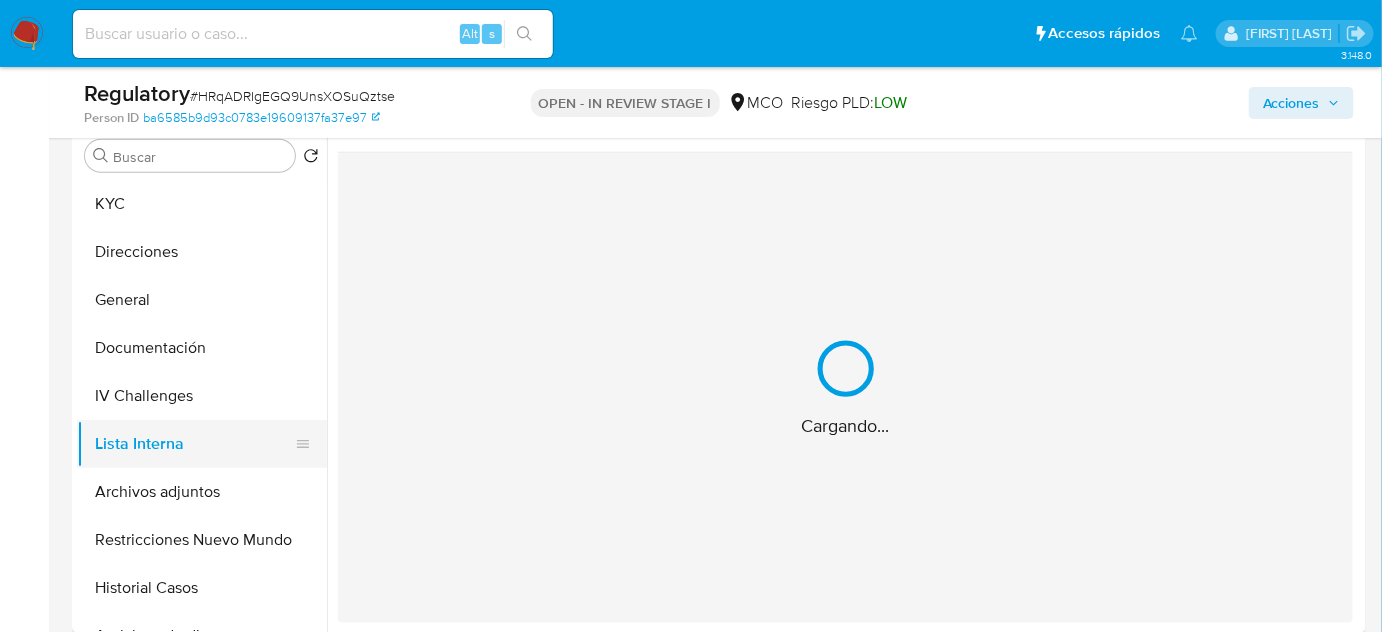 scroll, scrollTop: 0, scrollLeft: 0, axis: both 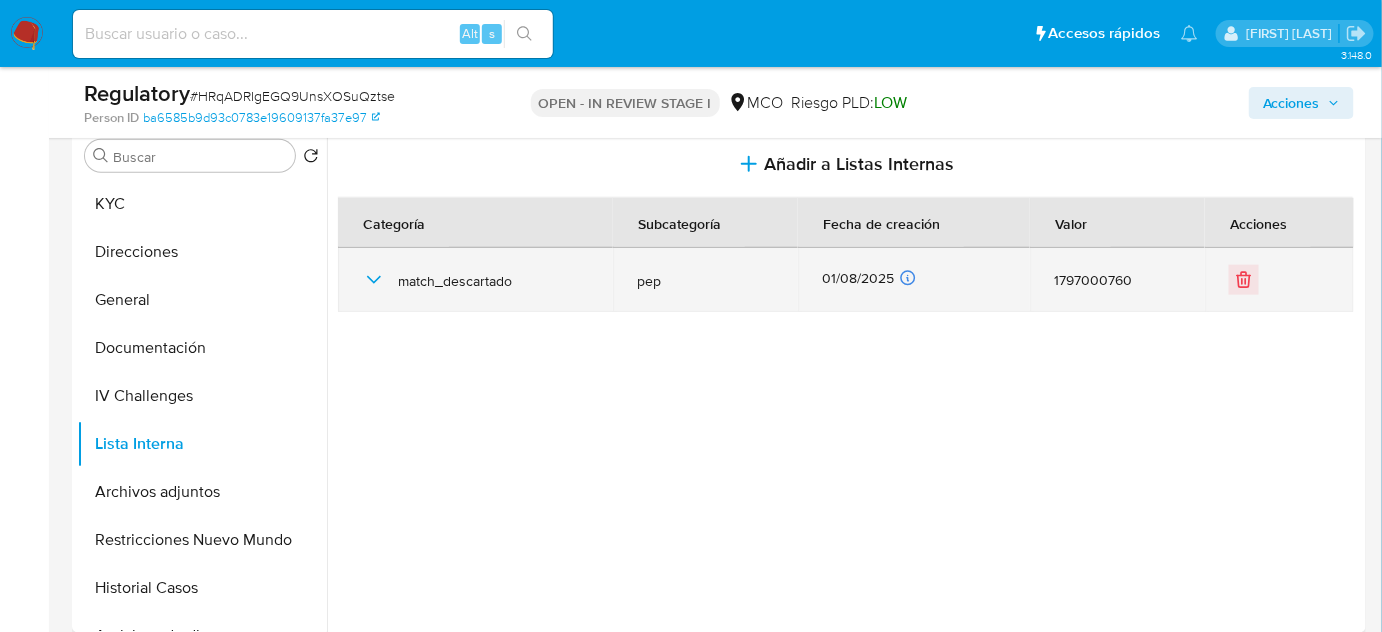 click on "match_descartado" at bounding box center (475, 280) 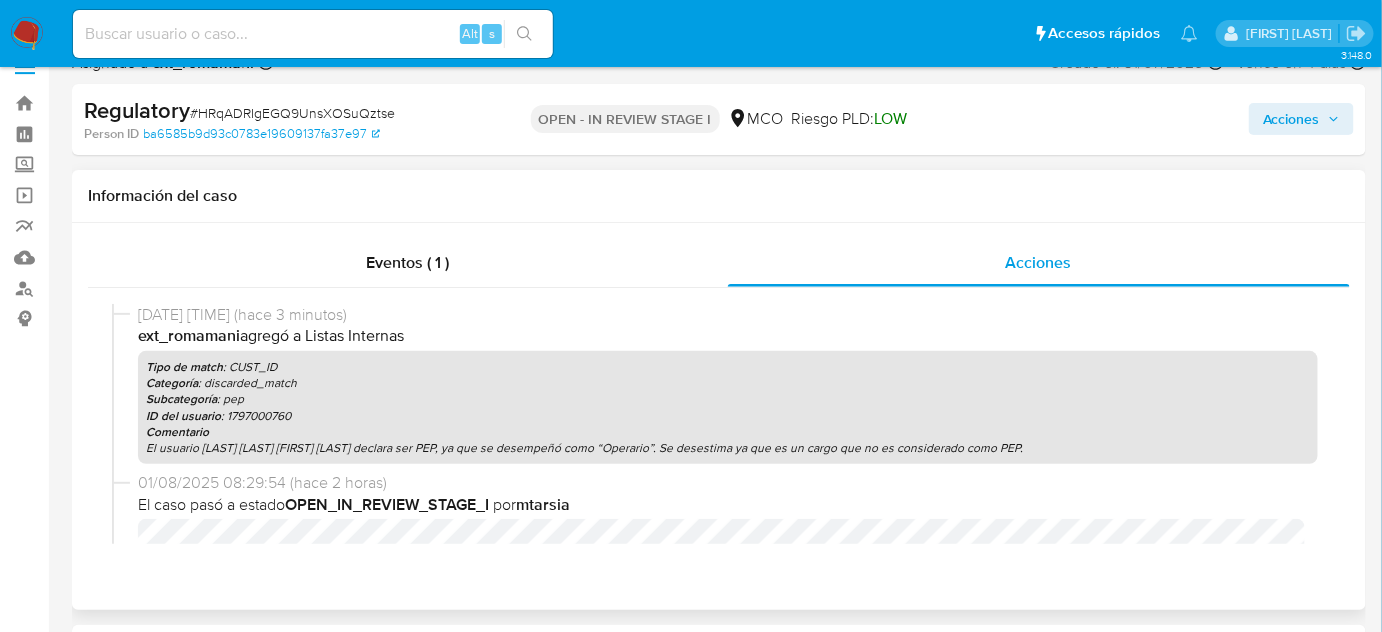scroll, scrollTop: 0, scrollLeft: 0, axis: both 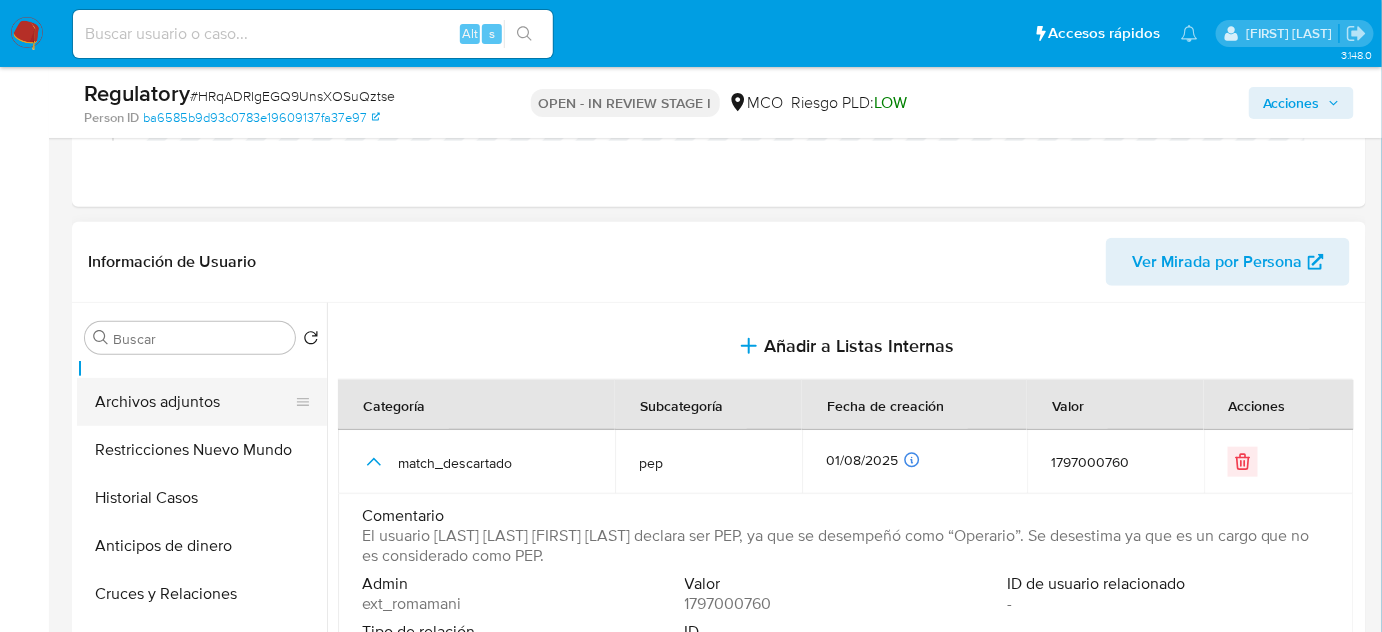 click on "Archivos adjuntos" at bounding box center (194, 402) 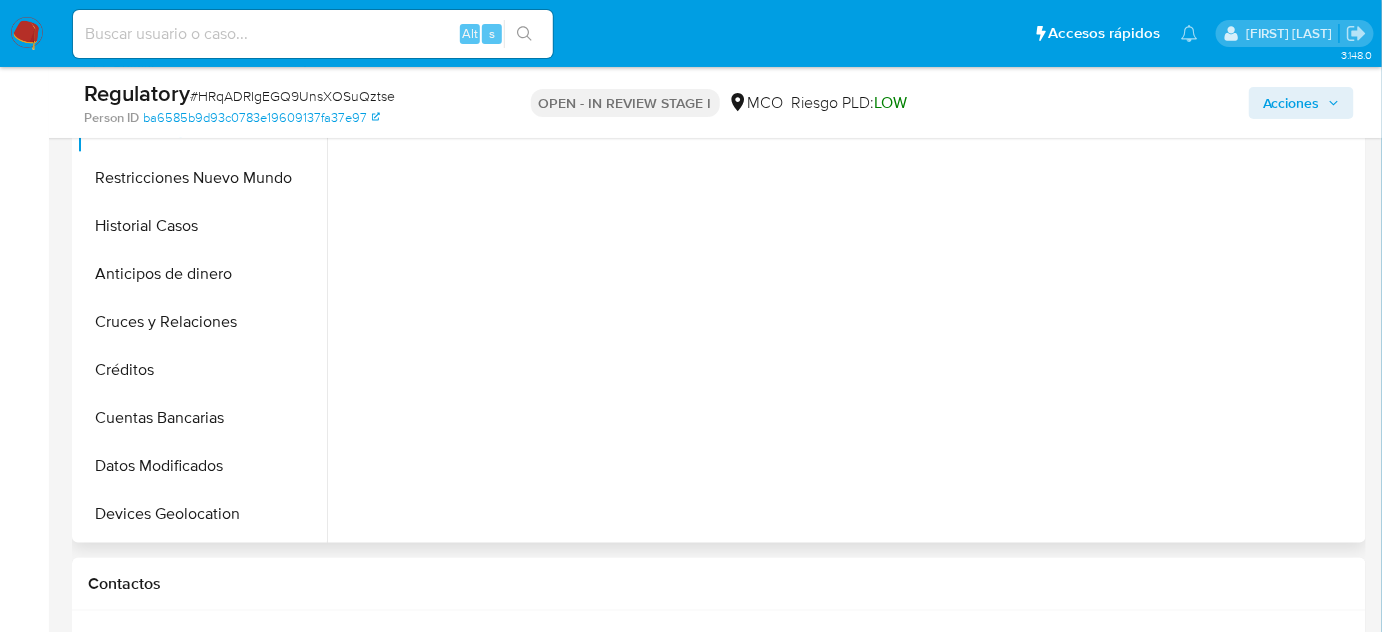 scroll, scrollTop: 636, scrollLeft: 0, axis: vertical 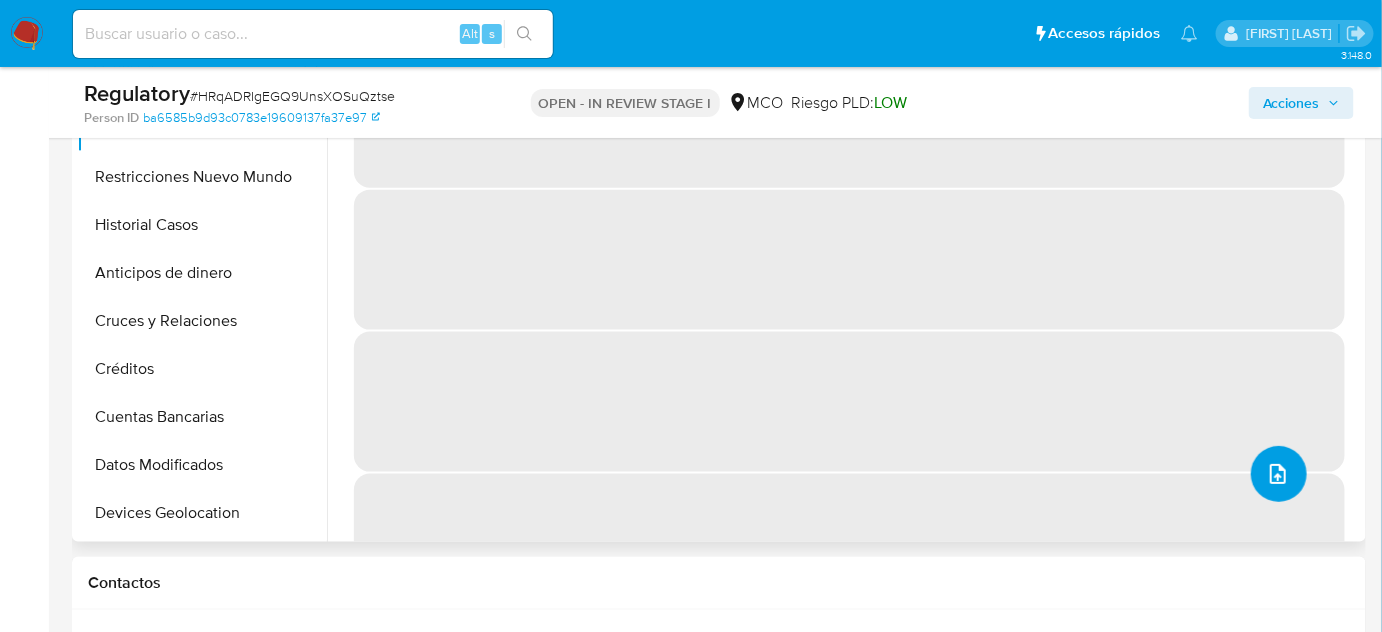 click at bounding box center [1279, 474] 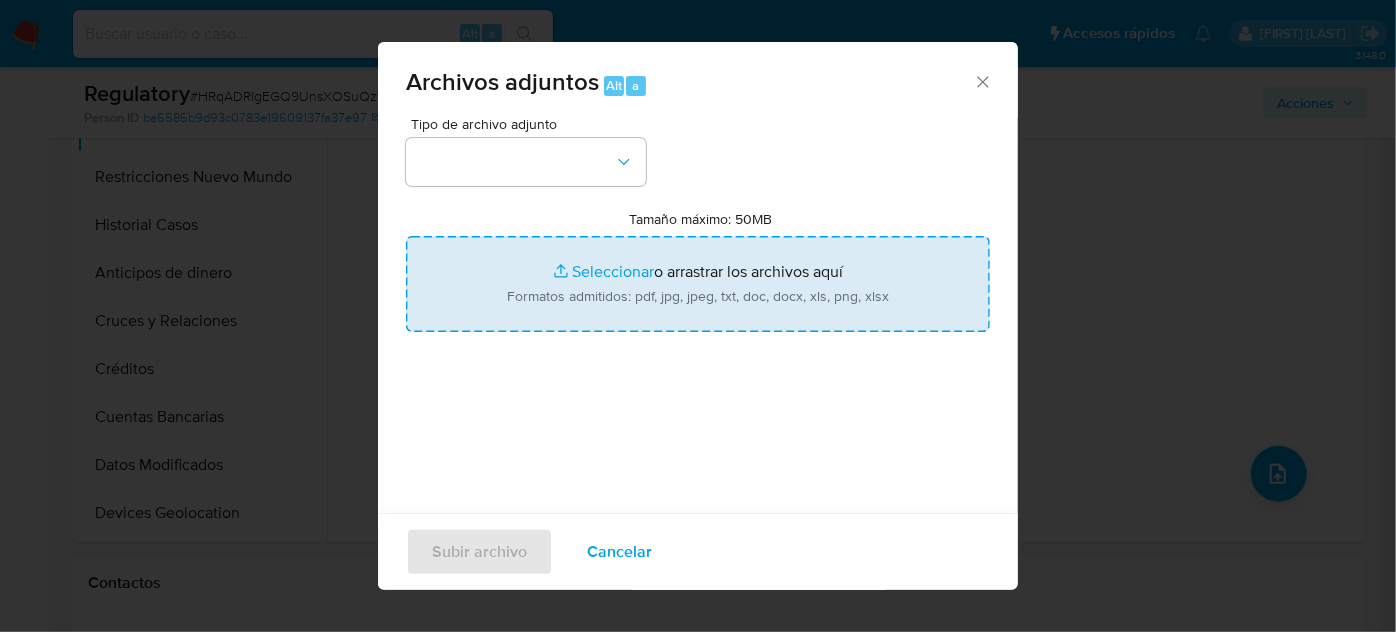 click on "Tamaño máximo: 50MB Seleccionar archivos" at bounding box center (698, 284) 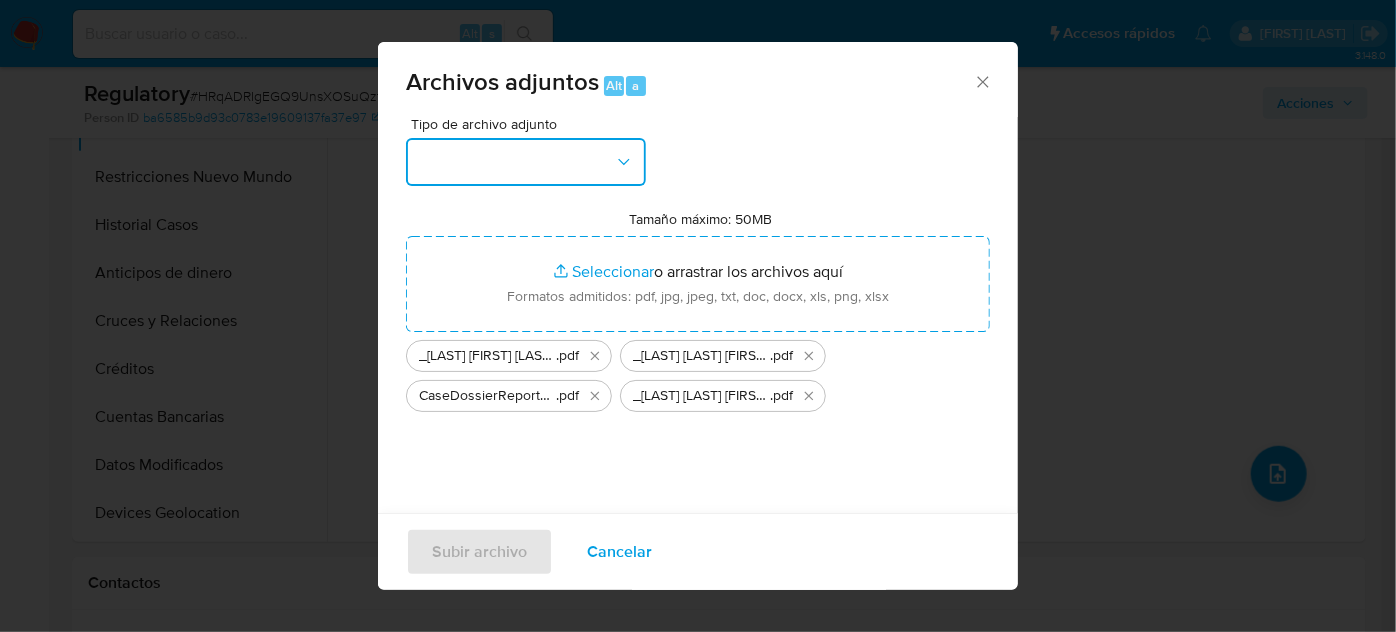 click at bounding box center (526, 162) 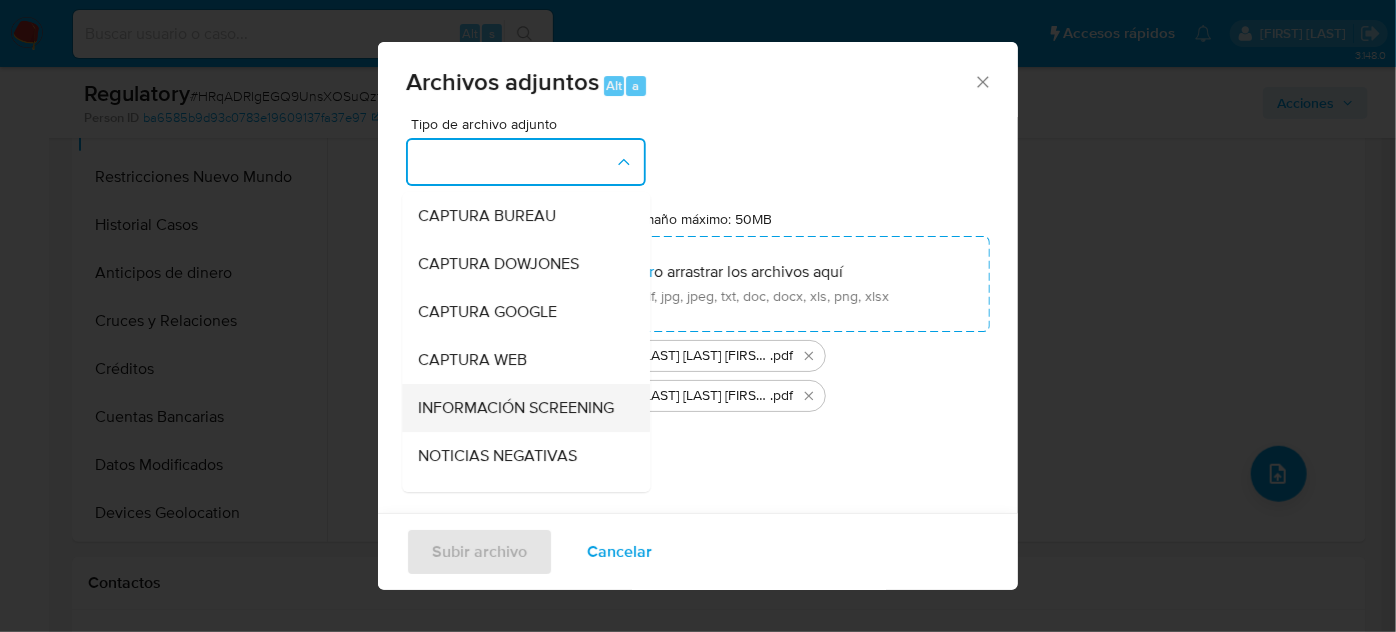 click on "INFORMACIÓN SCREENING" at bounding box center (516, 408) 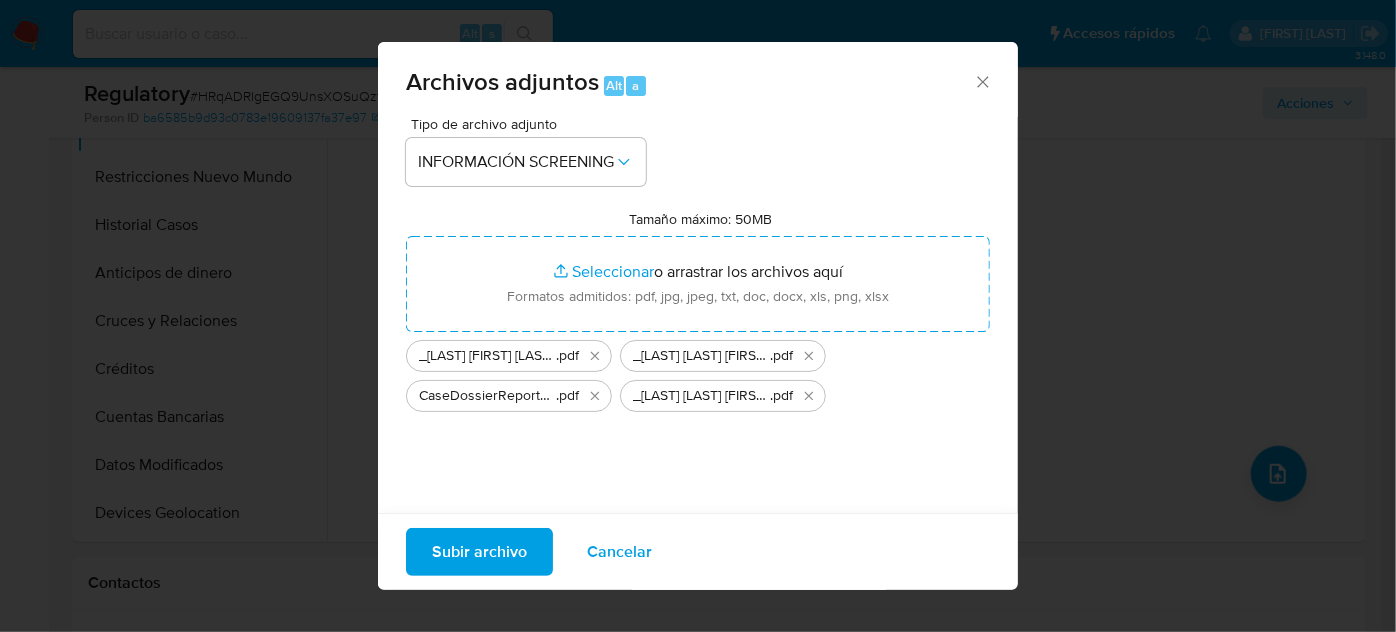 click on "Subir archivo" at bounding box center [479, 552] 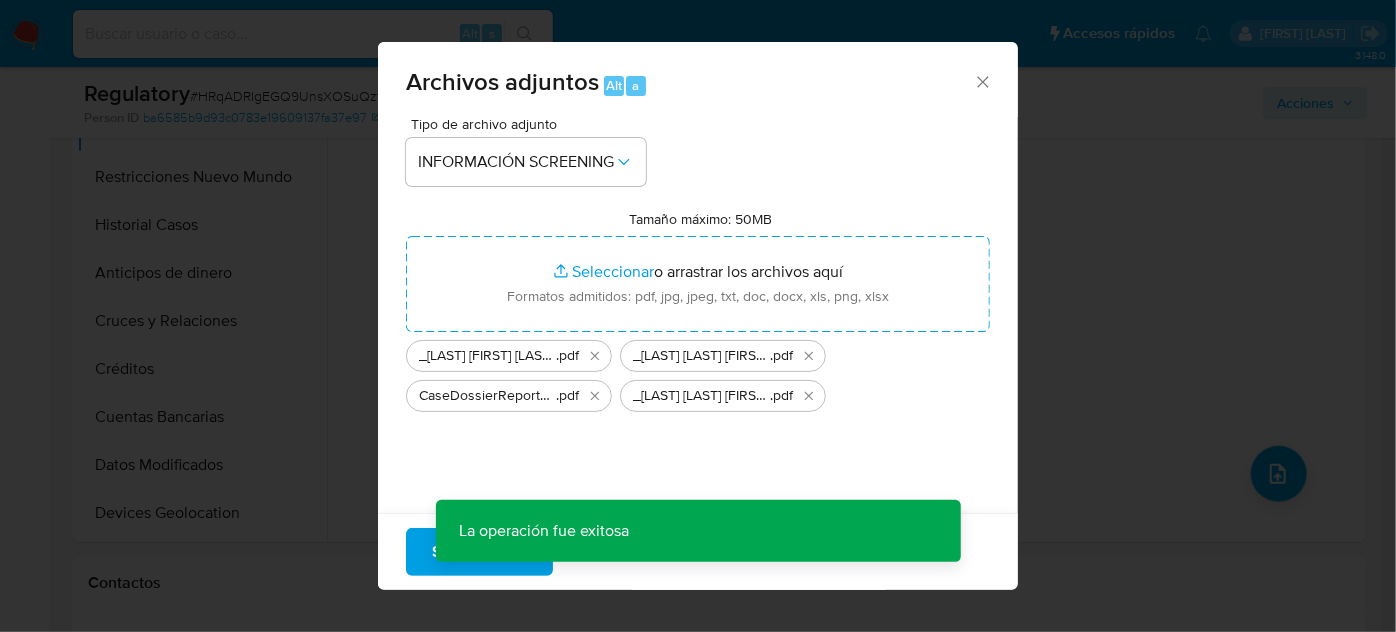 type 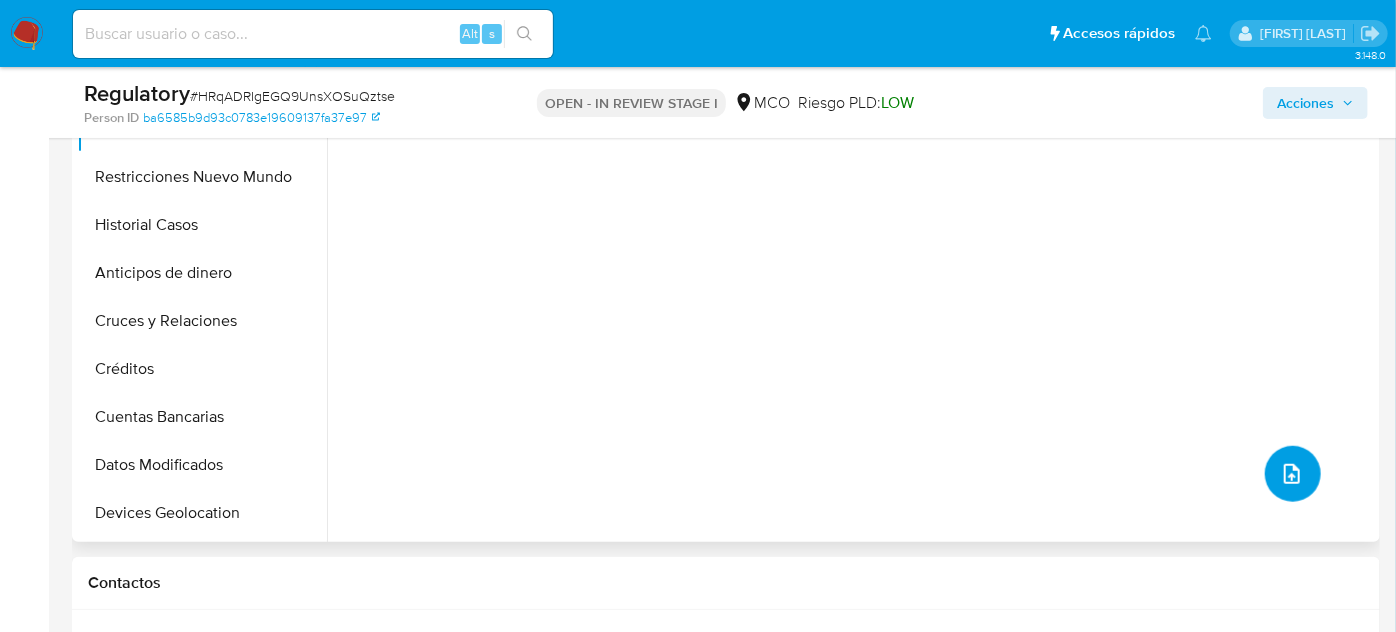 type 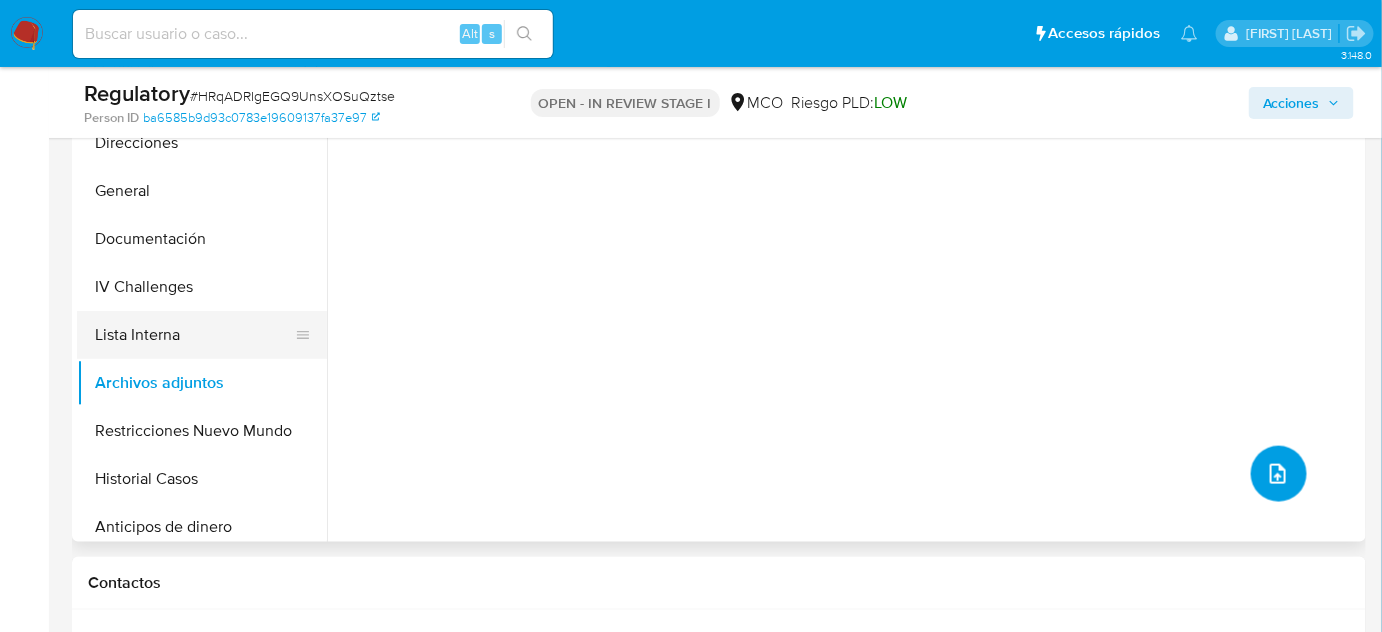 scroll, scrollTop: 0, scrollLeft: 0, axis: both 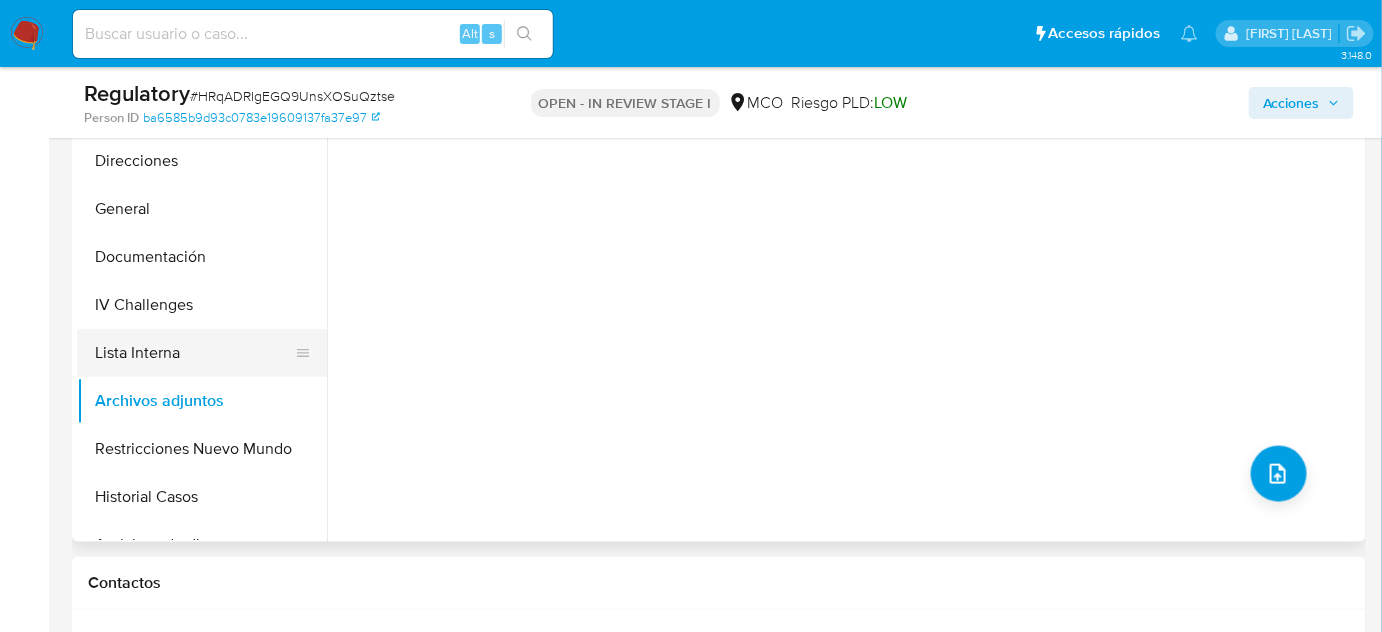 click on "Lista Interna" at bounding box center [194, 353] 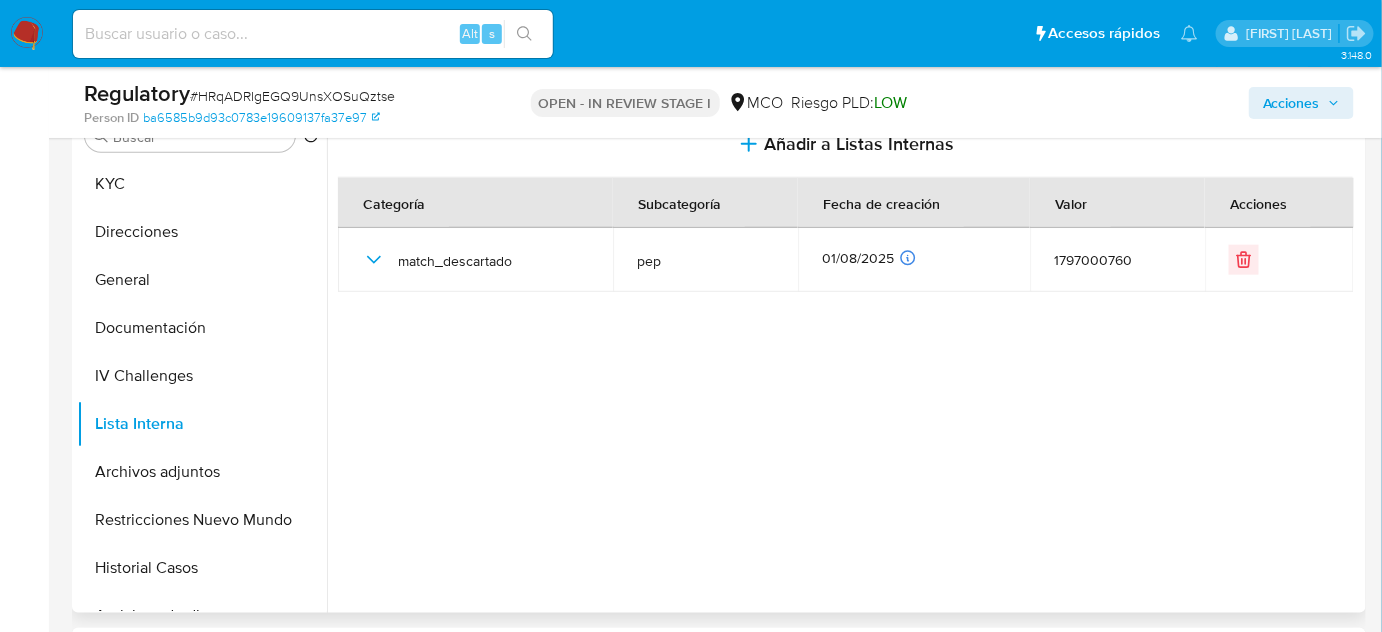 scroll, scrollTop: 363, scrollLeft: 0, axis: vertical 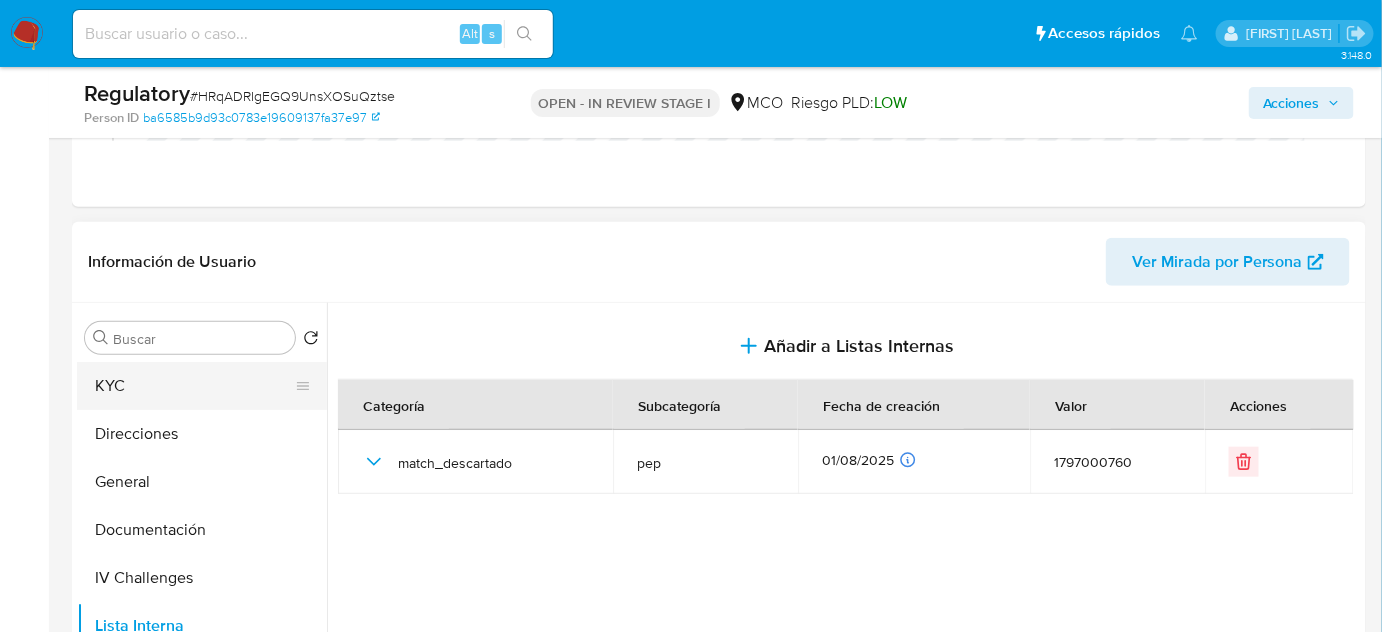 click on "KYC" at bounding box center (194, 386) 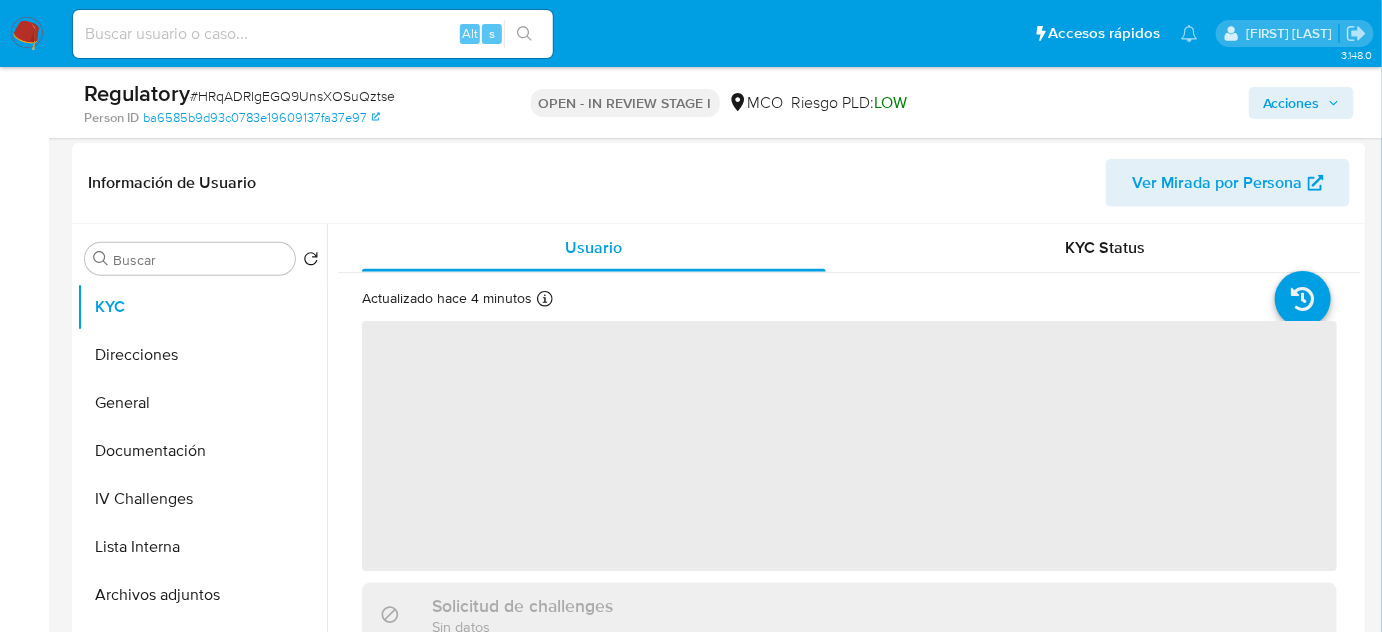 scroll, scrollTop: 545, scrollLeft: 0, axis: vertical 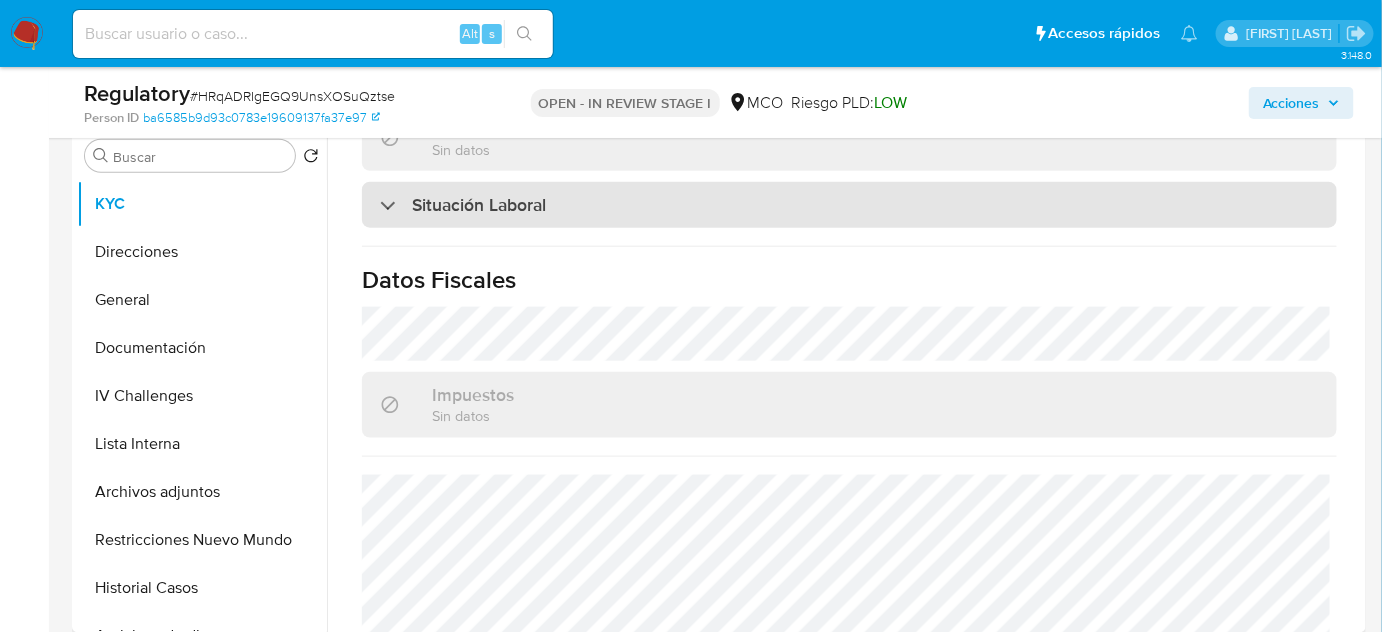 click on "Situación Laboral" at bounding box center [479, 205] 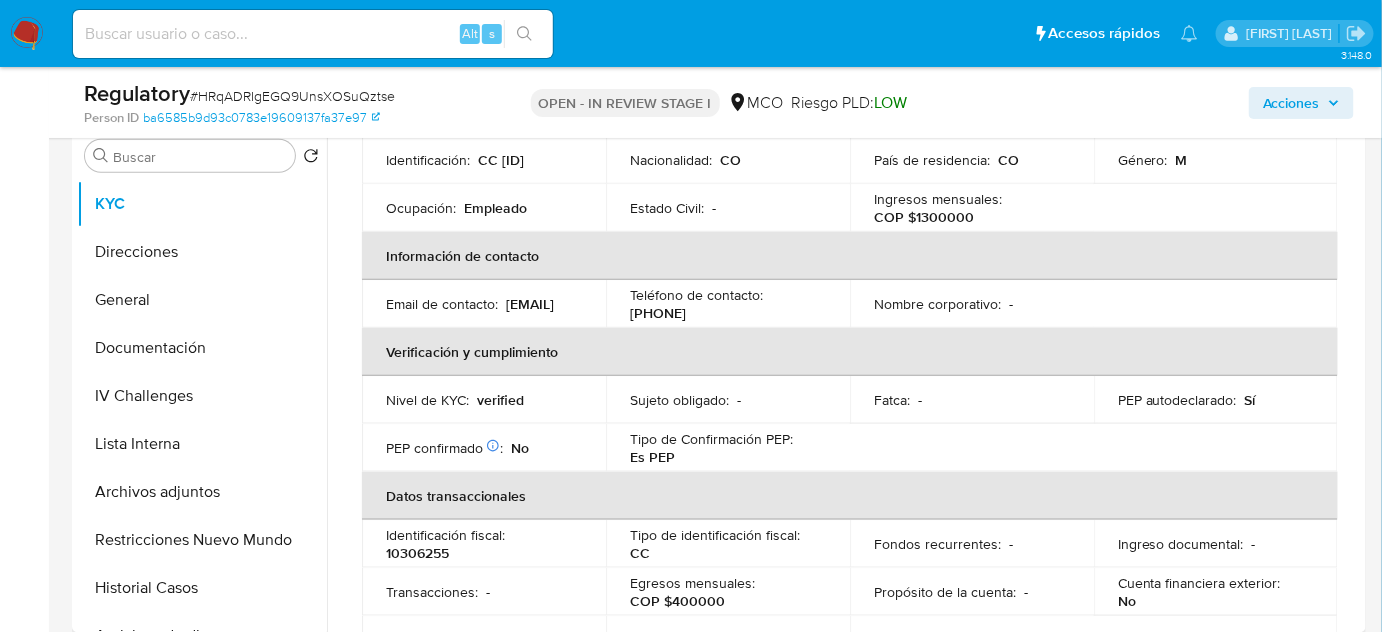 scroll, scrollTop: 0, scrollLeft: 0, axis: both 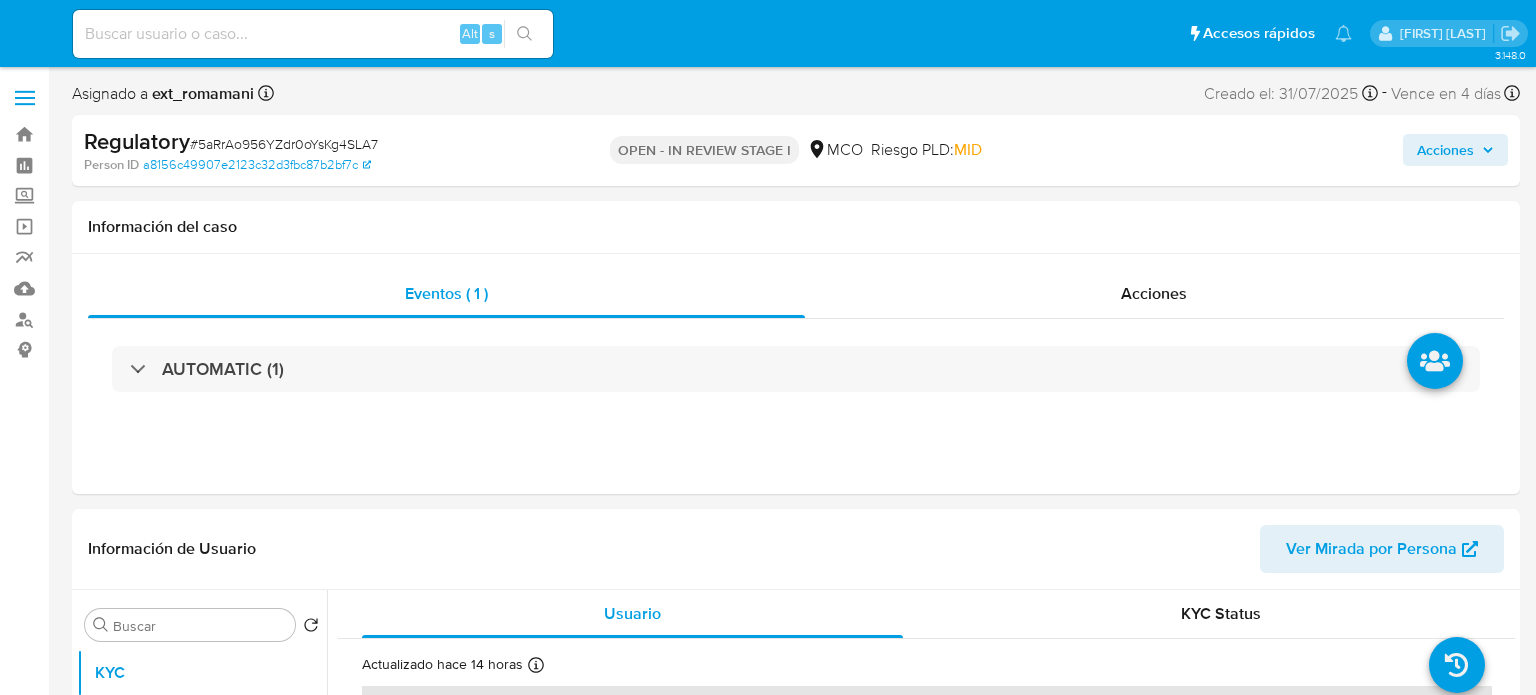 select on "10" 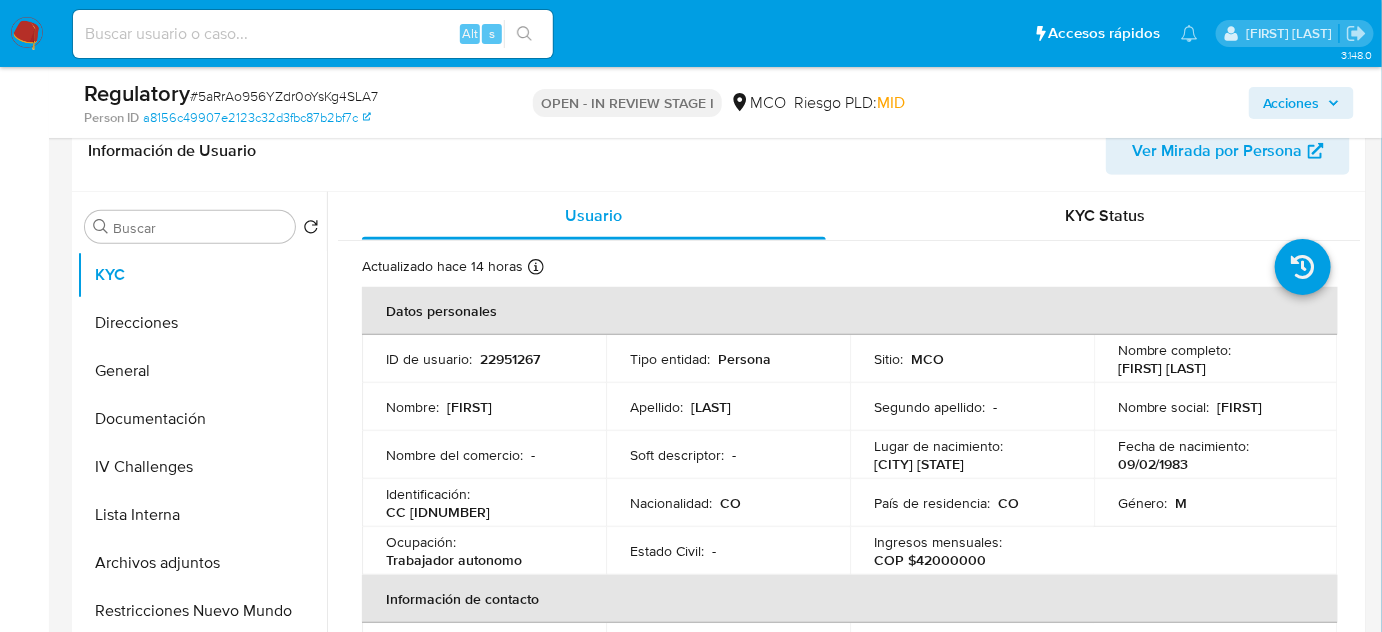 scroll, scrollTop: 363, scrollLeft: 0, axis: vertical 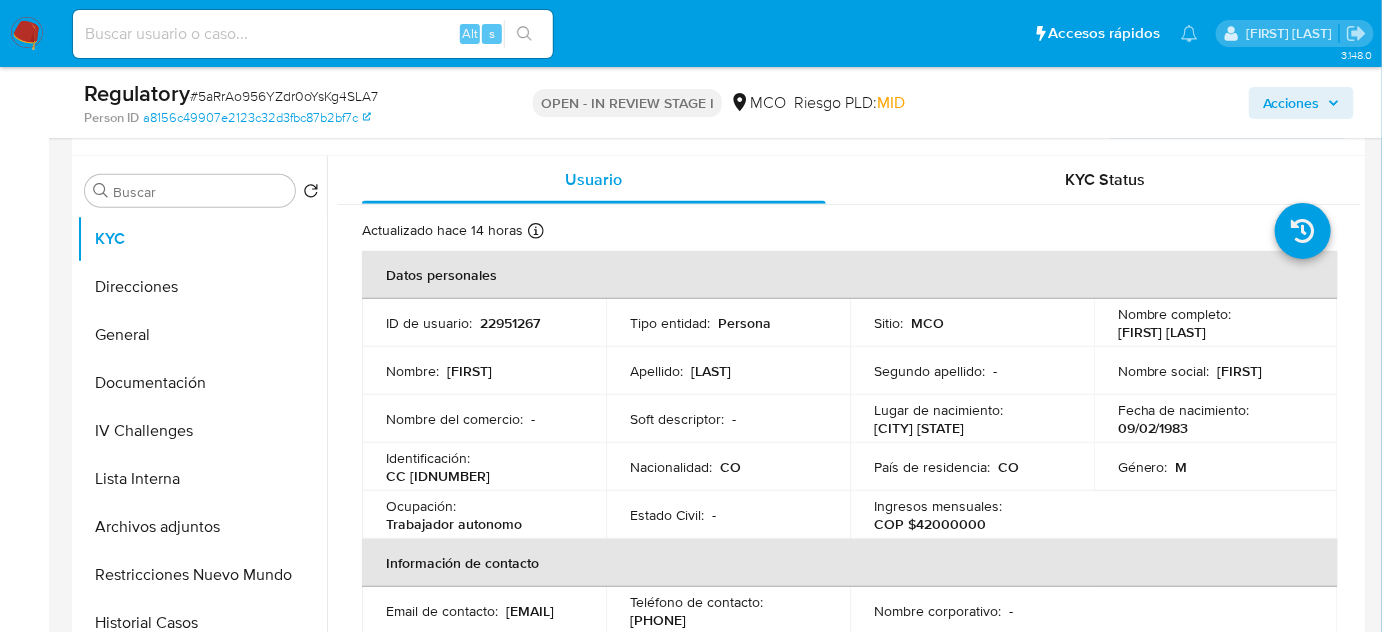 drag, startPoint x: 1315, startPoint y: 335, endPoint x: 1090, endPoint y: 327, distance: 225.14218 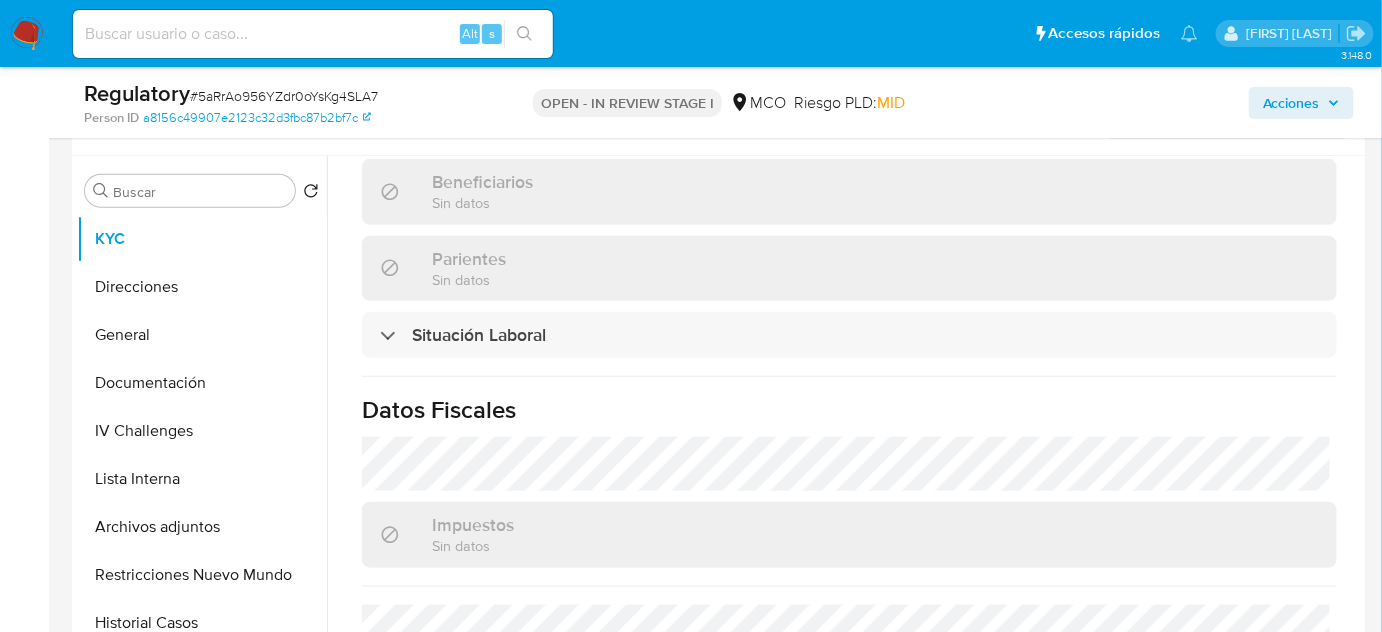 scroll, scrollTop: 909, scrollLeft: 0, axis: vertical 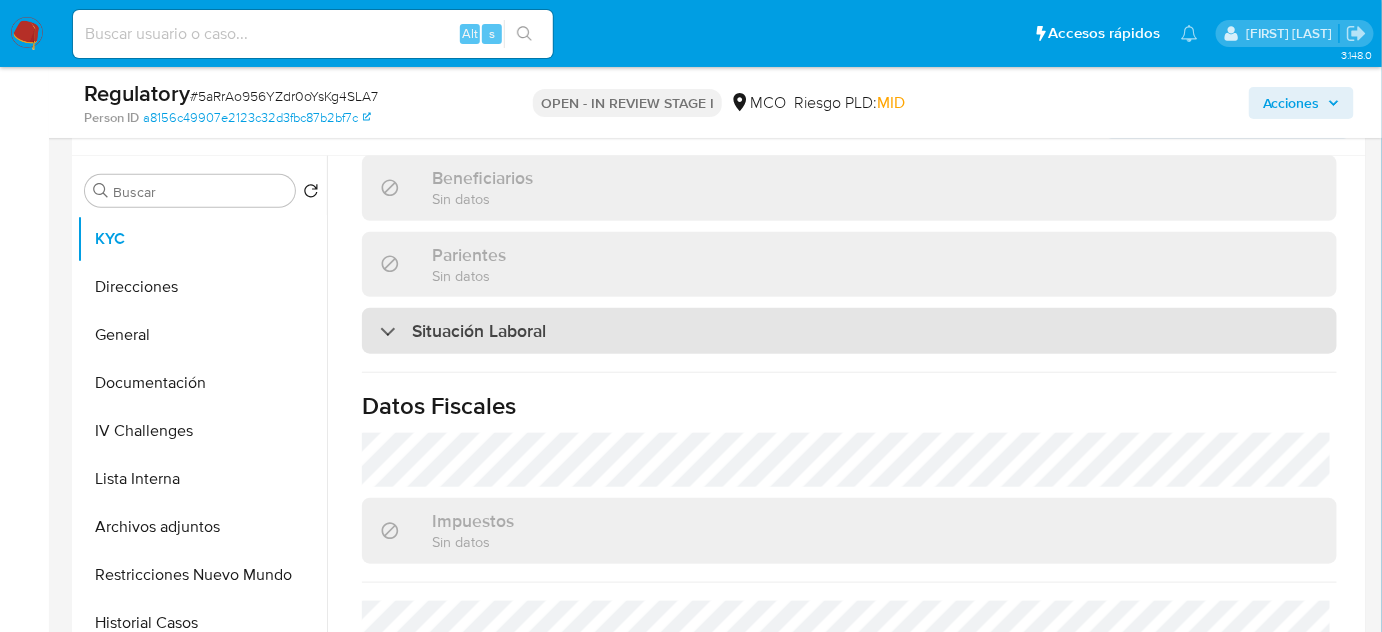 click on "Situación Laboral" at bounding box center [849, 331] 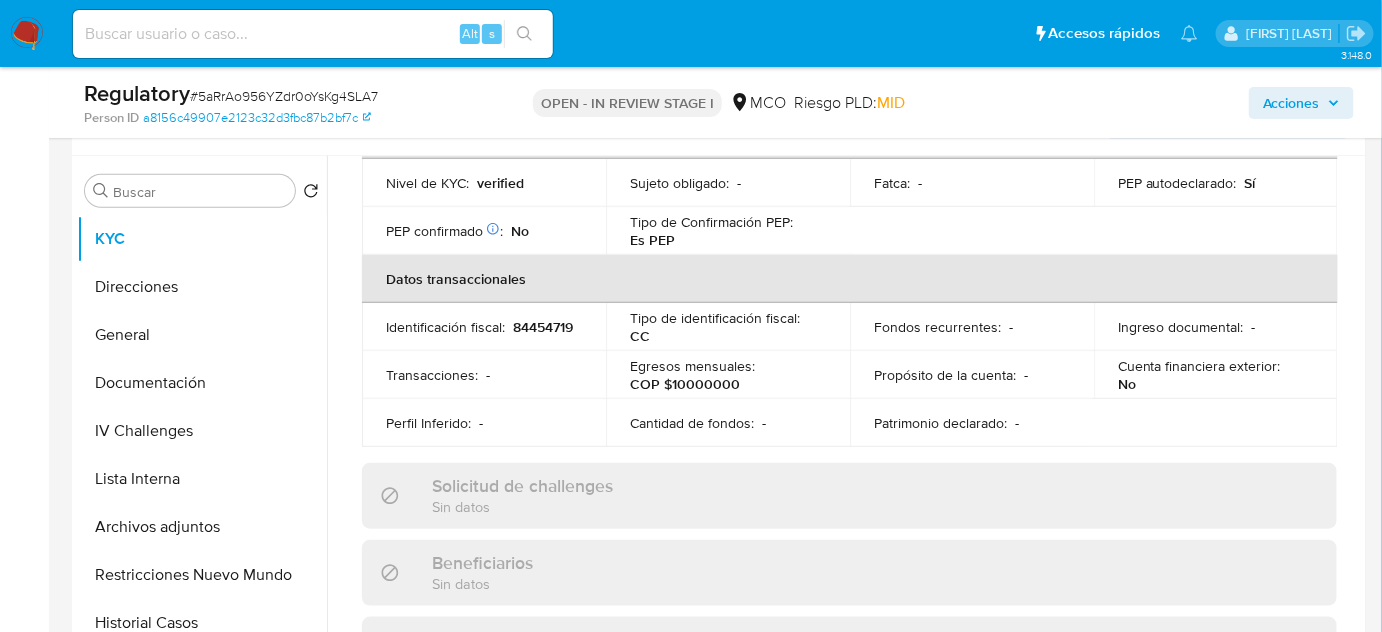 scroll, scrollTop: 363, scrollLeft: 0, axis: vertical 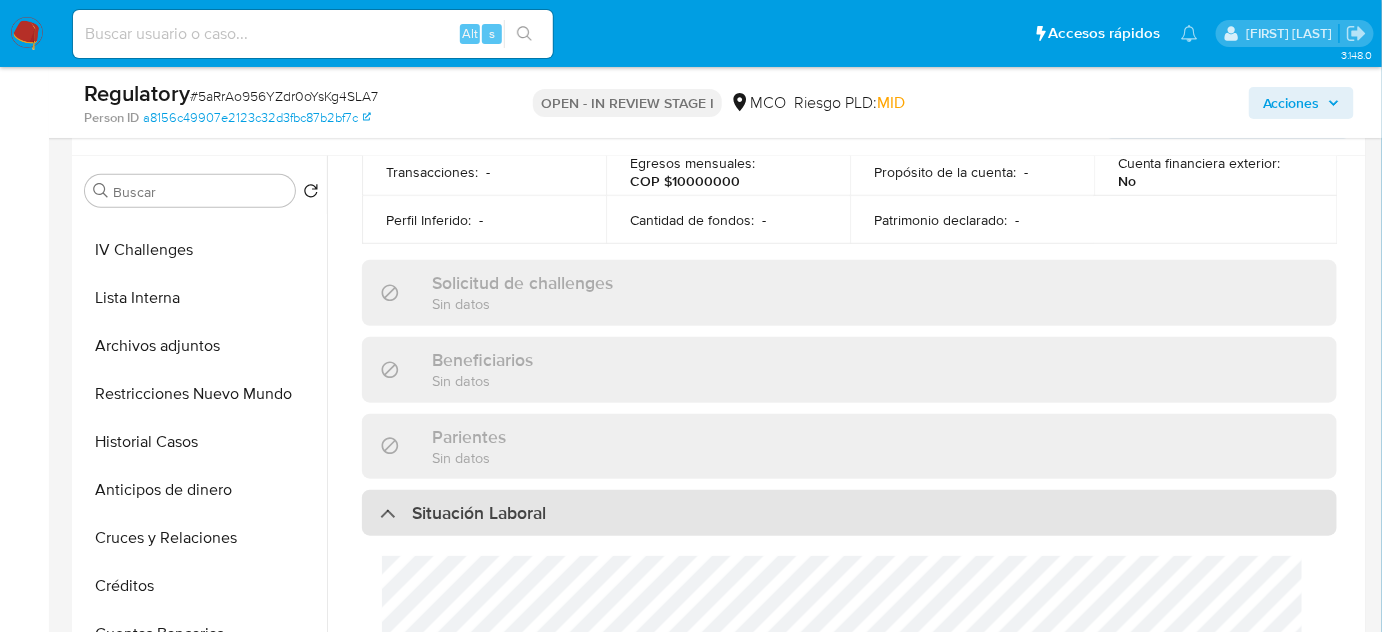 click on "Situación Laboral" at bounding box center [849, 513] 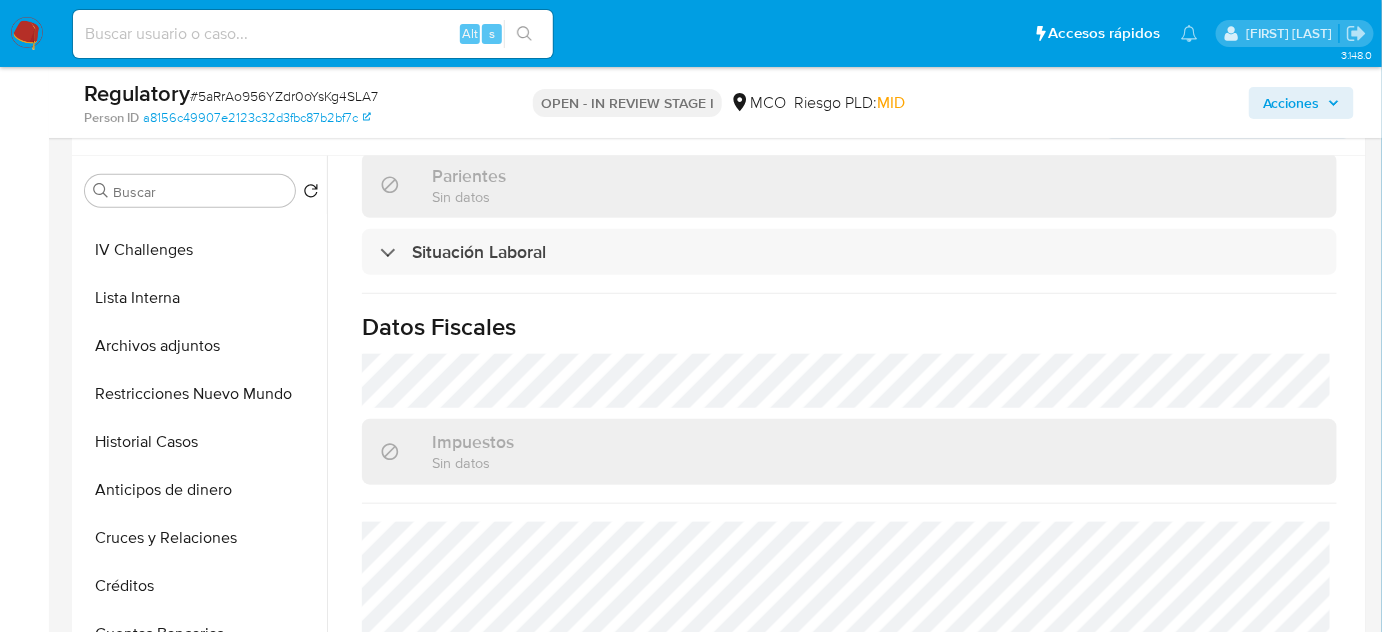 scroll, scrollTop: 1000, scrollLeft: 0, axis: vertical 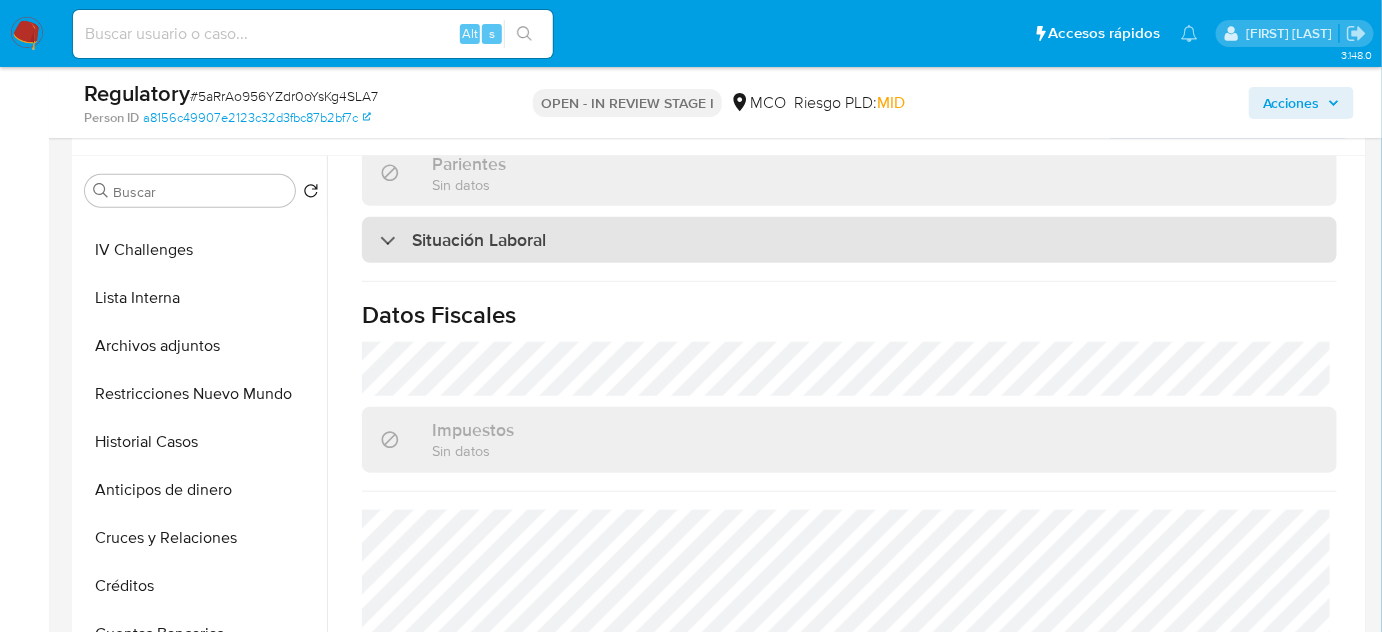 click on "Situación Laboral" at bounding box center (479, 240) 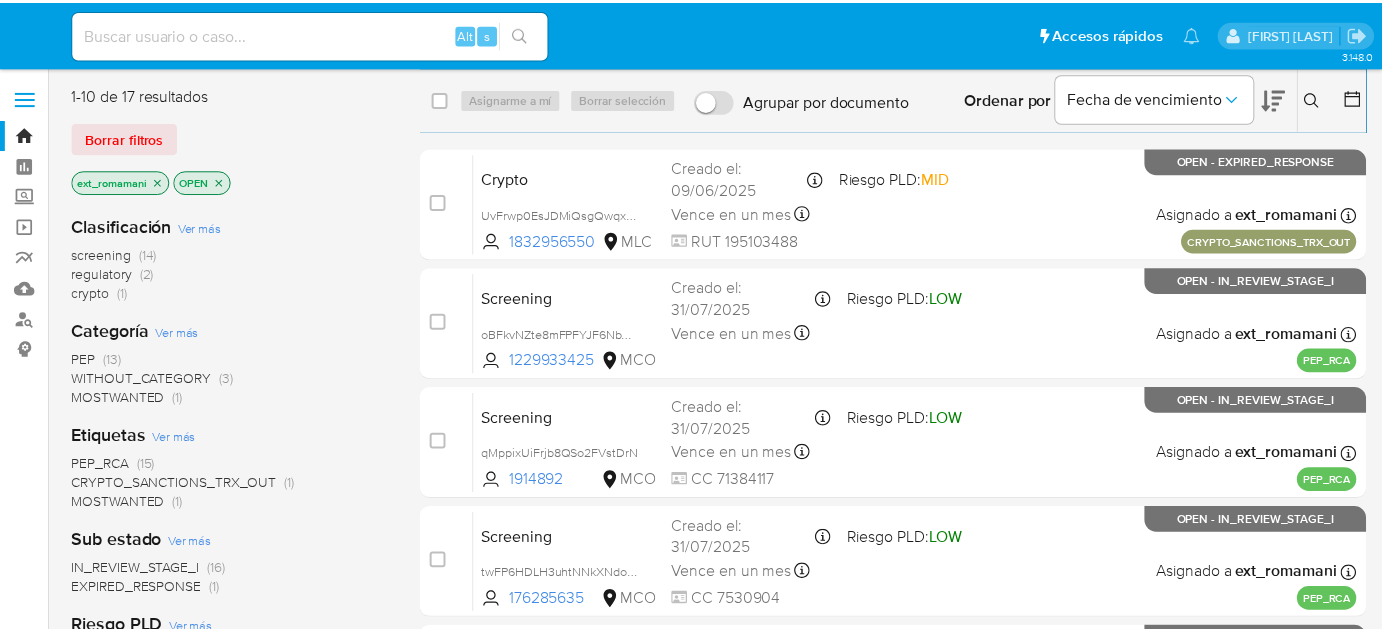 scroll, scrollTop: 0, scrollLeft: 0, axis: both 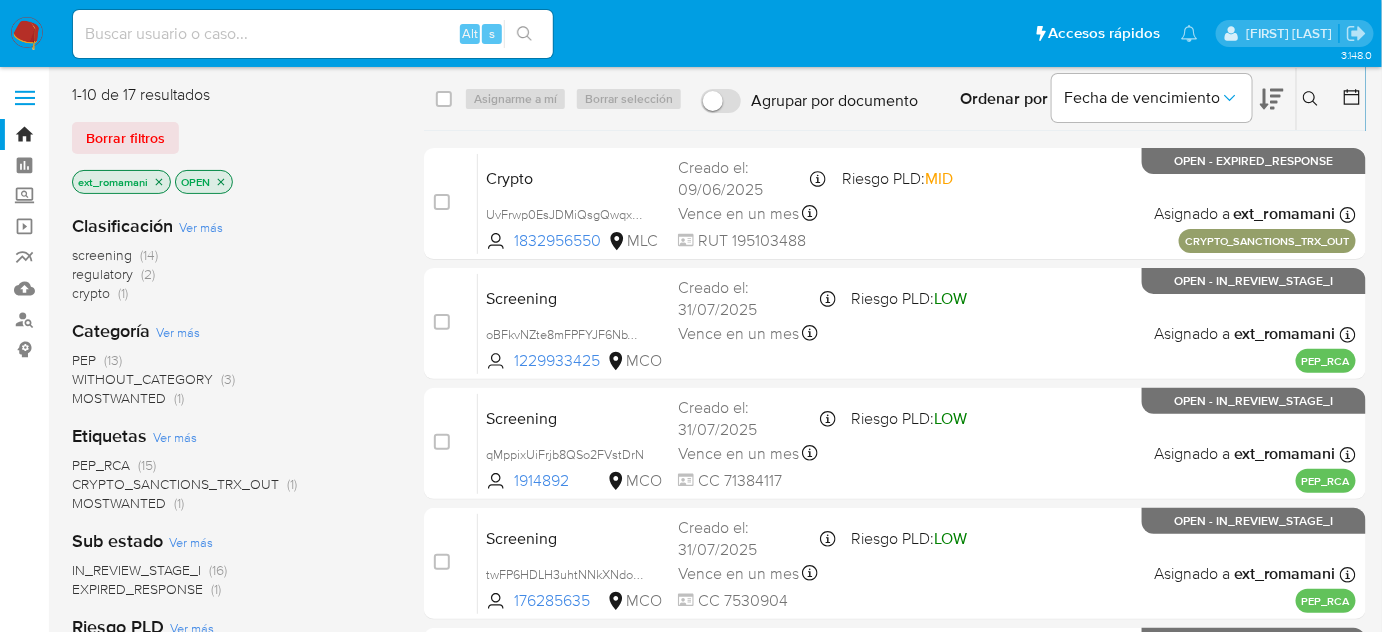 click at bounding box center [27, 34] 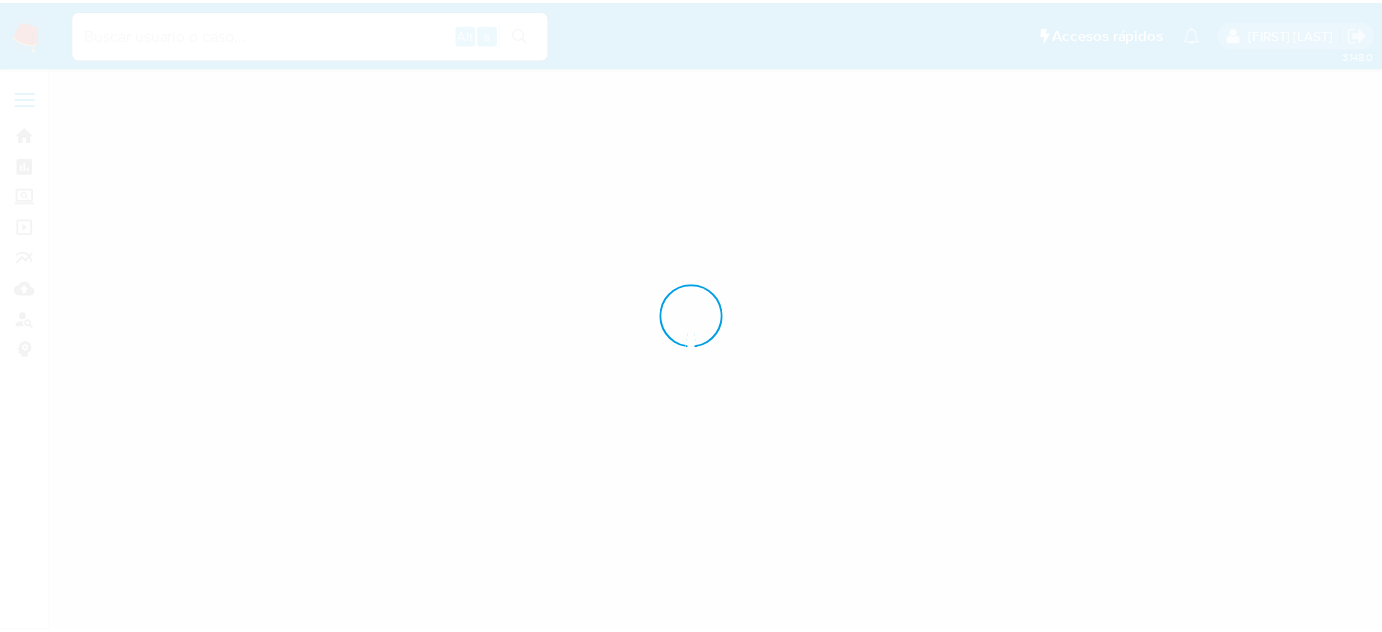 scroll, scrollTop: 0, scrollLeft: 0, axis: both 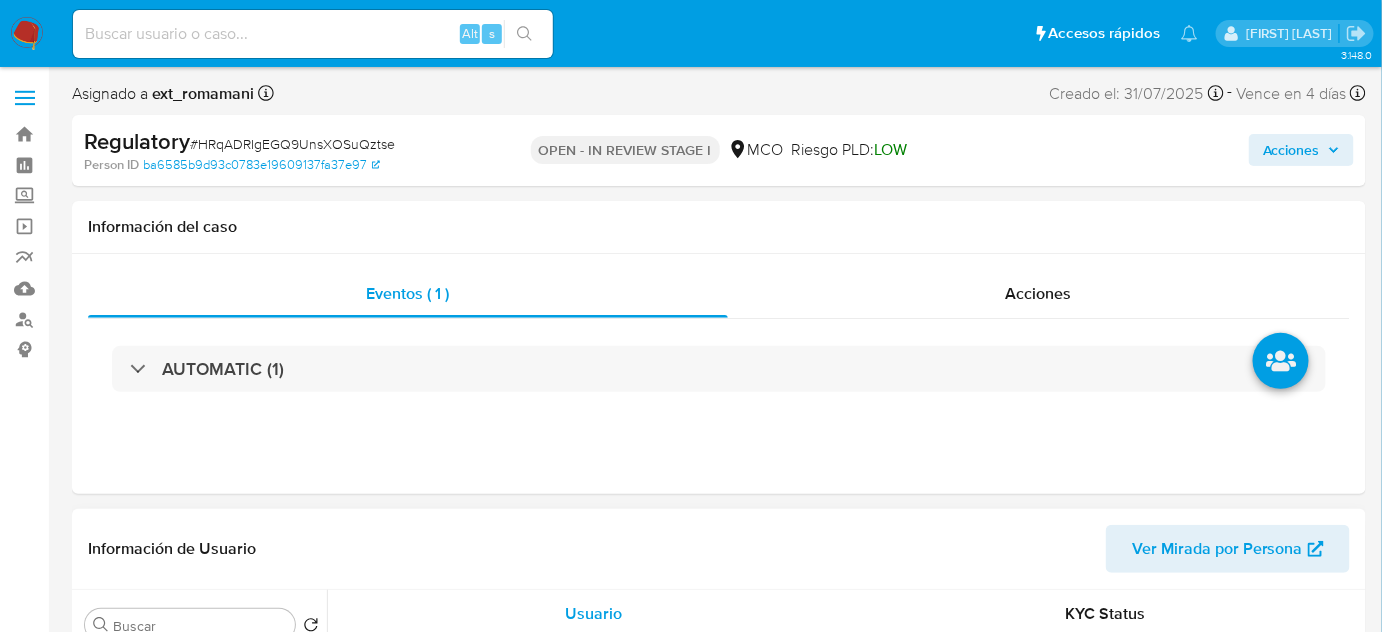 select on "10" 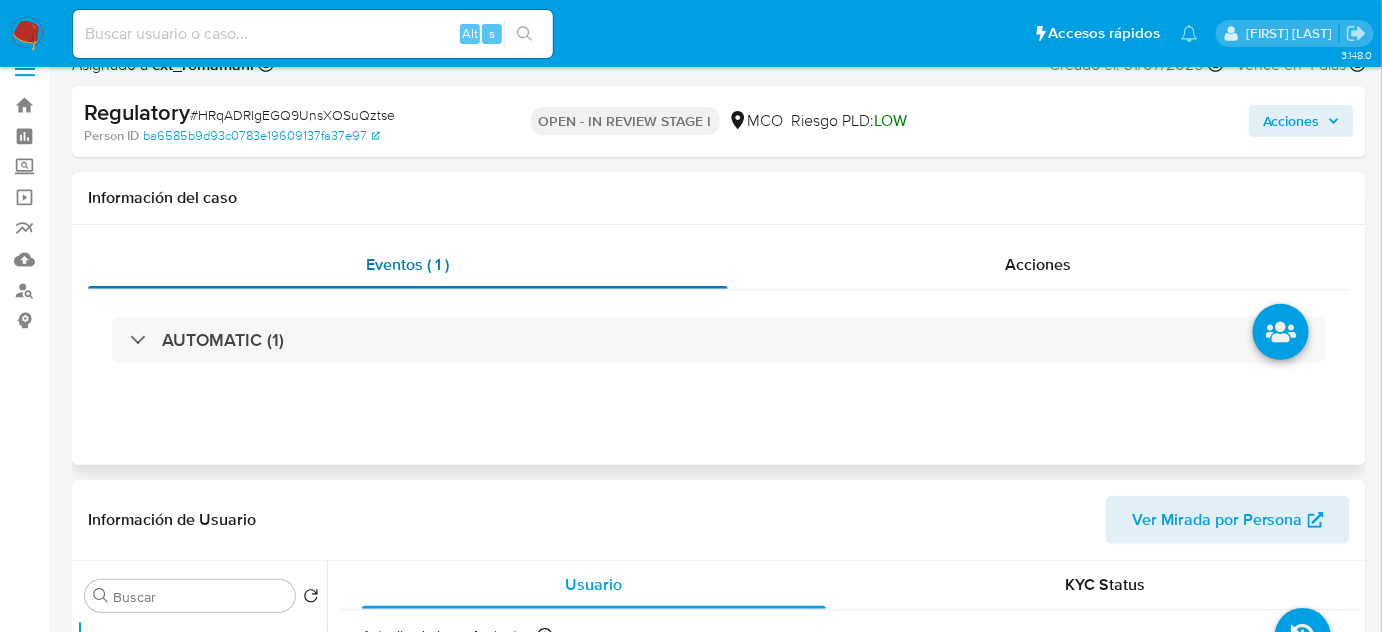 scroll, scrollTop: 0, scrollLeft: 0, axis: both 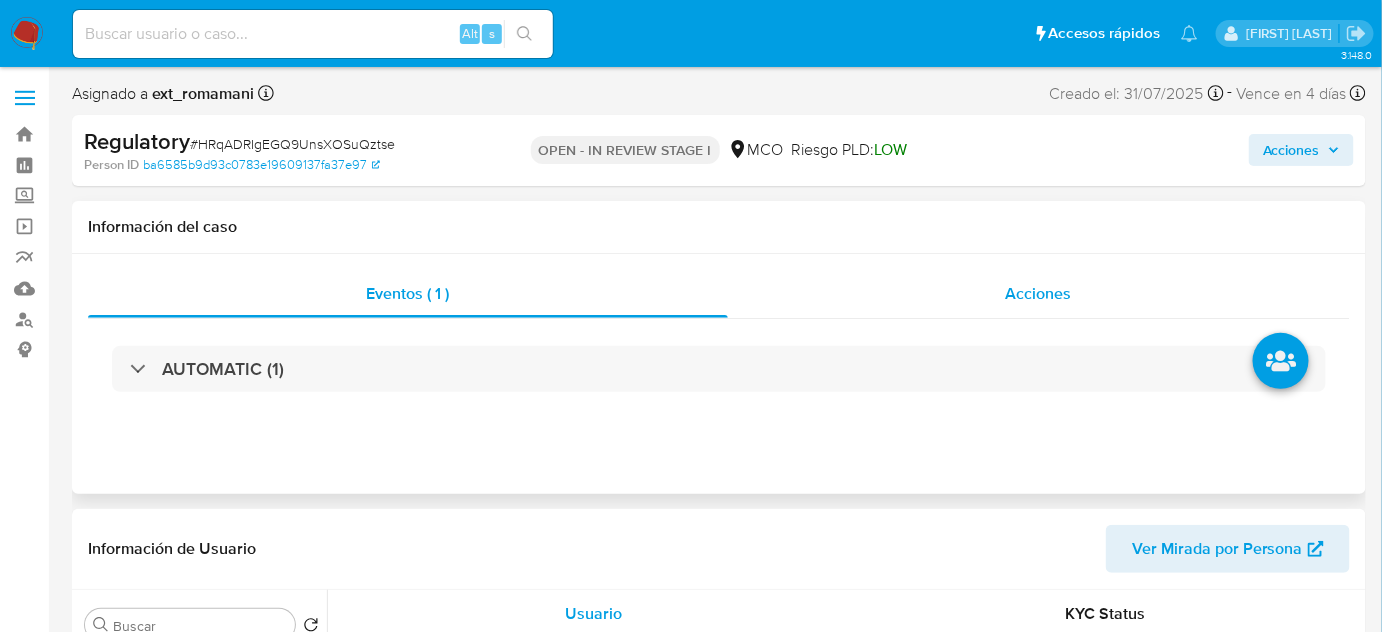 click on "Acciones" at bounding box center [1039, 294] 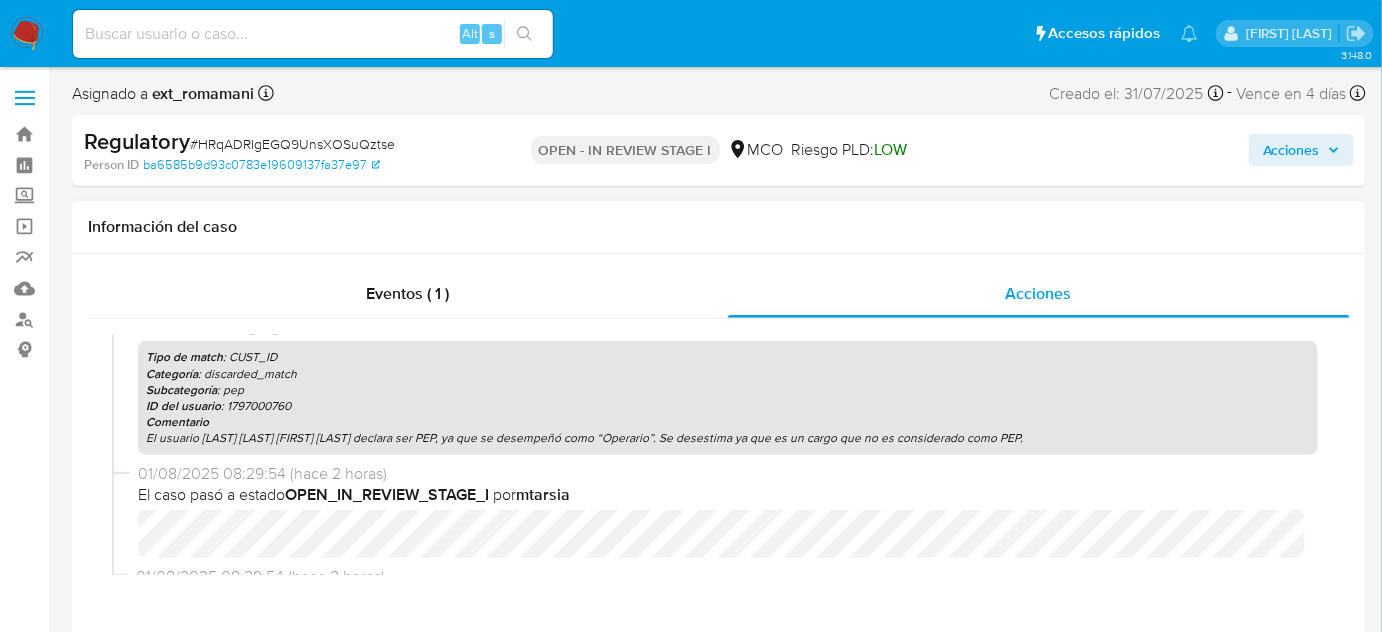scroll, scrollTop: 272, scrollLeft: 0, axis: vertical 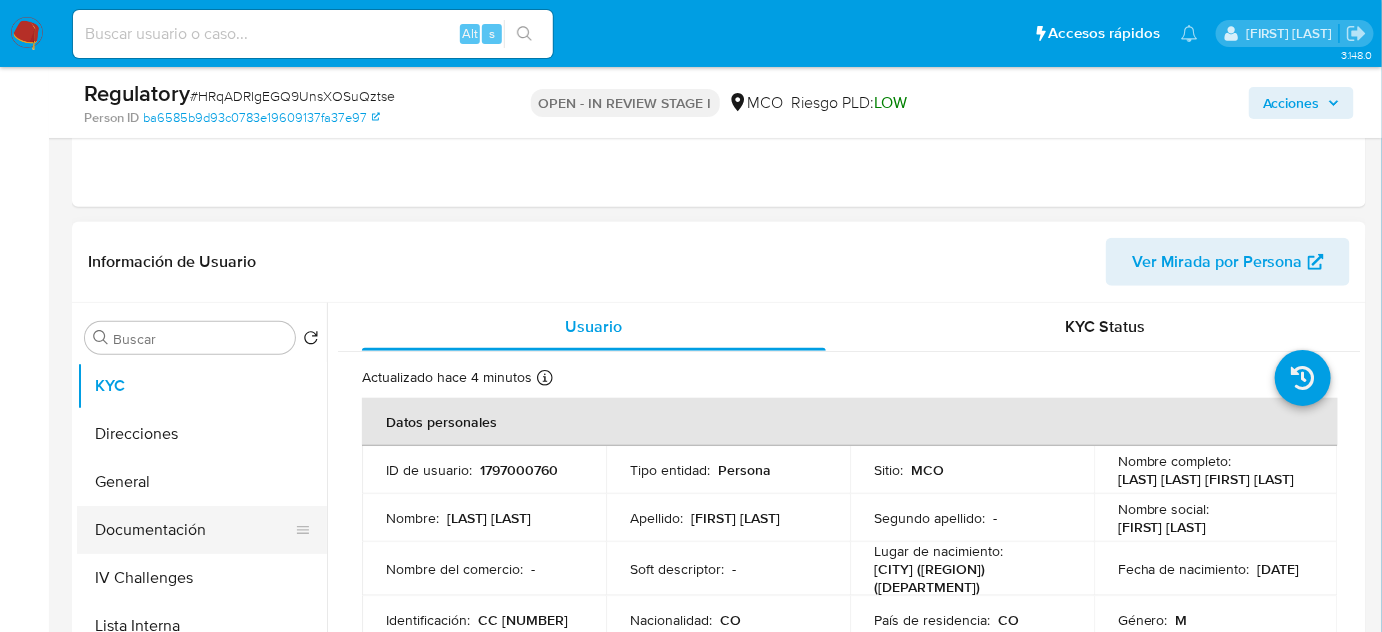 click on "Documentación" at bounding box center (194, 530) 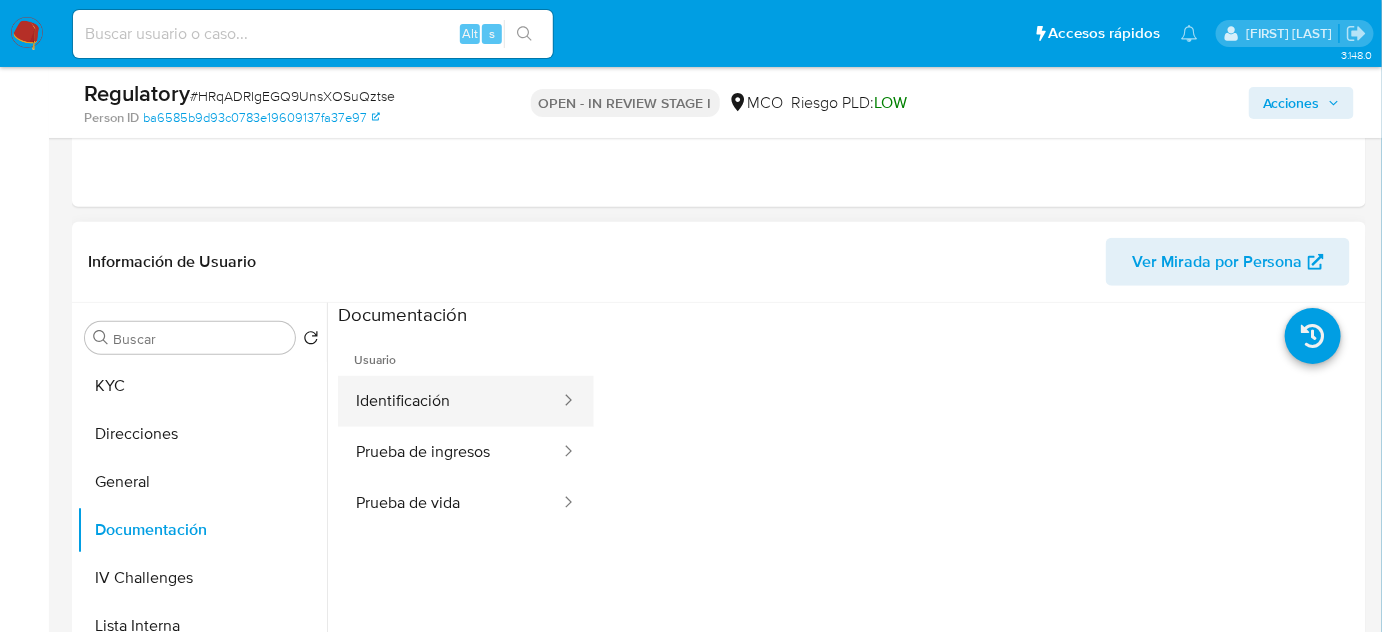 click on "Identificación" at bounding box center (450, 401) 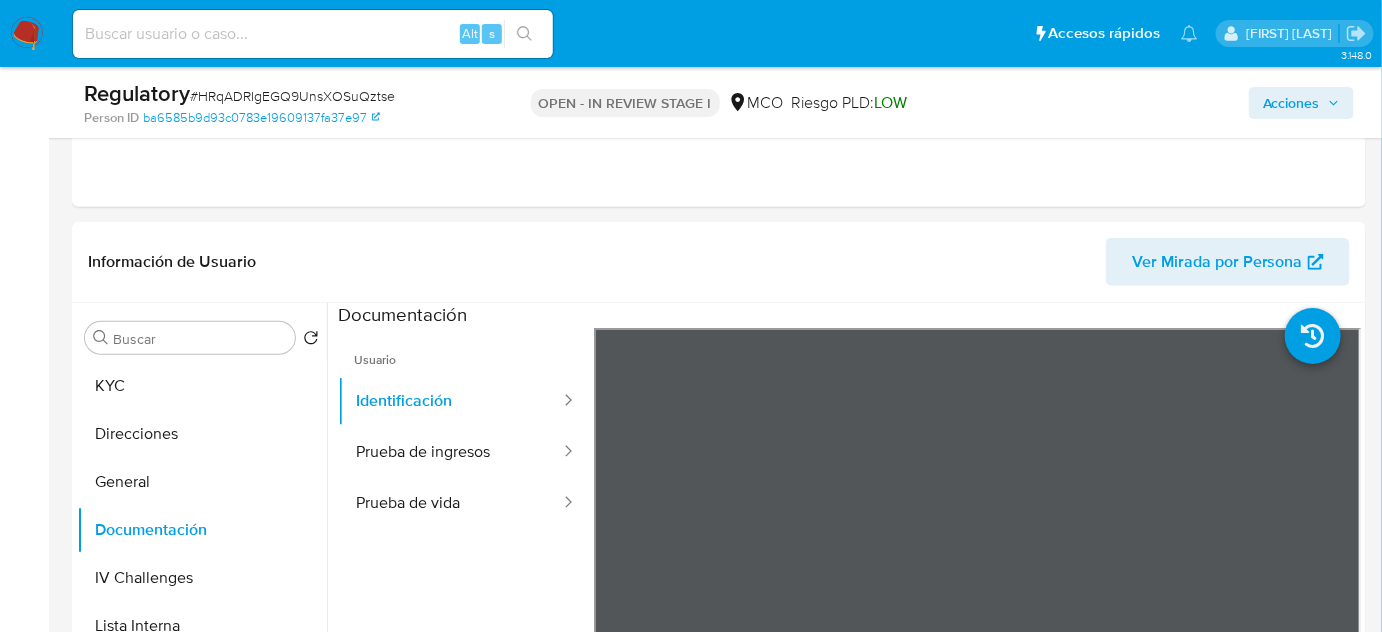 click on "Acciones" at bounding box center (1291, 103) 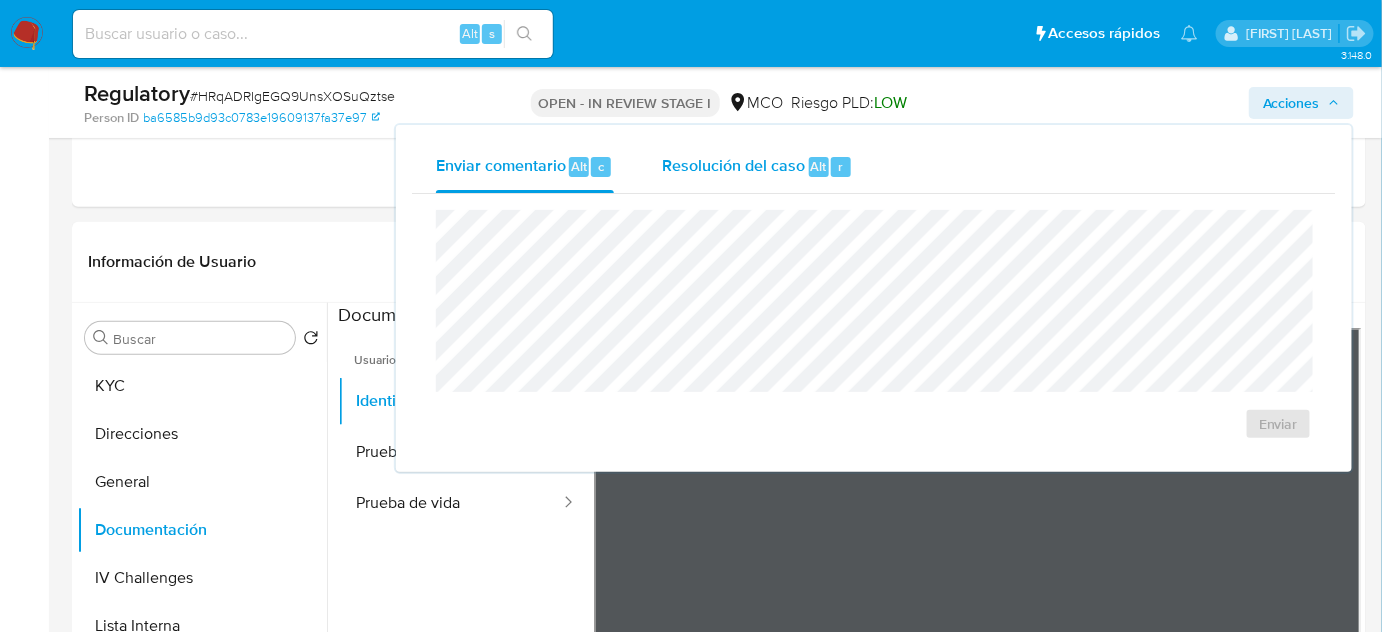 click on "Resolución del caso Alt r" at bounding box center (757, 167) 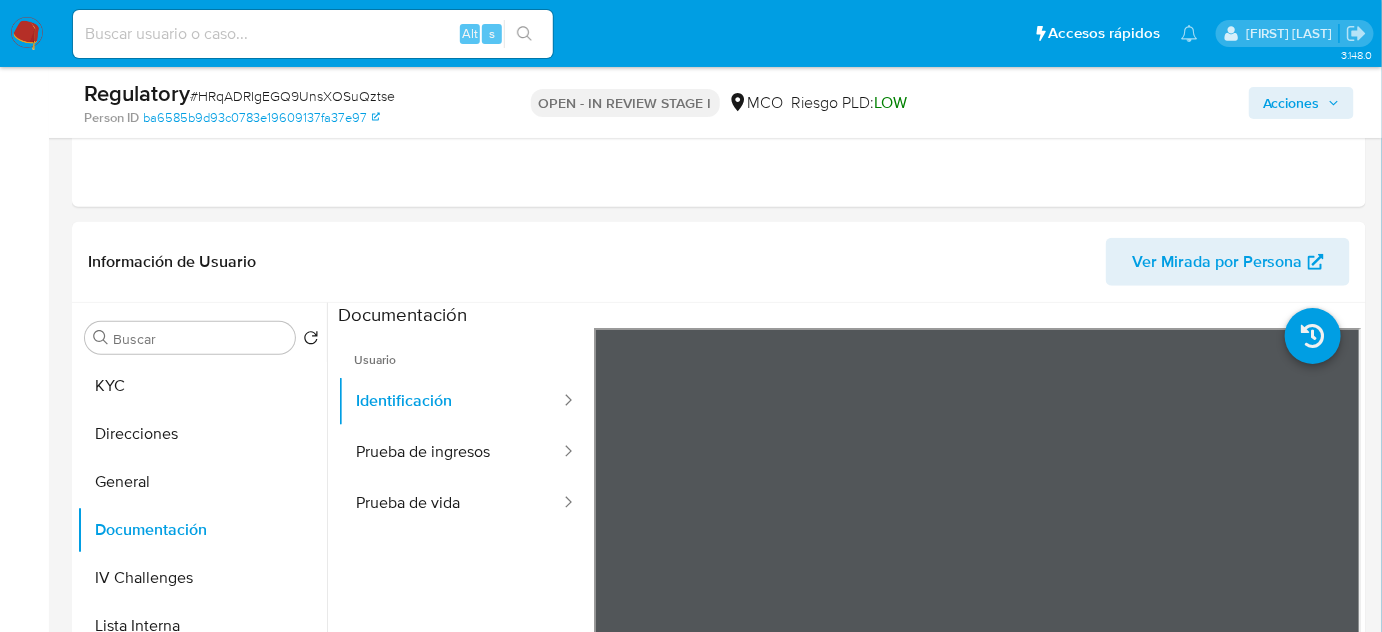 click on "Acciones" at bounding box center [1291, 103] 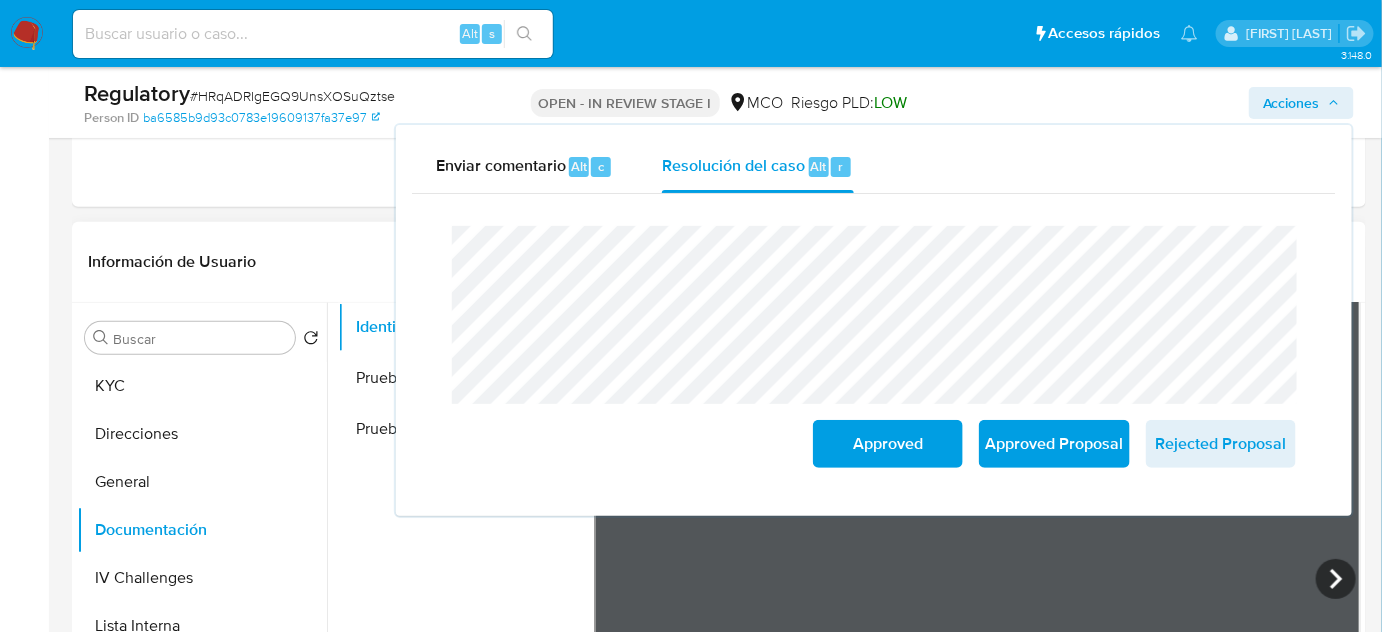 scroll, scrollTop: 168, scrollLeft: 0, axis: vertical 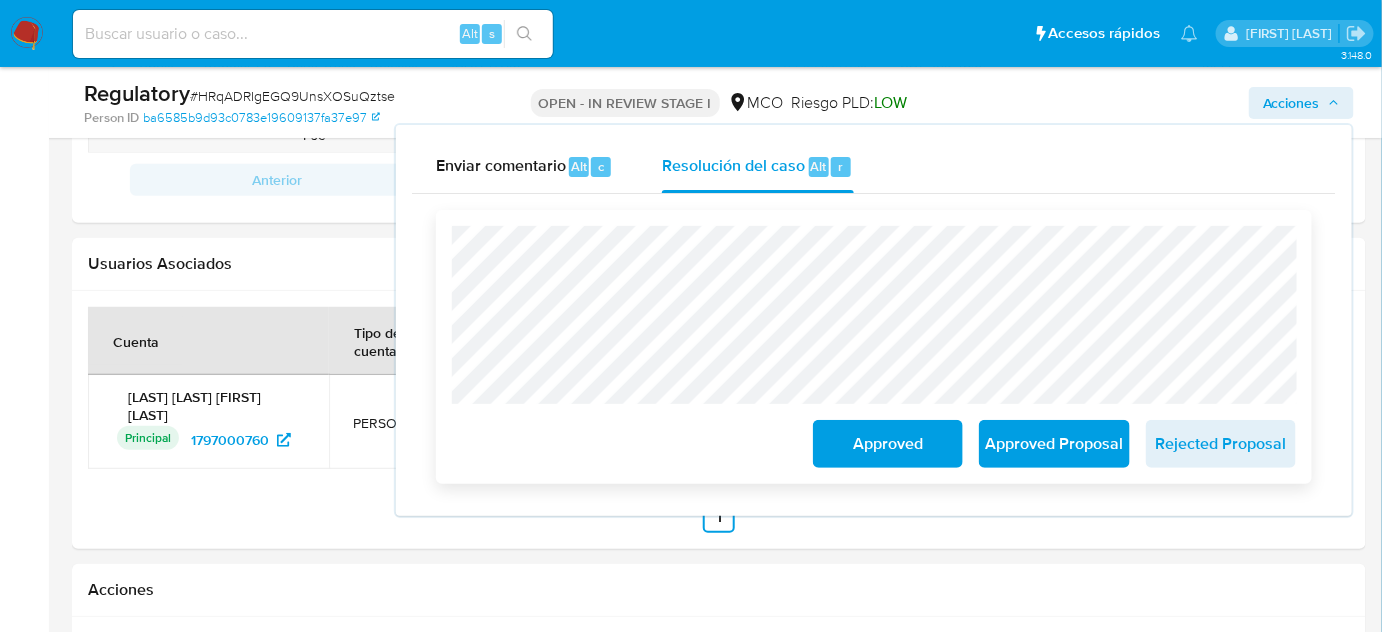 click on "Approved" at bounding box center [888, 444] 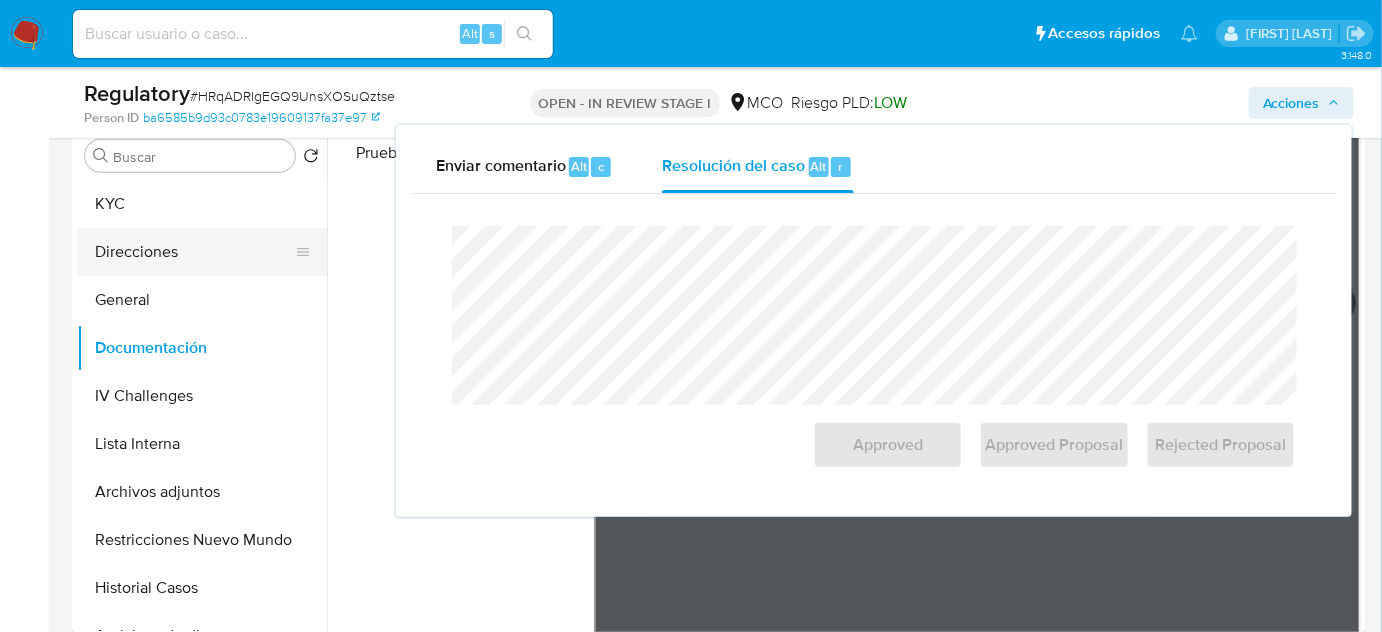 scroll, scrollTop: 272, scrollLeft: 0, axis: vertical 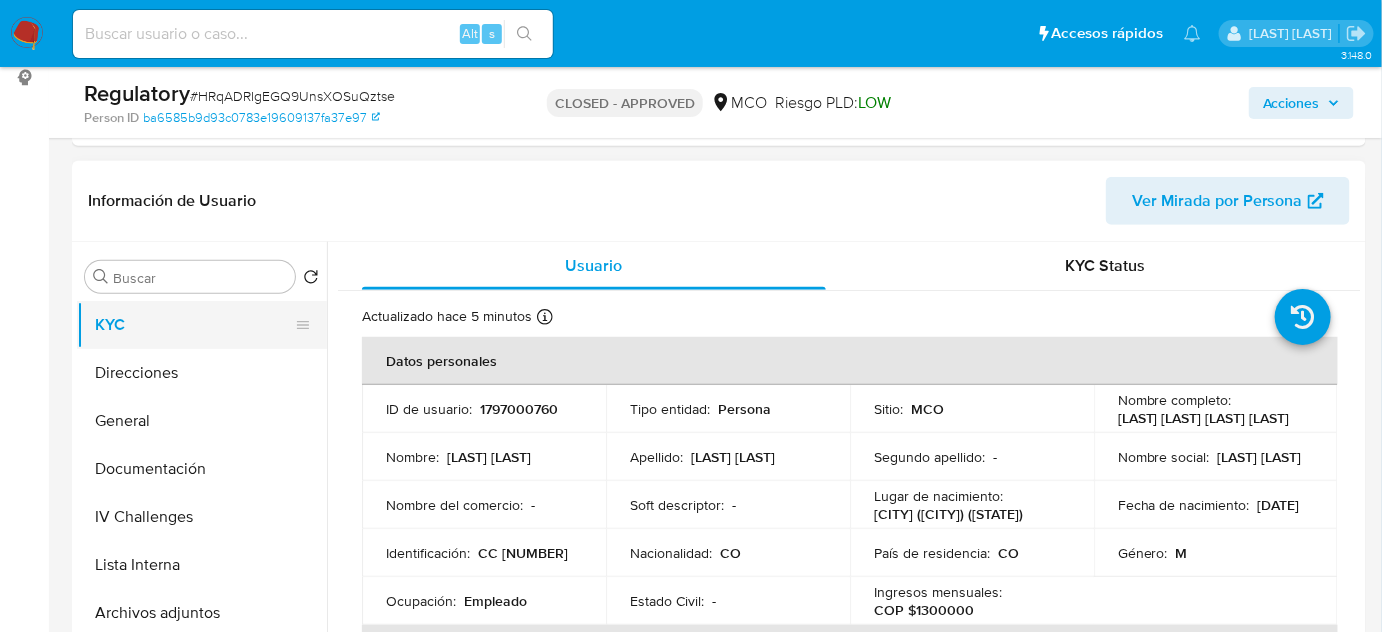 select on "10" 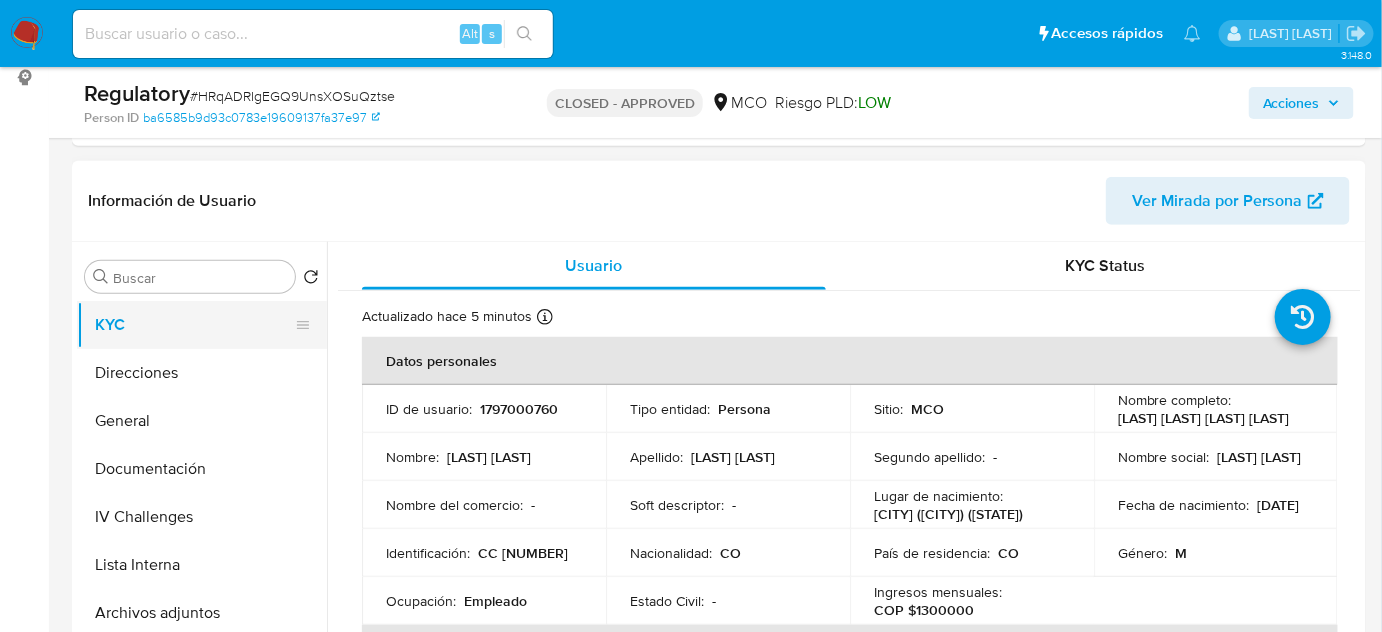 click on "KYC" at bounding box center (194, 325) 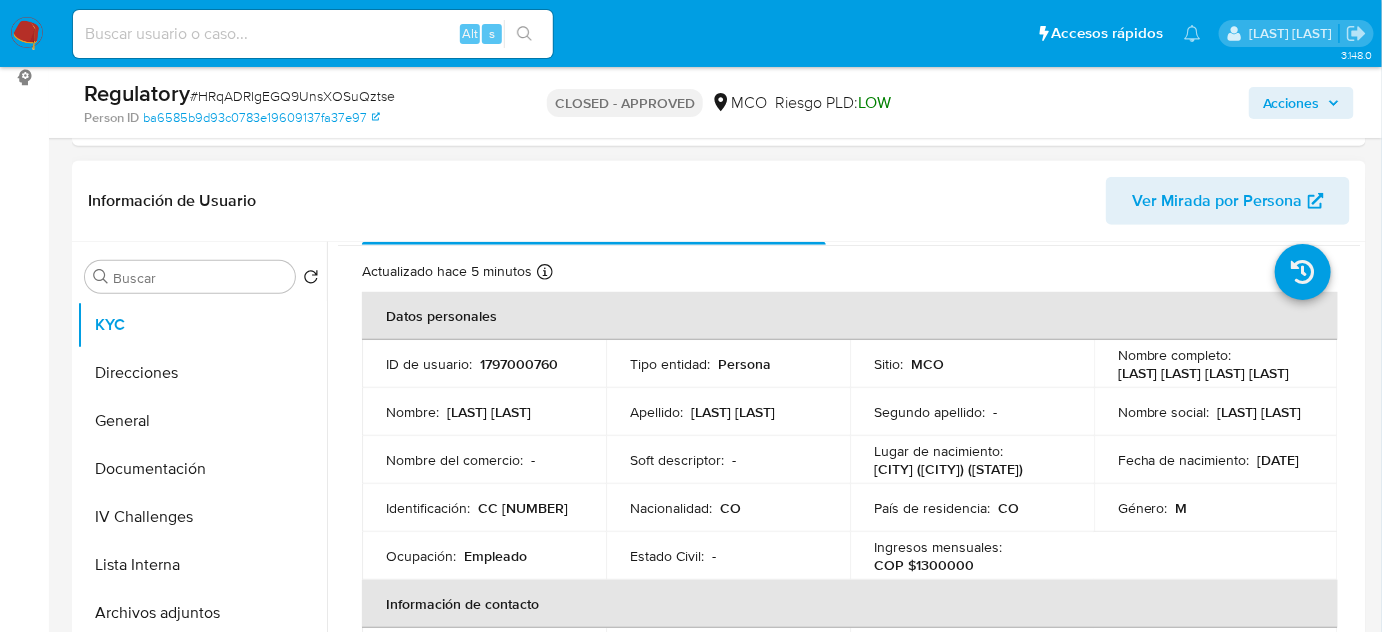 scroll, scrollTop: 0, scrollLeft: 0, axis: both 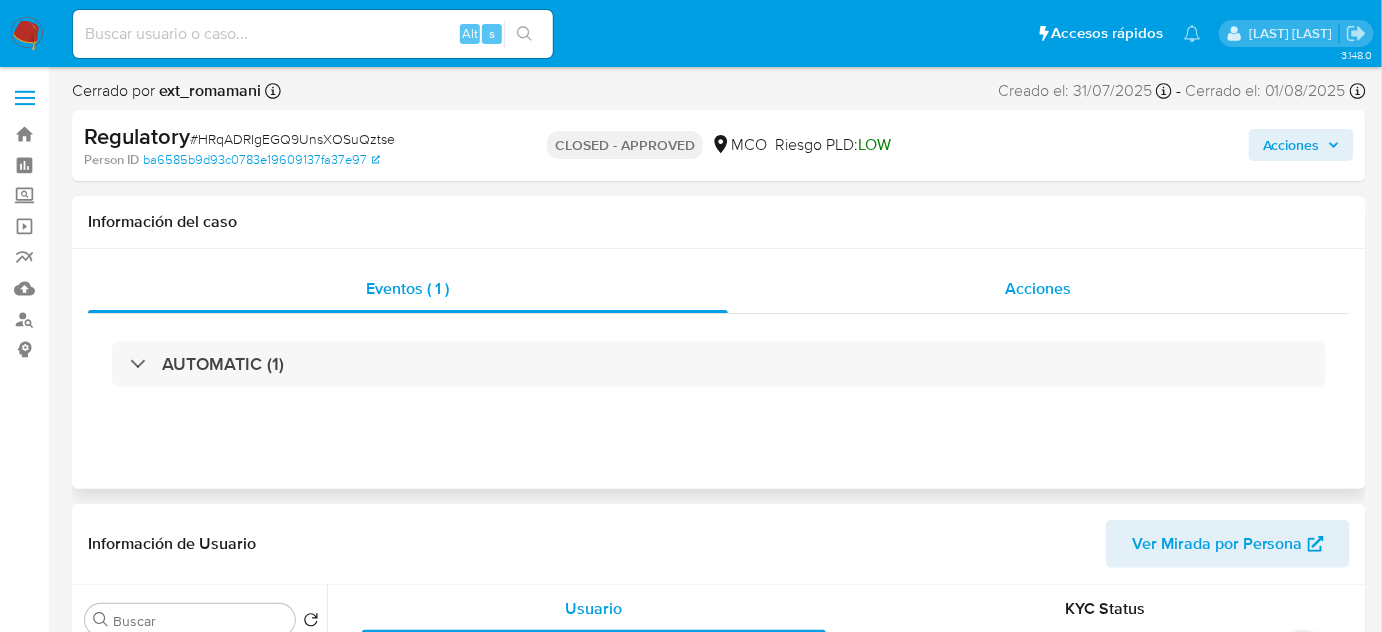 click on "Acciones" at bounding box center (1039, 289) 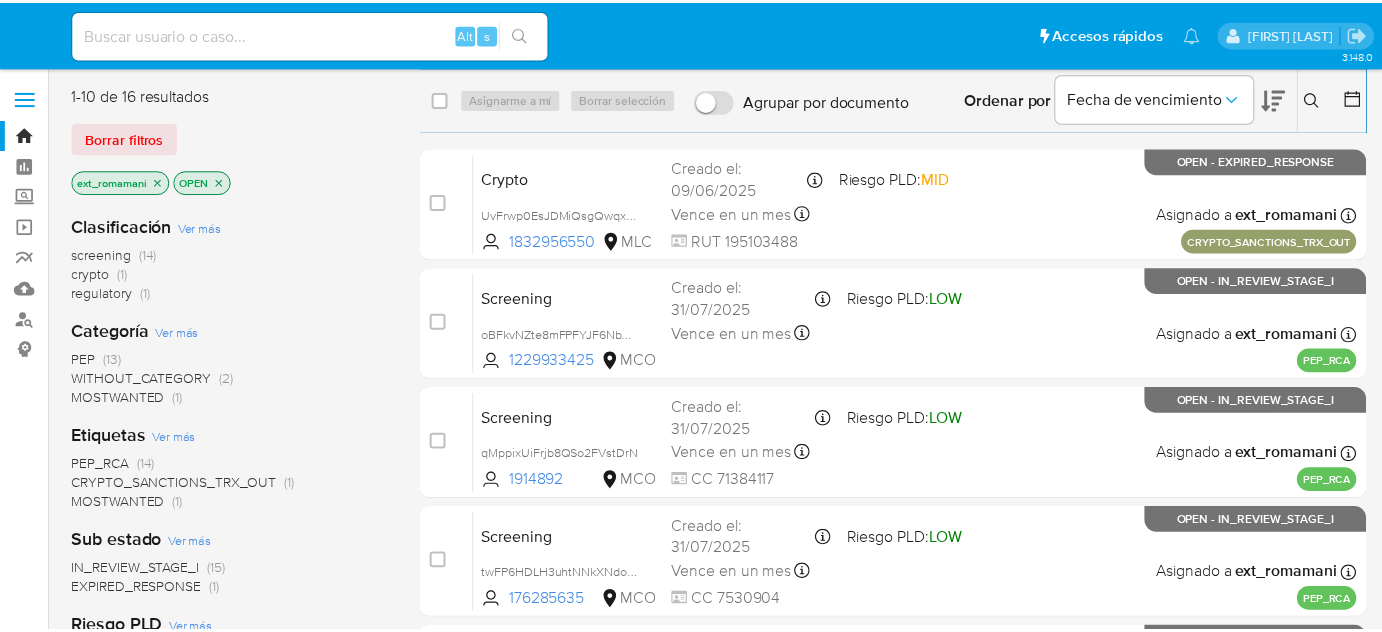 scroll, scrollTop: 0, scrollLeft: 0, axis: both 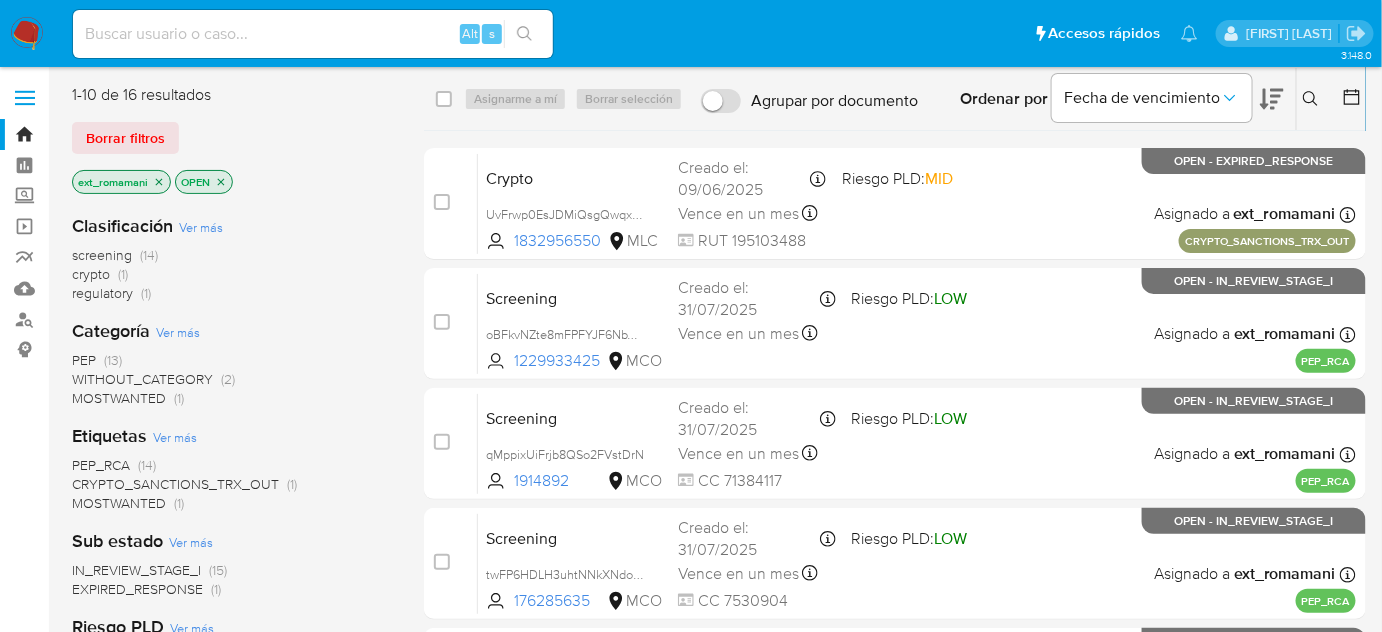 click on "regulatory" at bounding box center (102, 293) 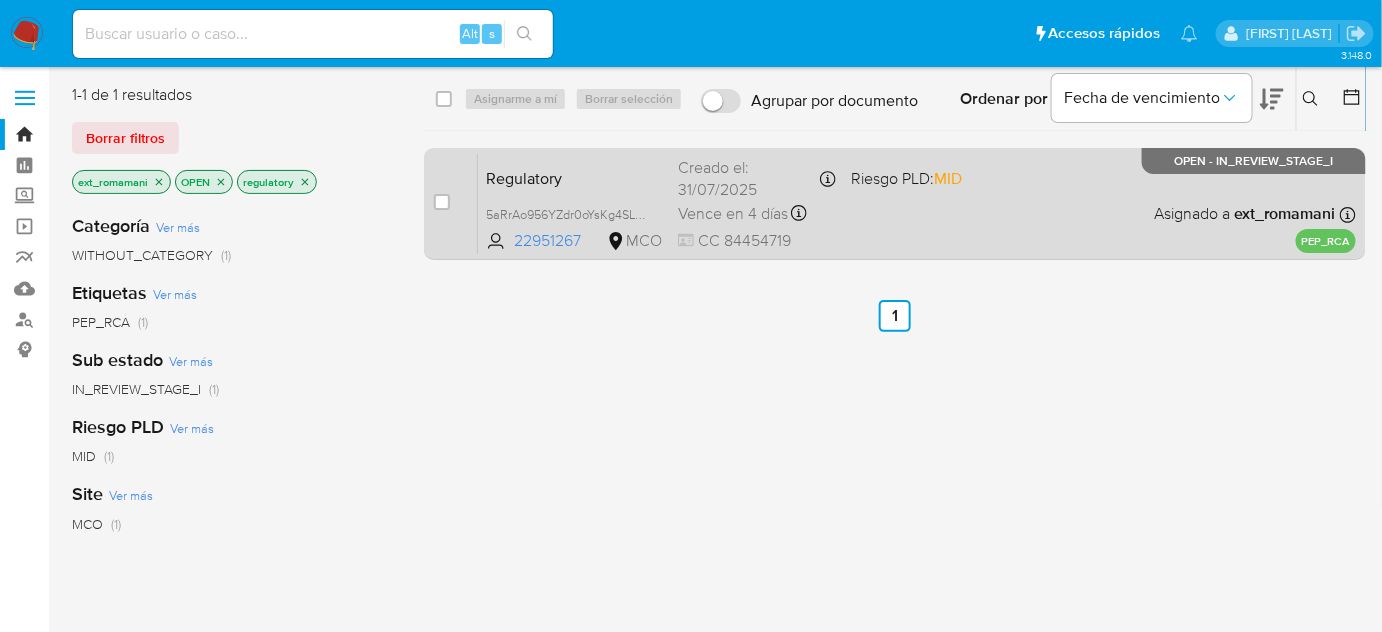 drag, startPoint x: 965, startPoint y: 255, endPoint x: 888, endPoint y: 218, distance: 85.42833 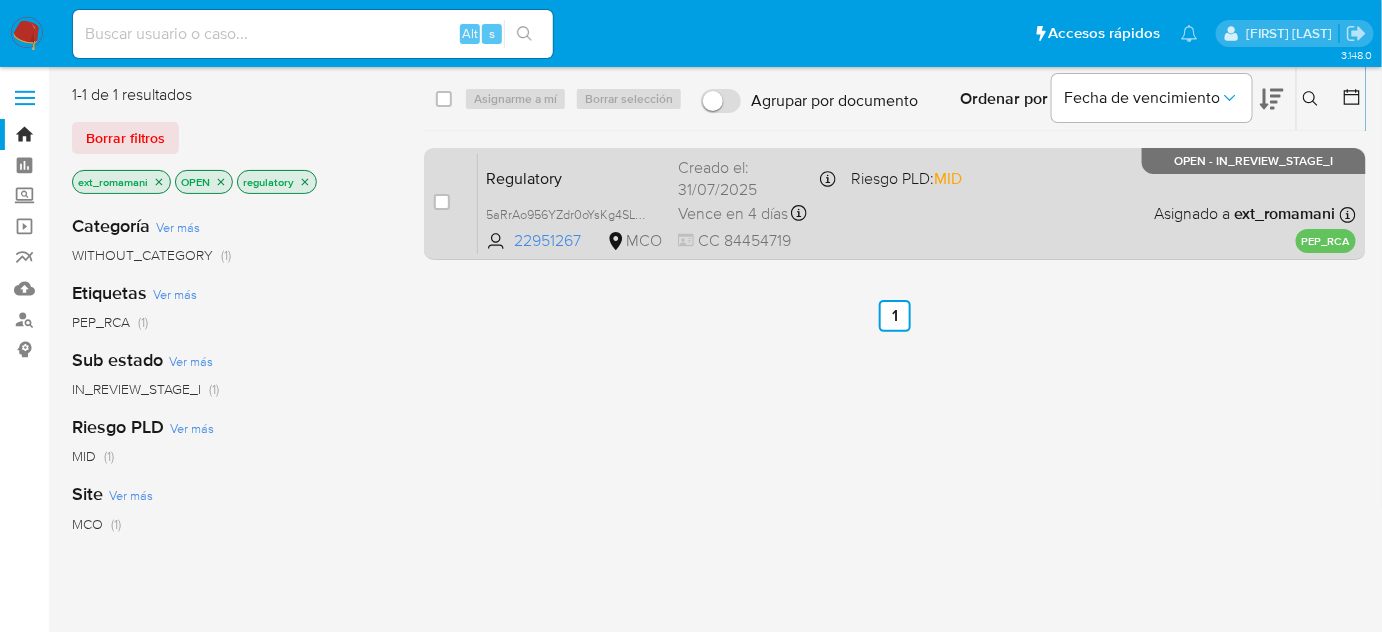 click on "Regulatory 5aRrAo956YZdr0oYsKg4SLA7 [NUMBER] MCO Riesgo PLD:  MID Creado el: [DATE]   Creado el: [DATE] [TIME] Vence en 4 días   Vence el [DATE] [TIME] CC   [NUMBER] Asignado a   ext_[NAME]   Asignado el: [DATE] [TIME] PEP_RCA OPEN - IN_REVIEW_STAGE_I" at bounding box center (917, 203) 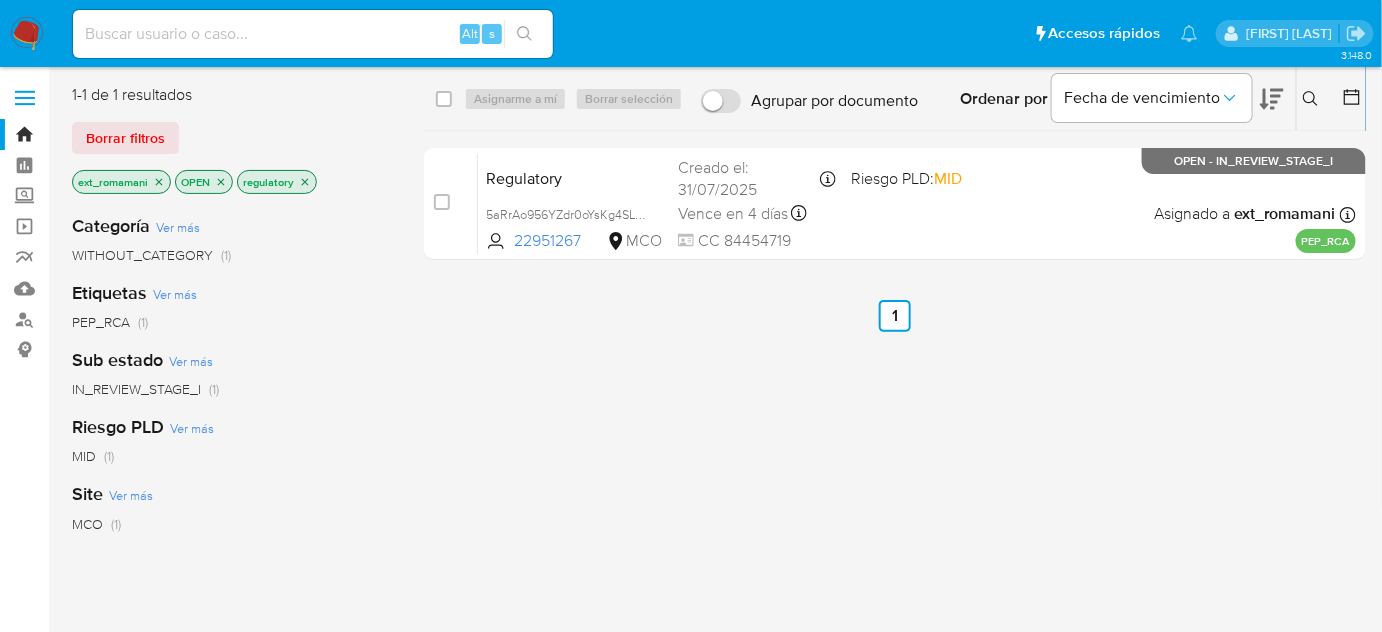 click at bounding box center [27, 34] 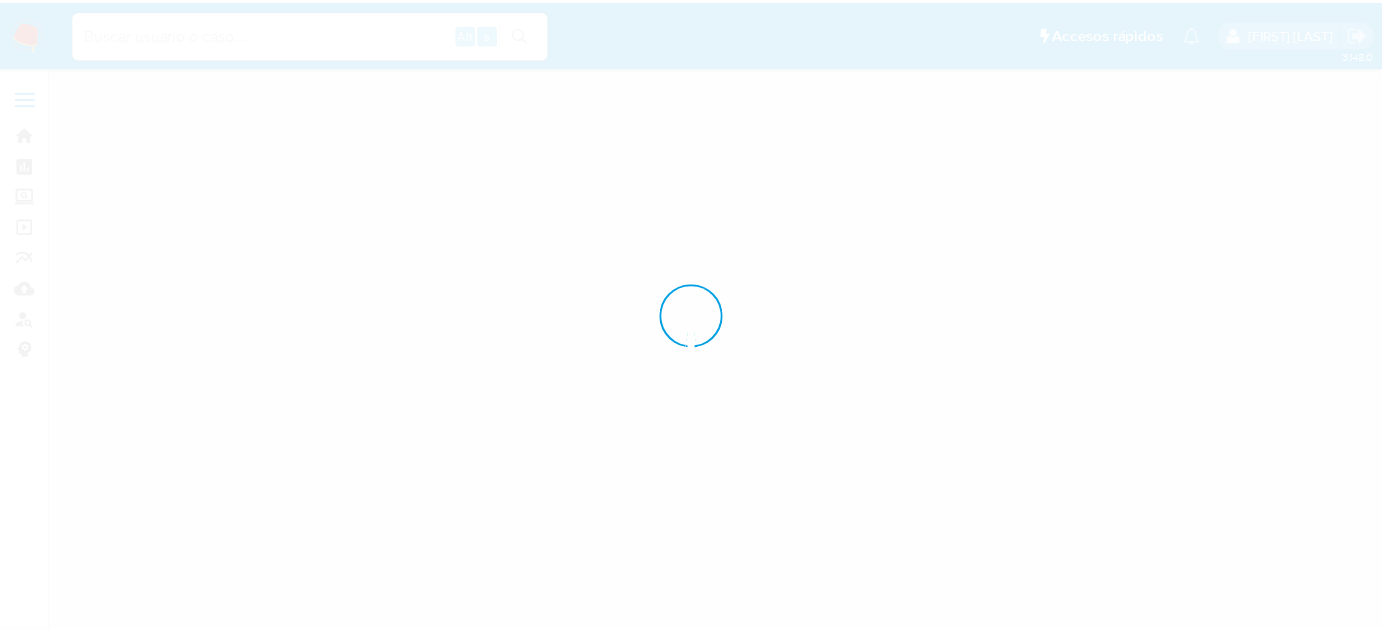 scroll, scrollTop: 0, scrollLeft: 0, axis: both 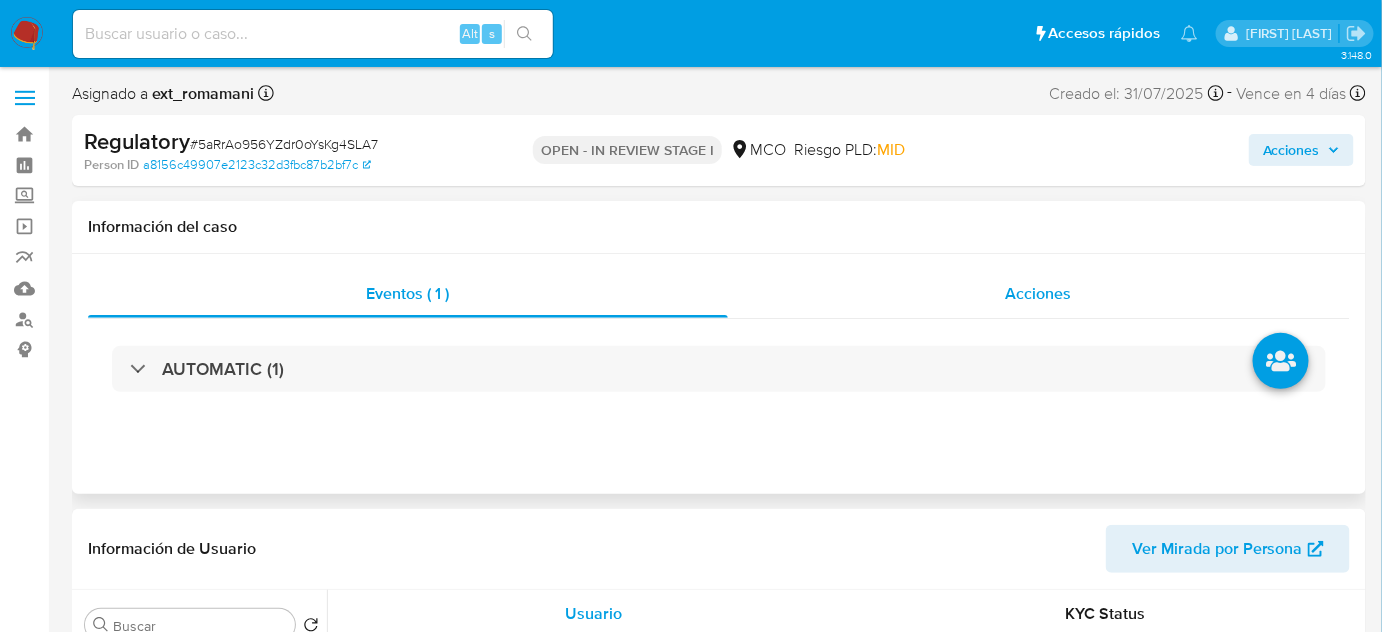 select on "10" 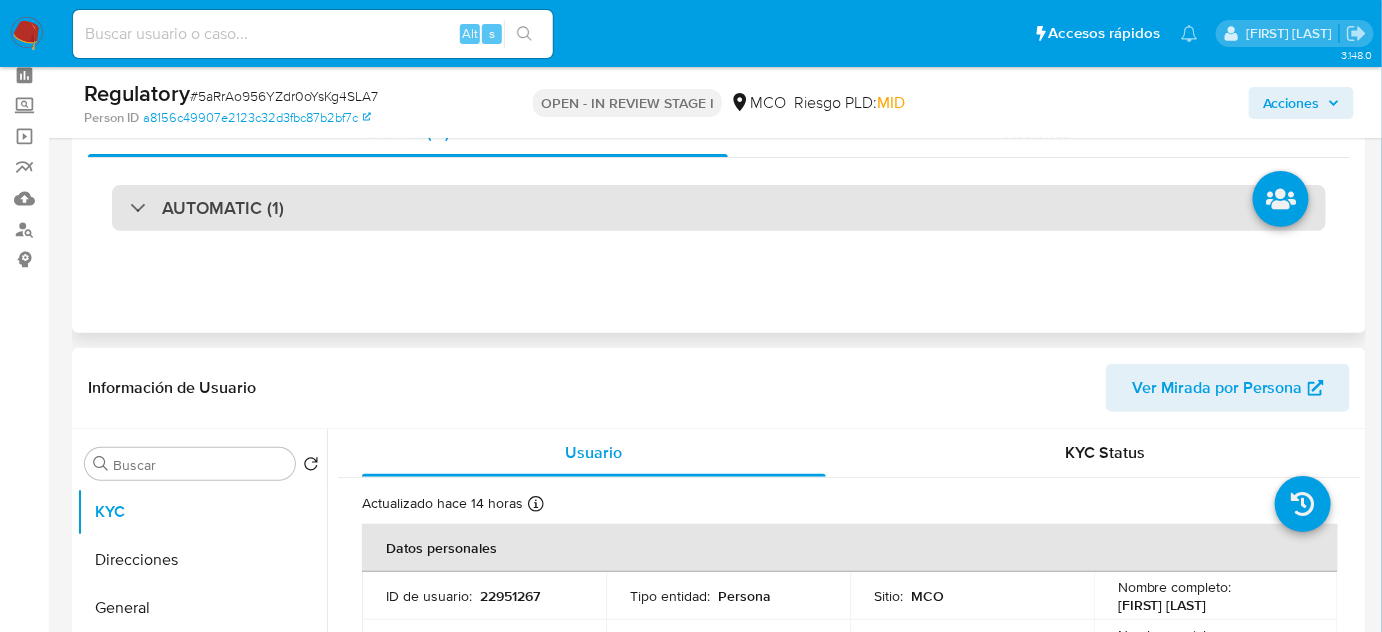 click on "AUTOMATIC (1)" at bounding box center (719, 208) 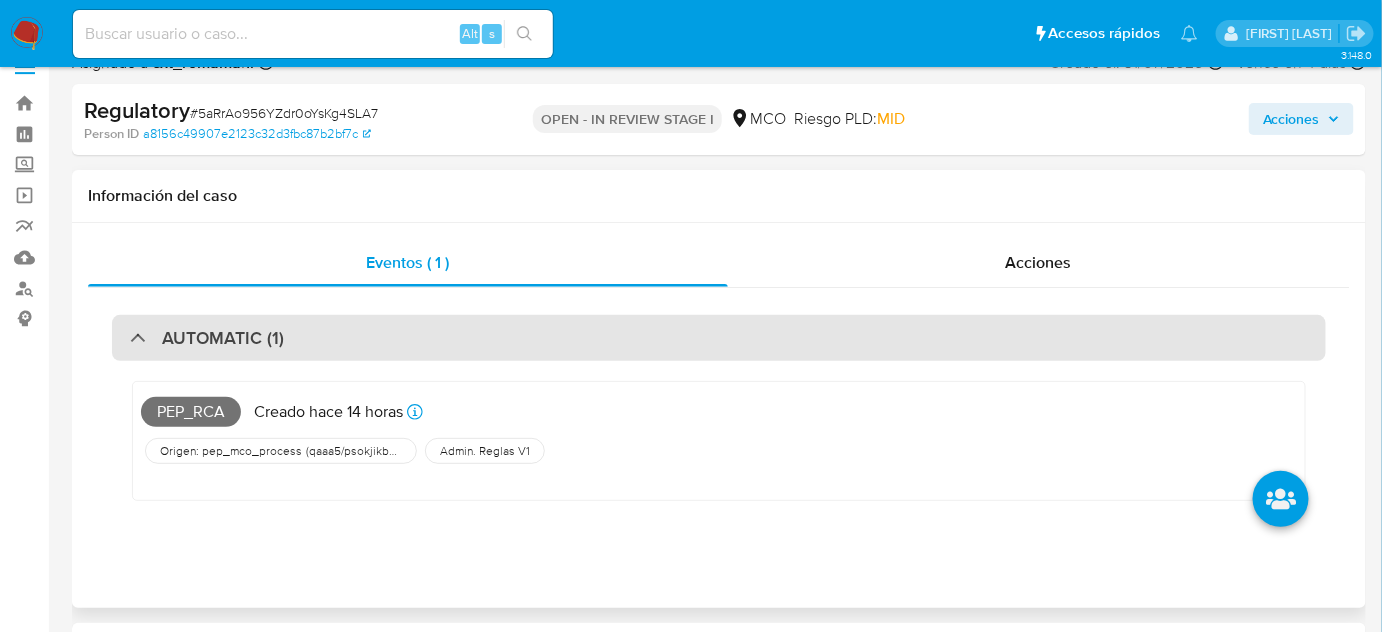 scroll, scrollTop: 0, scrollLeft: 0, axis: both 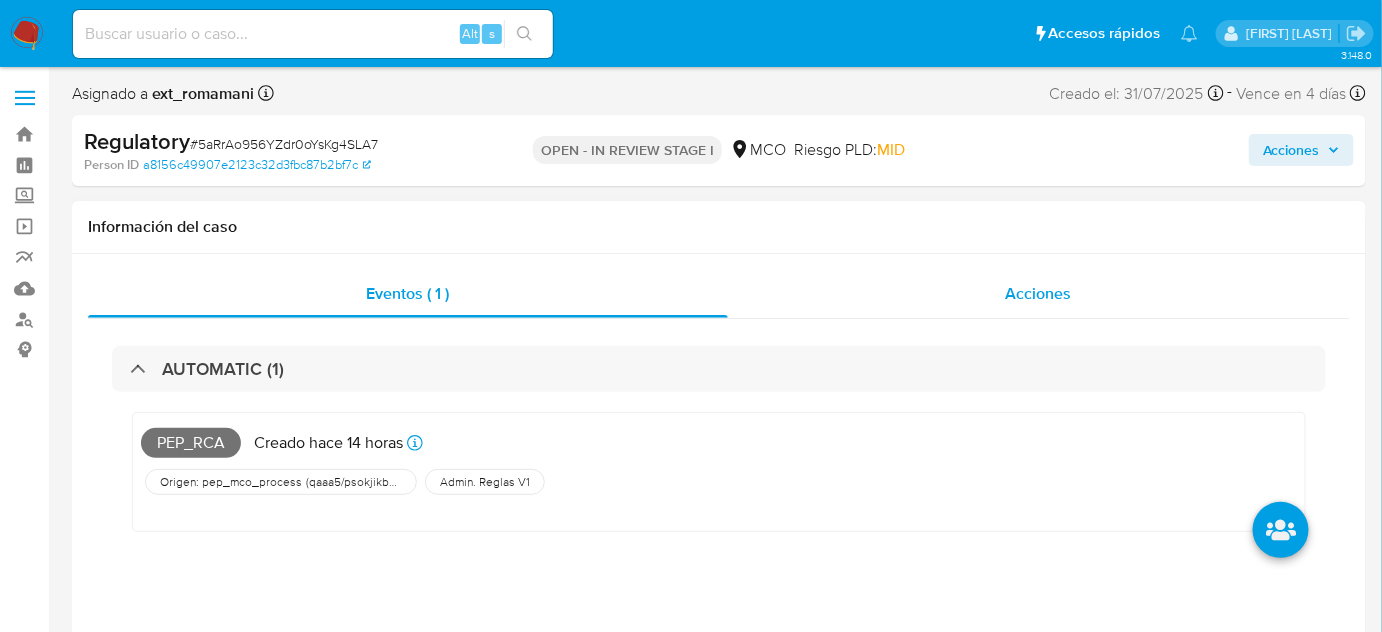 click on "Acciones" at bounding box center (1039, 294) 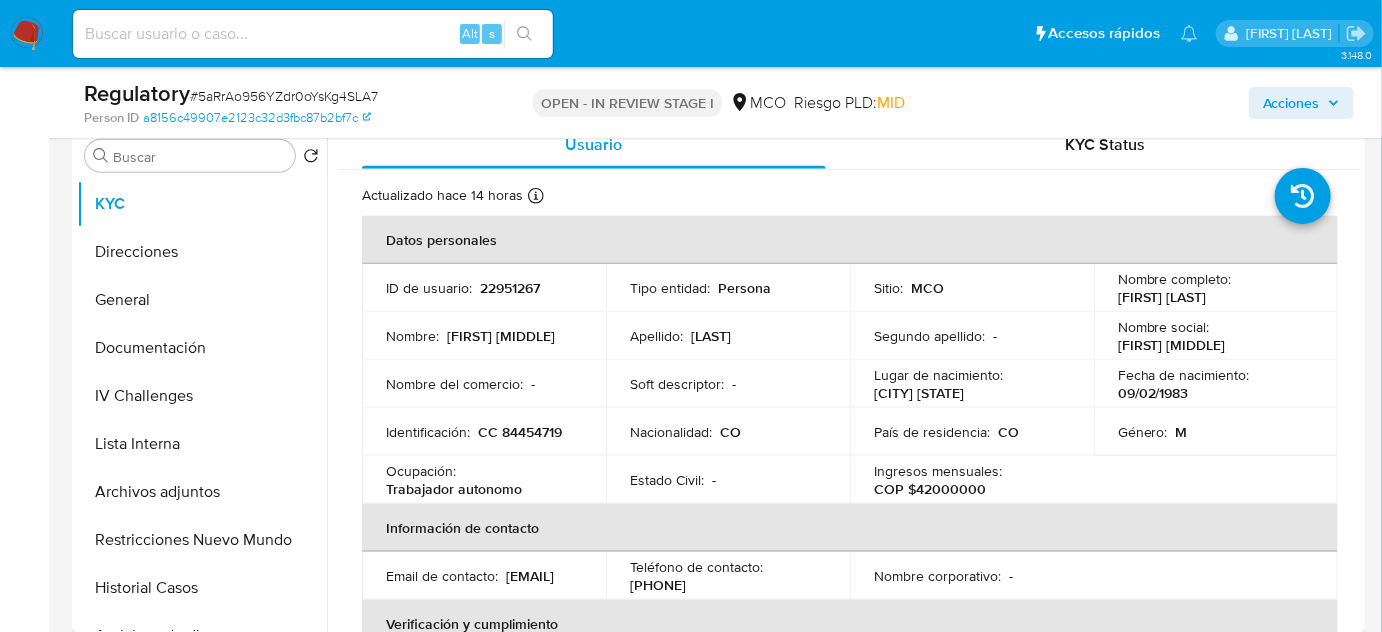 scroll, scrollTop: 636, scrollLeft: 0, axis: vertical 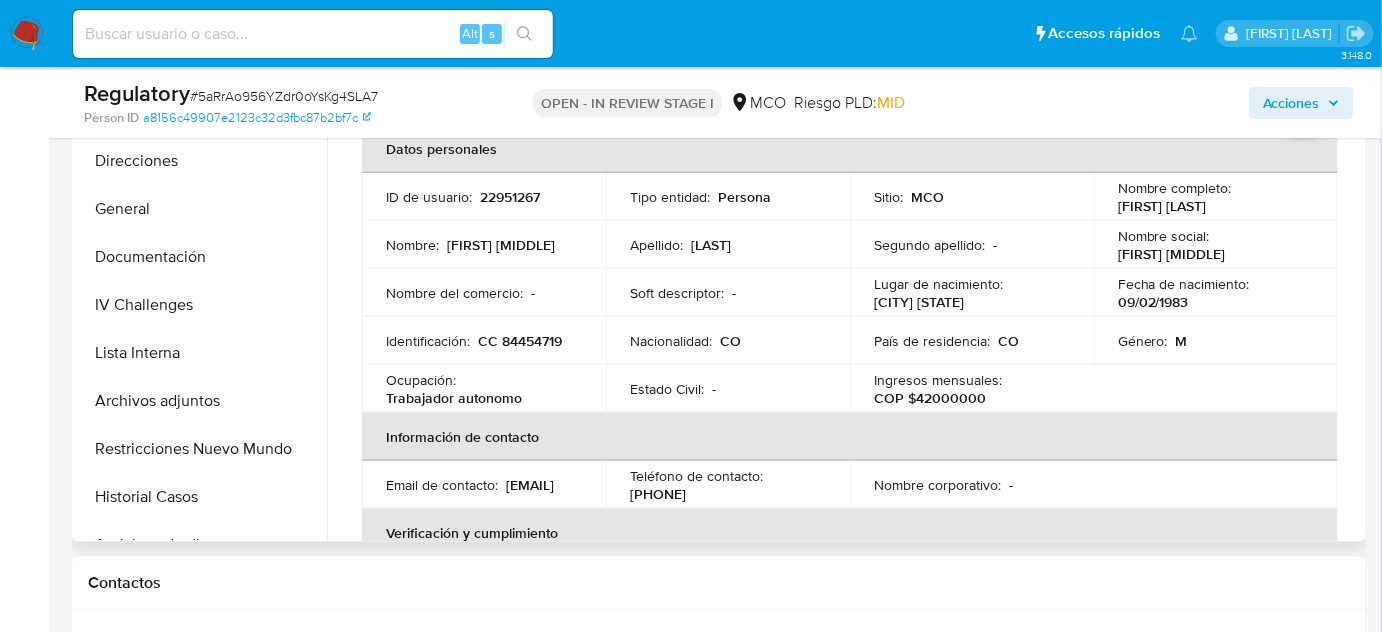 drag, startPoint x: 1316, startPoint y: 213, endPoint x: 1109, endPoint y: 204, distance: 207.19556 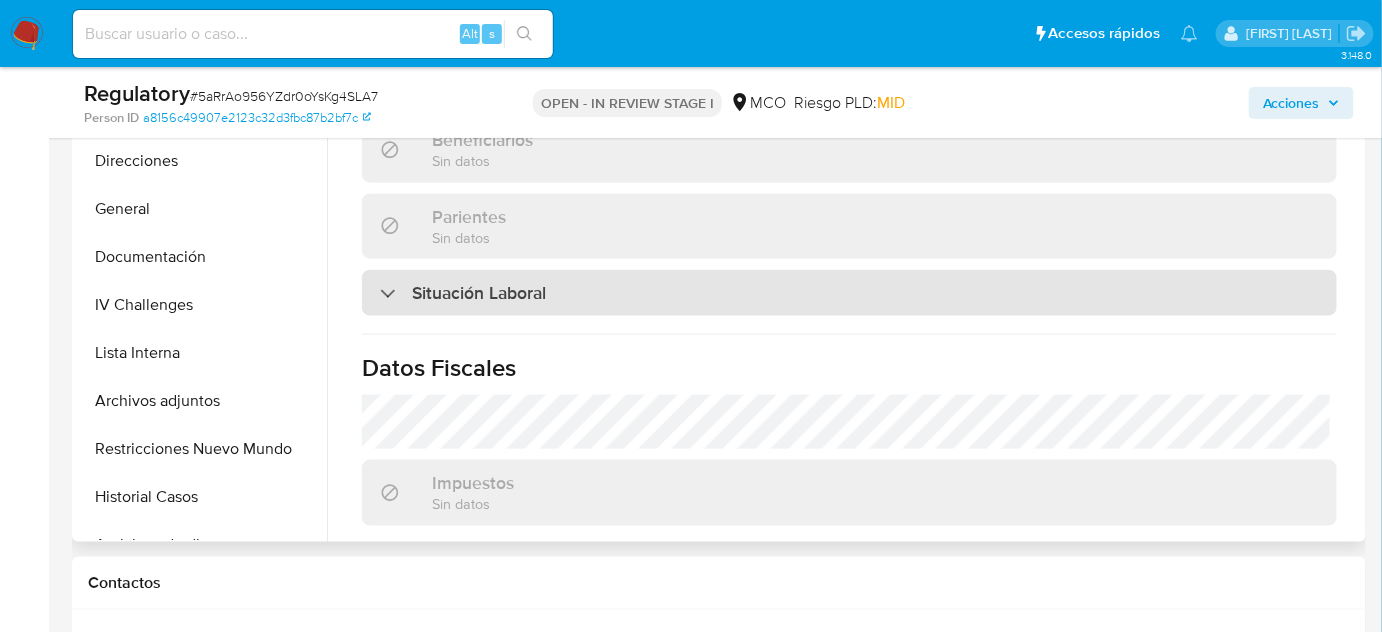 scroll, scrollTop: 818, scrollLeft: 0, axis: vertical 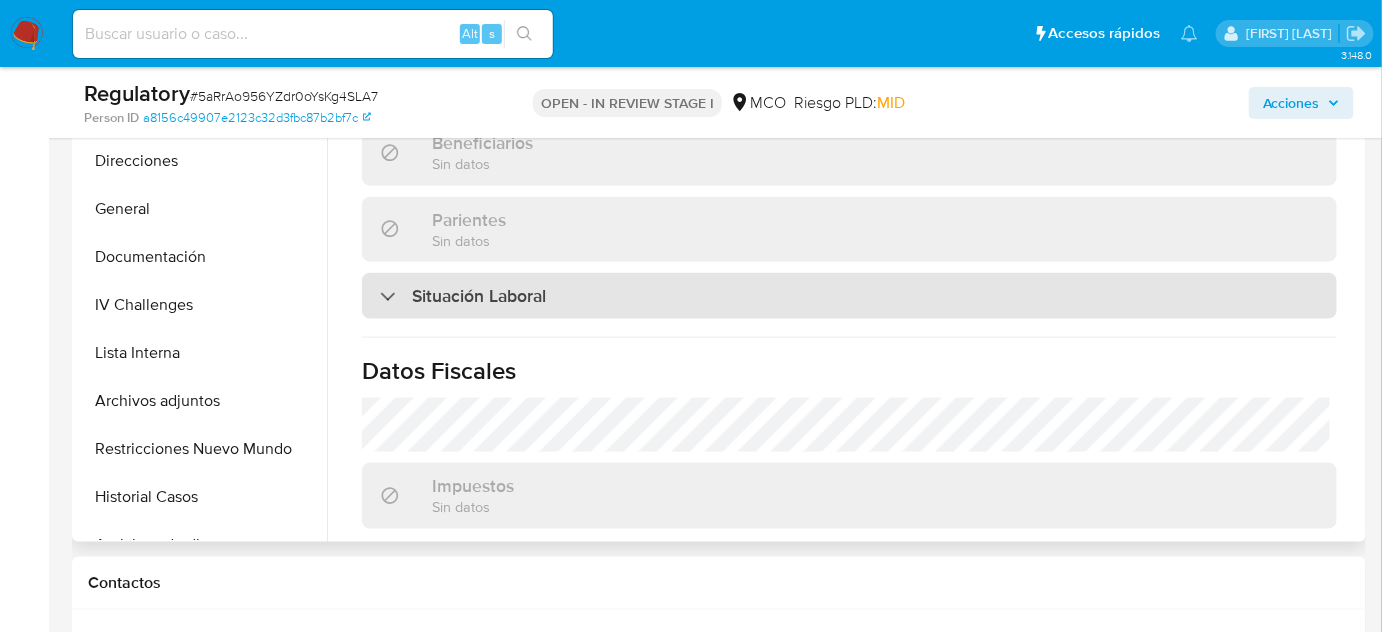 click on "Situación Laboral" at bounding box center [479, 296] 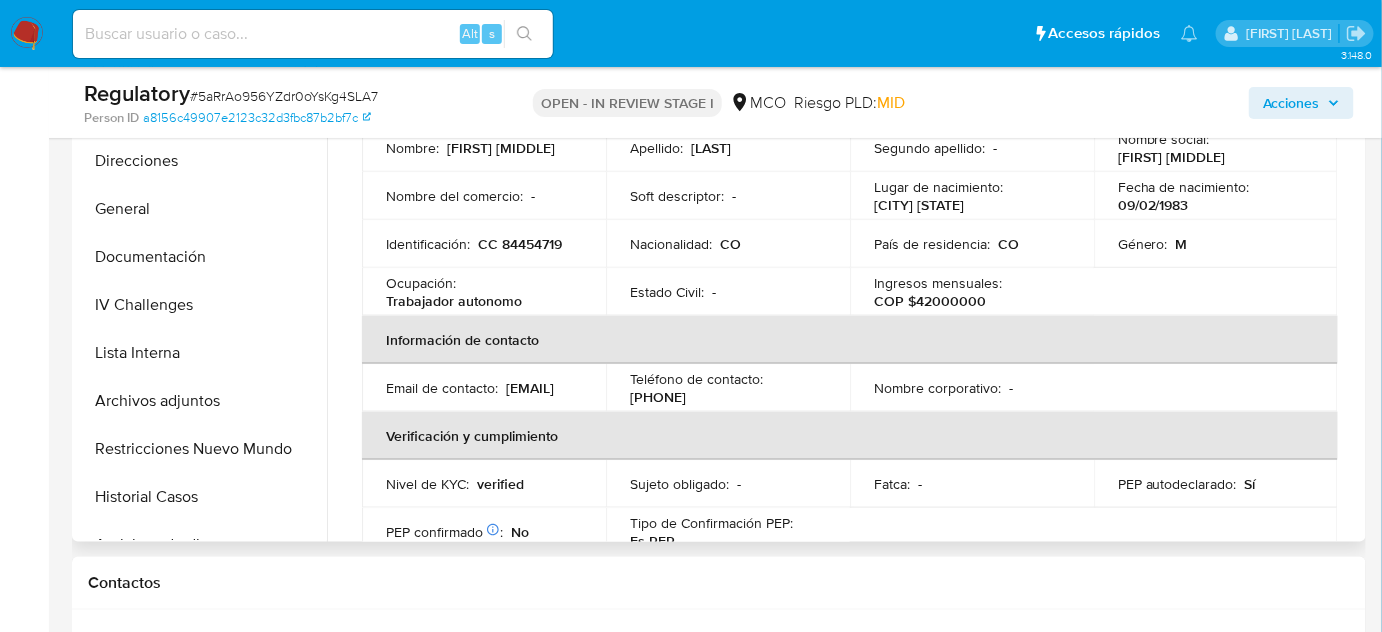 scroll, scrollTop: 0, scrollLeft: 0, axis: both 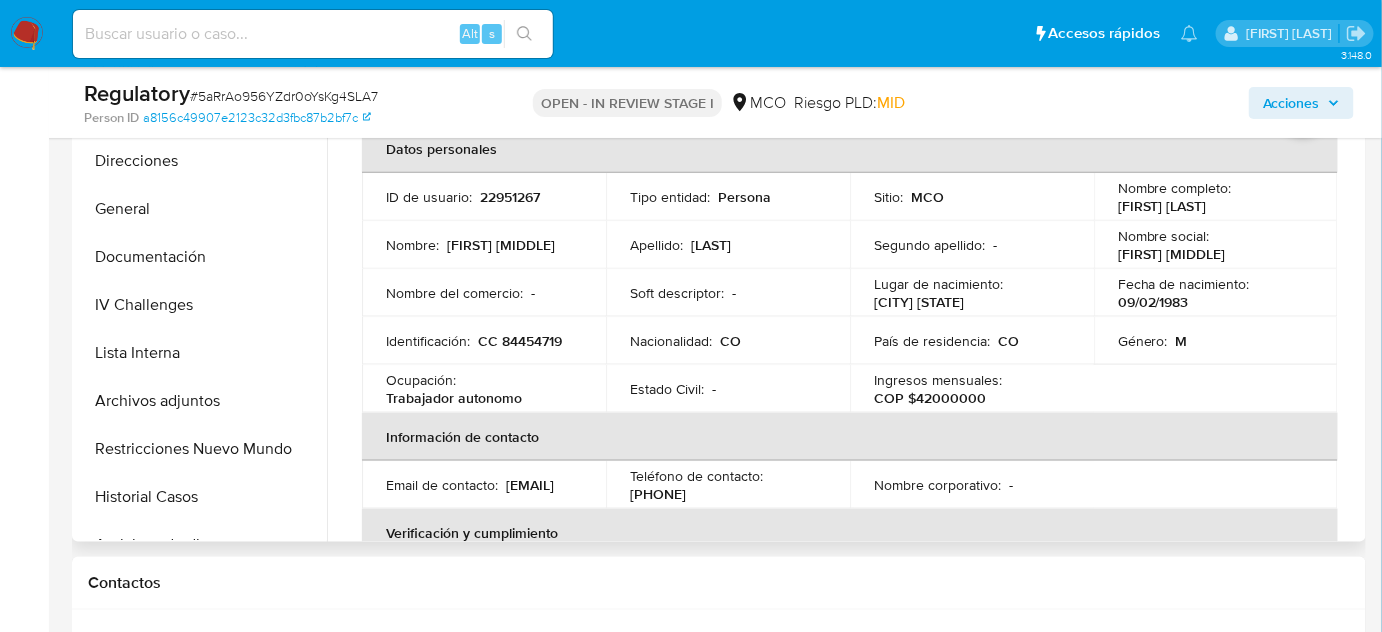 drag, startPoint x: 1301, startPoint y: 205, endPoint x: 1109, endPoint y: 211, distance: 192.09373 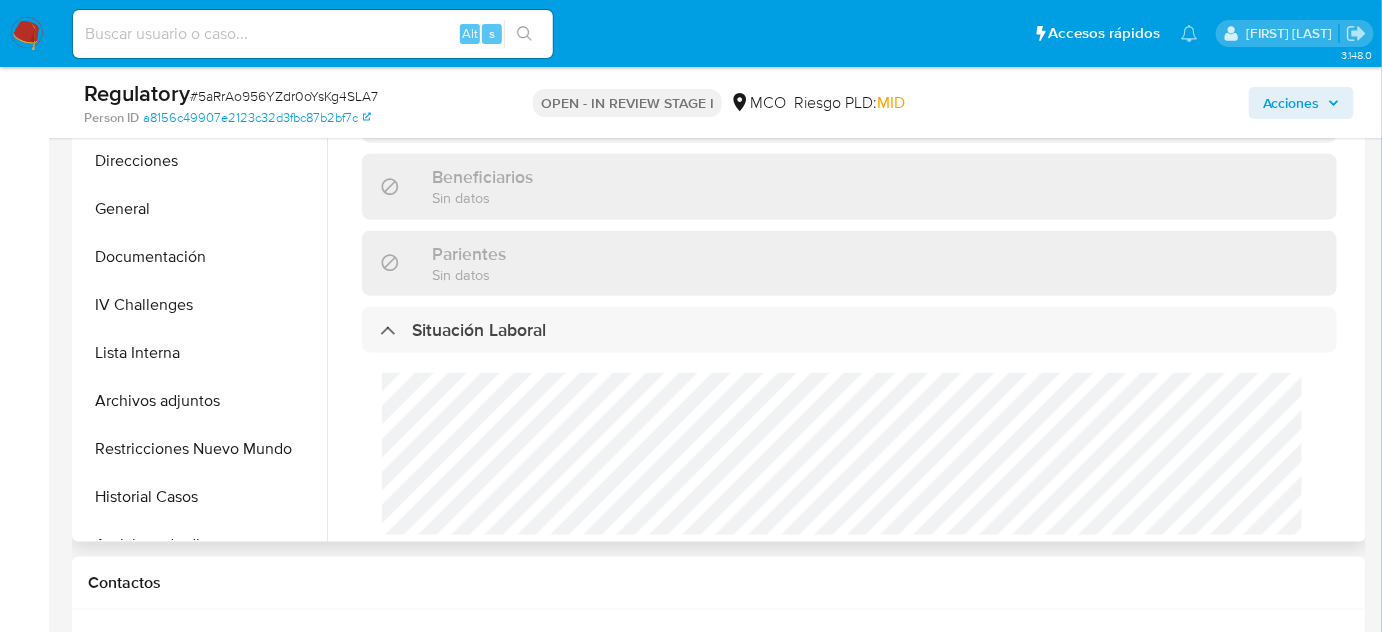 scroll, scrollTop: 818, scrollLeft: 0, axis: vertical 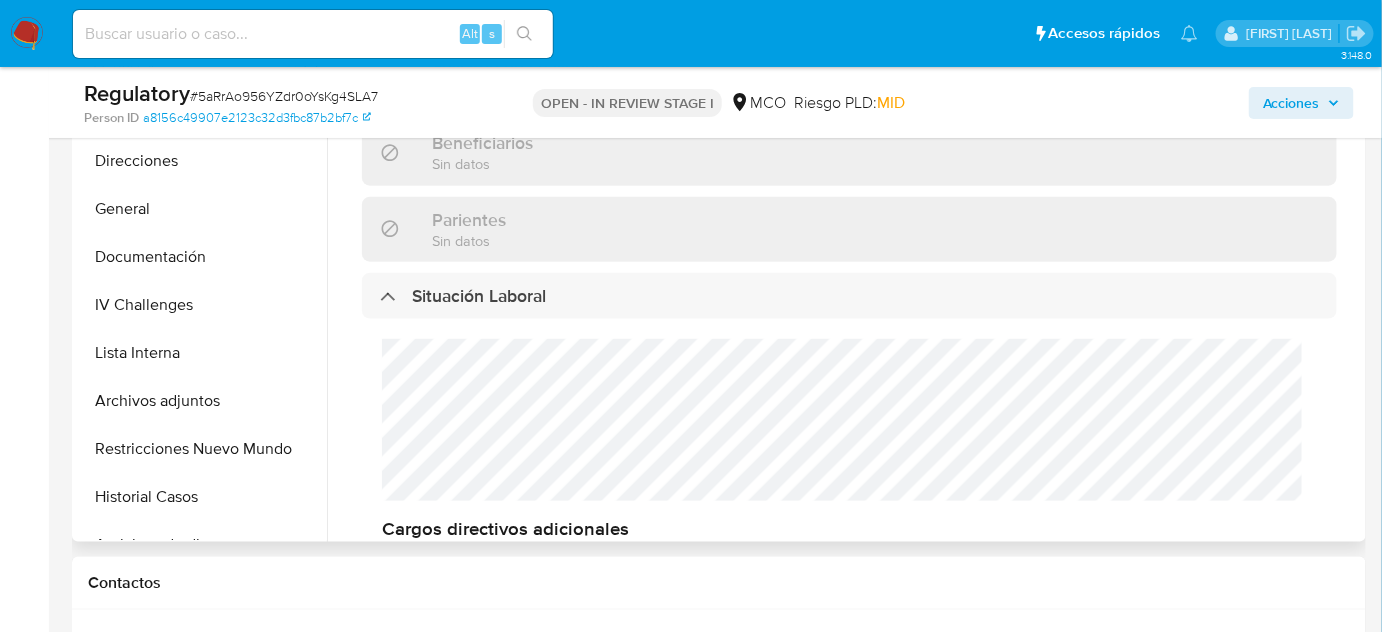 click on "Cargos directivos adicionales No tiene cargo directivo" at bounding box center [849, 457] 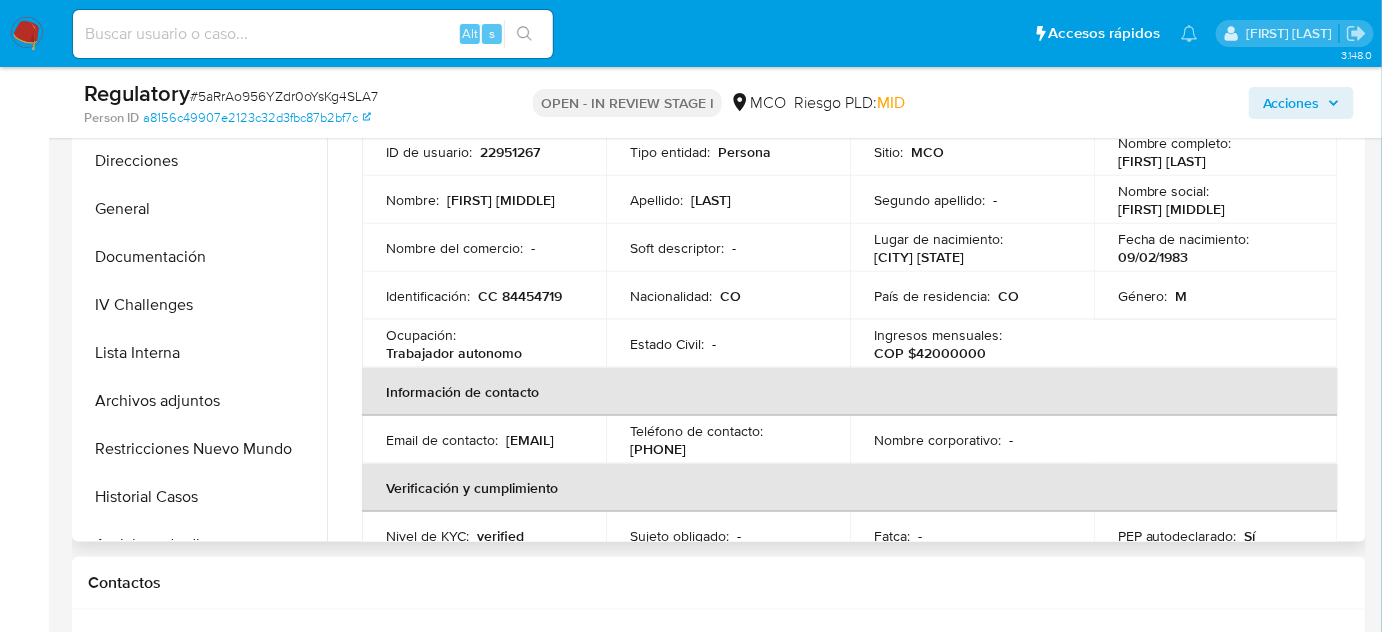 scroll, scrollTop: 0, scrollLeft: 0, axis: both 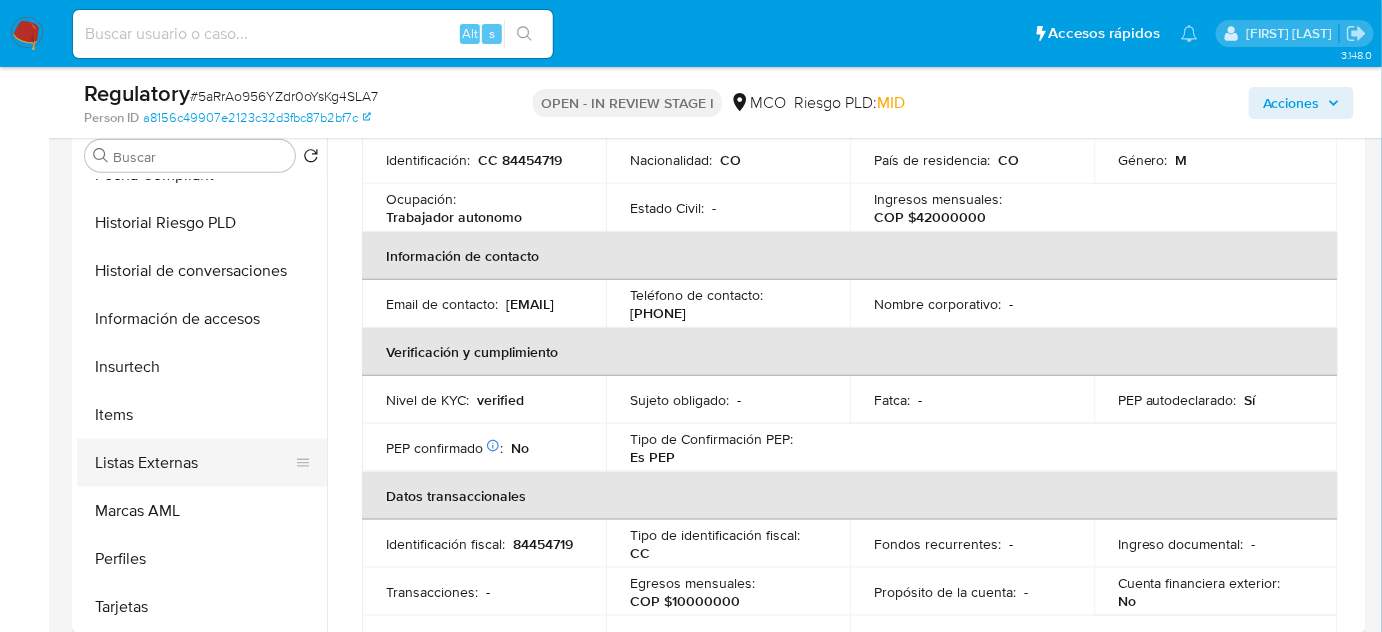 click on "Listas Externas" at bounding box center [194, 463] 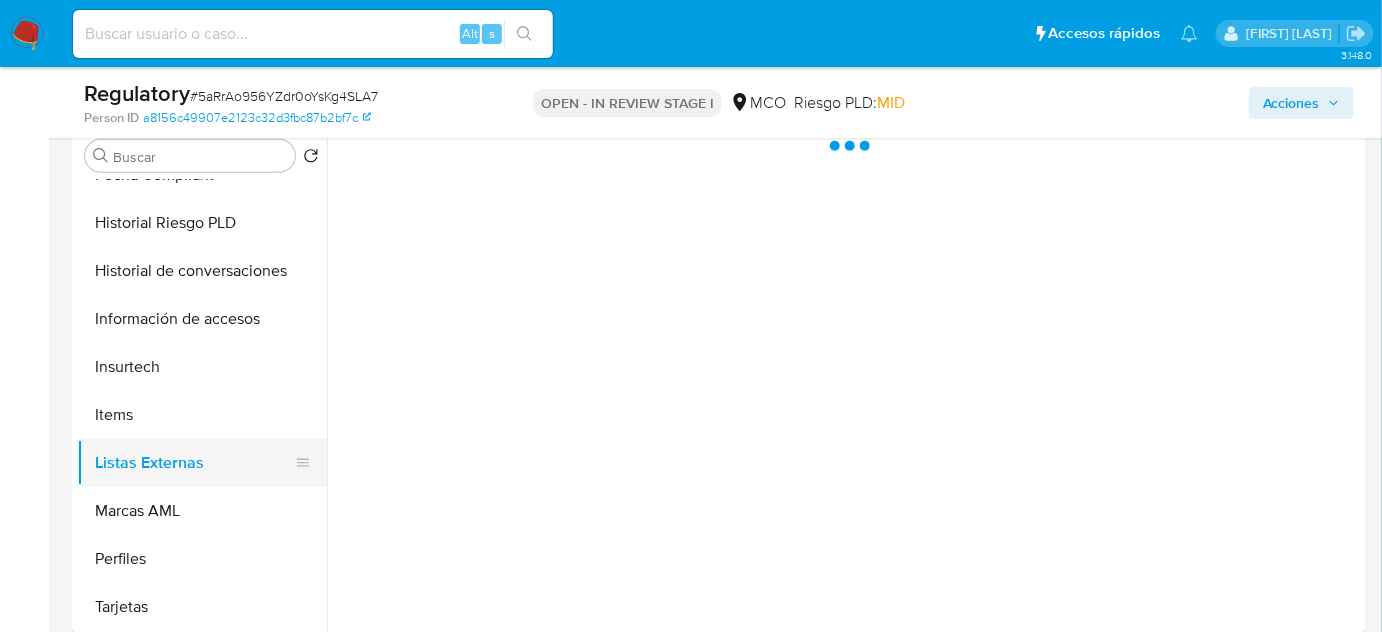 scroll, scrollTop: 0, scrollLeft: 0, axis: both 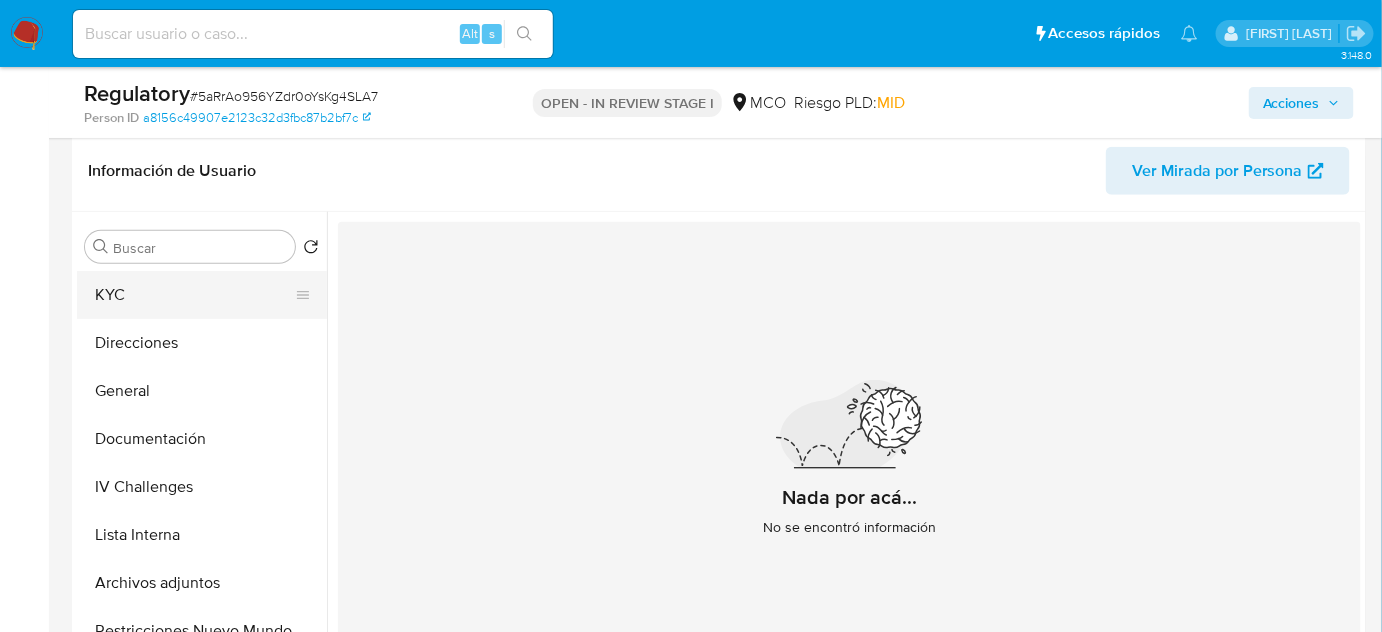click on "KYC" at bounding box center [194, 295] 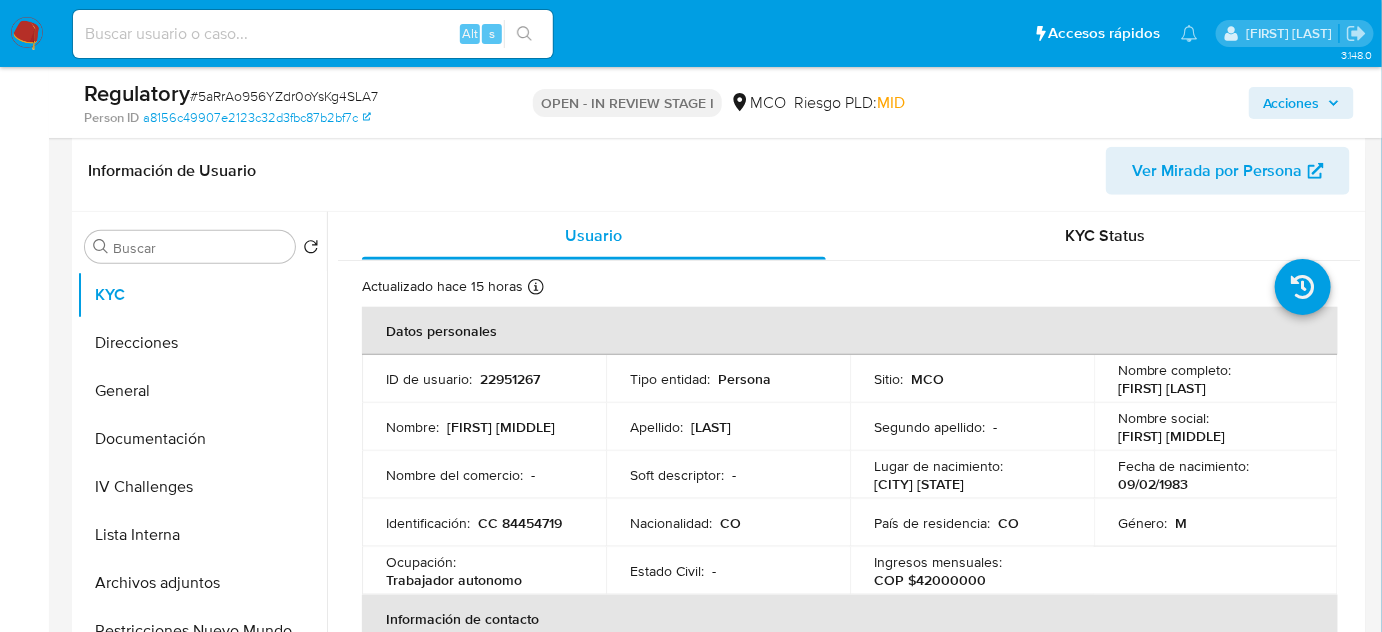 drag, startPoint x: 1302, startPoint y: 392, endPoint x: 1106, endPoint y: 393, distance: 196.00255 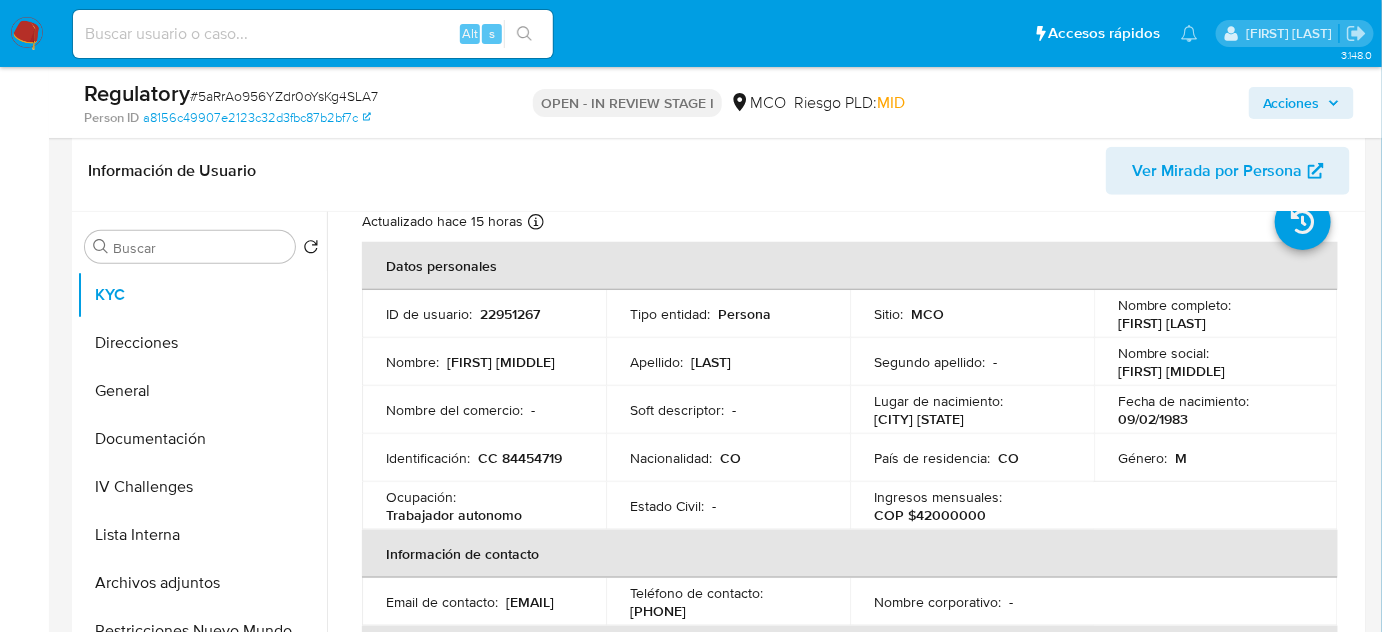 scroll, scrollTop: 90, scrollLeft: 0, axis: vertical 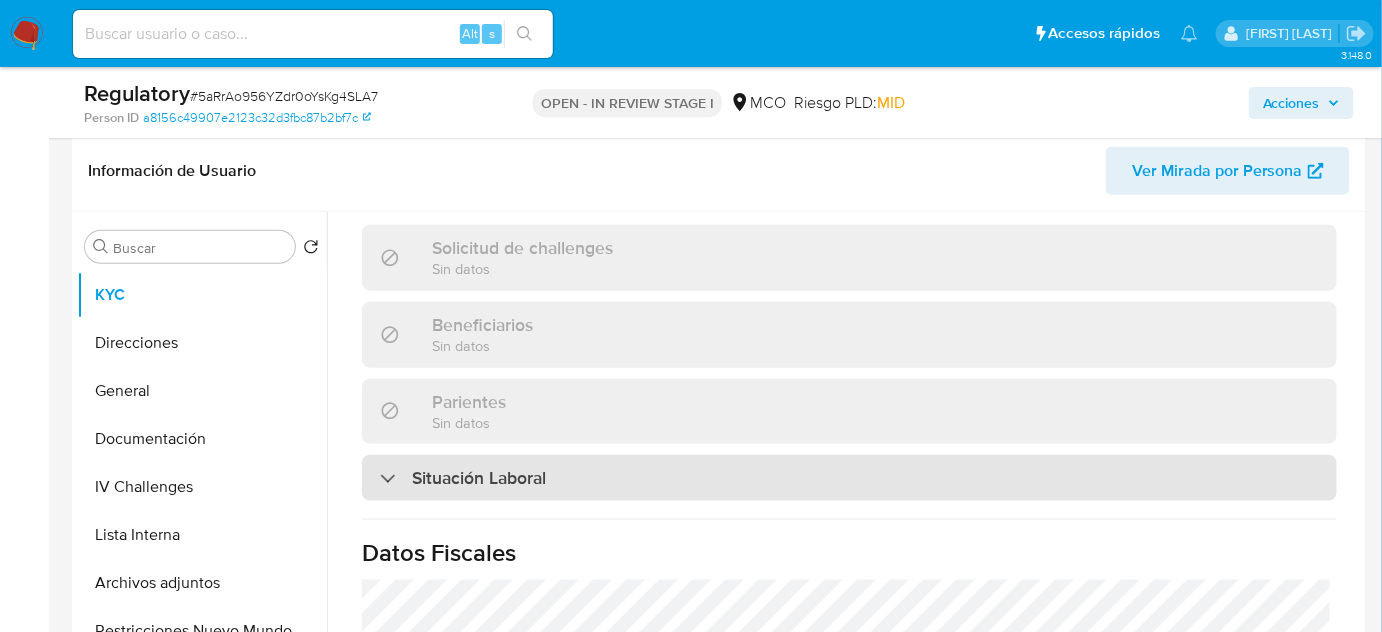 drag, startPoint x: 637, startPoint y: 504, endPoint x: 636, endPoint y: 491, distance: 13.038404 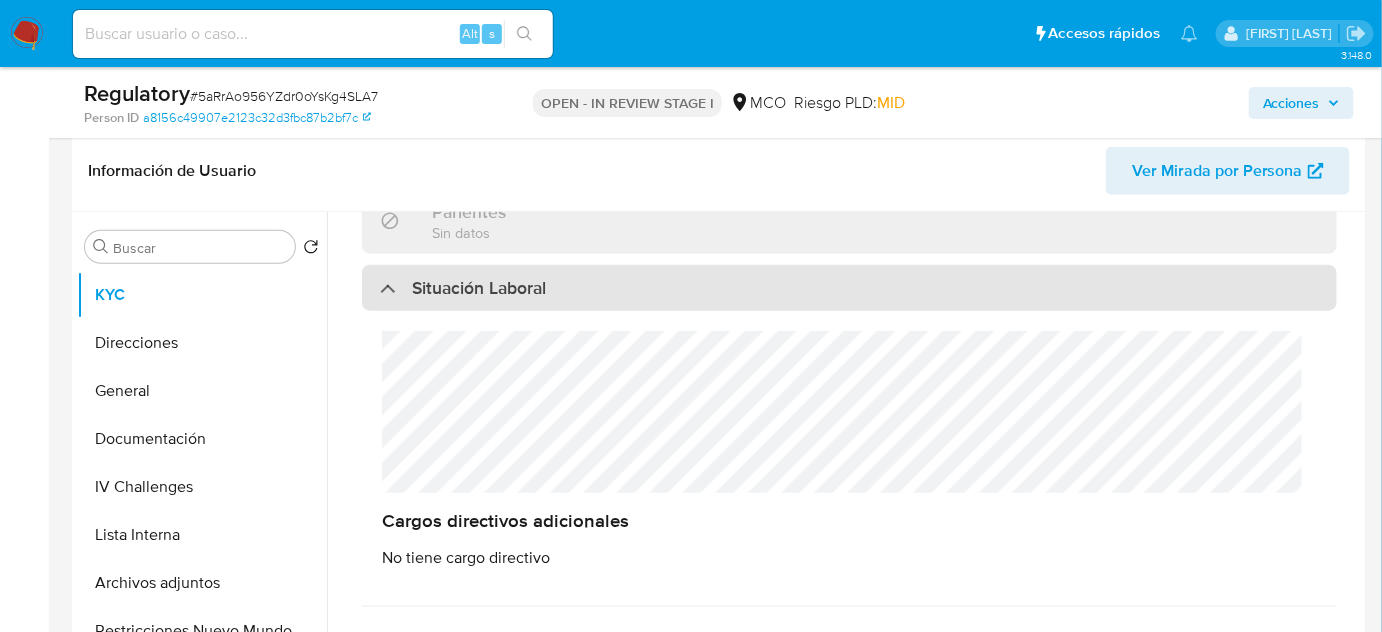 scroll, scrollTop: 1090, scrollLeft: 0, axis: vertical 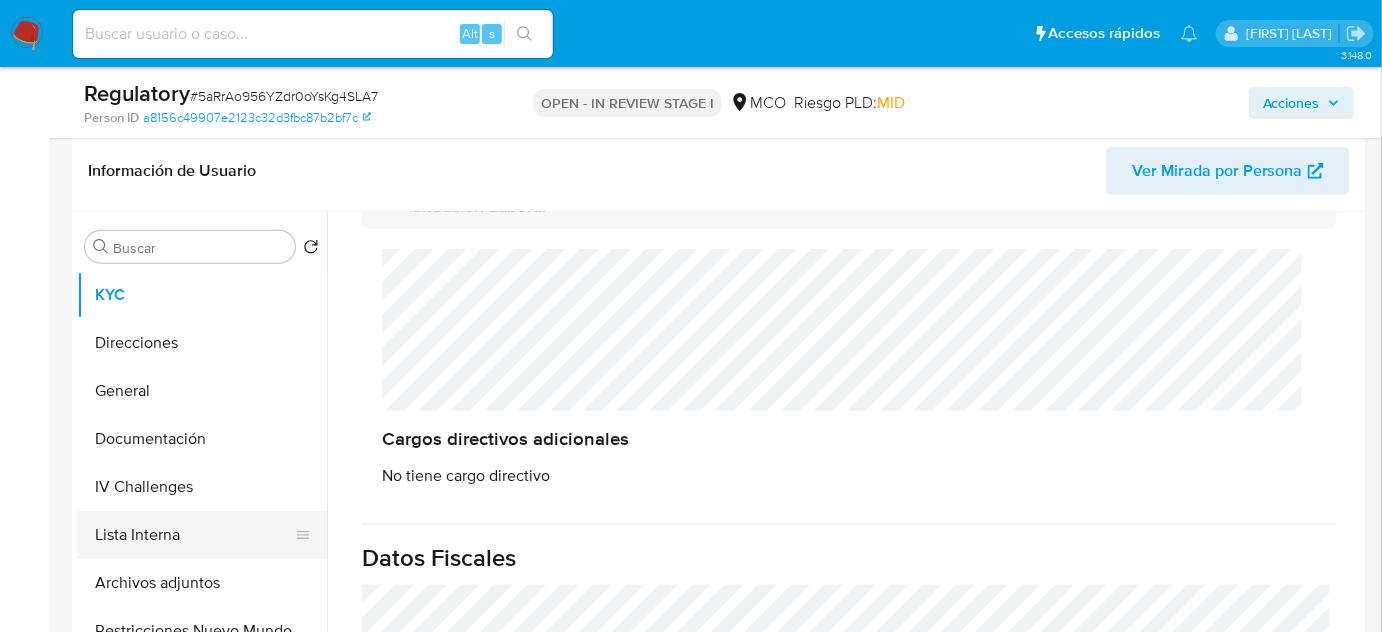 click on "Lista Interna" at bounding box center [194, 535] 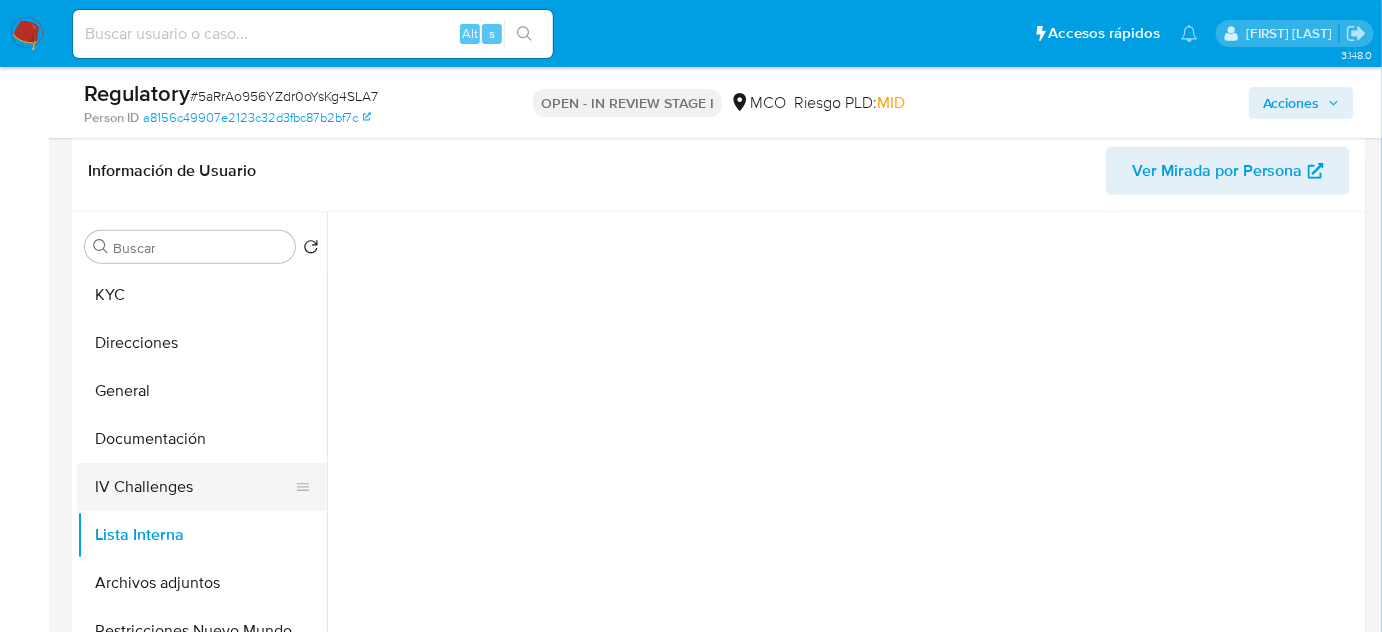 scroll, scrollTop: 0, scrollLeft: 0, axis: both 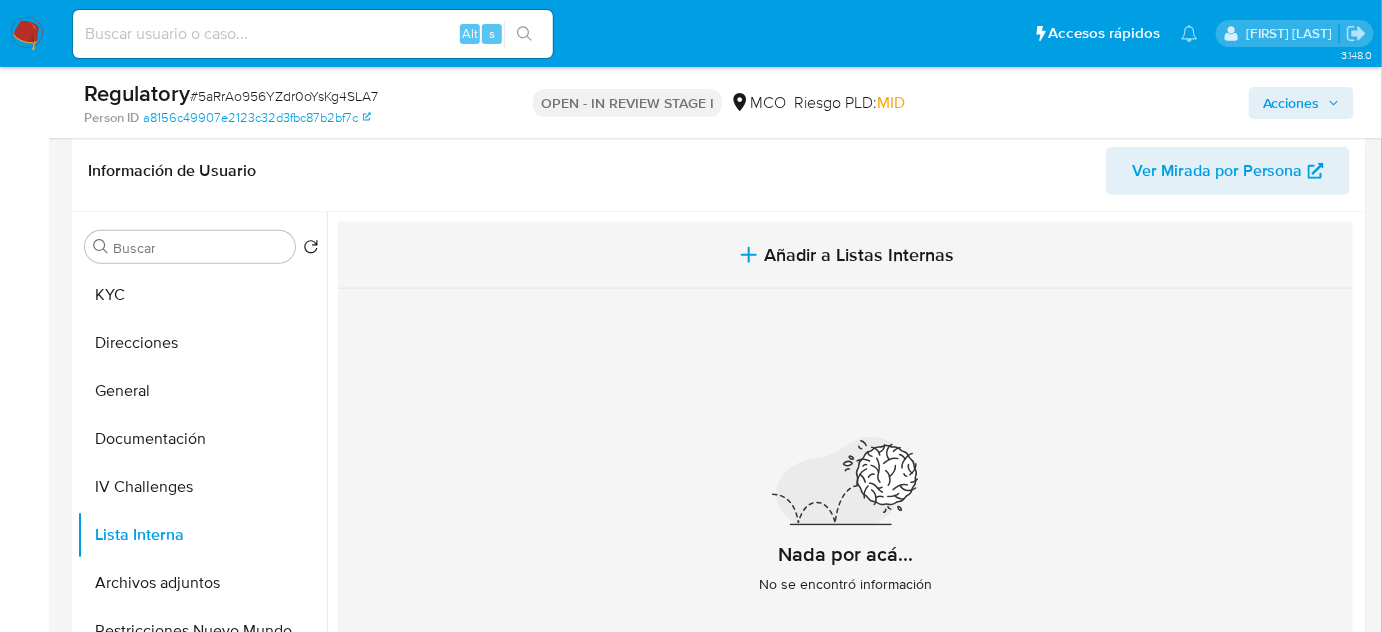 click on "Añadir a Listas Internas" at bounding box center [845, 255] 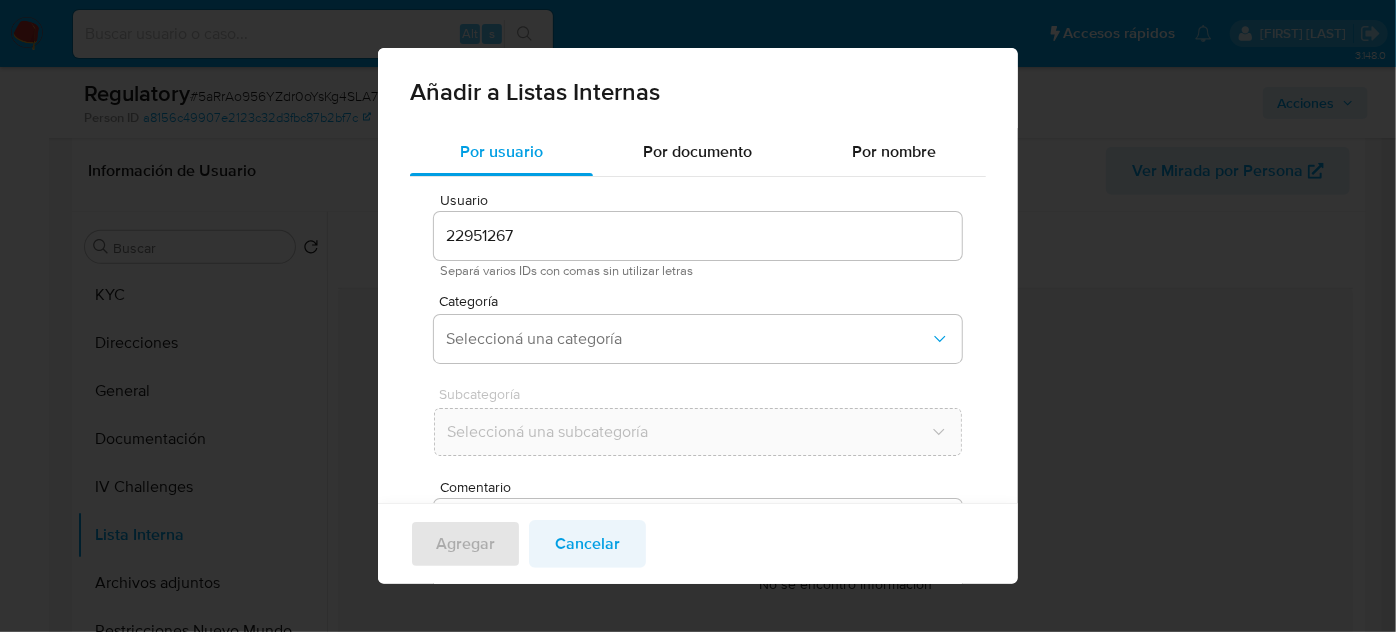 click on "Cancelar" at bounding box center [587, 544] 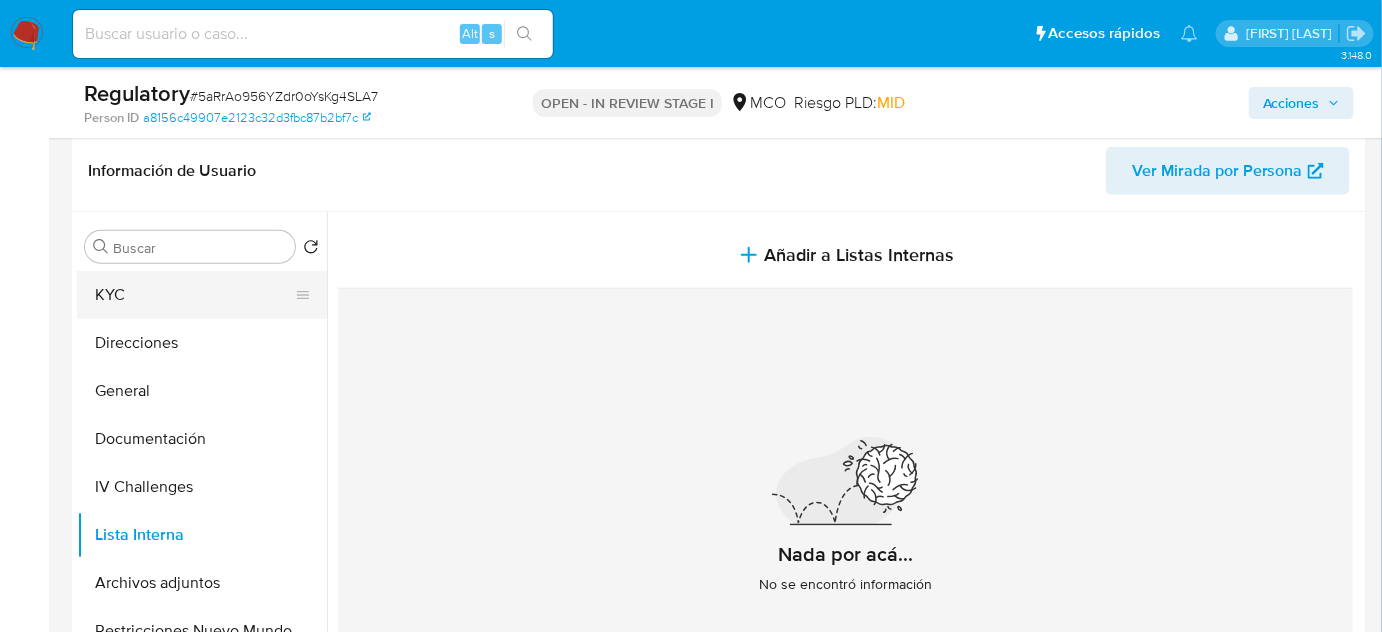 click on "KYC" at bounding box center (194, 295) 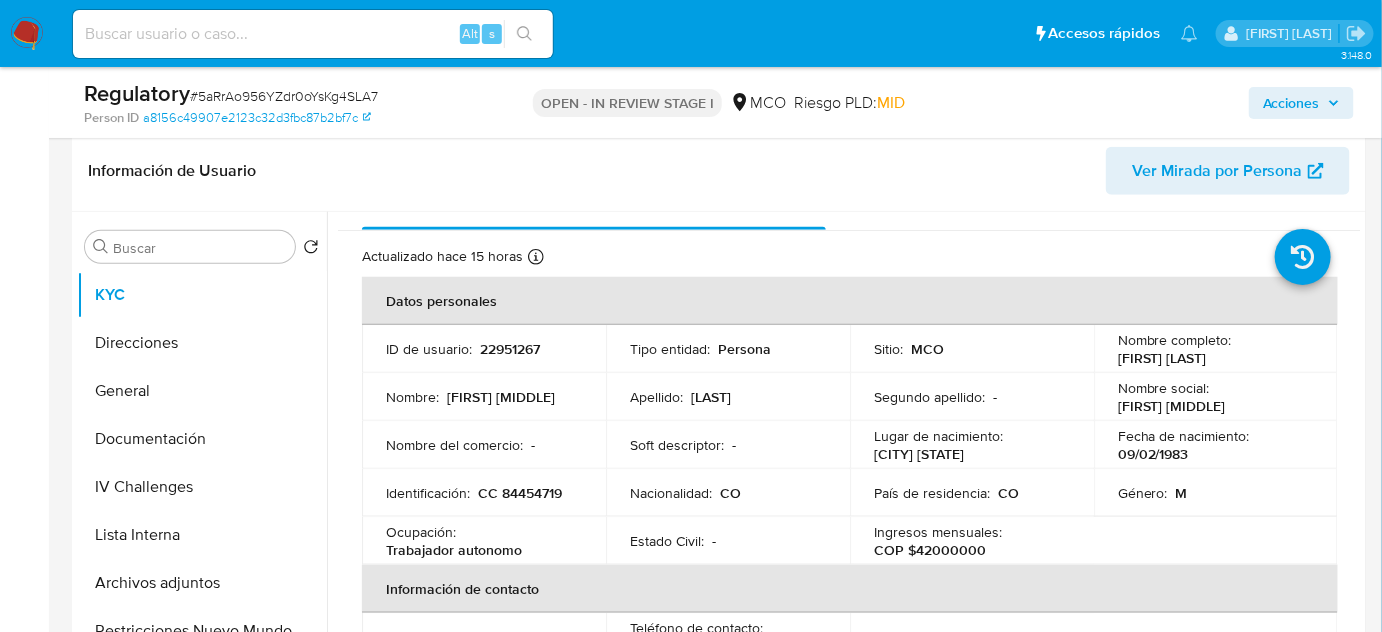 scroll, scrollTop: 0, scrollLeft: 0, axis: both 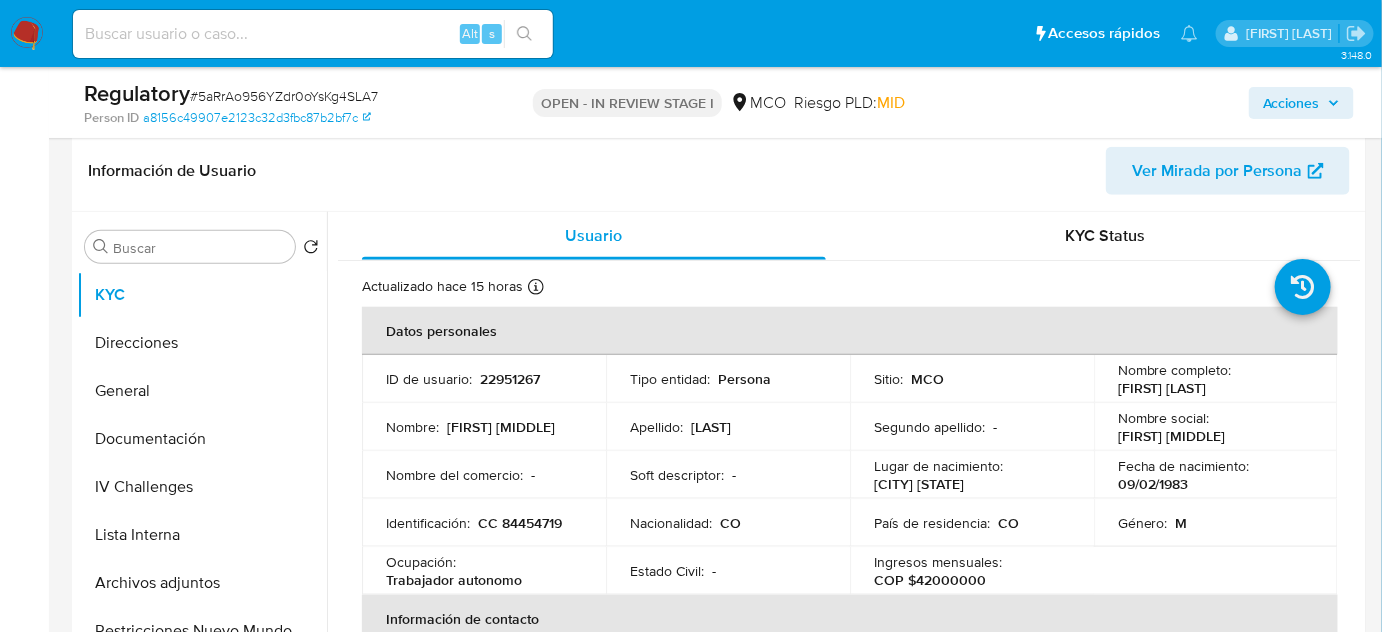 drag, startPoint x: 1300, startPoint y: 386, endPoint x: 1063, endPoint y: 380, distance: 237.07594 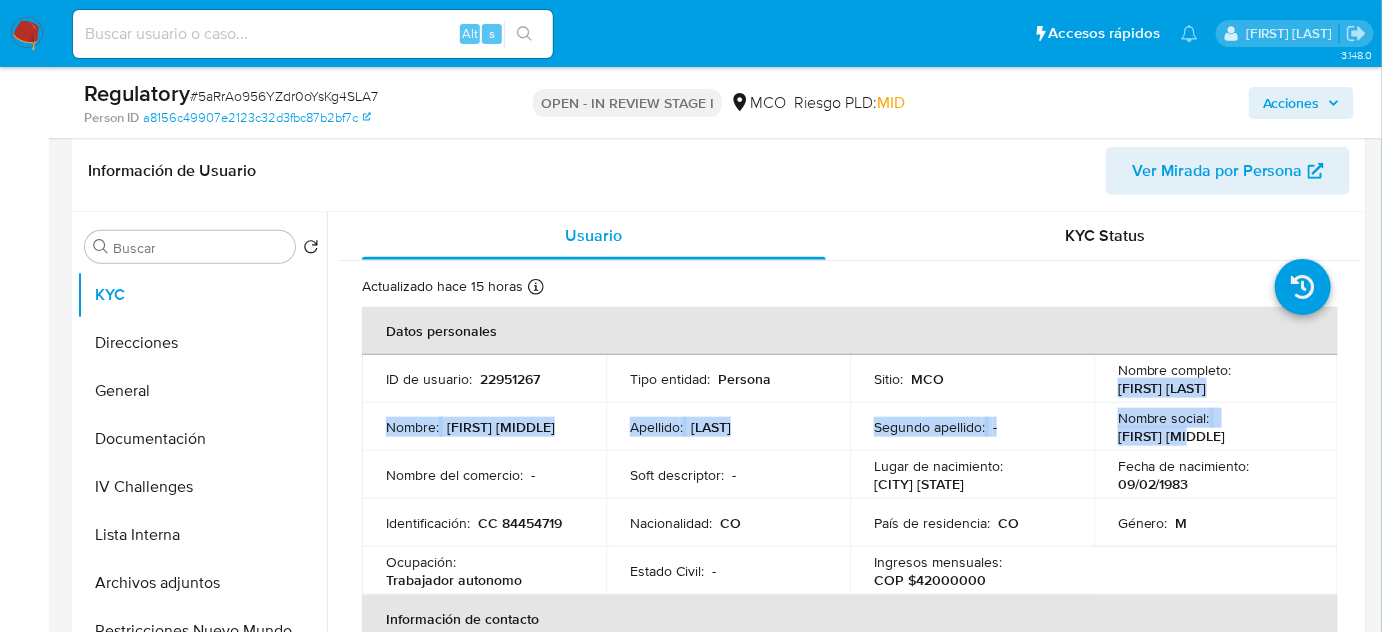 drag, startPoint x: 1111, startPoint y: 395, endPoint x: 1326, endPoint y: 407, distance: 215.33463 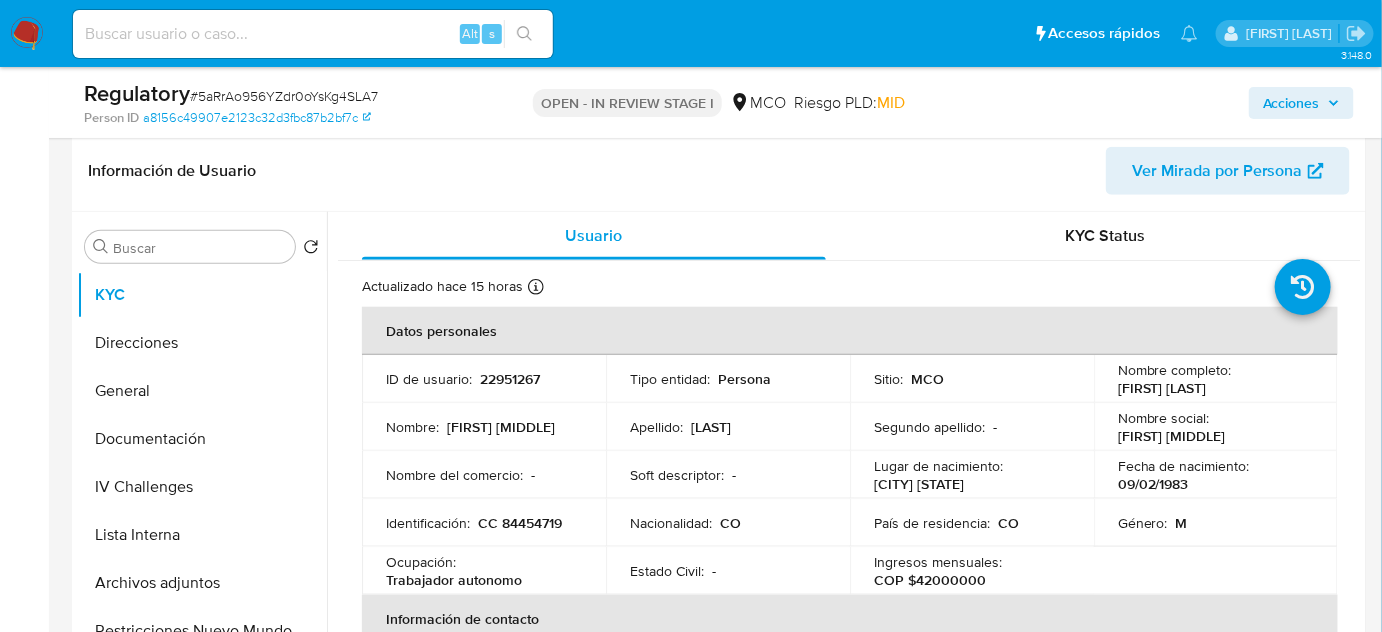 drag, startPoint x: 1301, startPoint y: 384, endPoint x: 1112, endPoint y: 394, distance: 189.26436 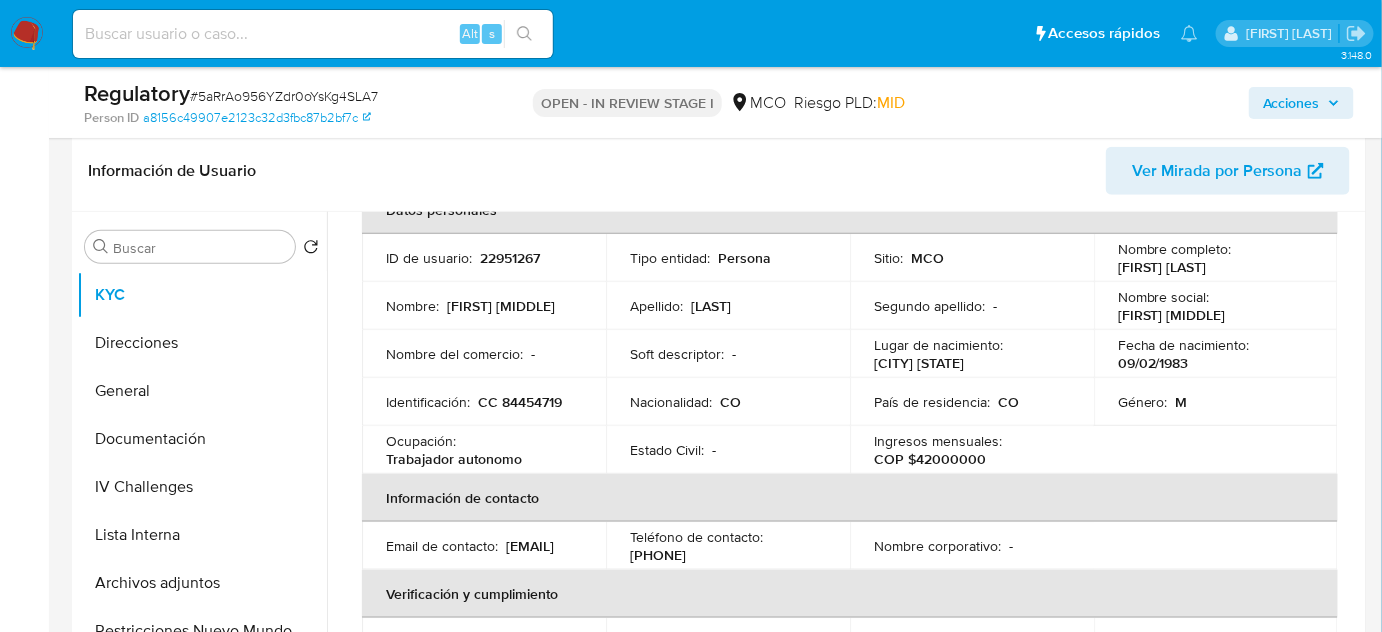 scroll, scrollTop: 90, scrollLeft: 0, axis: vertical 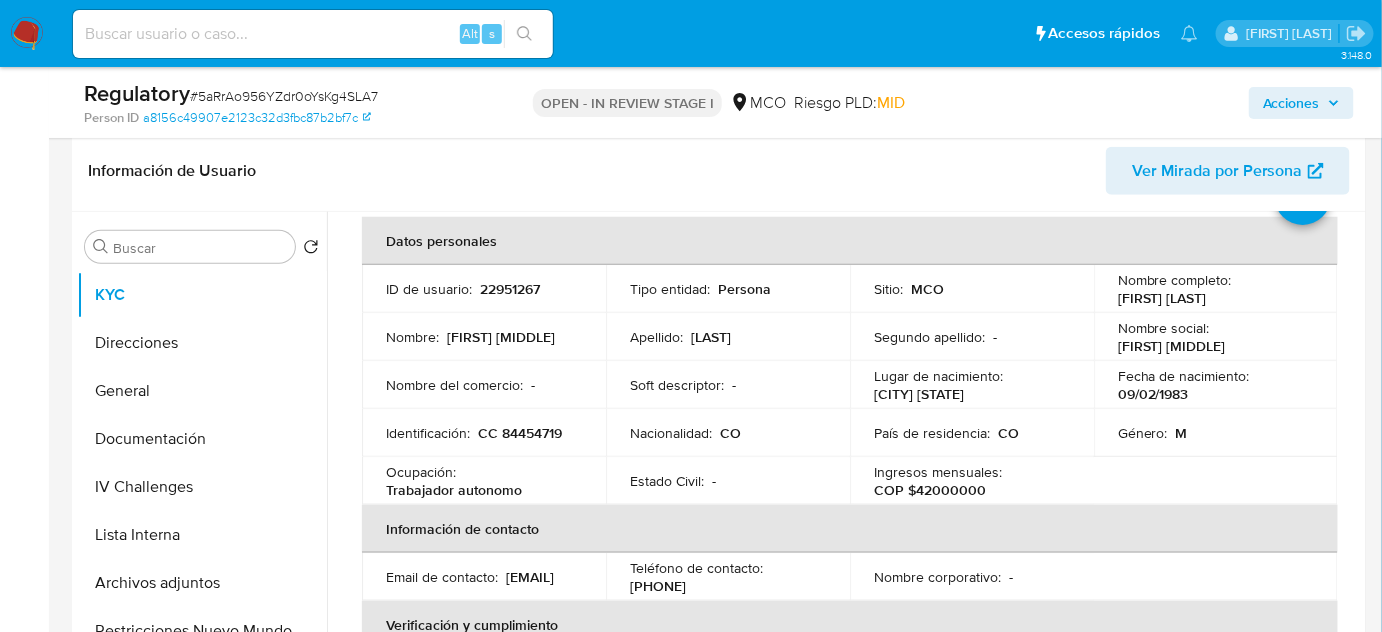 click on "Nombre completo :    Manuel Jose Vives Noguera" at bounding box center [1216, 289] 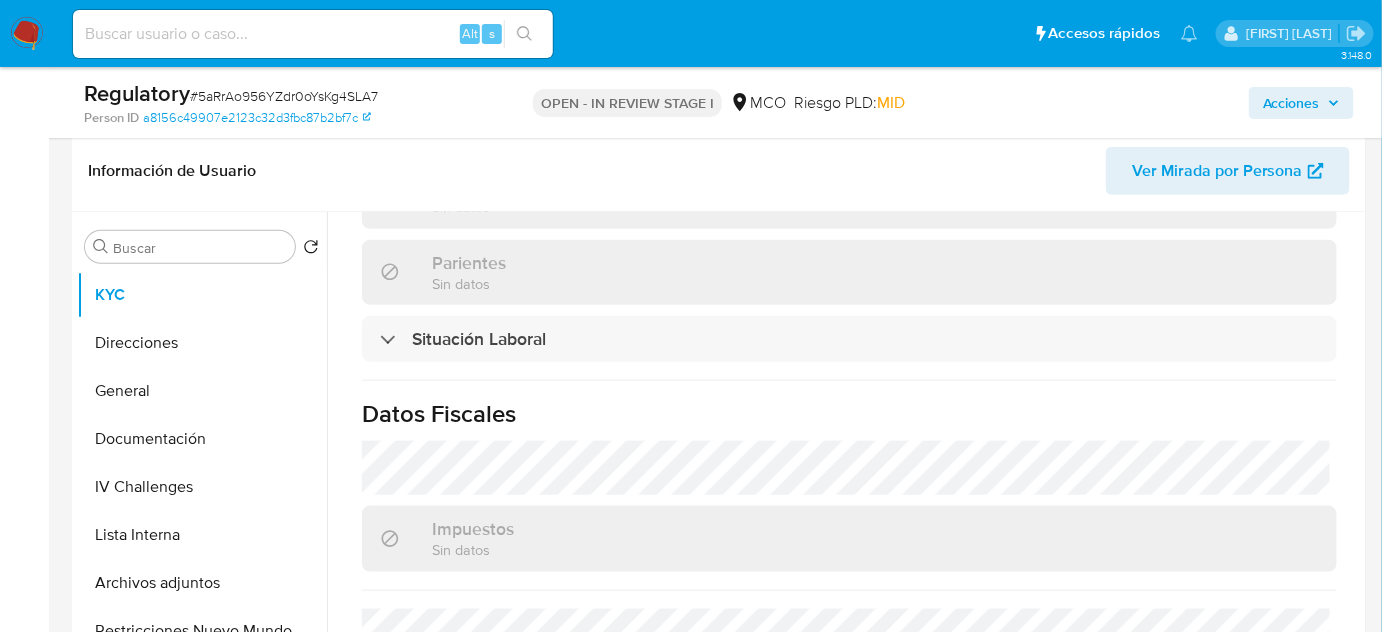 scroll, scrollTop: 1000, scrollLeft: 0, axis: vertical 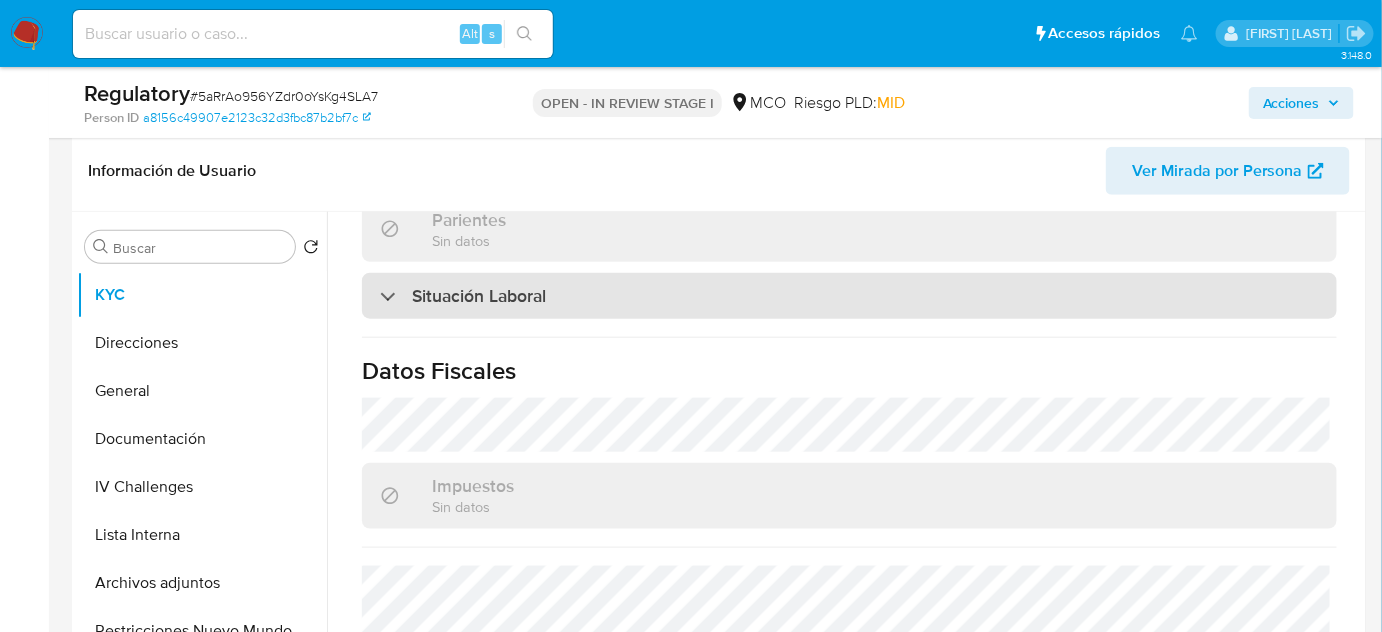 click on "Situación Laboral" at bounding box center [849, 296] 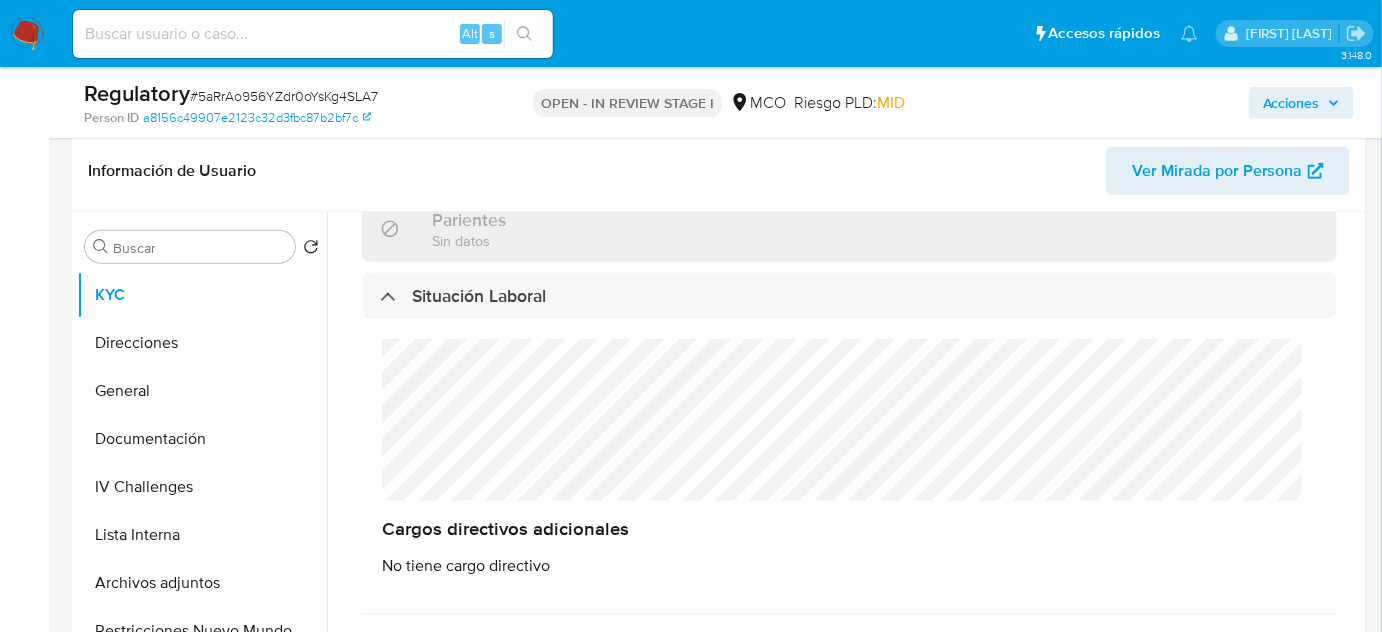 click on "Cargos directivos adicionales No tiene cargo directivo" at bounding box center (849, 457) 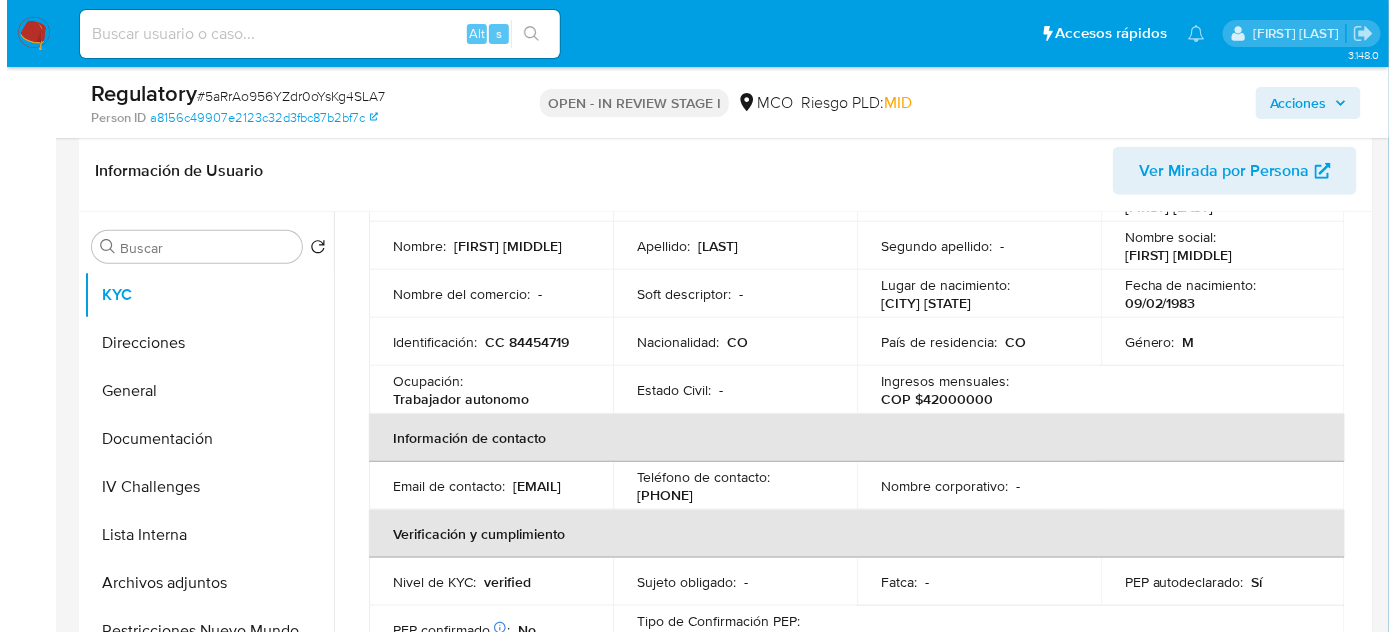 scroll, scrollTop: 0, scrollLeft: 0, axis: both 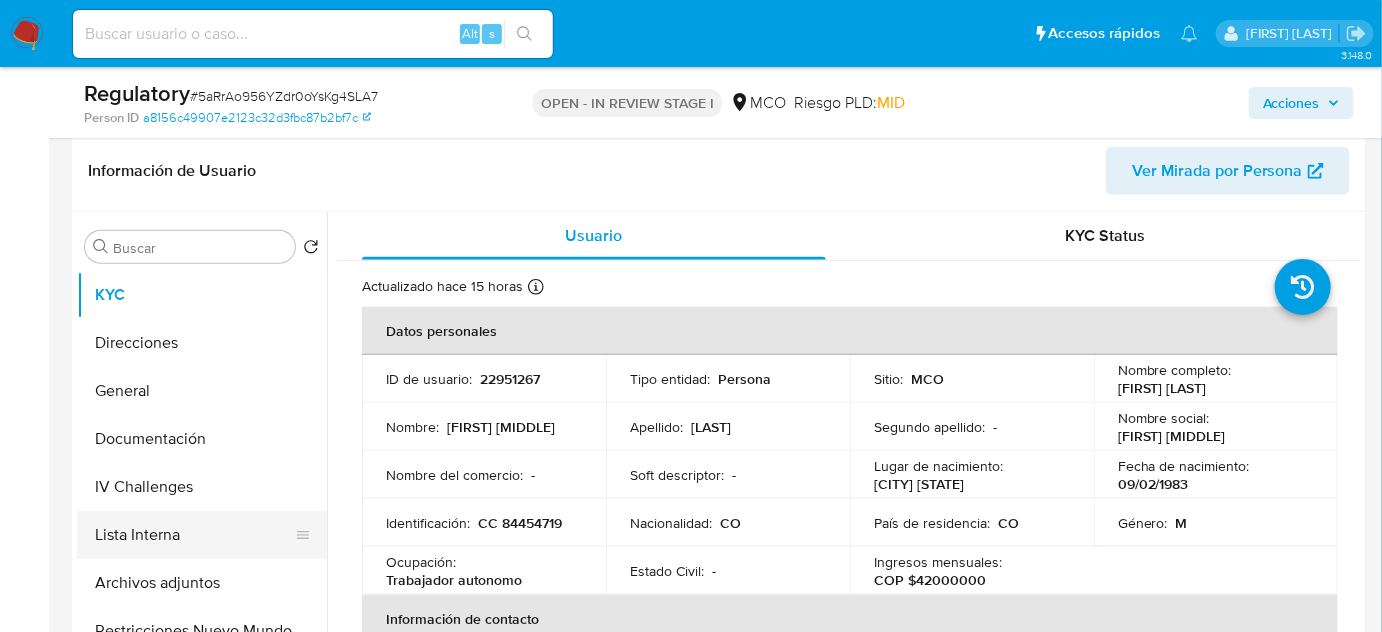 click on "Lista Interna" at bounding box center (194, 535) 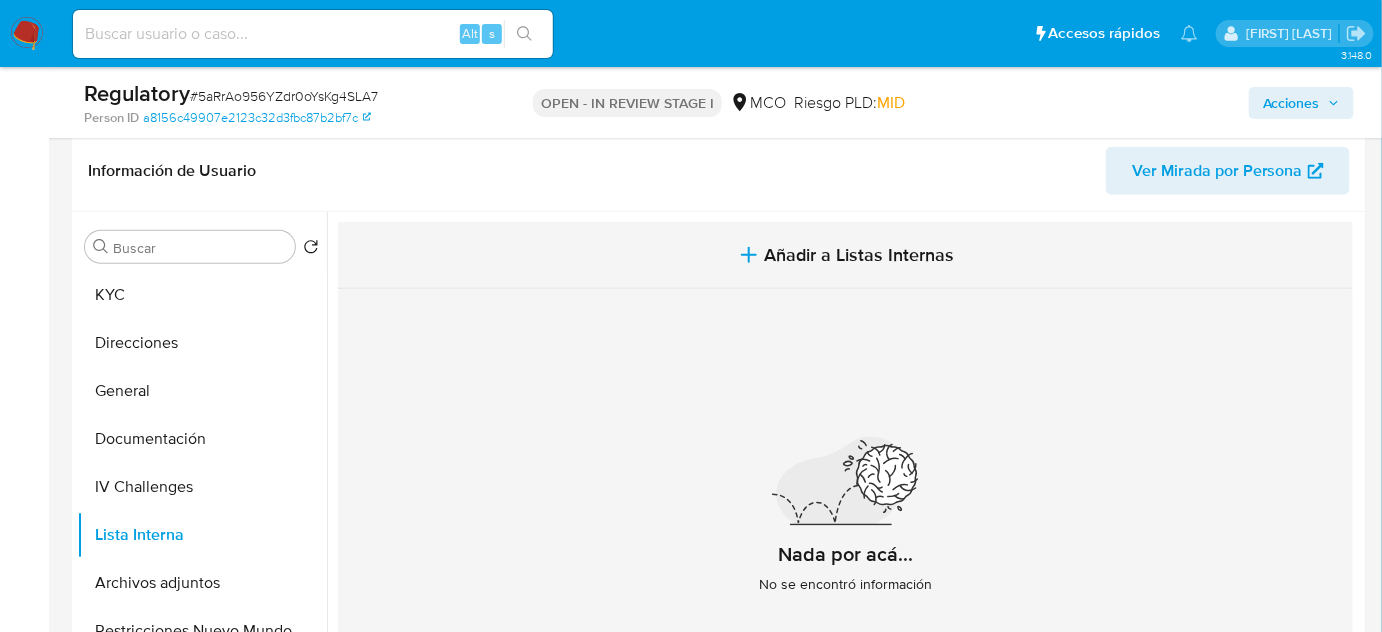 click on "Añadir a Listas Internas" at bounding box center [860, 255] 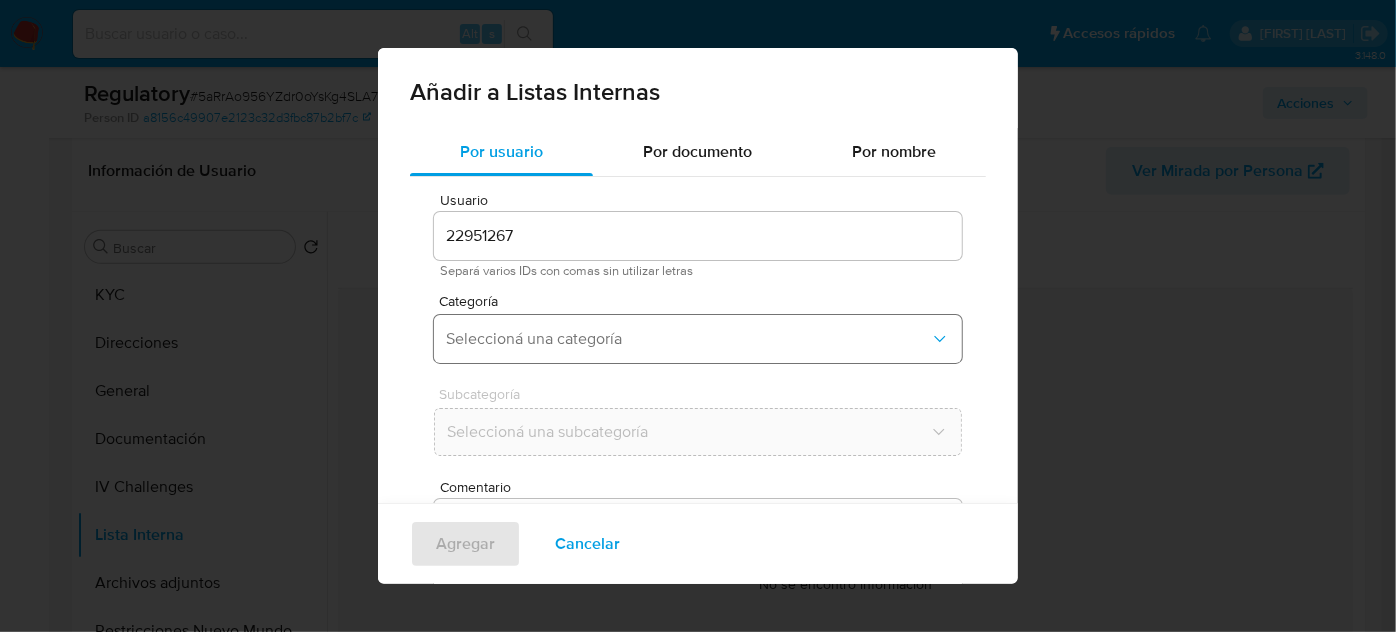 click on "Seleccioná una categoría" at bounding box center [698, 339] 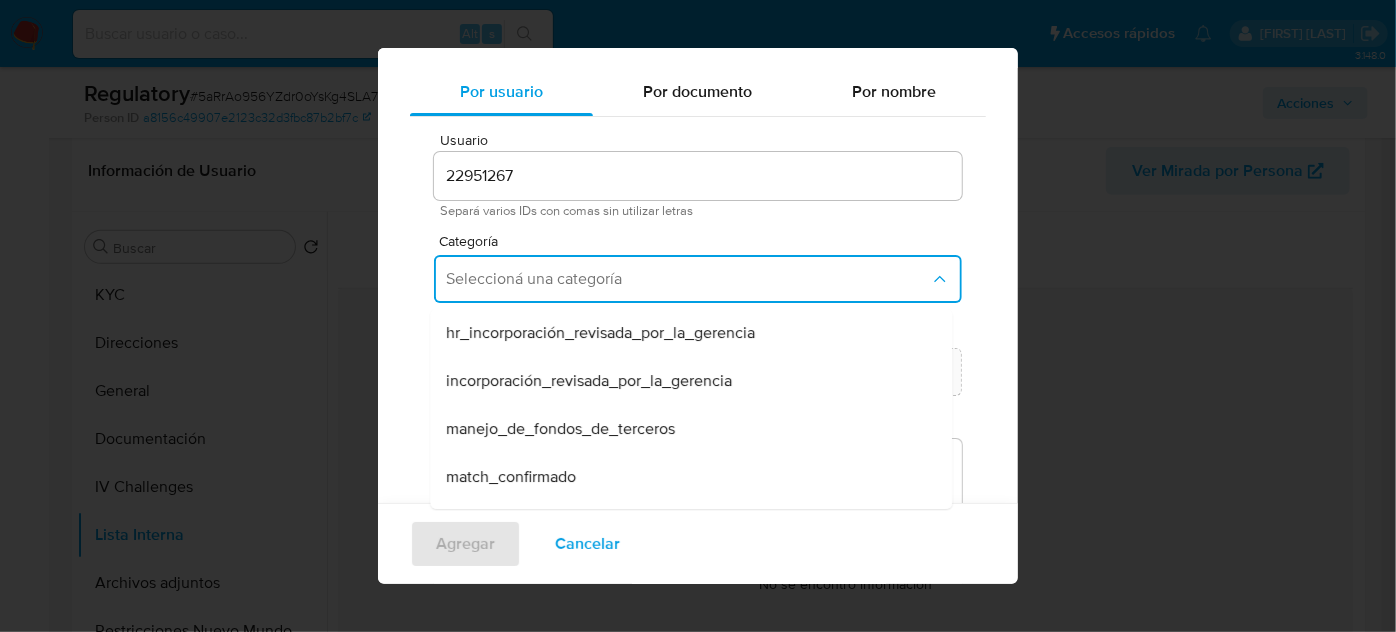 scroll, scrollTop: 74, scrollLeft: 0, axis: vertical 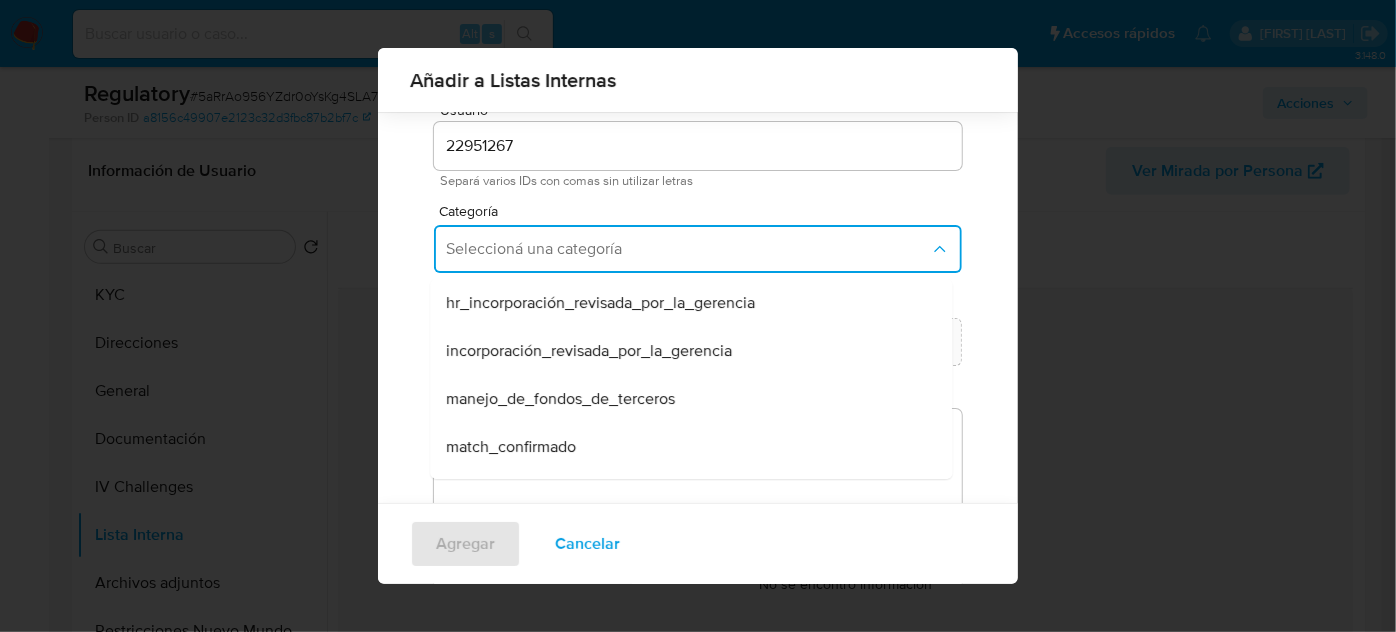 drag, startPoint x: 553, startPoint y: 450, endPoint x: 553, endPoint y: 416, distance: 34 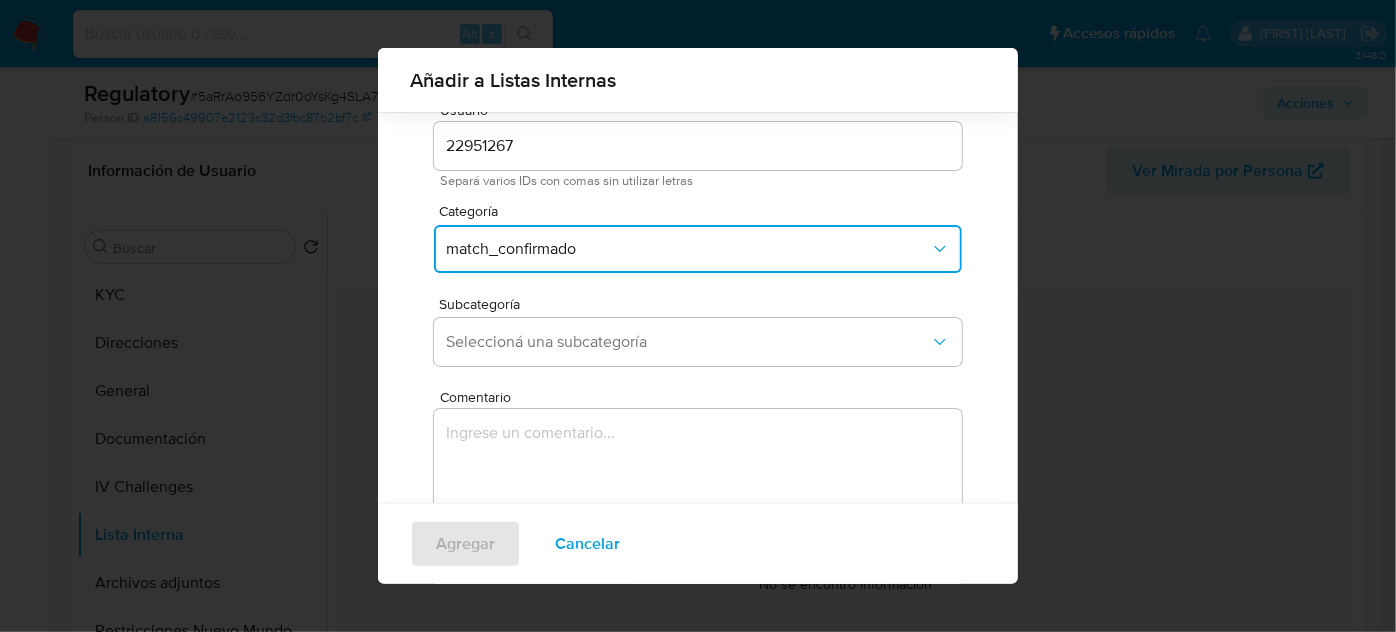 click on "Subcategoría Seleccioná una subcategoría" at bounding box center (698, 335) 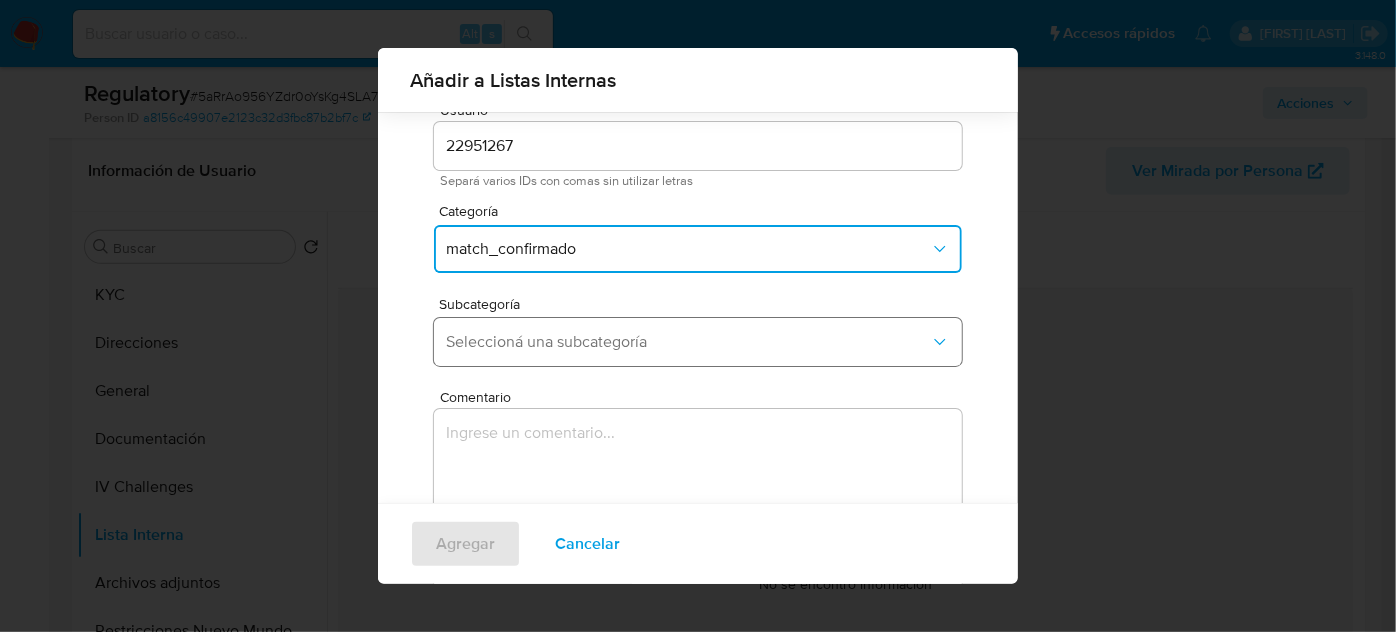 click on "Seleccioná una subcategoría" at bounding box center [698, 342] 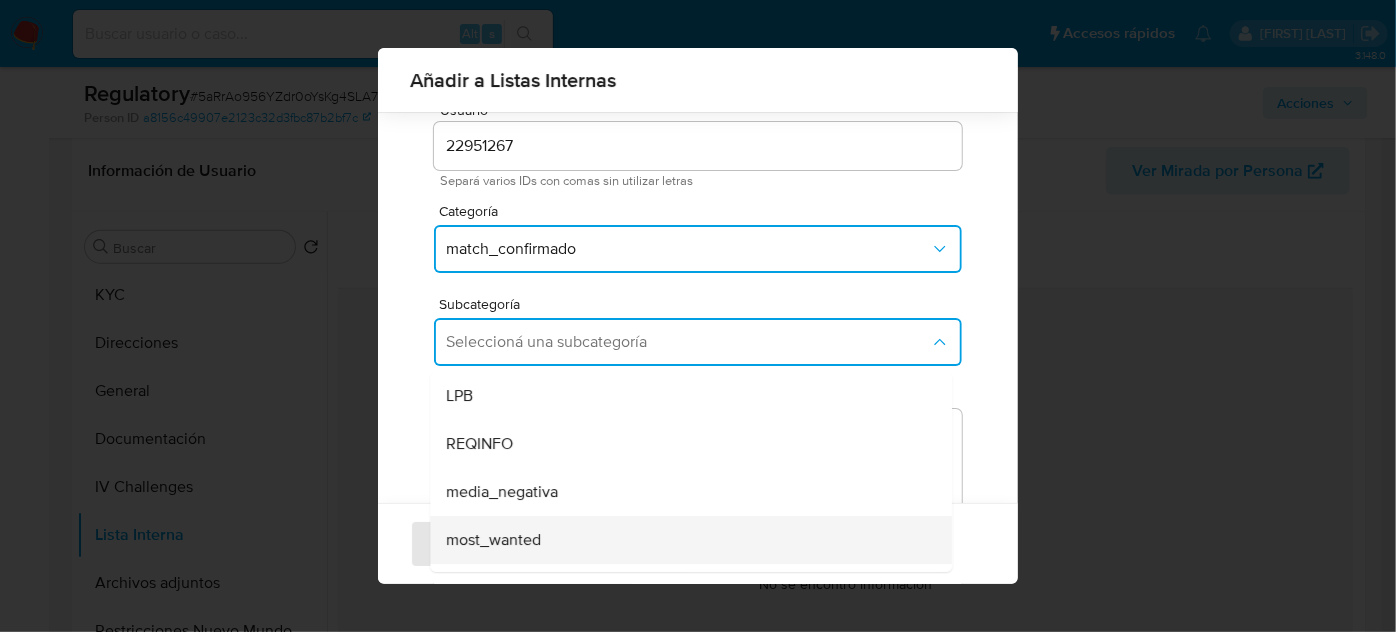 scroll, scrollTop: 90, scrollLeft: 0, axis: vertical 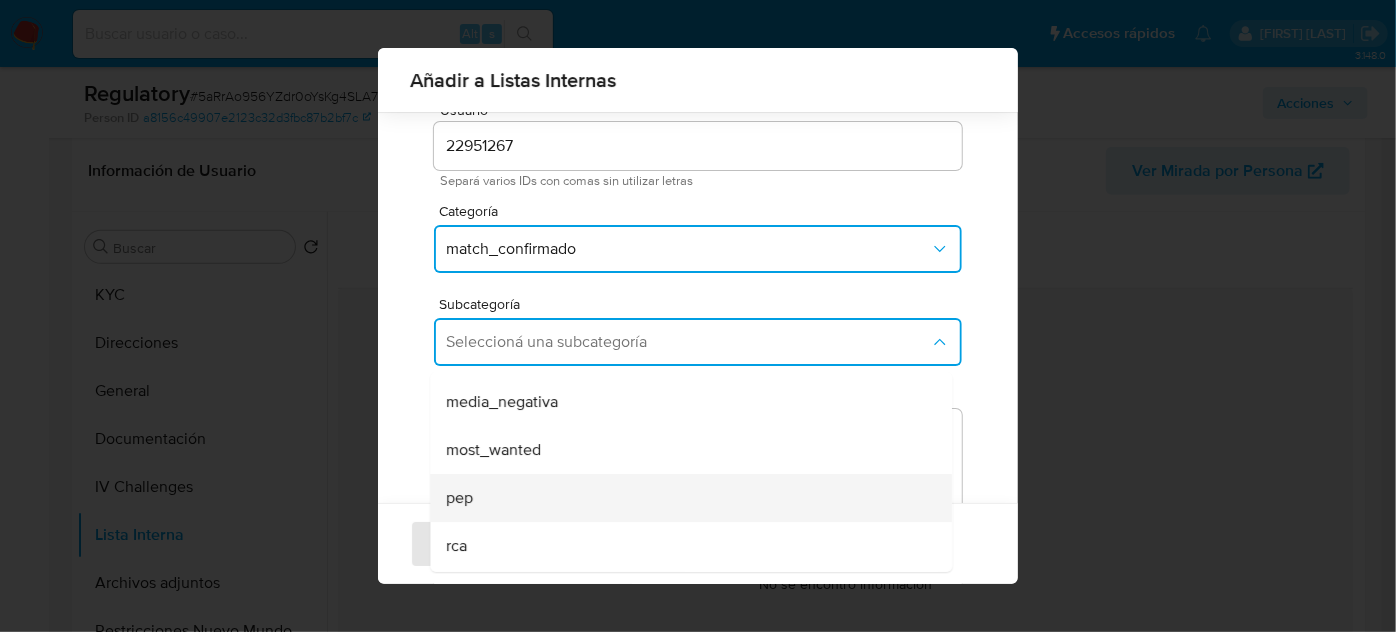 click on "pep" at bounding box center [685, 498] 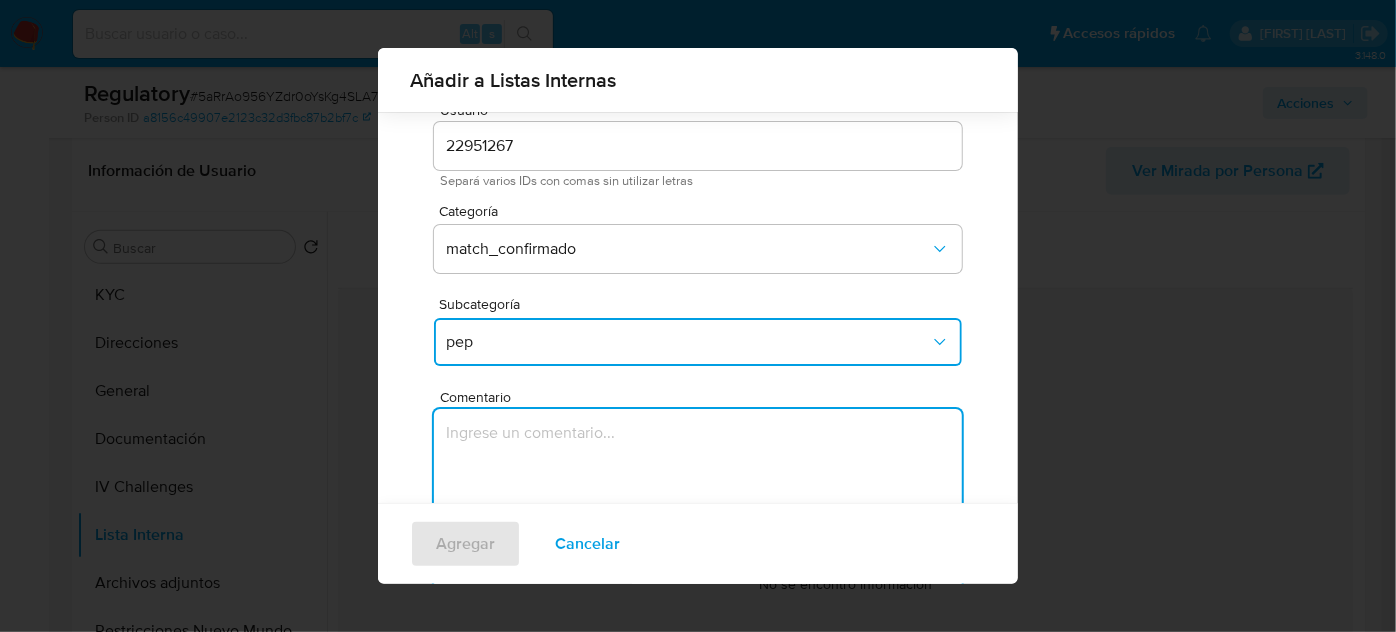 click at bounding box center [698, 505] 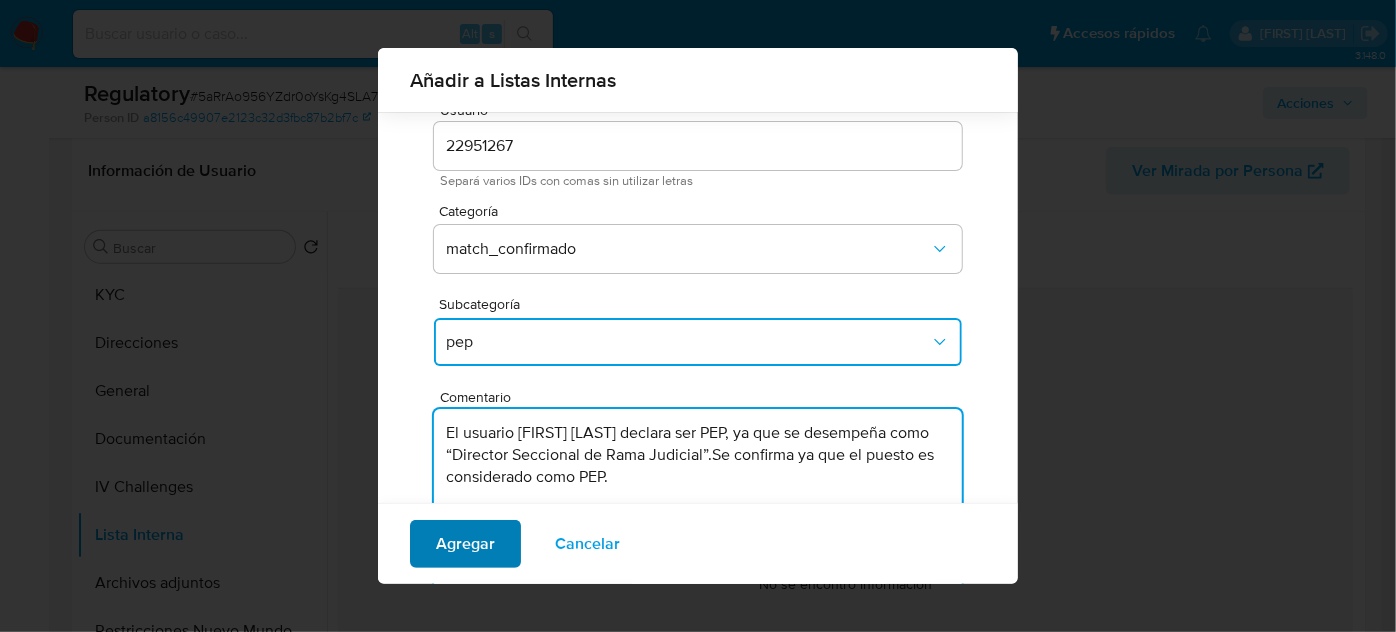 type on "El usuario Manuel Jose Vives Noguera declara ser PEP, ya que se desempeña como “Director Seccional de Rama Judicial”.Se confirma ya que el puesto es considerado como PEP." 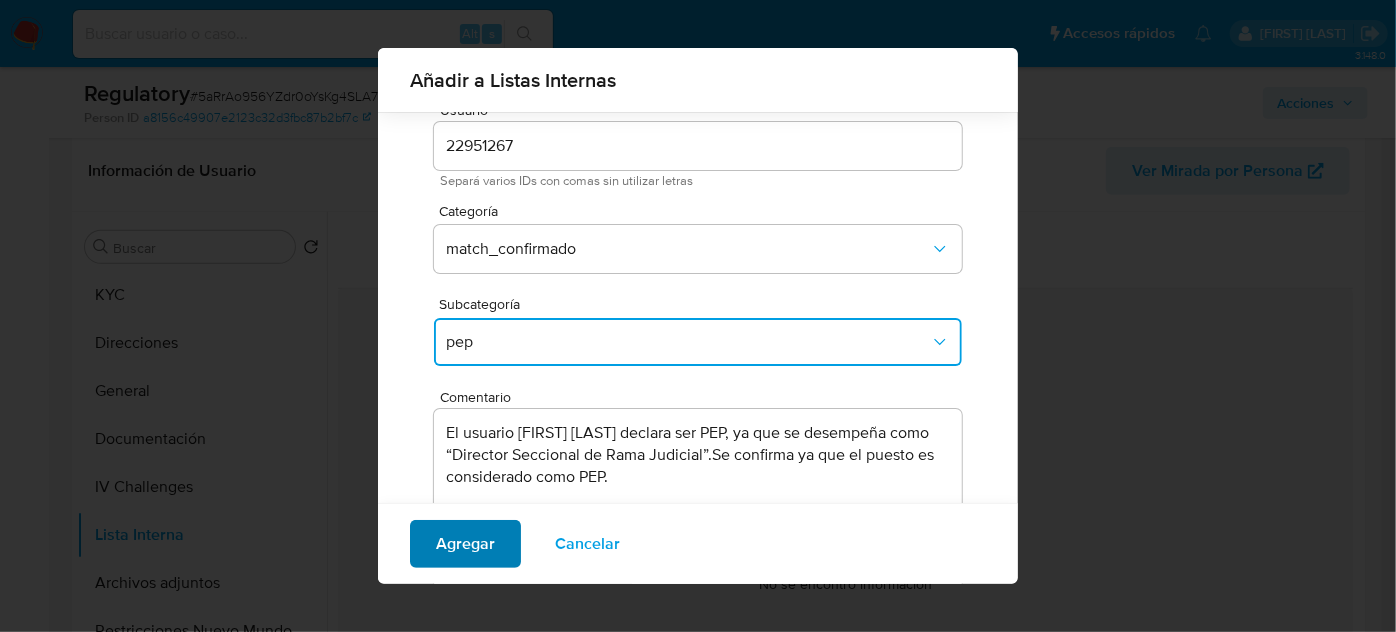 click on "Agregar" at bounding box center [465, 544] 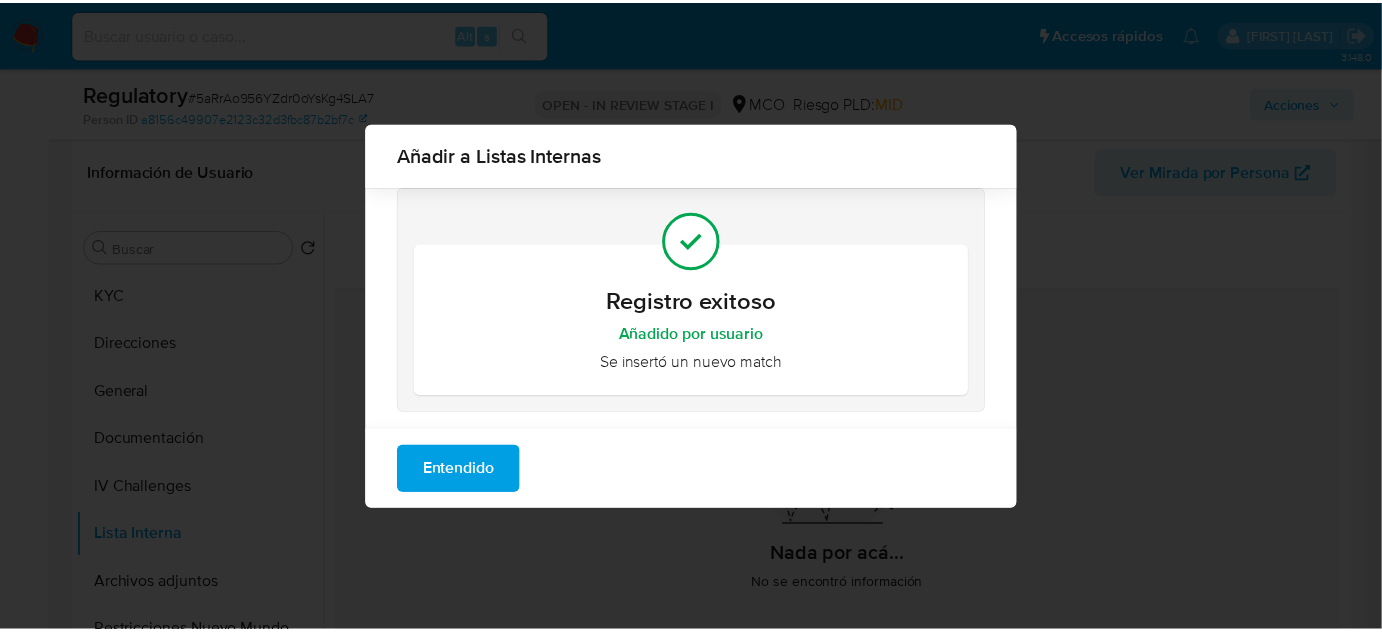 scroll, scrollTop: 0, scrollLeft: 0, axis: both 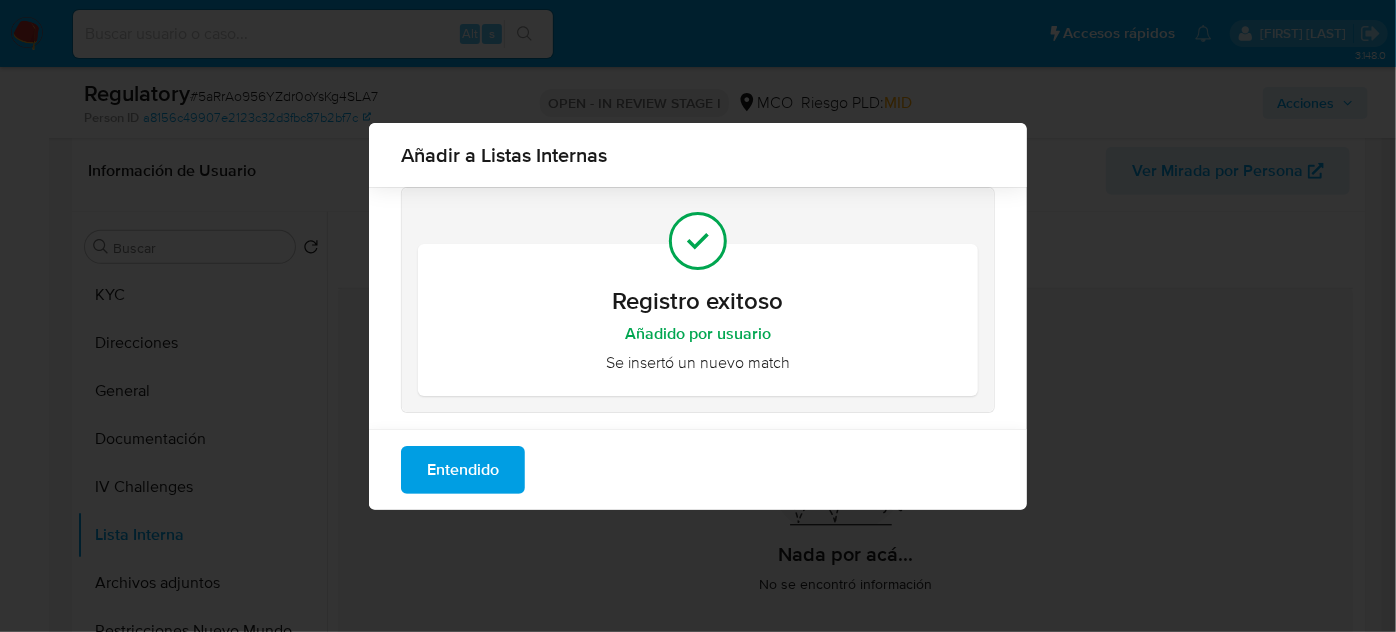 click on "Entendido" at bounding box center (463, 470) 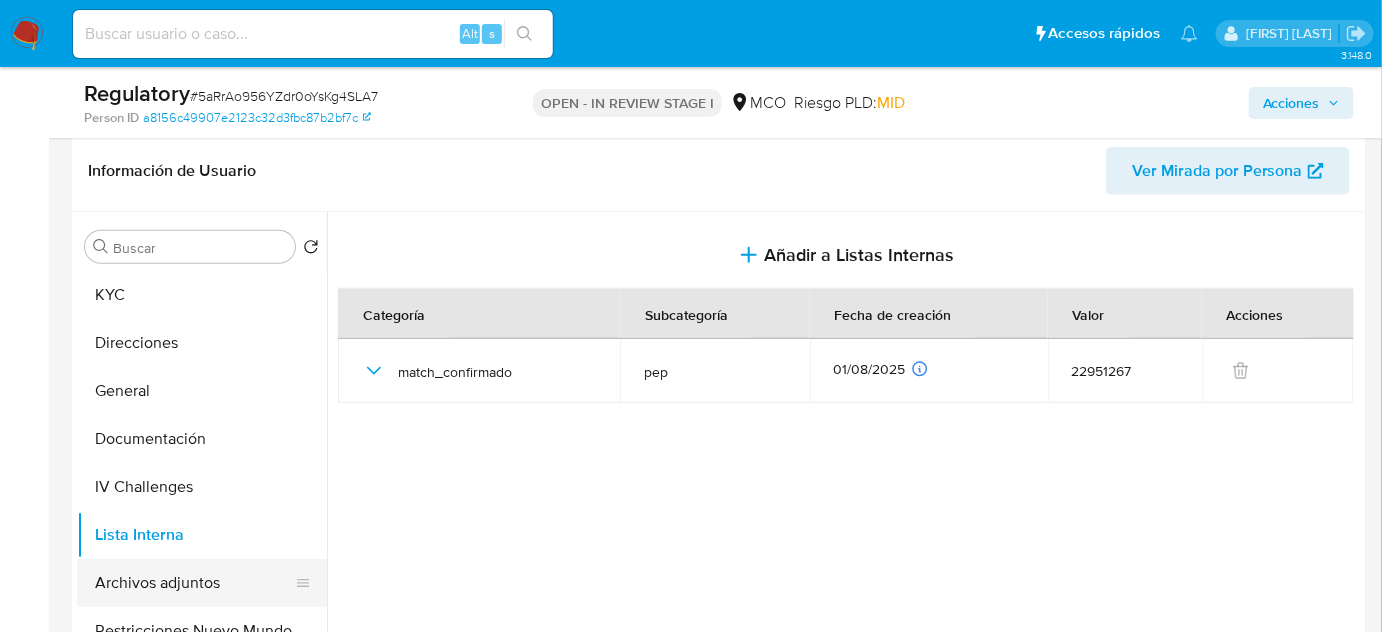 click on "Archivos adjuntos" at bounding box center (194, 583) 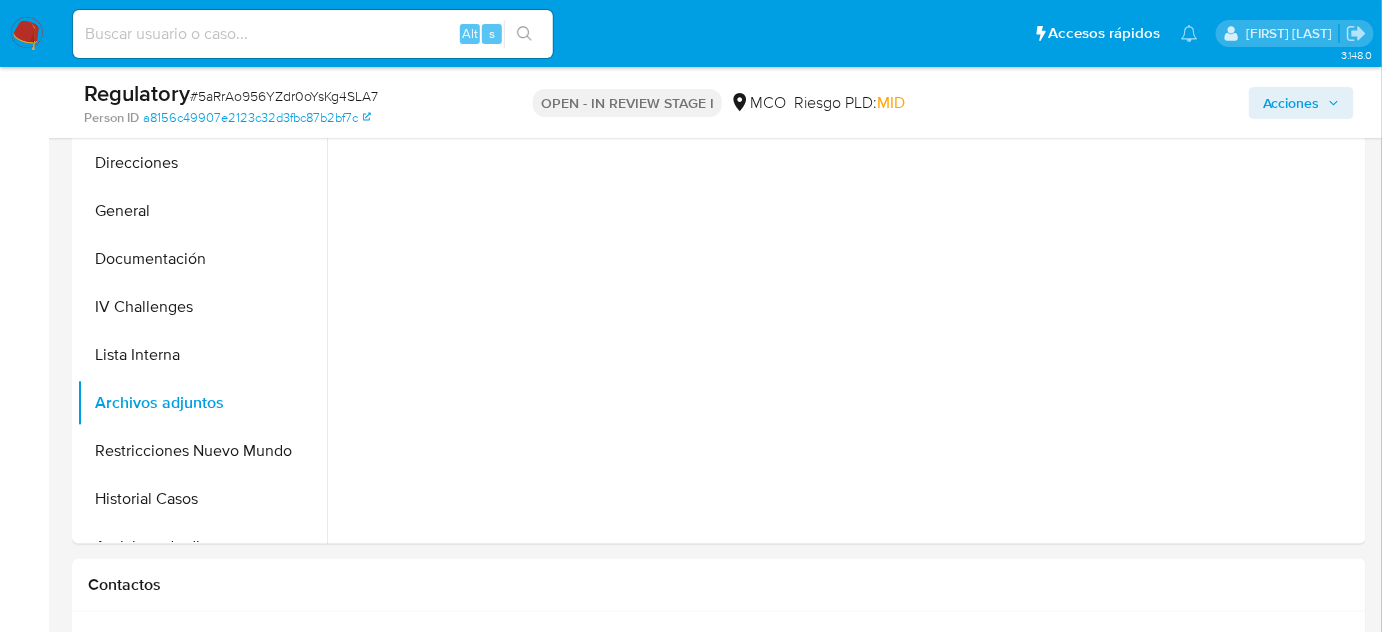 scroll, scrollTop: 636, scrollLeft: 0, axis: vertical 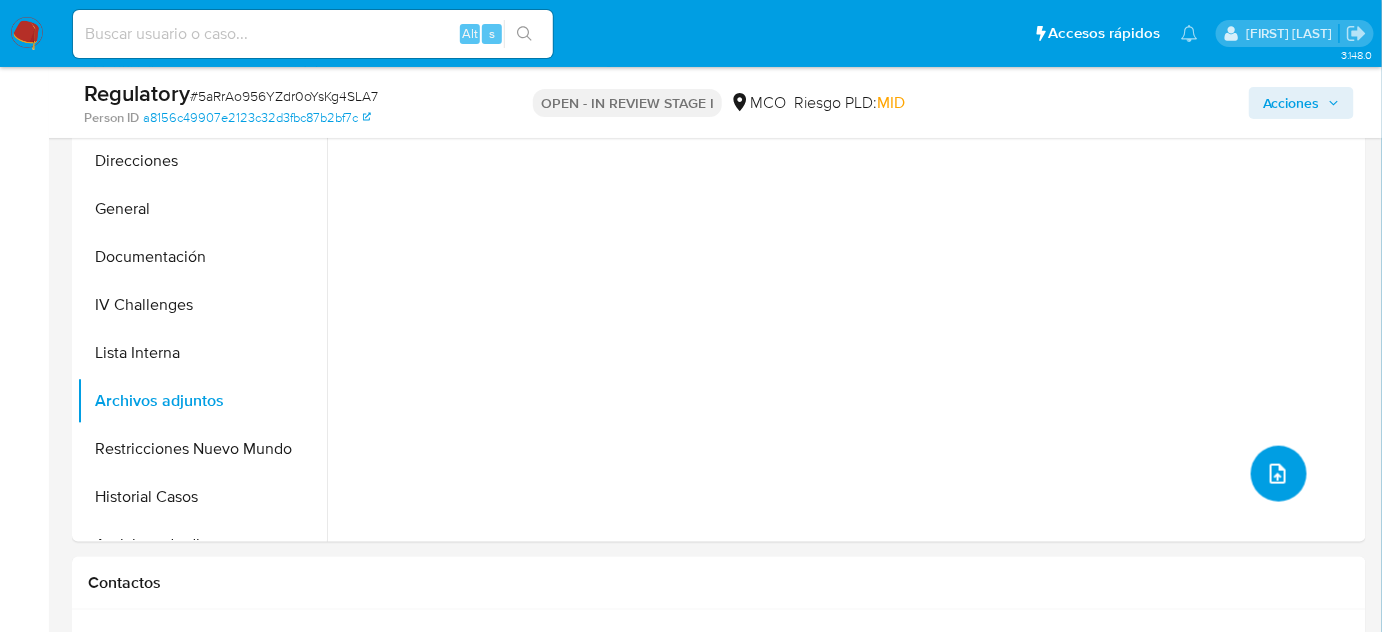 click 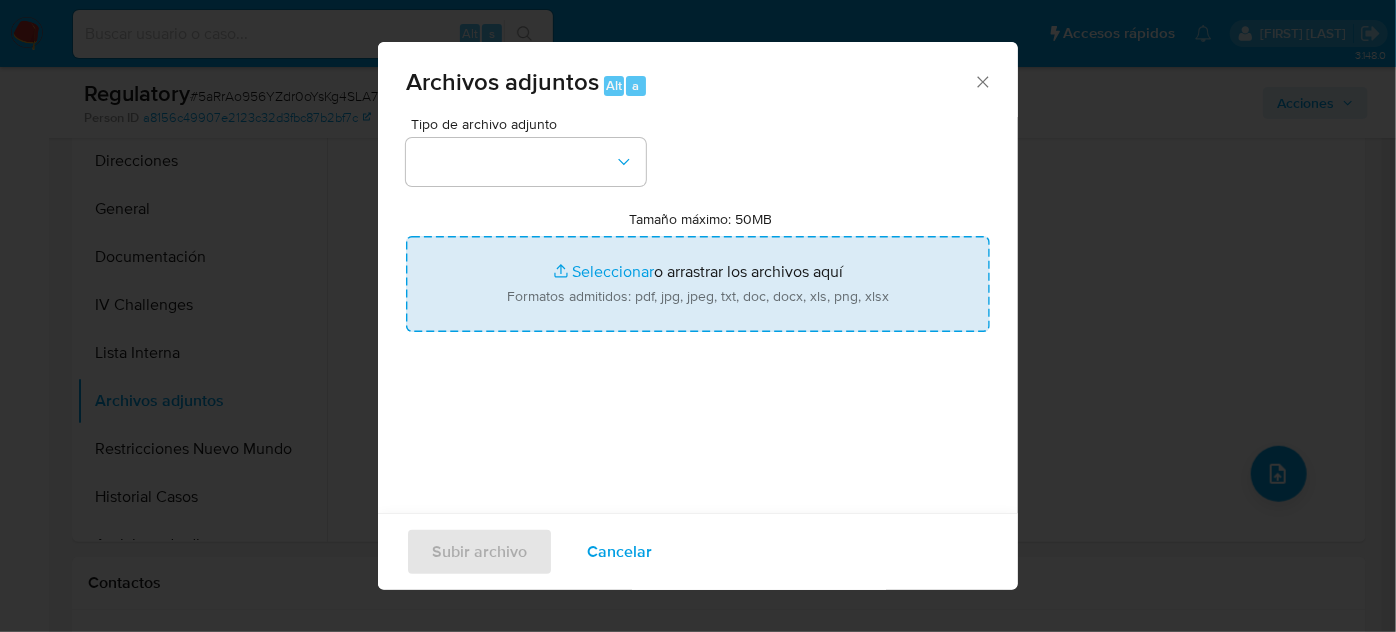 click on "Tamaño máximo: 50MB Seleccionar archivos" at bounding box center [698, 284] 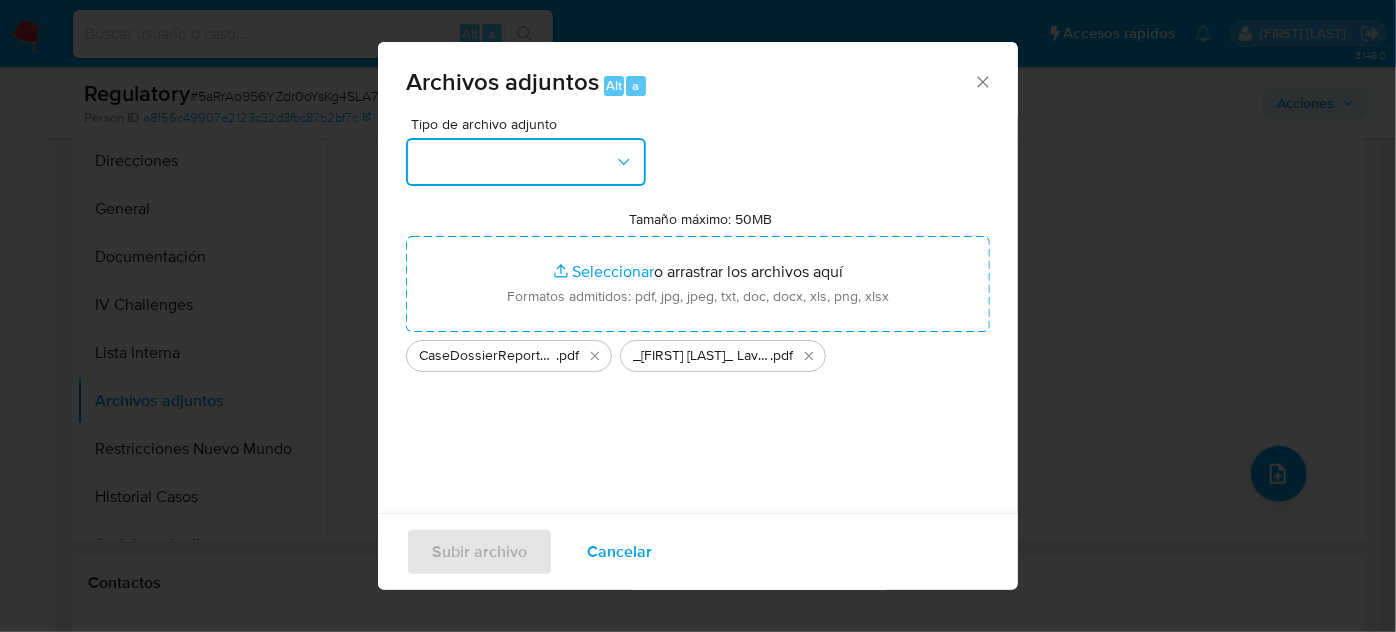 click at bounding box center (526, 162) 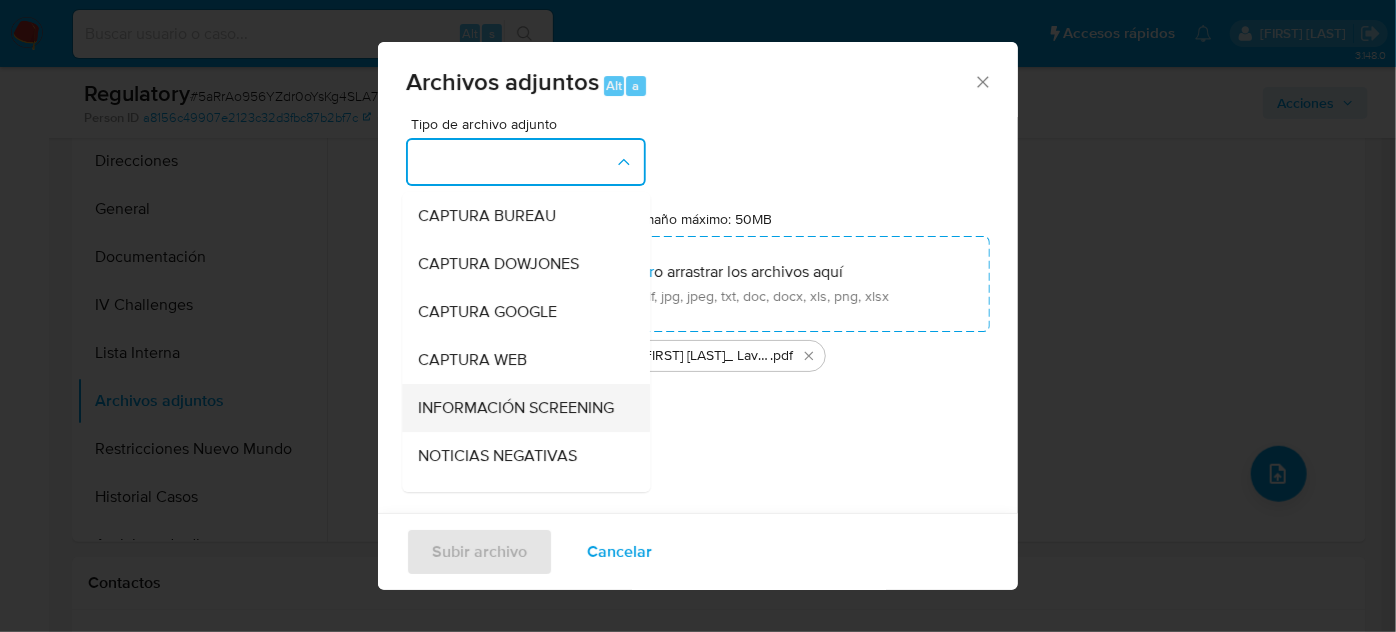 click on "INFORMACIÓN SCREENING" at bounding box center (516, 408) 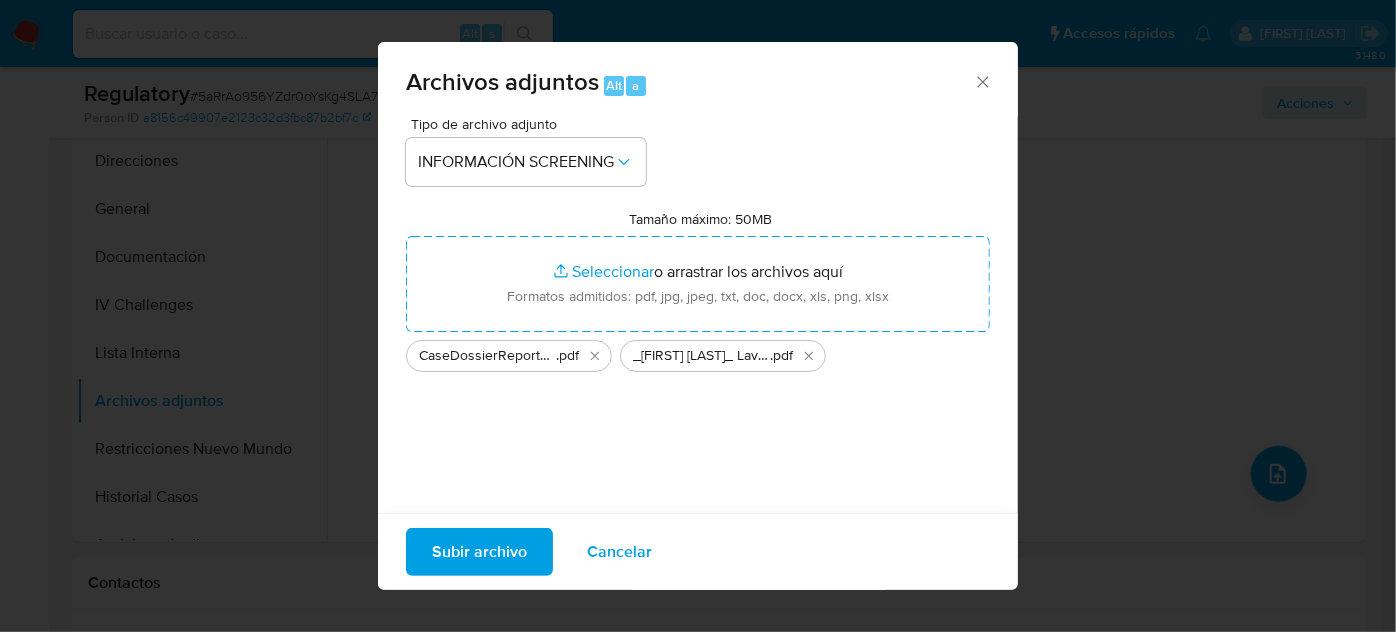 click on "Subir archivo" at bounding box center (479, 552) 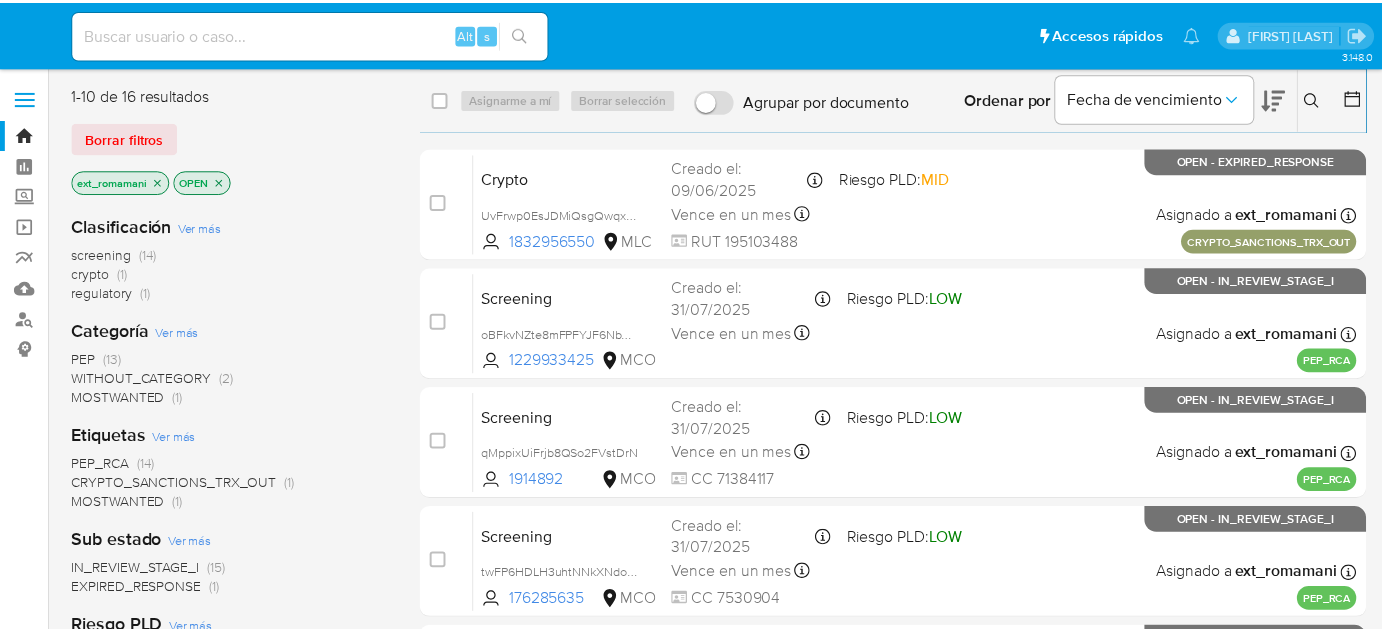 scroll, scrollTop: 0, scrollLeft: 0, axis: both 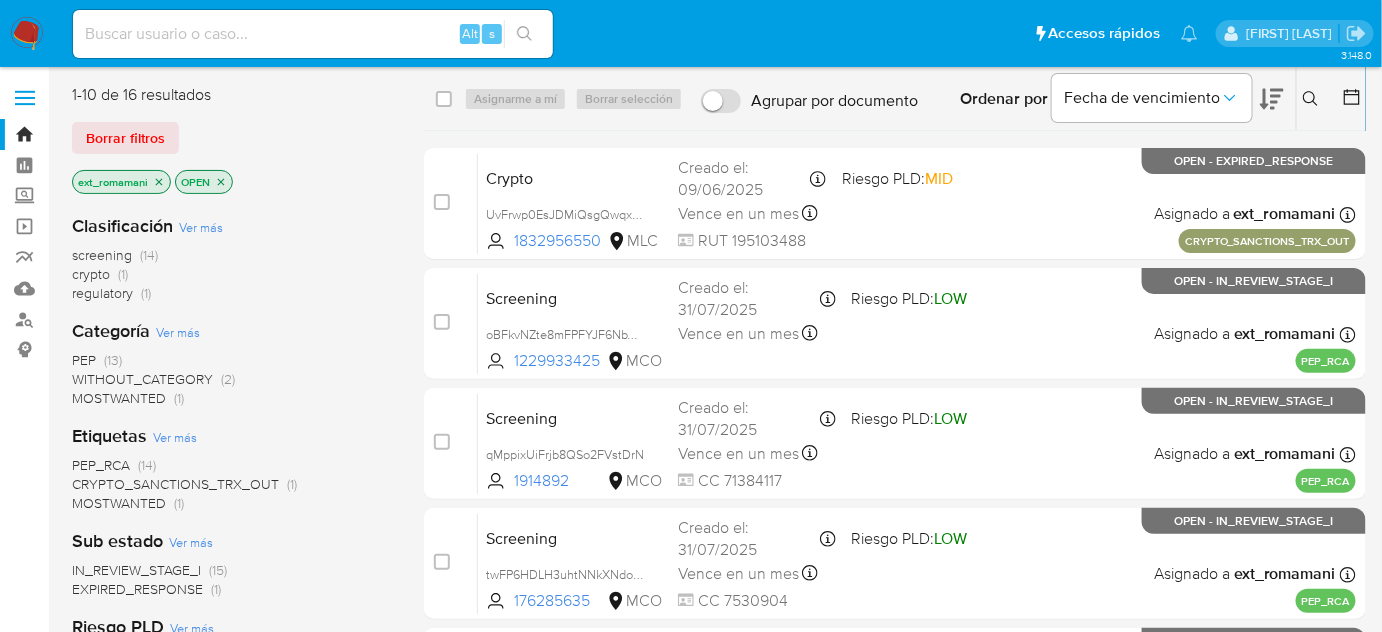 click at bounding box center (27, 34) 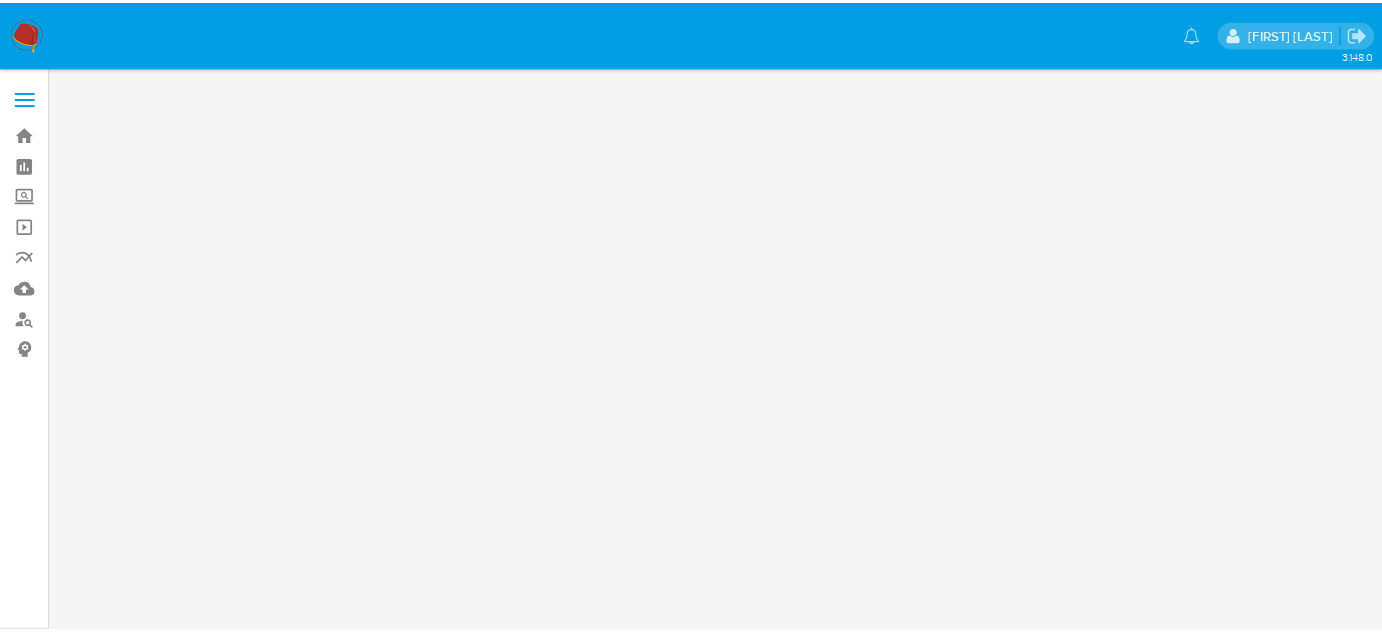 scroll, scrollTop: 0, scrollLeft: 0, axis: both 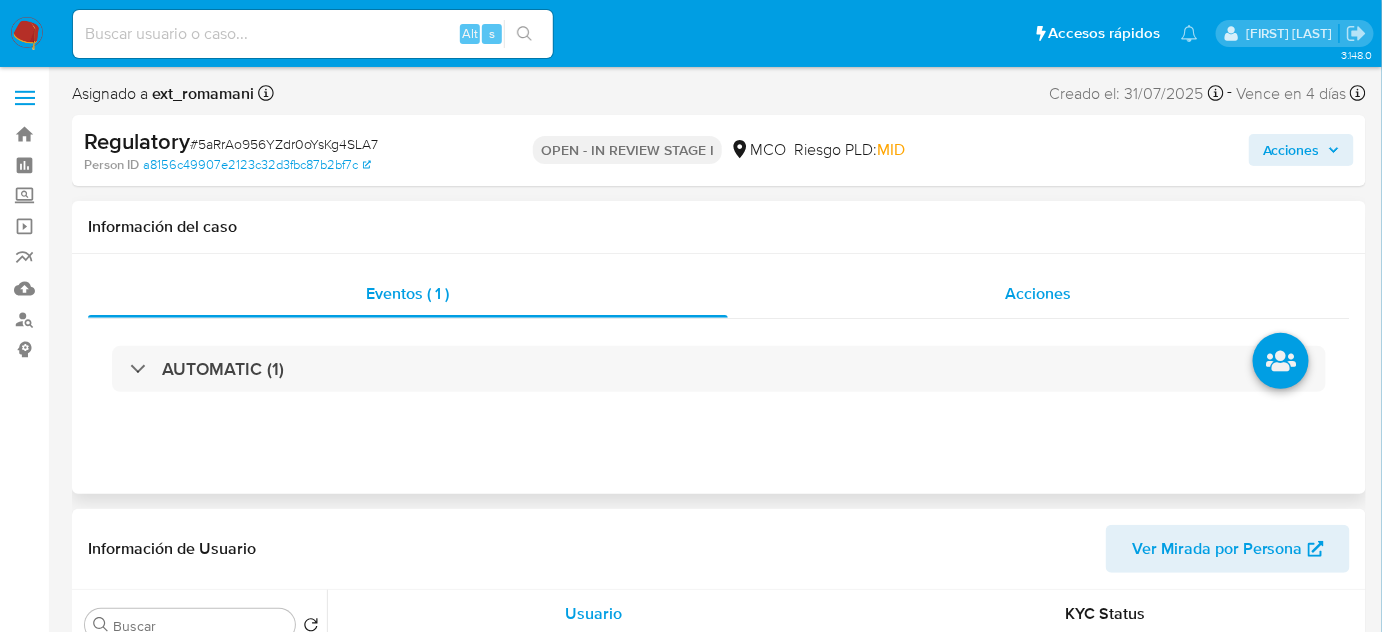click on "Acciones" at bounding box center (1039, 293) 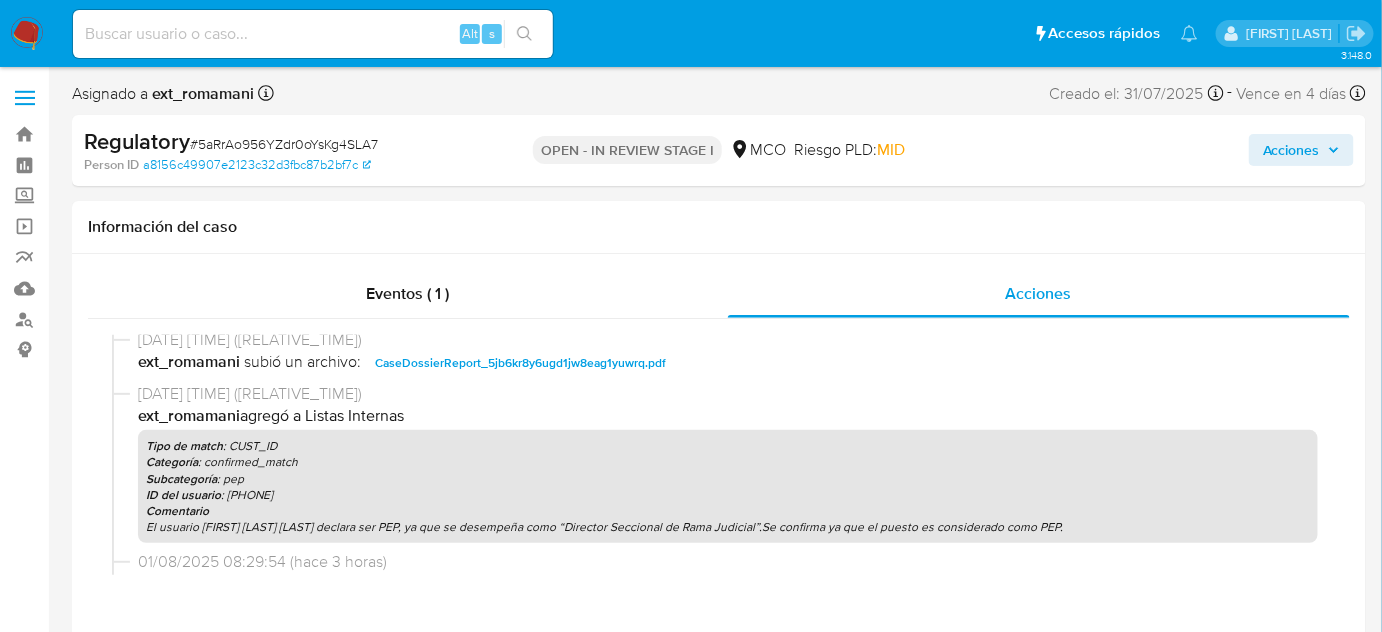 scroll, scrollTop: 90, scrollLeft: 0, axis: vertical 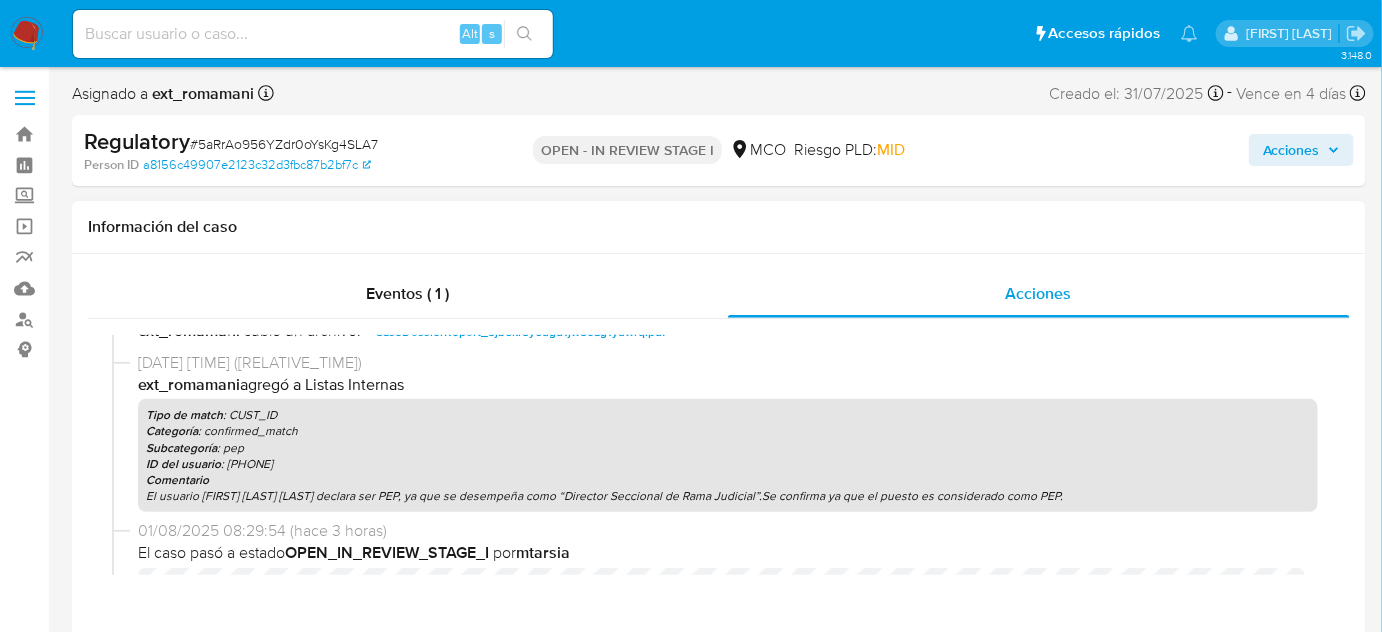 type 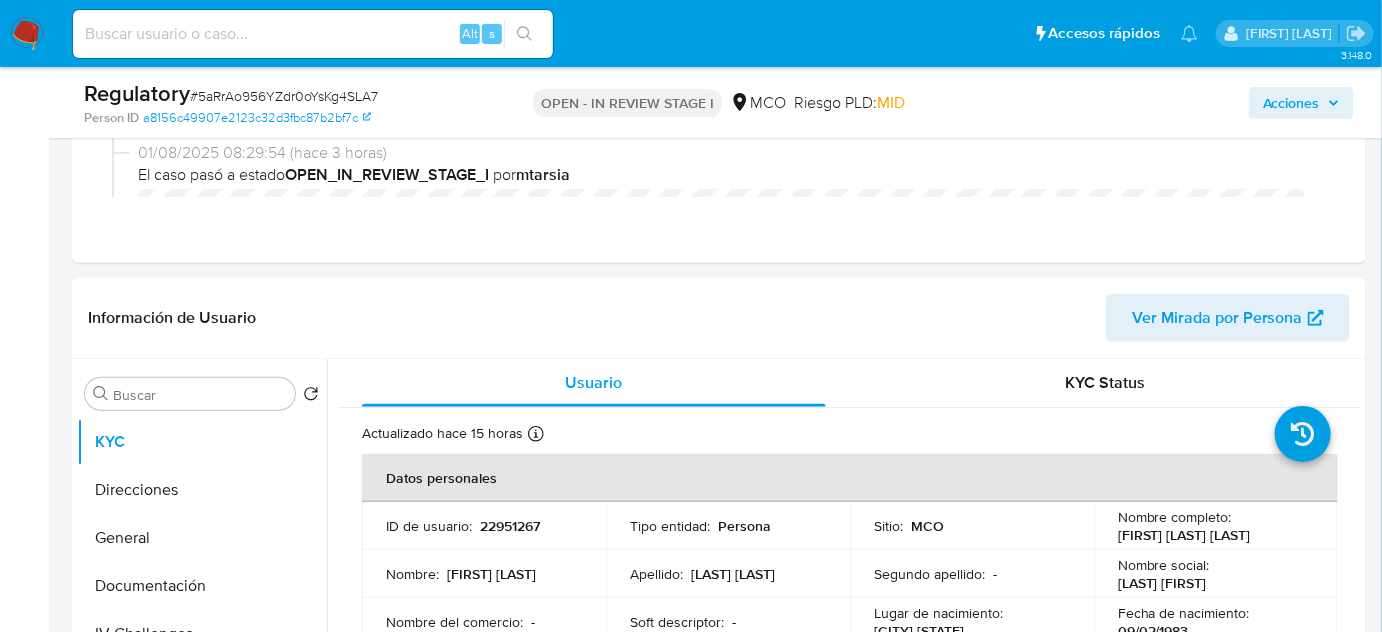 scroll, scrollTop: 545, scrollLeft: 0, axis: vertical 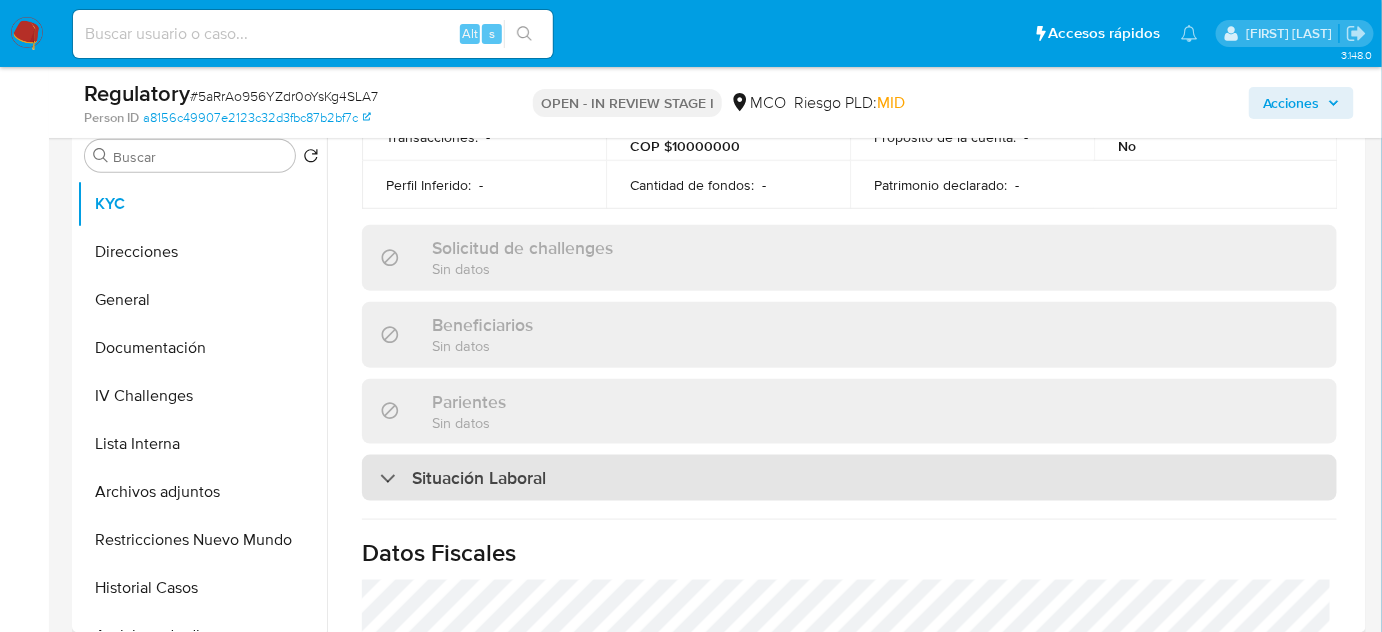 drag, startPoint x: 509, startPoint y: 487, endPoint x: 514, endPoint y: 460, distance: 27.45906 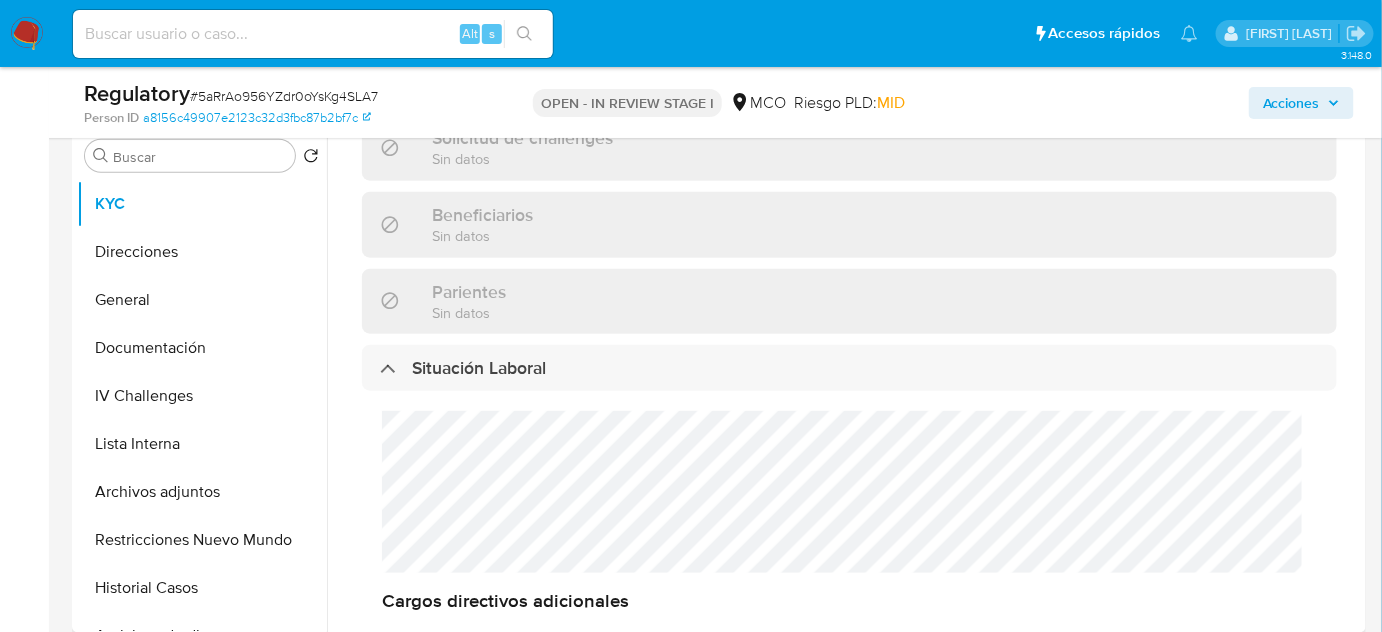 scroll, scrollTop: 818, scrollLeft: 0, axis: vertical 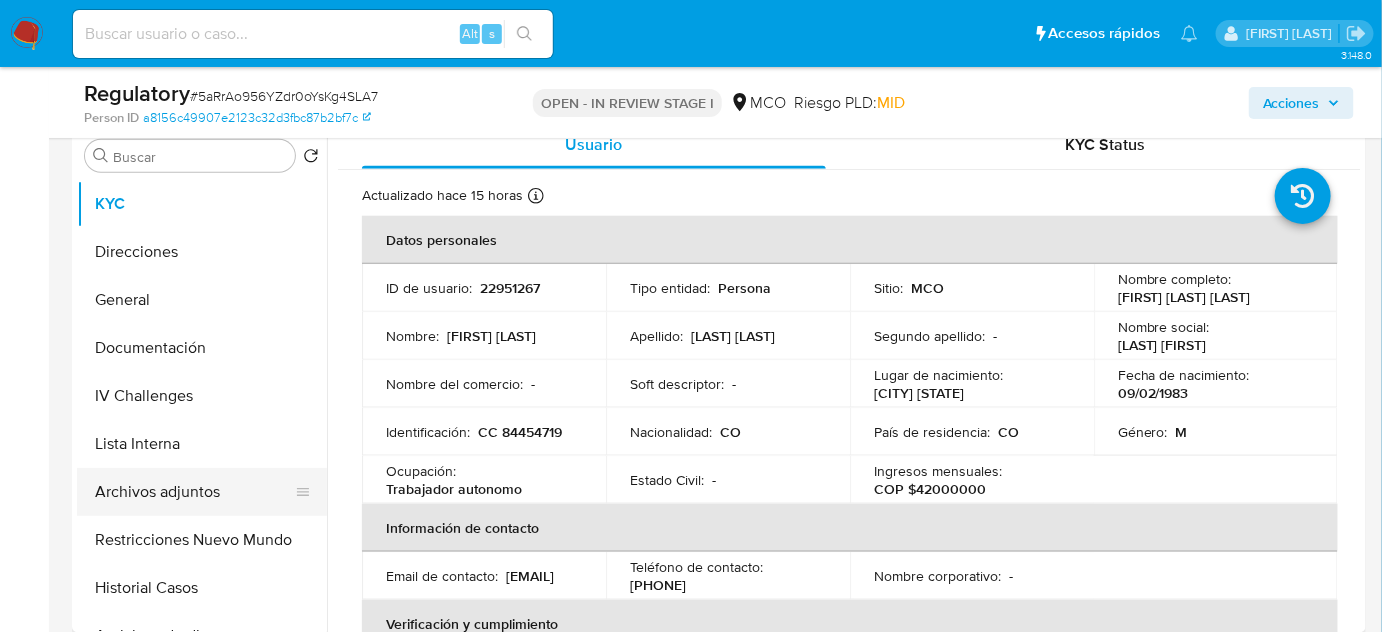 click on "Archivos adjuntos" at bounding box center (194, 492) 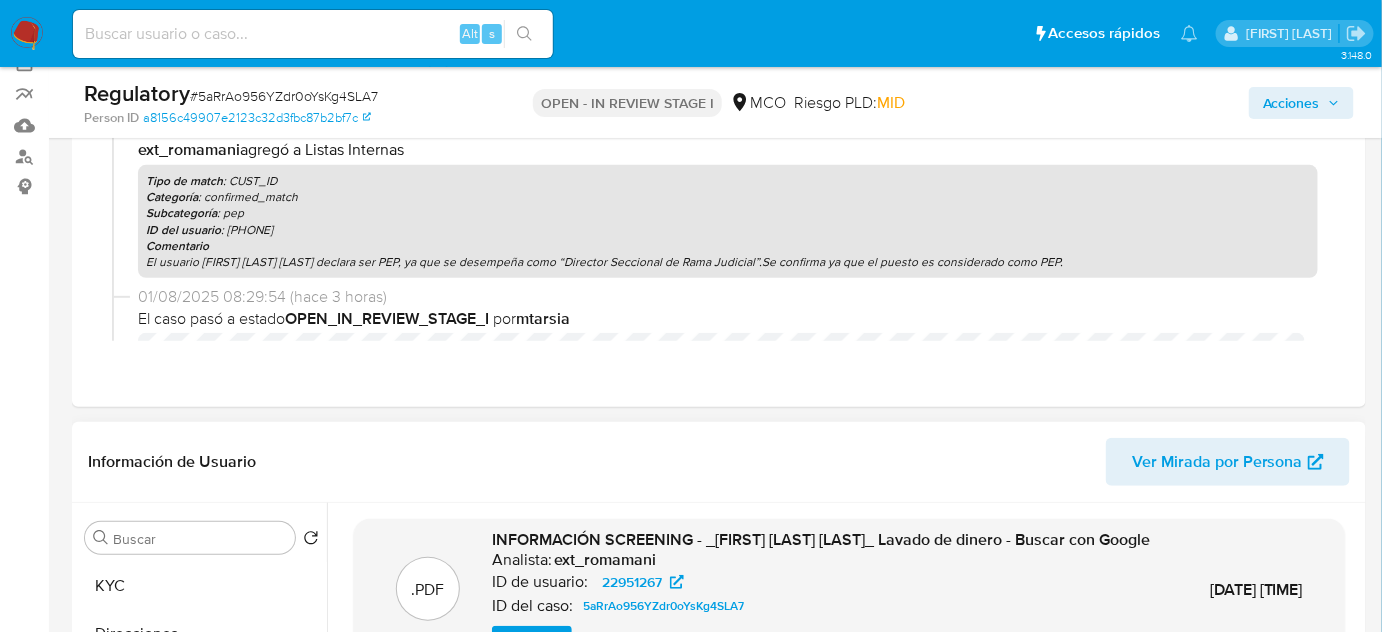 scroll, scrollTop: 0, scrollLeft: 0, axis: both 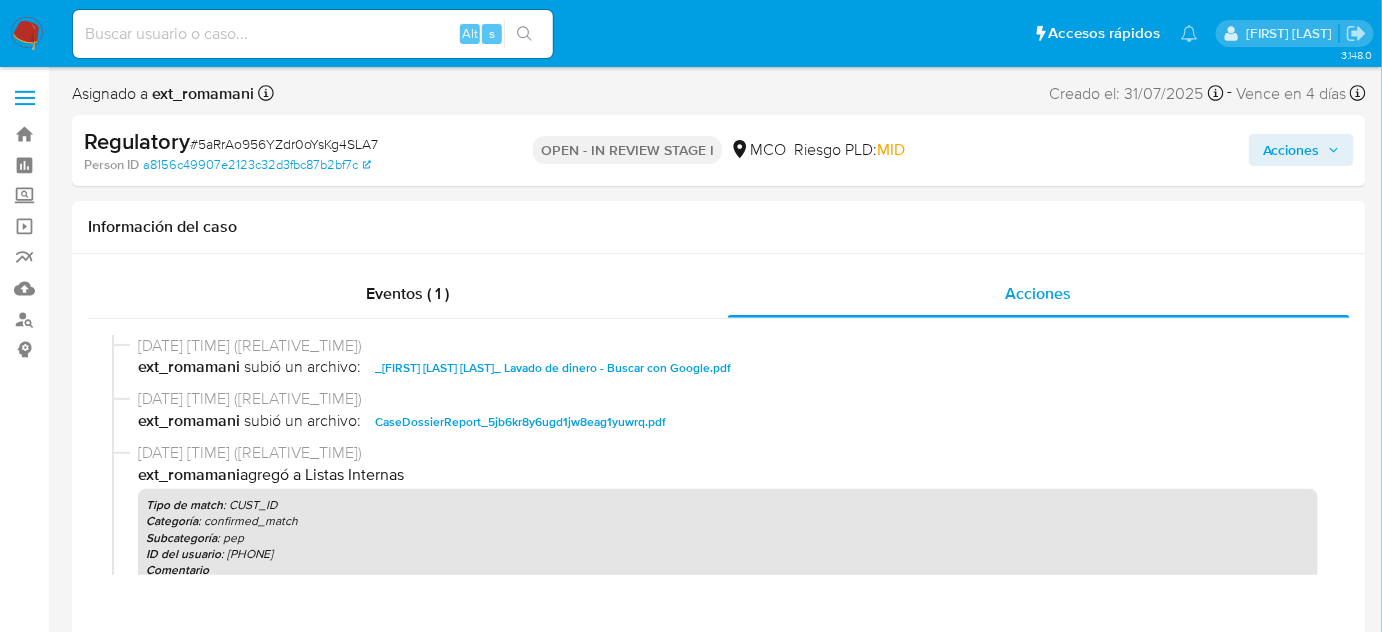 click on "Acciones" at bounding box center (1291, 150) 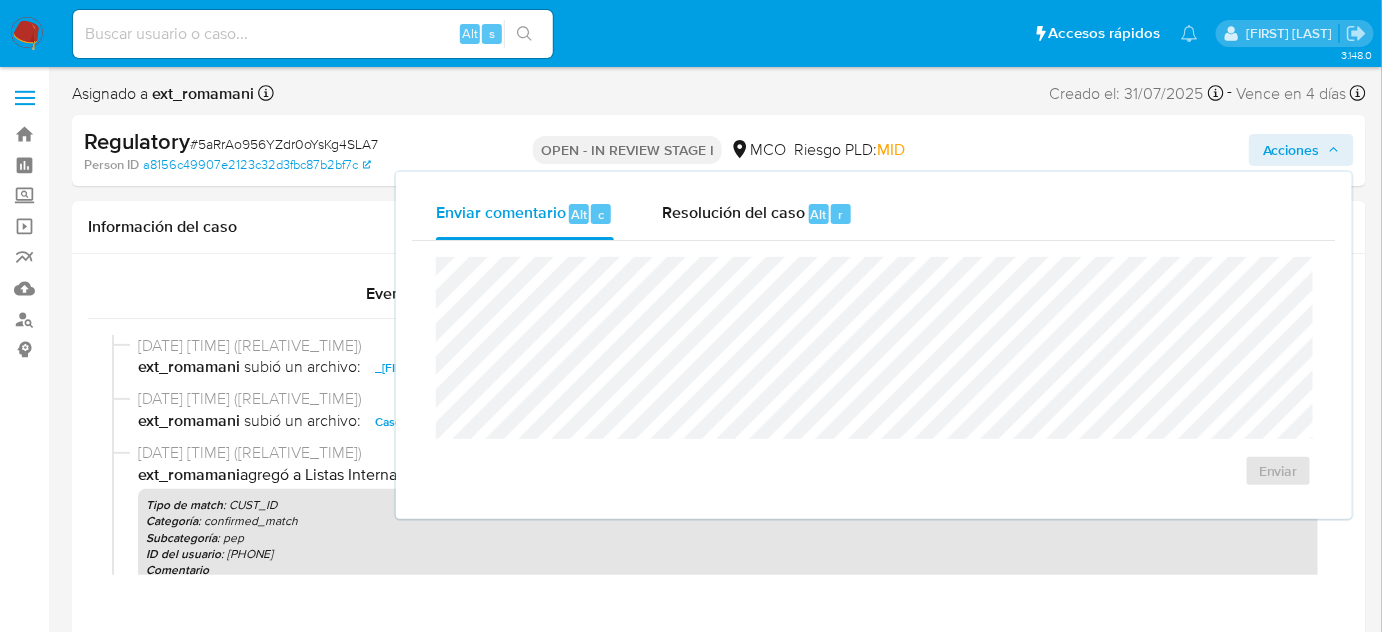 drag, startPoint x: 794, startPoint y: 228, endPoint x: 773, endPoint y: 251, distance: 31.144823 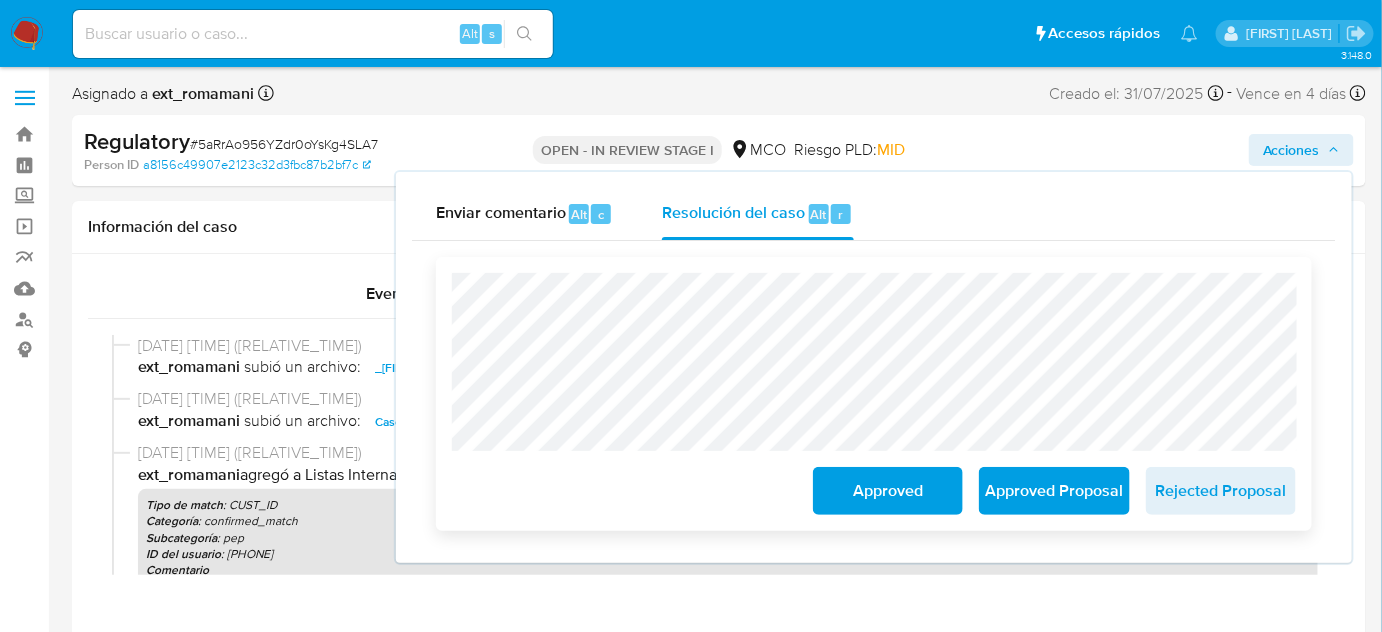 click on "Approved Proposal" at bounding box center (1054, 491) 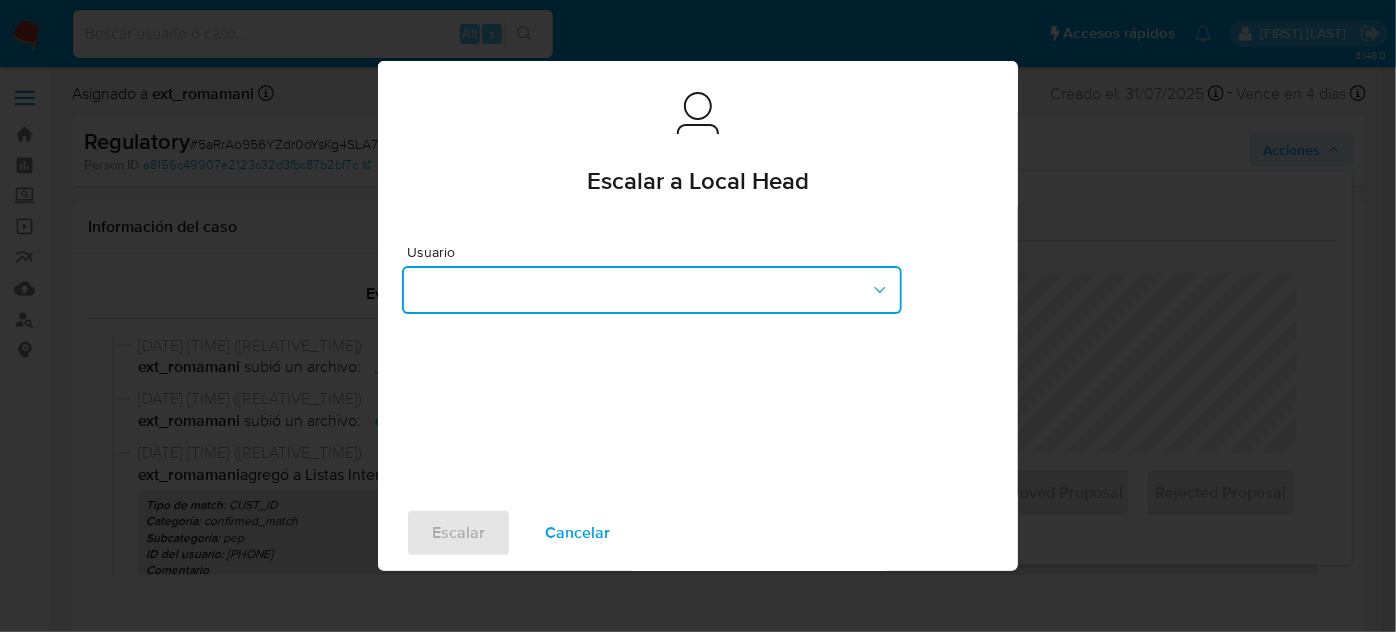click at bounding box center [652, 290] 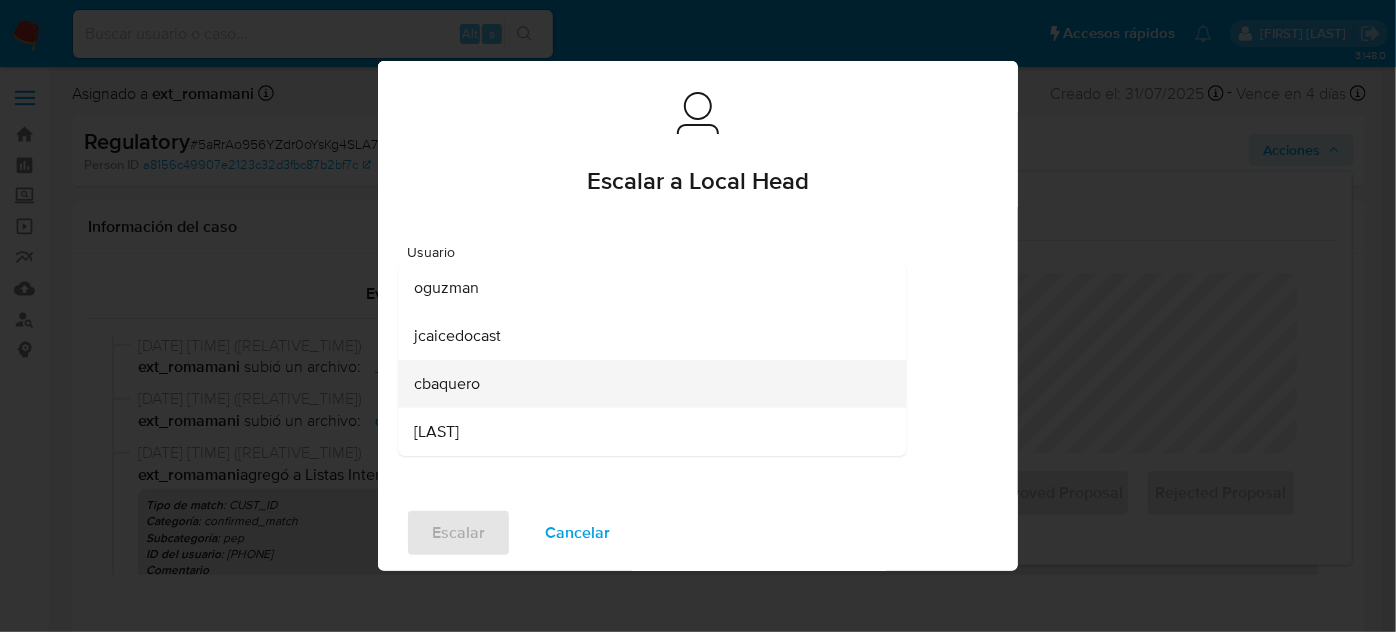 click on "cbaquero" at bounding box center [646, 384] 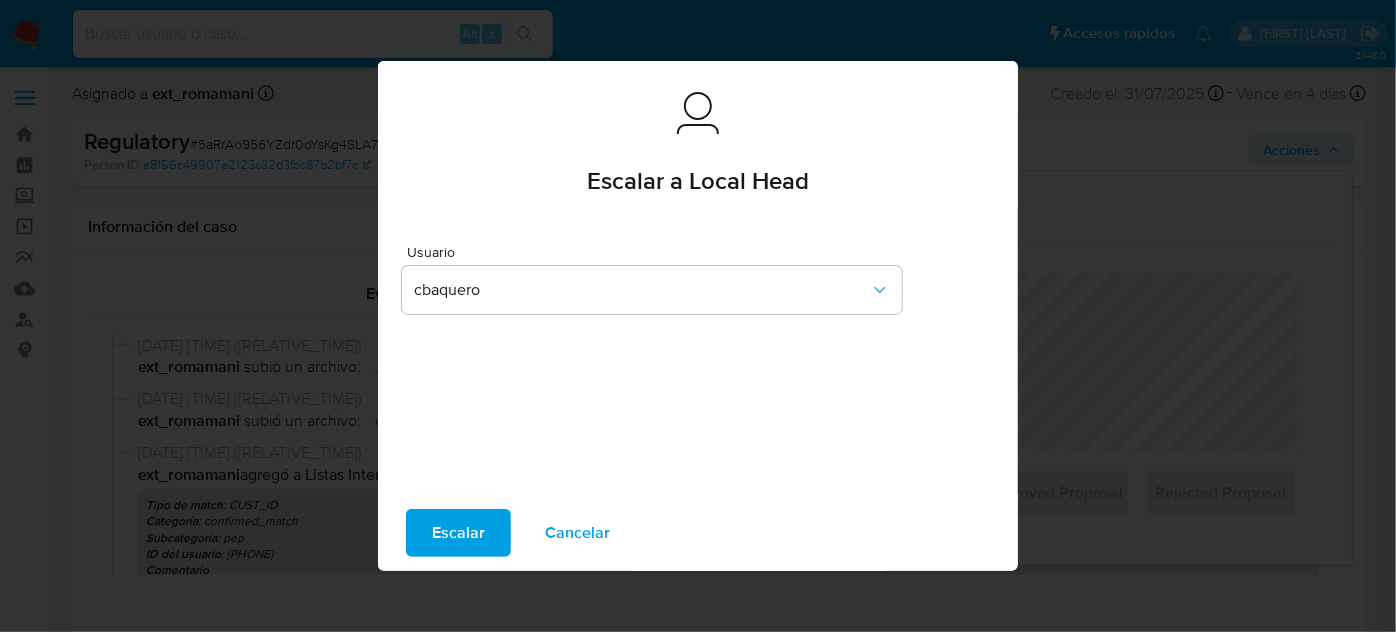 click on "Escalar" at bounding box center [458, 533] 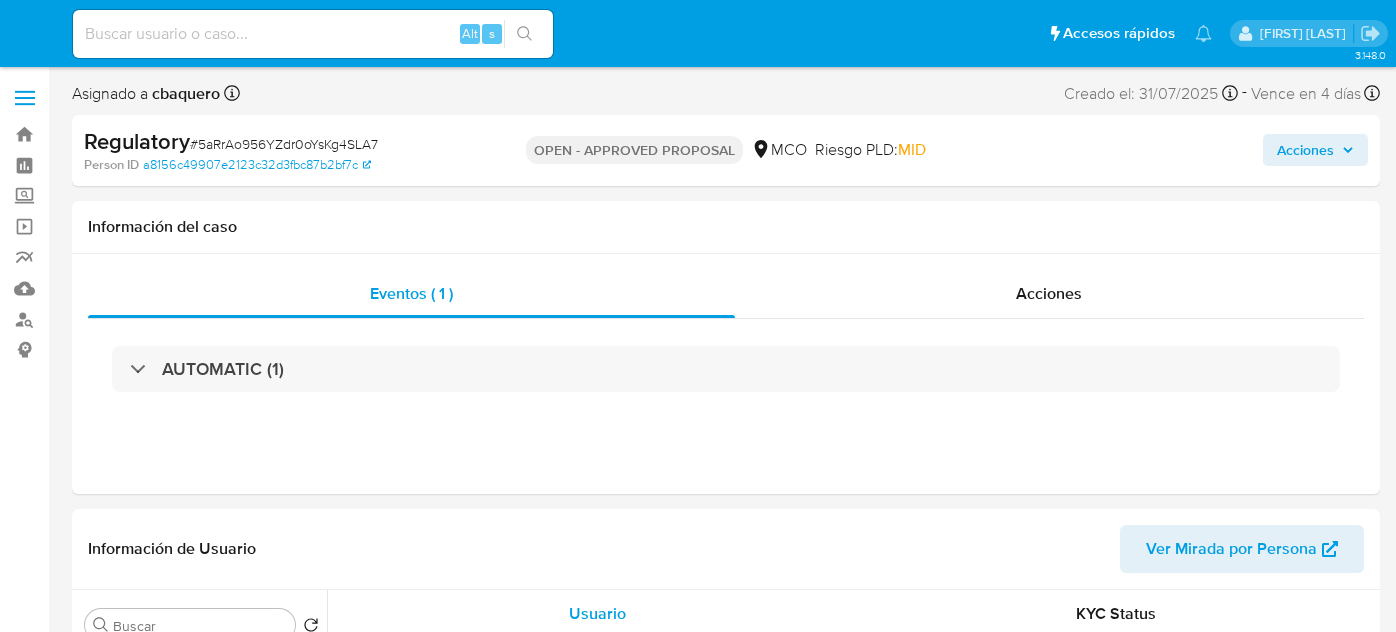 select on "10" 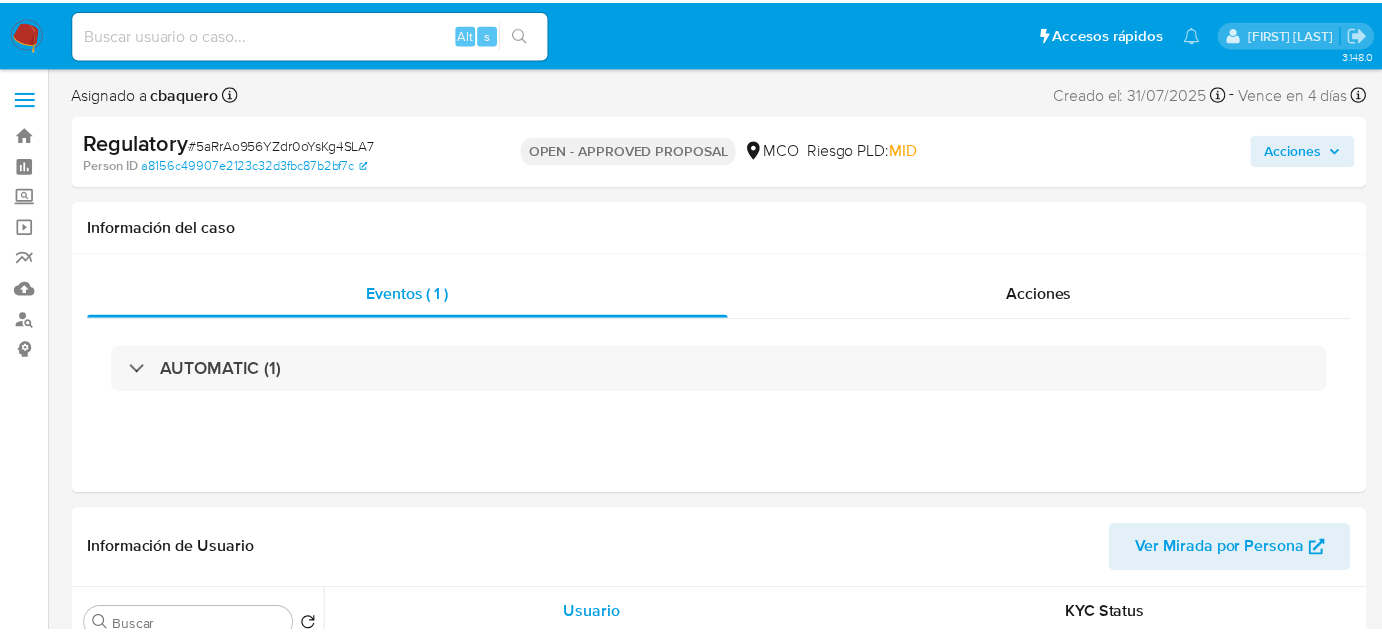scroll, scrollTop: 0, scrollLeft: 0, axis: both 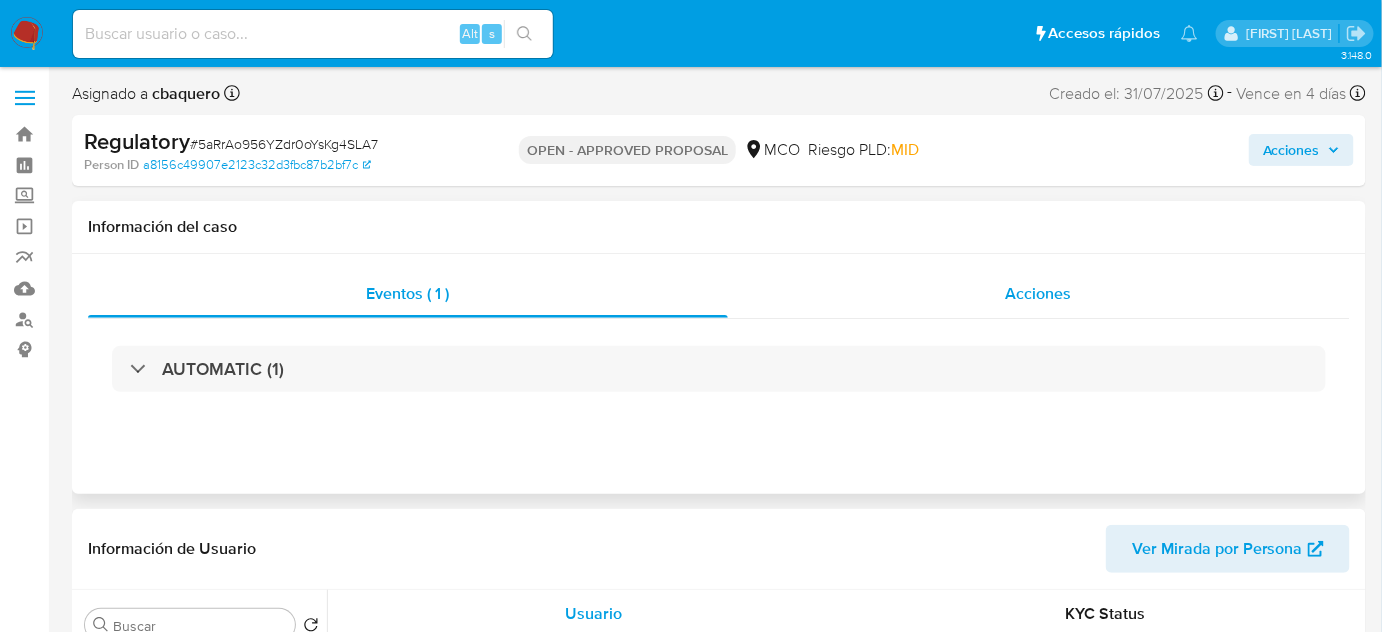 click on "Acciones" at bounding box center (1039, 293) 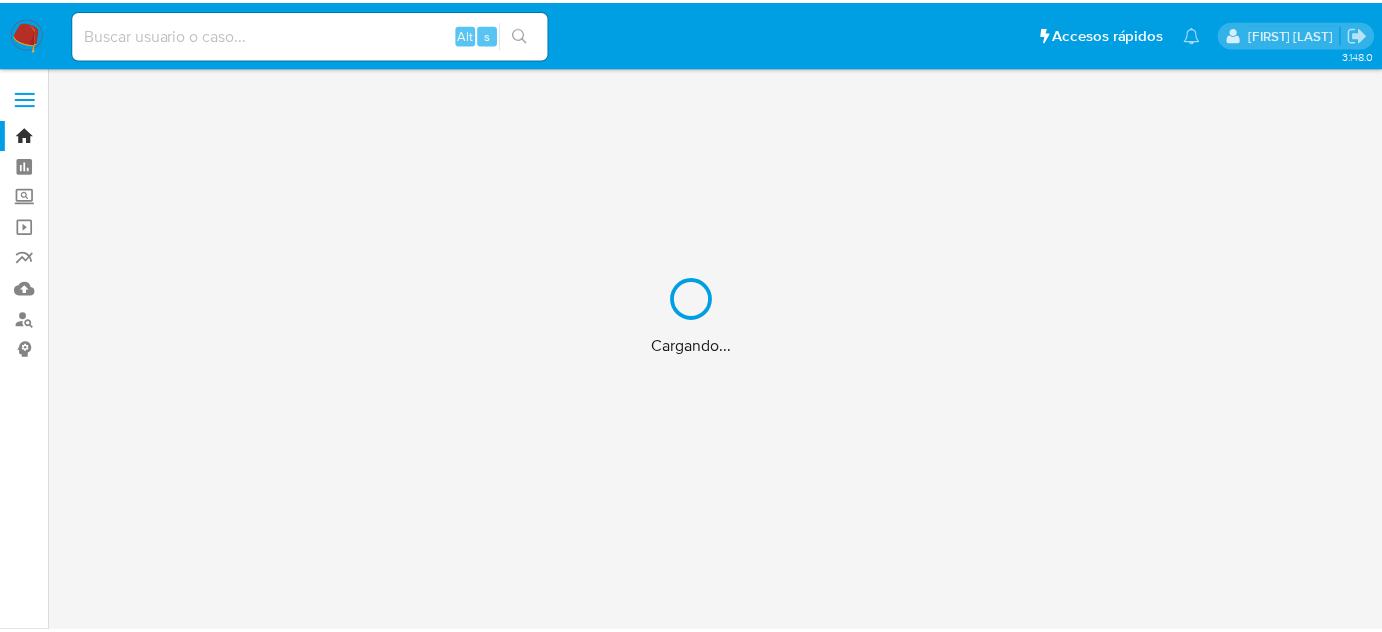 scroll, scrollTop: 0, scrollLeft: 0, axis: both 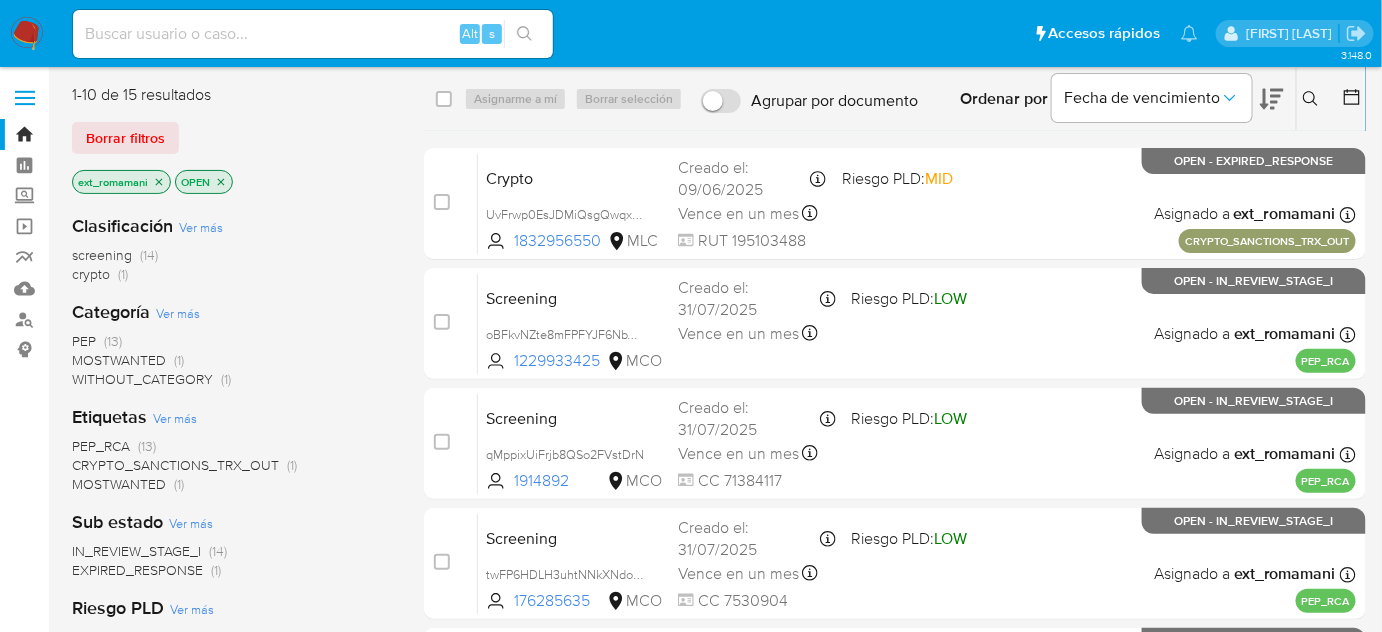 click at bounding box center (27, 34) 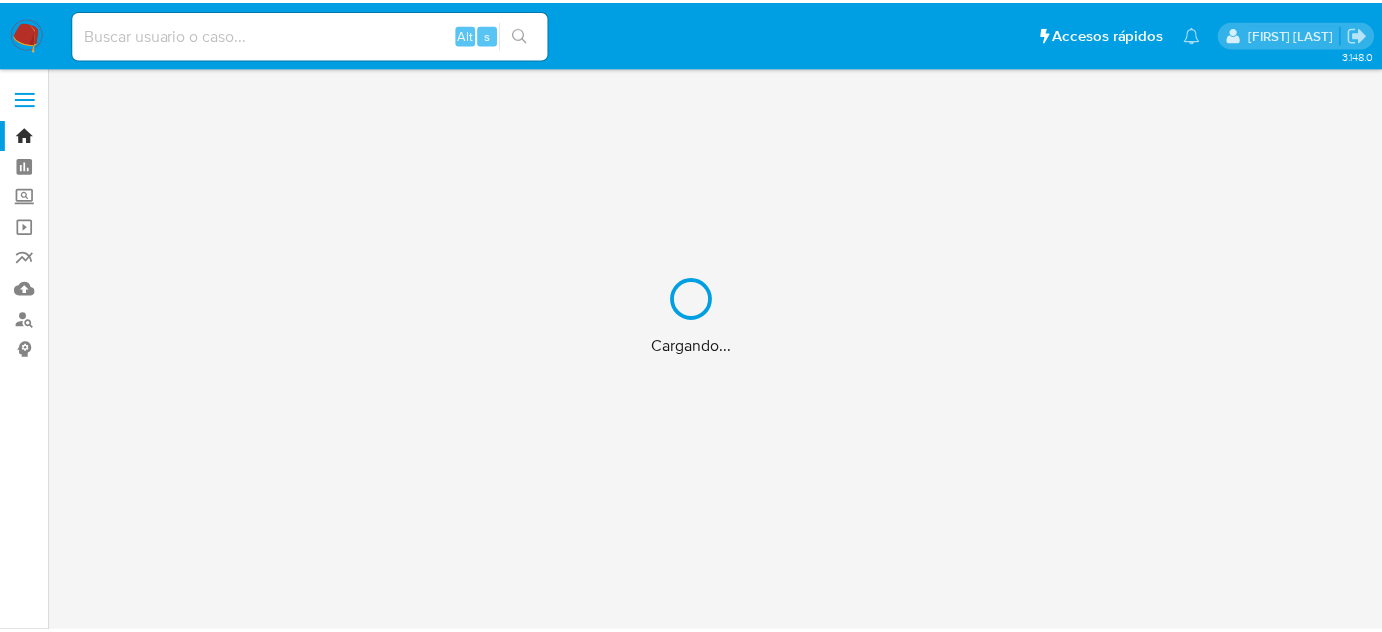scroll, scrollTop: 0, scrollLeft: 0, axis: both 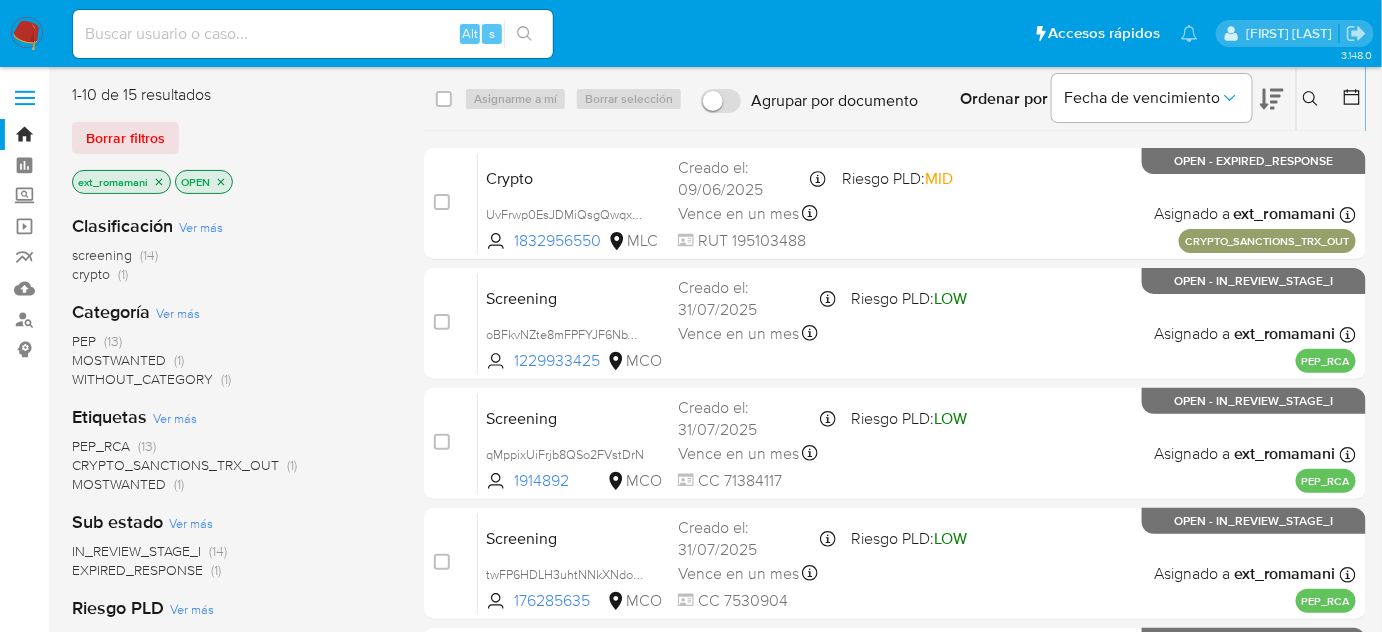 click on "MOSTWANTED" at bounding box center [119, 360] 